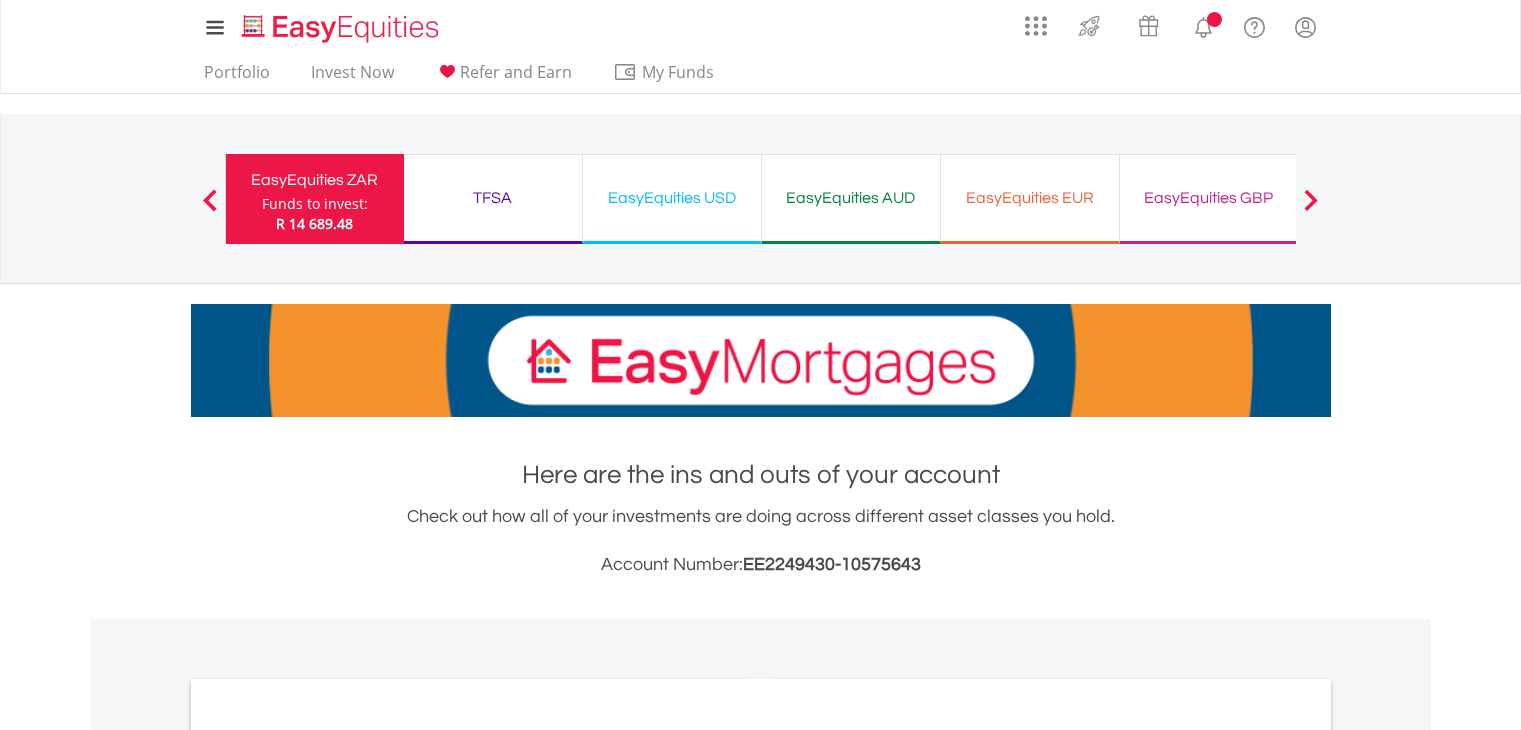 scroll, scrollTop: 0, scrollLeft: 0, axis: both 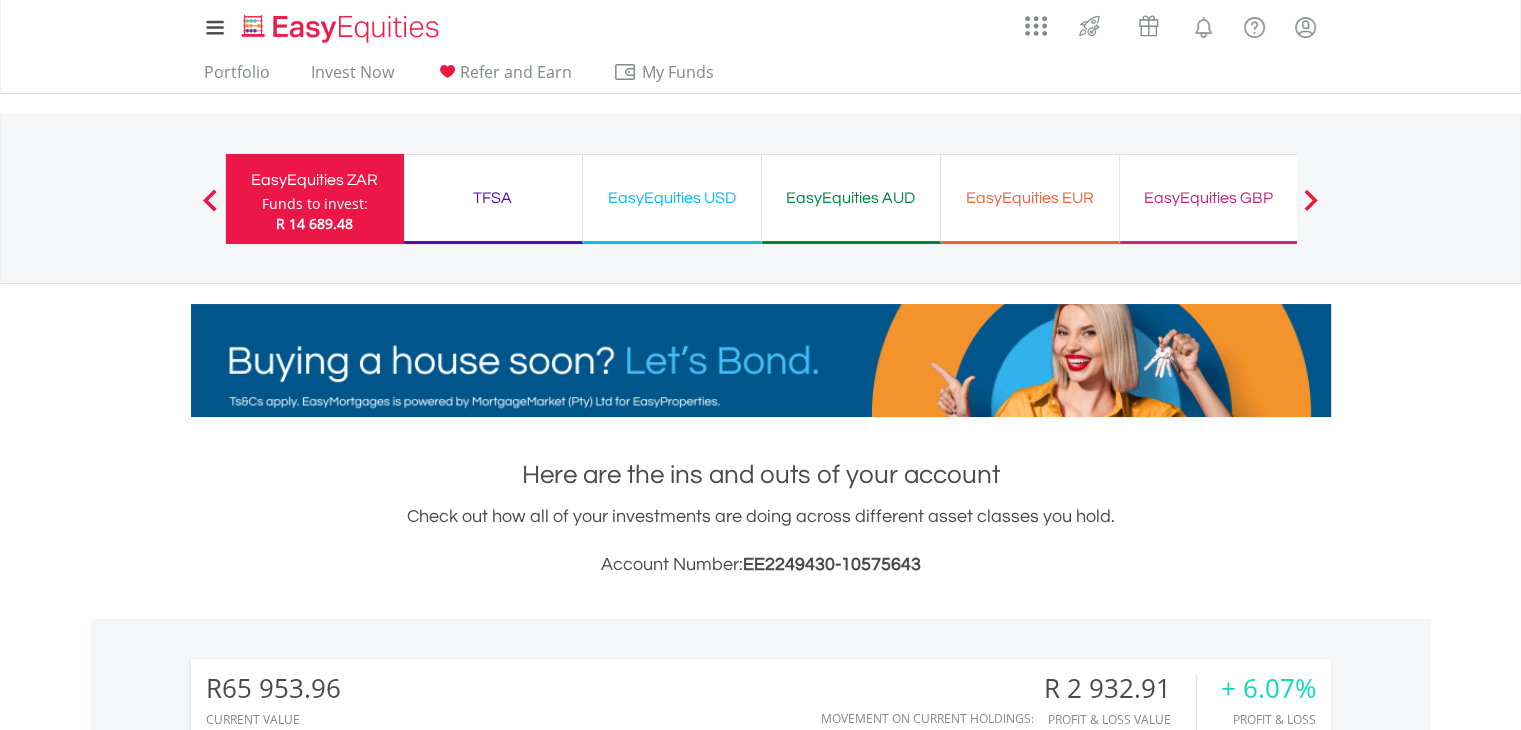 click on "EasyEquities AUD" at bounding box center (851, 198) 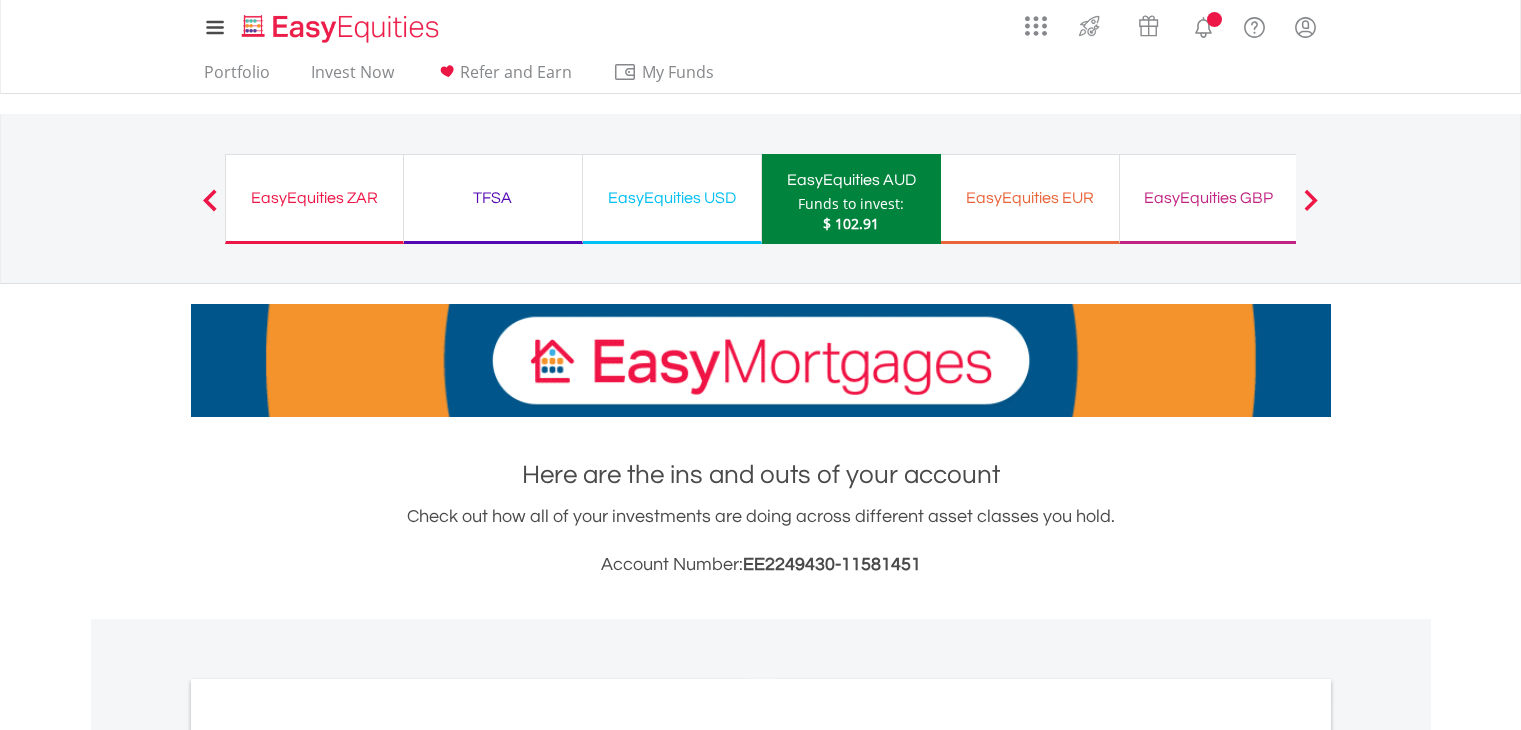 scroll, scrollTop: 0, scrollLeft: 0, axis: both 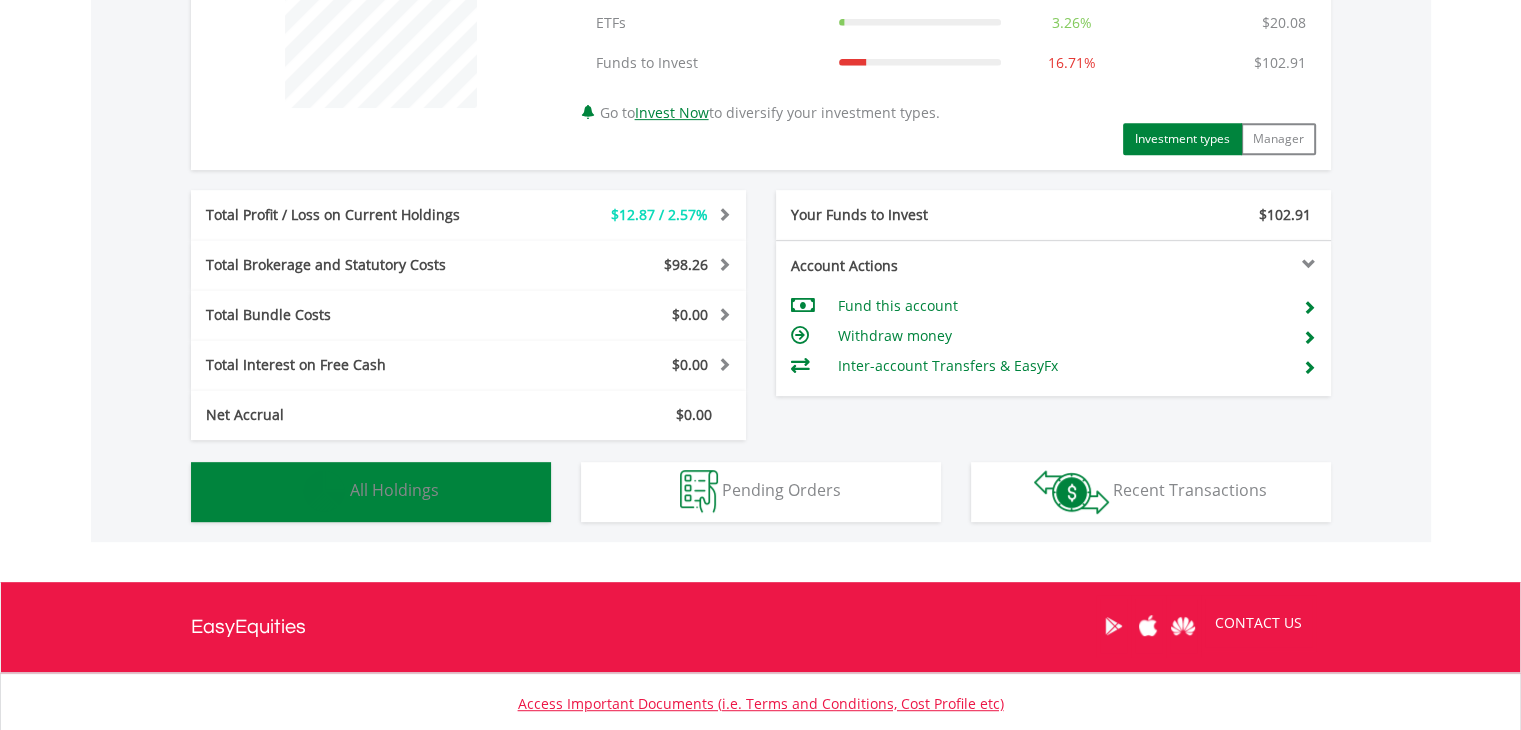 drag, startPoint x: 433, startPoint y: 482, endPoint x: 584, endPoint y: 428, distance: 160.3652 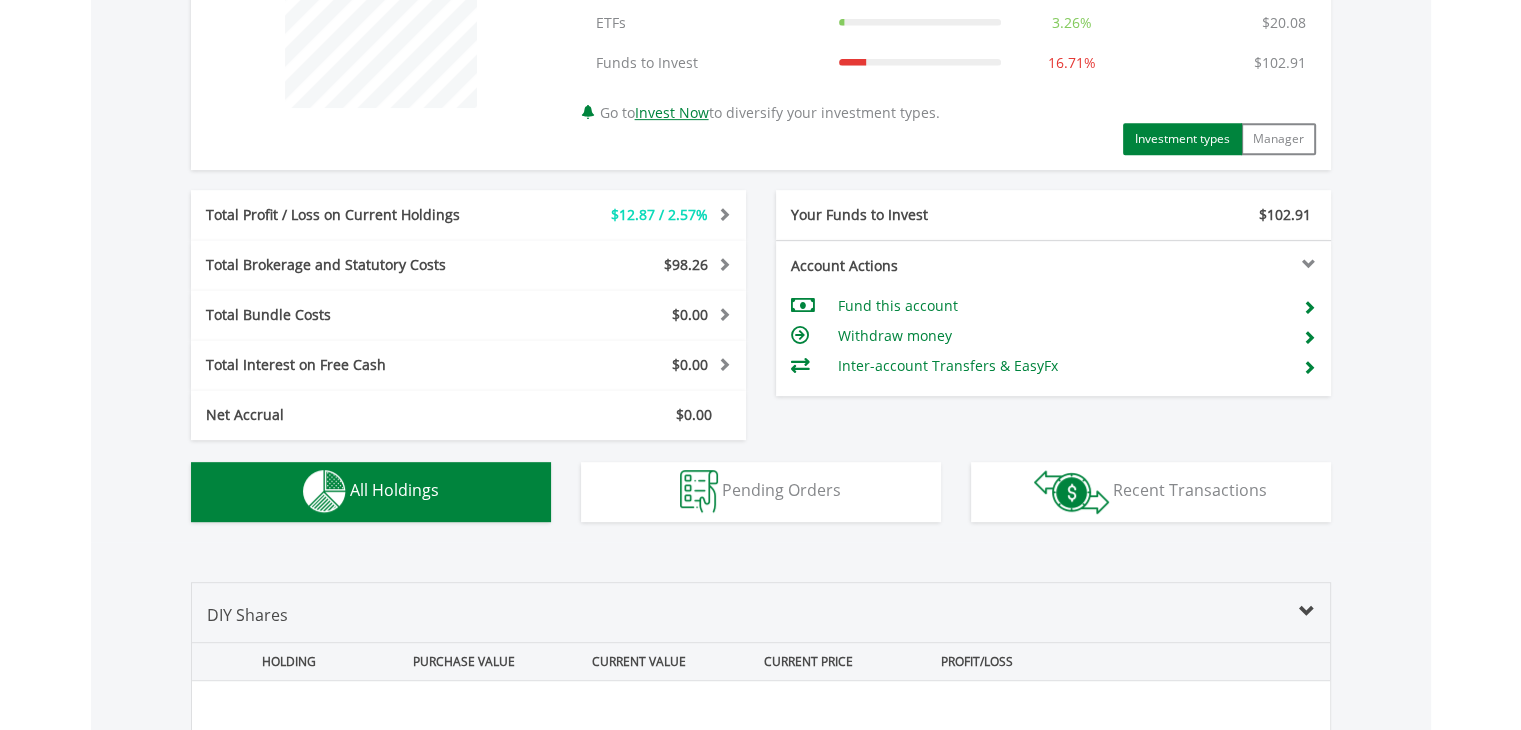 scroll, scrollTop: 1441, scrollLeft: 0, axis: vertical 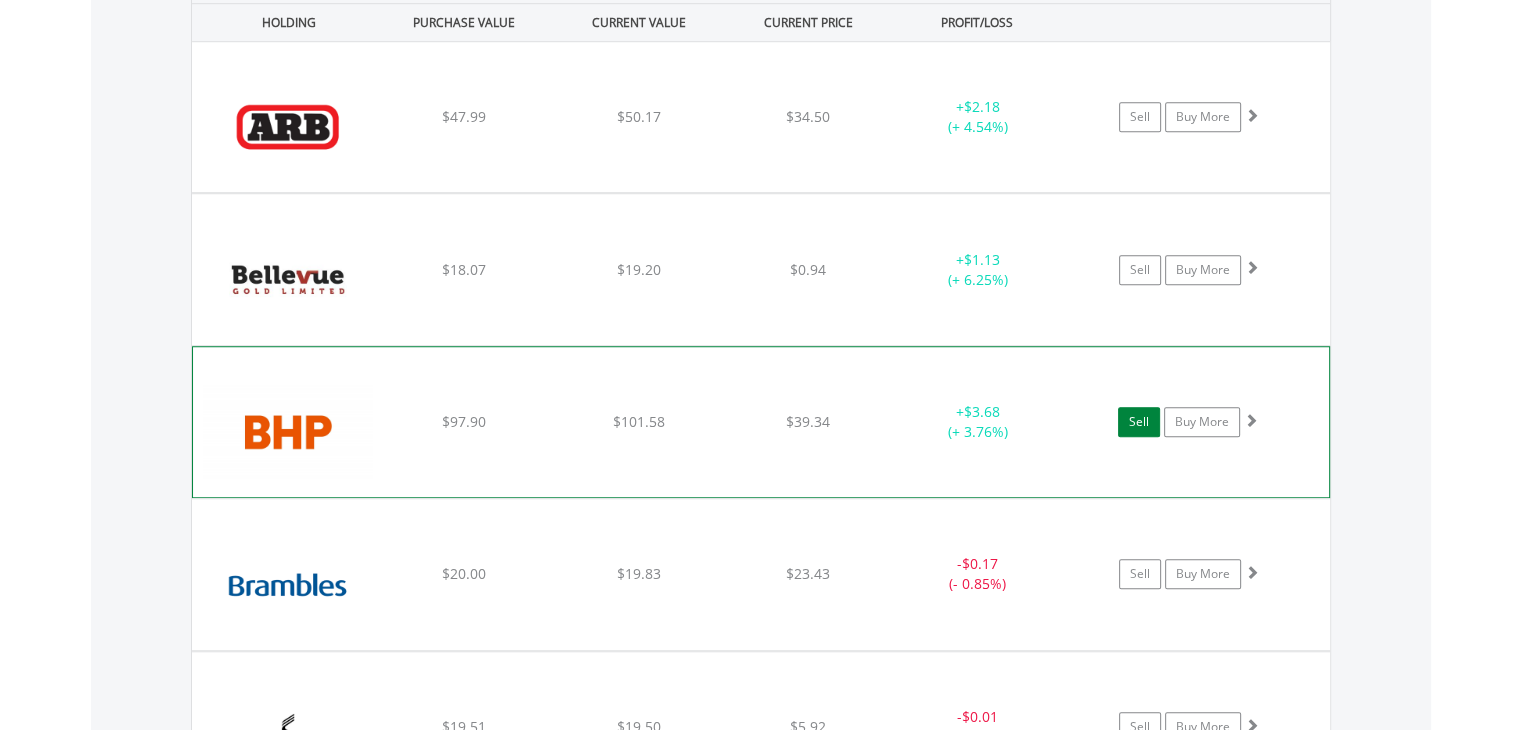 click on "Sell" at bounding box center [1139, 422] 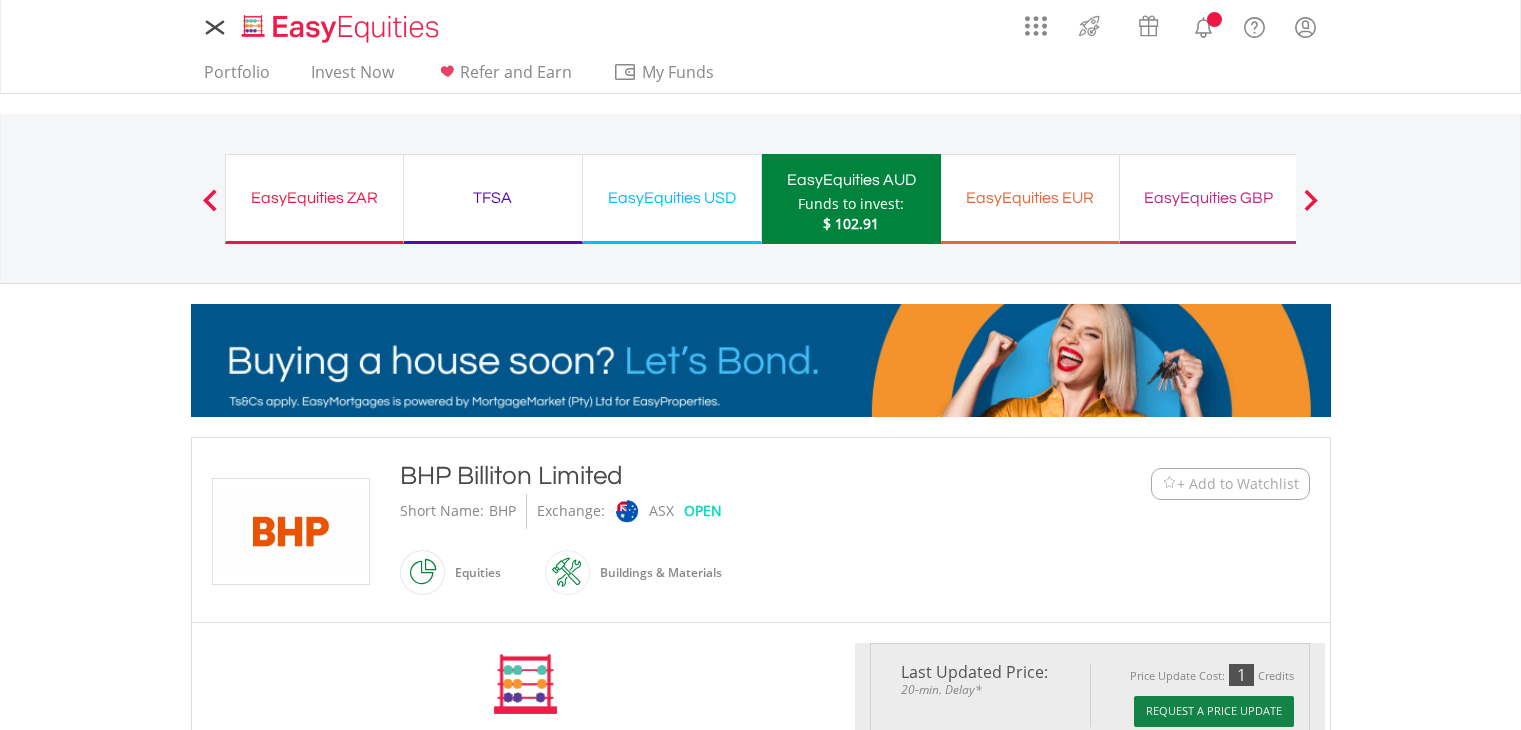 scroll, scrollTop: 0, scrollLeft: 0, axis: both 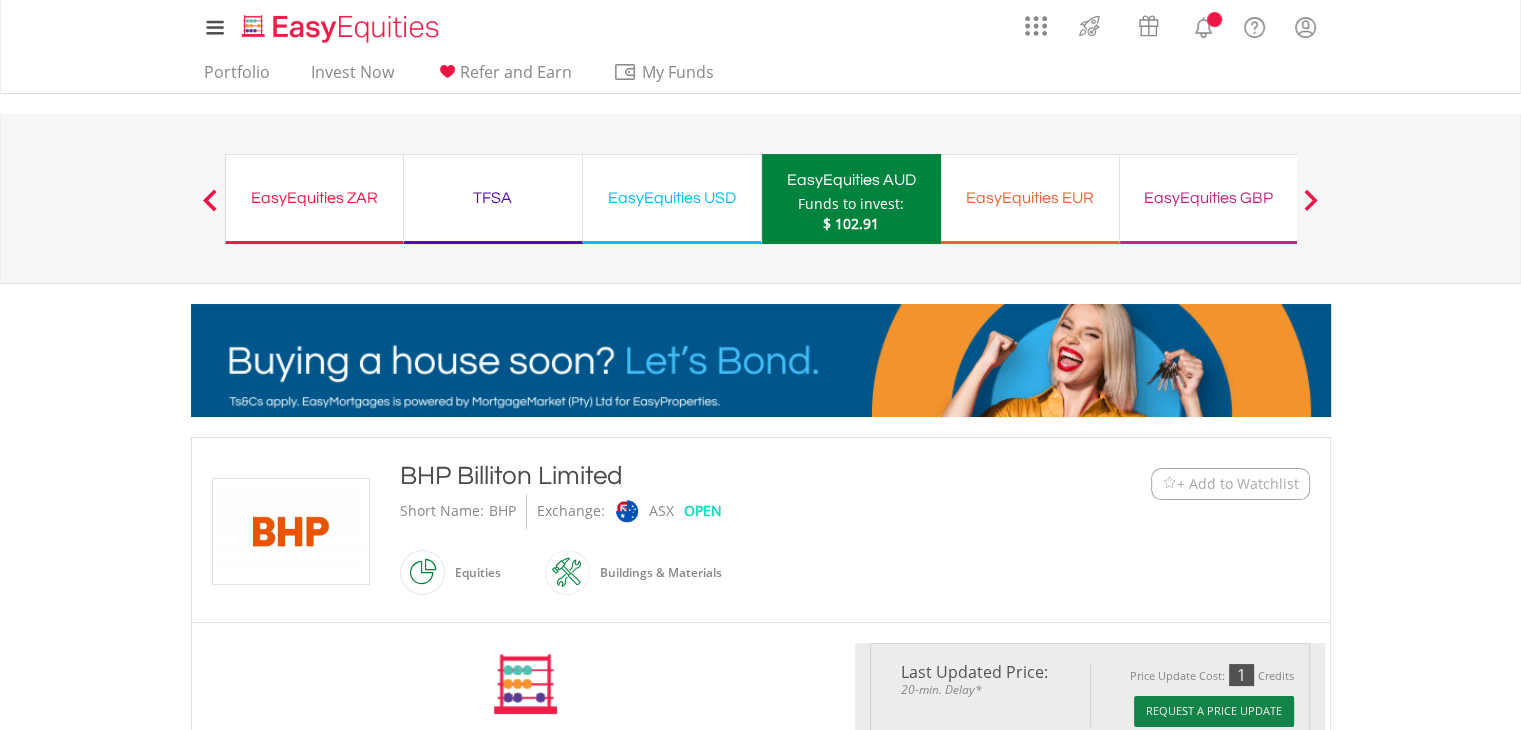 type on "******" 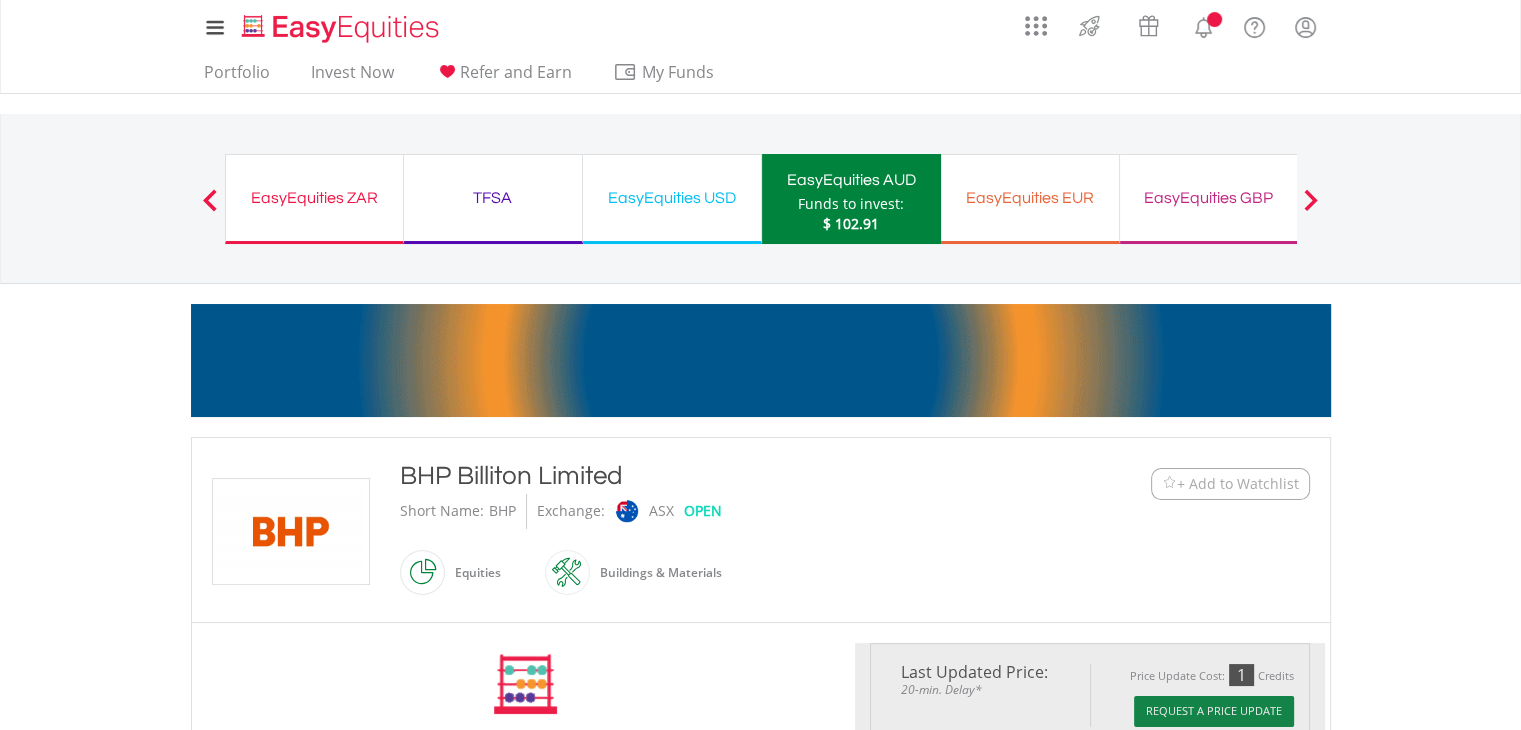 type on "******" 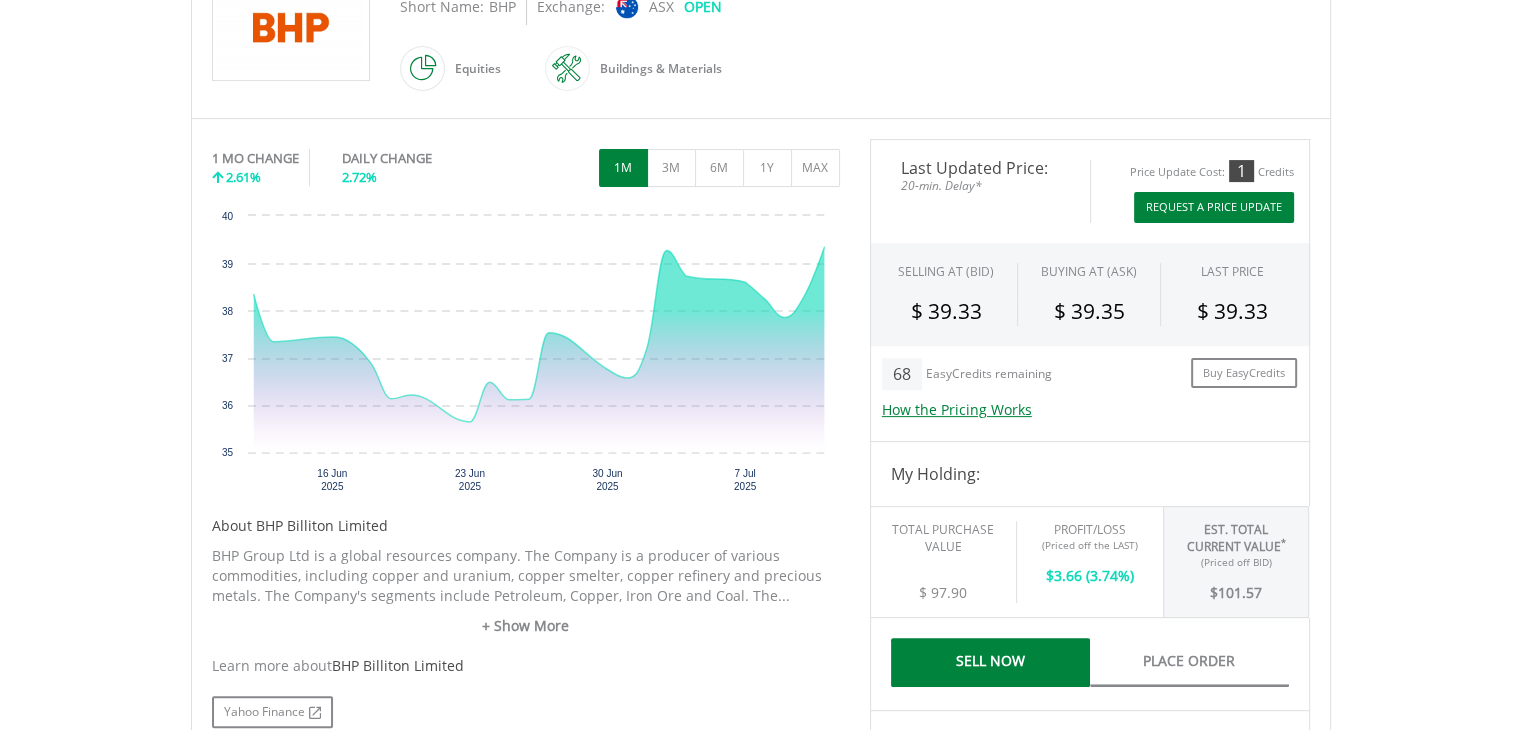 scroll, scrollTop: 506, scrollLeft: 0, axis: vertical 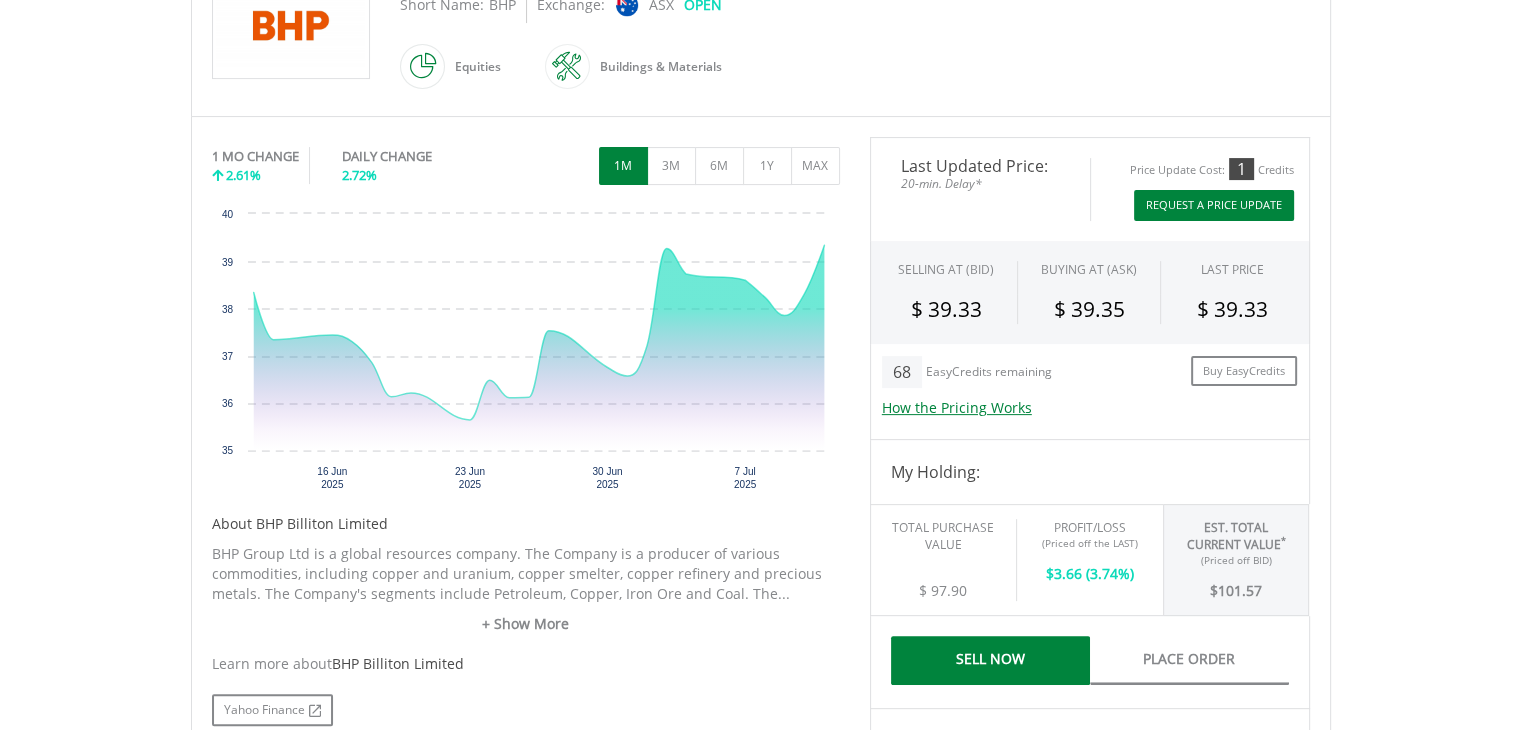 click on "Request A Price Update" at bounding box center [1214, 205] 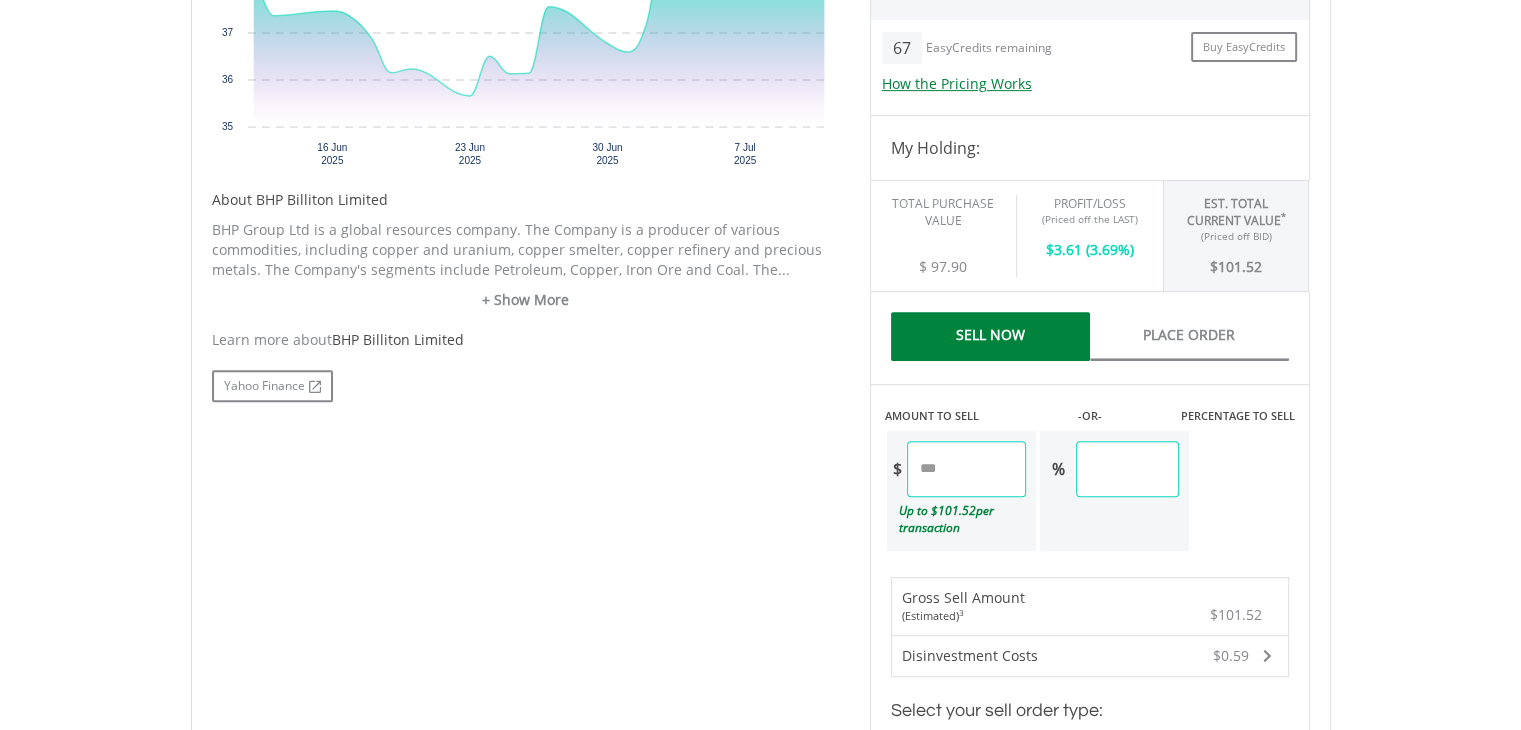 scroll, scrollTop: 866, scrollLeft: 0, axis: vertical 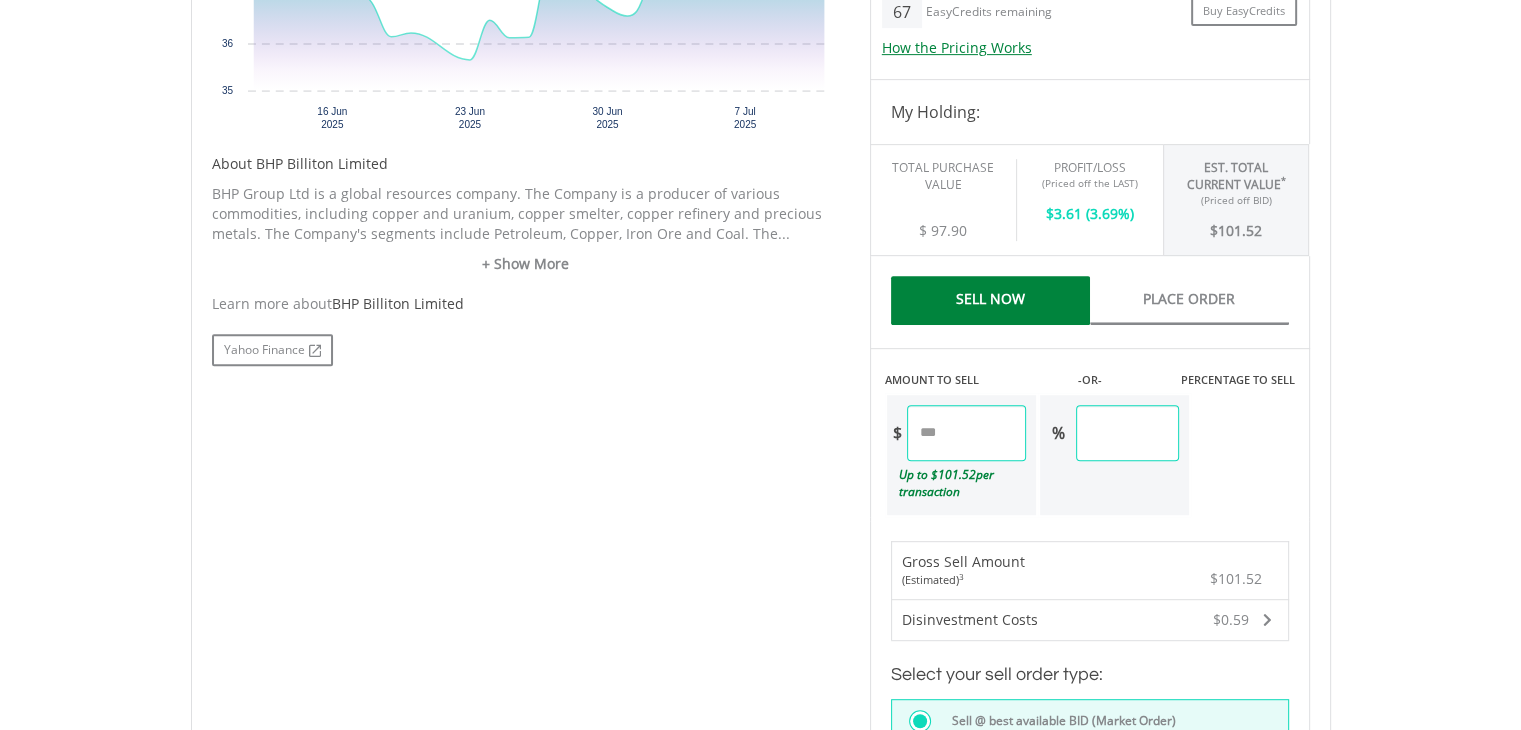drag, startPoint x: 989, startPoint y: 418, endPoint x: 848, endPoint y: 418, distance: 141 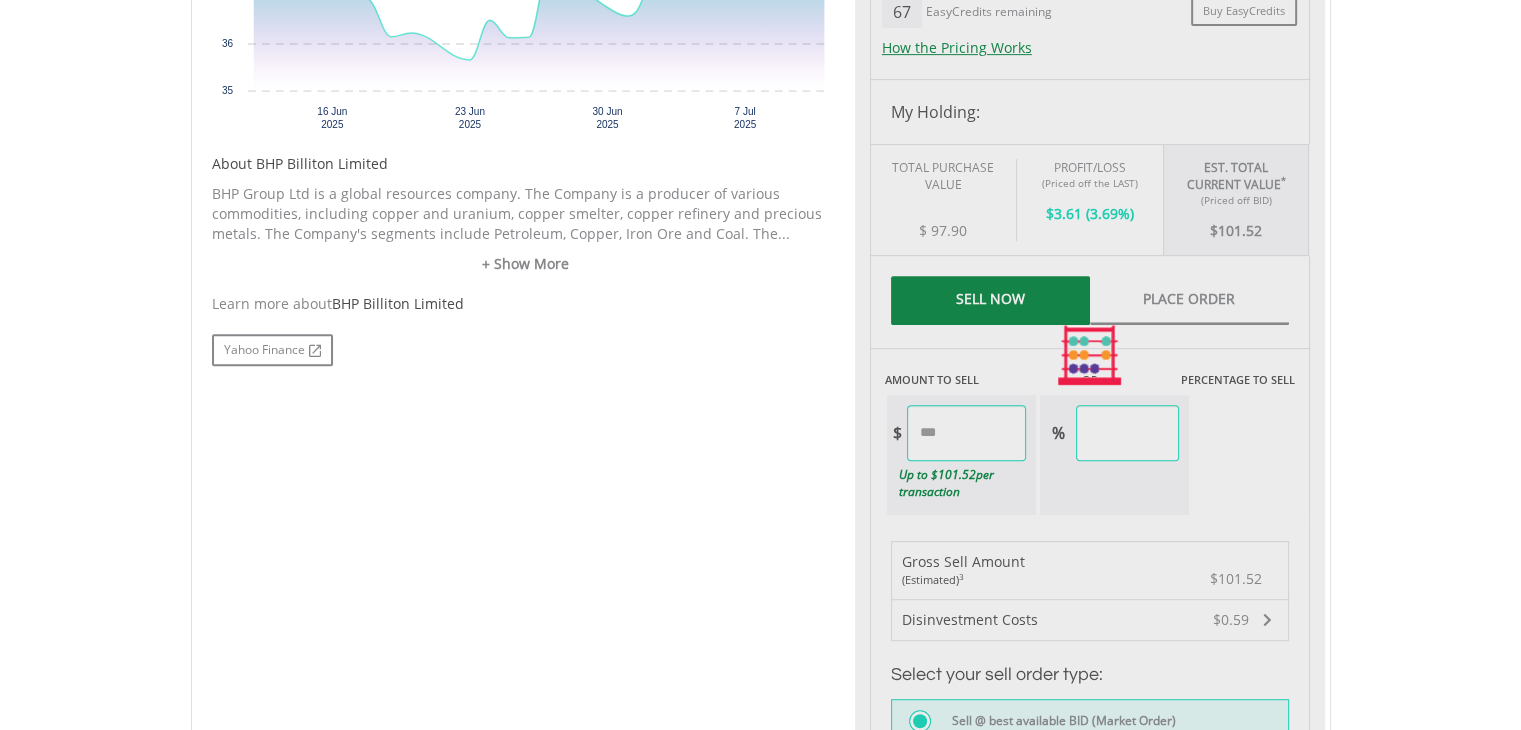 type on "****" 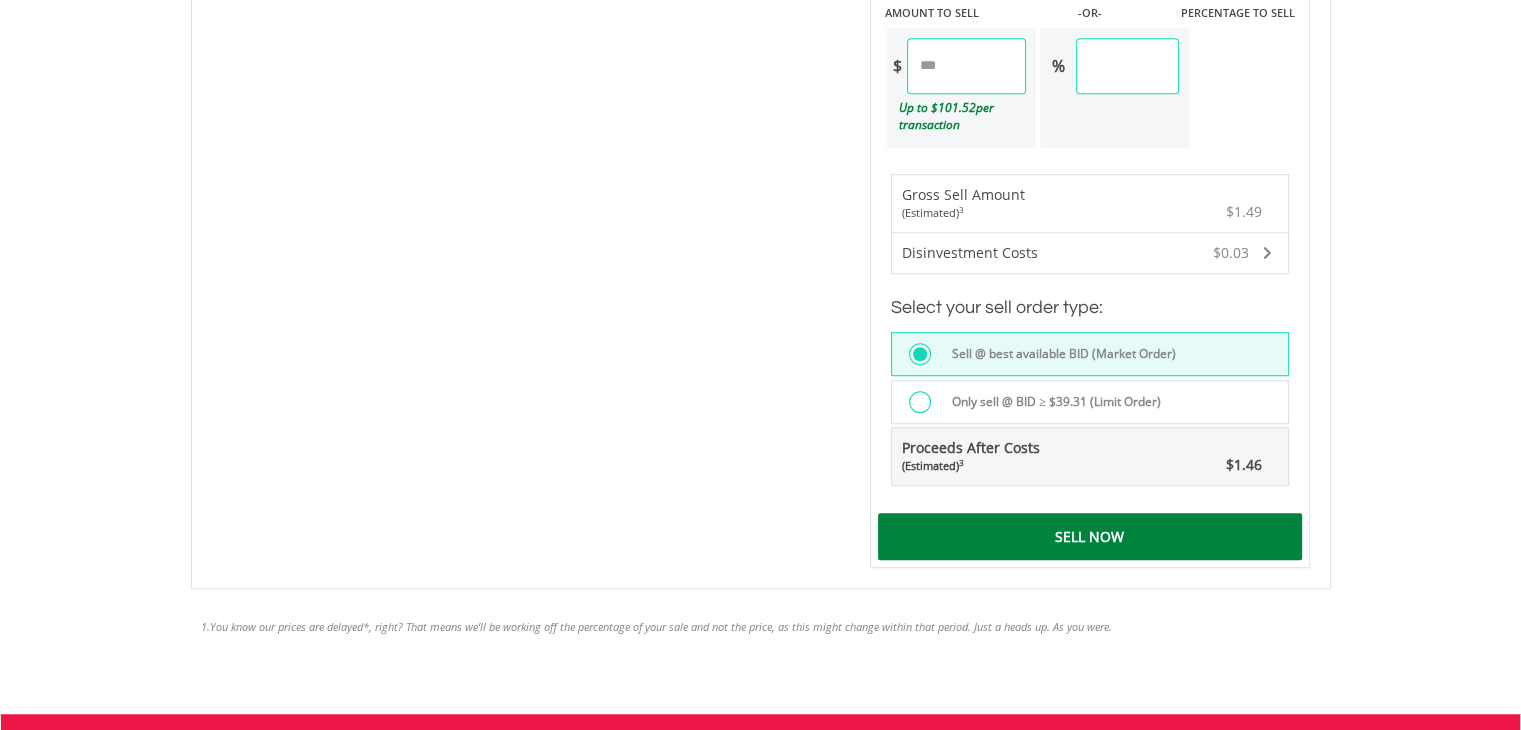 scroll, scrollTop: 1275, scrollLeft: 0, axis: vertical 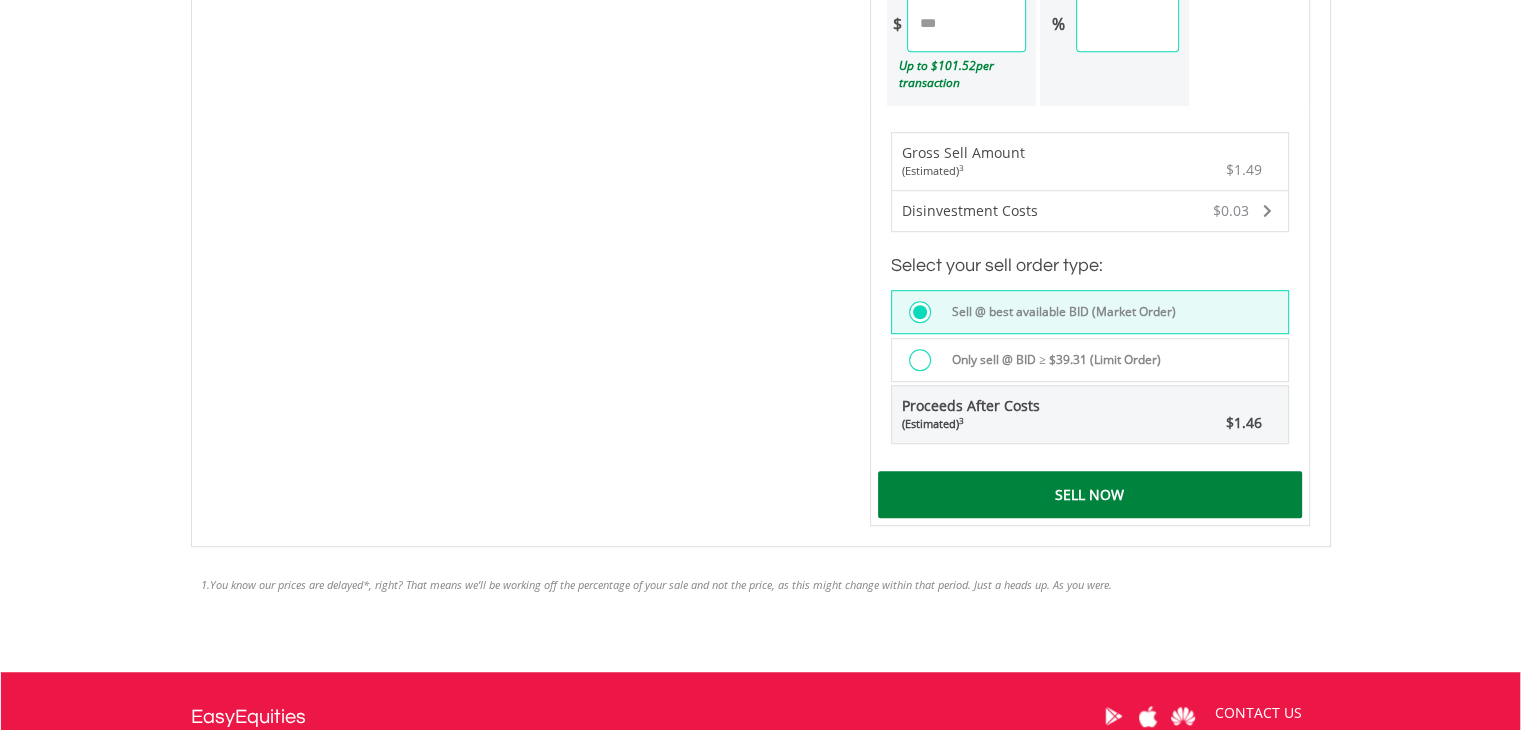 click on "Sell Now" at bounding box center (1090, 494) 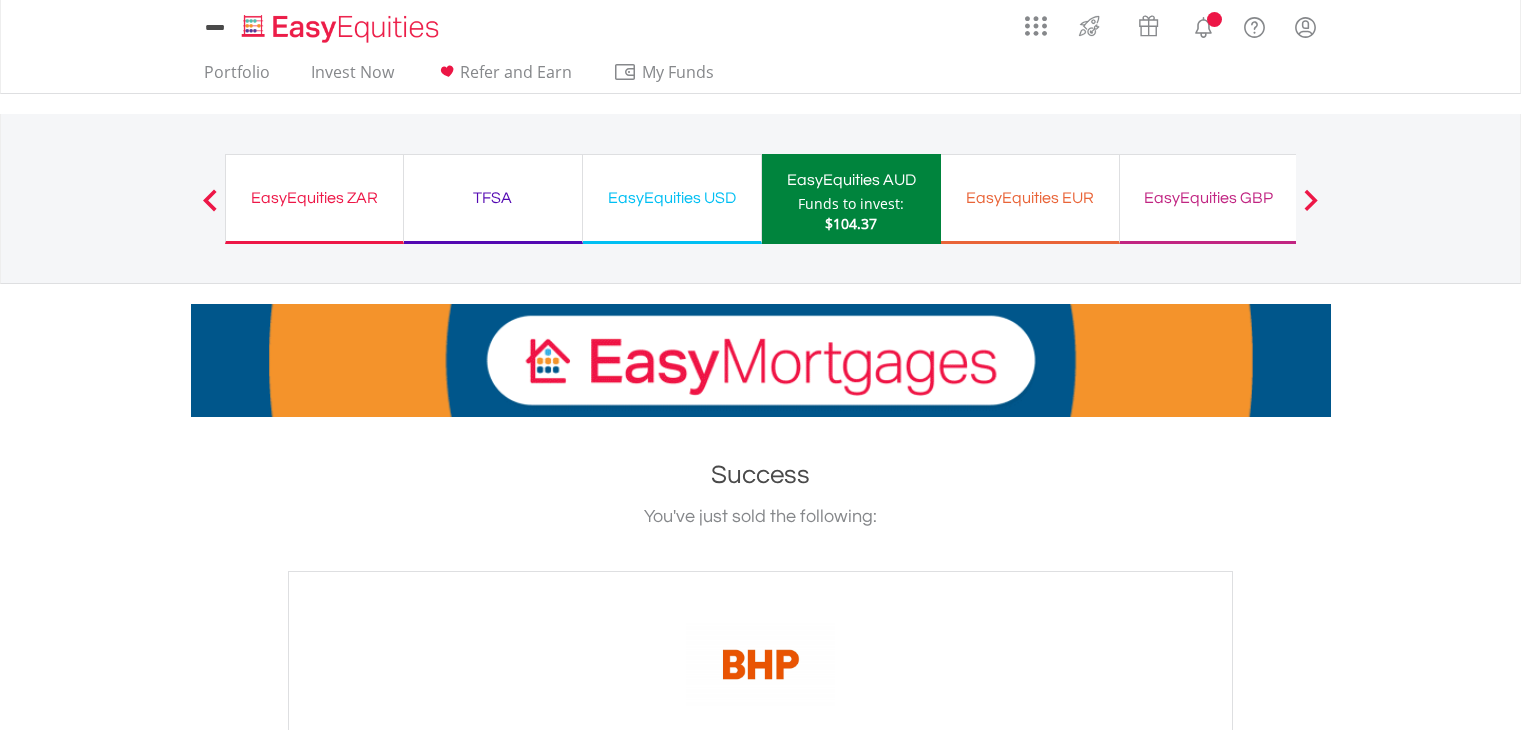 scroll, scrollTop: 0, scrollLeft: 0, axis: both 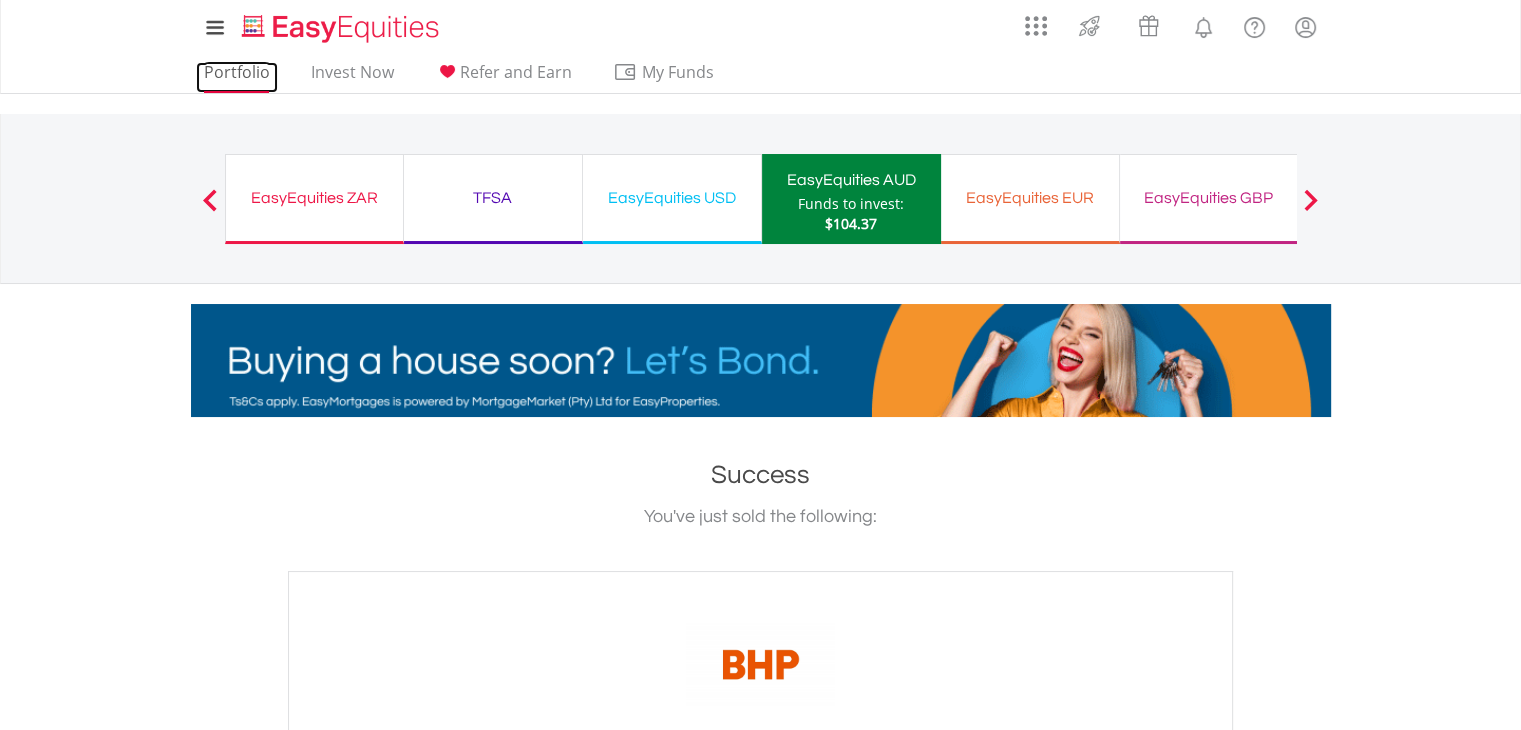 click on "Portfolio" at bounding box center [237, 77] 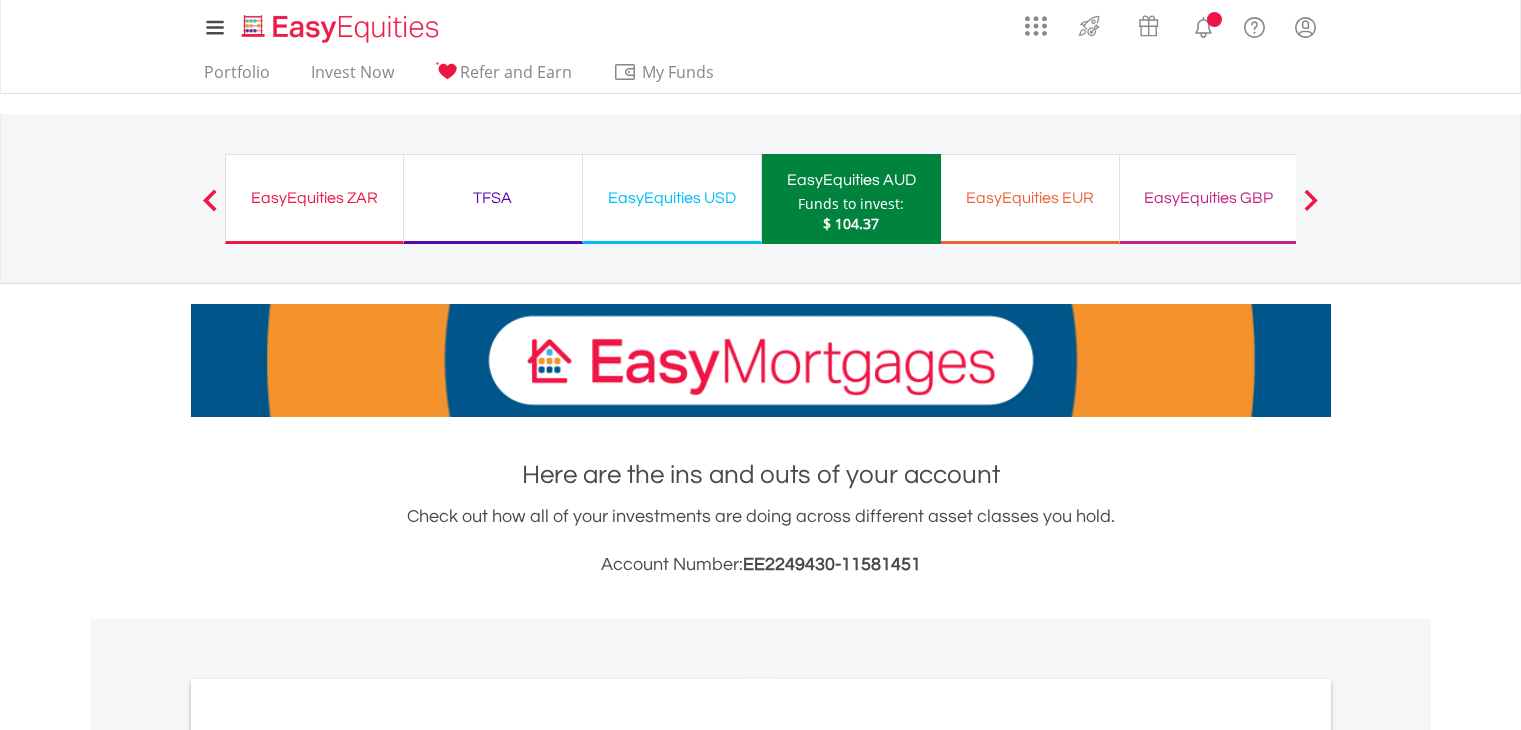 scroll, scrollTop: 0, scrollLeft: 0, axis: both 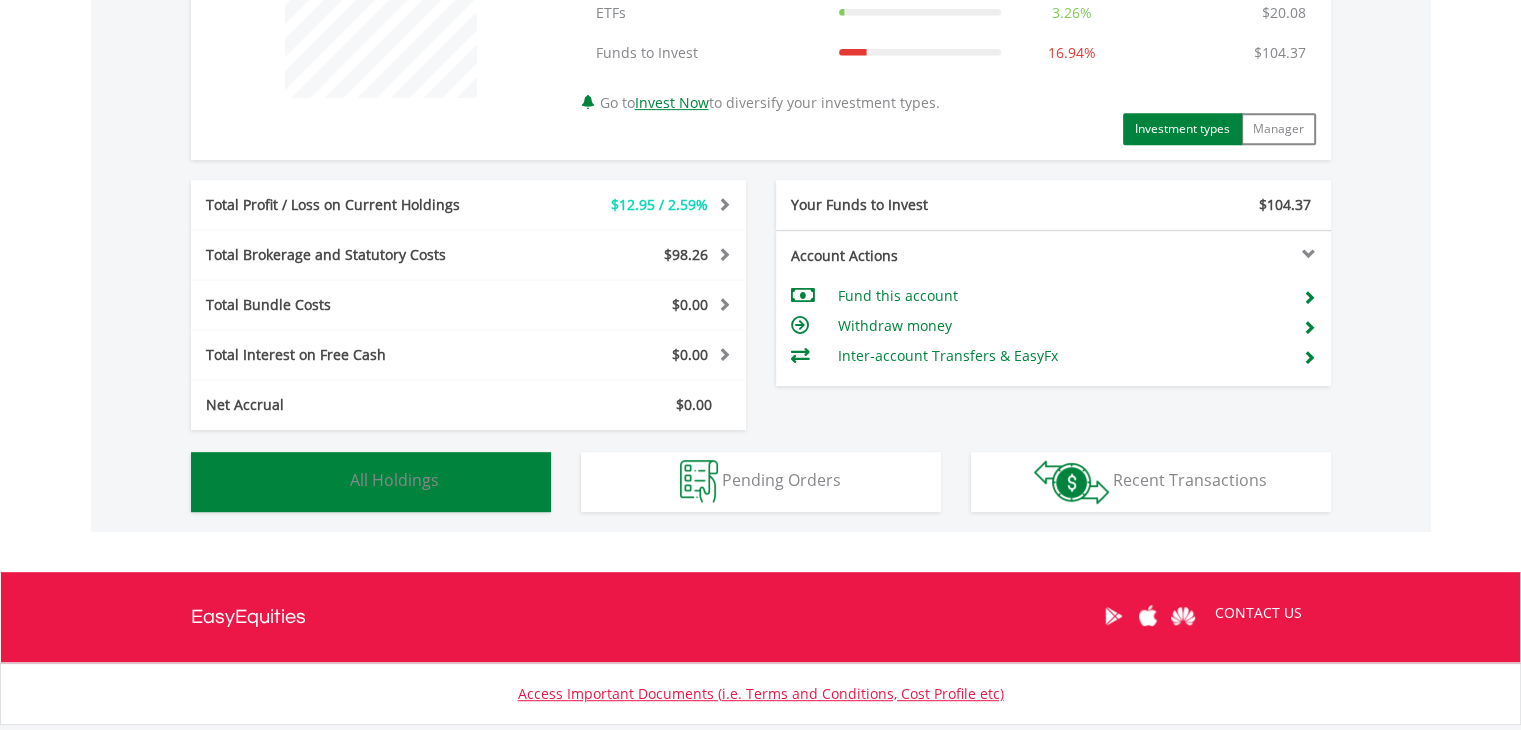 drag, startPoint x: 434, startPoint y: 485, endPoint x: 430, endPoint y: 475, distance: 10.770329 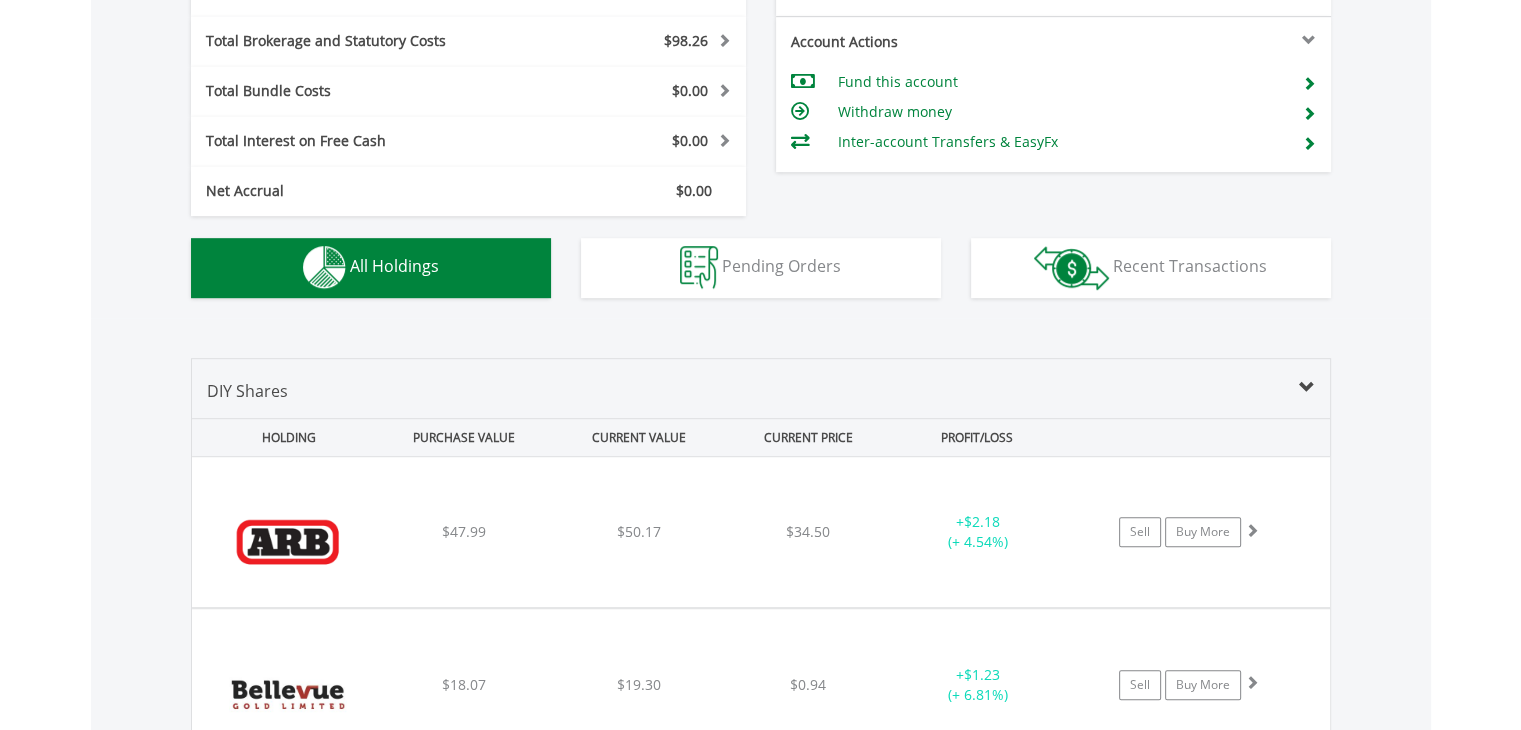 scroll, scrollTop: 1441, scrollLeft: 0, axis: vertical 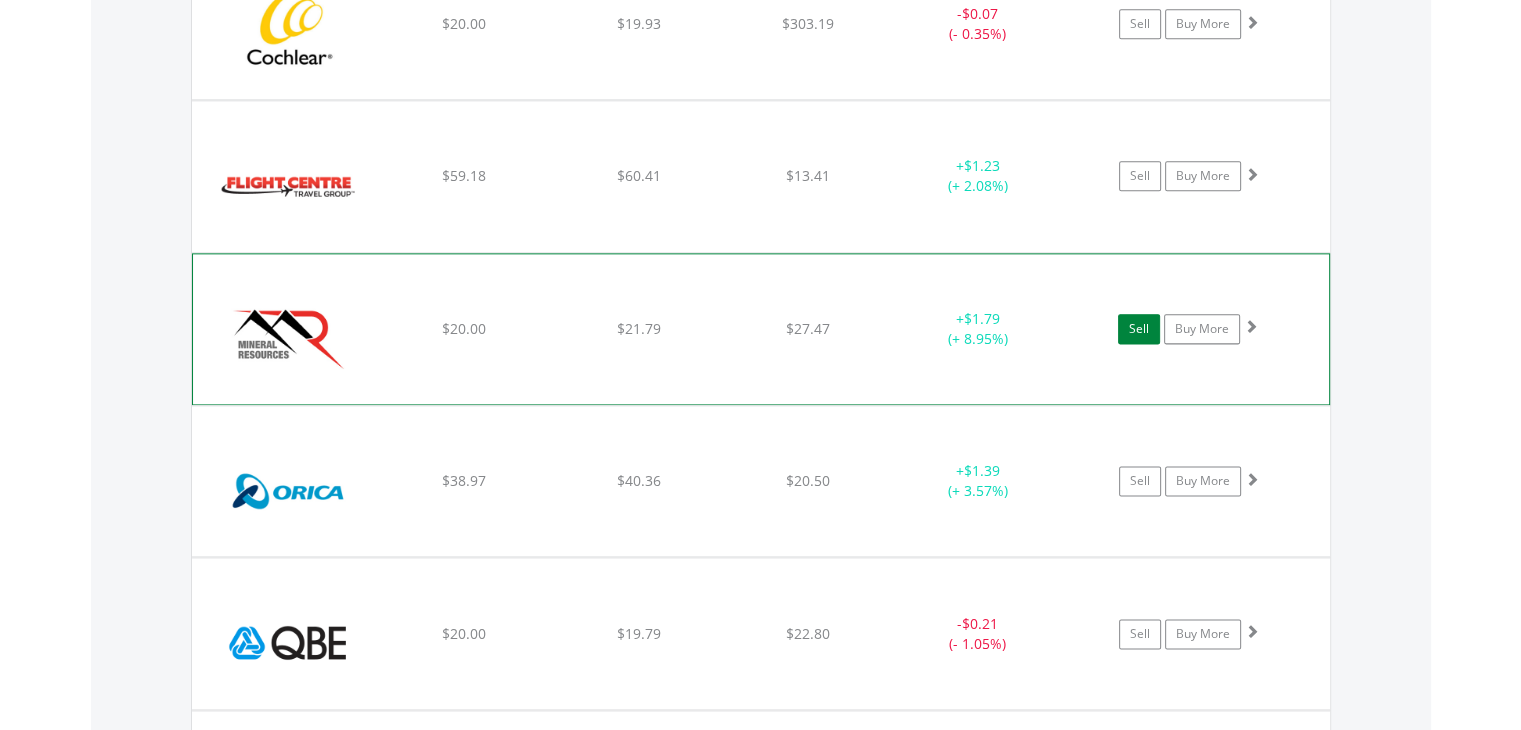 click on "Sell" at bounding box center [1139, 329] 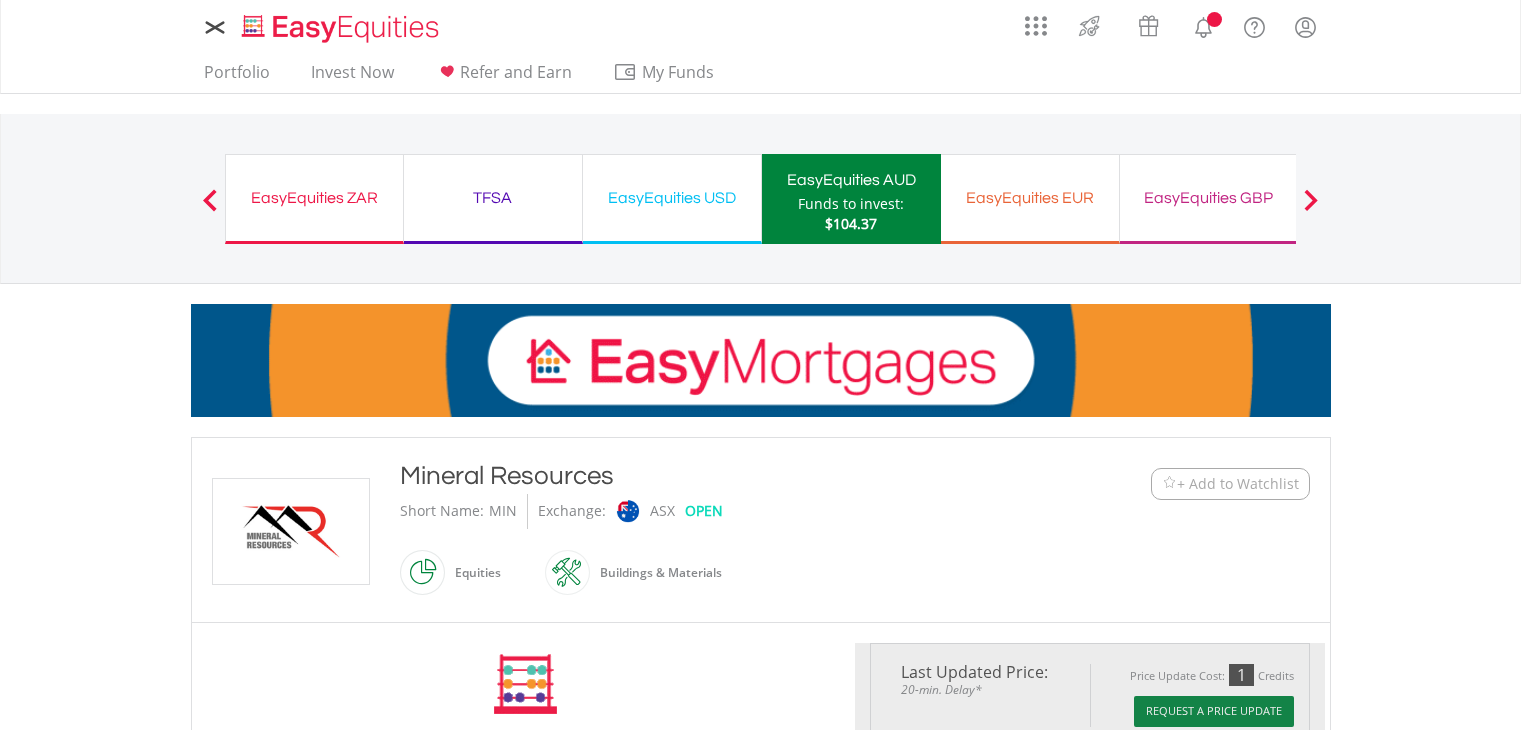 scroll, scrollTop: 0, scrollLeft: 0, axis: both 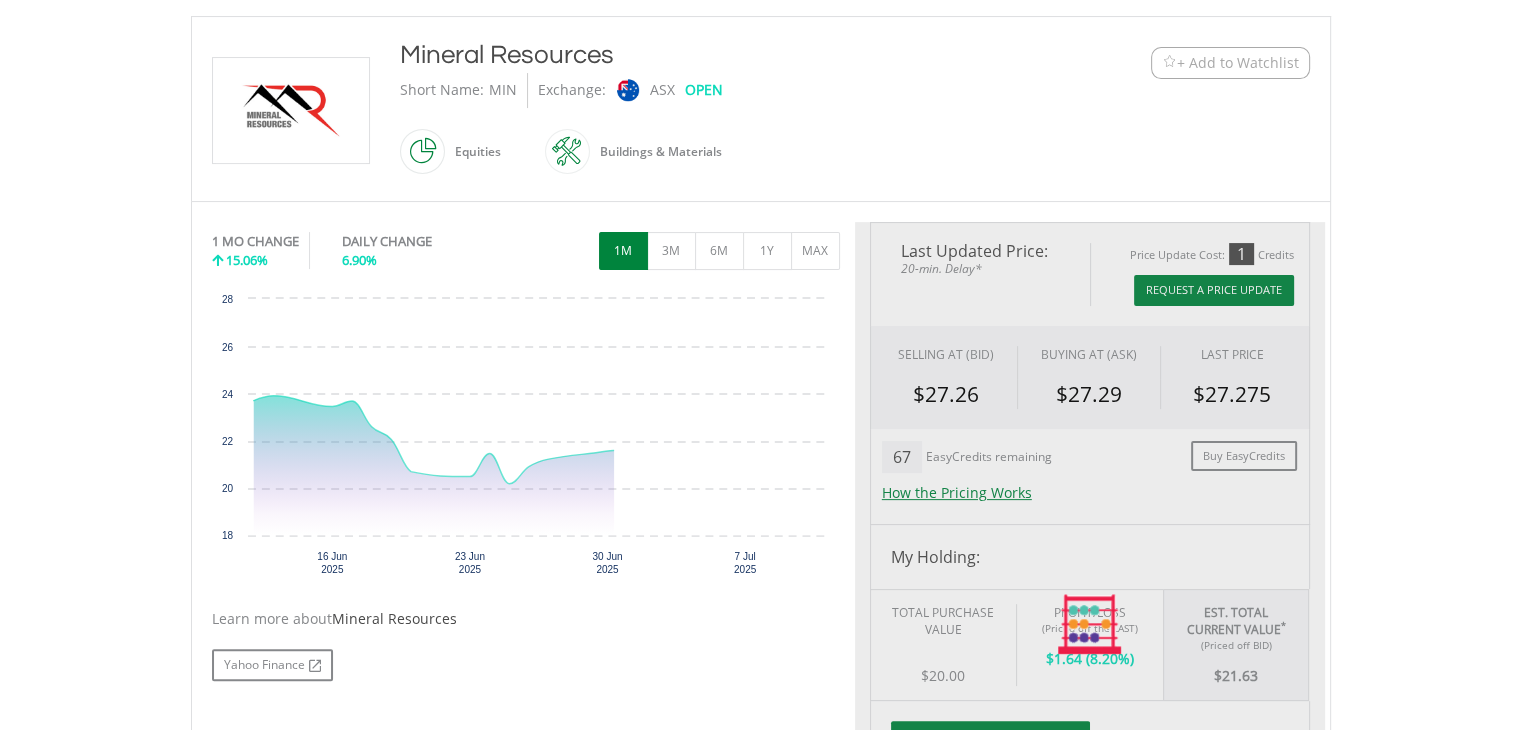 type on "*****" 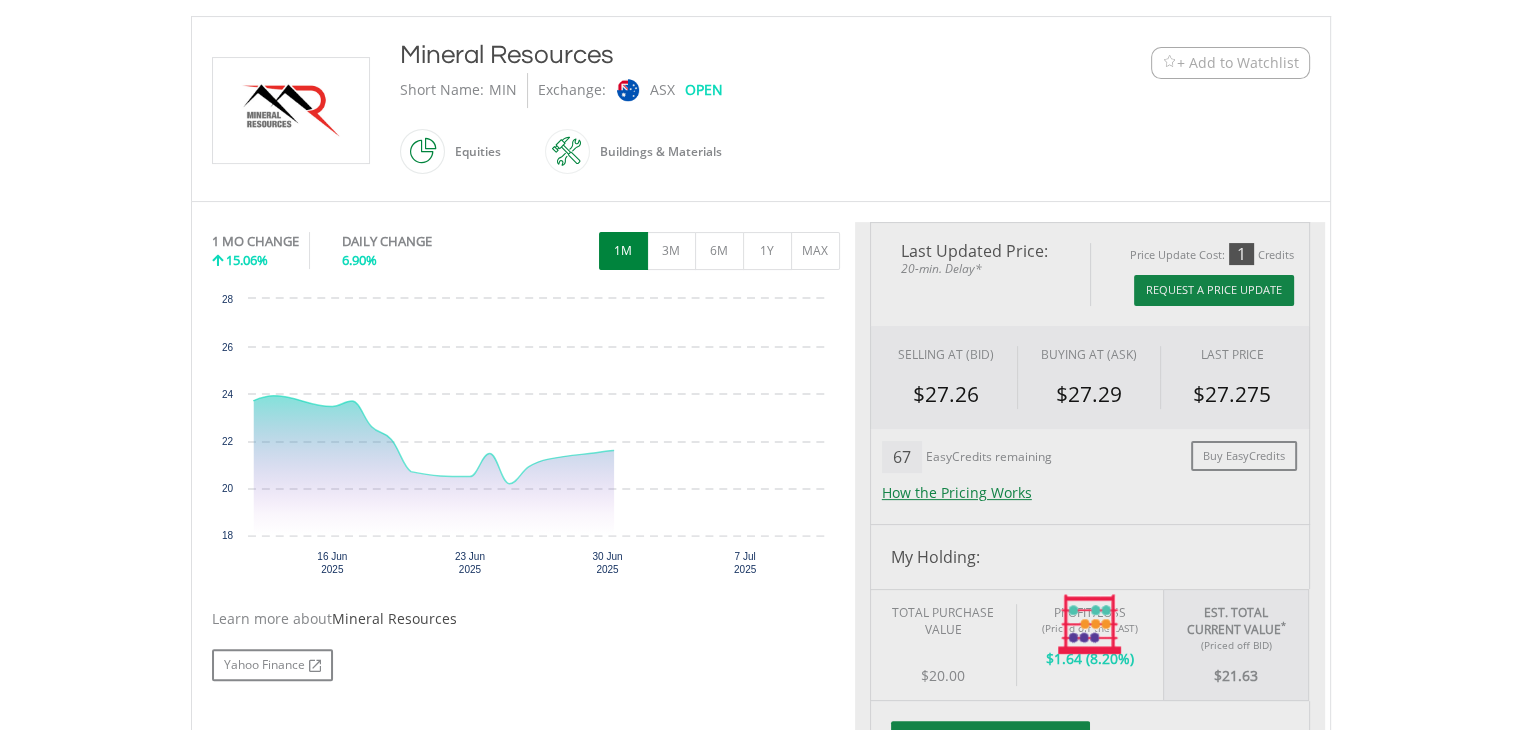 type on "******" 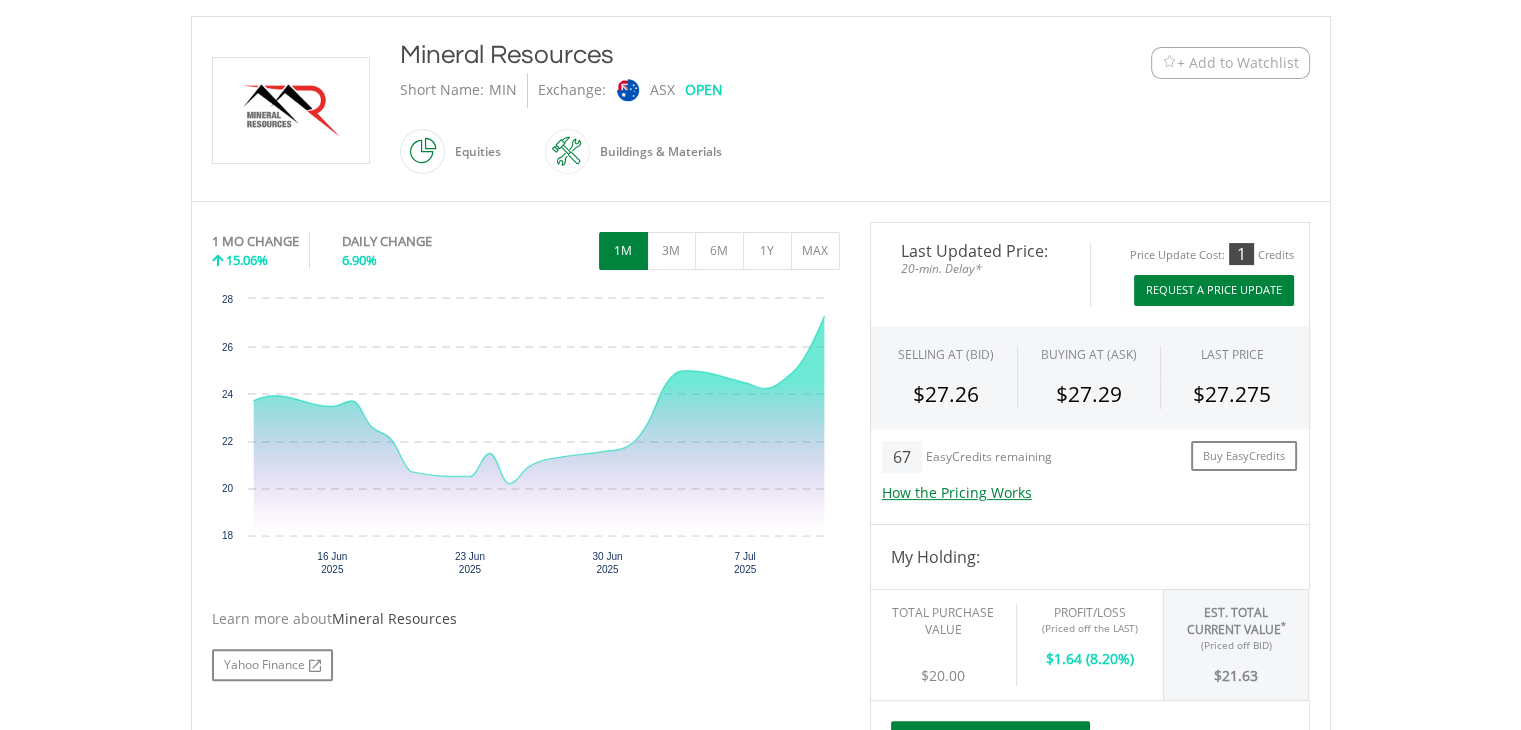 click on "Request A Price Update" at bounding box center [1214, 290] 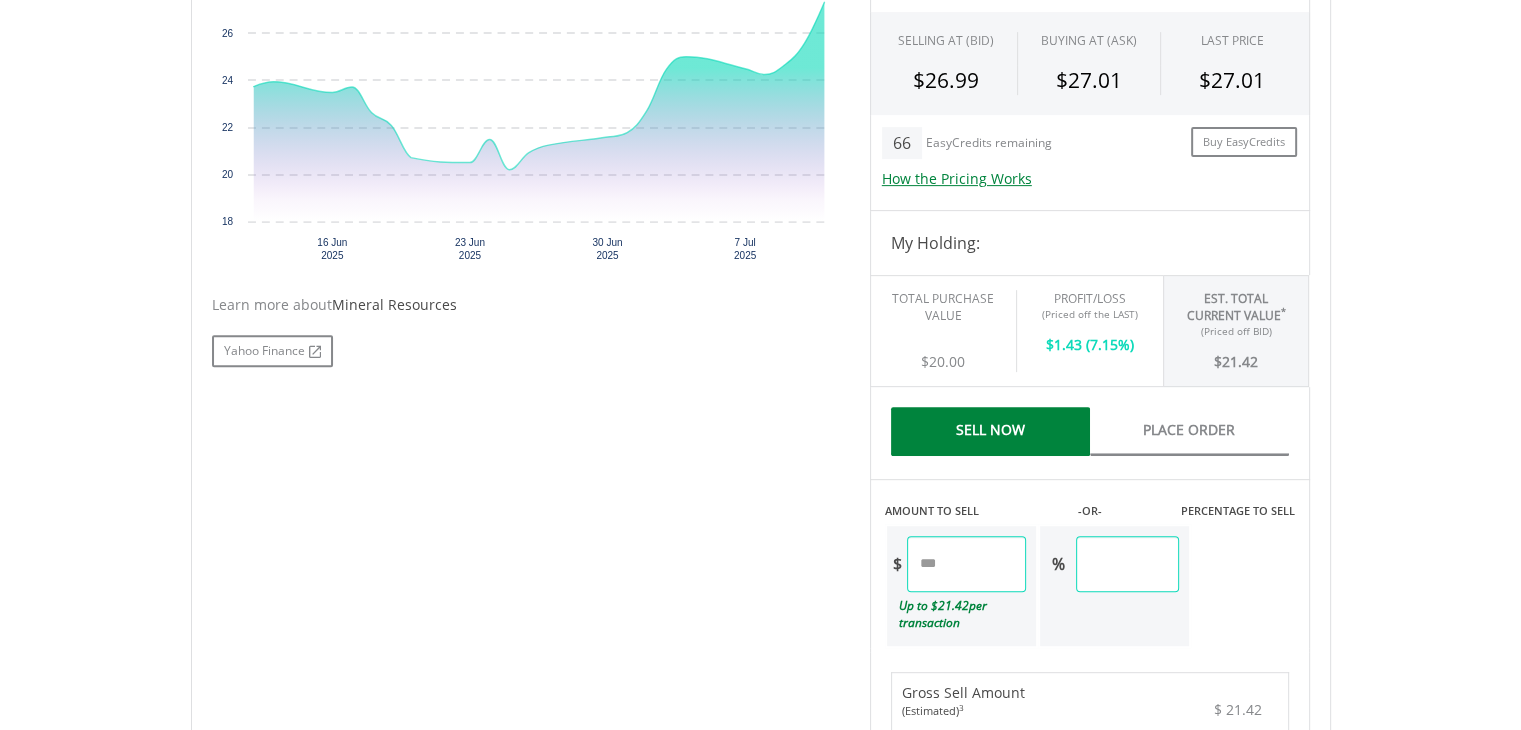 scroll, scrollTop: 742, scrollLeft: 0, axis: vertical 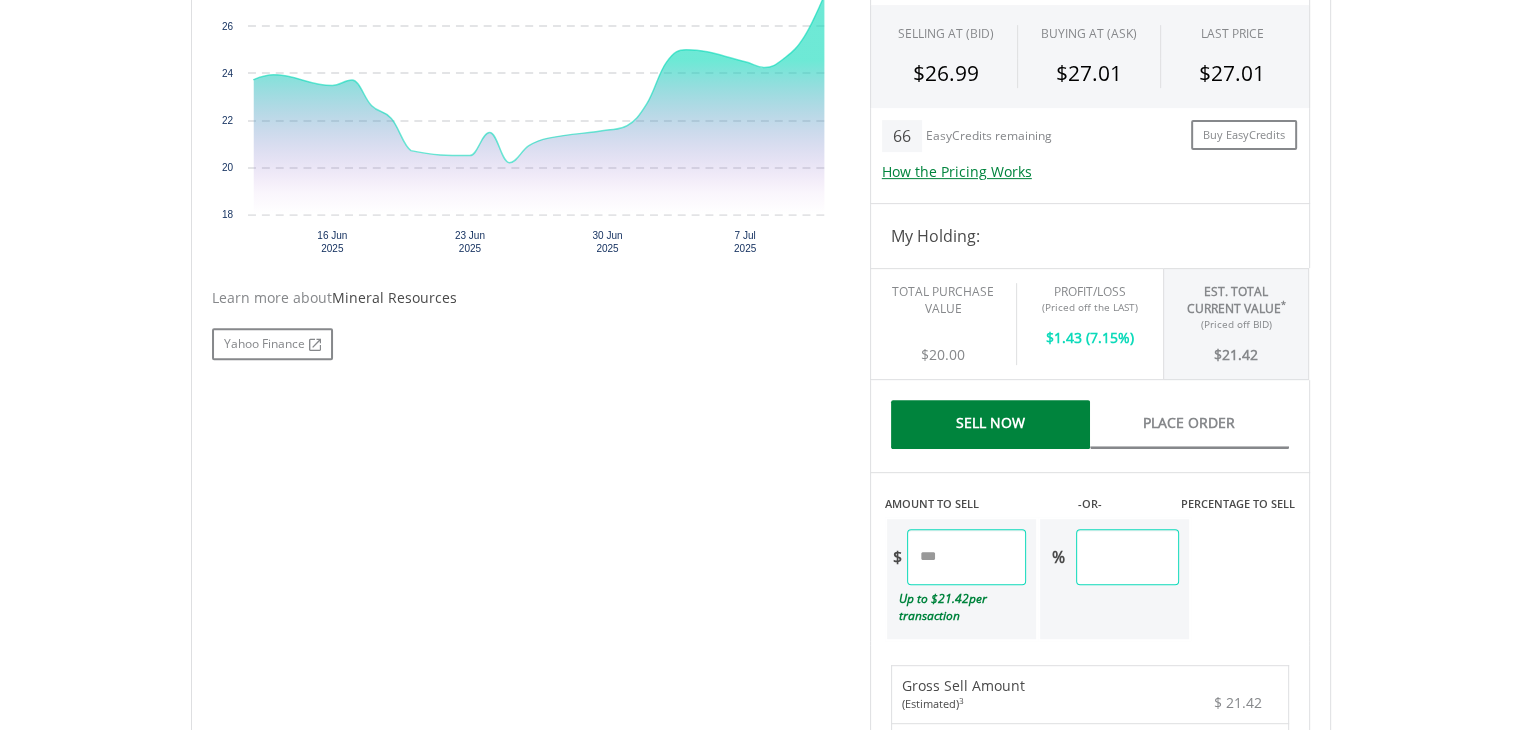drag, startPoint x: 968, startPoint y: 554, endPoint x: 836, endPoint y: 543, distance: 132.45753 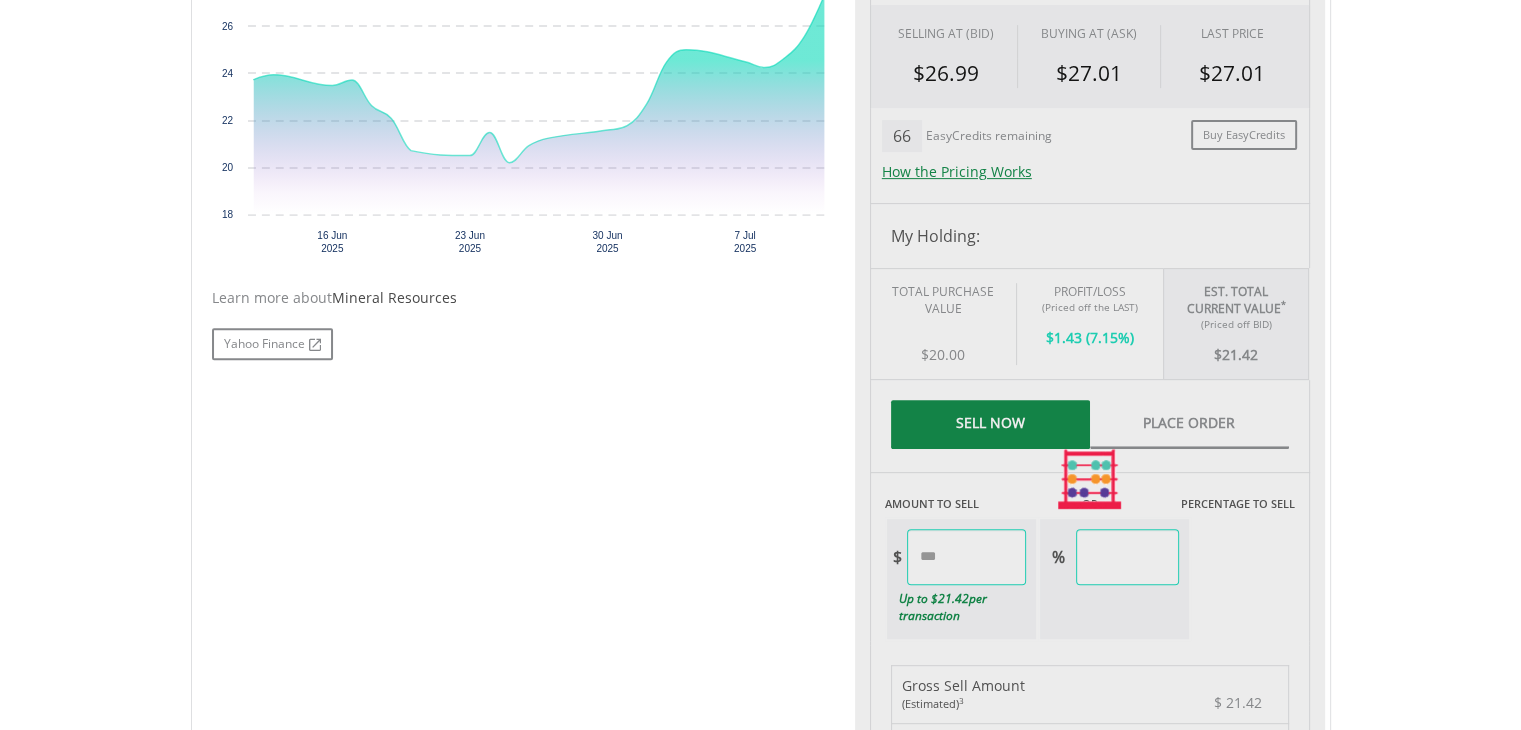 type on "****" 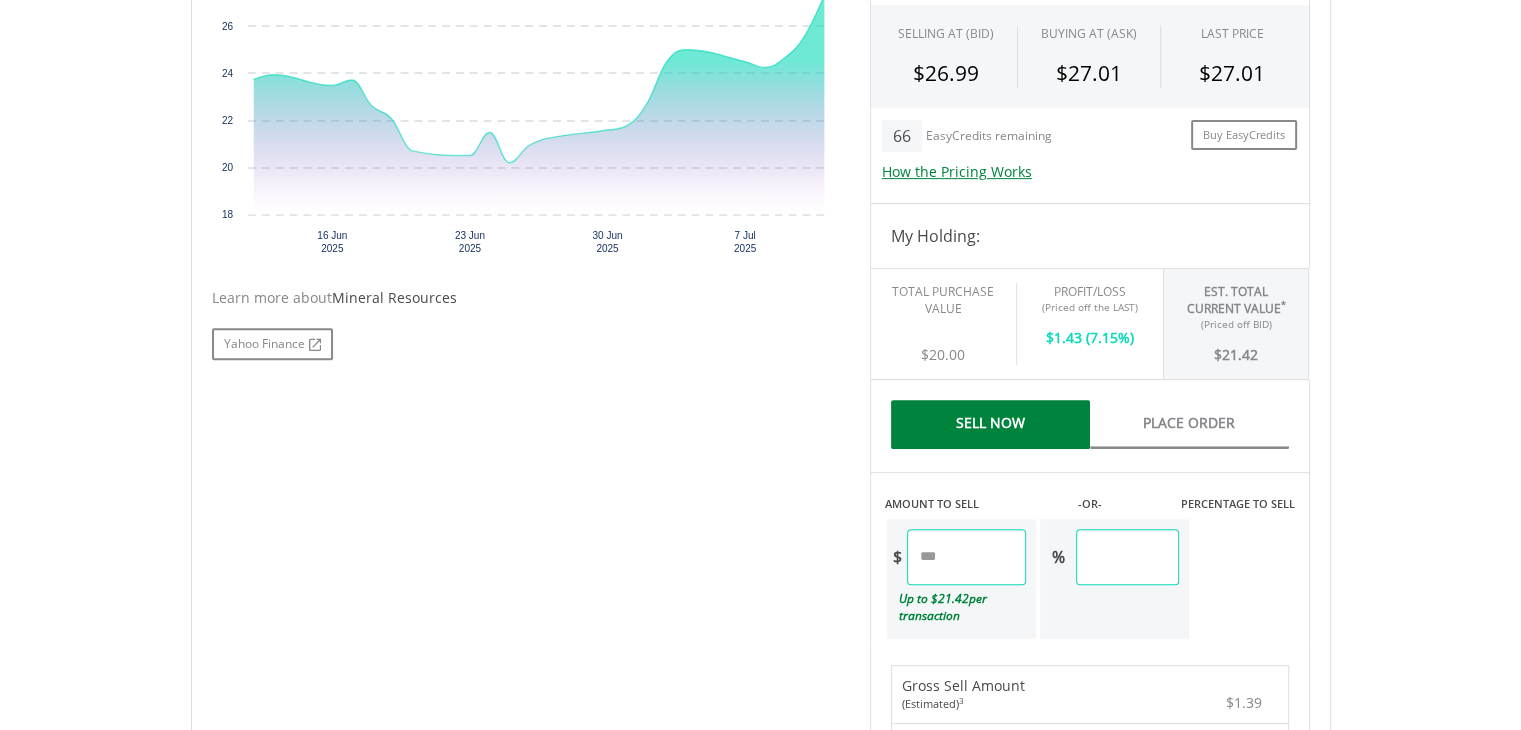 scroll, scrollTop: 104, scrollLeft: 0, axis: vertical 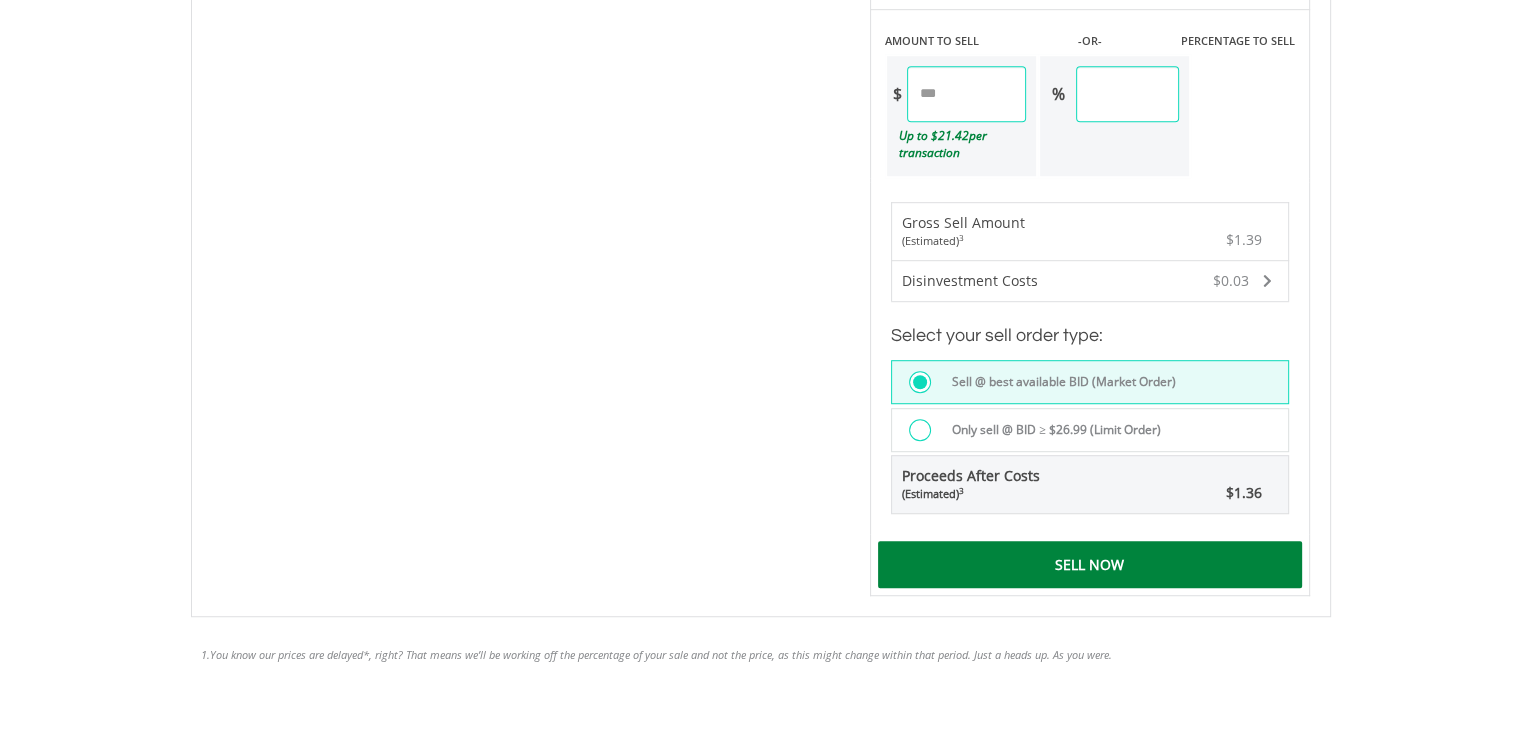 click on "Sell Now" at bounding box center (1090, 564) 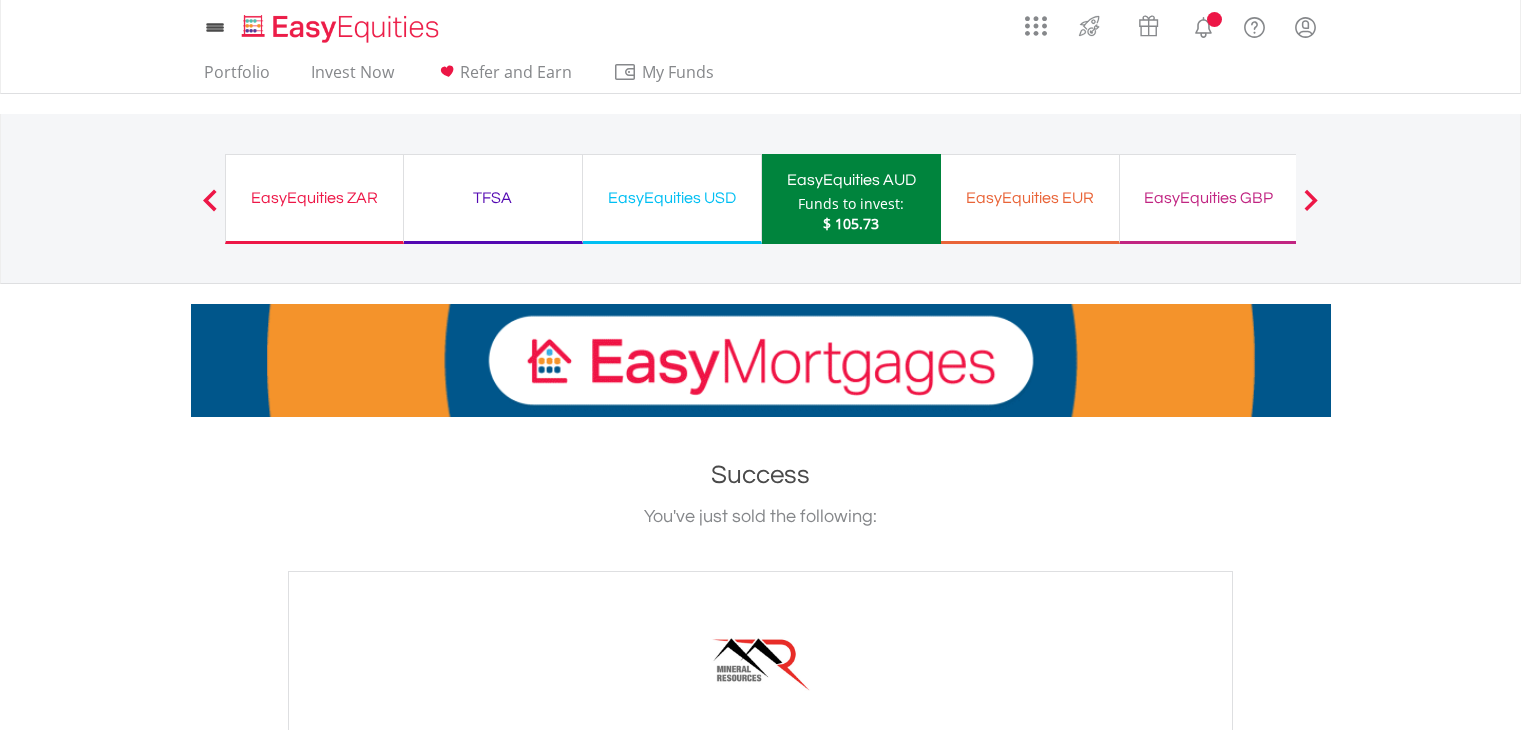 scroll, scrollTop: 0, scrollLeft: 0, axis: both 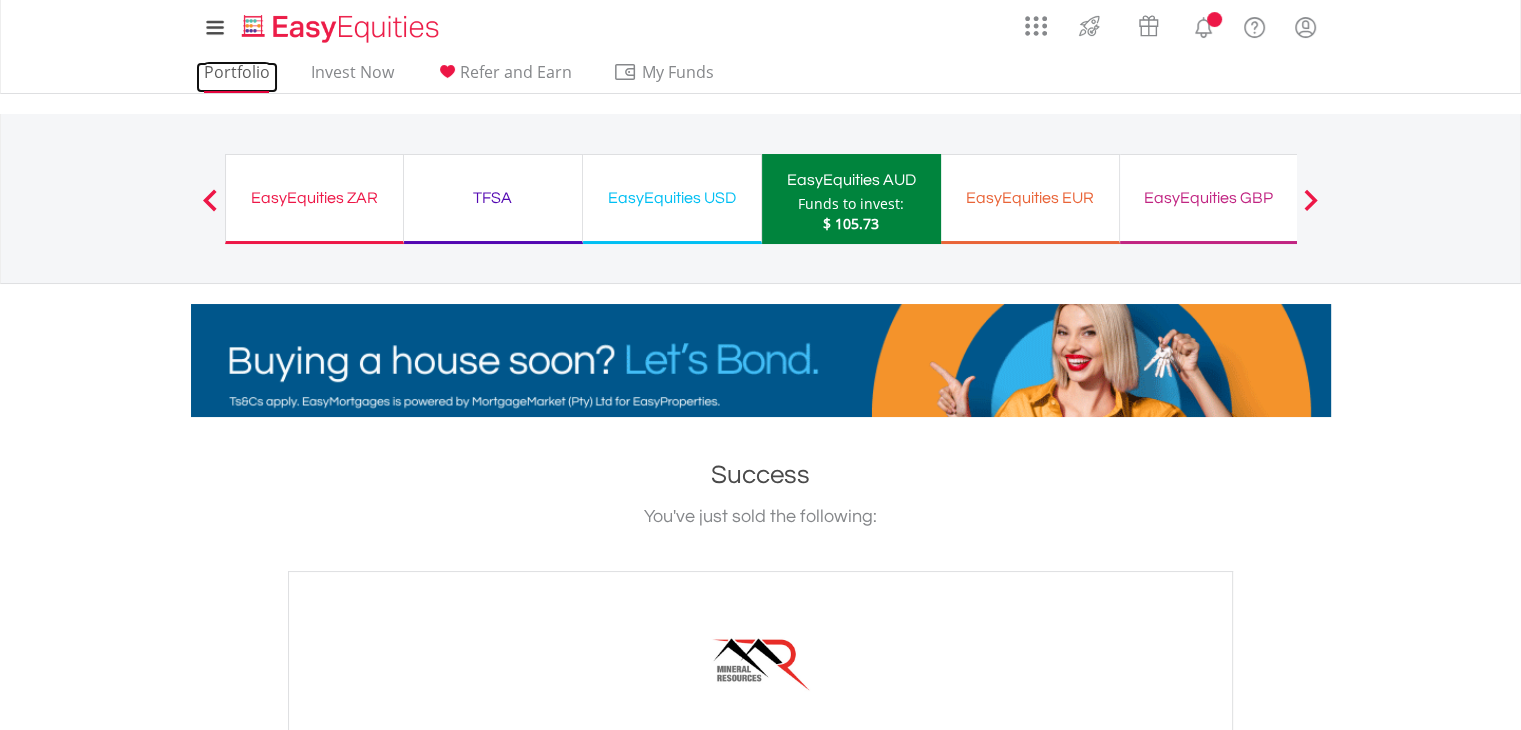 click on "Portfolio" at bounding box center [237, 77] 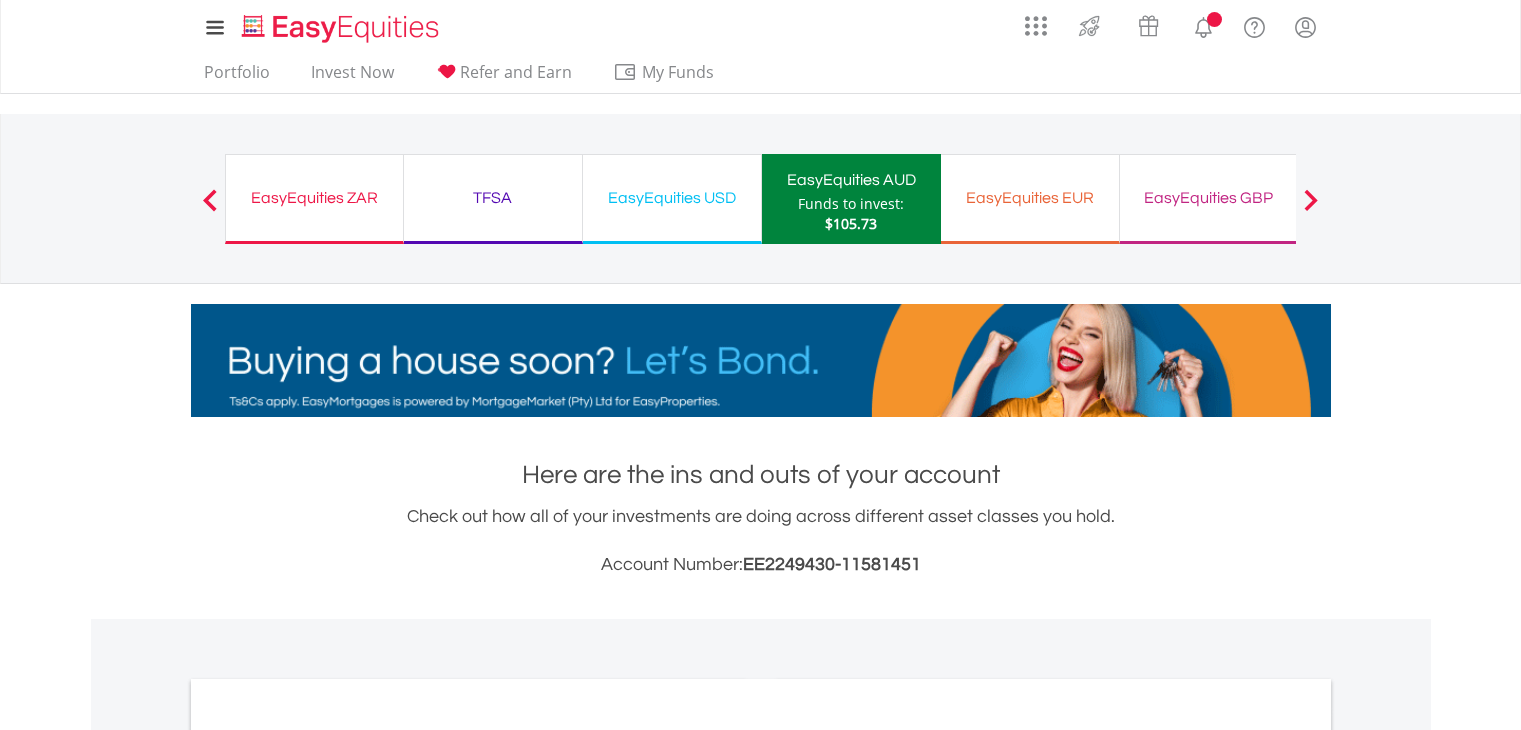scroll, scrollTop: 0, scrollLeft: 0, axis: both 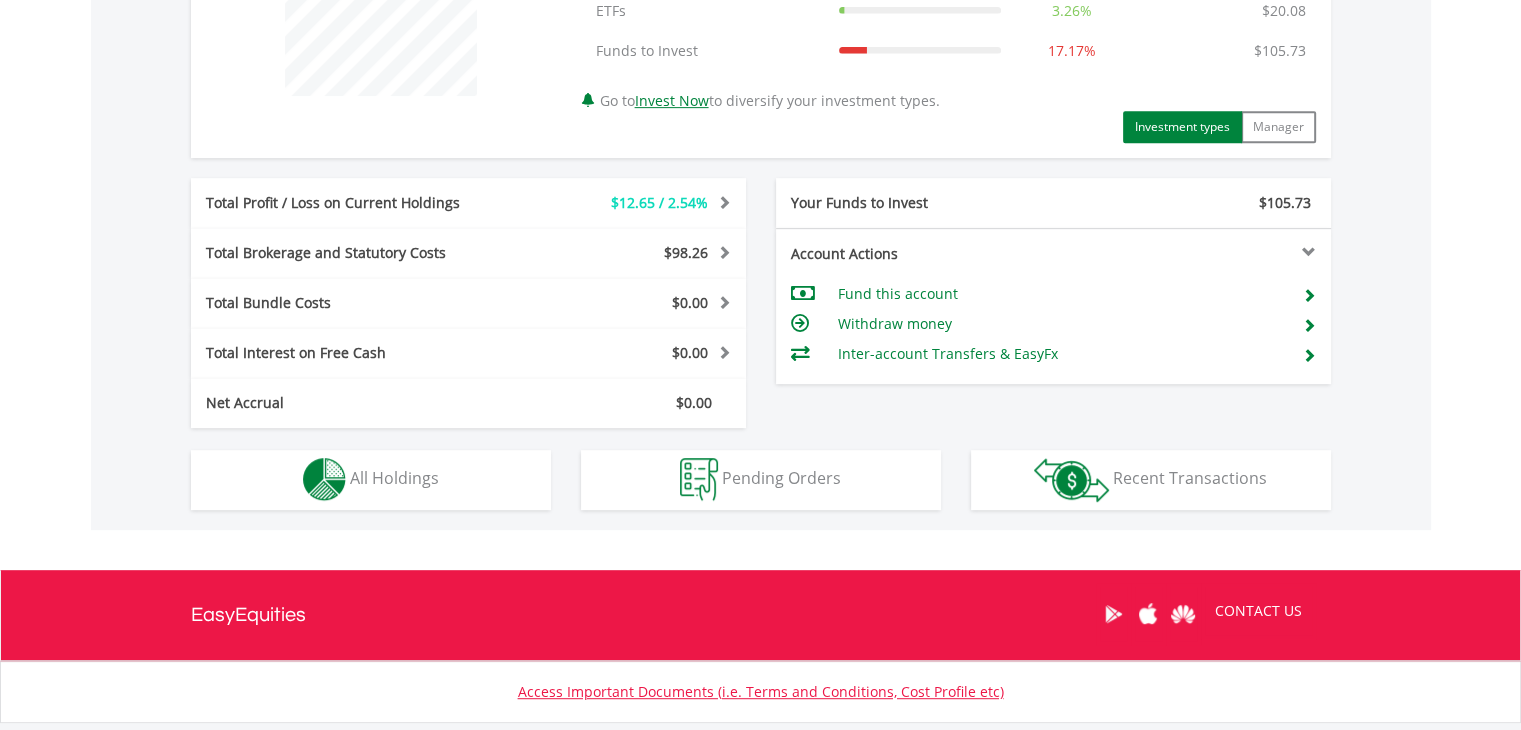 drag, startPoint x: 0, startPoint y: 0, endPoint x: 973, endPoint y: 481, distance: 1085.3986 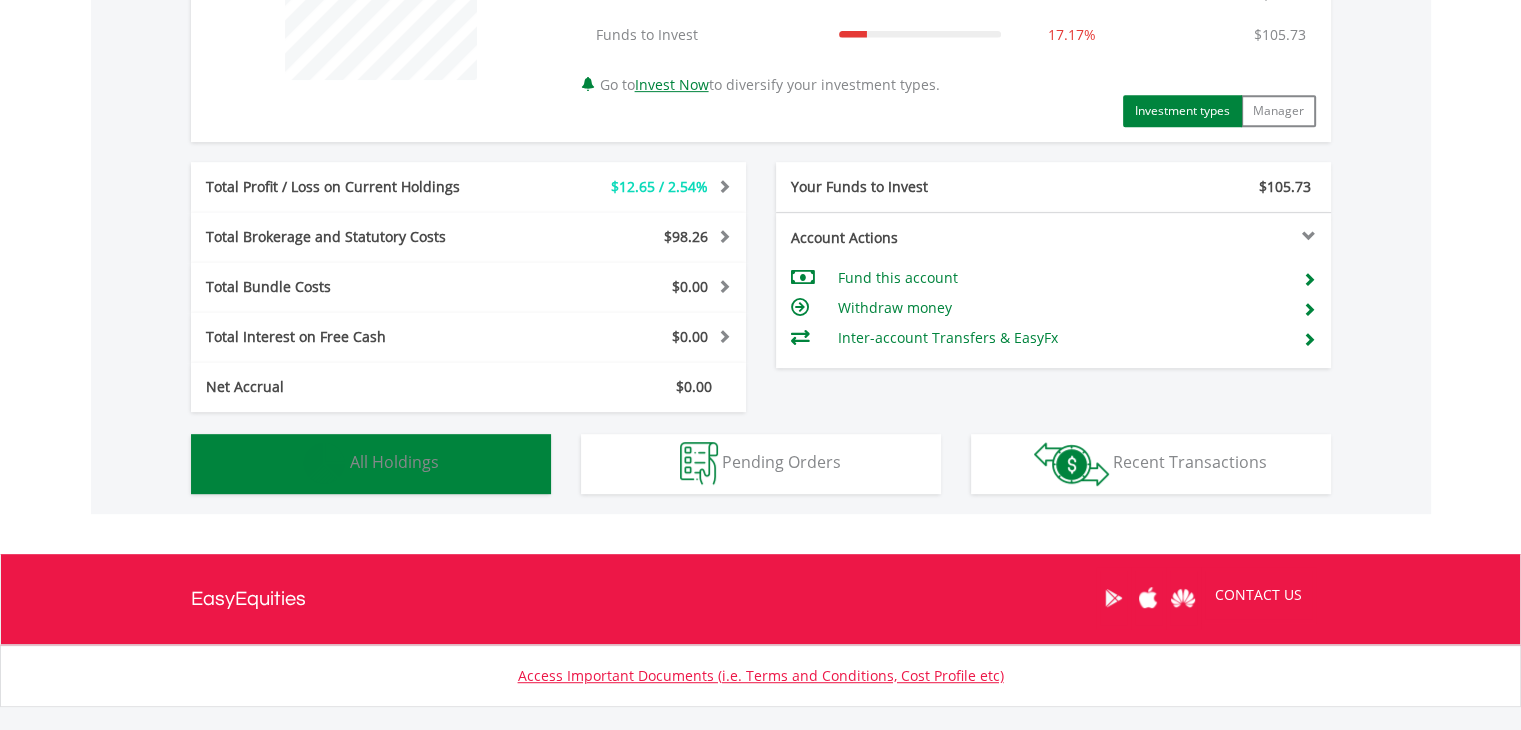 click on "All Holdings" at bounding box center [394, 462] 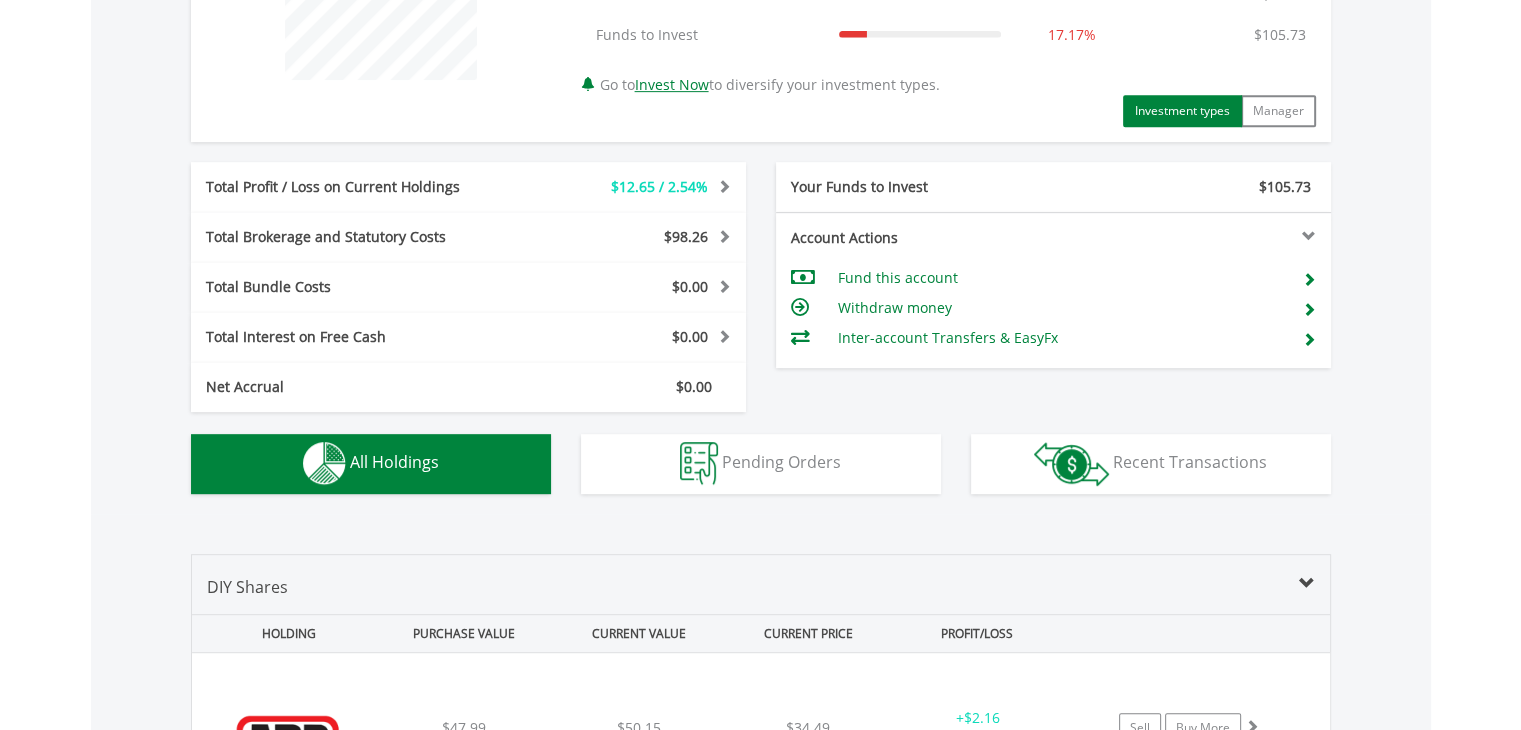 scroll, scrollTop: 1441, scrollLeft: 0, axis: vertical 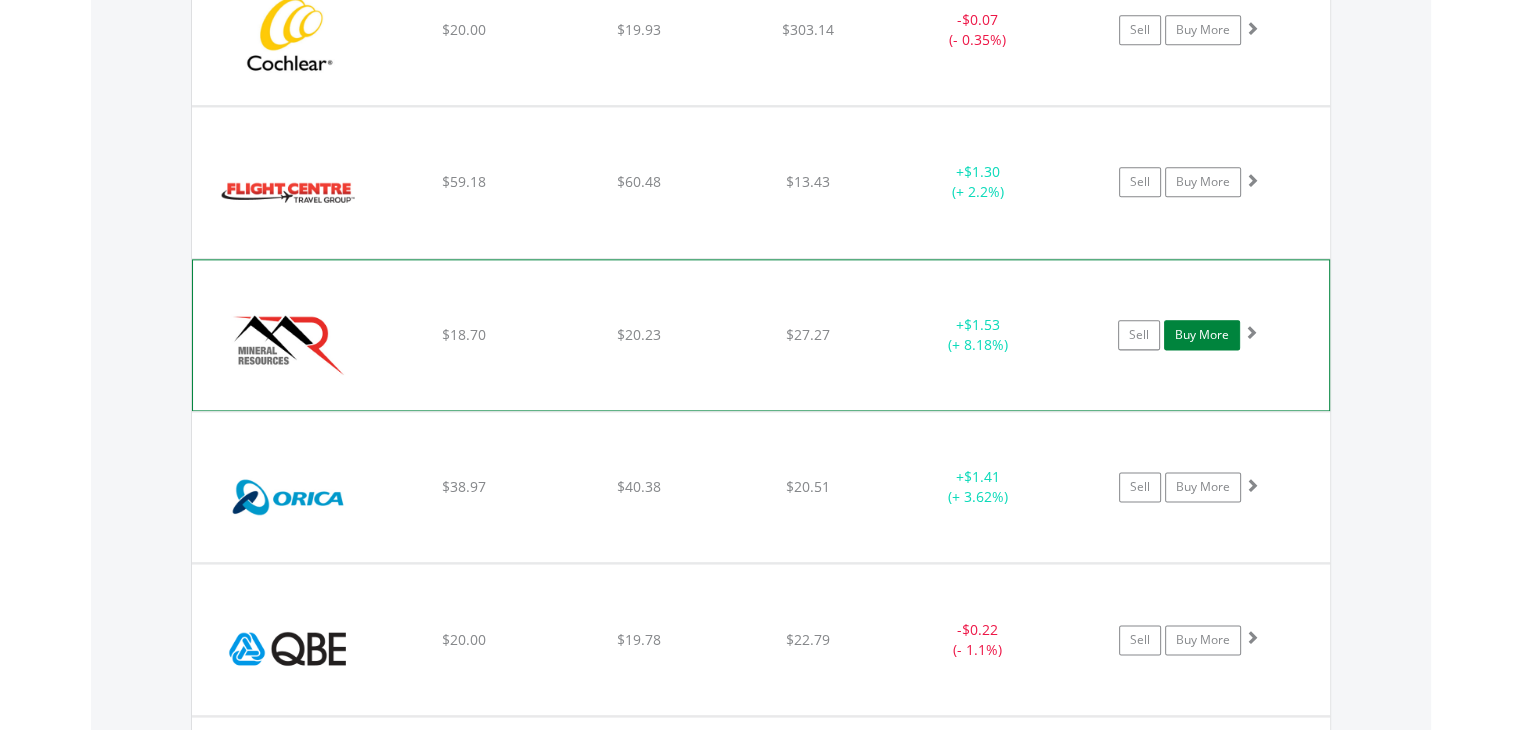click on "Buy More" at bounding box center (1202, 335) 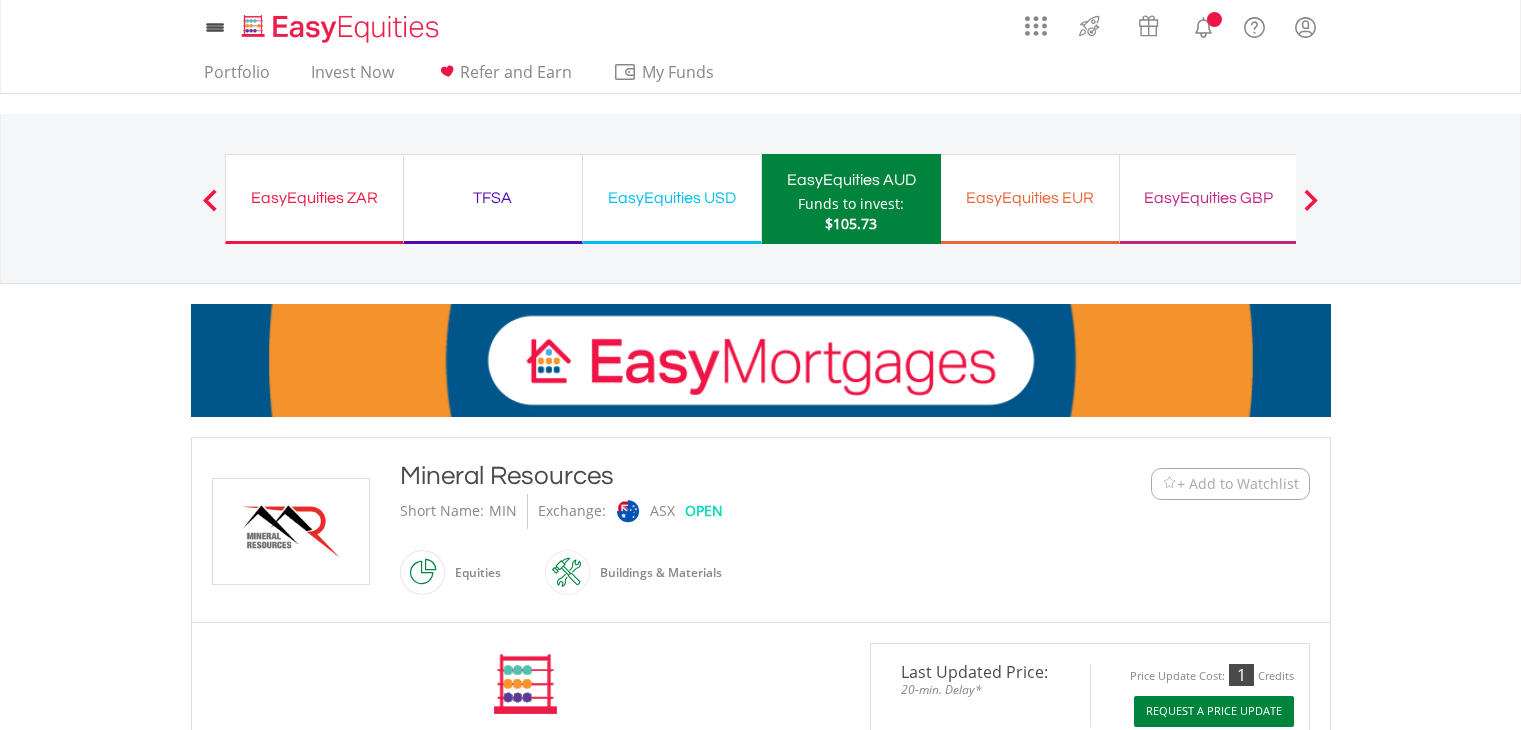 scroll, scrollTop: 0, scrollLeft: 0, axis: both 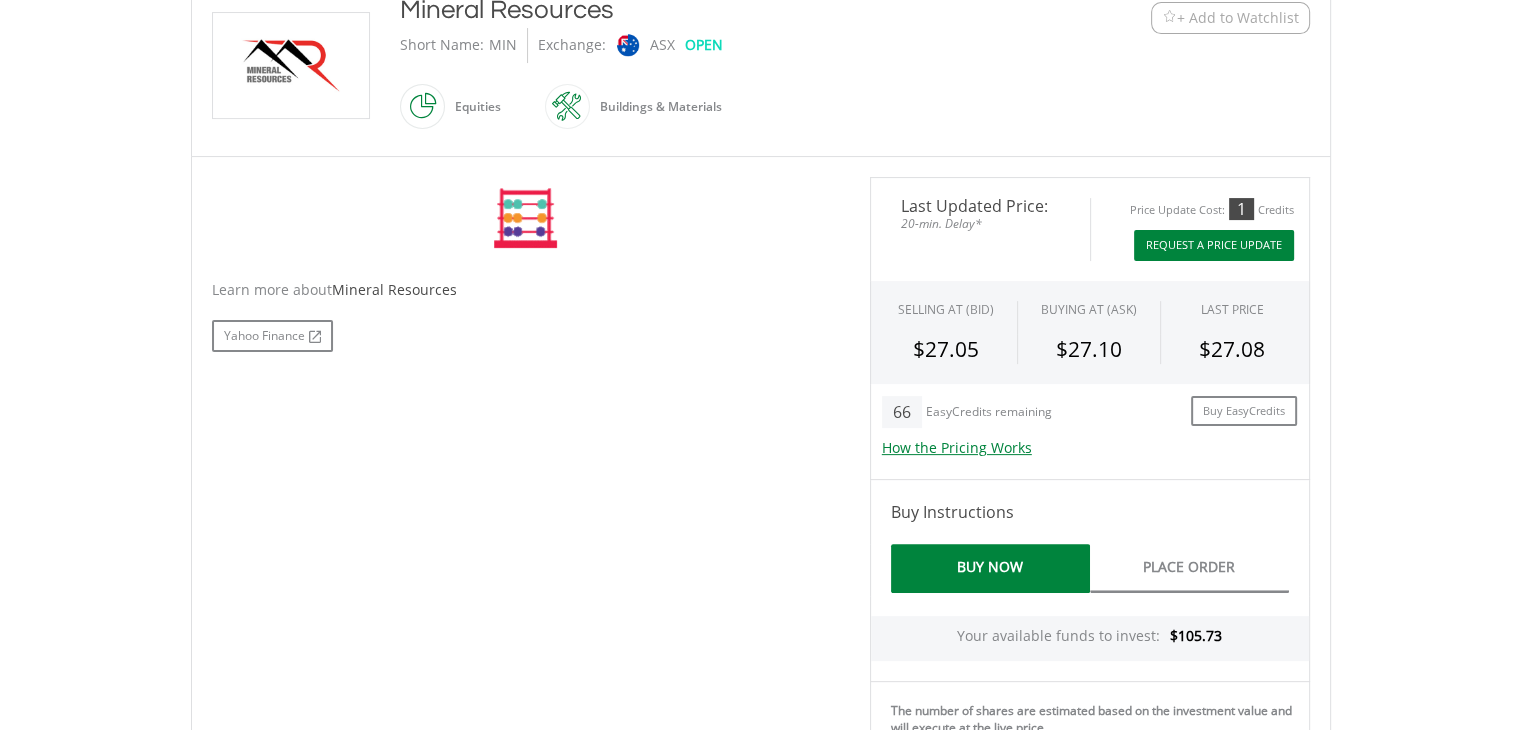 drag, startPoint x: 1528, startPoint y: 82, endPoint x: 1498, endPoint y: 277, distance: 197.29419 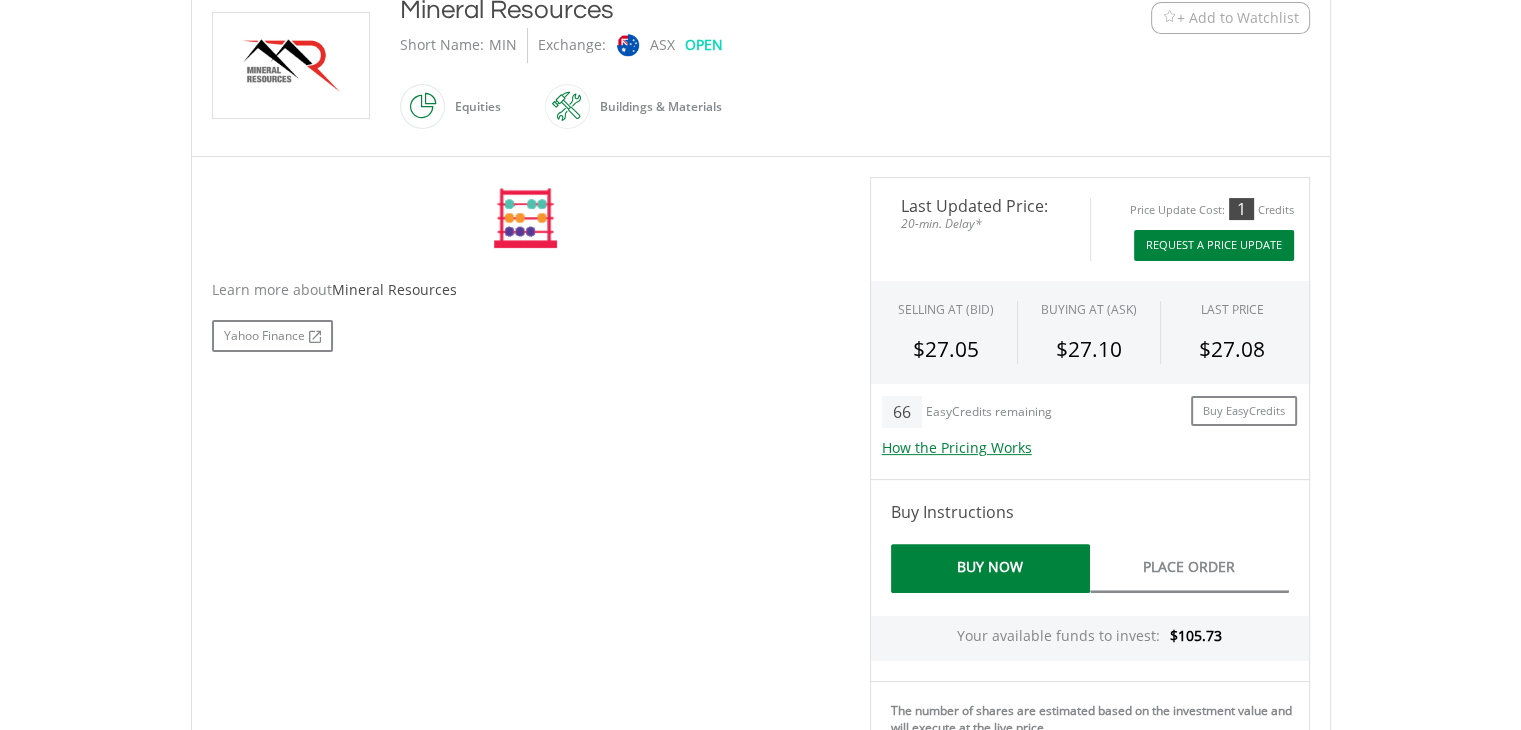 click on "My Investments
Invest Now
New Listings
Sell
My Recurring Investments
Pending Orders
Vouchers
Buy a Voucher
Redeem a Voucher
Account Management" at bounding box center [760, 455] 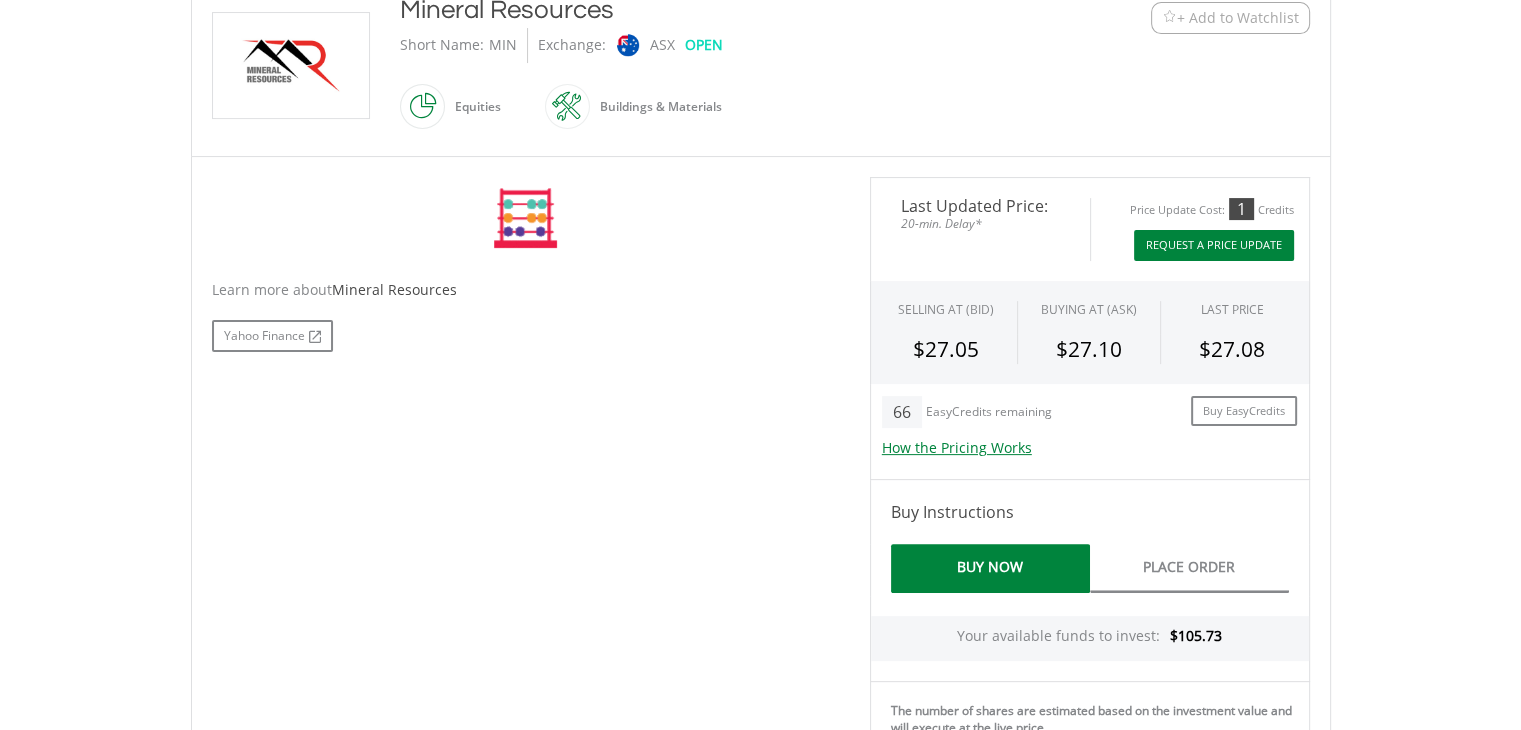 scroll, scrollTop: 474, scrollLeft: 0, axis: vertical 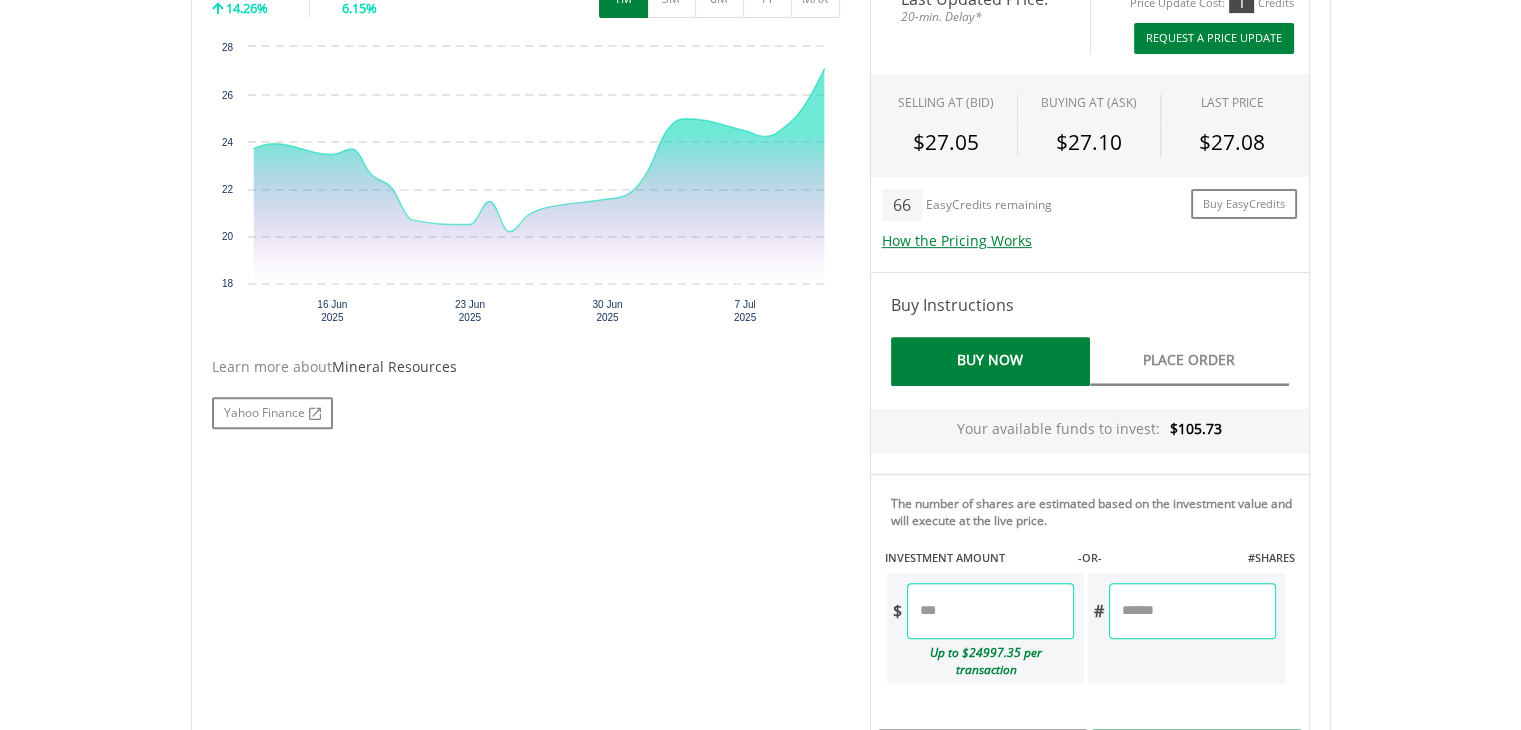 click at bounding box center [990, 611] 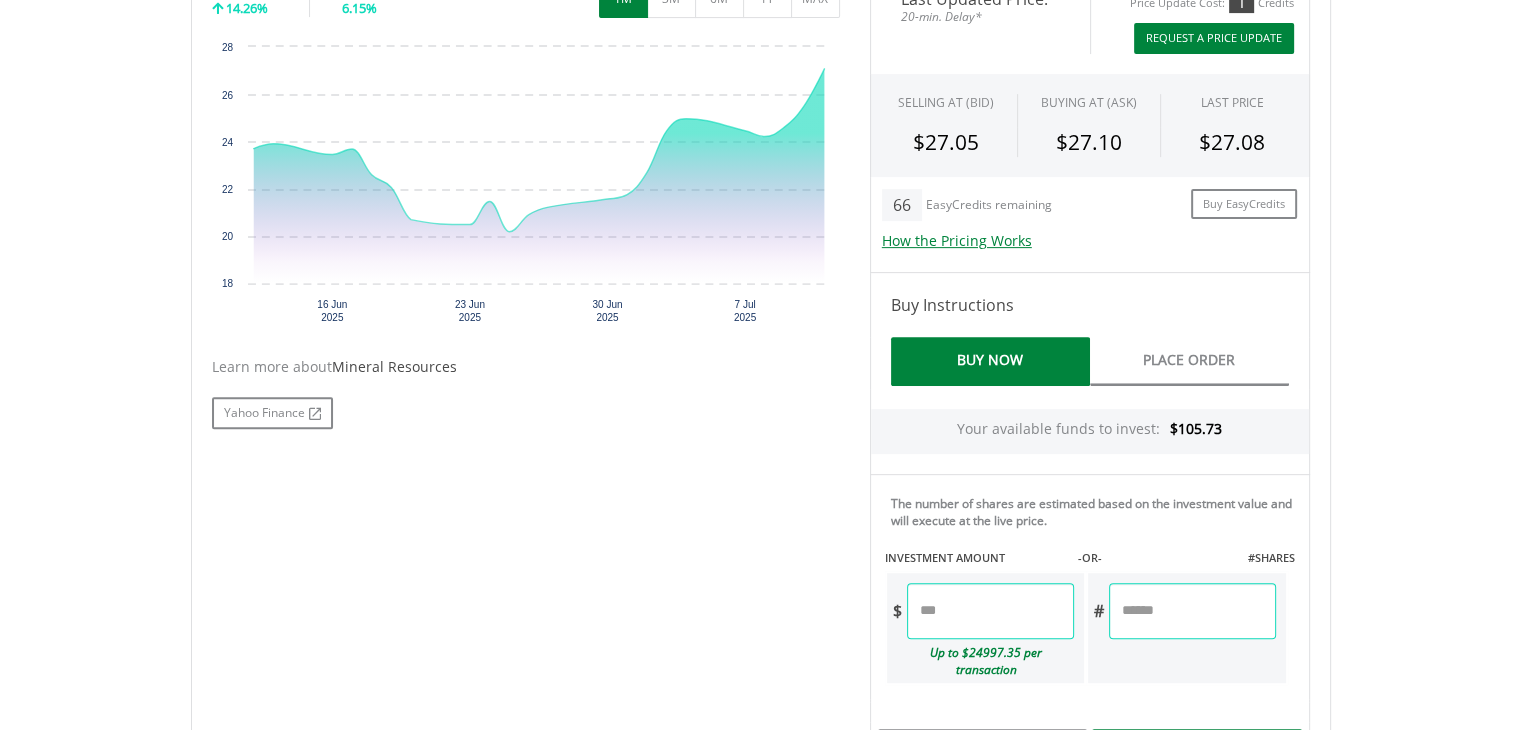 type on "*****" 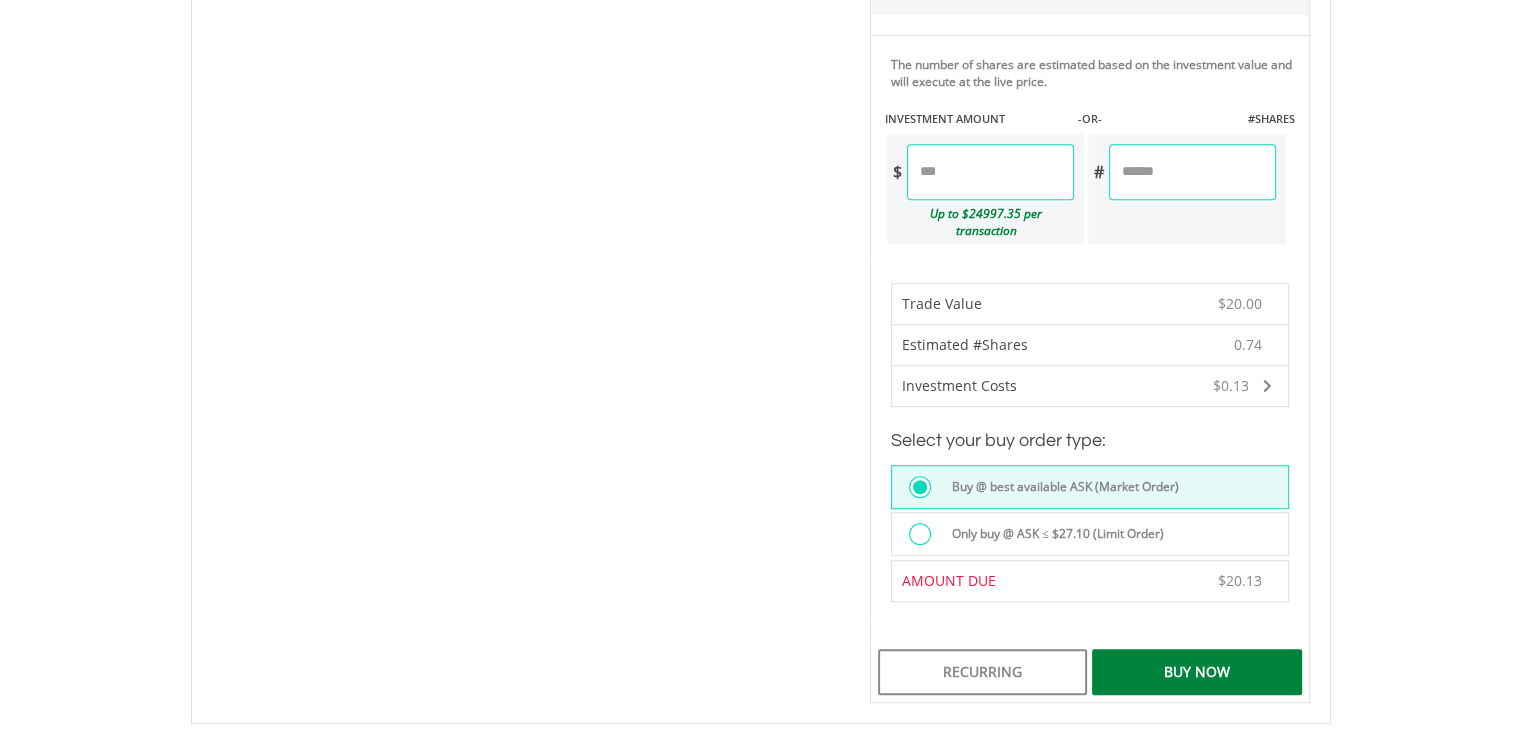 scroll, scrollTop: 1173, scrollLeft: 0, axis: vertical 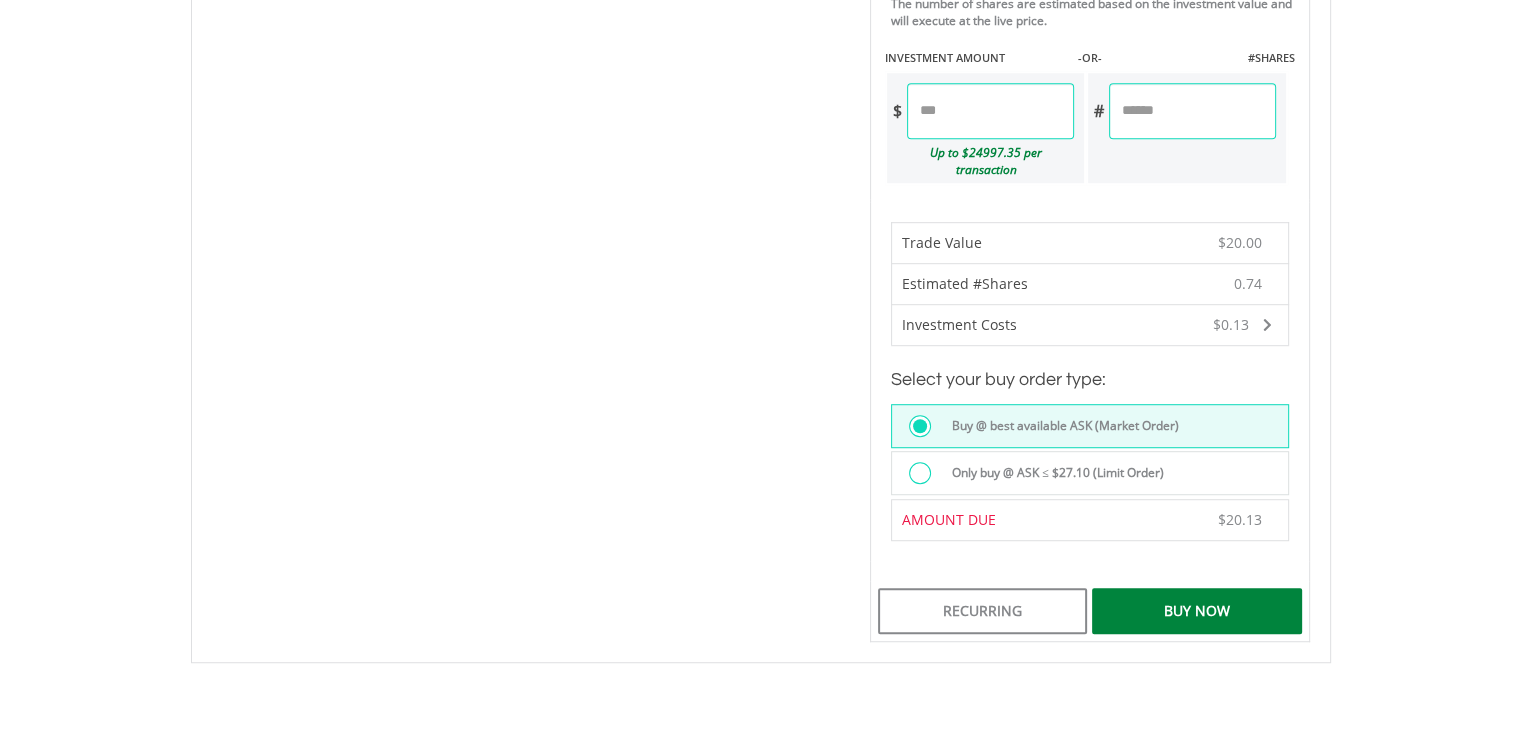 click on "Buy Now" at bounding box center (1196, 611) 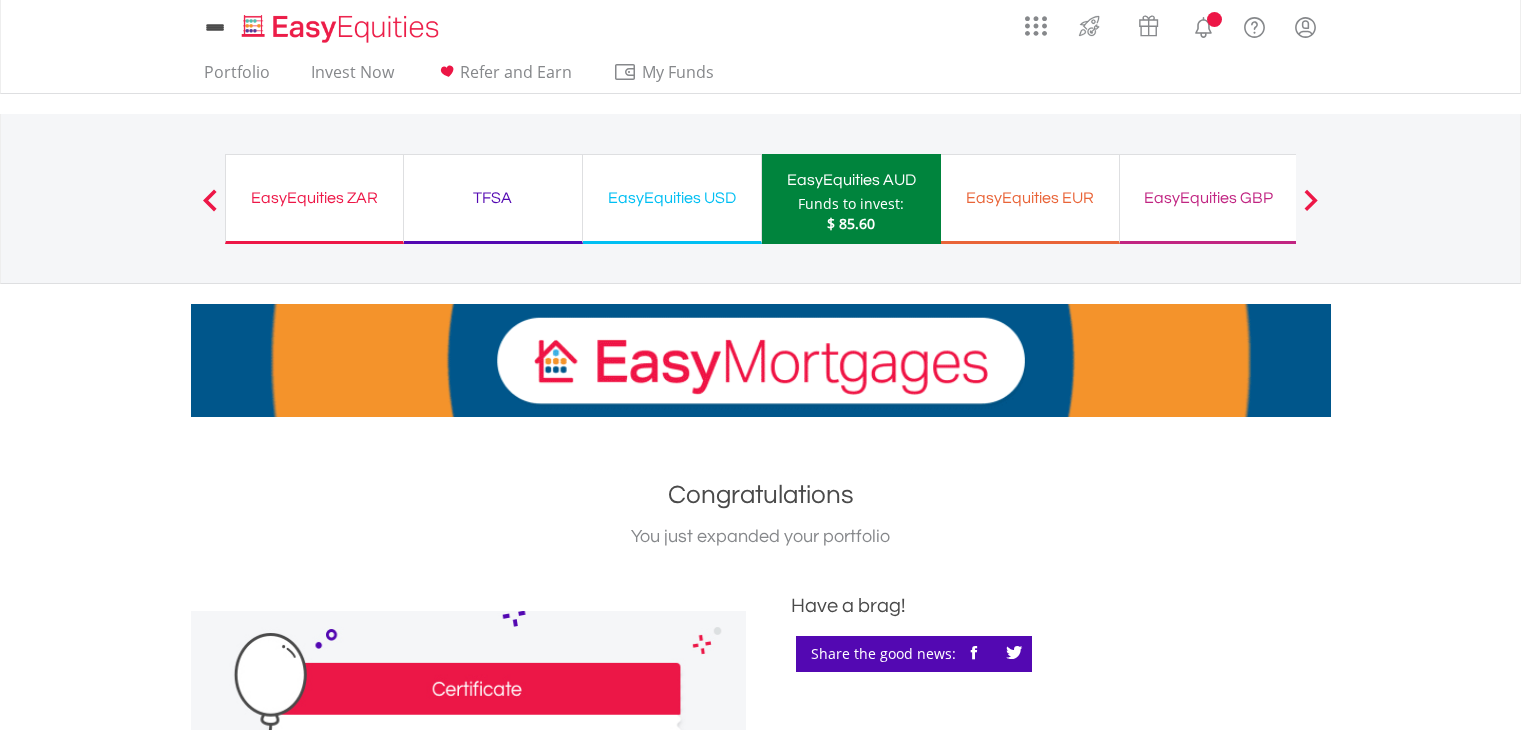 scroll, scrollTop: 0, scrollLeft: 0, axis: both 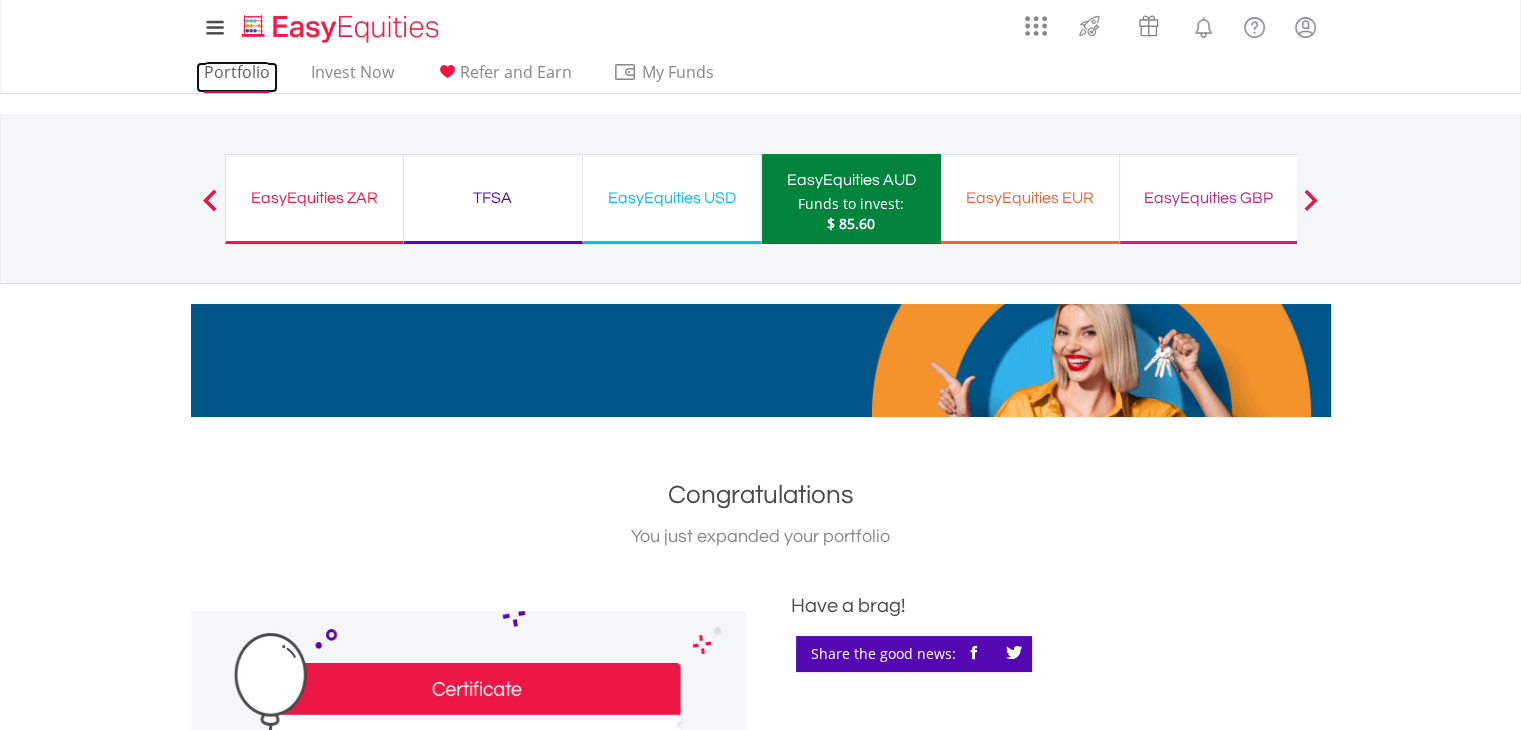 click on "Portfolio" at bounding box center [237, 77] 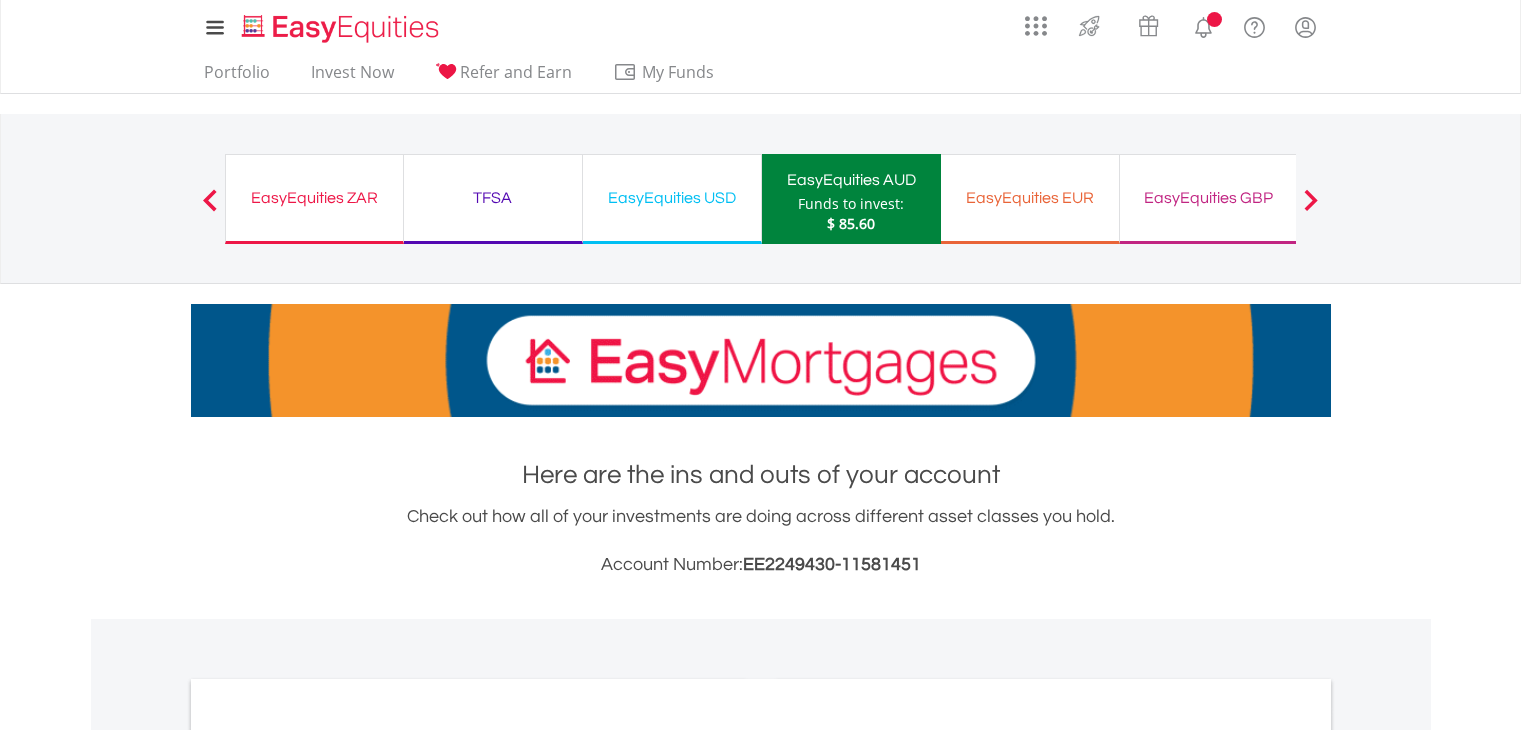 scroll, scrollTop: 0, scrollLeft: 0, axis: both 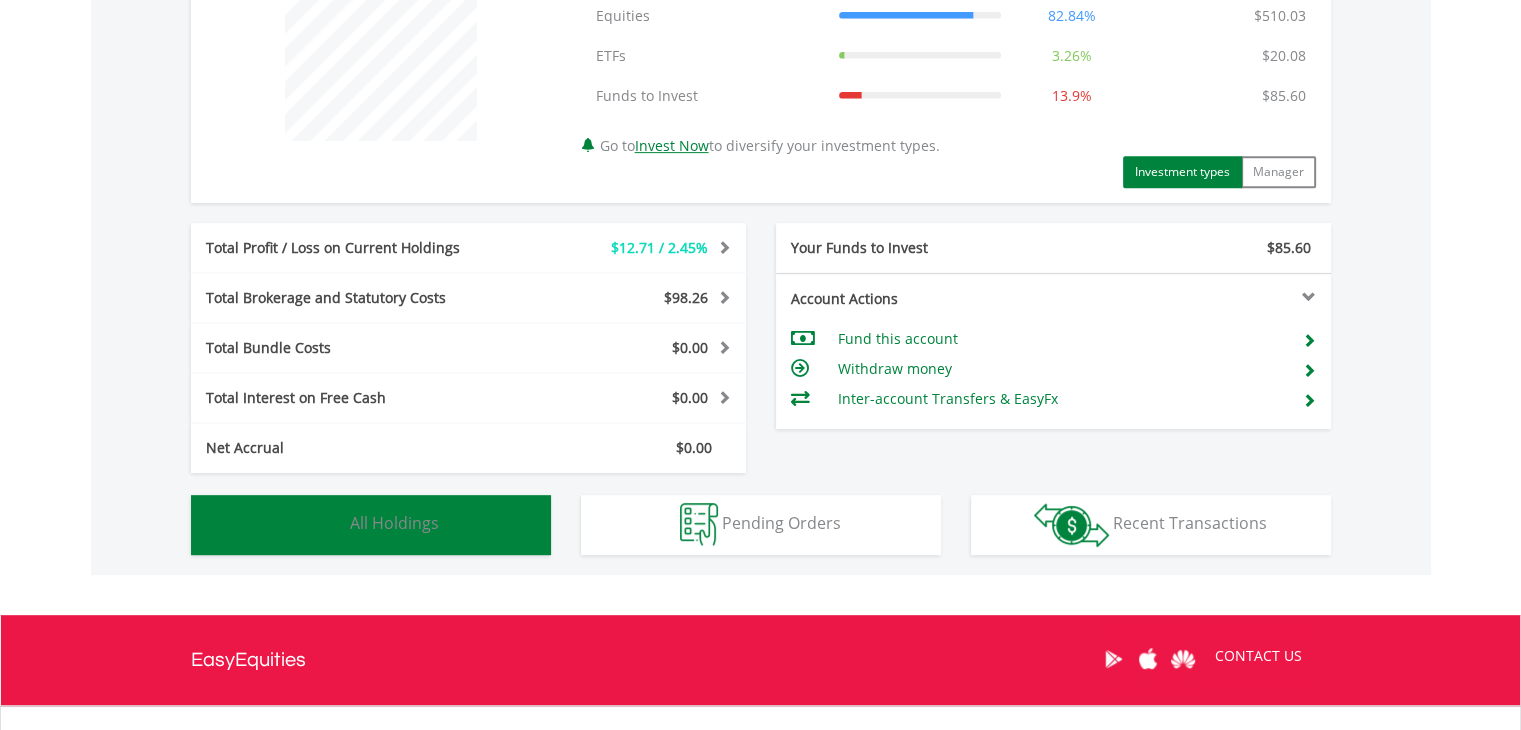 click on "All Holdings" at bounding box center [394, 523] 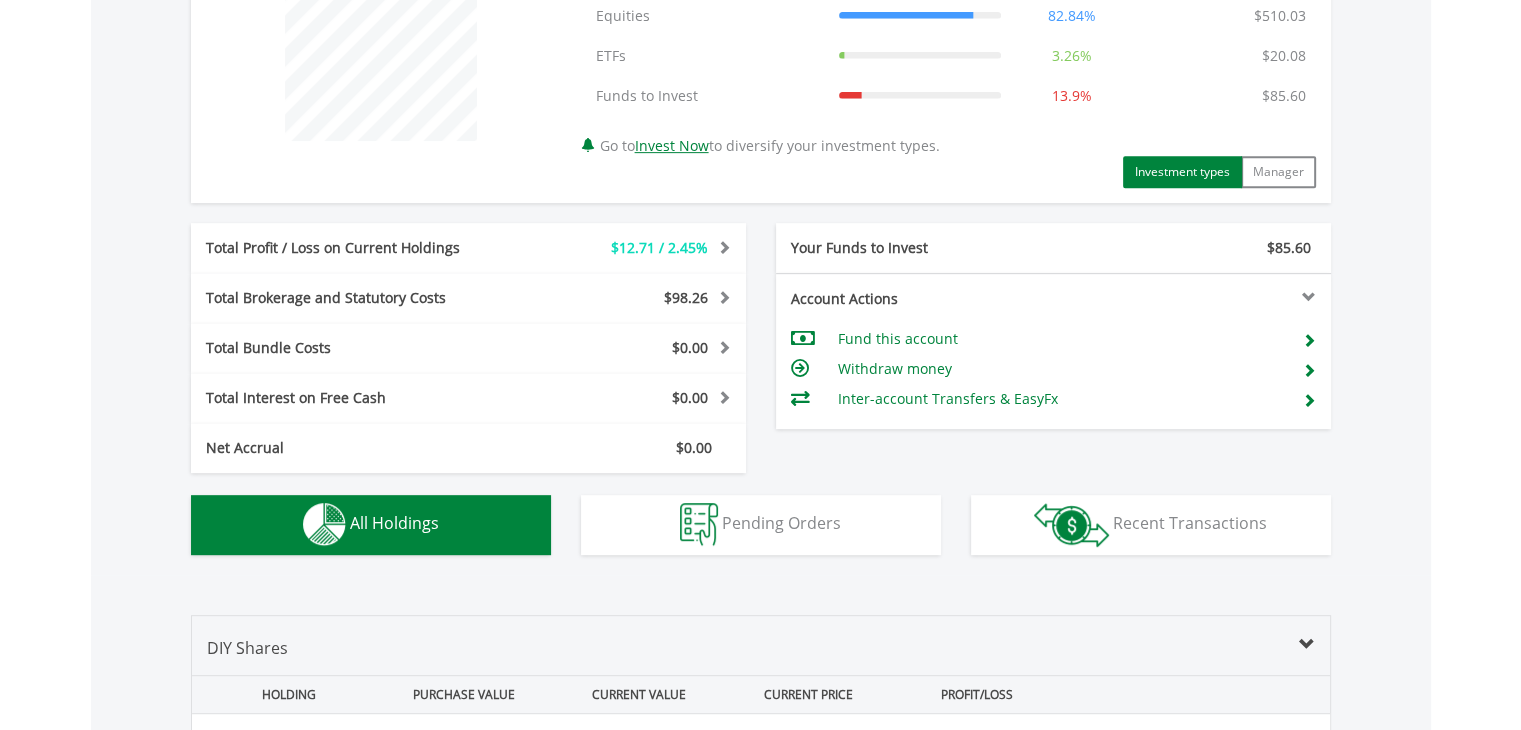 scroll, scrollTop: 1441, scrollLeft: 0, axis: vertical 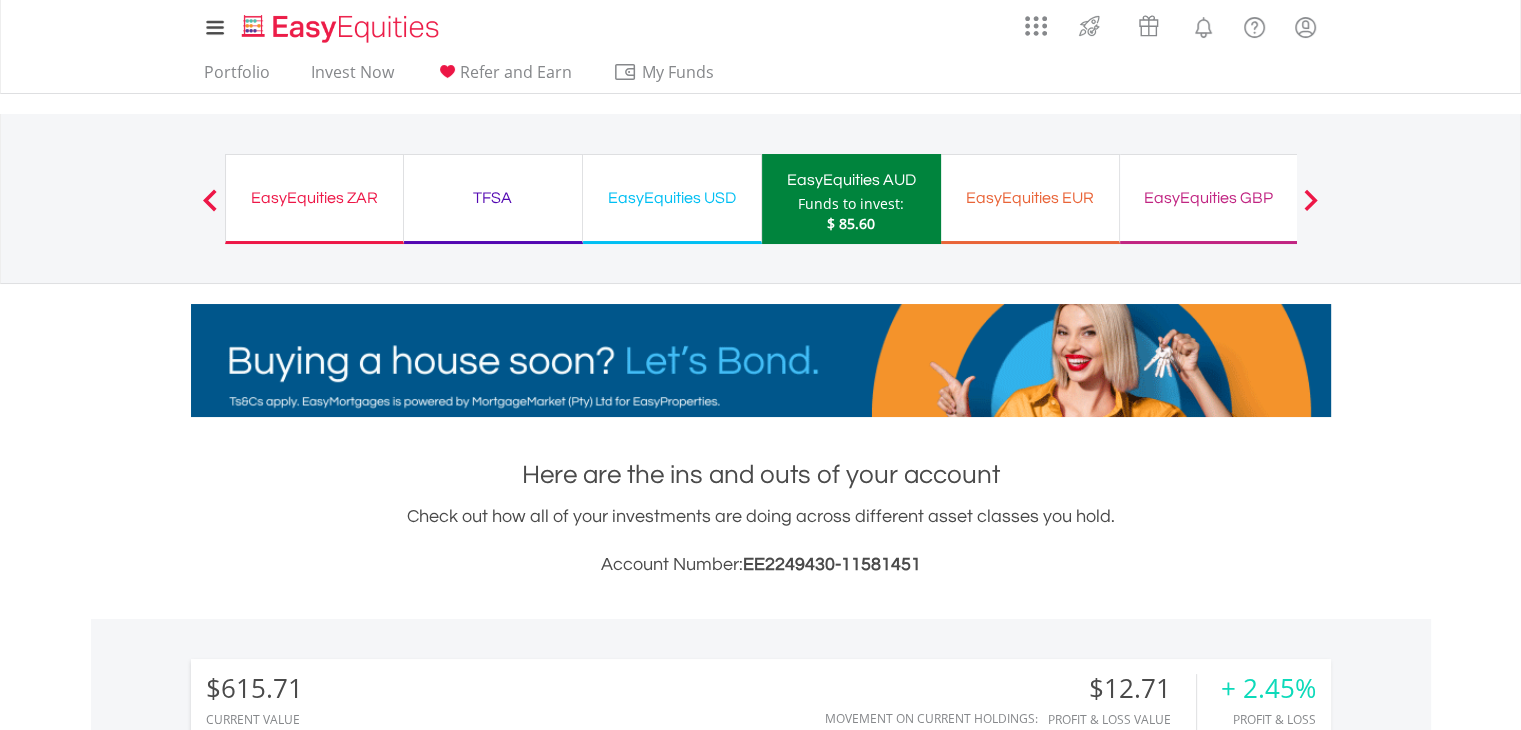 click on "EasyEquities ZAR" at bounding box center [314, 198] 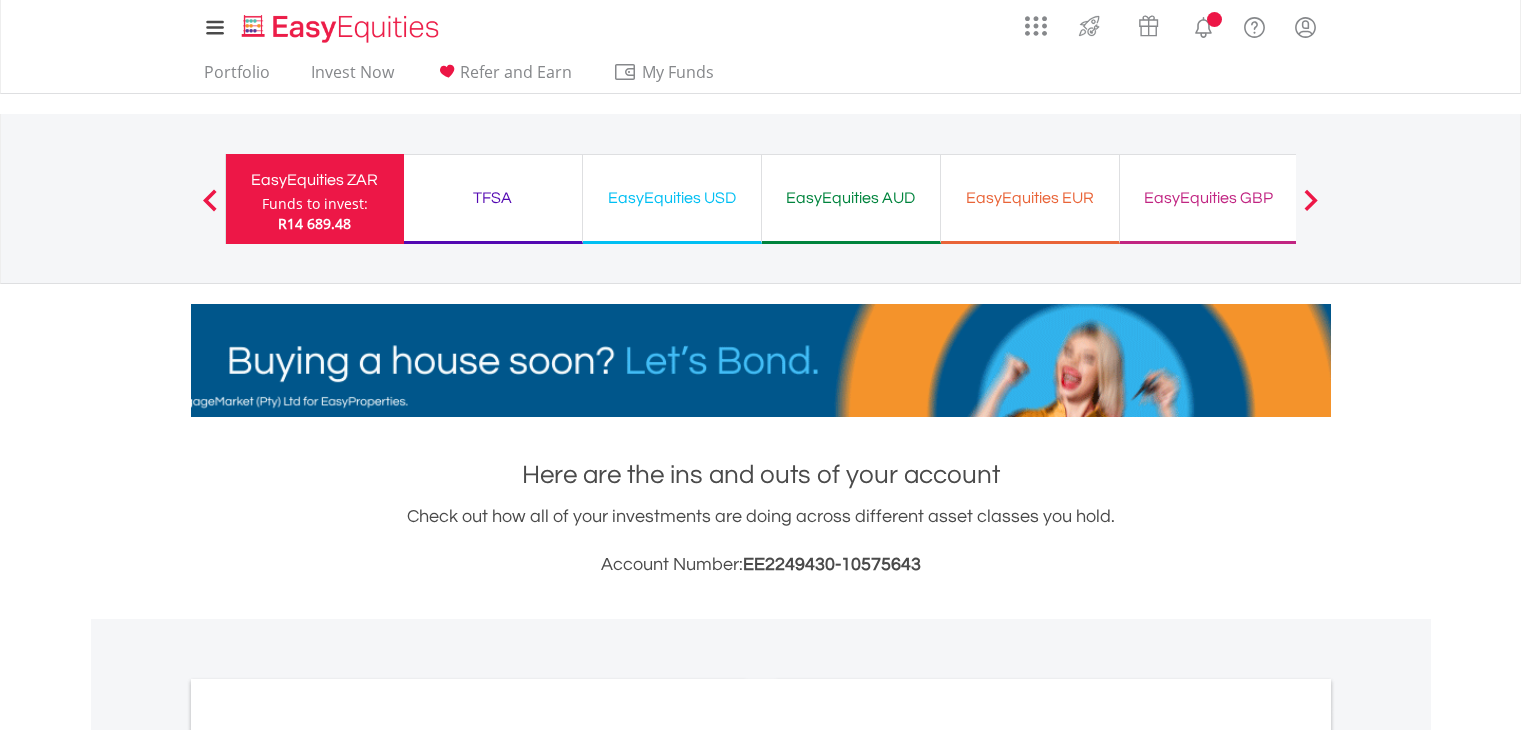 scroll, scrollTop: 0, scrollLeft: 0, axis: both 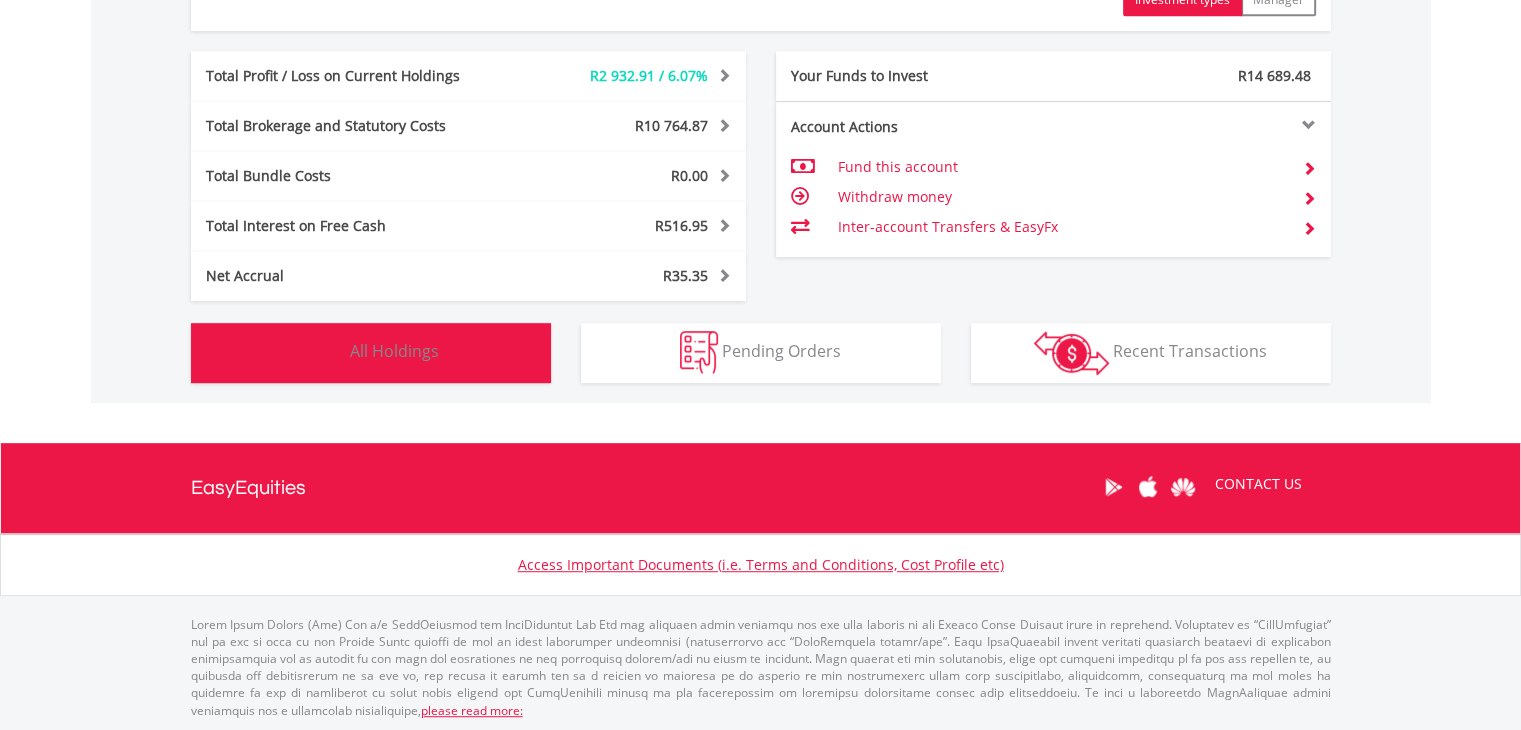 click on "All Holdings" at bounding box center (394, 351) 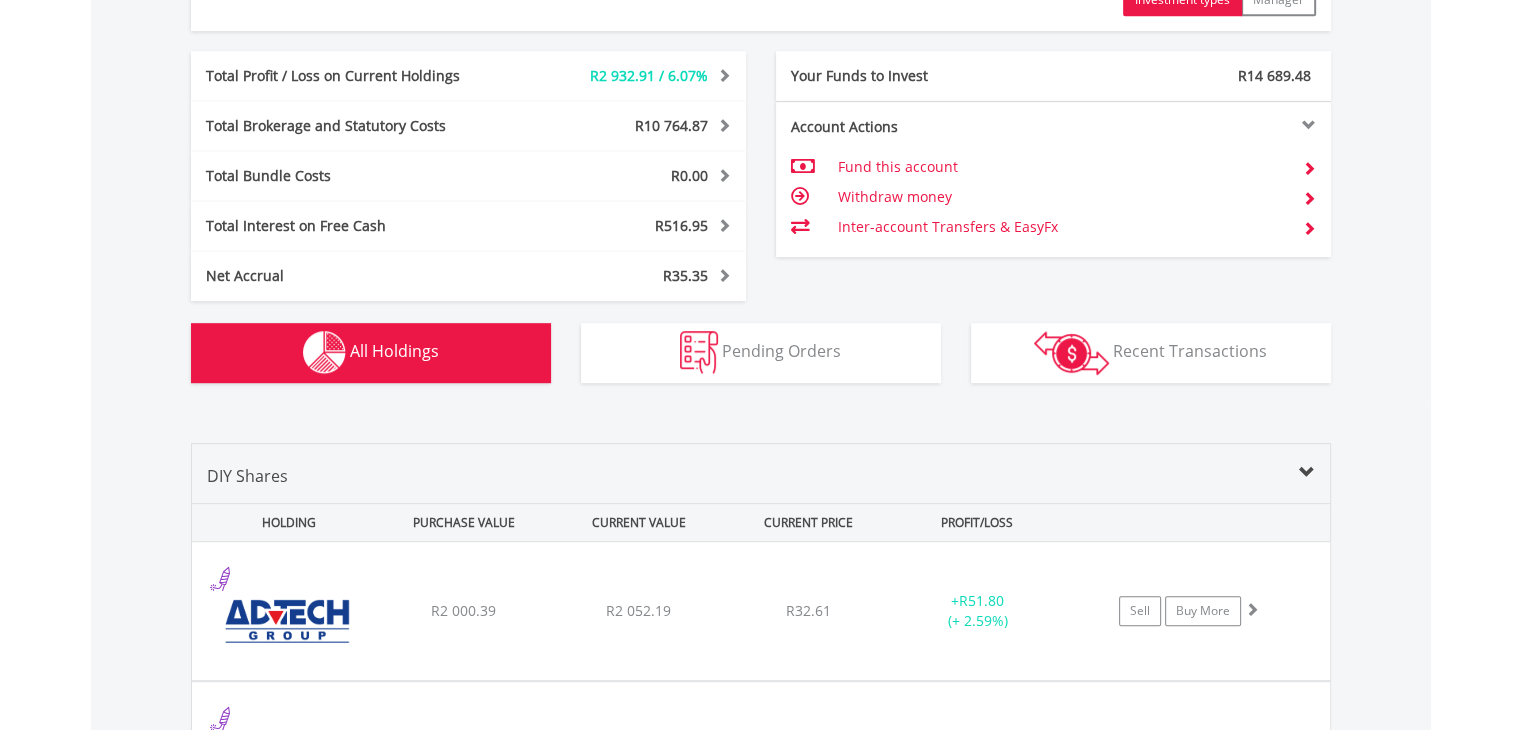 scroll, scrollTop: 1481, scrollLeft: 0, axis: vertical 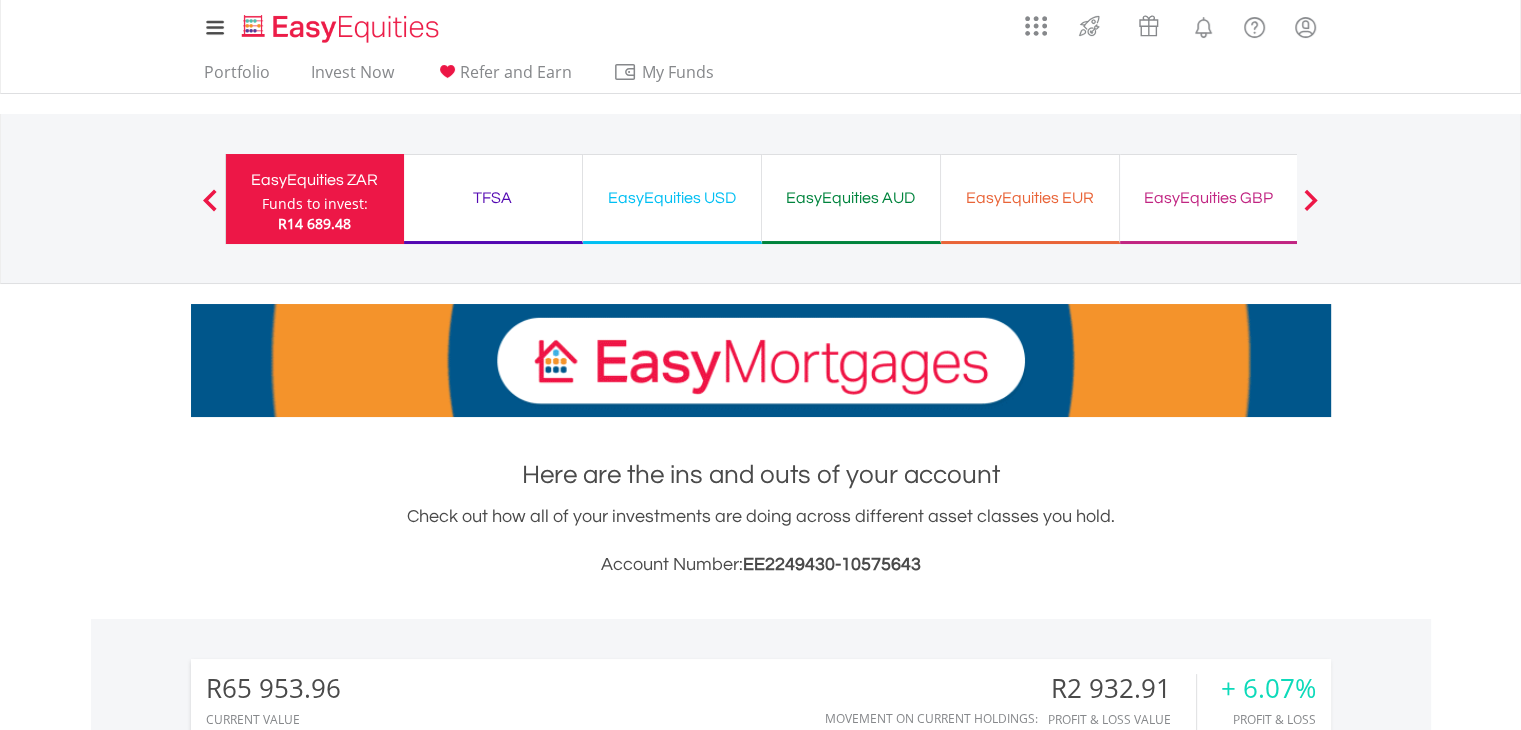 click on "EasyEquities AUD" at bounding box center (851, 198) 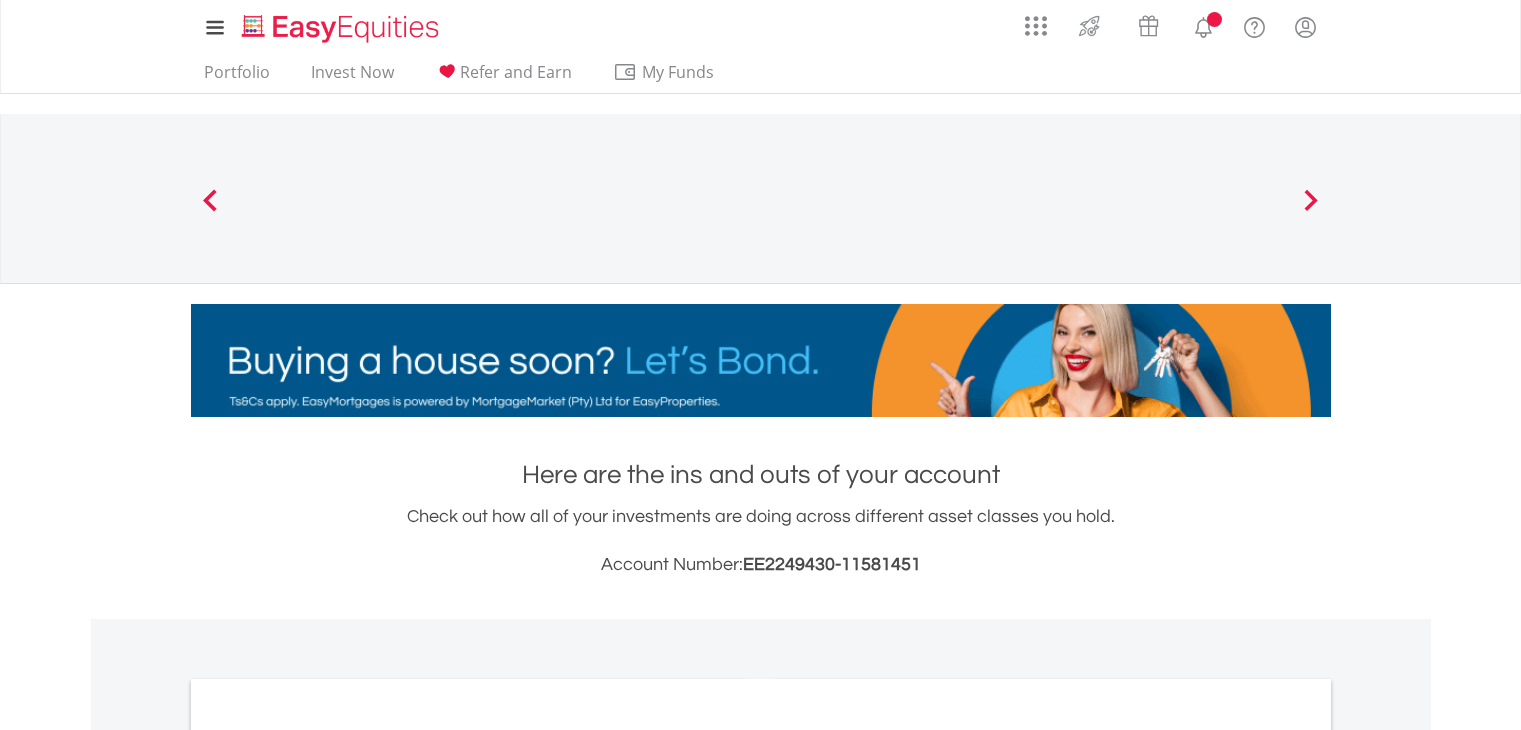 scroll, scrollTop: 0, scrollLeft: 0, axis: both 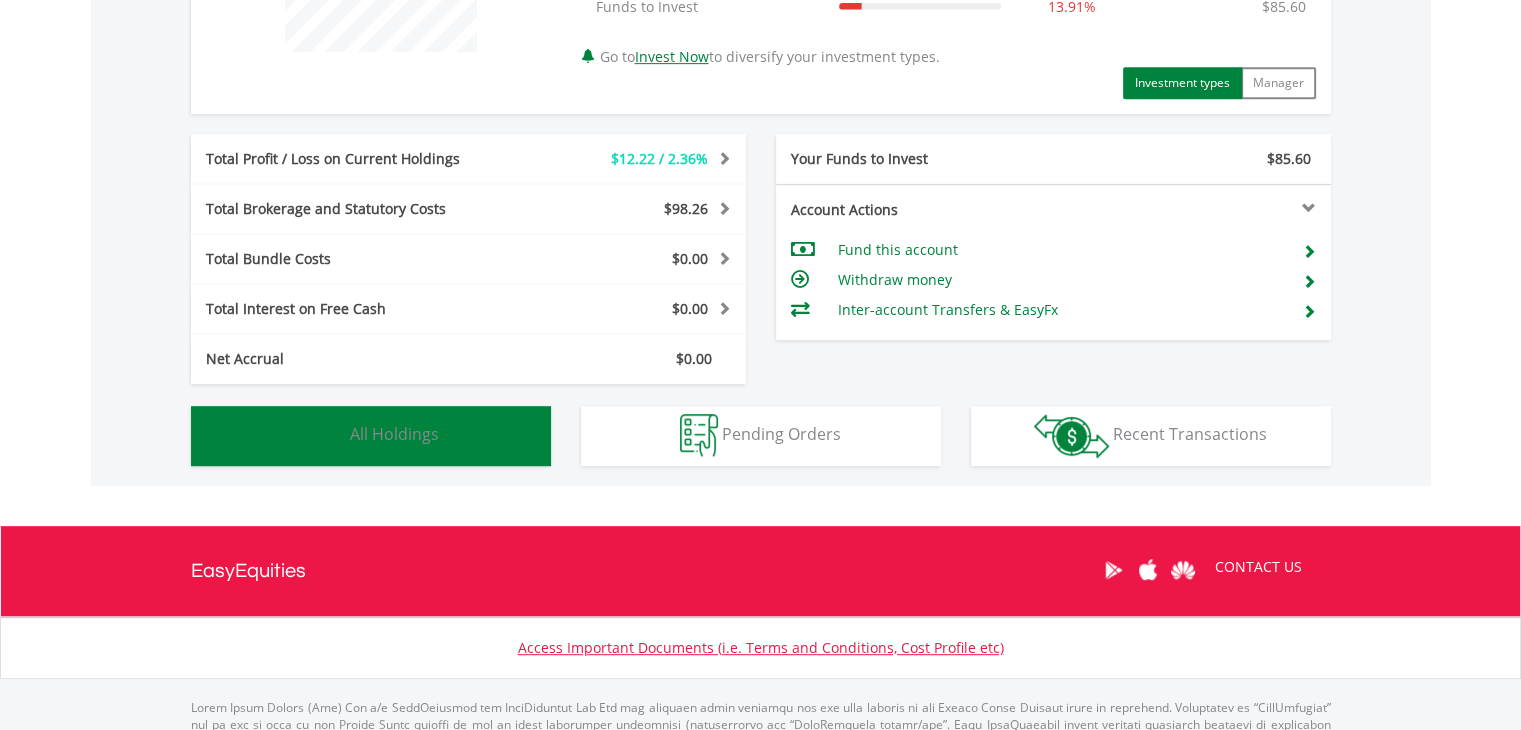 click on "All Holdings" at bounding box center (394, 434) 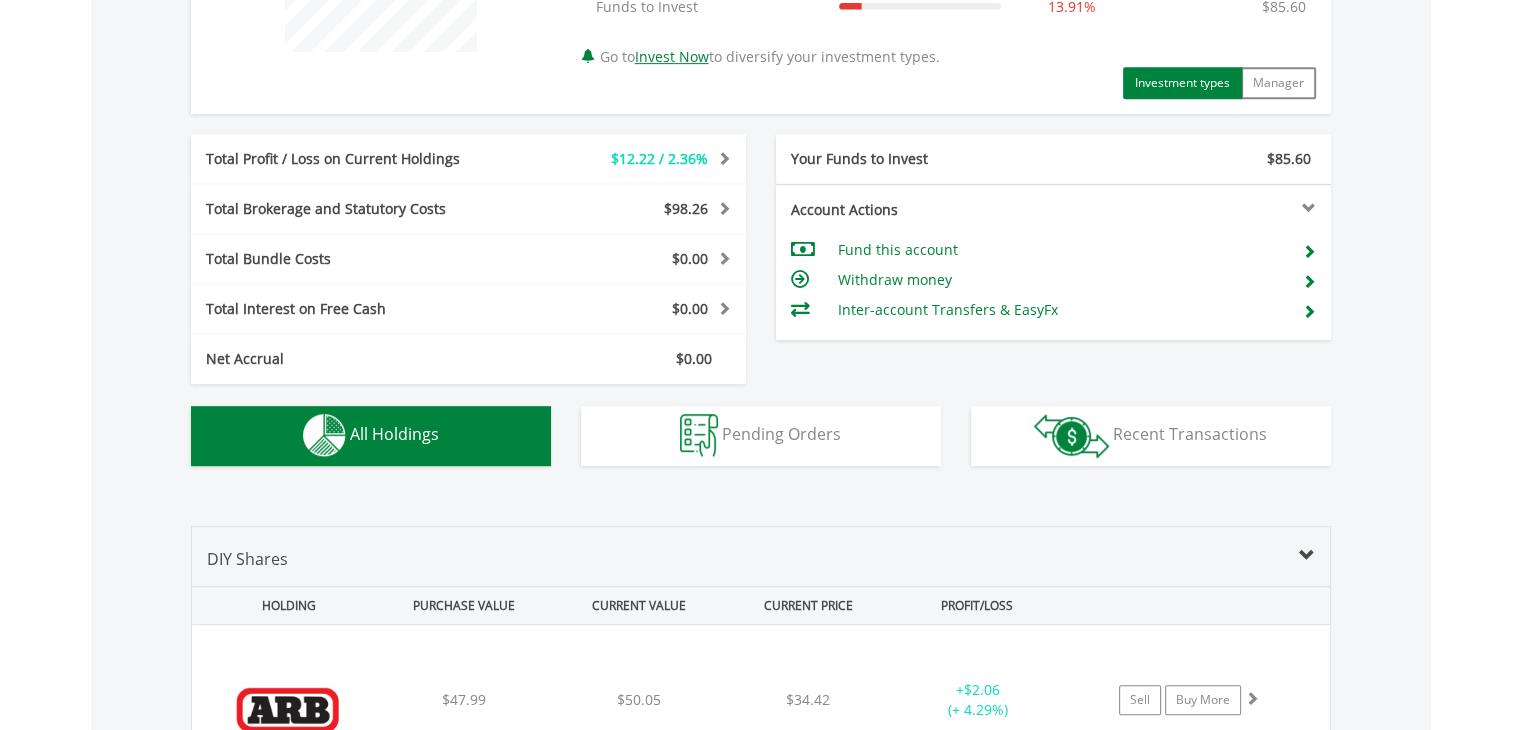 scroll, scrollTop: 1441, scrollLeft: 0, axis: vertical 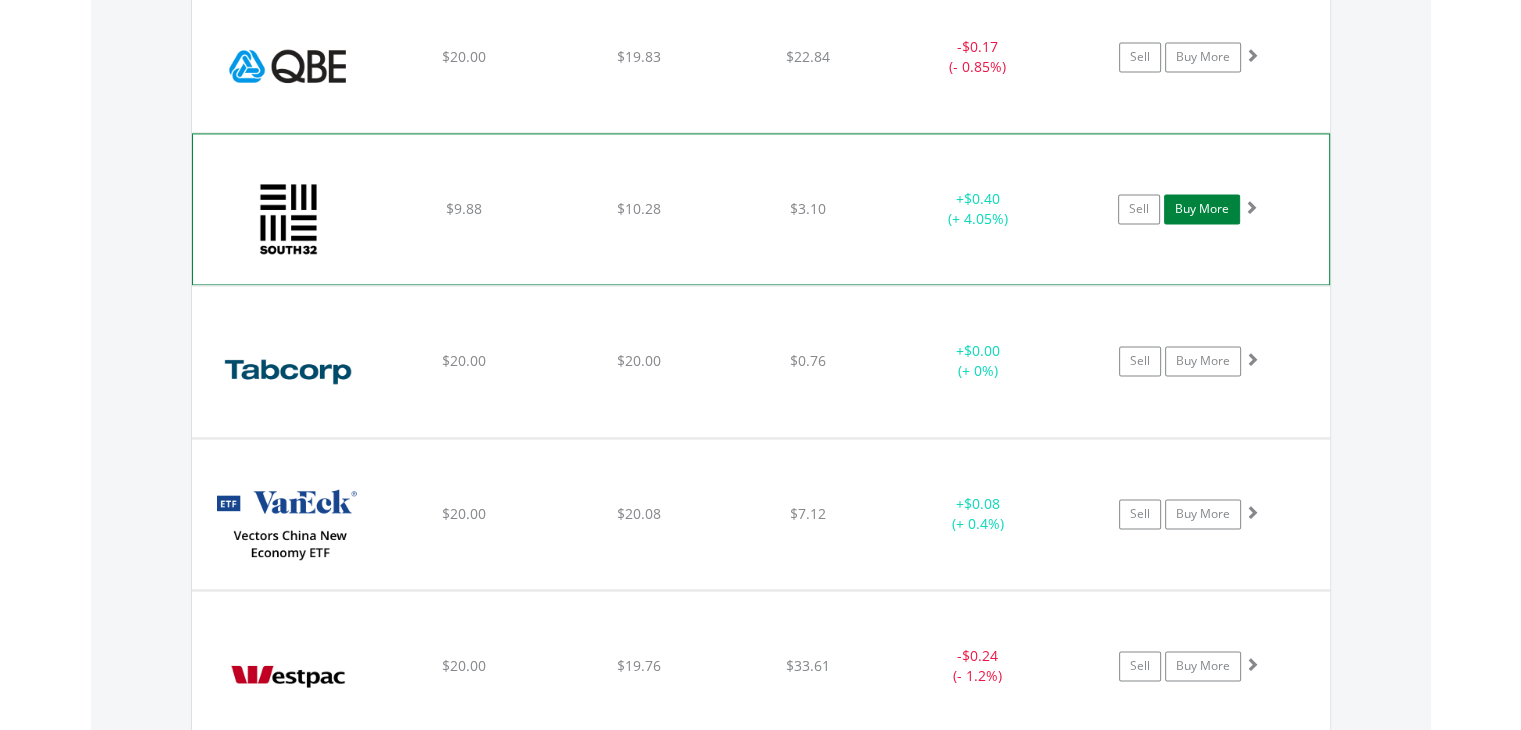 click on "Buy More" at bounding box center (1202, 209) 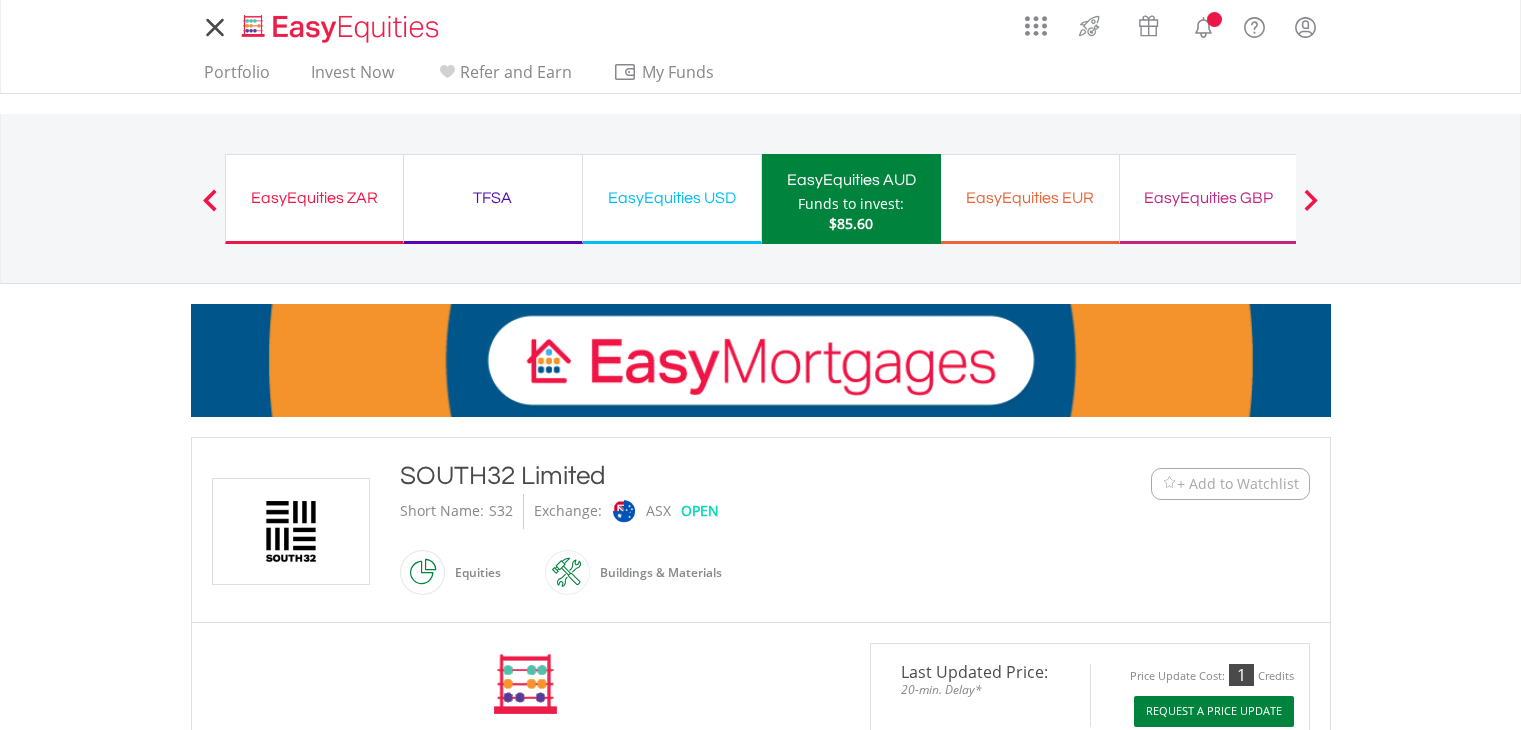 scroll, scrollTop: 0, scrollLeft: 0, axis: both 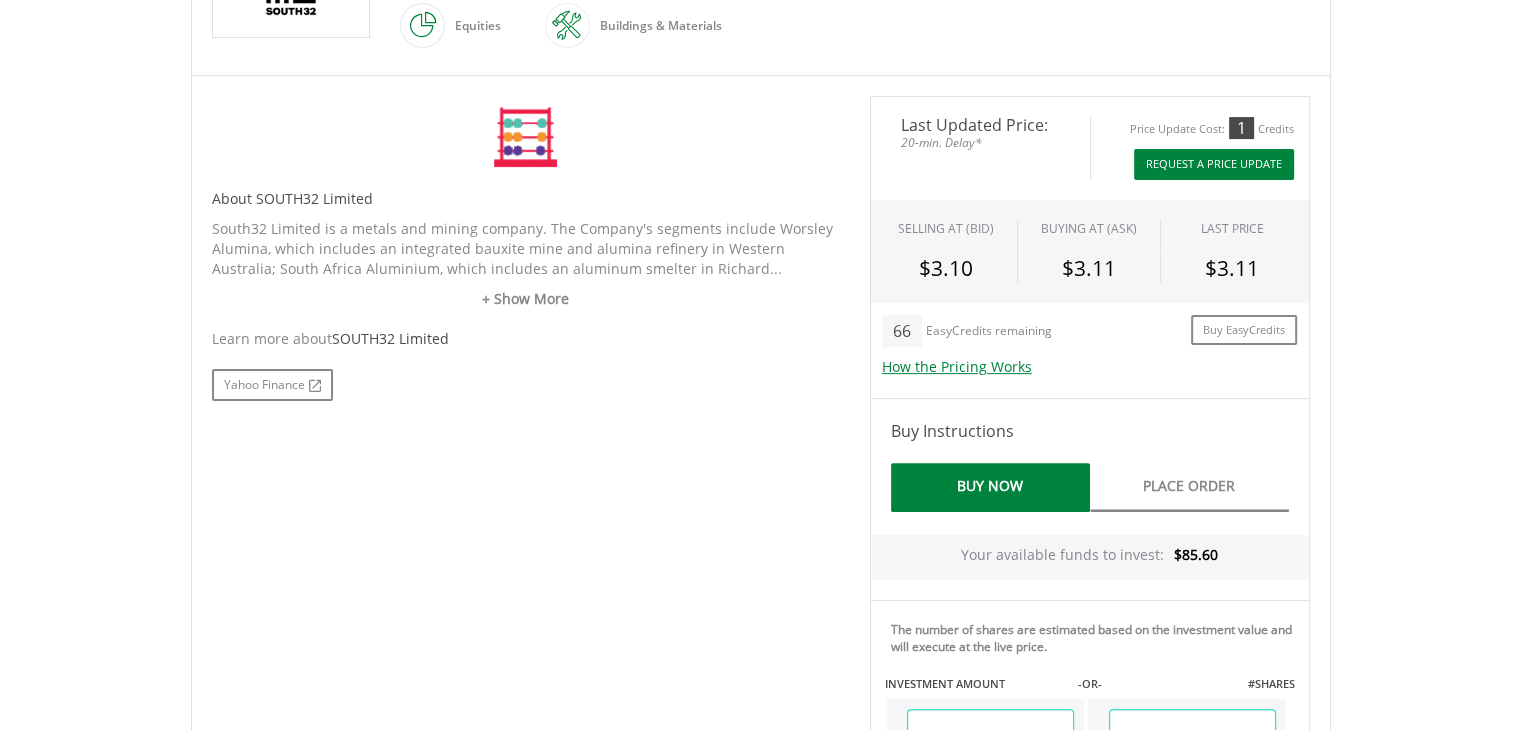 drag, startPoint x: 1533, startPoint y: 102, endPoint x: 1535, endPoint y: 313, distance: 211.00948 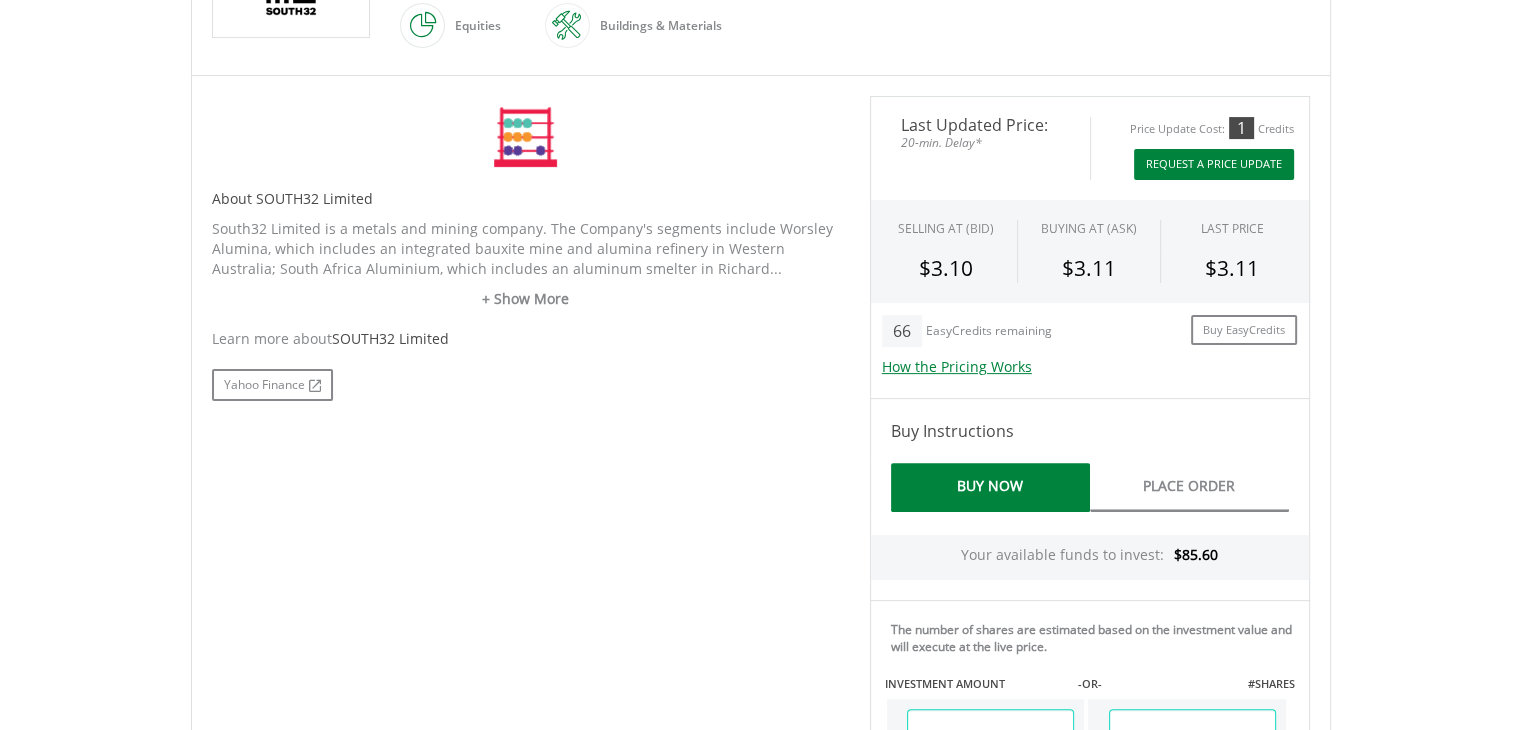 click on "My Investments
Invest Now
New Listings
Sell
My Recurring Investments
Pending Orders
Vouchers
Buy a Voucher
Redeem a Voucher
Account Management" at bounding box center [760, 374] 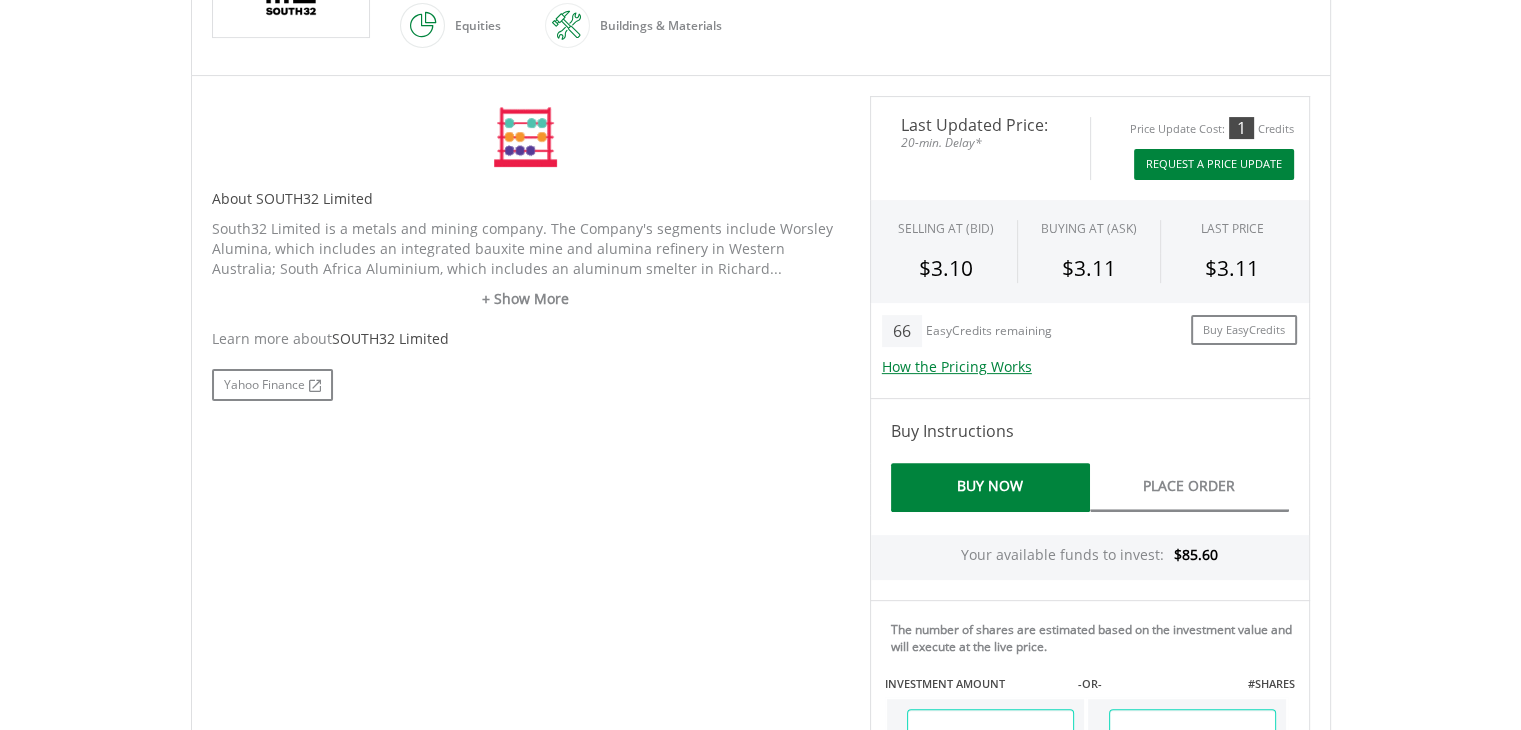 scroll, scrollTop: 549, scrollLeft: 0, axis: vertical 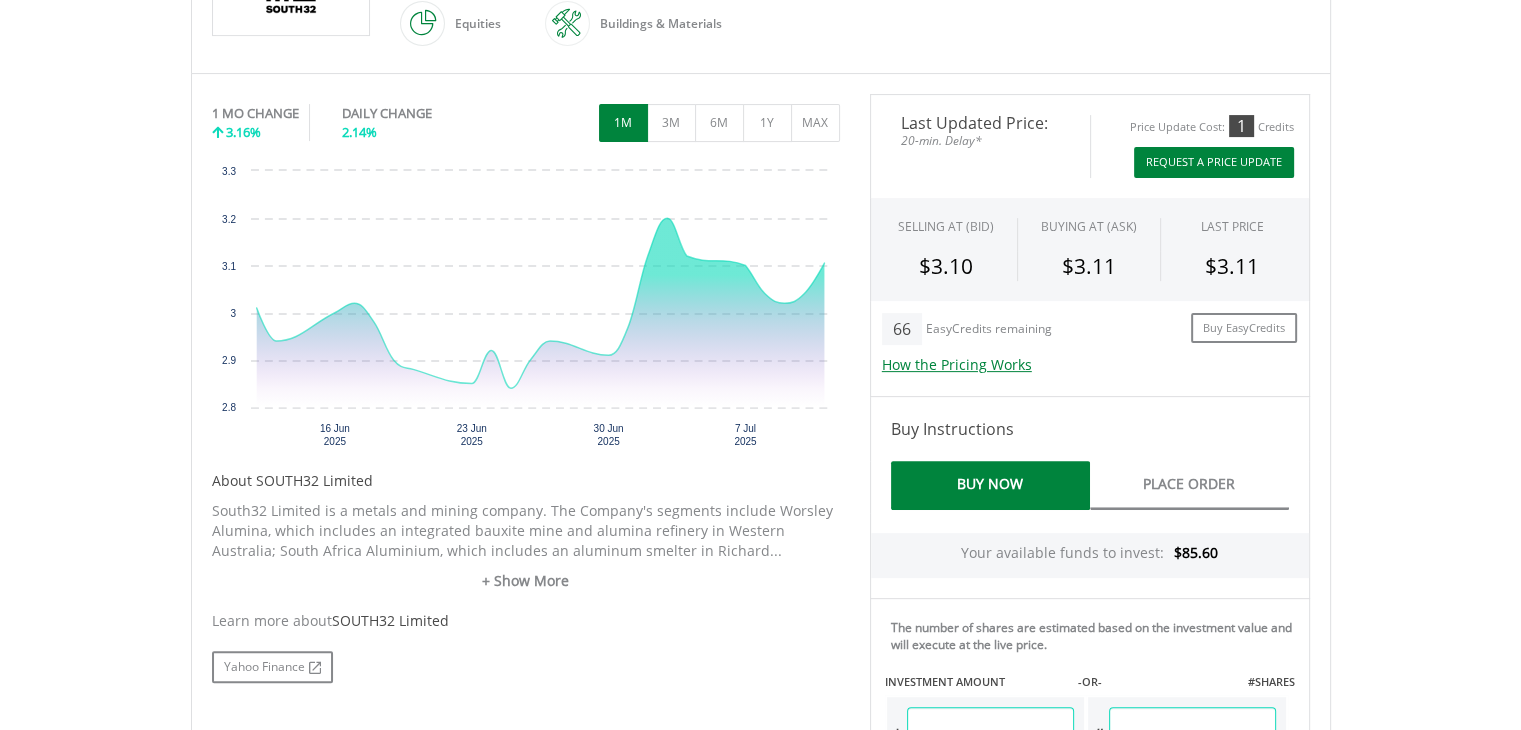 click on "Request A Price Update" at bounding box center [1214, 162] 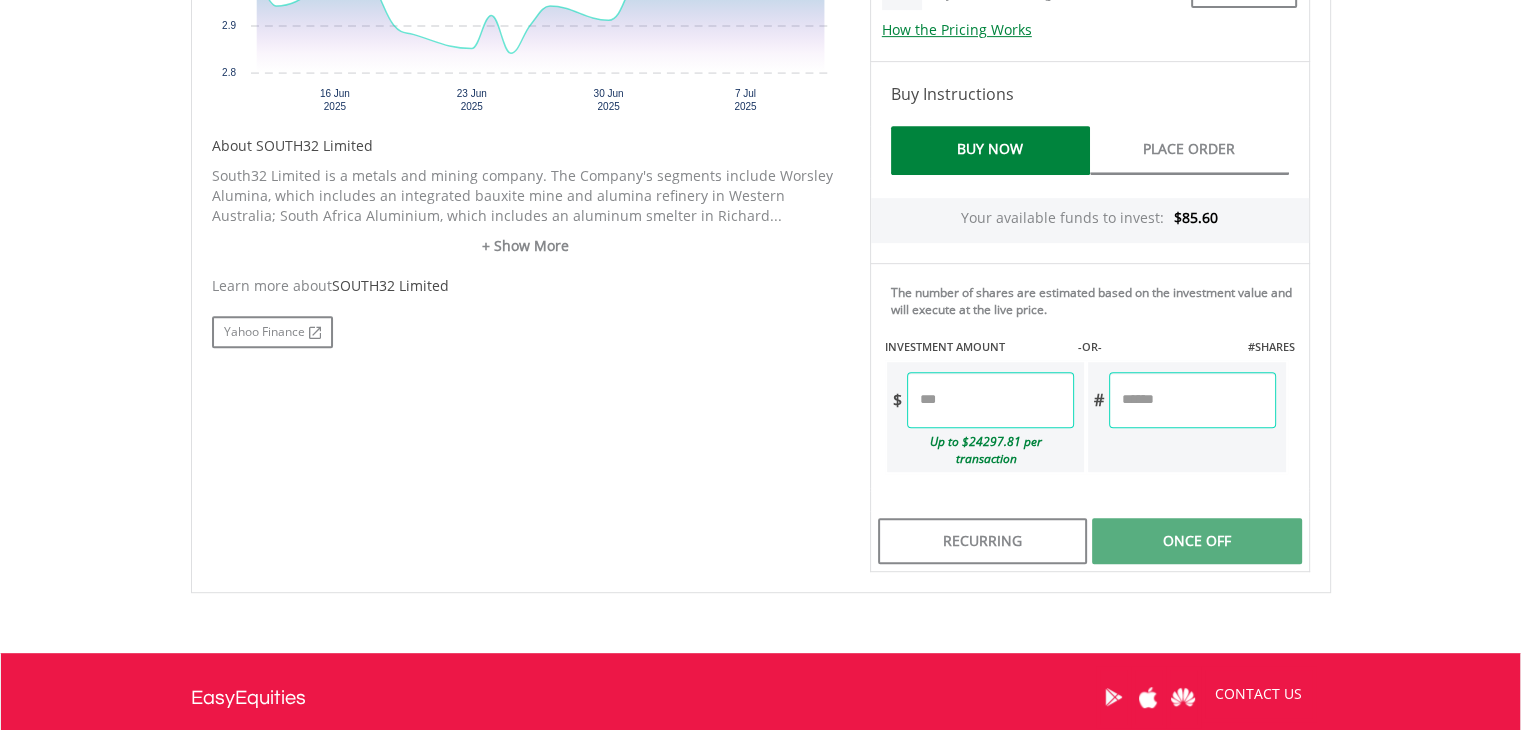 scroll, scrollTop: 909, scrollLeft: 0, axis: vertical 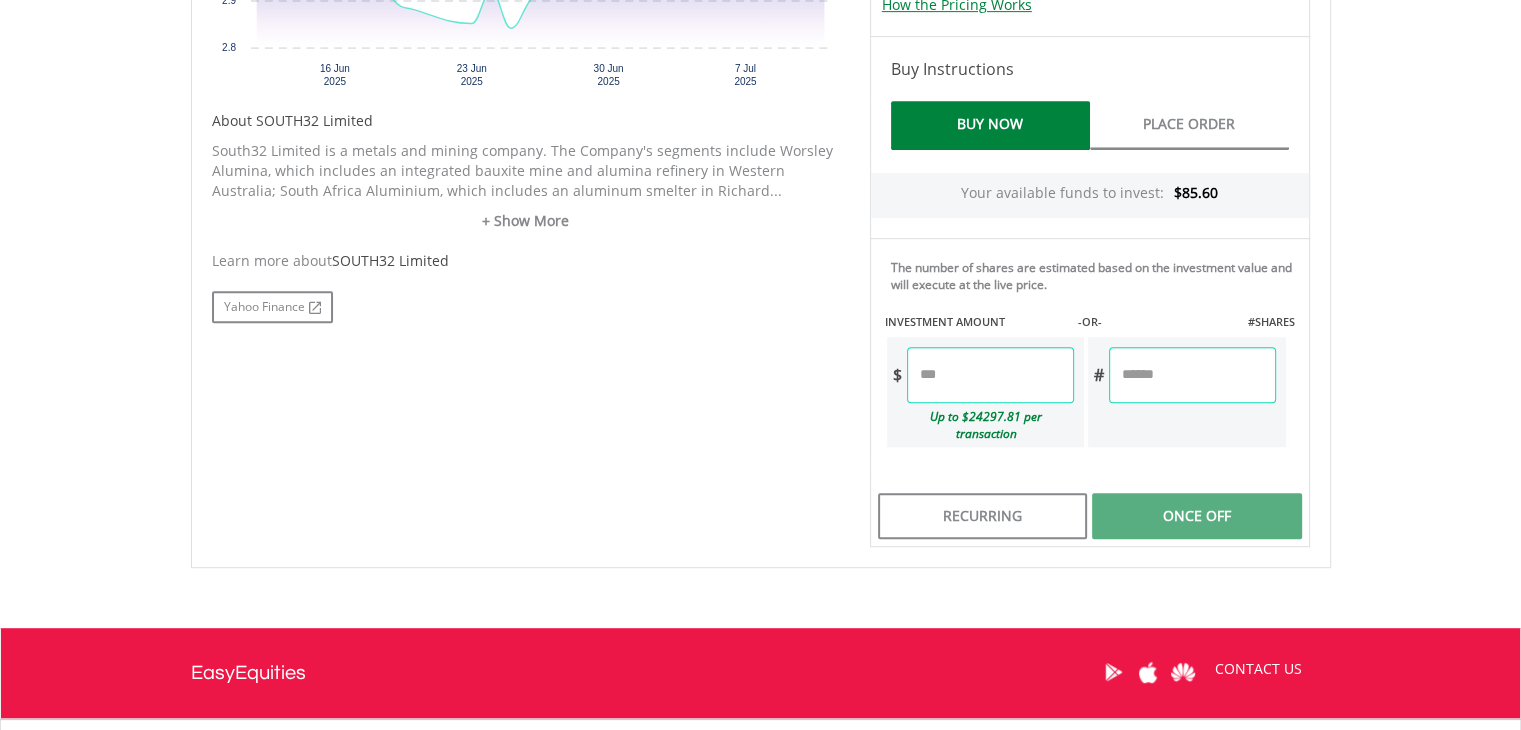 click at bounding box center [990, 375] 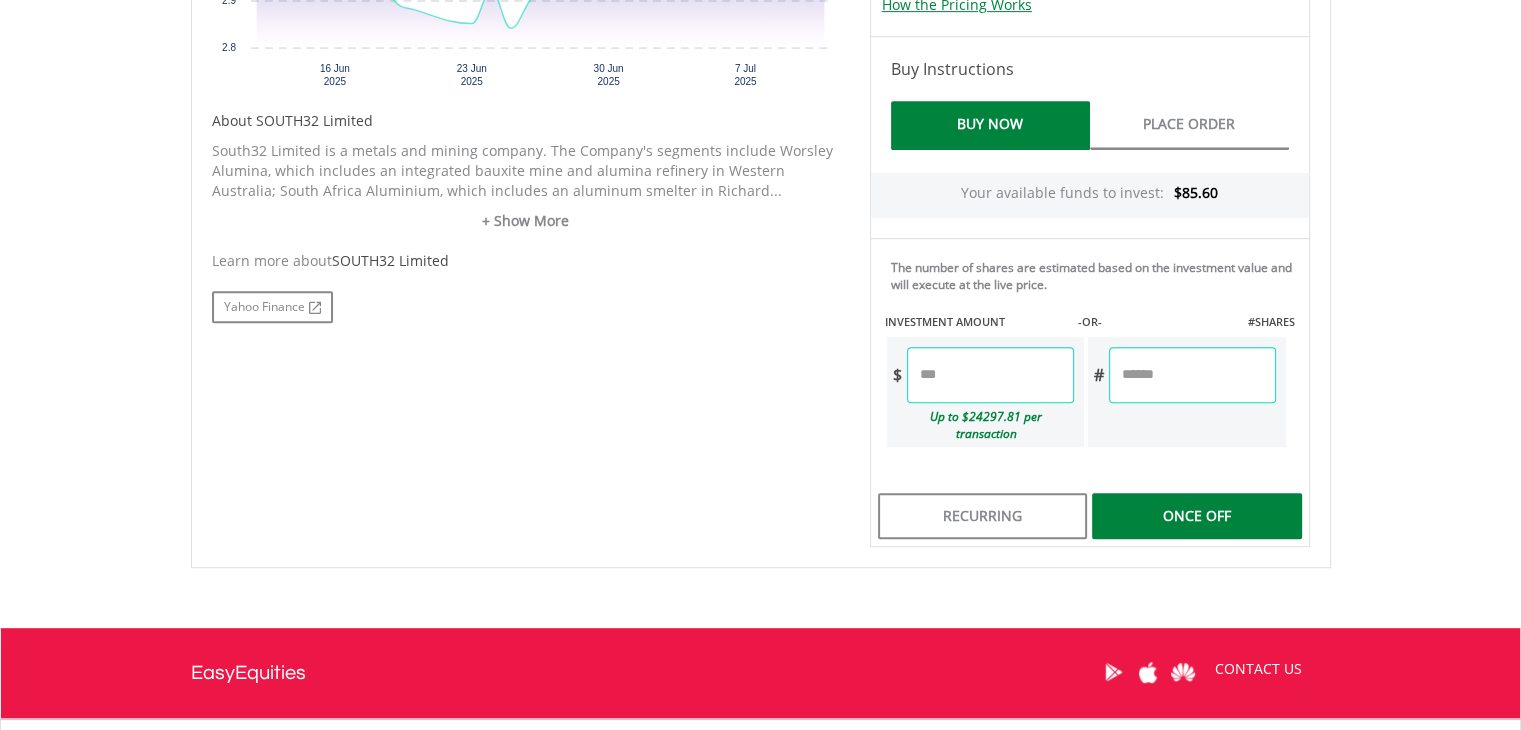 type on "*****" 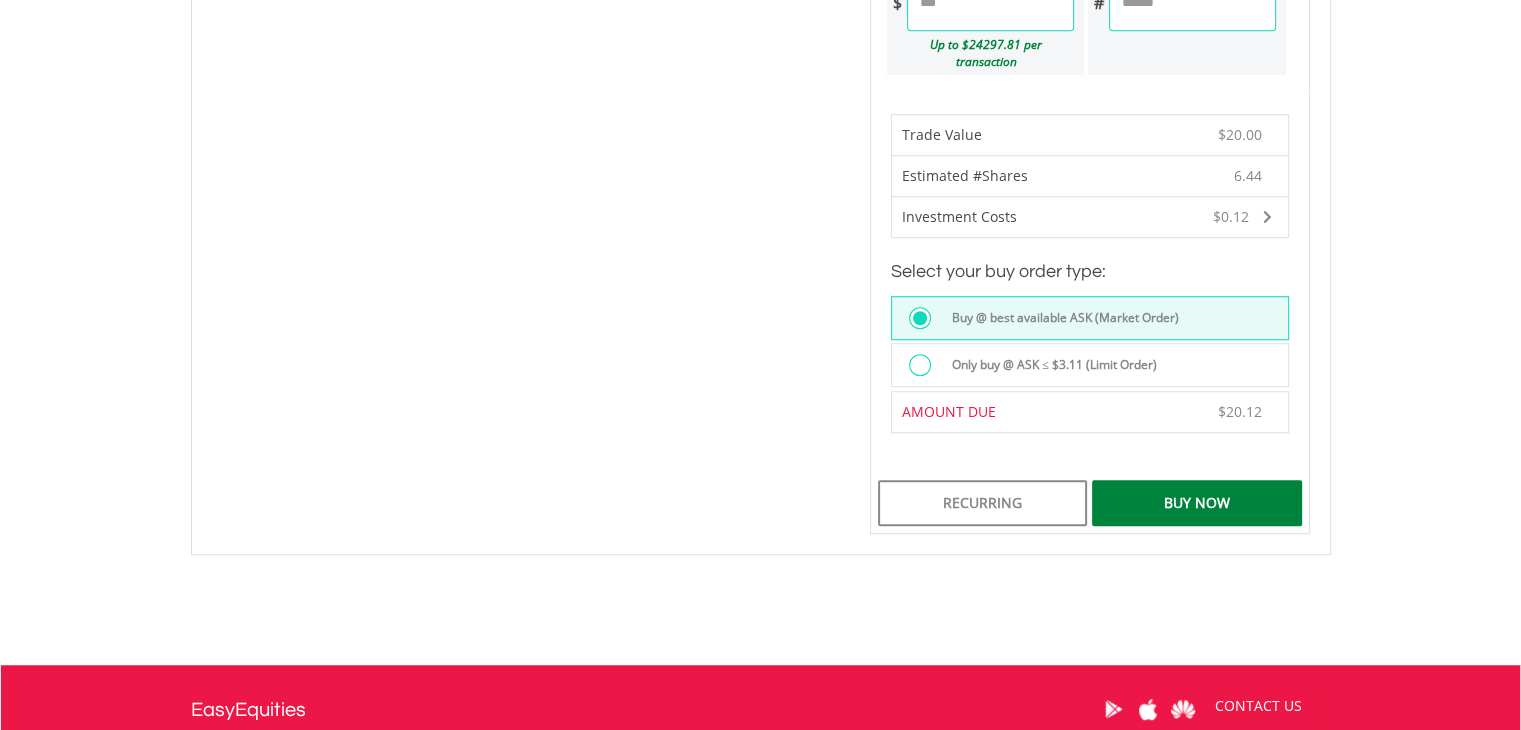scroll, scrollTop: 1312, scrollLeft: 0, axis: vertical 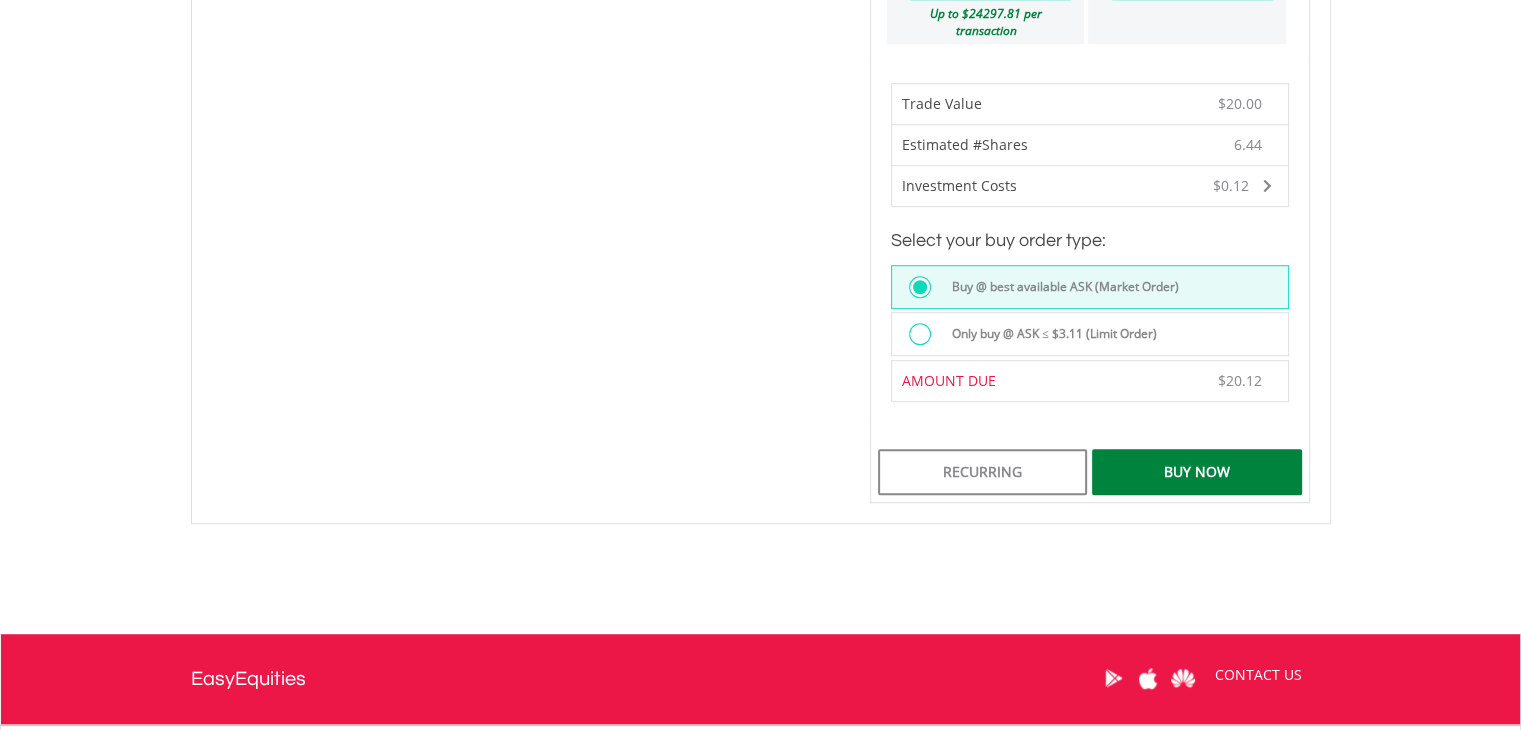 drag, startPoint x: 1249, startPoint y: 449, endPoint x: 873, endPoint y: 426, distance: 376.7028 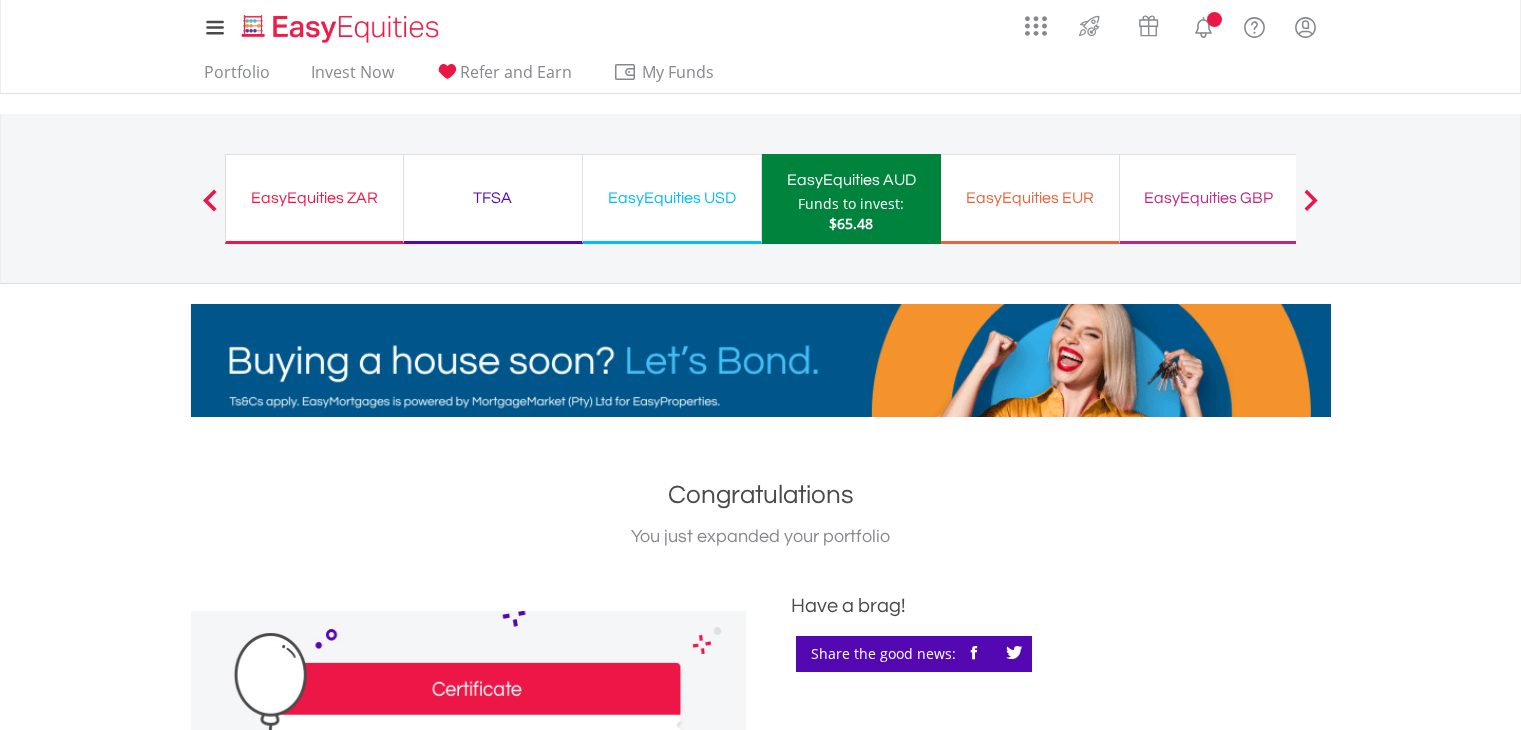 scroll, scrollTop: 0, scrollLeft: 0, axis: both 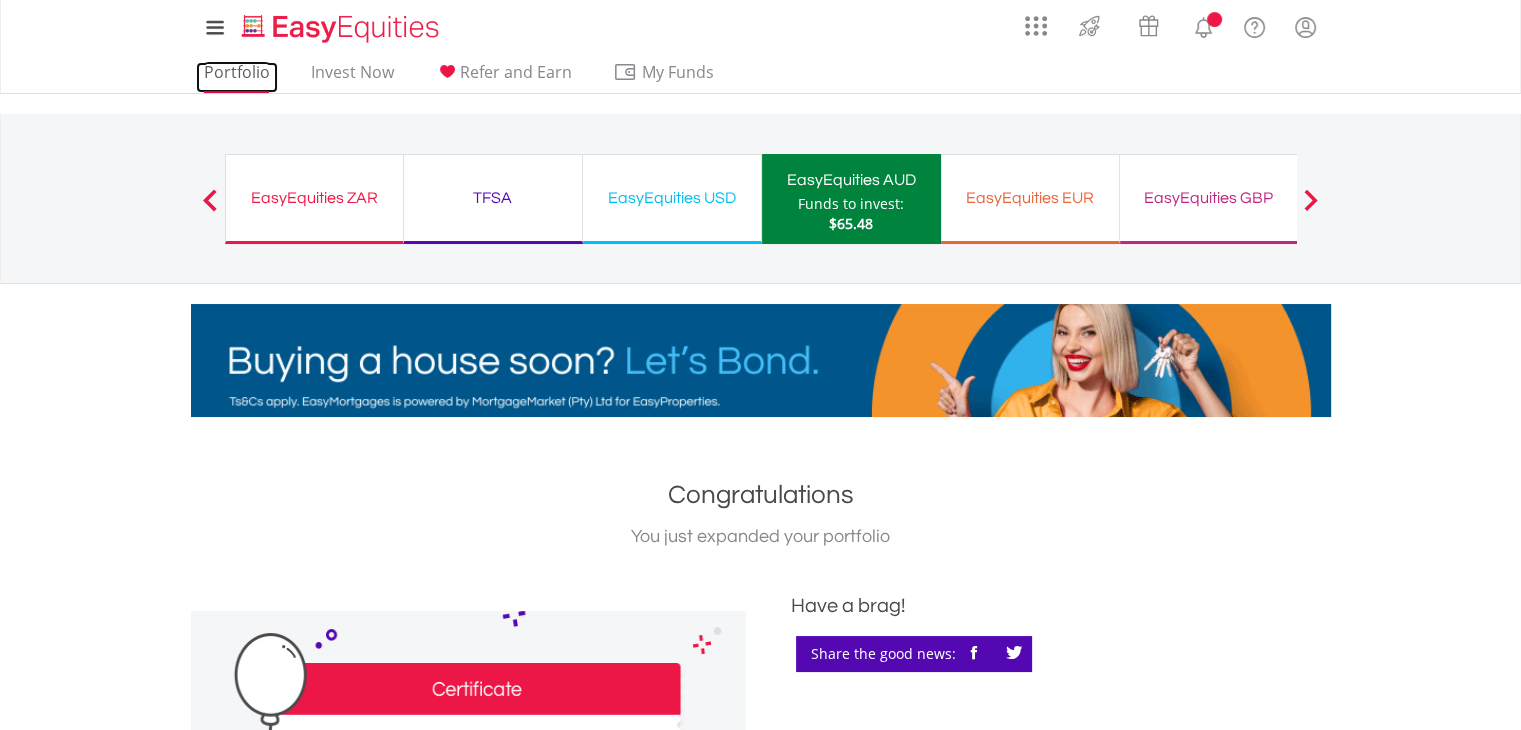click on "Portfolio" at bounding box center [237, 77] 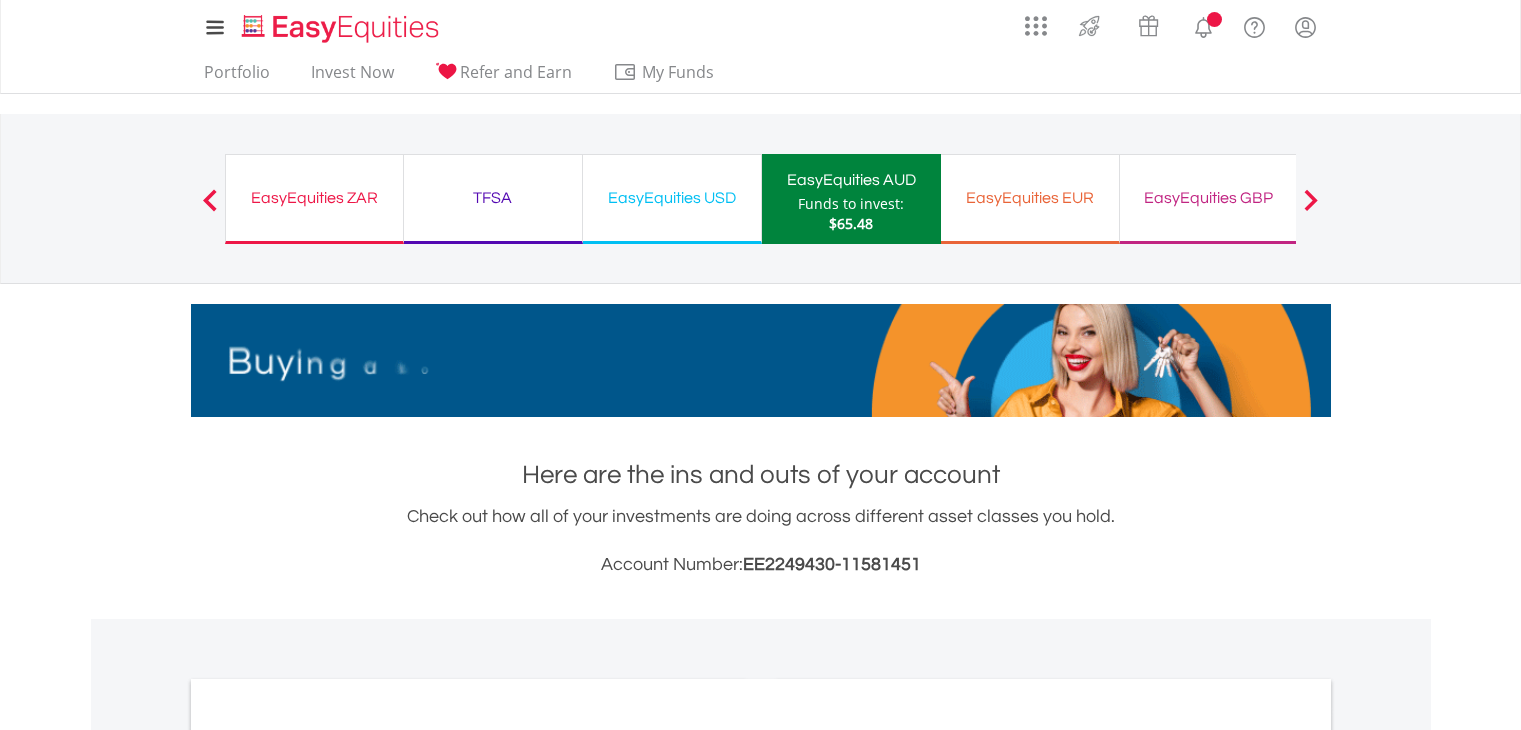 scroll, scrollTop: 0, scrollLeft: 0, axis: both 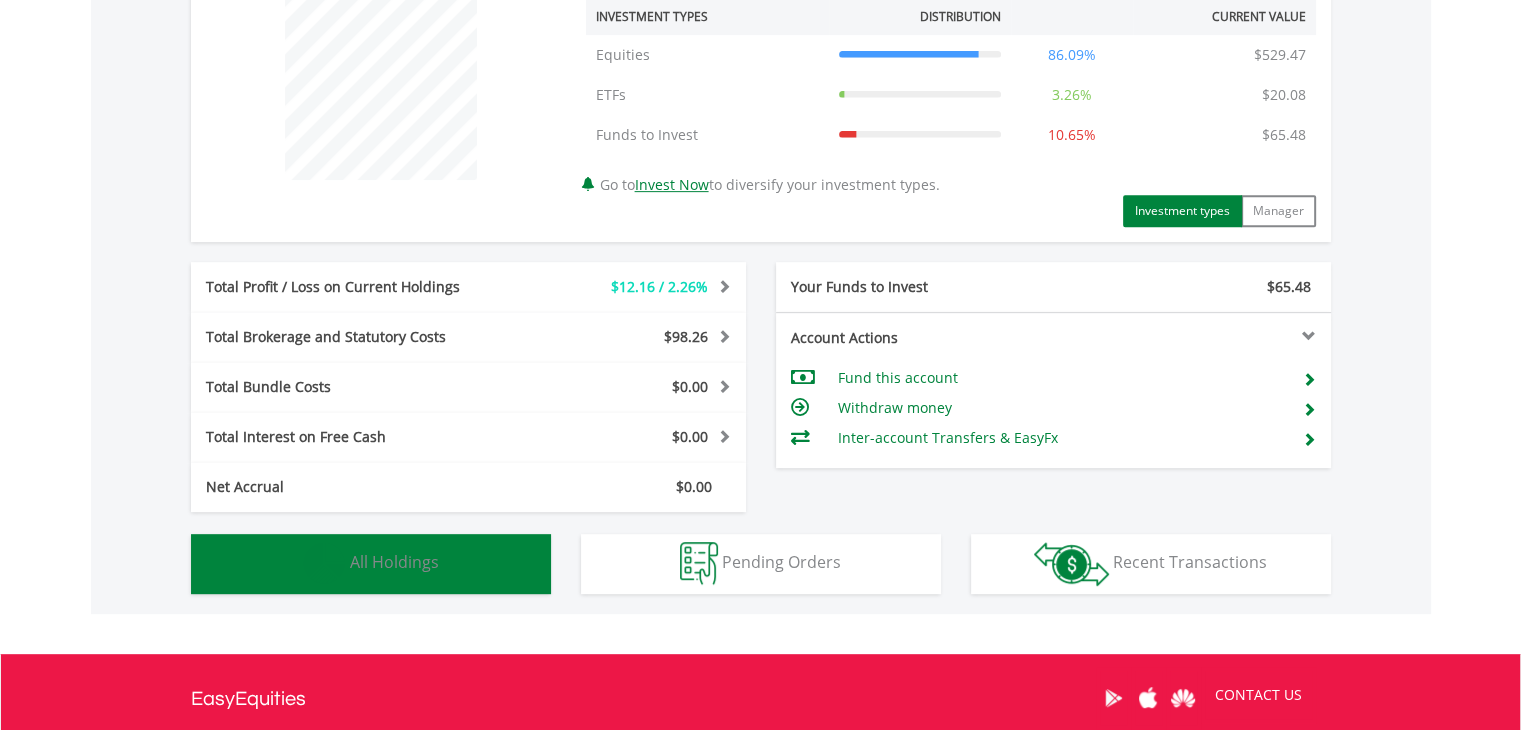 click on "Holdings
All Holdings" at bounding box center (371, 564) 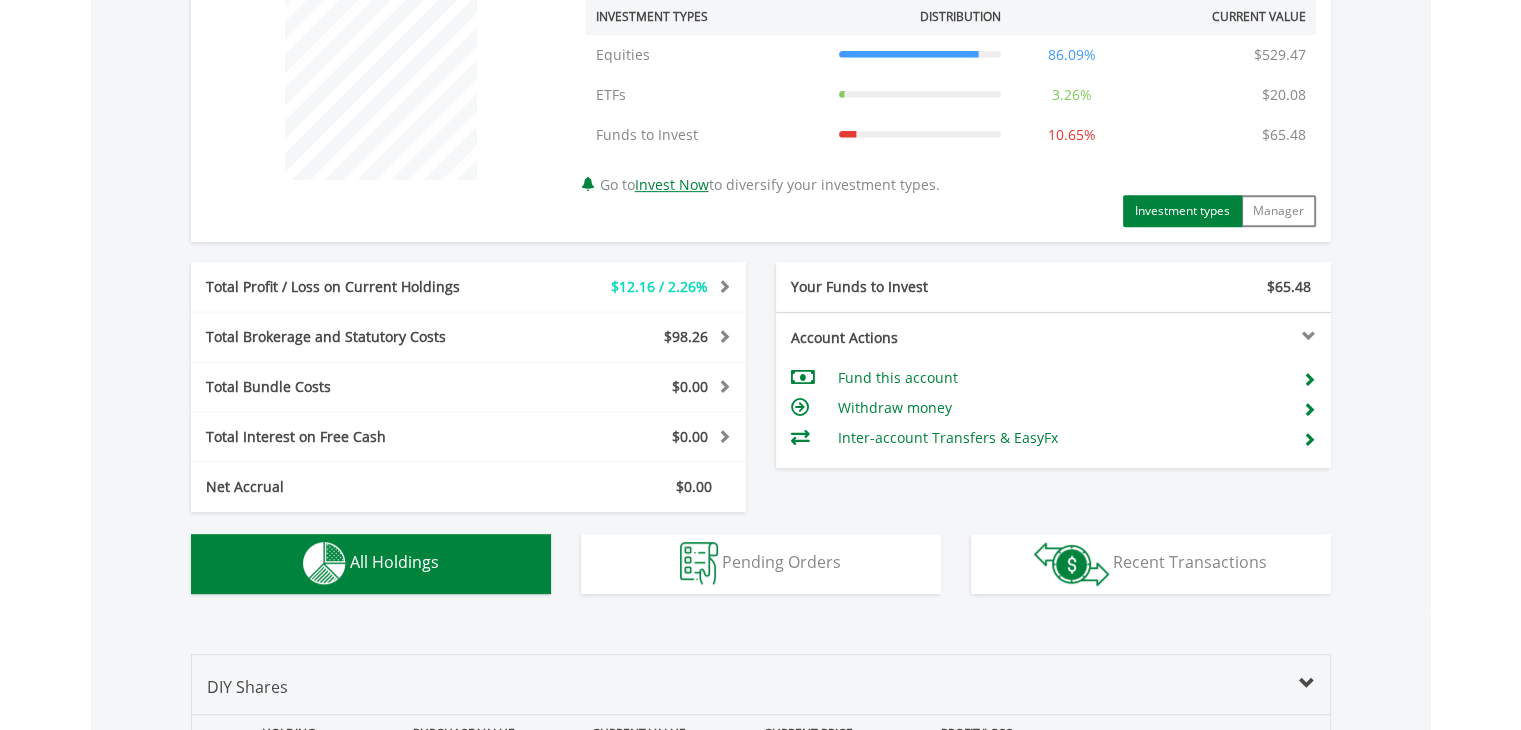 scroll, scrollTop: 1441, scrollLeft: 0, axis: vertical 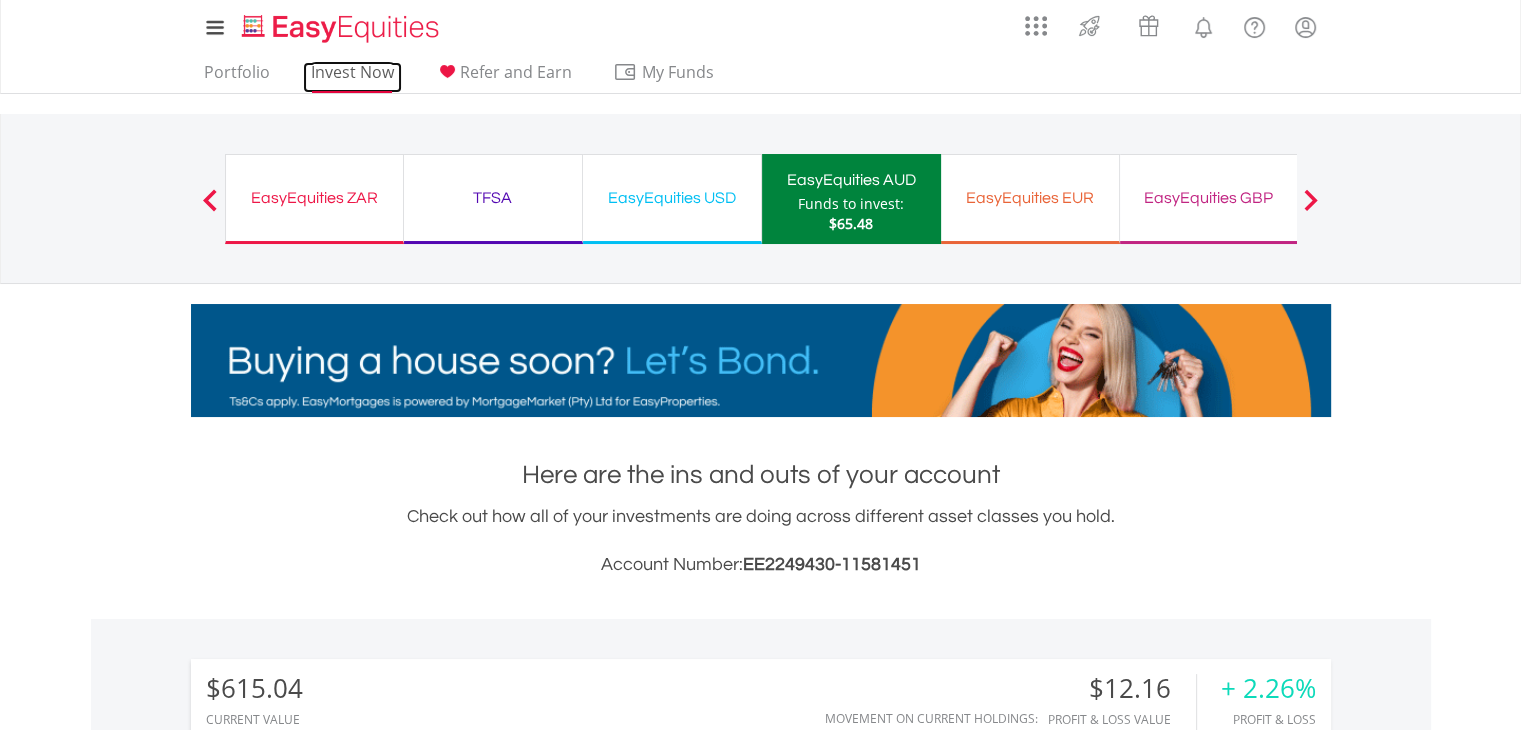 click on "Invest Now" at bounding box center [352, 77] 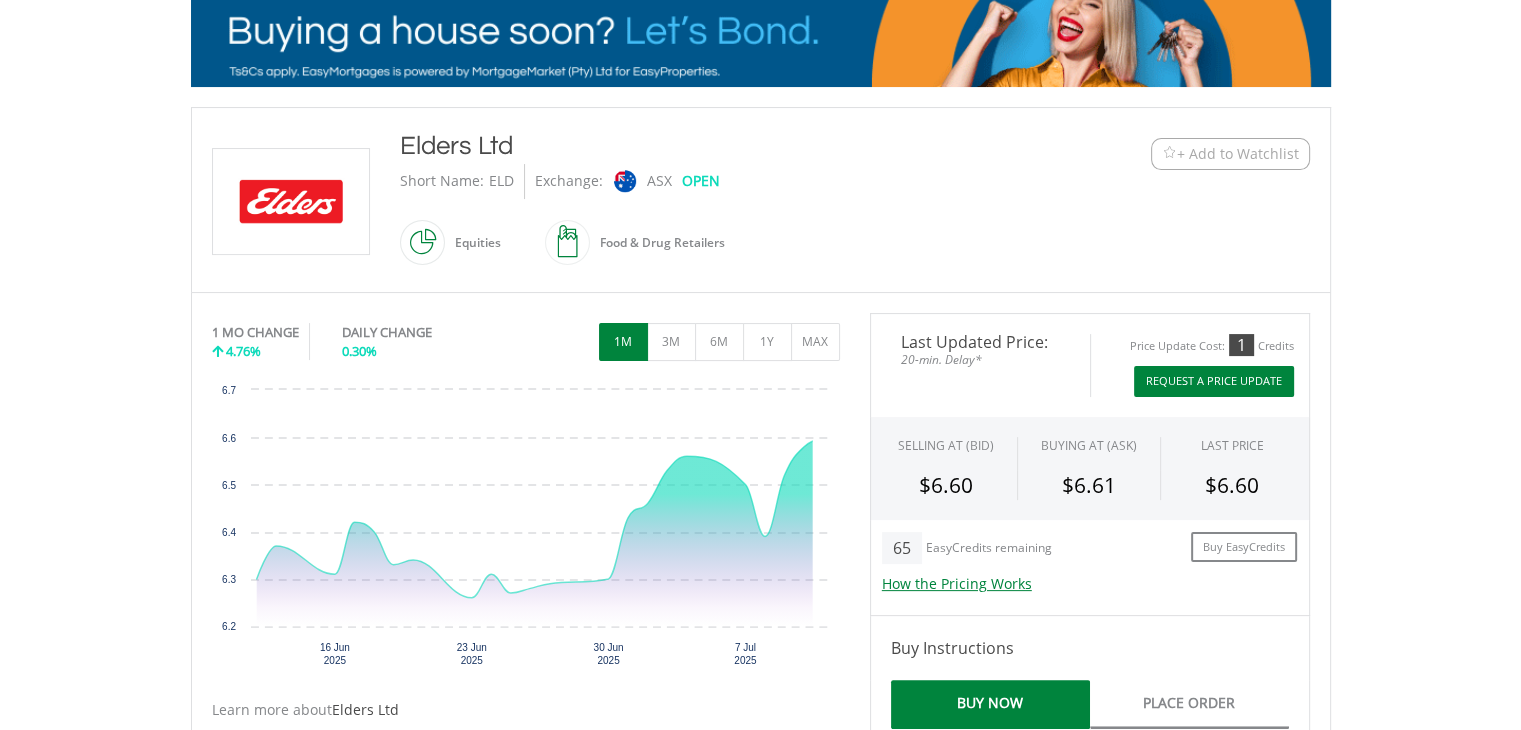 scroll, scrollTop: 340, scrollLeft: 0, axis: vertical 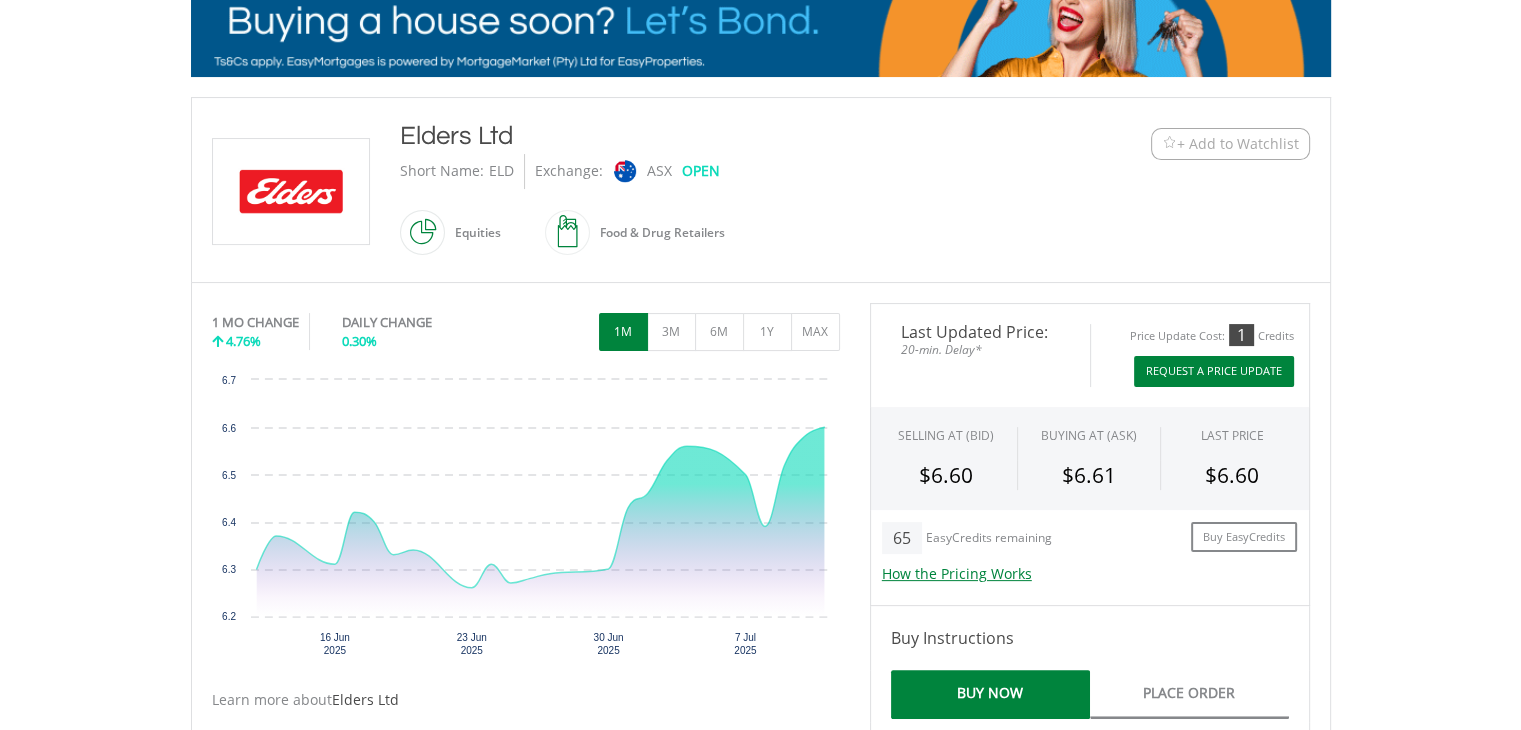 click on "Request A Price Update" at bounding box center [1214, 371] 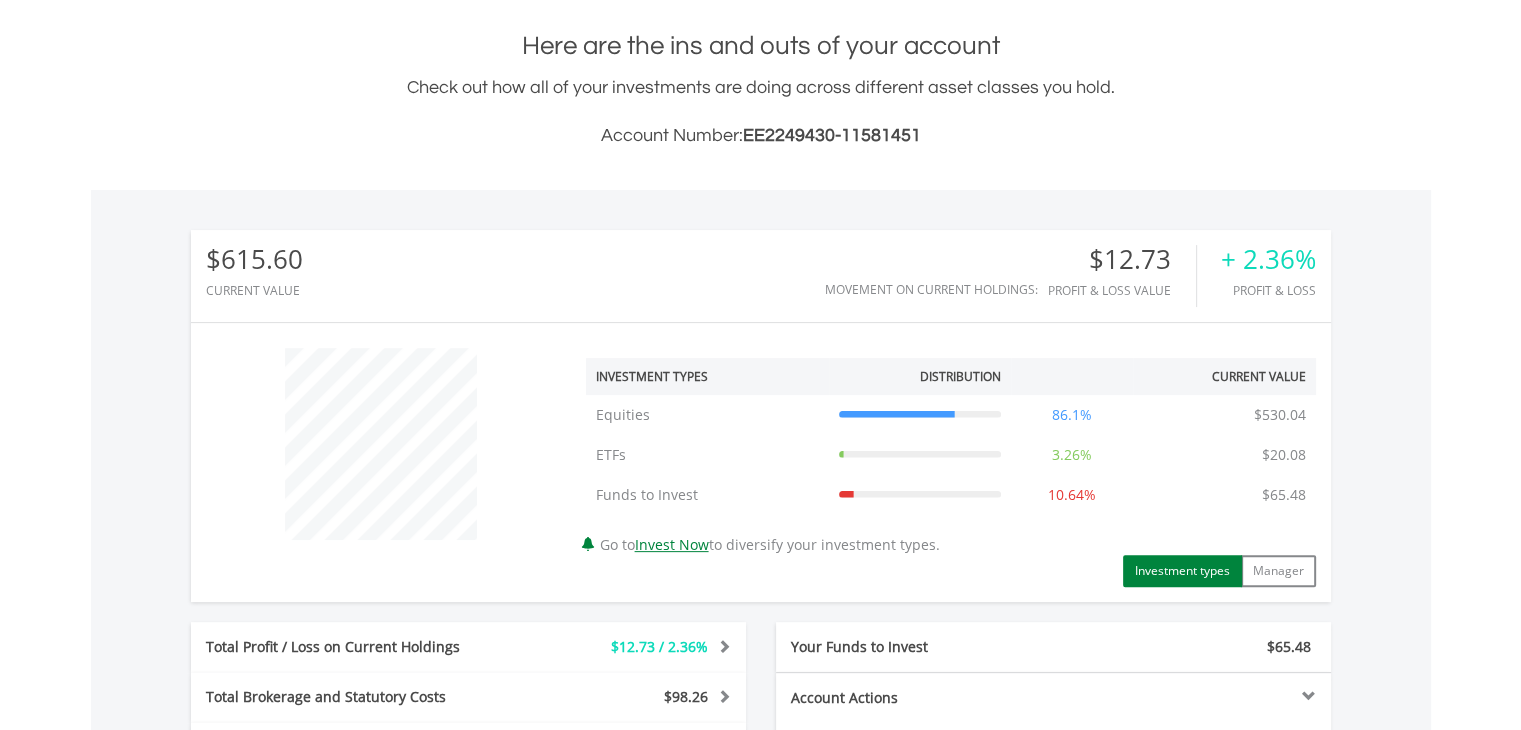 scroll, scrollTop: 483, scrollLeft: 0, axis: vertical 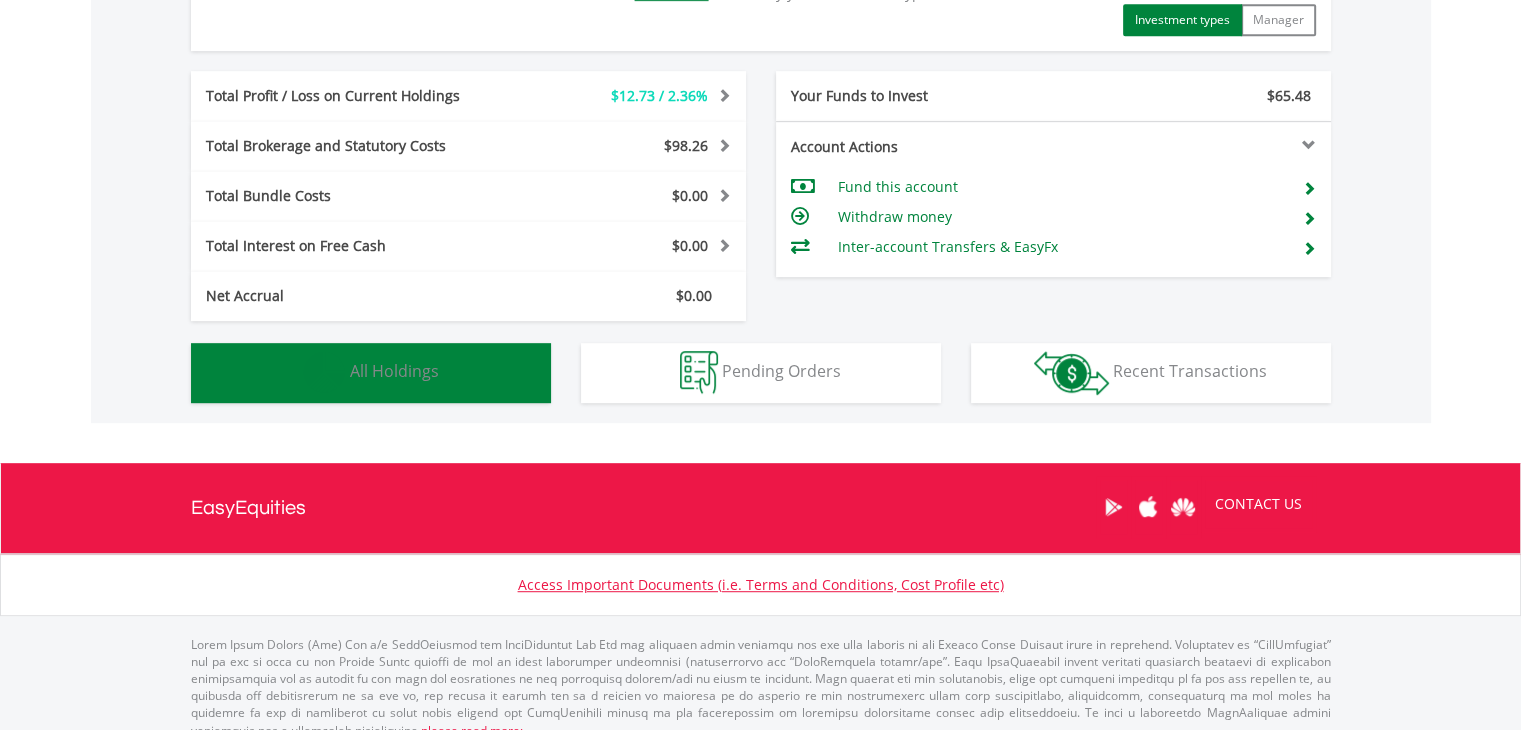 click on "Holdings
All Holdings" at bounding box center [371, 373] 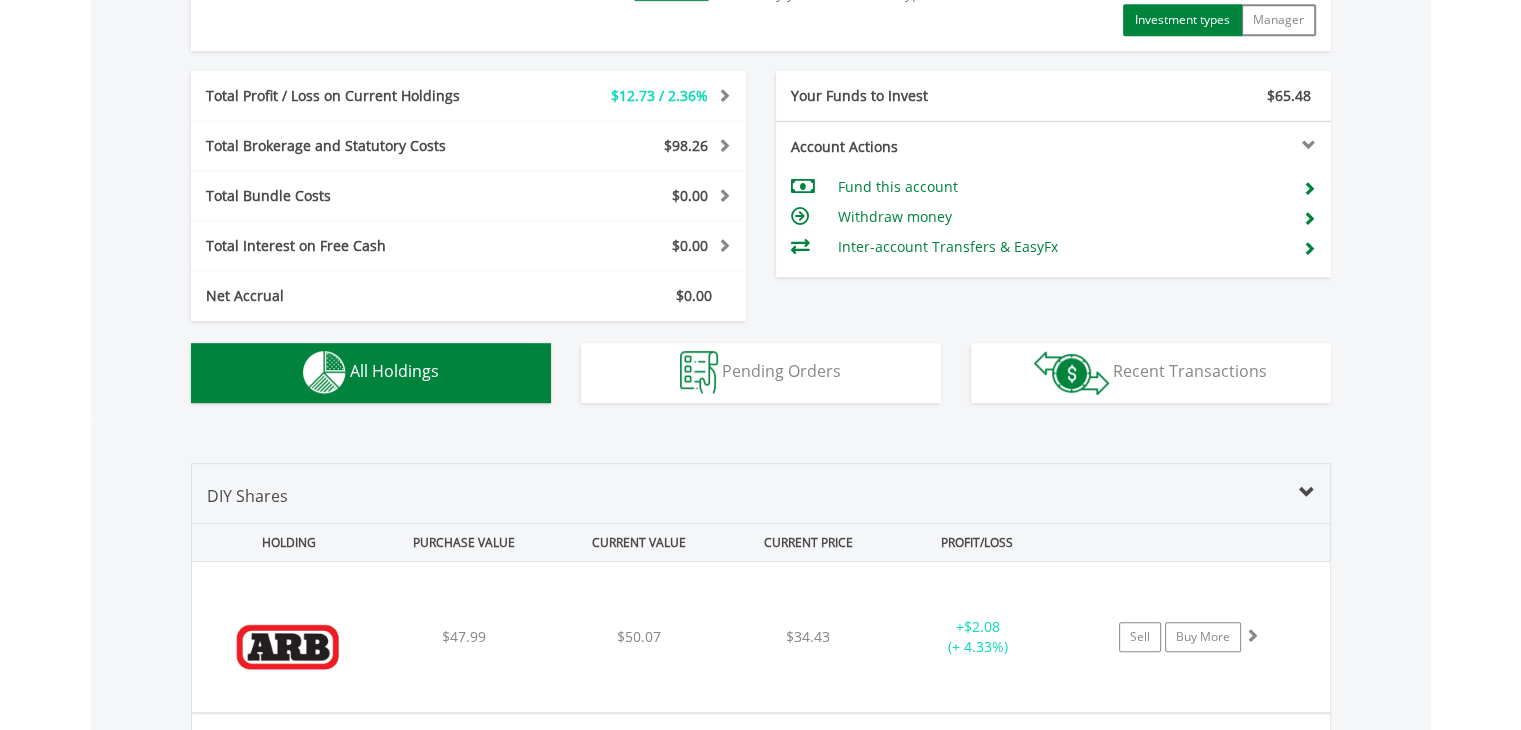 scroll, scrollTop: 1441, scrollLeft: 0, axis: vertical 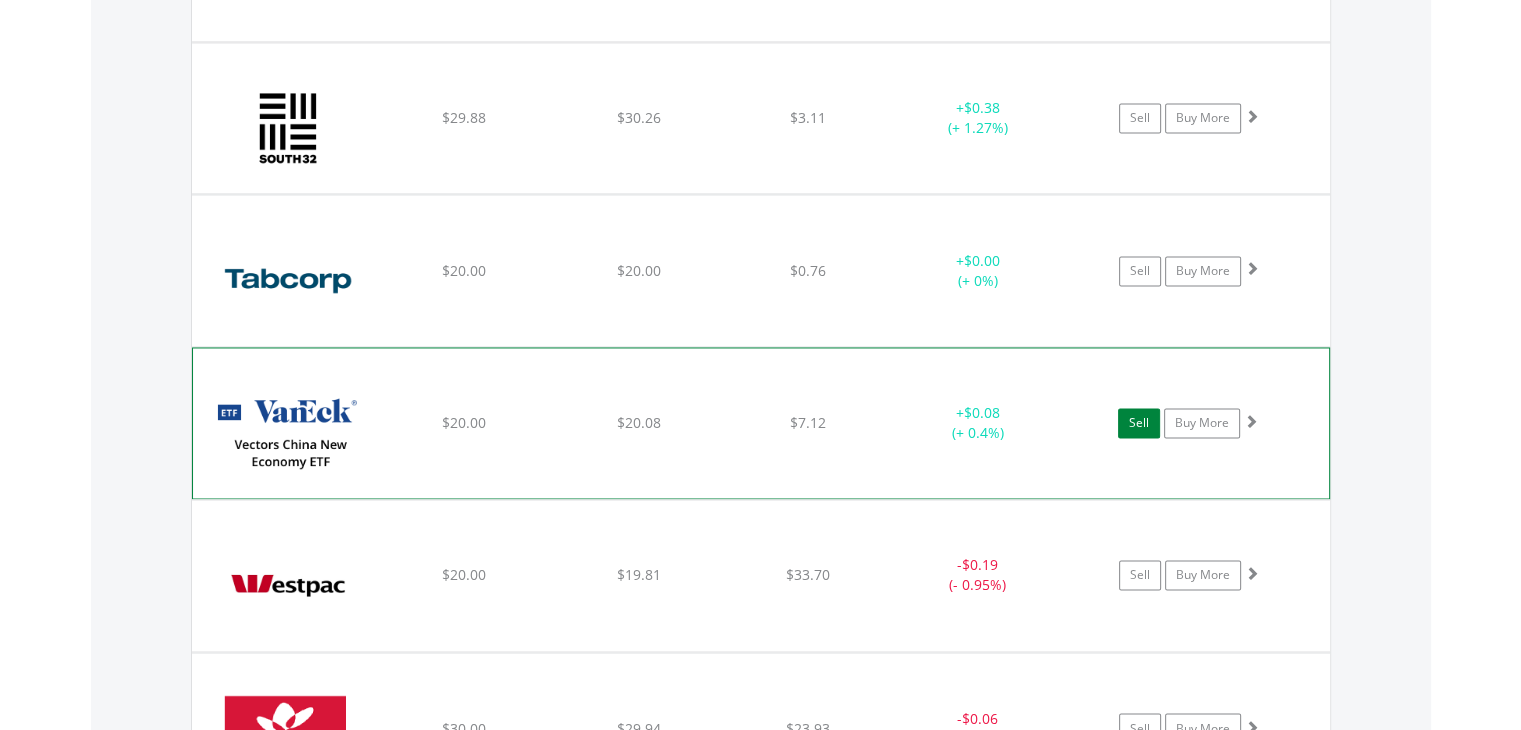 click on "Sell" at bounding box center (1139, 423) 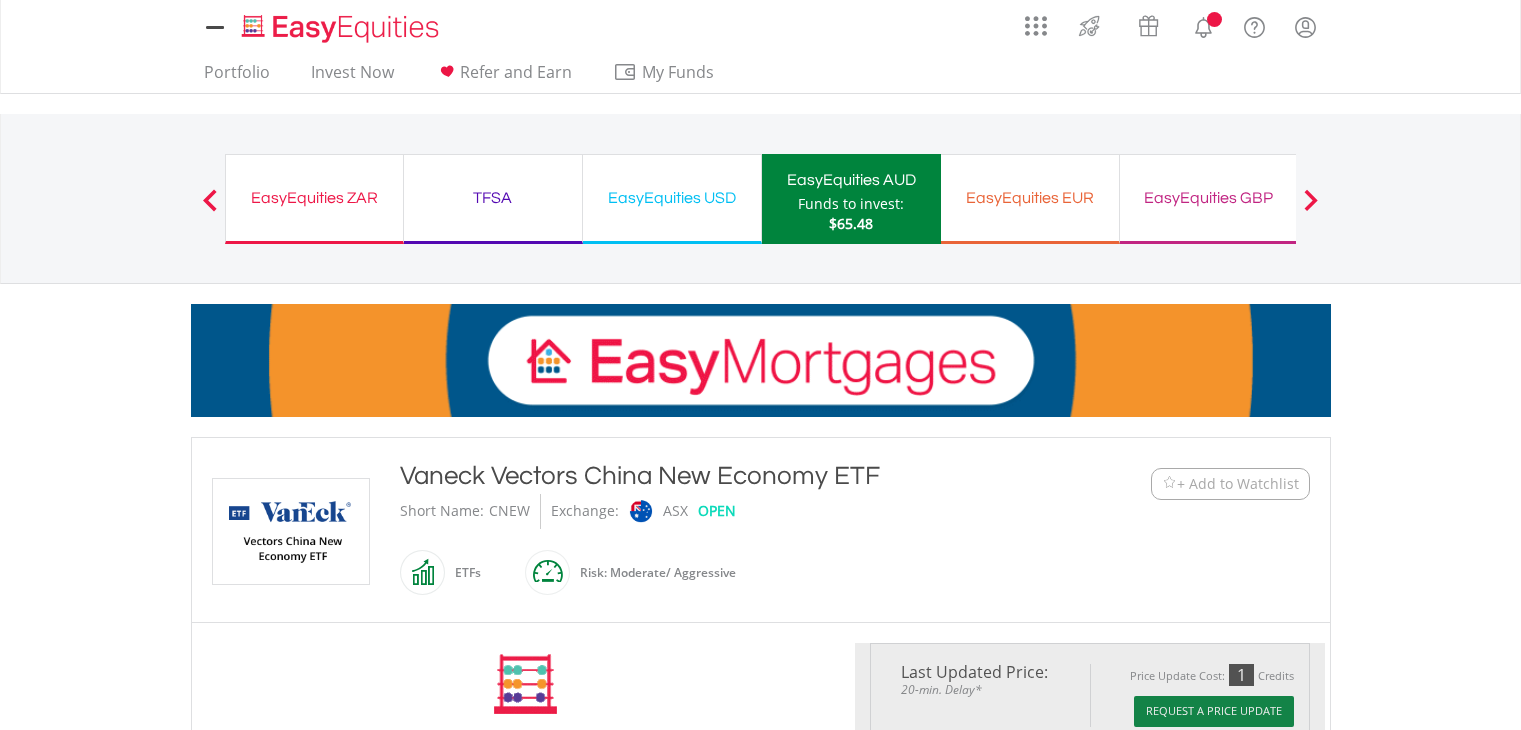 scroll, scrollTop: 0, scrollLeft: 0, axis: both 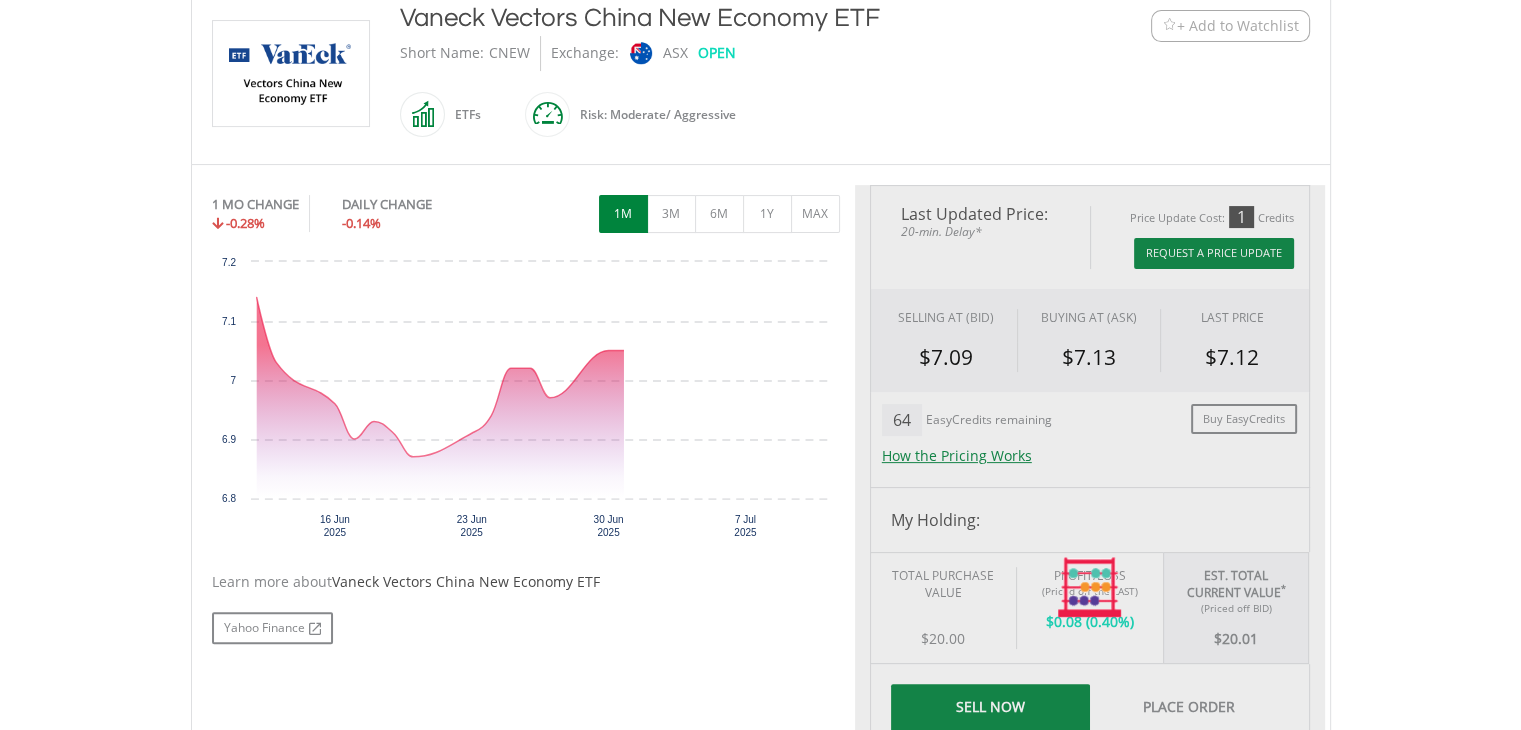 type on "*****" 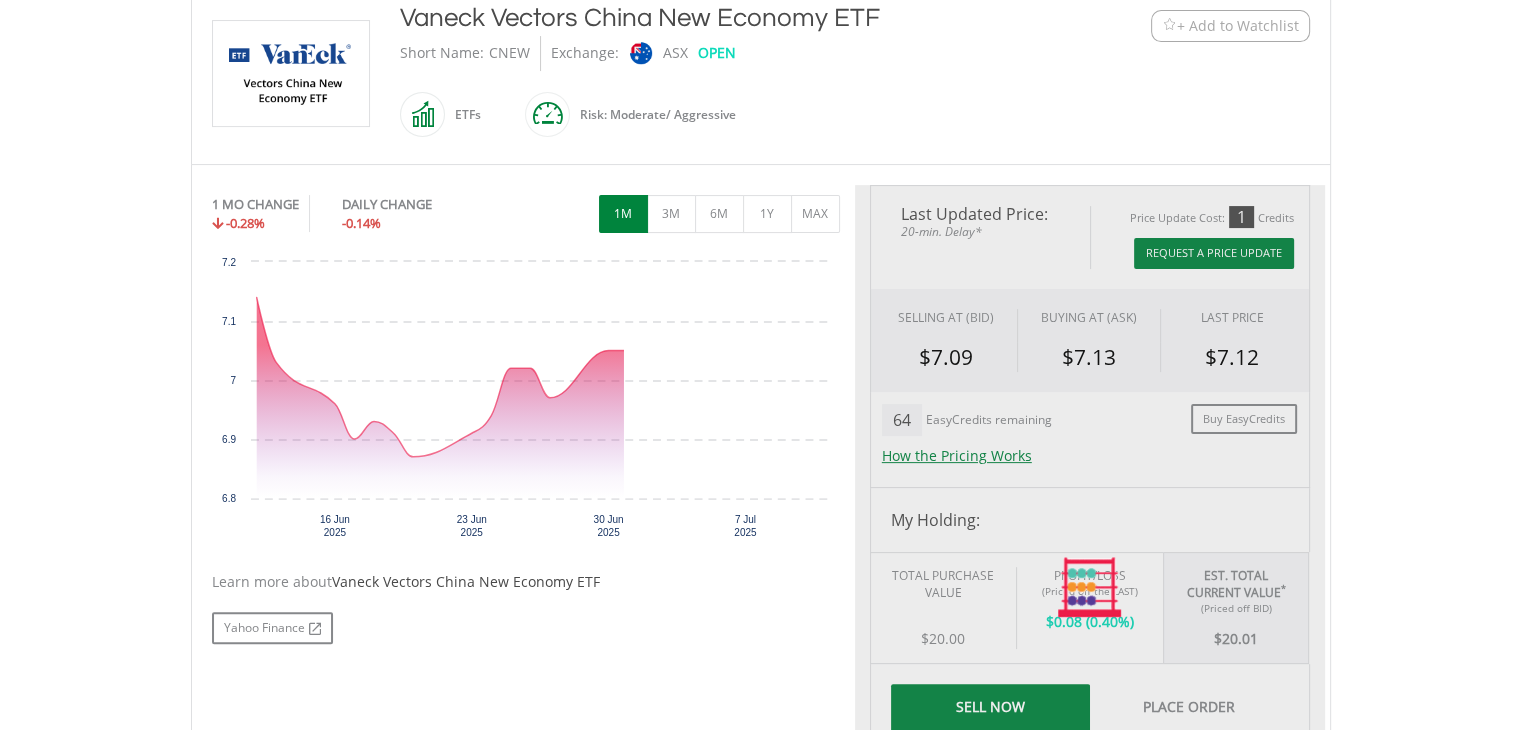 type on "******" 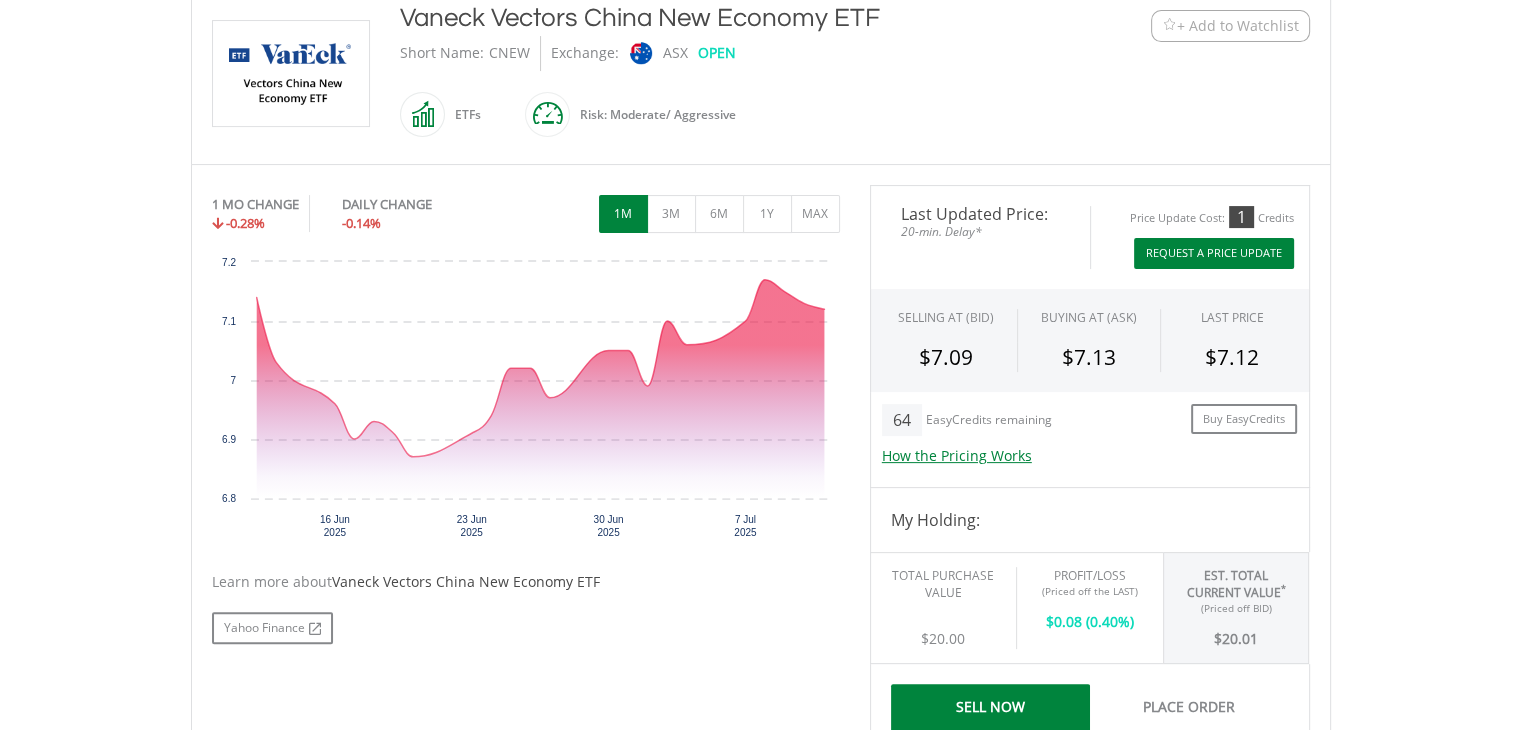 click on "Request A Price Update" at bounding box center (1214, 253) 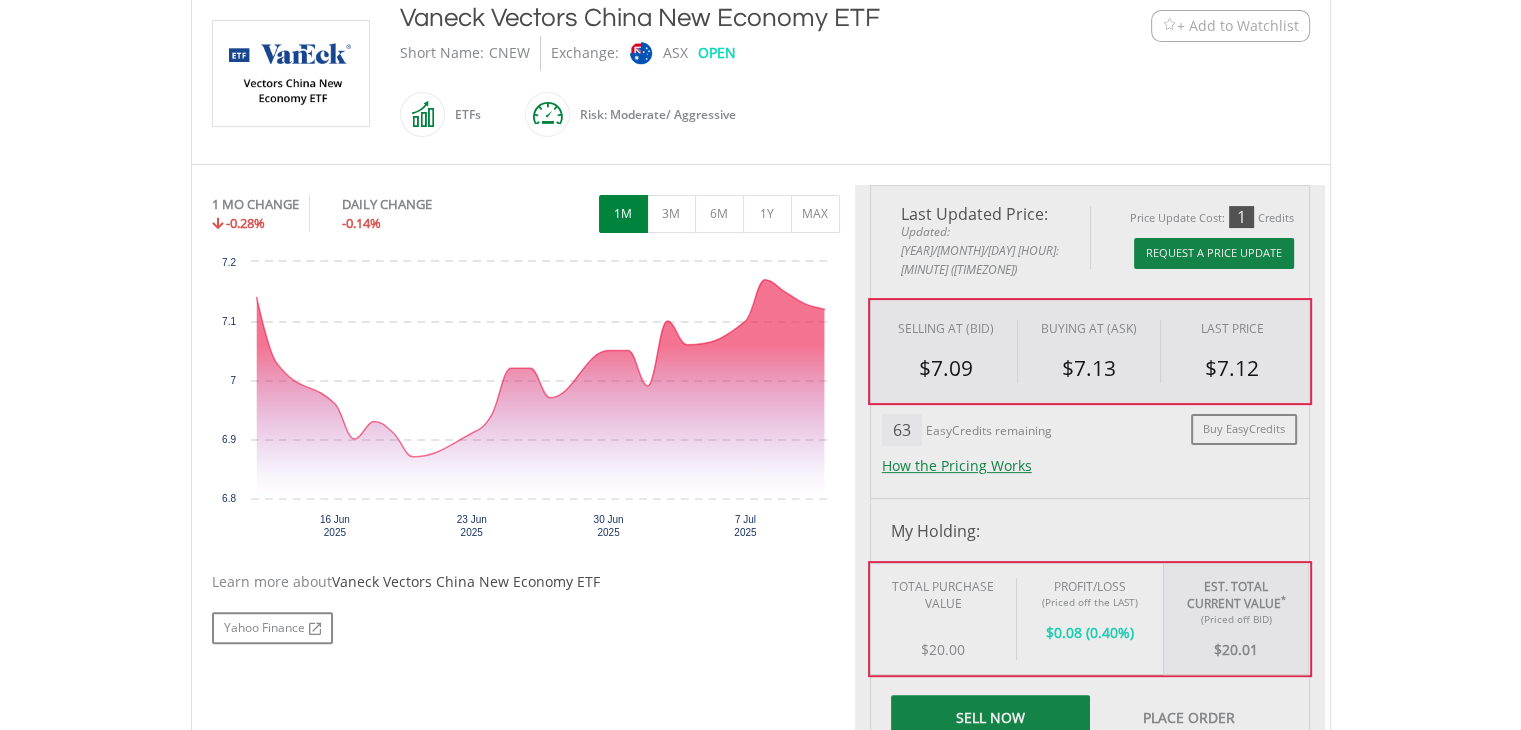 type on "*****" 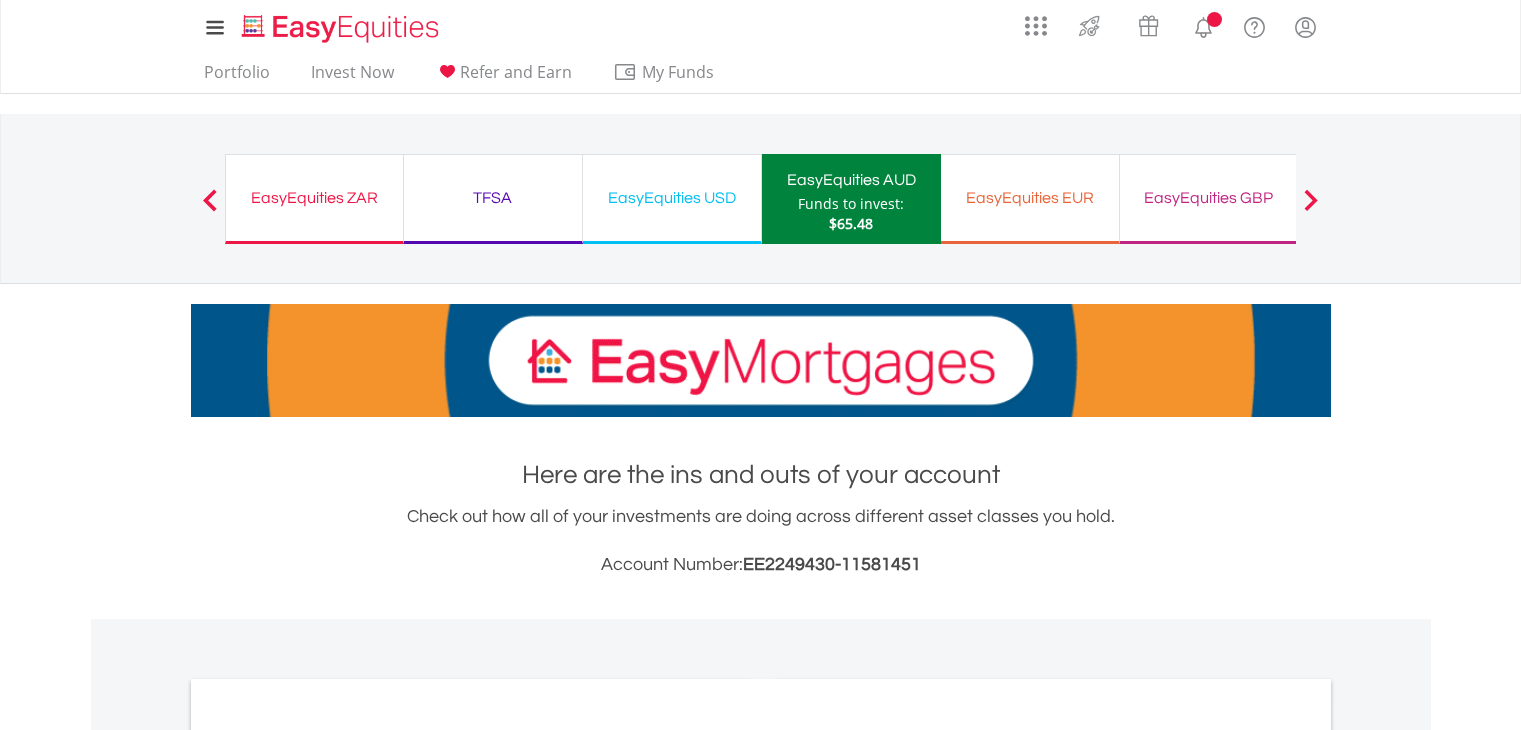 scroll, scrollTop: 0, scrollLeft: 0, axis: both 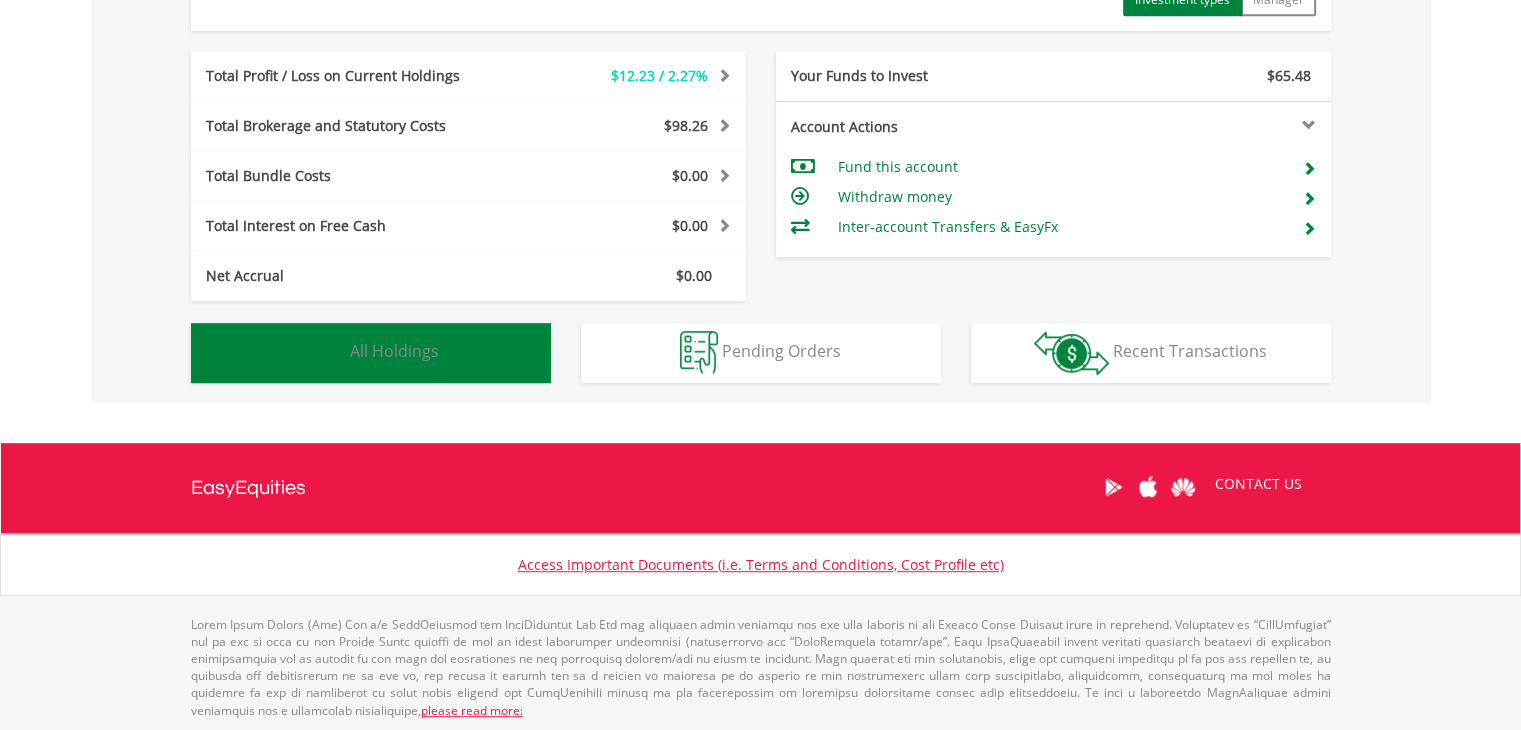 click on "Holdings
All Holdings" at bounding box center [371, 353] 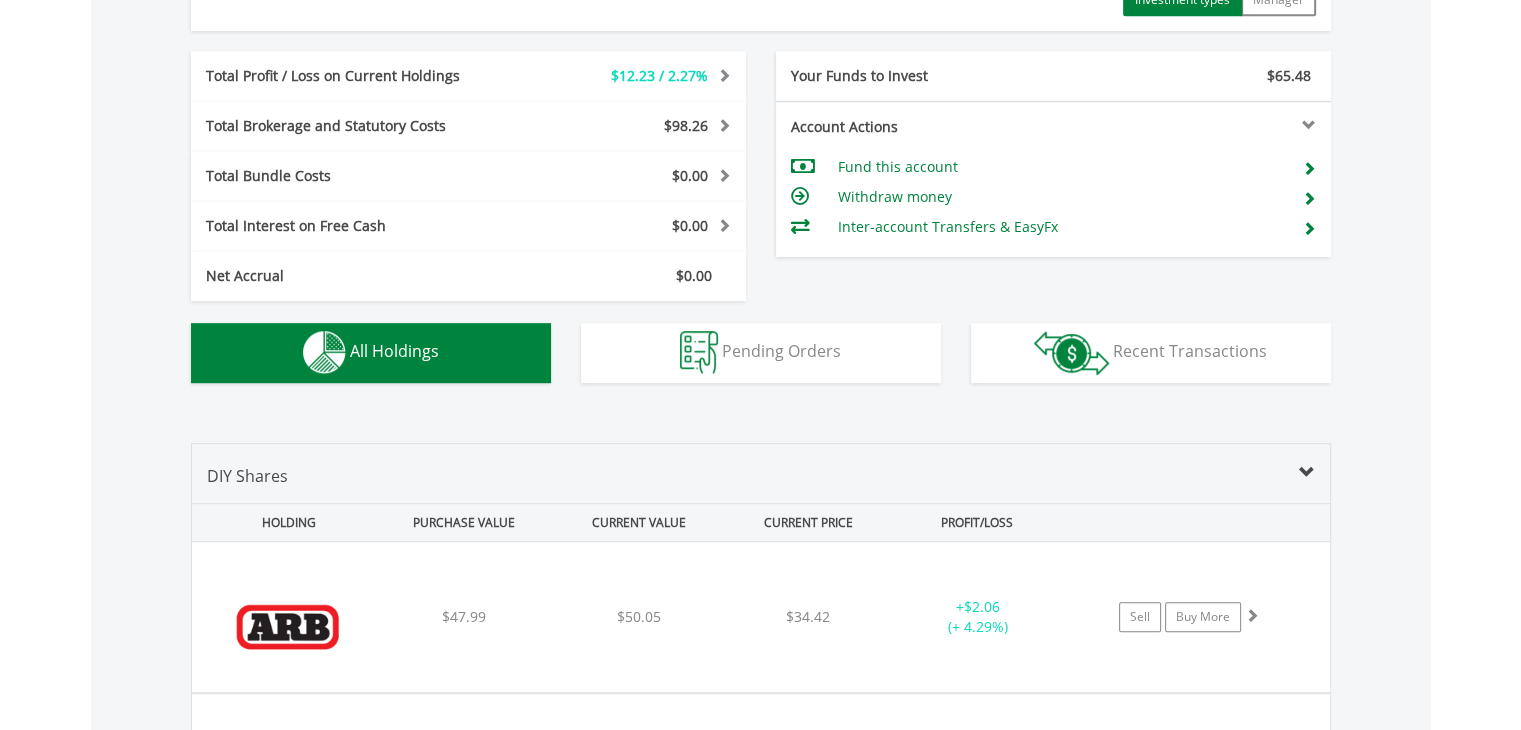 scroll, scrollTop: 1441, scrollLeft: 0, axis: vertical 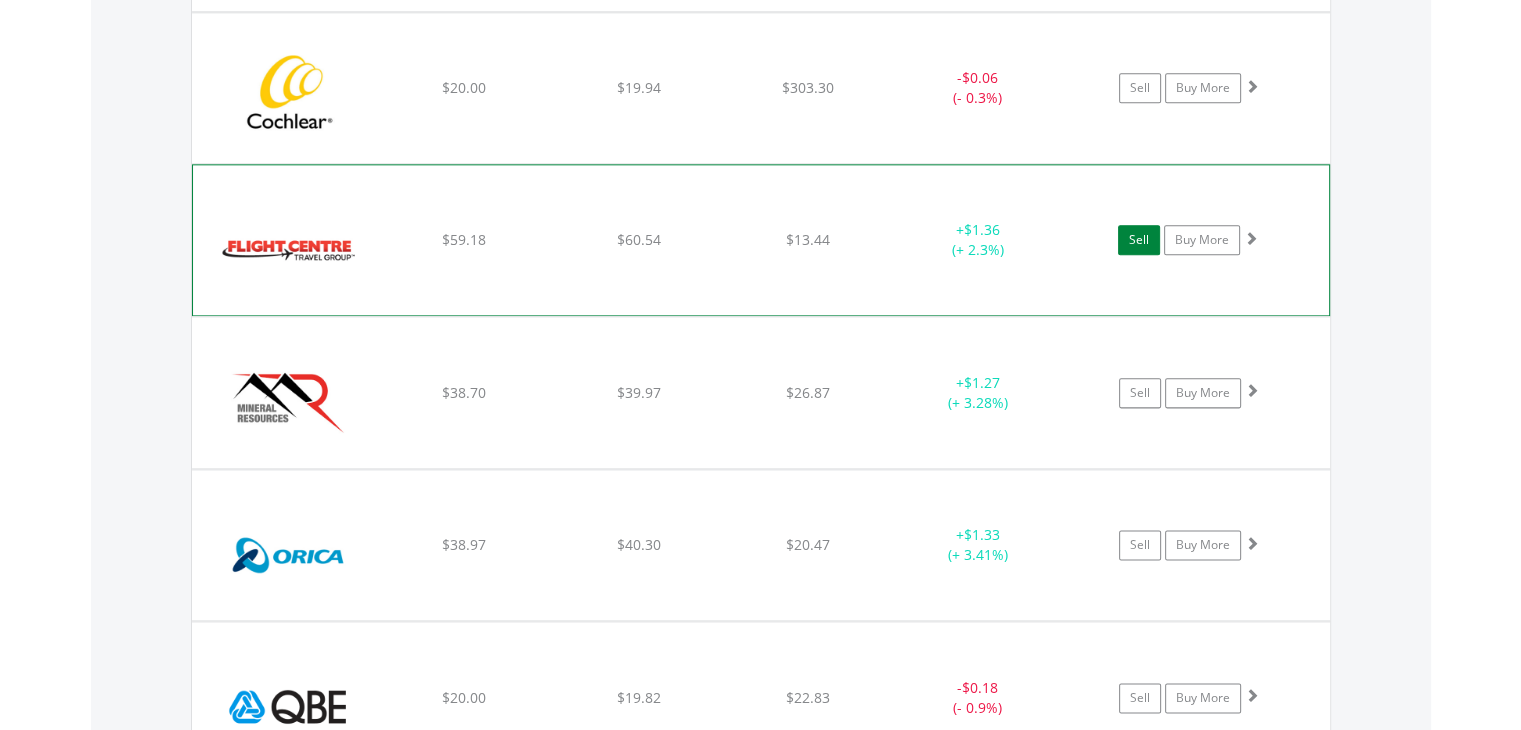 click on "Sell" at bounding box center [1139, 240] 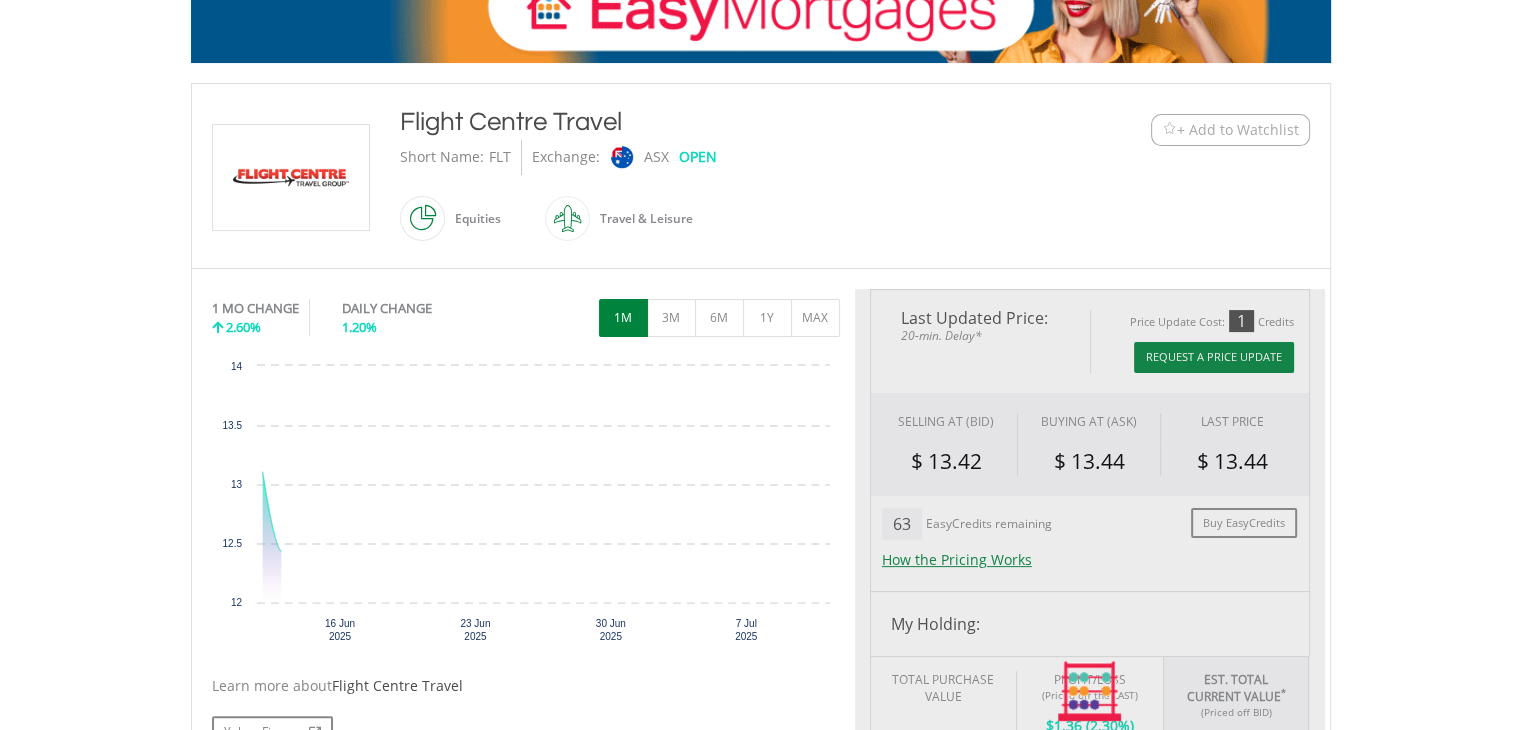 scroll, scrollTop: 425, scrollLeft: 0, axis: vertical 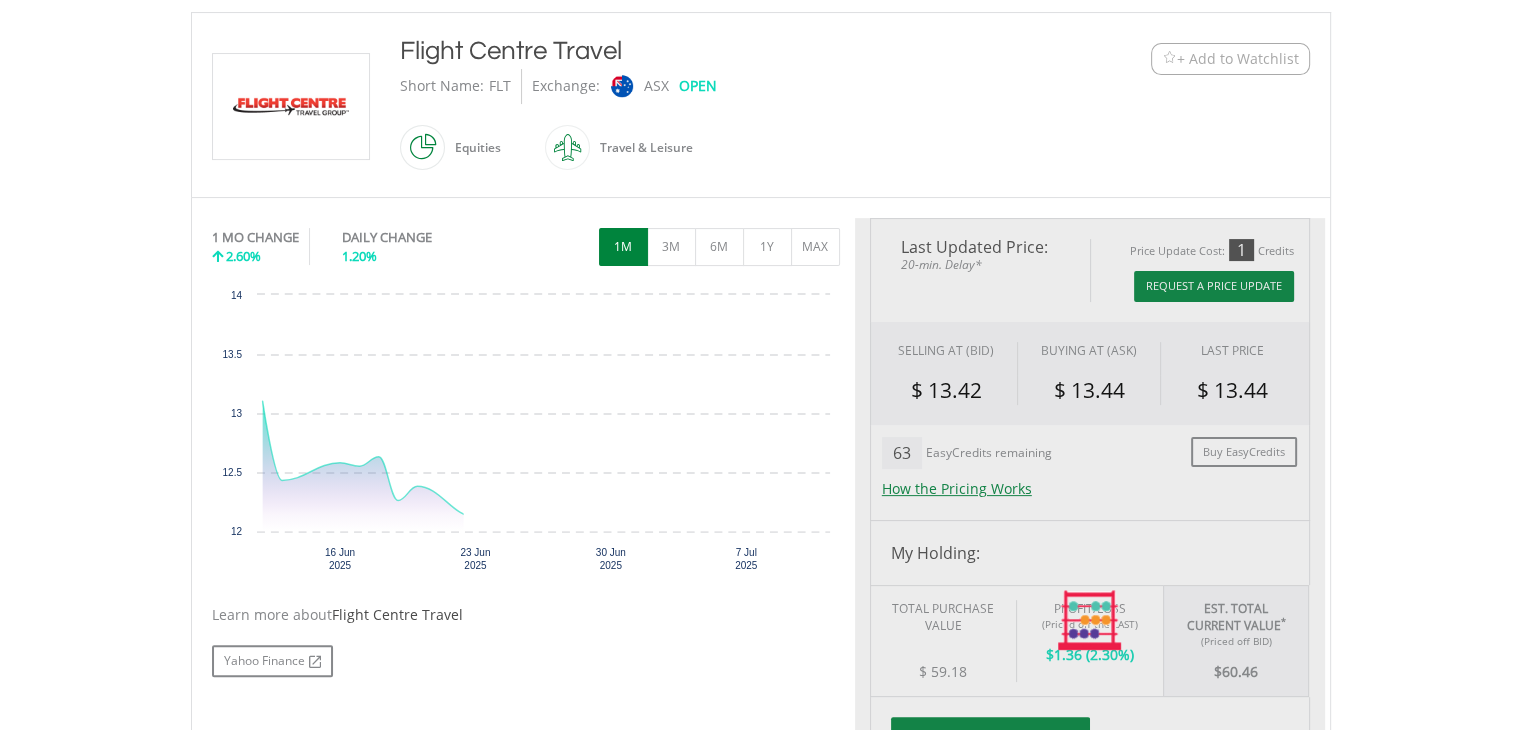 type on "*****" 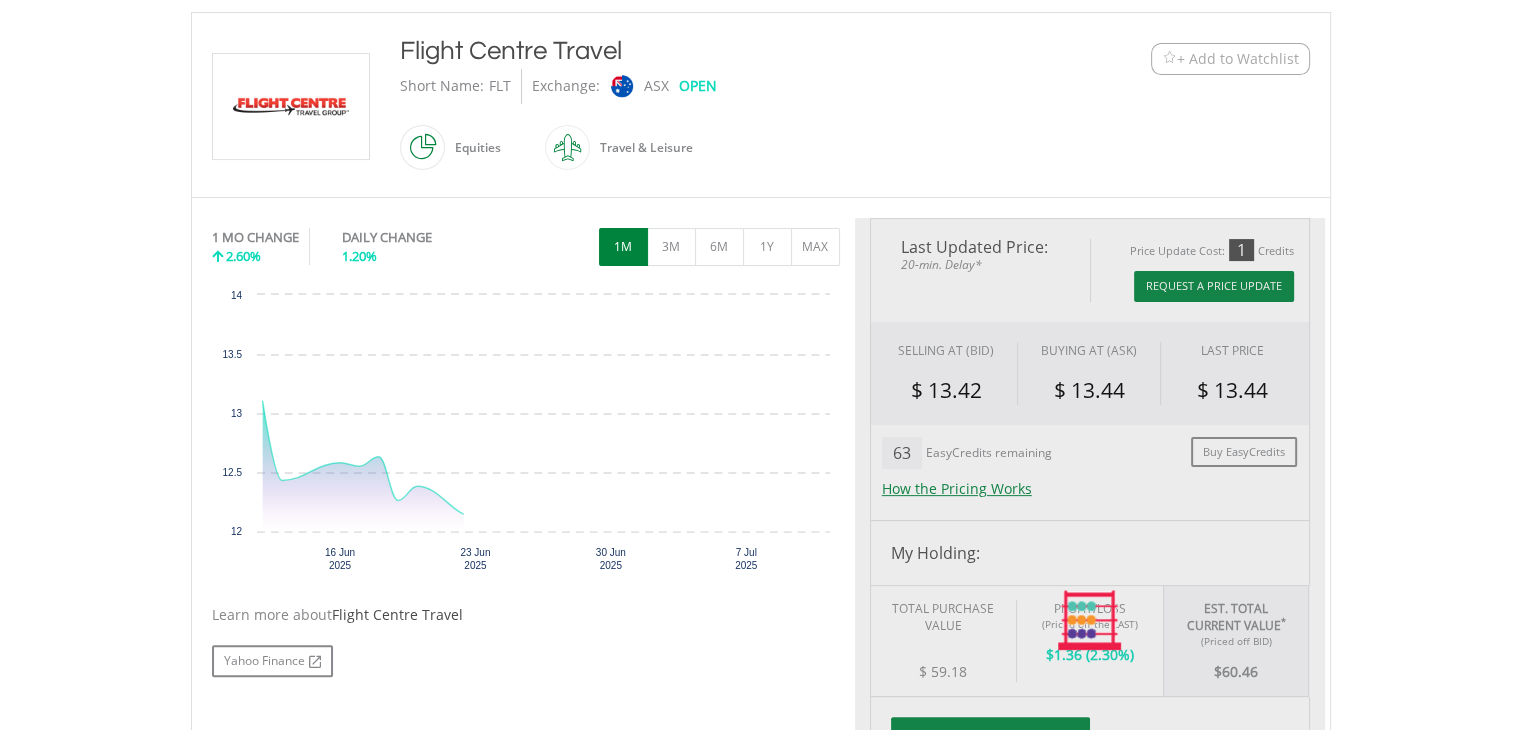 type on "******" 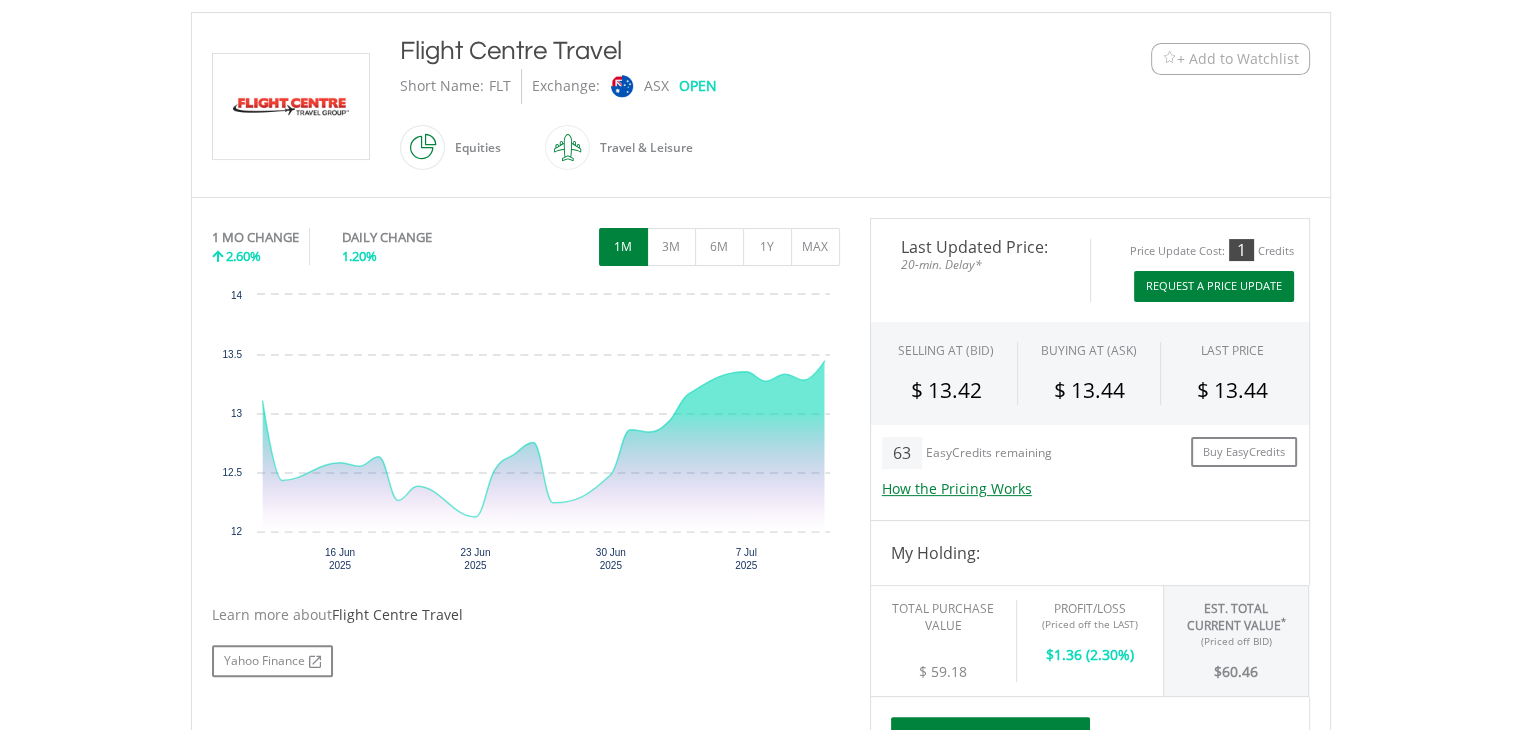 click on "Request A Price Update" at bounding box center [1214, 286] 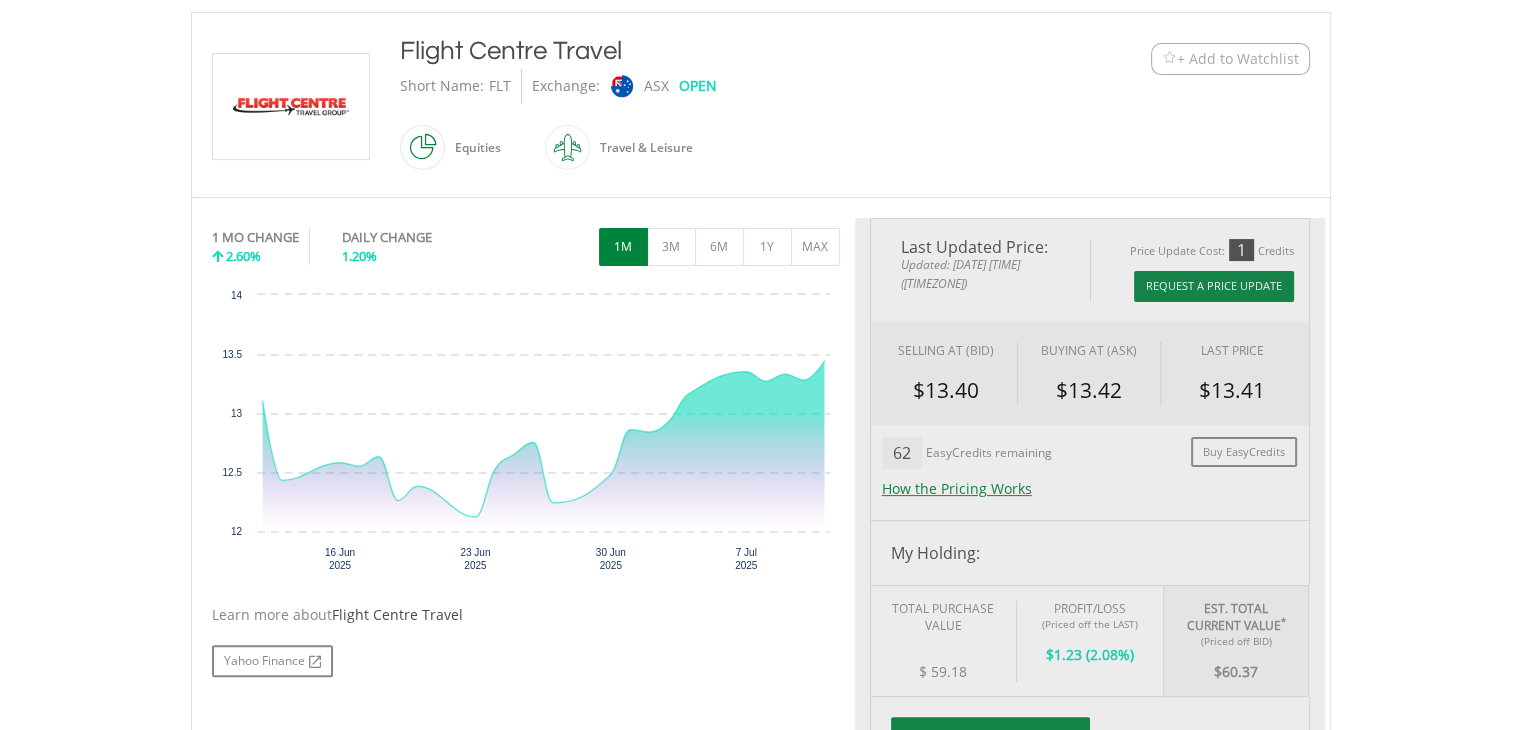 type on "*****" 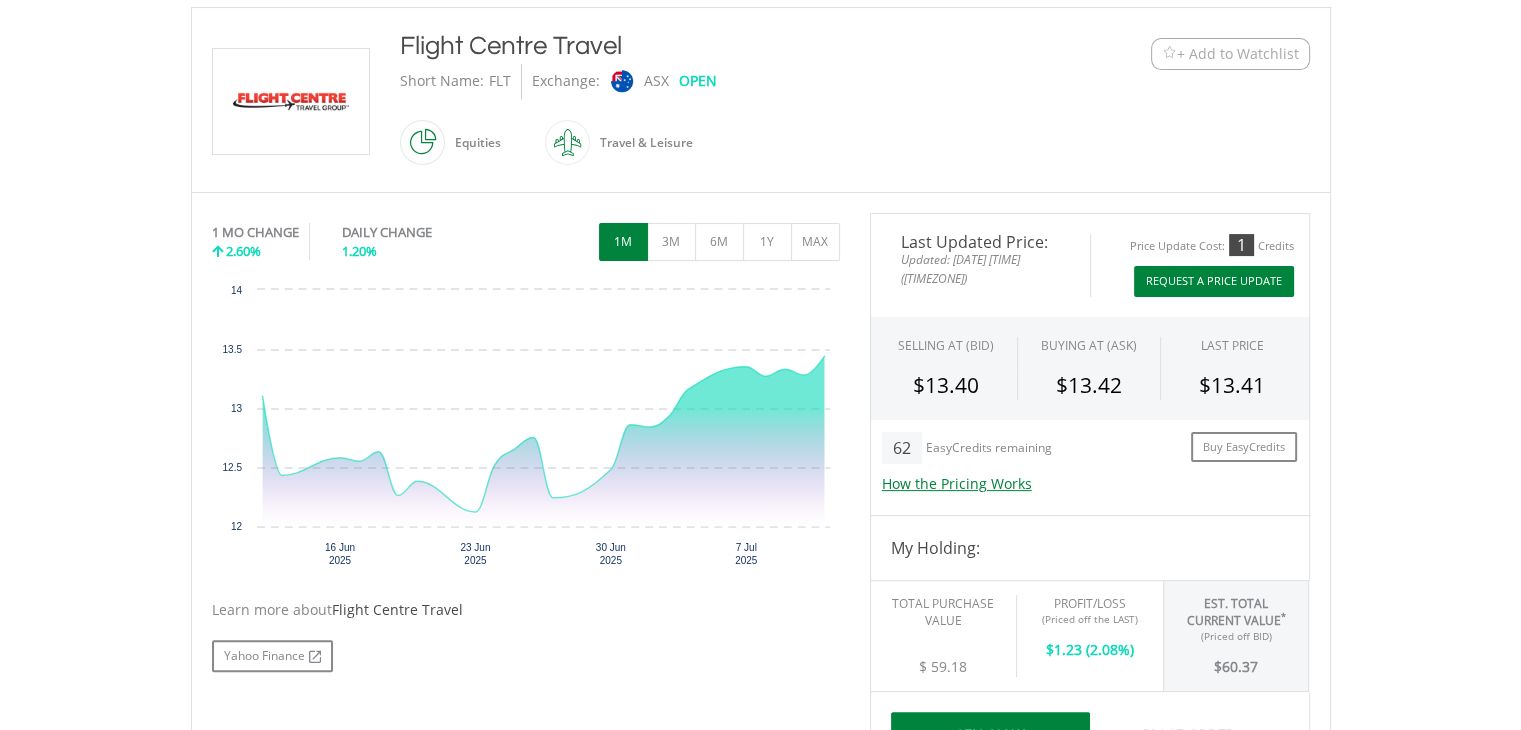 scroll, scrollTop: 0, scrollLeft: 0, axis: both 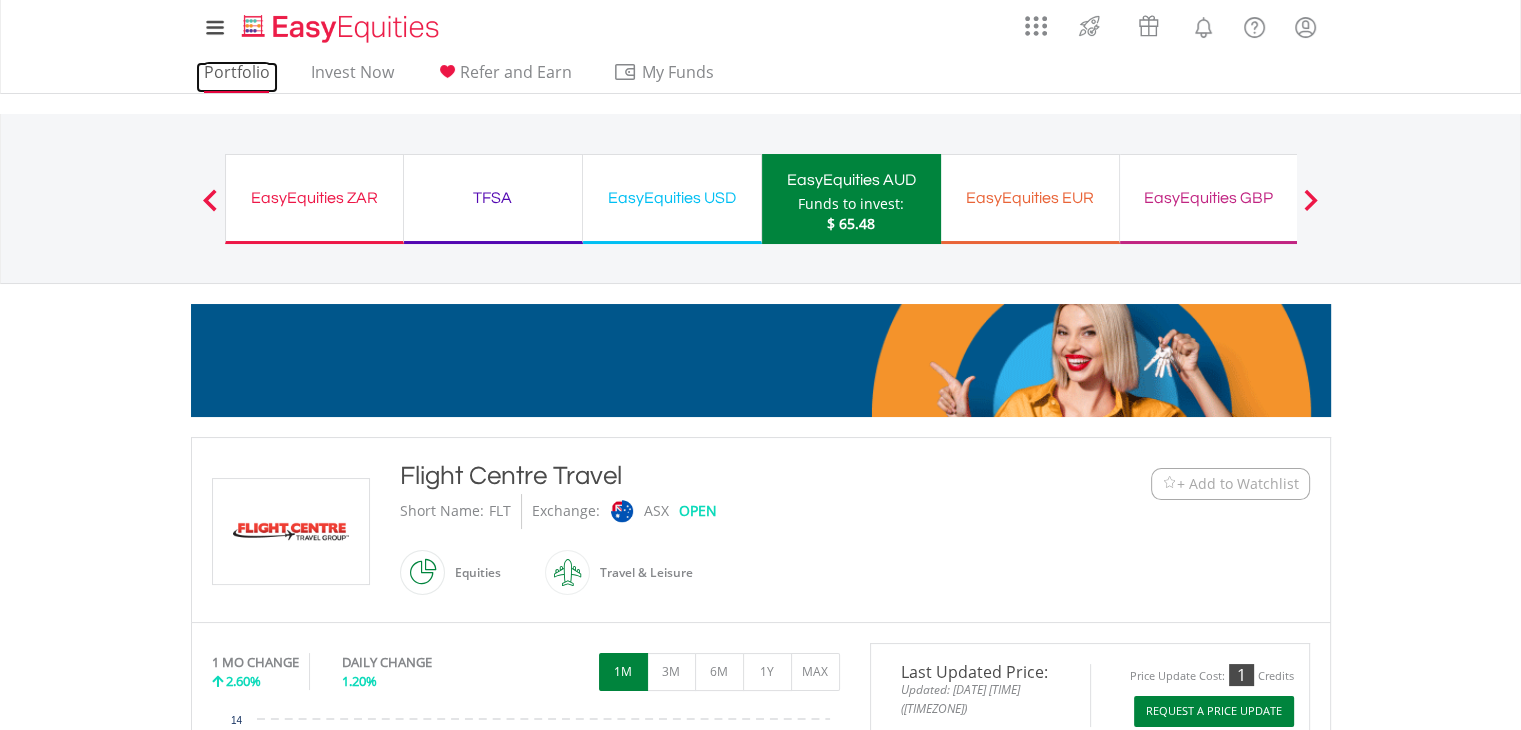 click on "Portfolio" at bounding box center [237, 77] 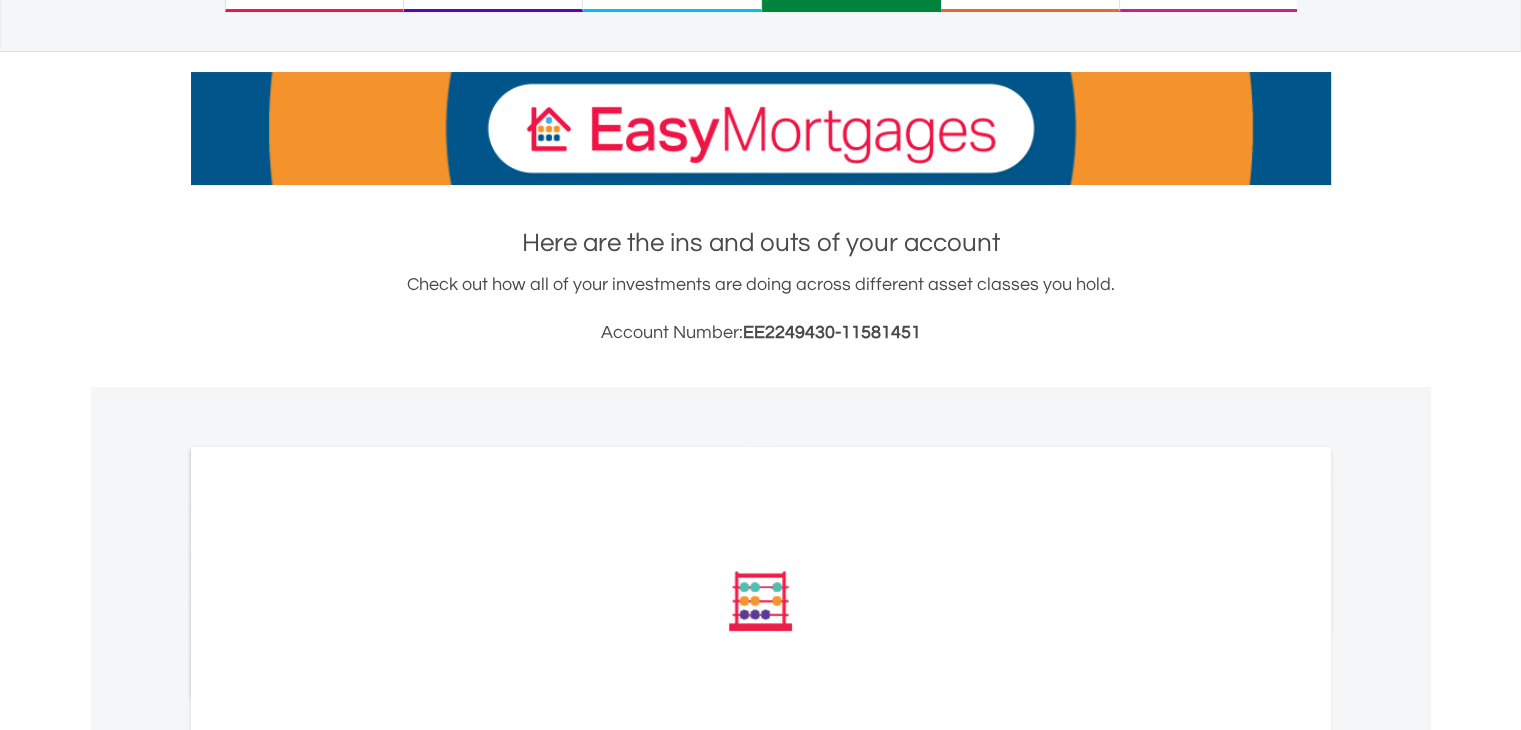 scroll, scrollTop: 260, scrollLeft: 0, axis: vertical 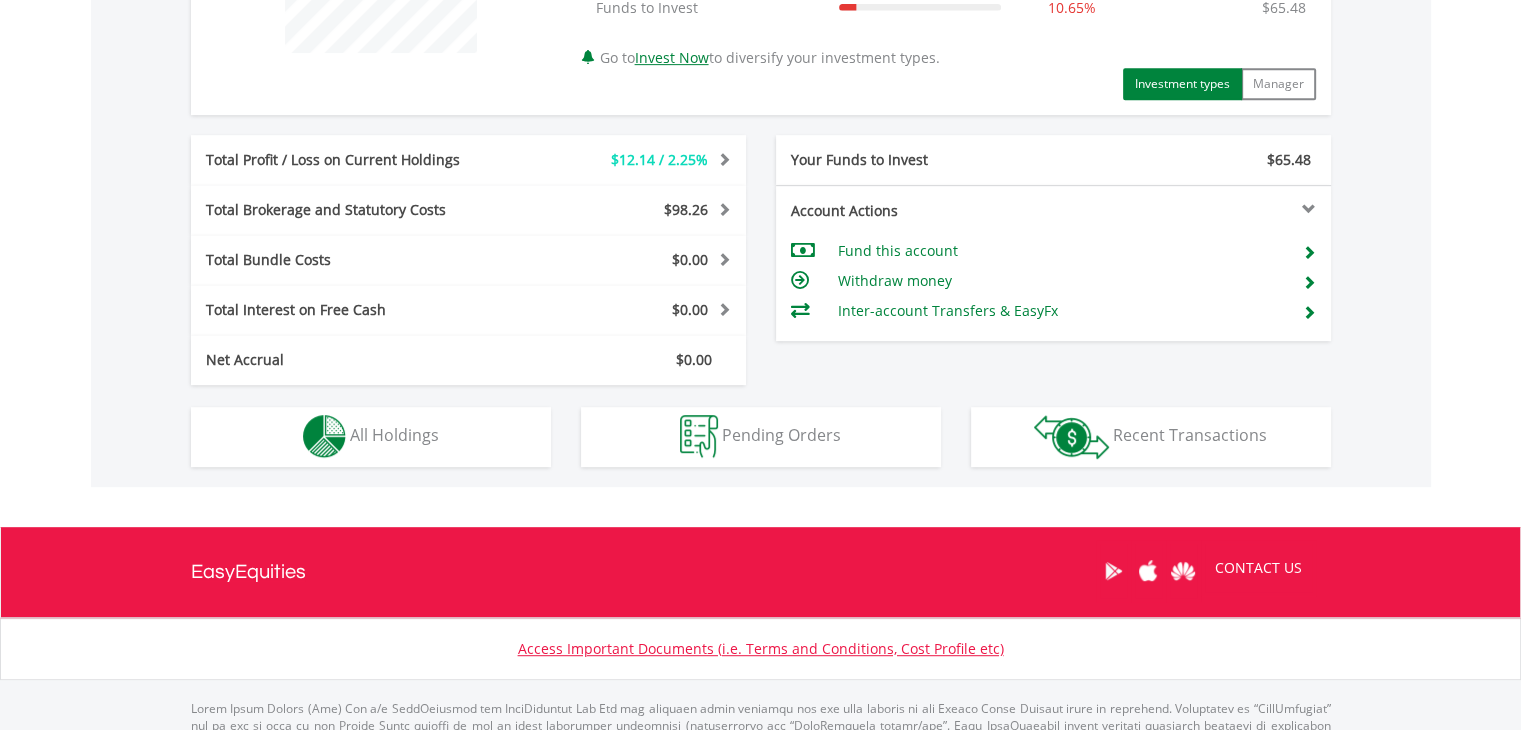 click on "My Investments
Invest Now
New Listings
Sell
My Recurring Investments
Pending Orders
Vouchers
Buy a Voucher
Redeem a Voucher
Account Management" at bounding box center (760, -42) 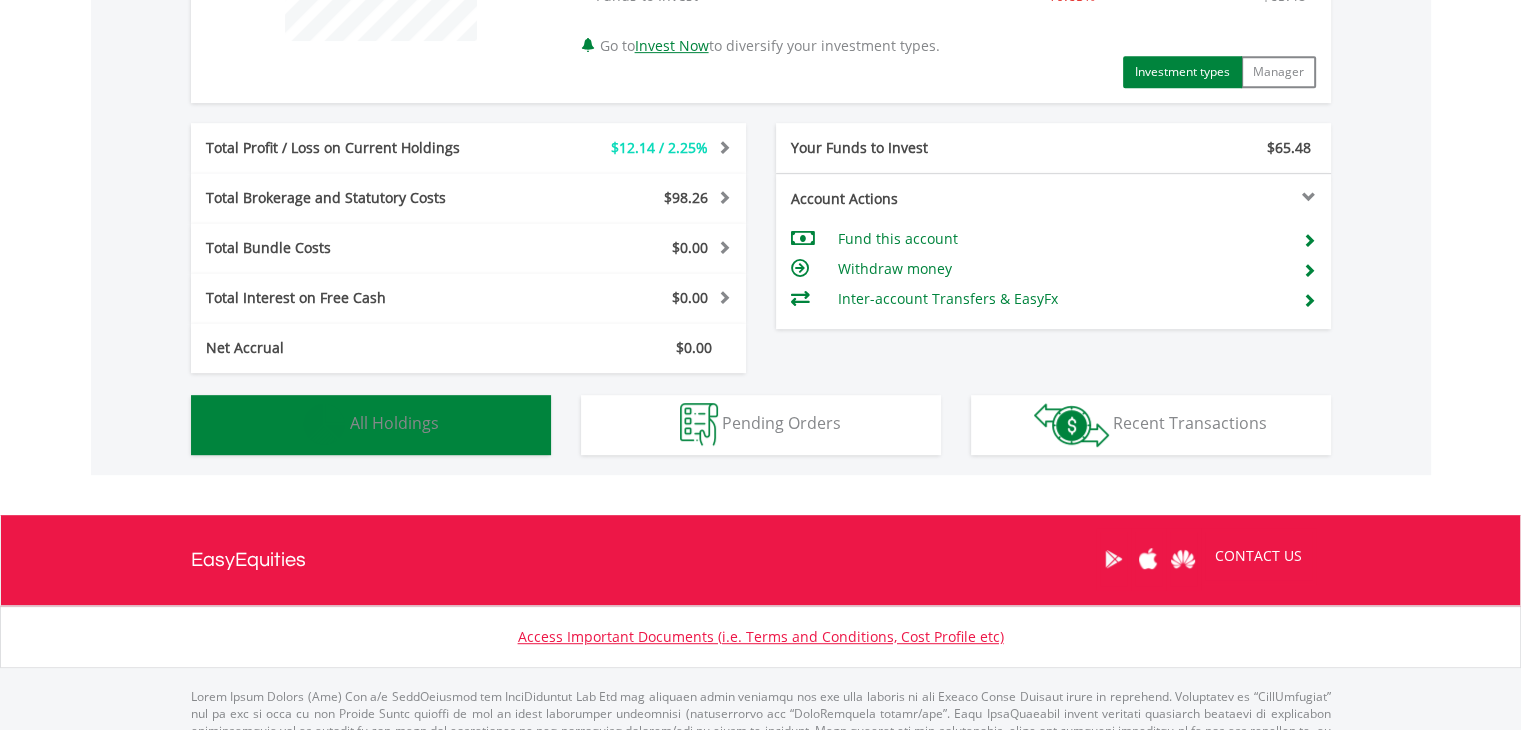 drag, startPoint x: 449, startPoint y: 419, endPoint x: 496, endPoint y: 396, distance: 52.3259 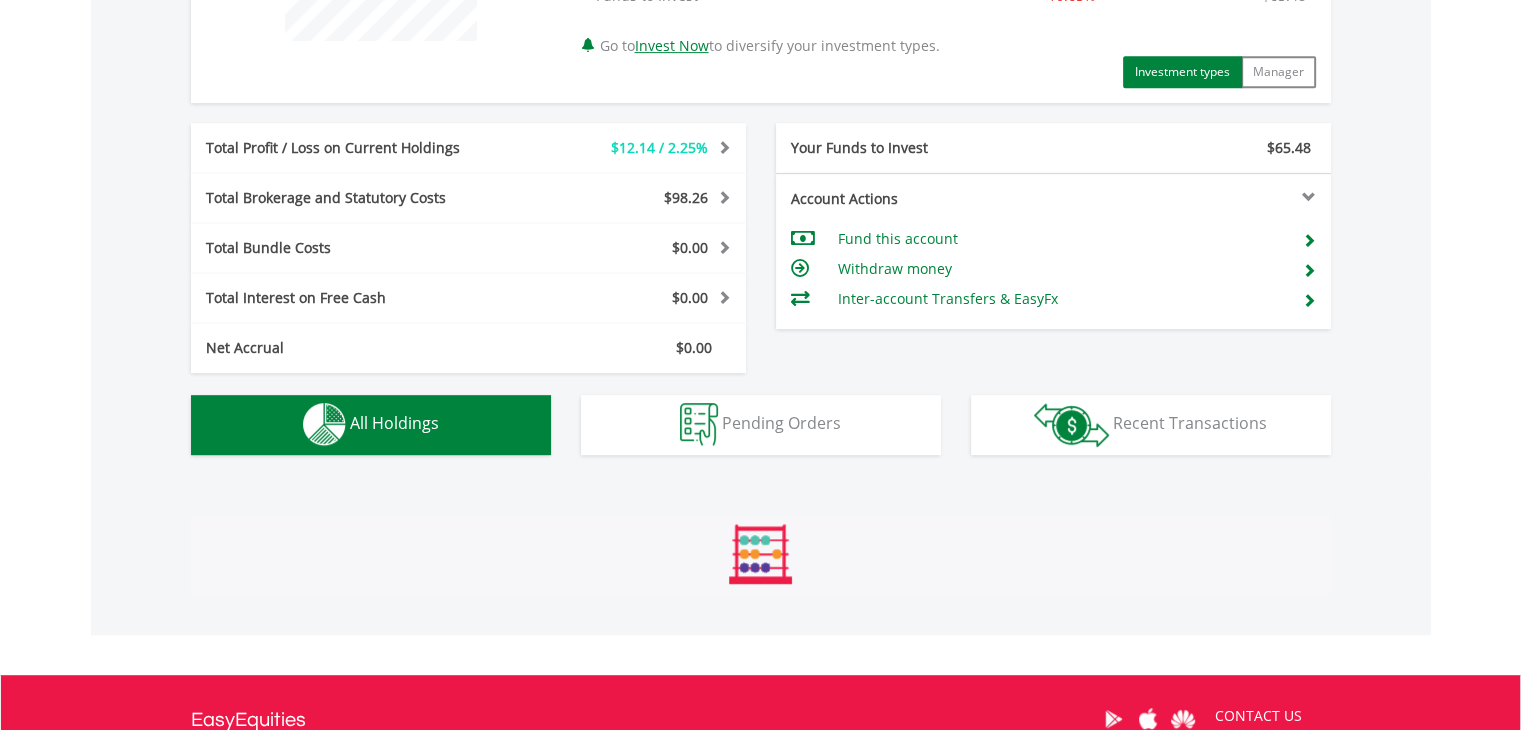 scroll, scrollTop: 1441, scrollLeft: 0, axis: vertical 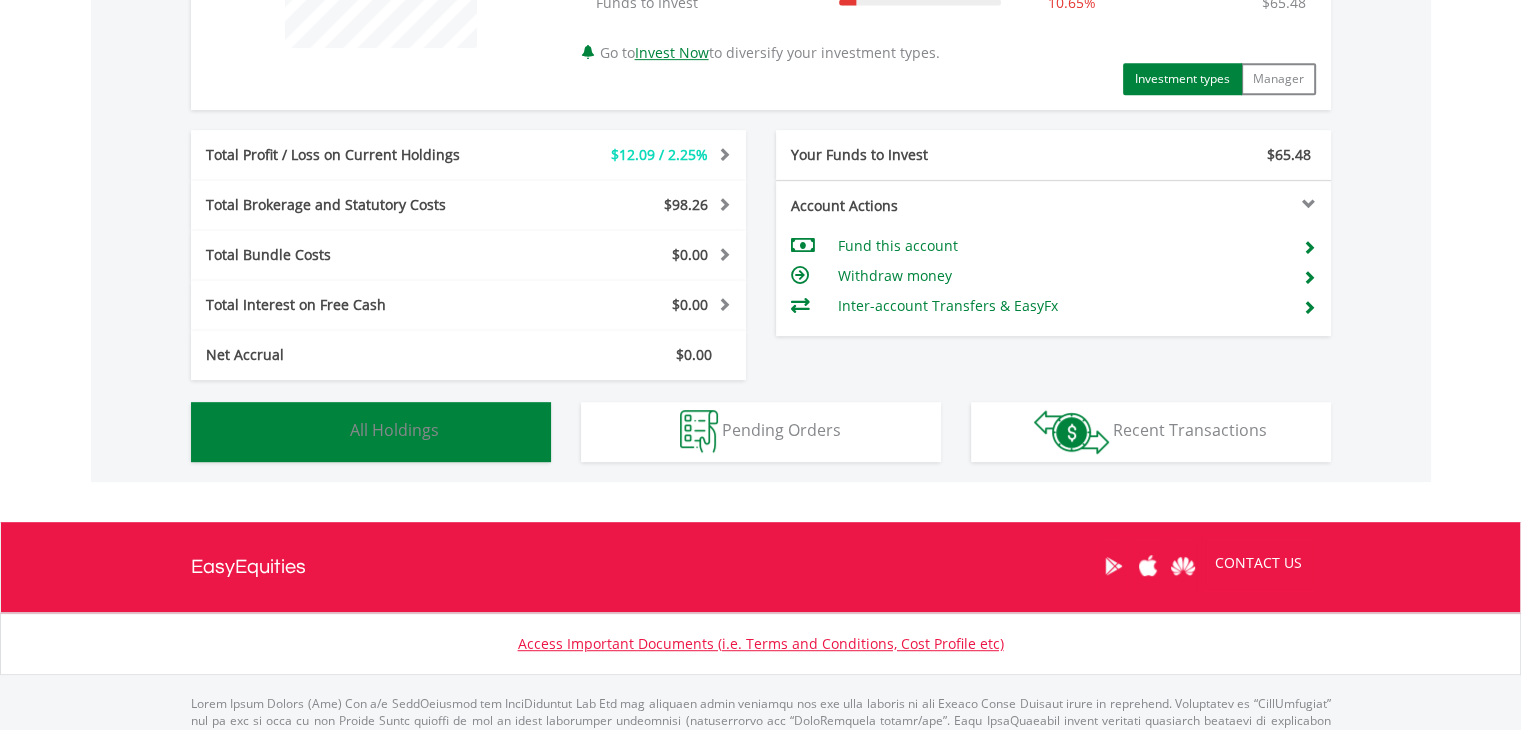 click on "Holdings
All Holdings" at bounding box center (371, 432) 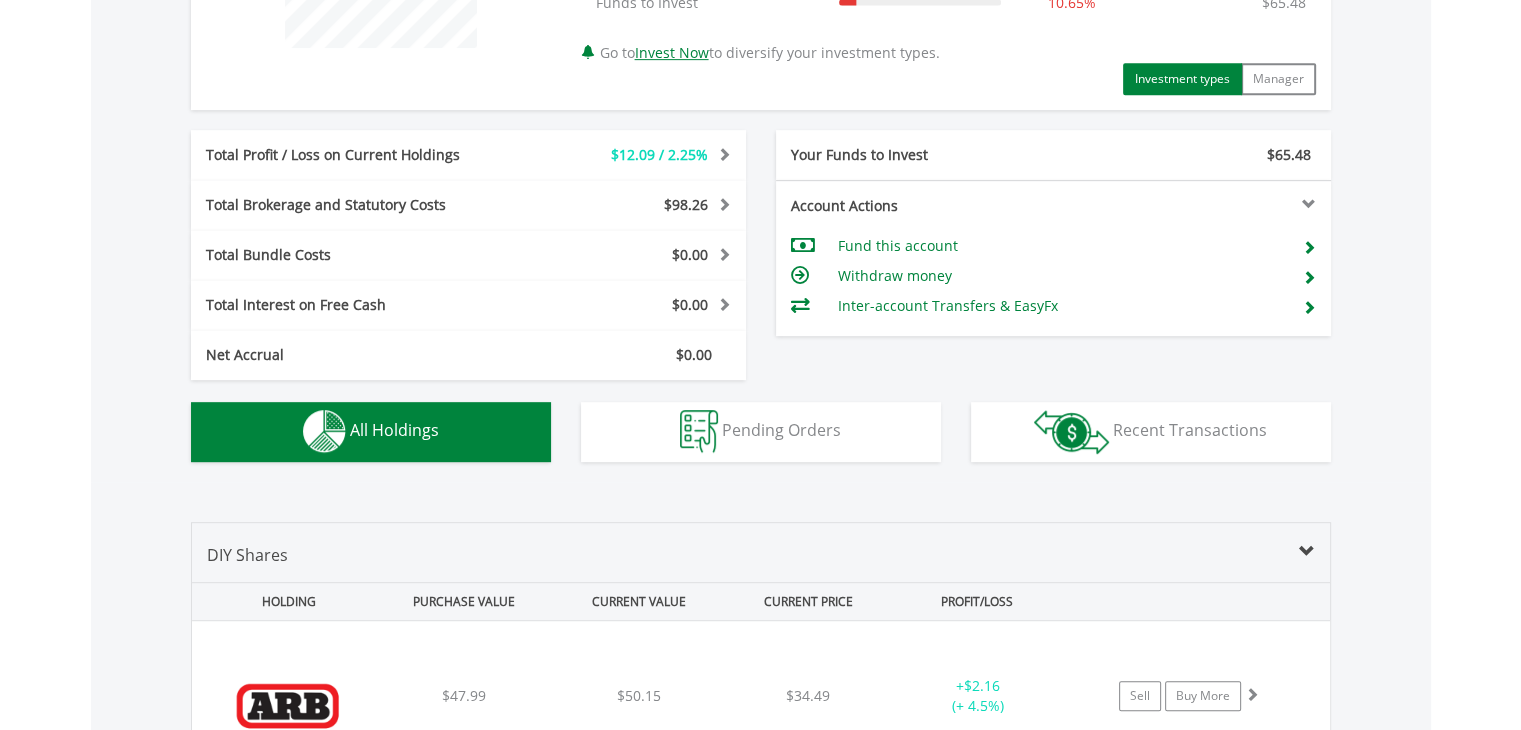 scroll, scrollTop: 1441, scrollLeft: 0, axis: vertical 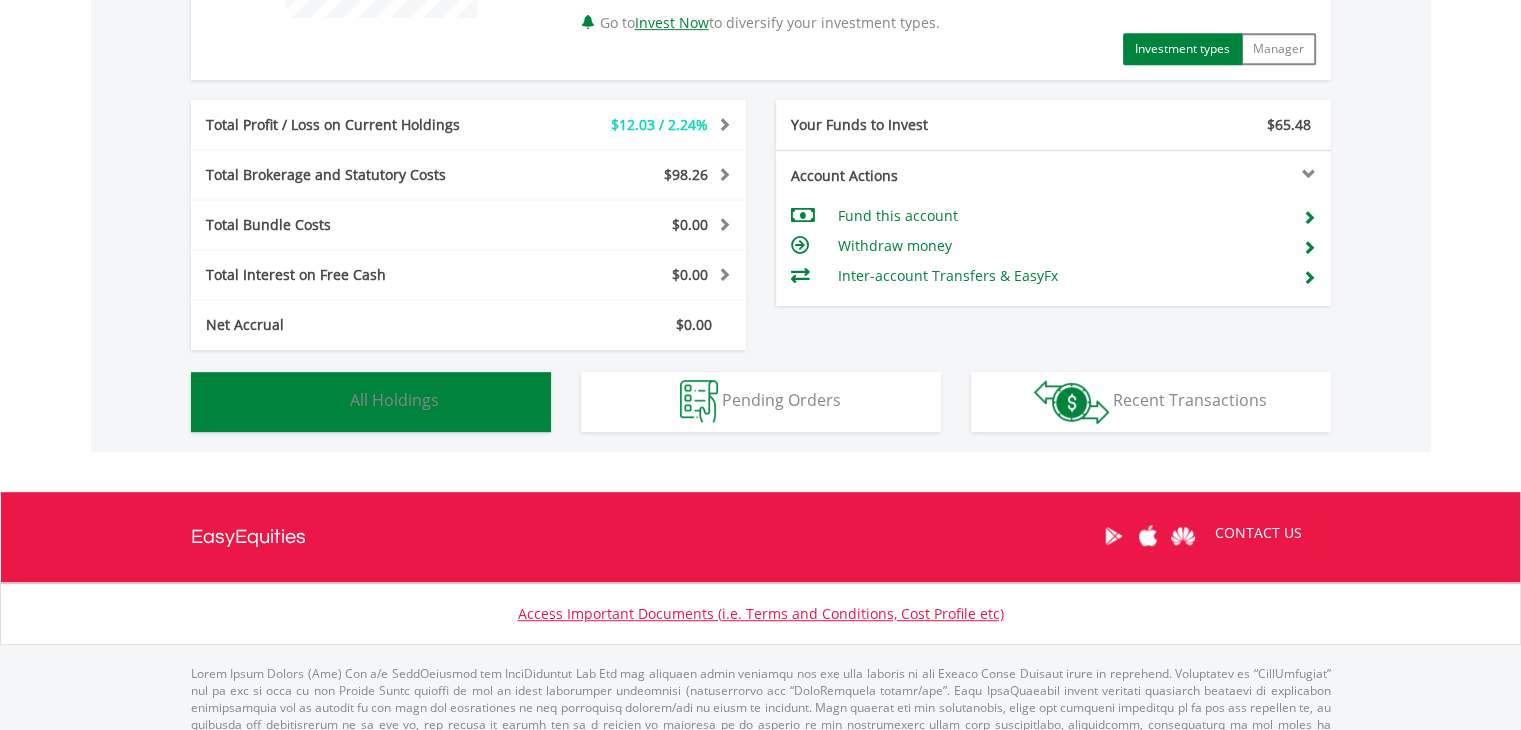 click on "All Holdings" at bounding box center (394, 400) 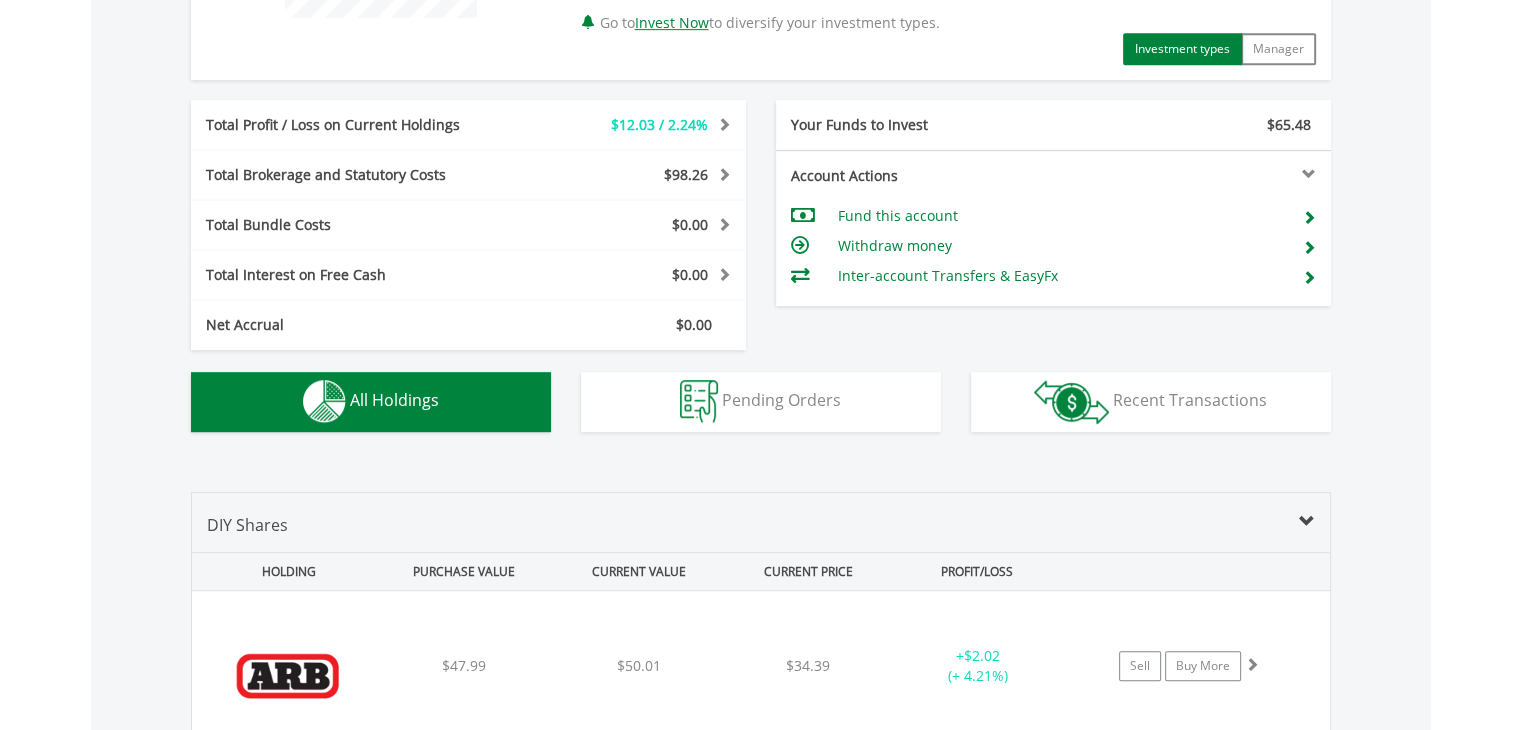 scroll, scrollTop: 1441, scrollLeft: 0, axis: vertical 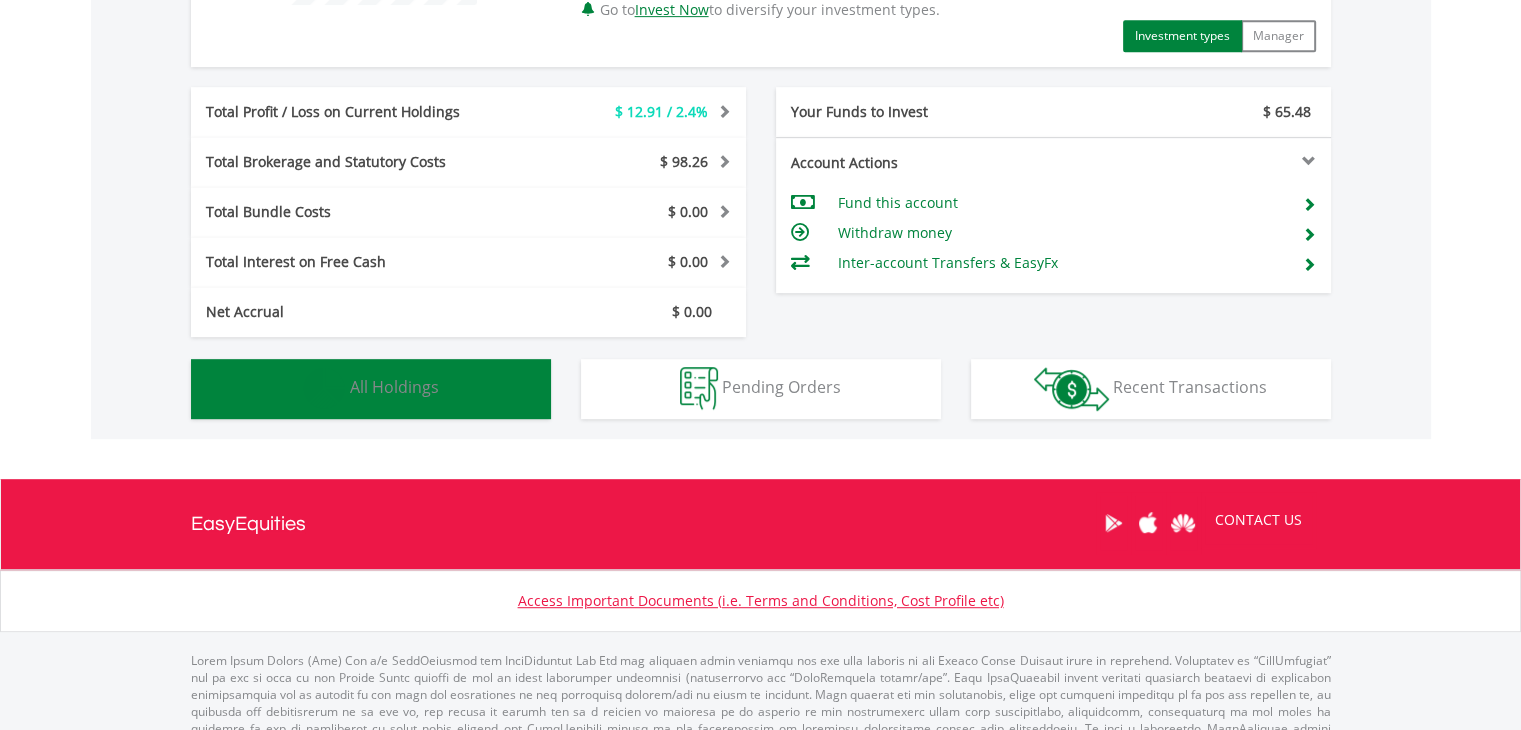 click on "Holdings
All Holdings" at bounding box center (371, 389) 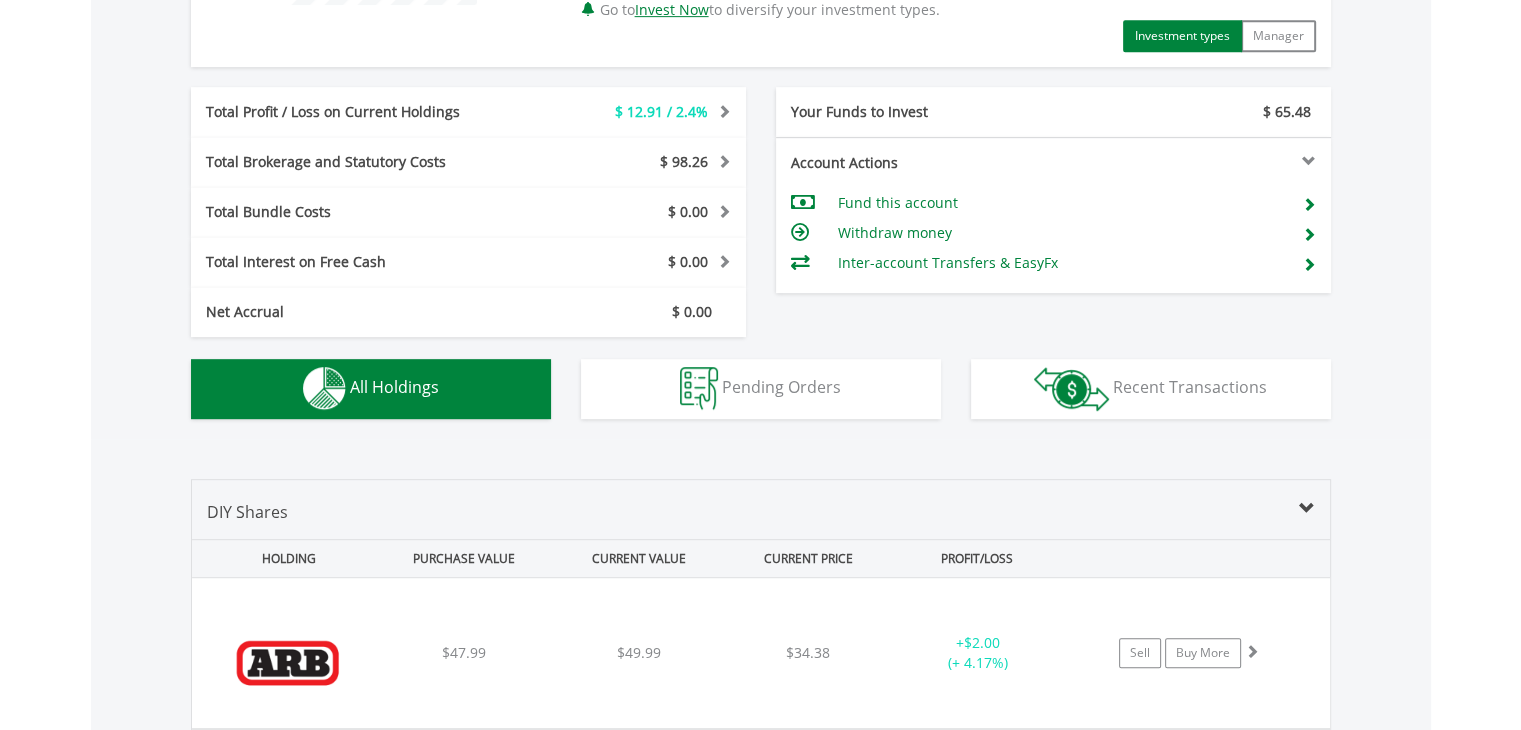 scroll, scrollTop: 1441, scrollLeft: 0, axis: vertical 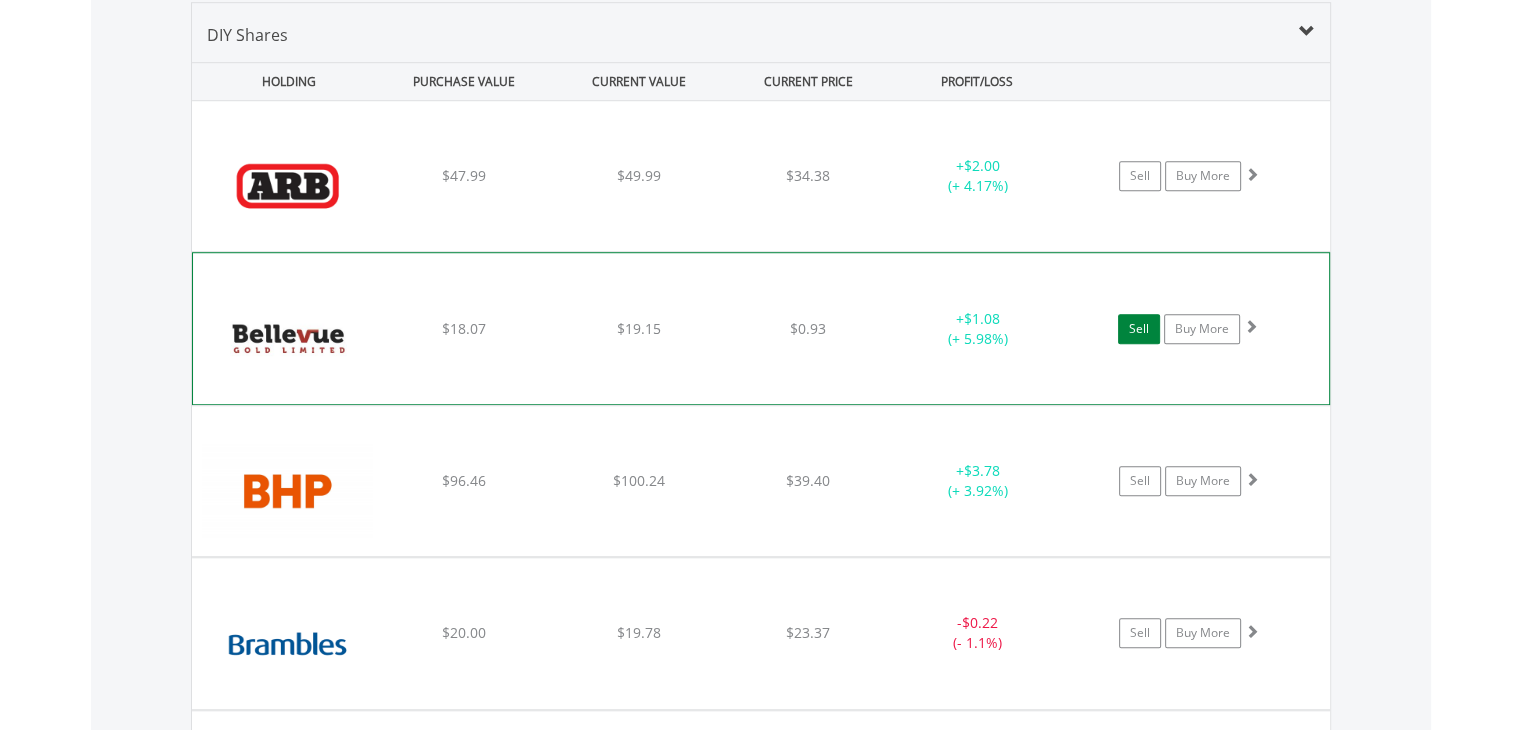 click on "Sell" at bounding box center (1139, 329) 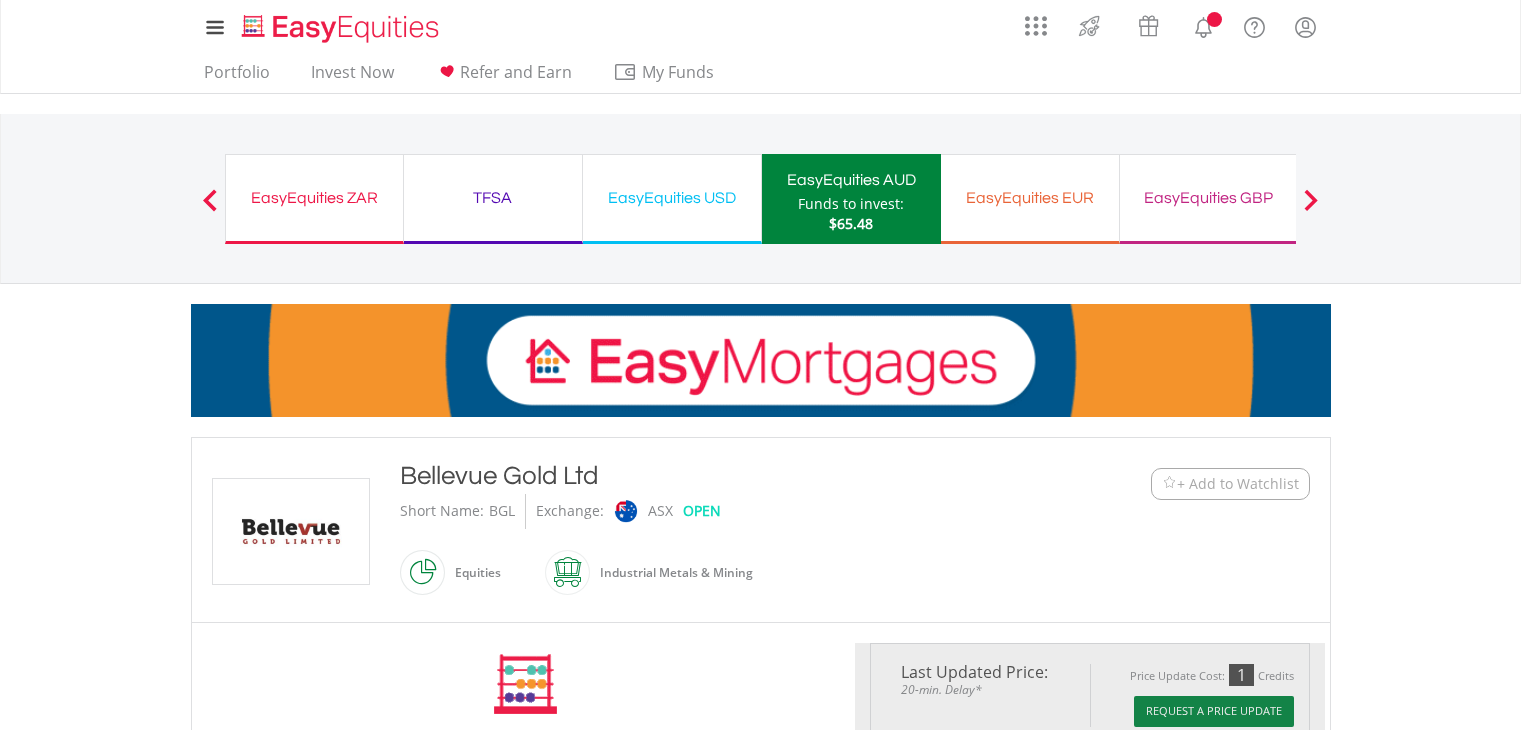 scroll, scrollTop: 0, scrollLeft: 0, axis: both 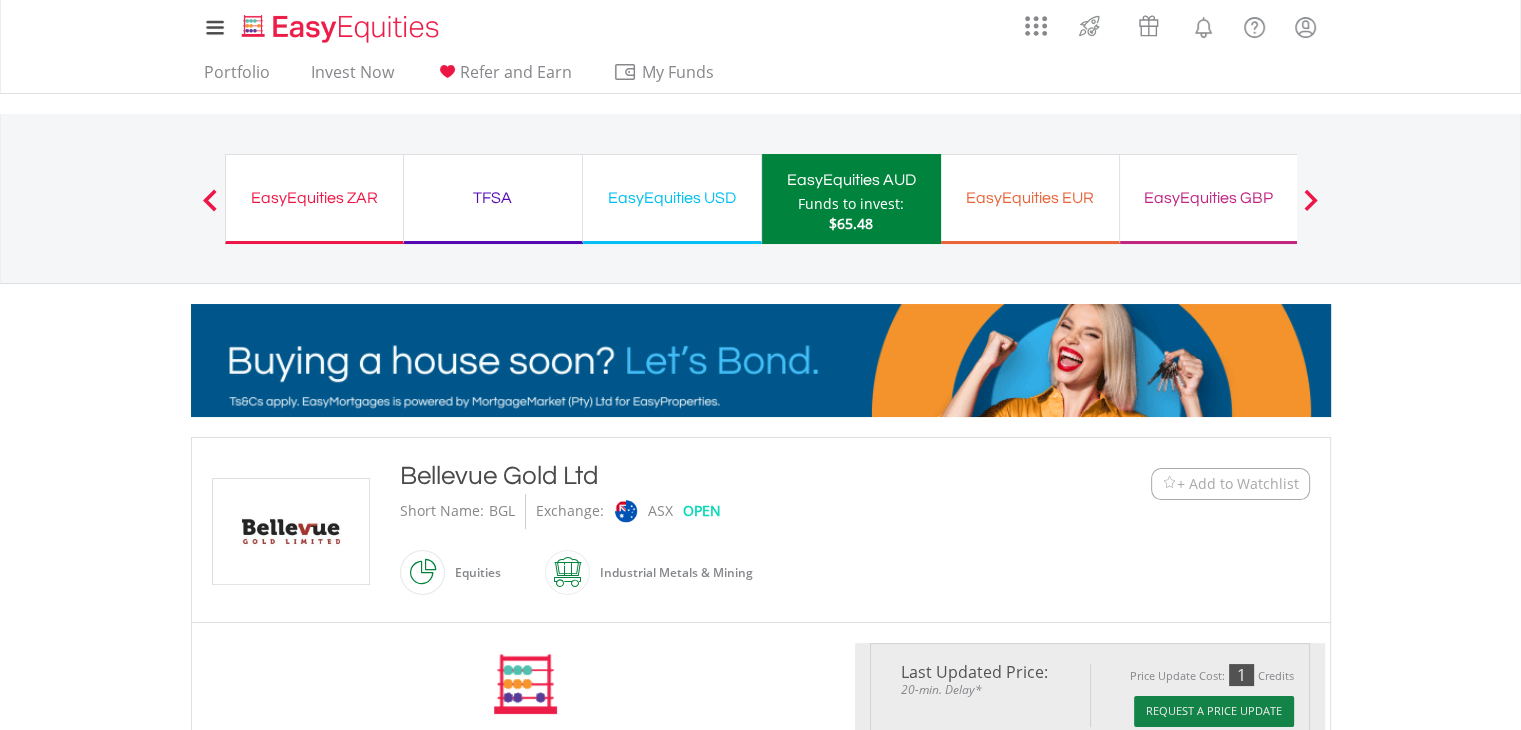 type on "*****" 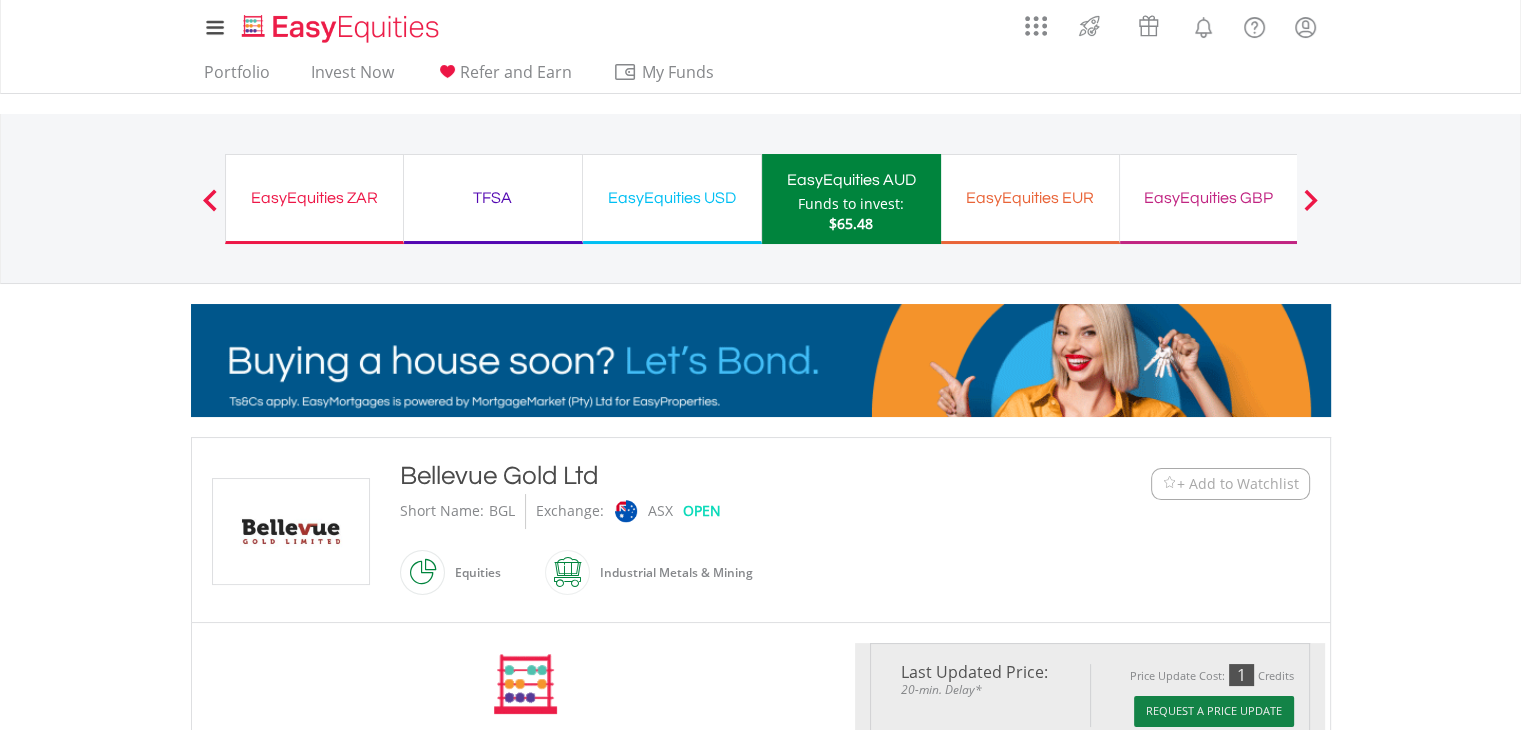 type on "******" 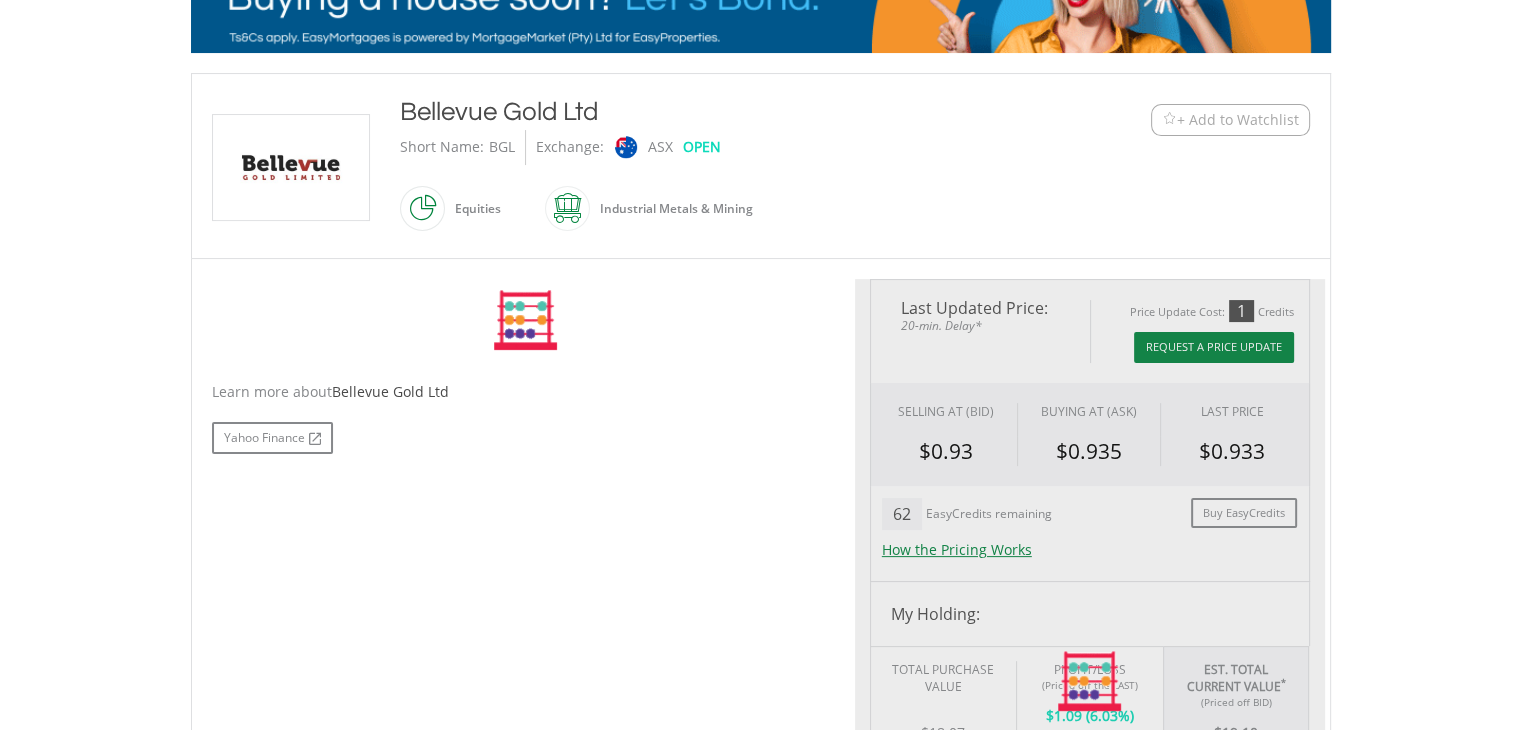 scroll, scrollTop: 393, scrollLeft: 0, axis: vertical 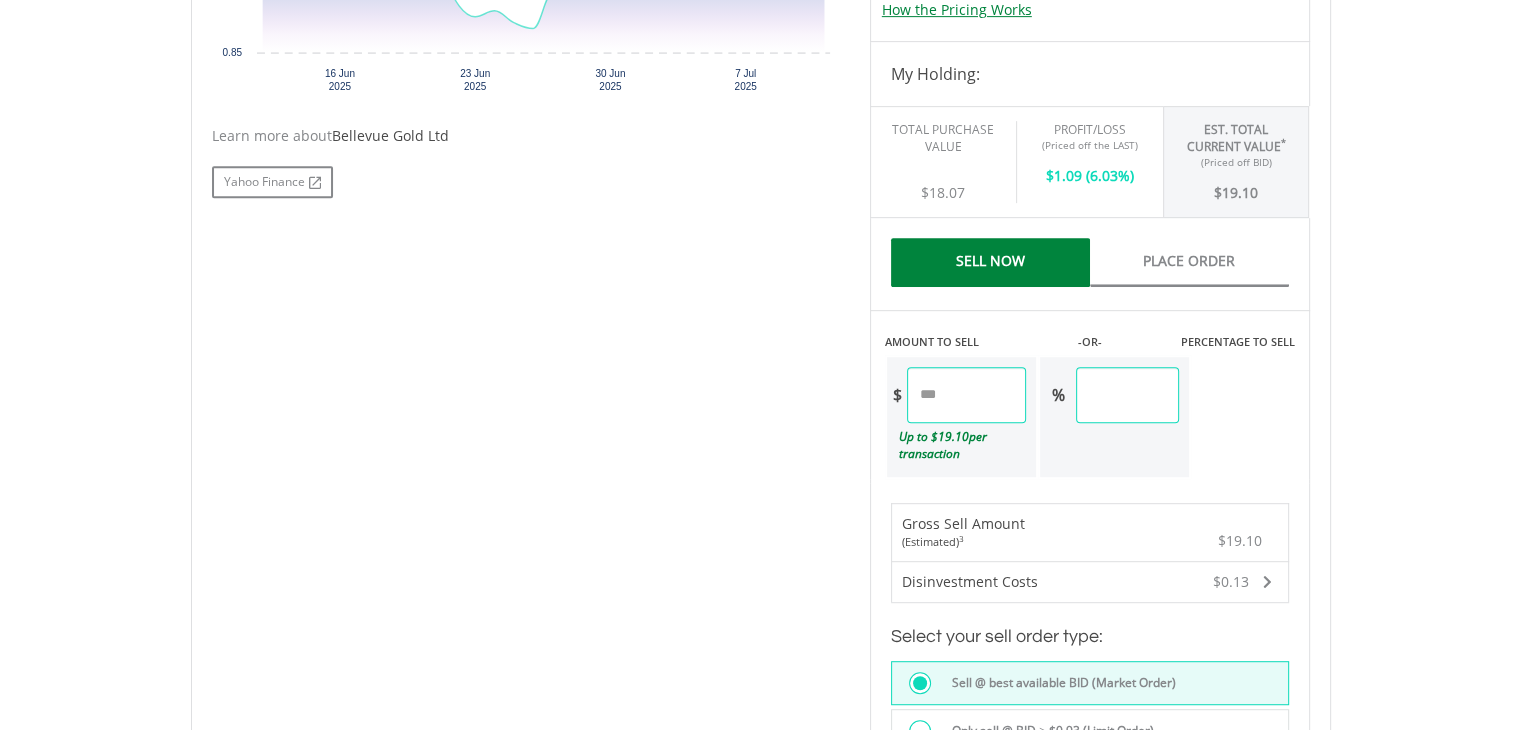 drag, startPoint x: 983, startPoint y: 391, endPoint x: 809, endPoint y: 404, distance: 174.48495 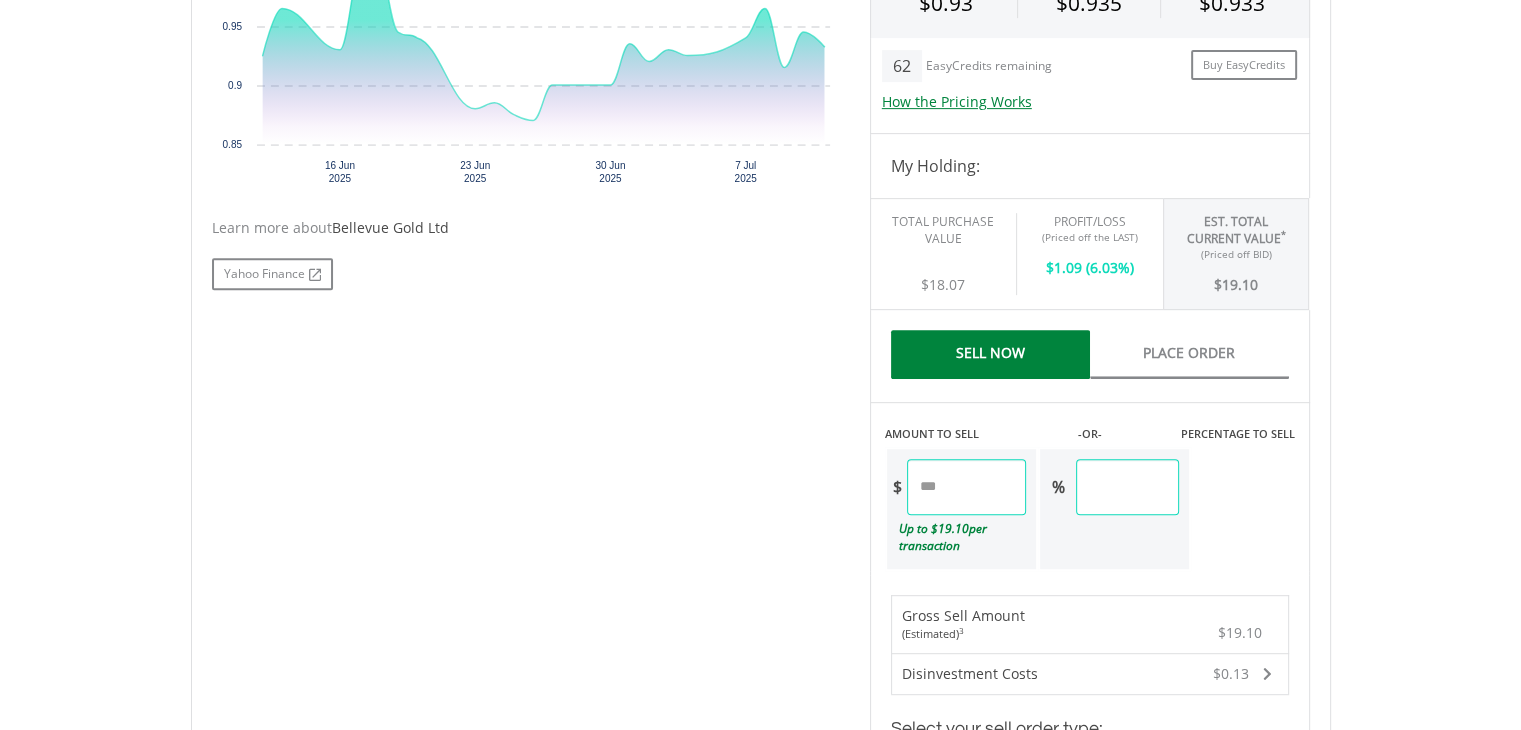 scroll, scrollTop: 690, scrollLeft: 0, axis: vertical 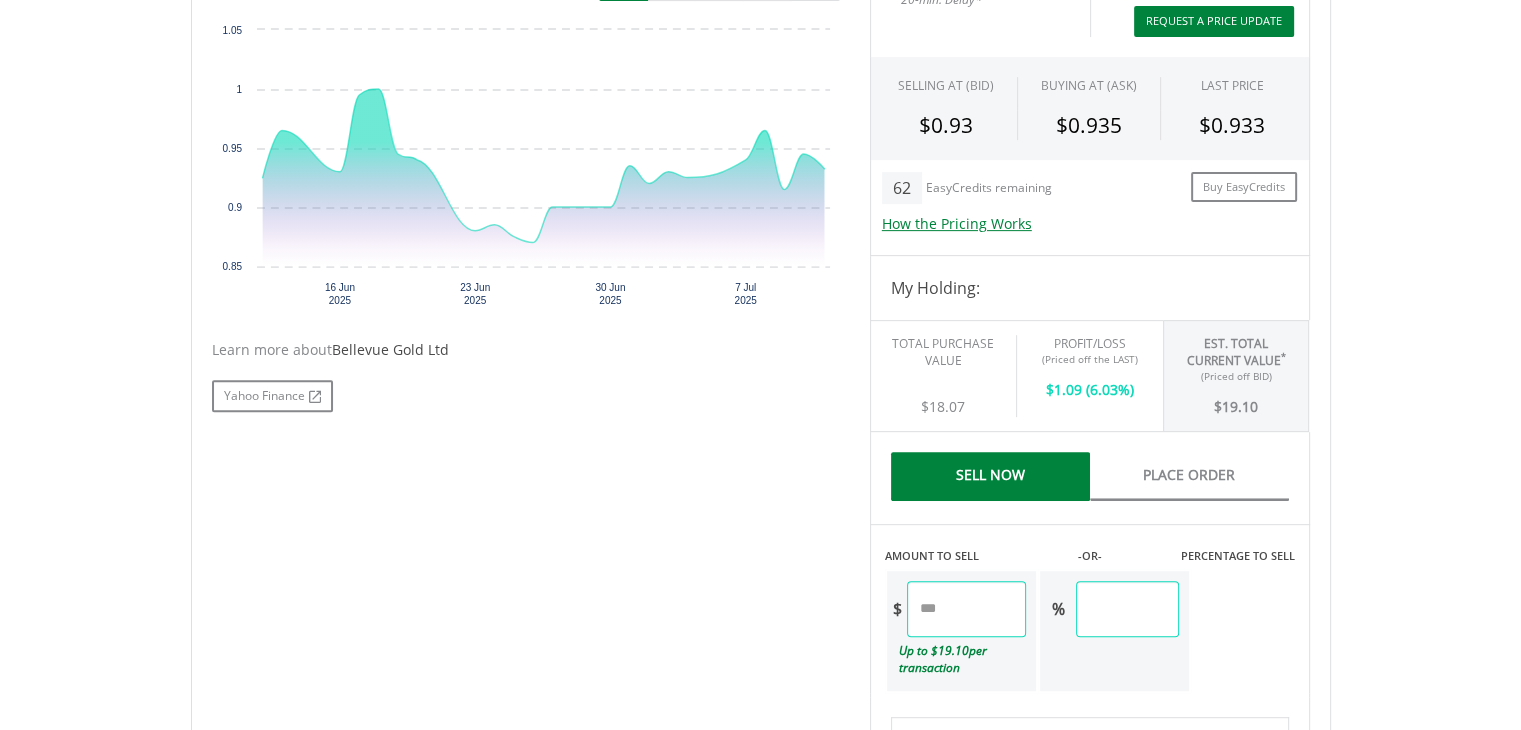 click on "Request A Price Update" at bounding box center [1214, 21] 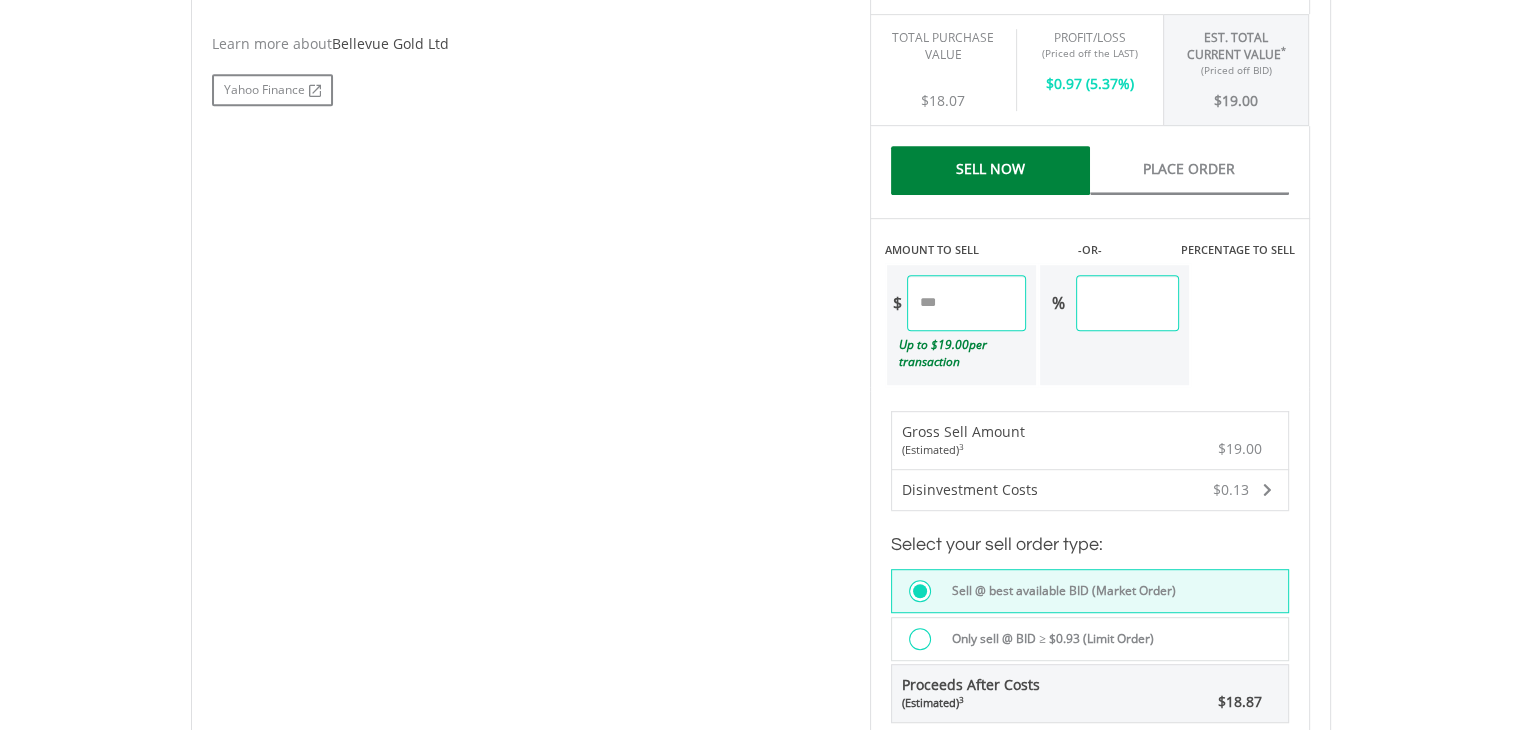 scroll, scrollTop: 1001, scrollLeft: 0, axis: vertical 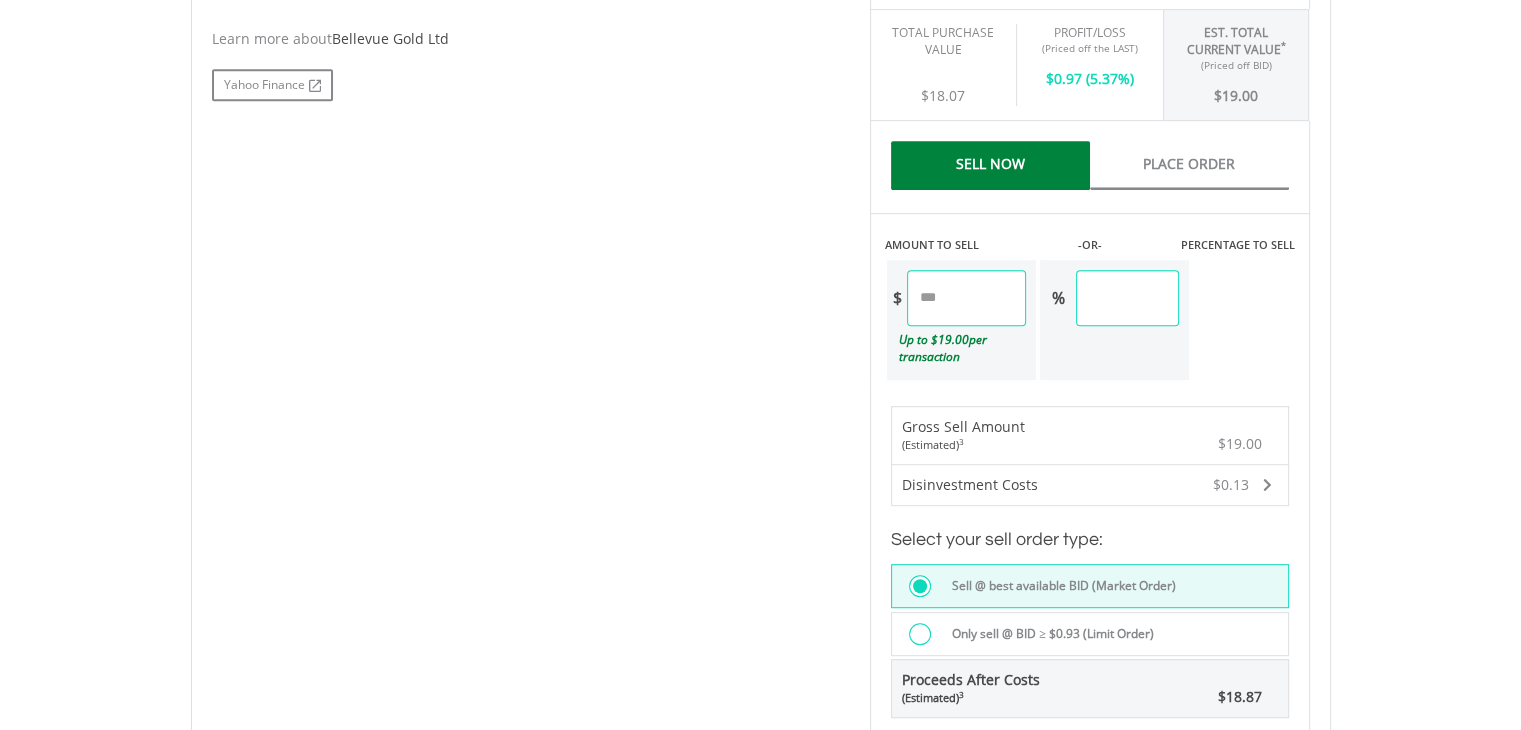 click on "*****" at bounding box center (966, 298) 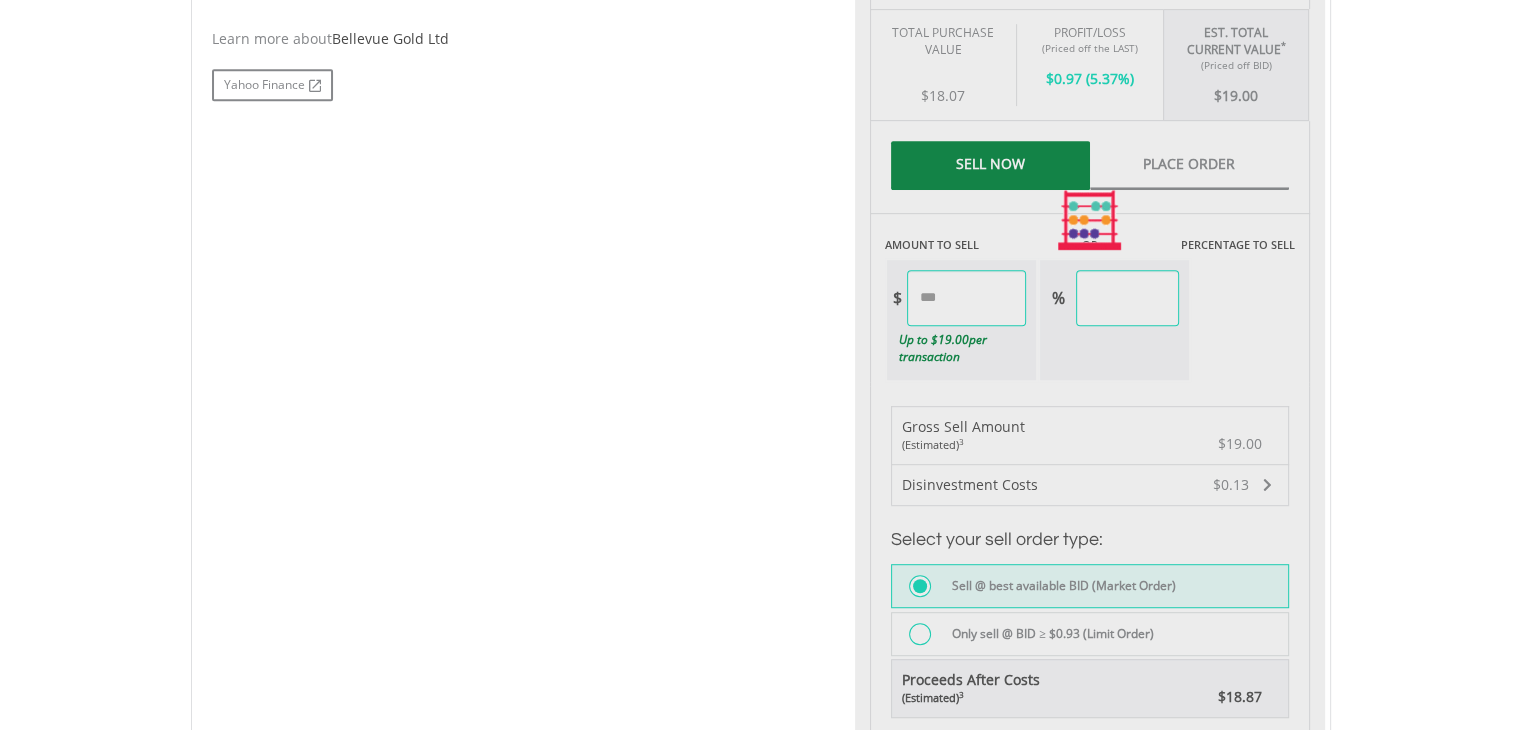 type on "****" 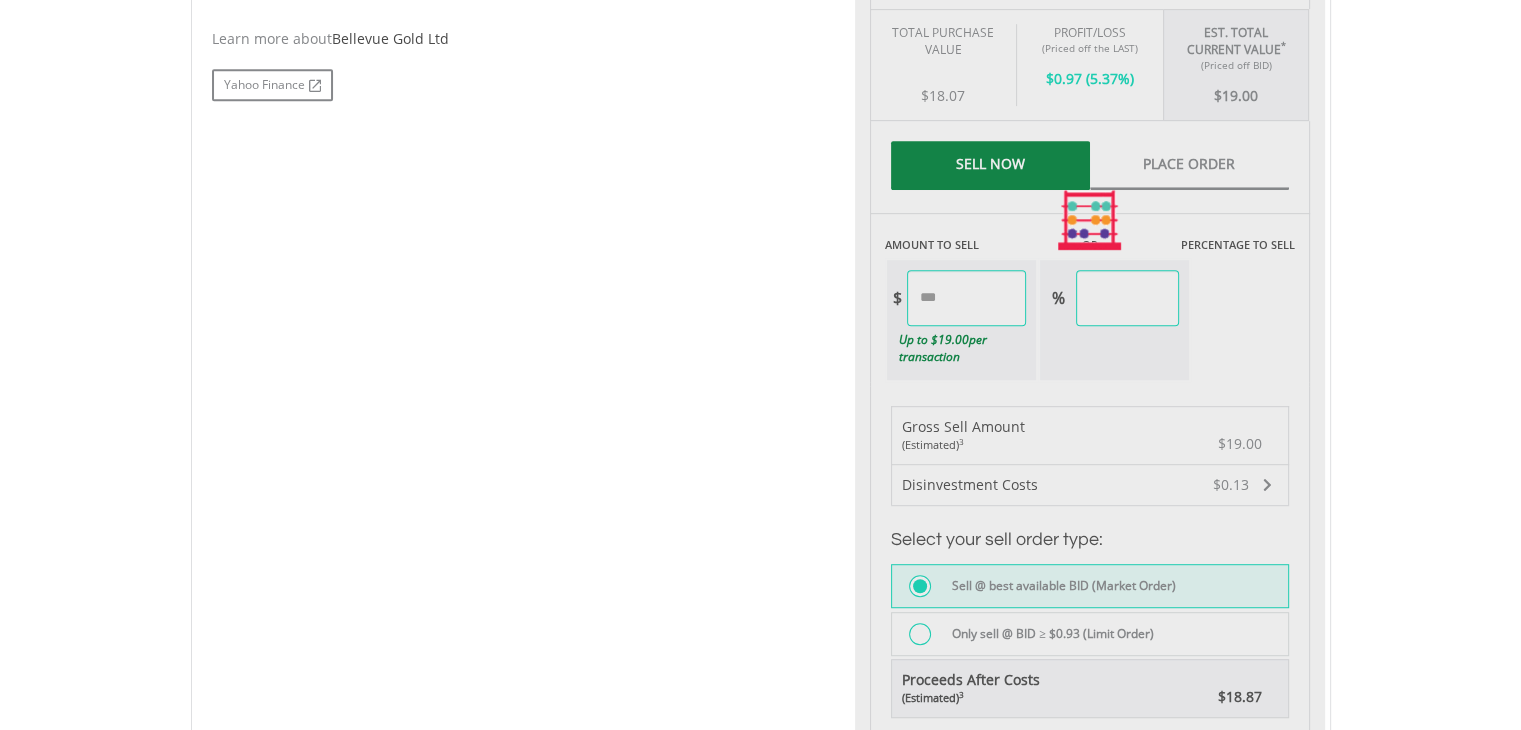 type on "*****" 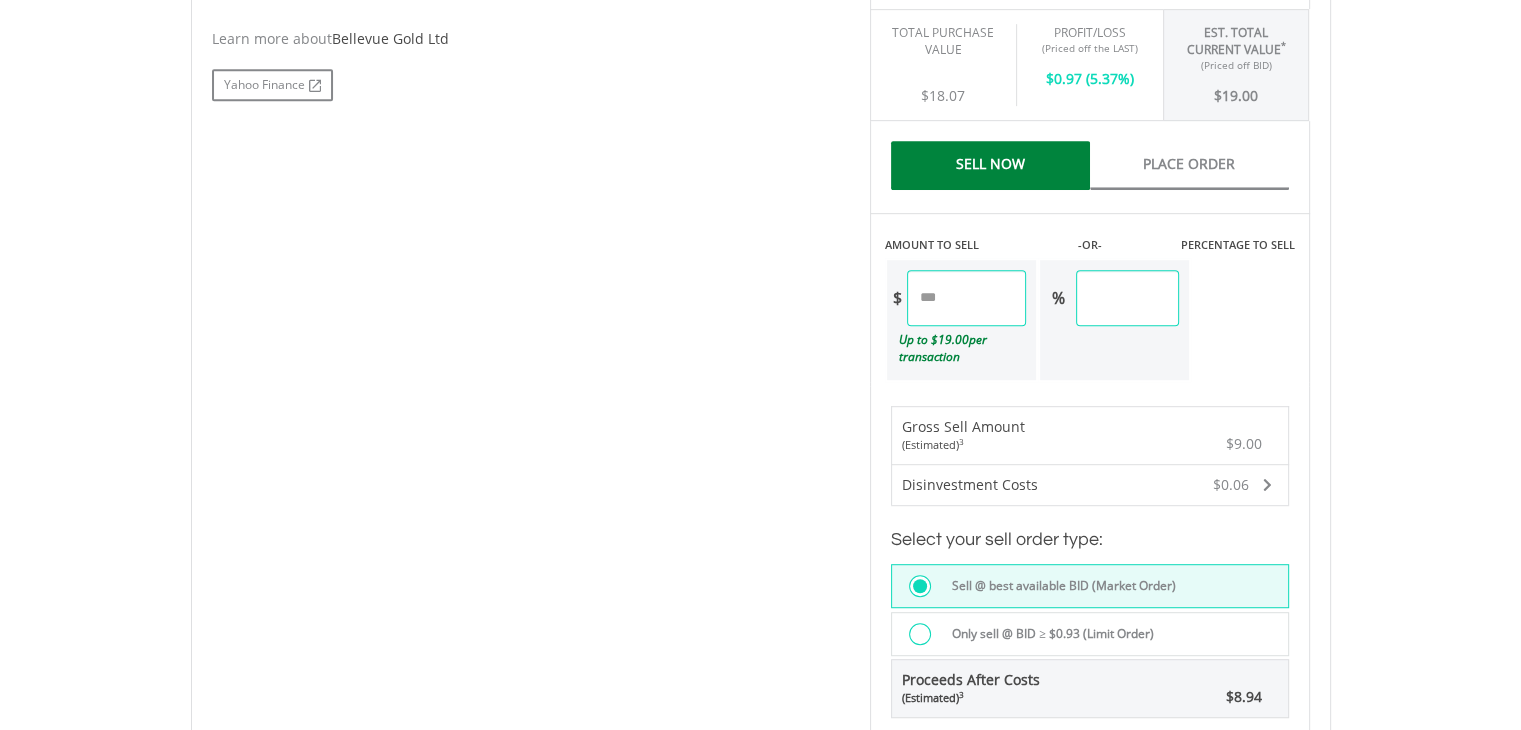 scroll, scrollTop: 1384, scrollLeft: 0, axis: vertical 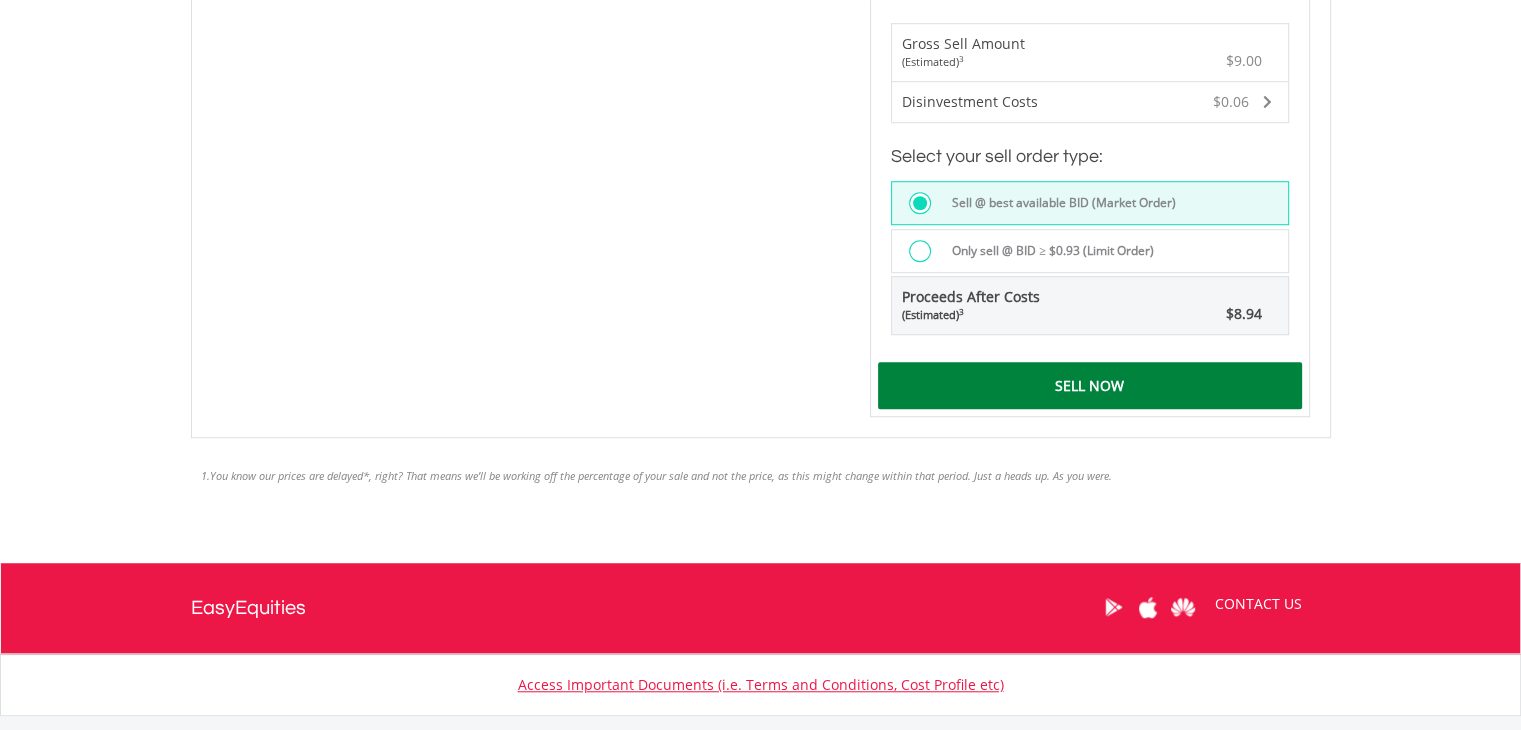 click on "Sell Now" at bounding box center (1090, 385) 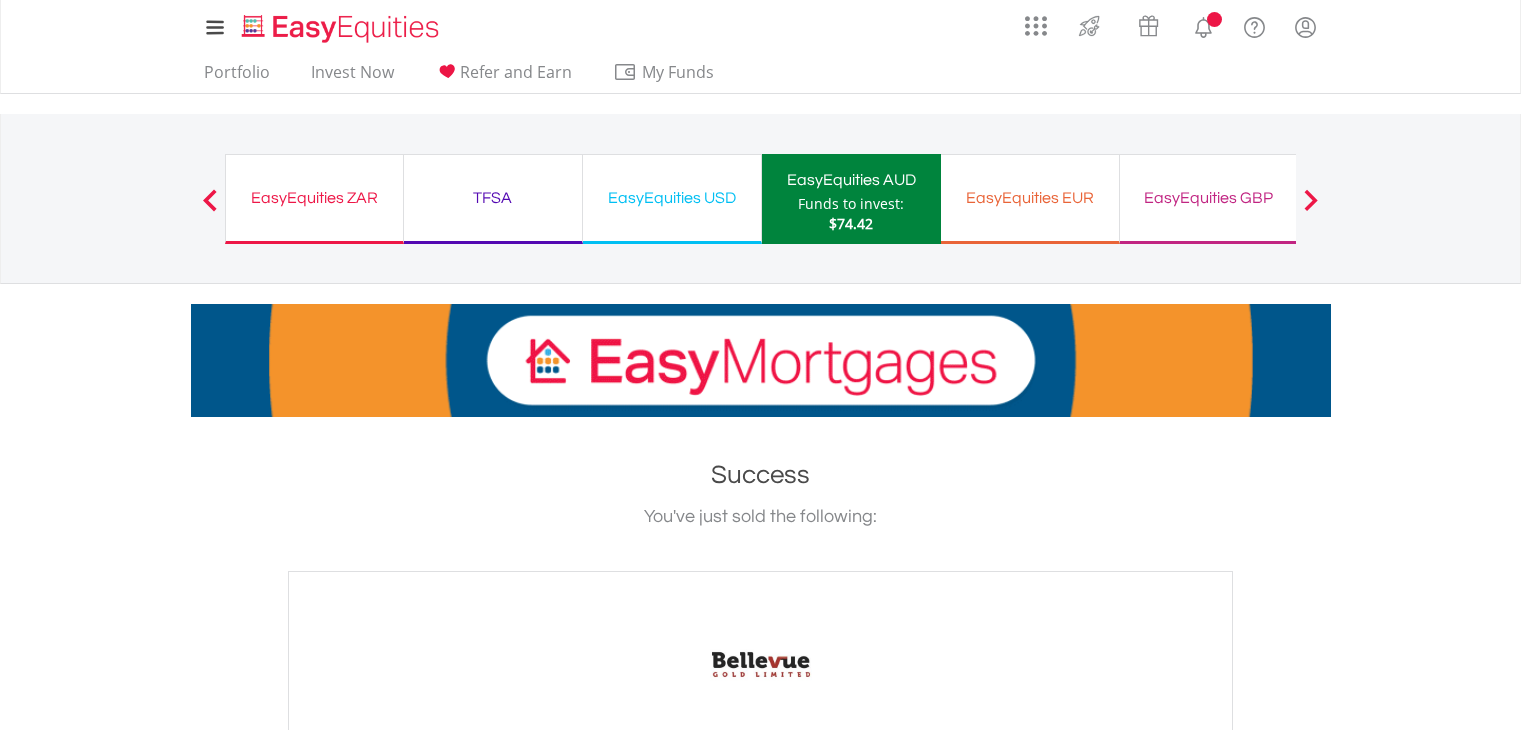 scroll, scrollTop: 0, scrollLeft: 0, axis: both 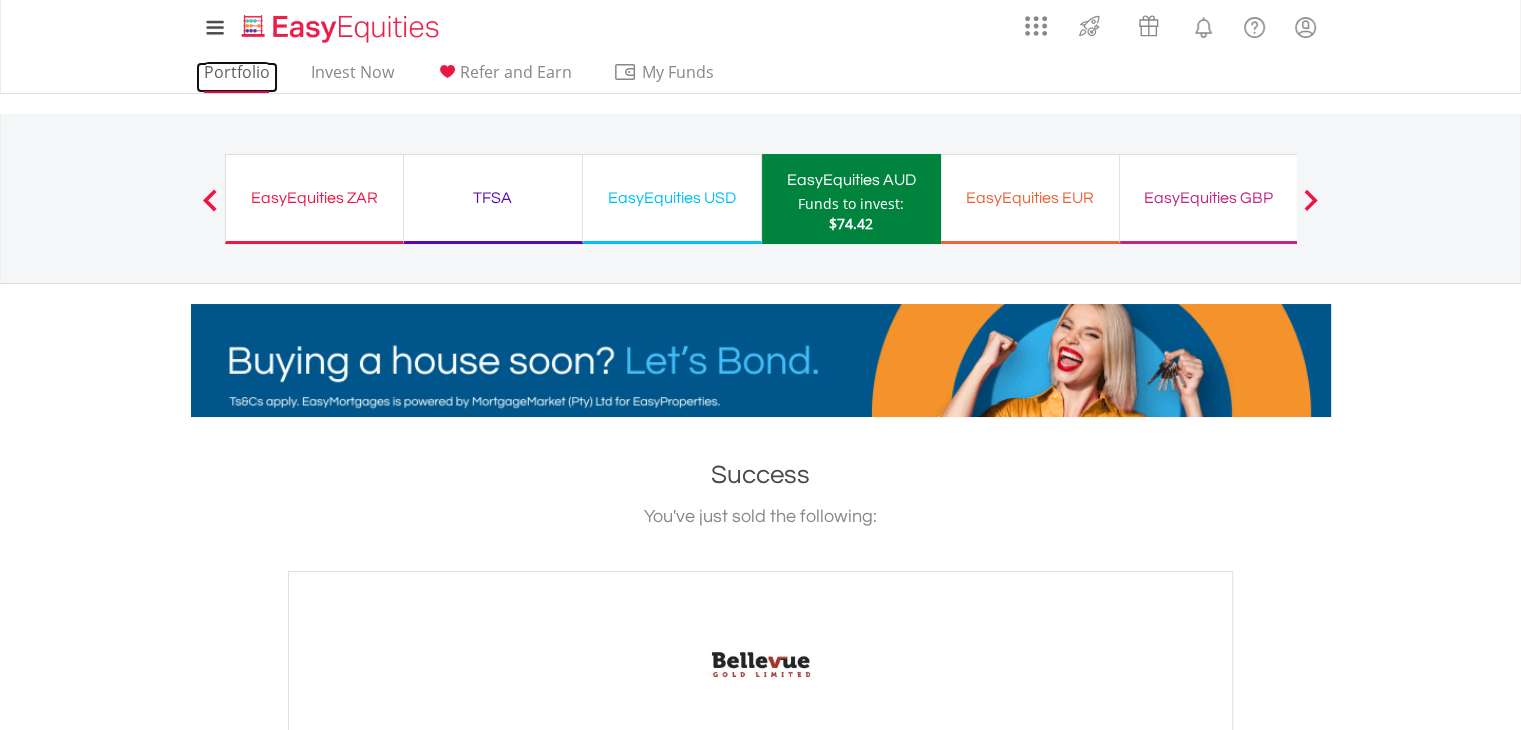 click on "Portfolio" at bounding box center [237, 77] 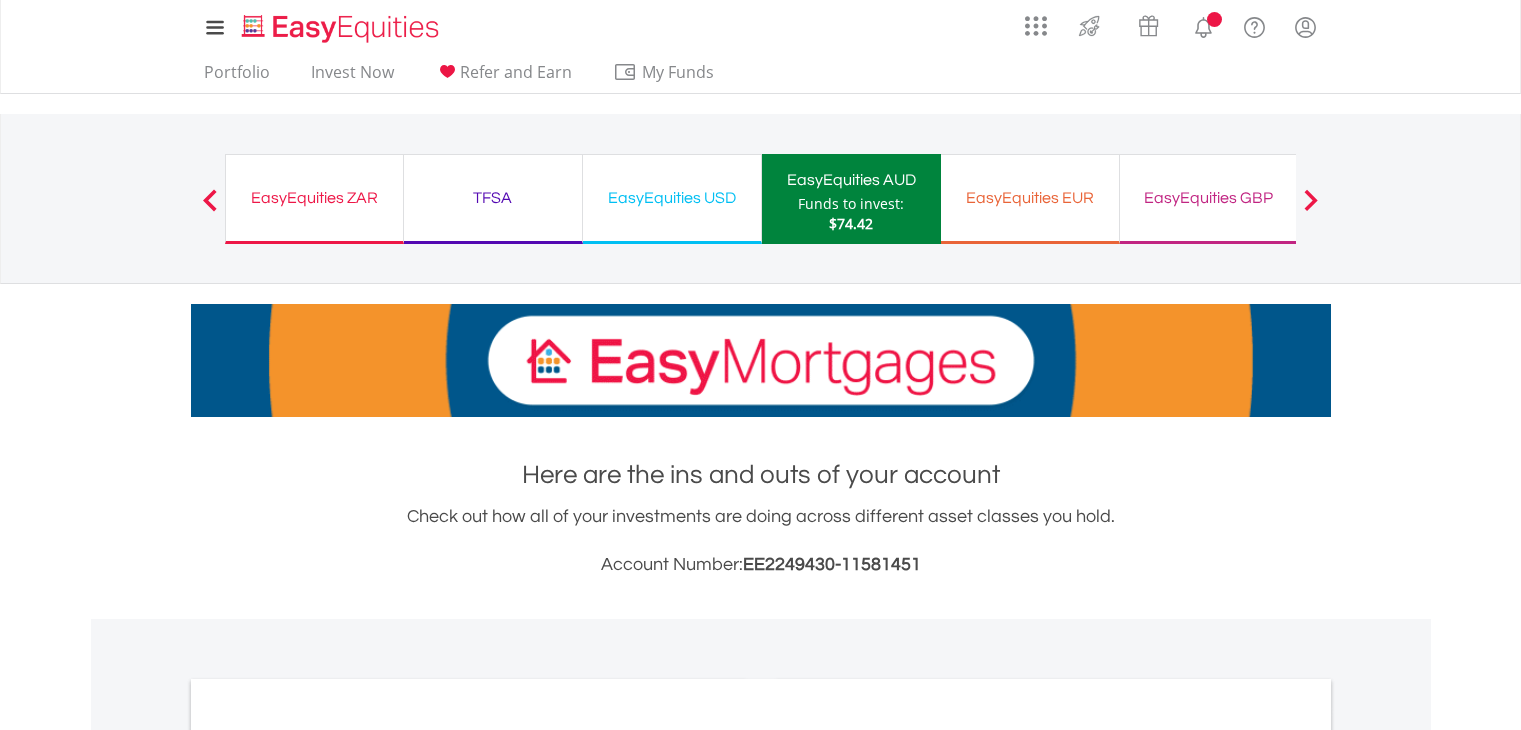 scroll, scrollTop: 0, scrollLeft: 0, axis: both 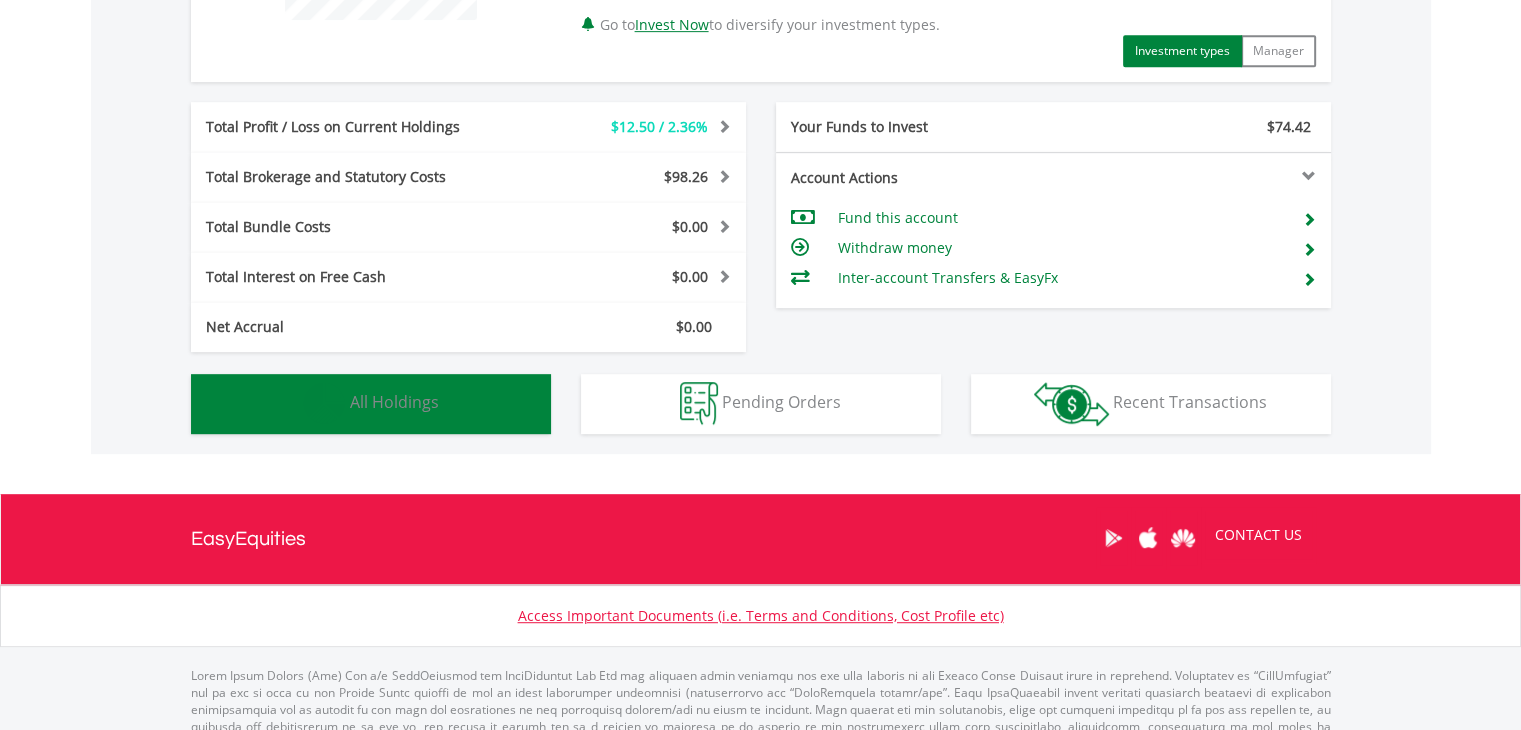 drag, startPoint x: 406, startPoint y: 383, endPoint x: 474, endPoint y: 361, distance: 71.470276 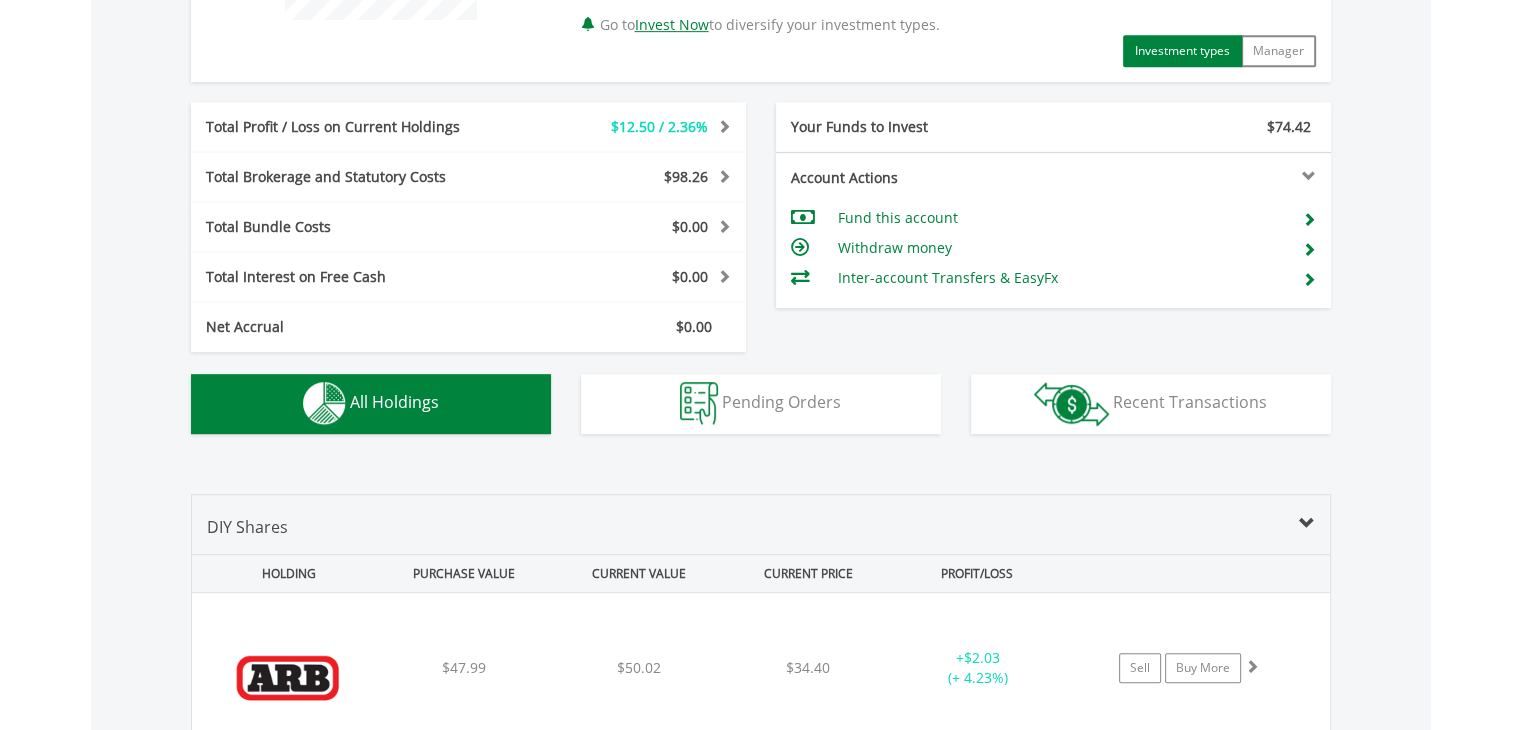 scroll, scrollTop: 1441, scrollLeft: 0, axis: vertical 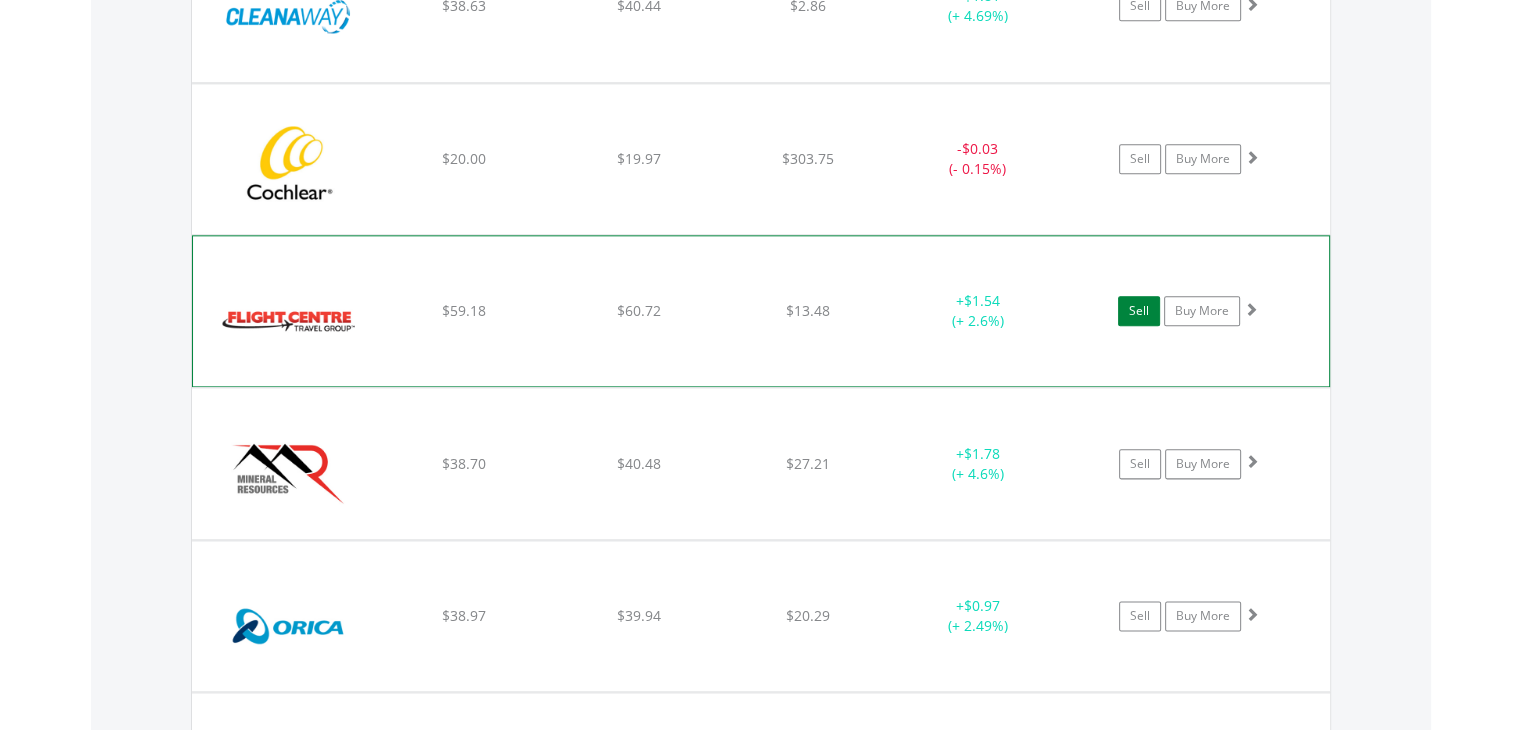 click on "Sell" at bounding box center (1139, 311) 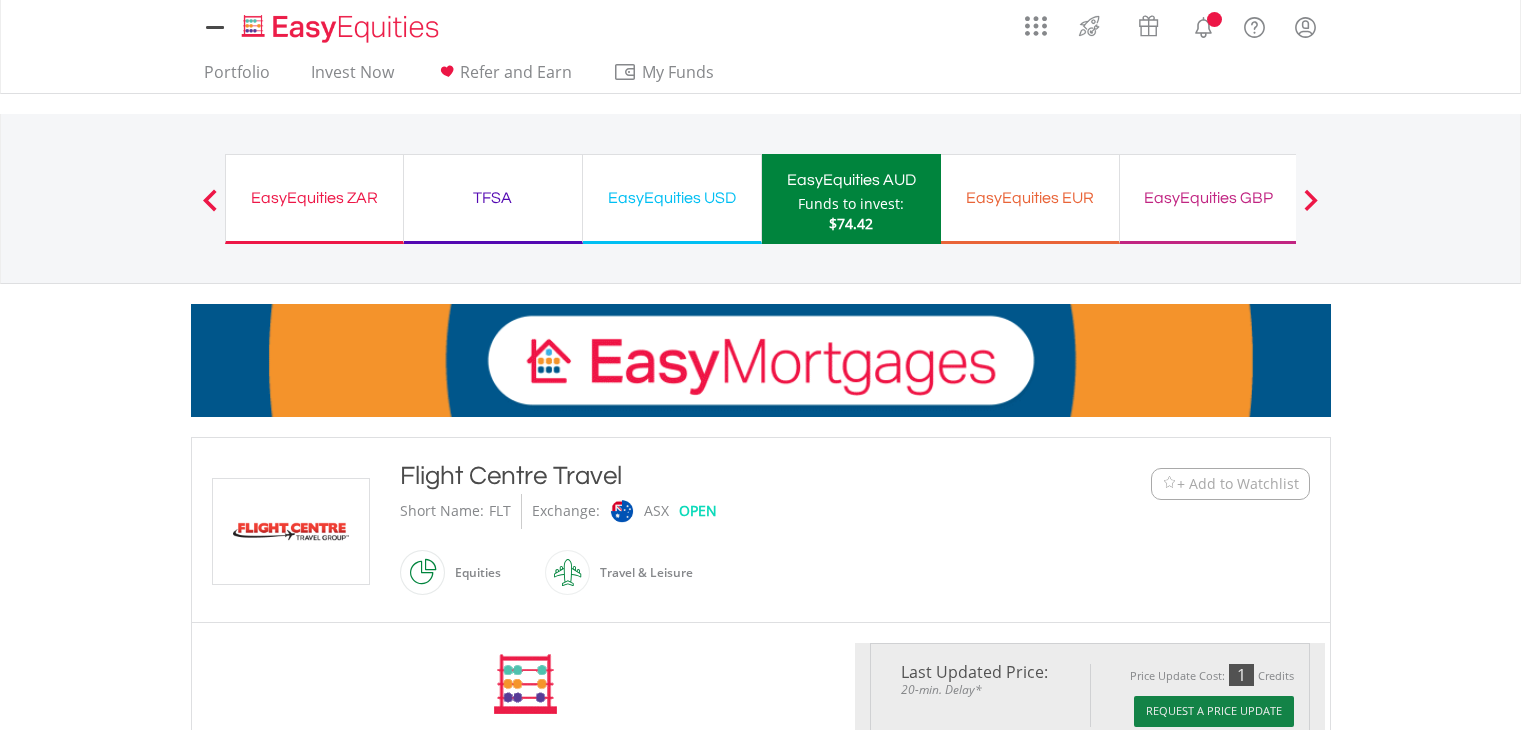 scroll, scrollTop: 0, scrollLeft: 0, axis: both 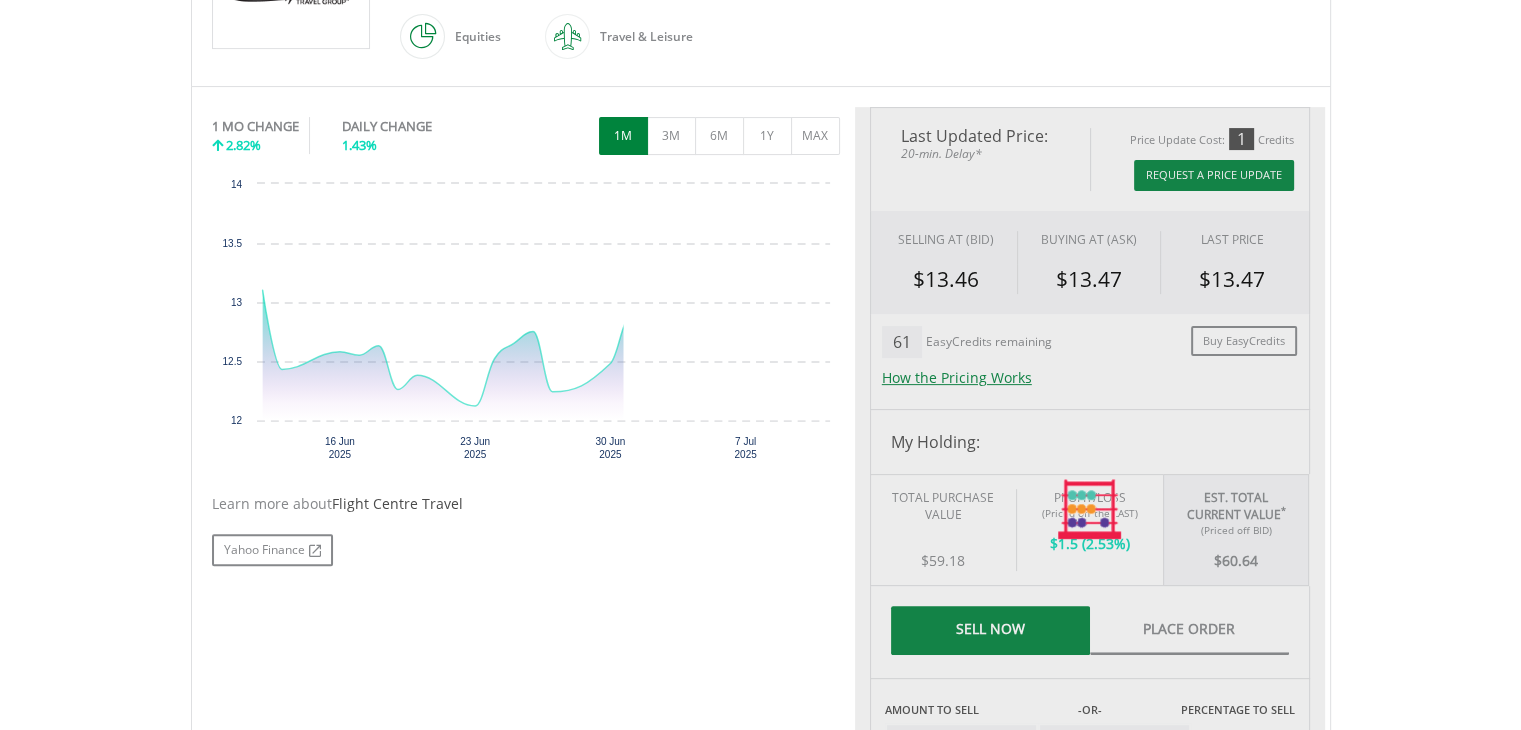 type on "*****" 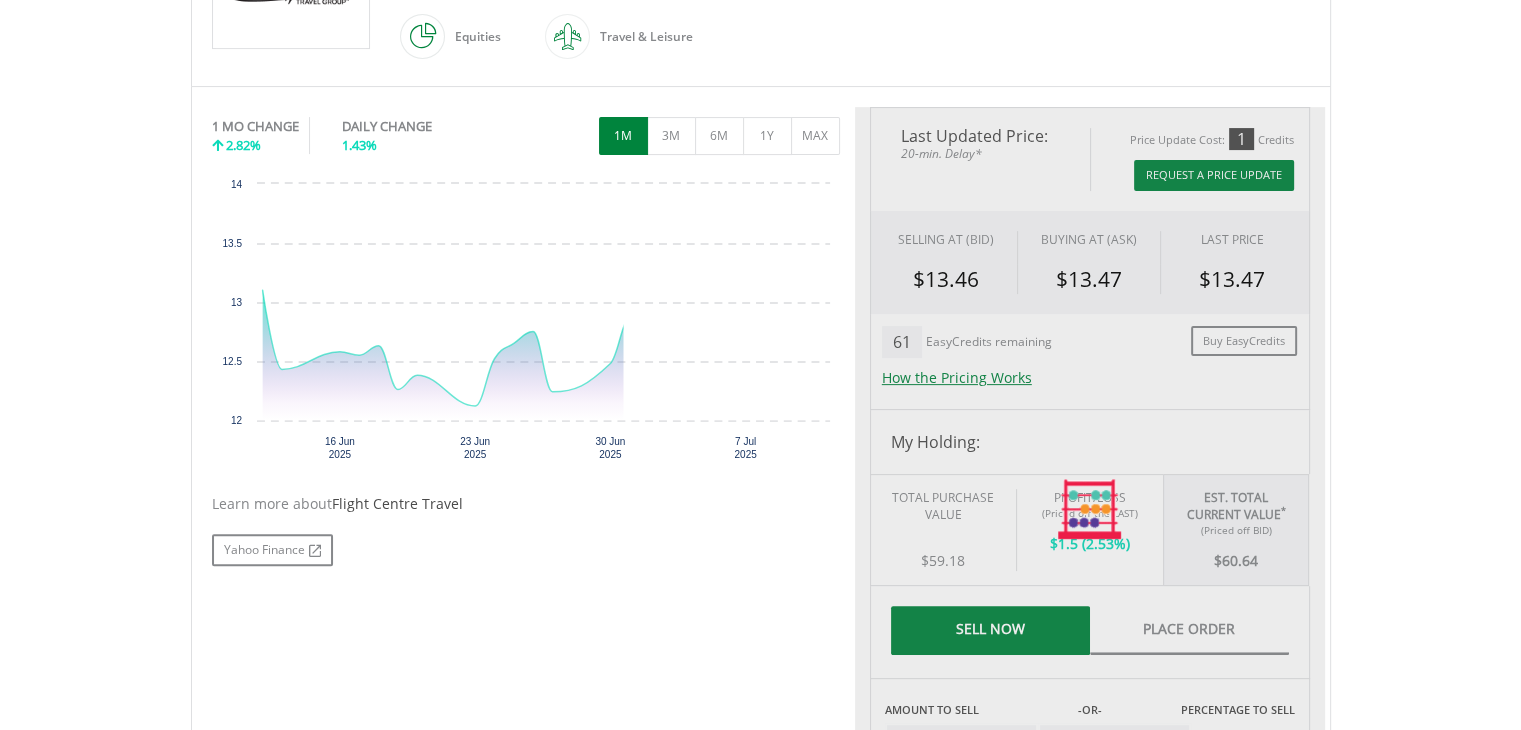 type on "******" 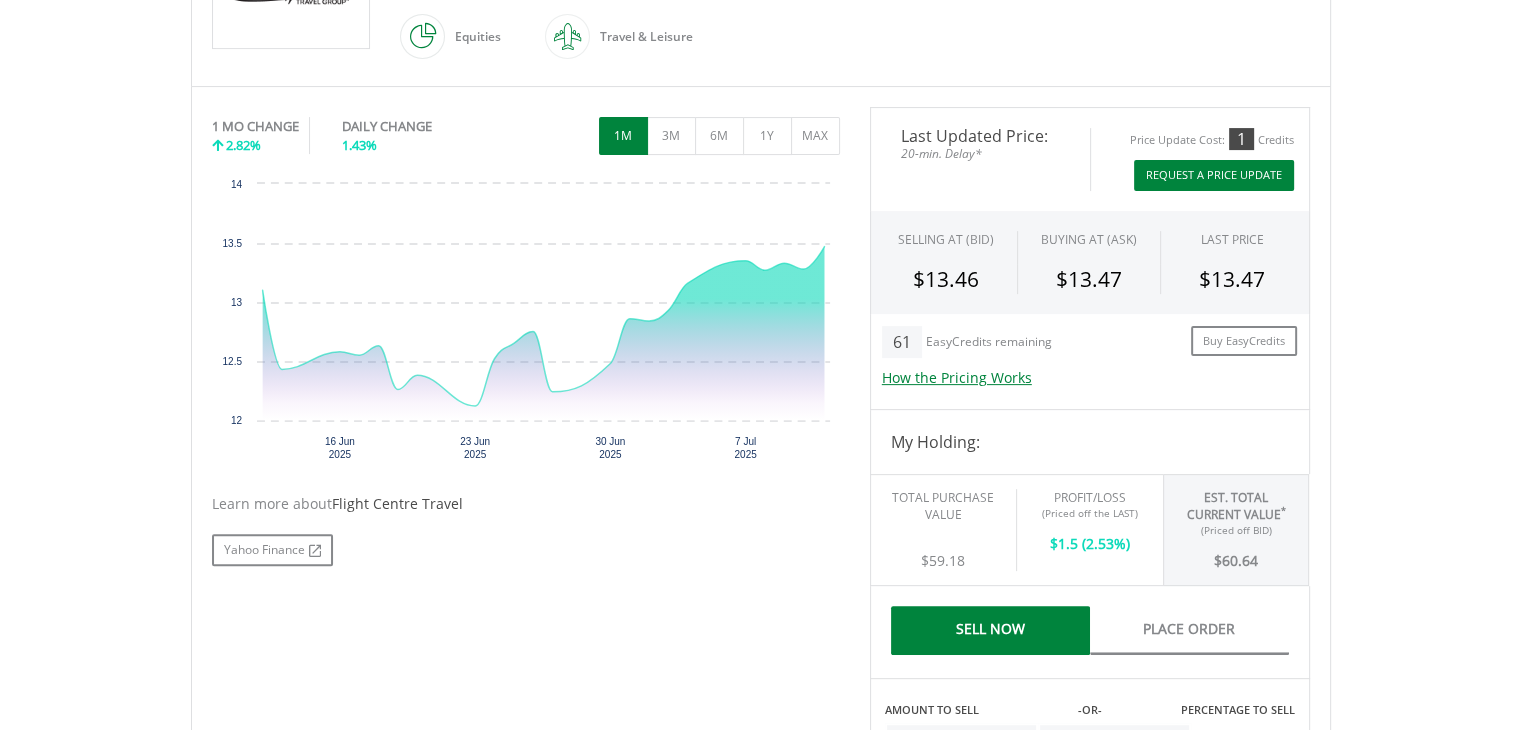 click on "Request A Price Update" at bounding box center [1214, 175] 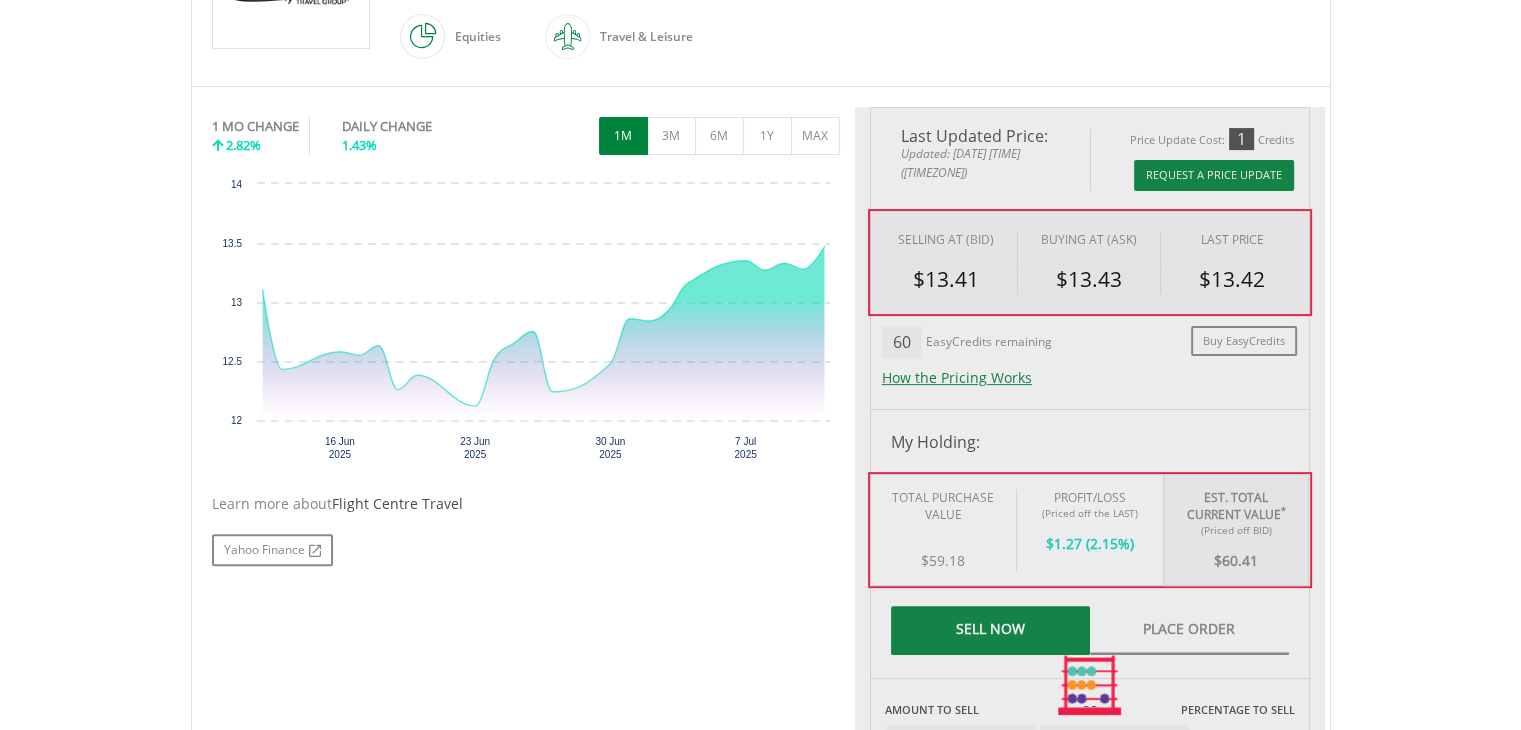 type on "*****" 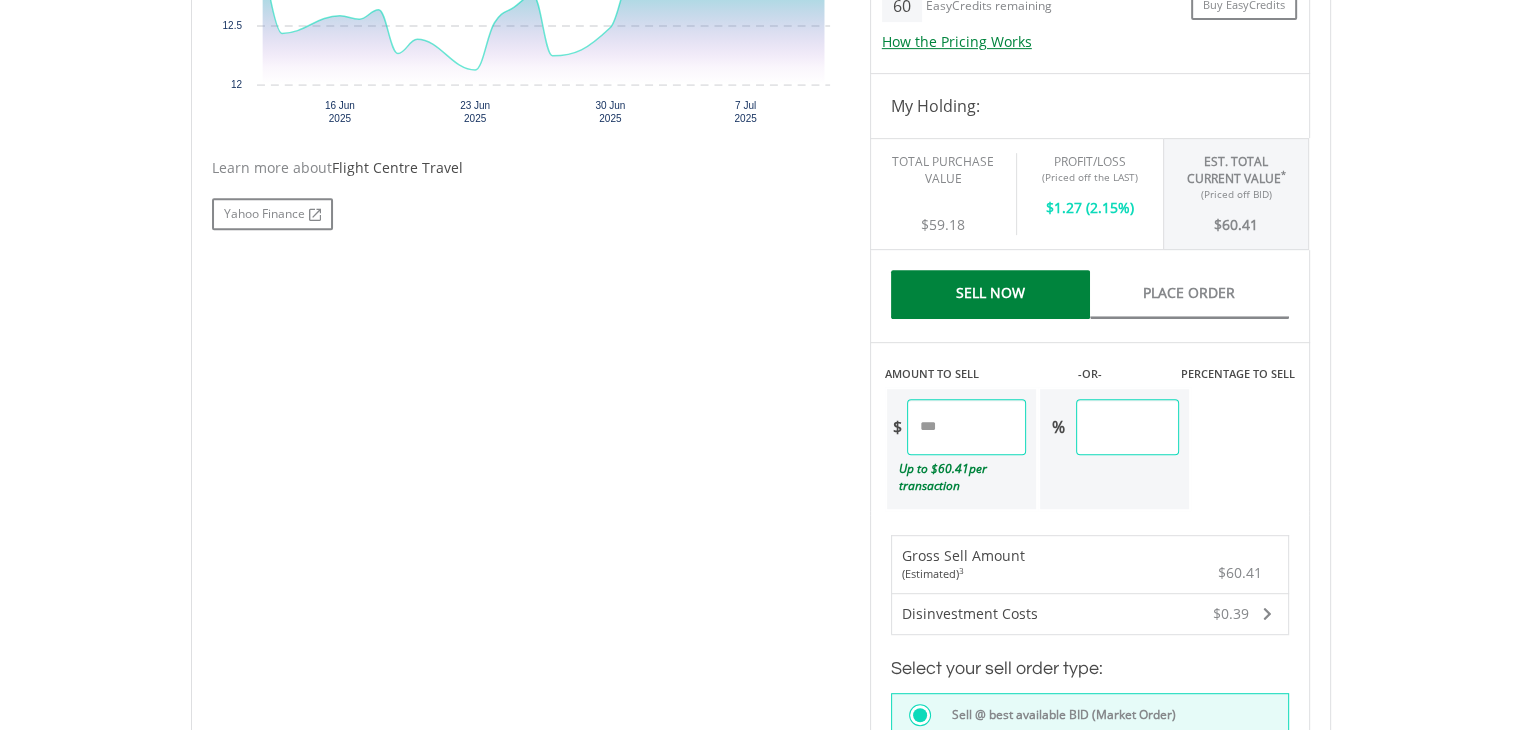 scroll, scrollTop: 0, scrollLeft: 0, axis: both 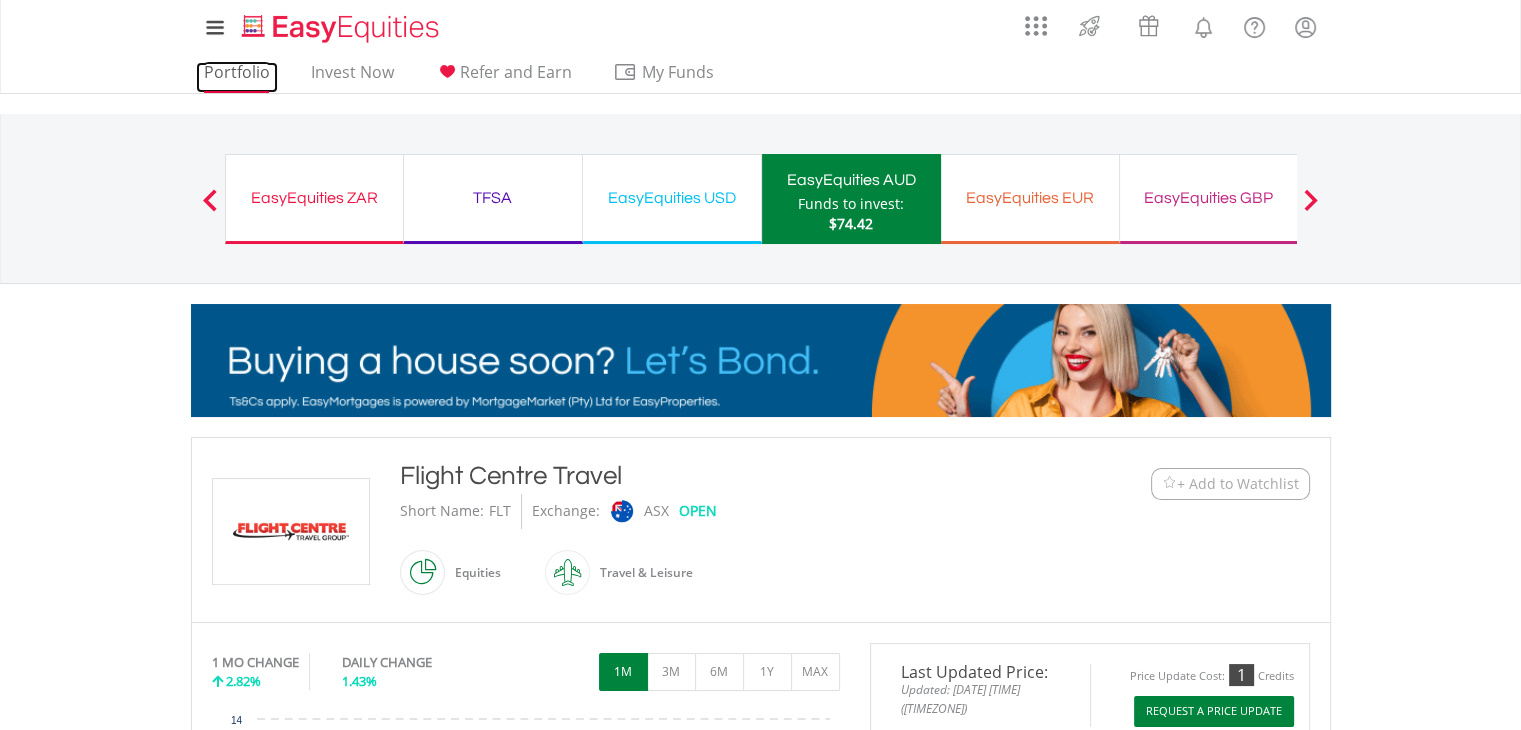 click on "Portfolio" at bounding box center (237, 77) 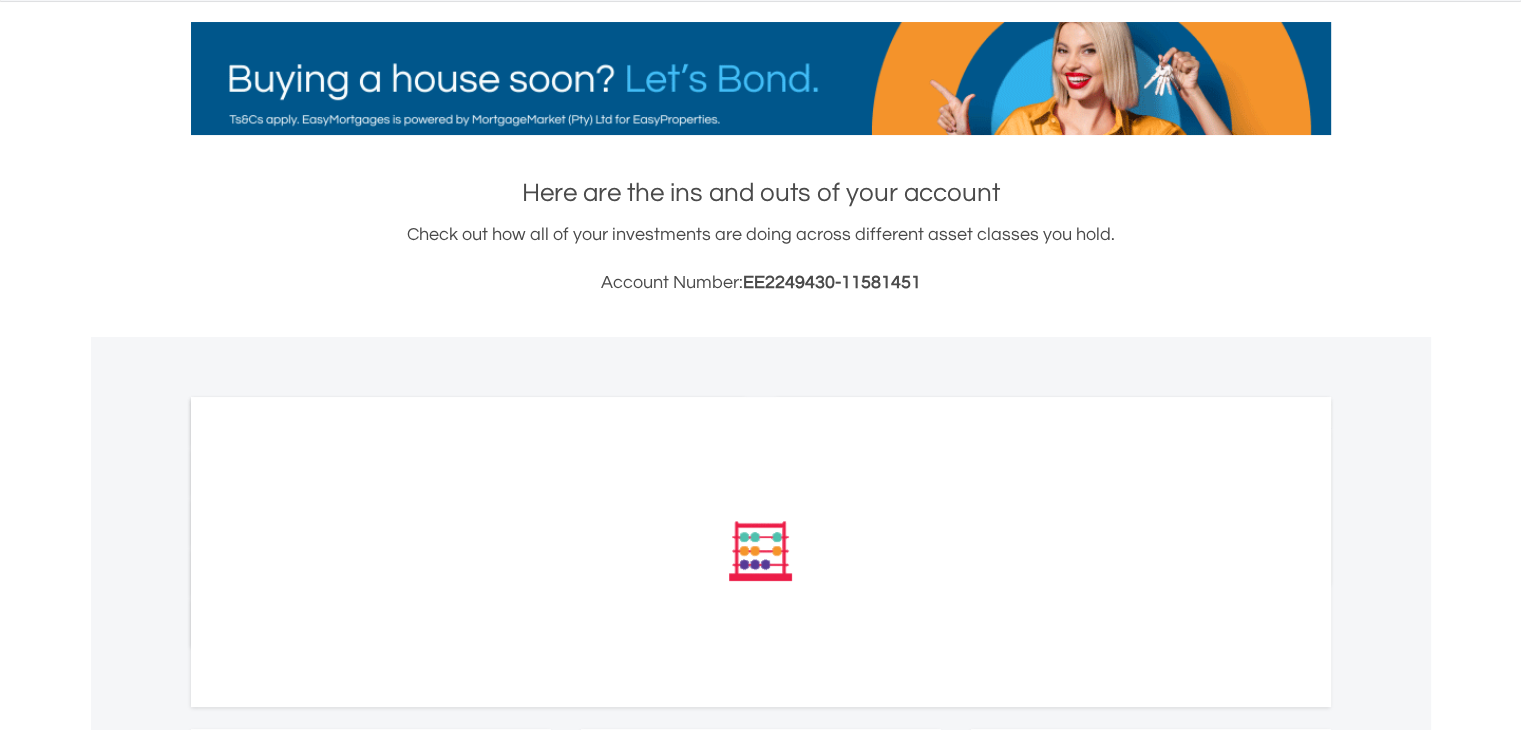 scroll, scrollTop: 284, scrollLeft: 0, axis: vertical 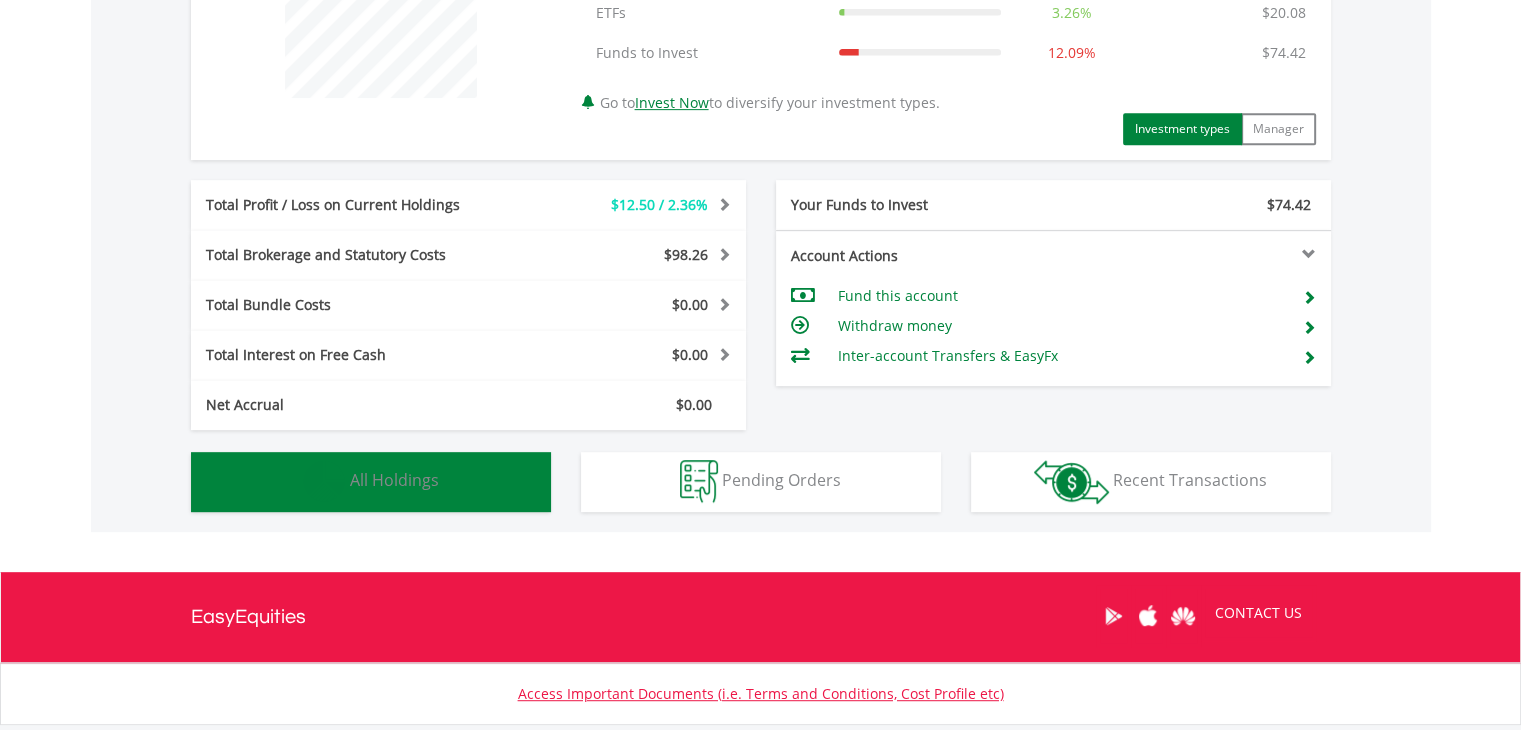 click on "All Holdings" at bounding box center [394, 480] 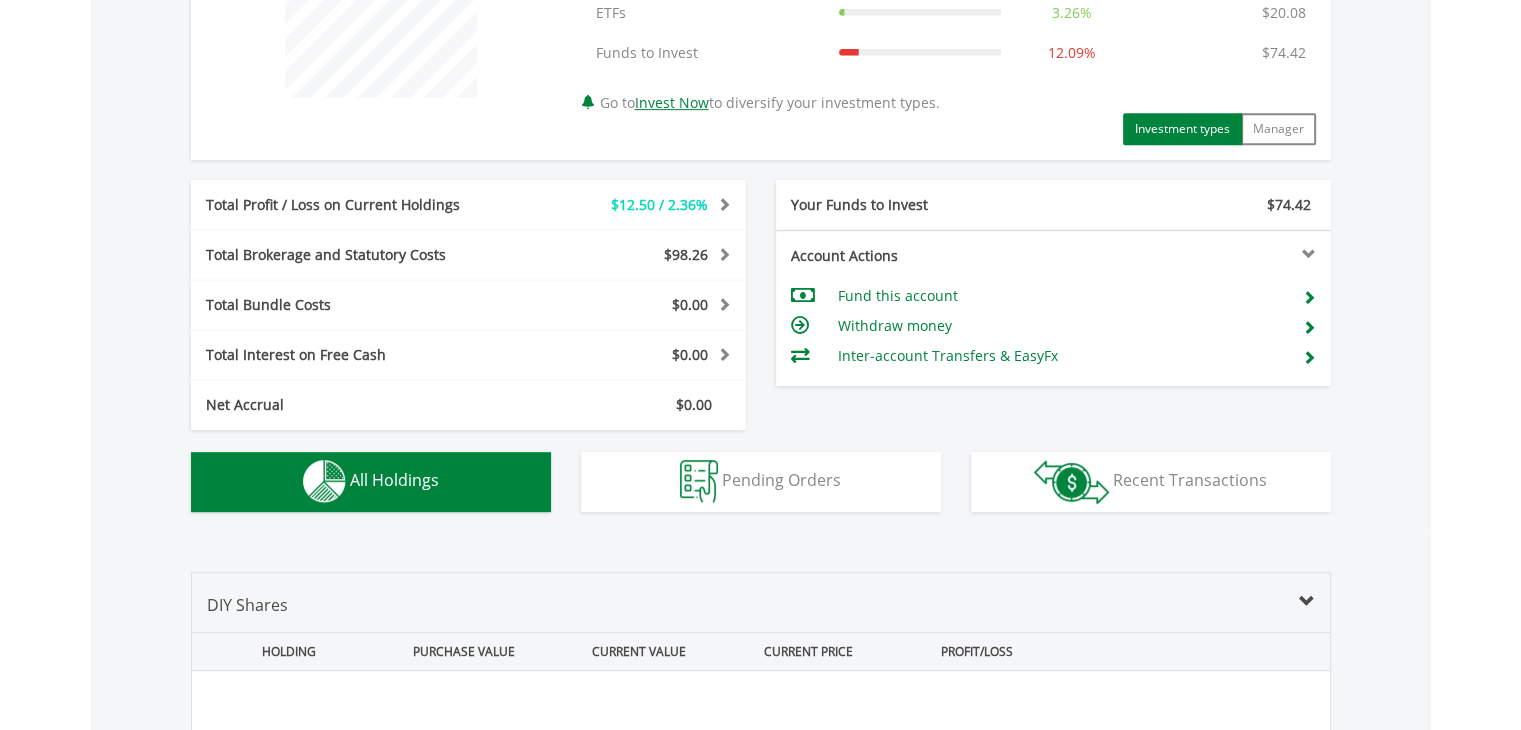 scroll, scrollTop: 1441, scrollLeft: 0, axis: vertical 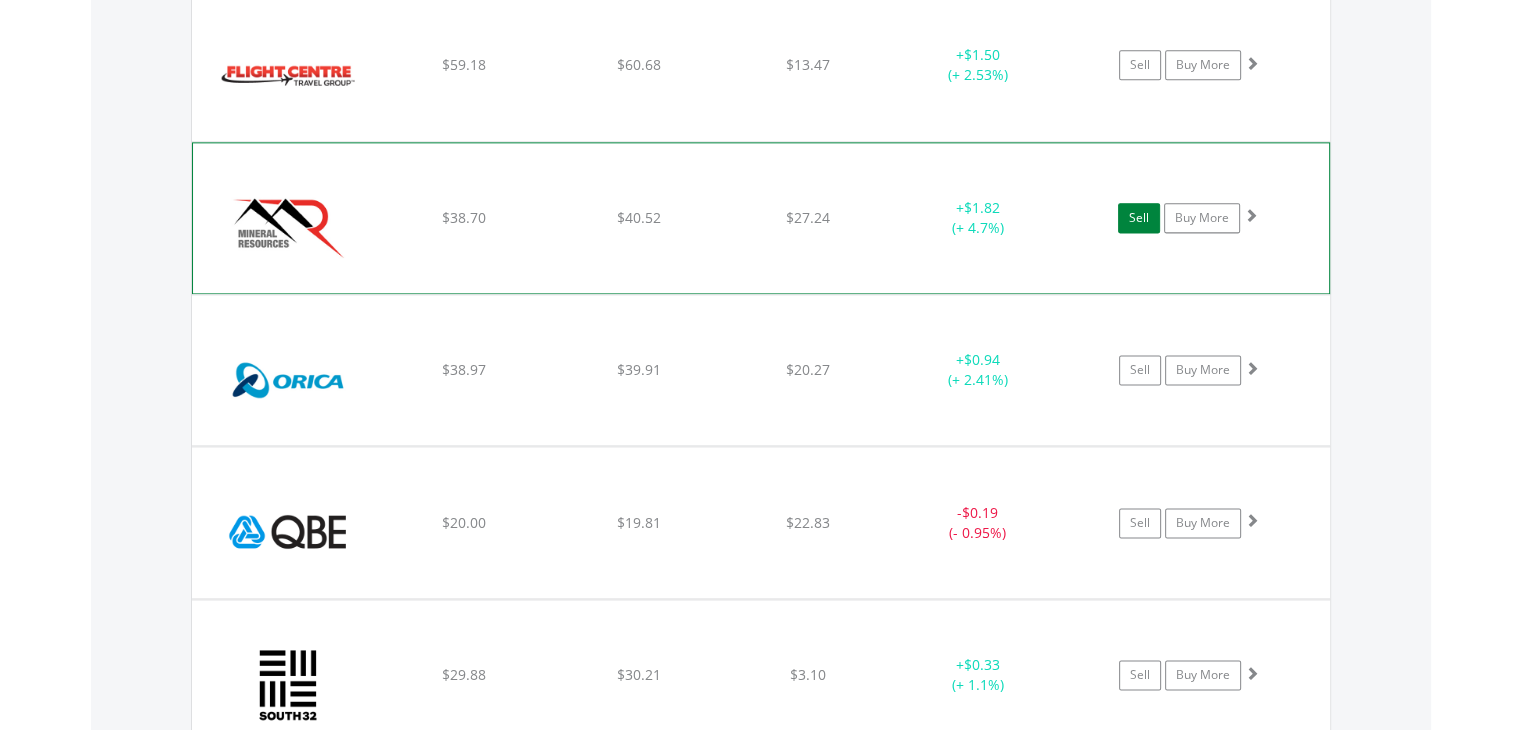 click on "Sell" at bounding box center (1139, 218) 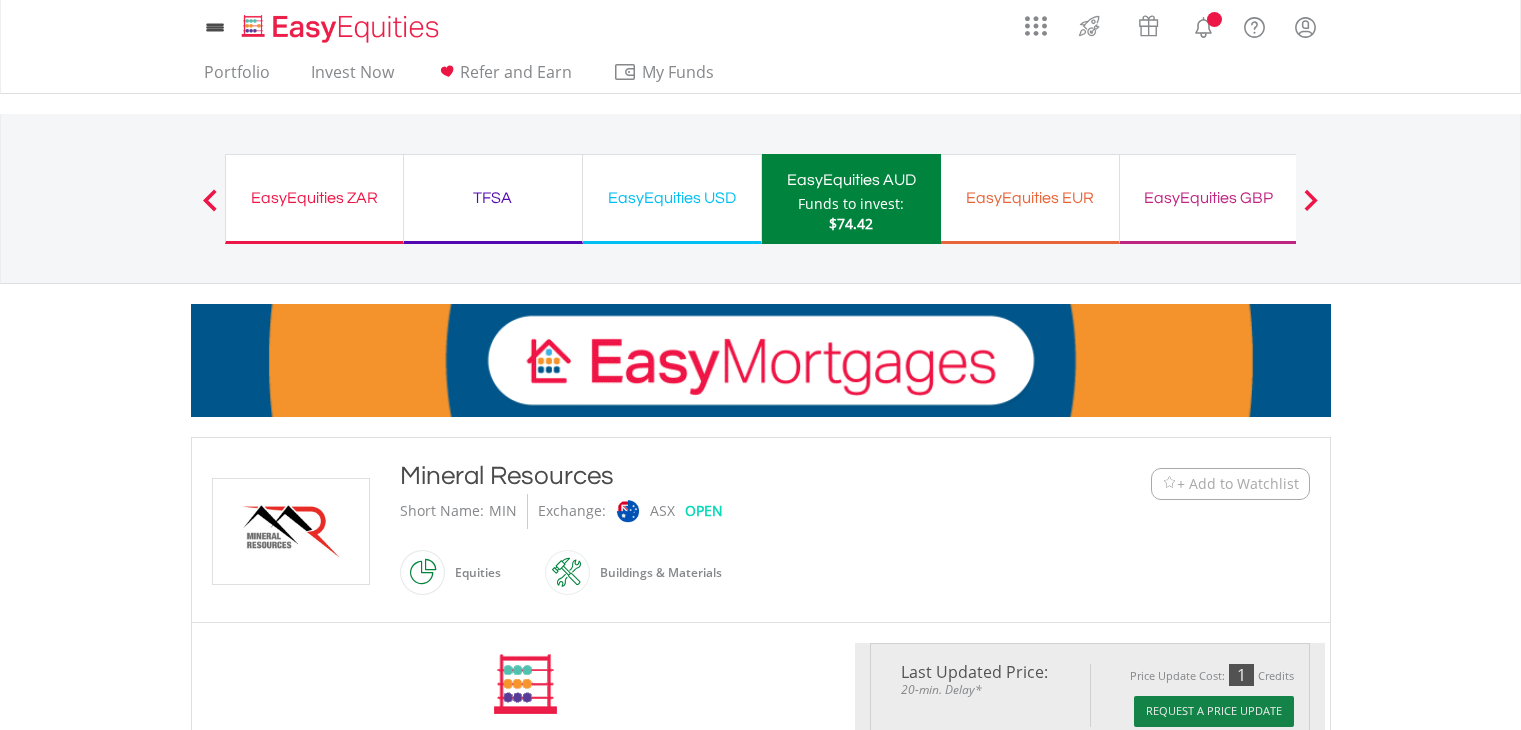 scroll, scrollTop: 0, scrollLeft: 0, axis: both 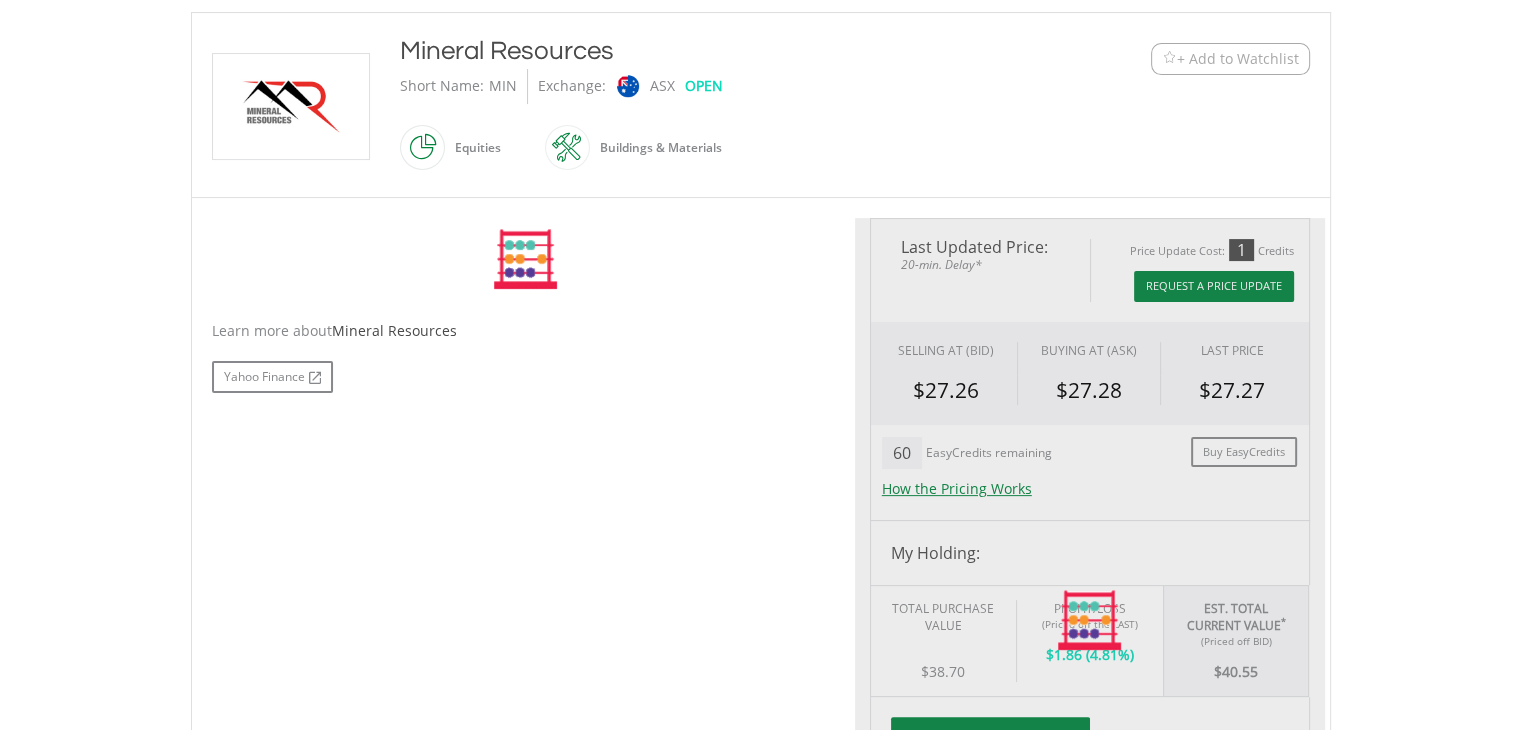 drag, startPoint x: 1535, startPoint y: 77, endPoint x: 1492, endPoint y: 241, distance: 169.5435 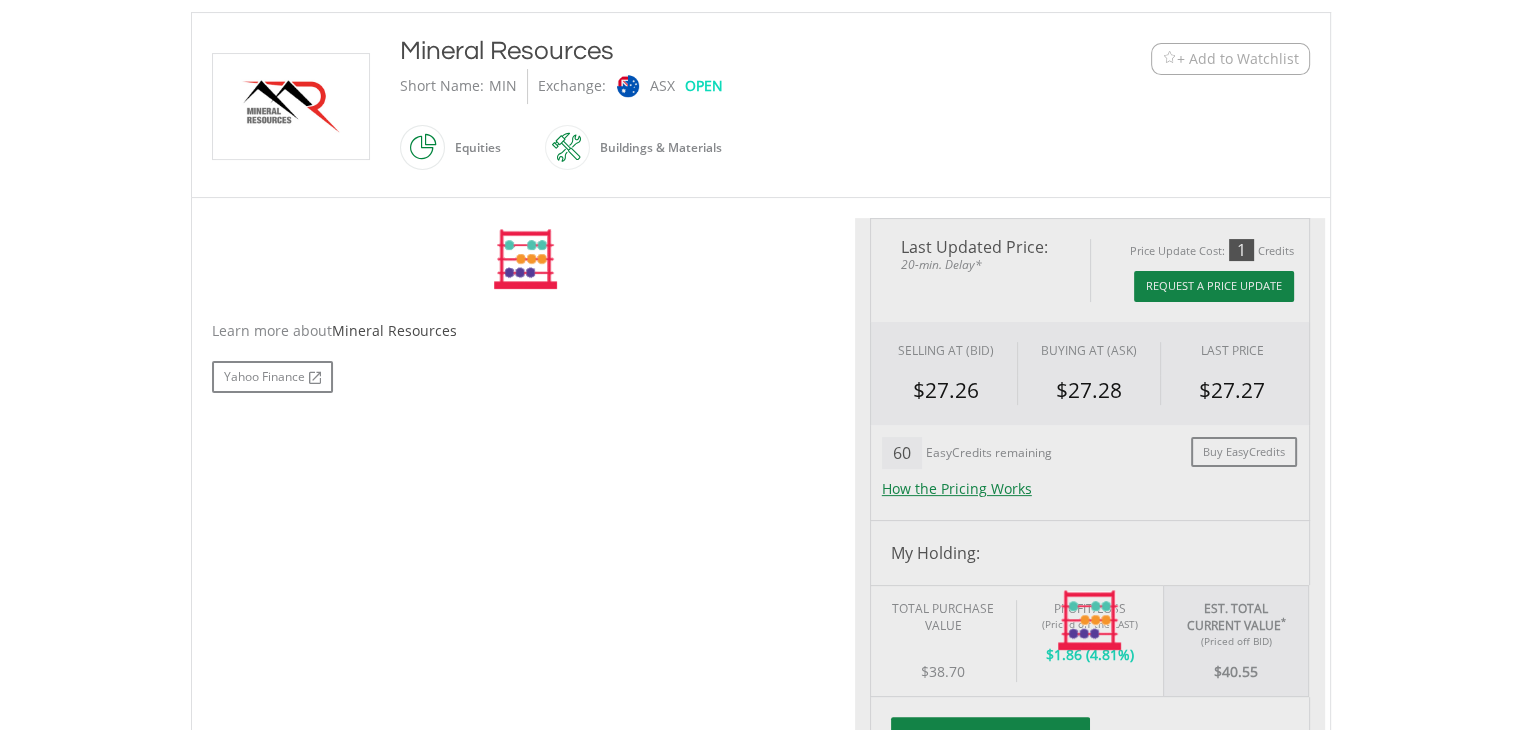 click on "My Investments
Invest Now
New Listings
Sell
My Recurring Investments
Pending Orders
Vouchers
Buy a Voucher
Redeem a Voucher
Account Management" at bounding box center [760, 522] 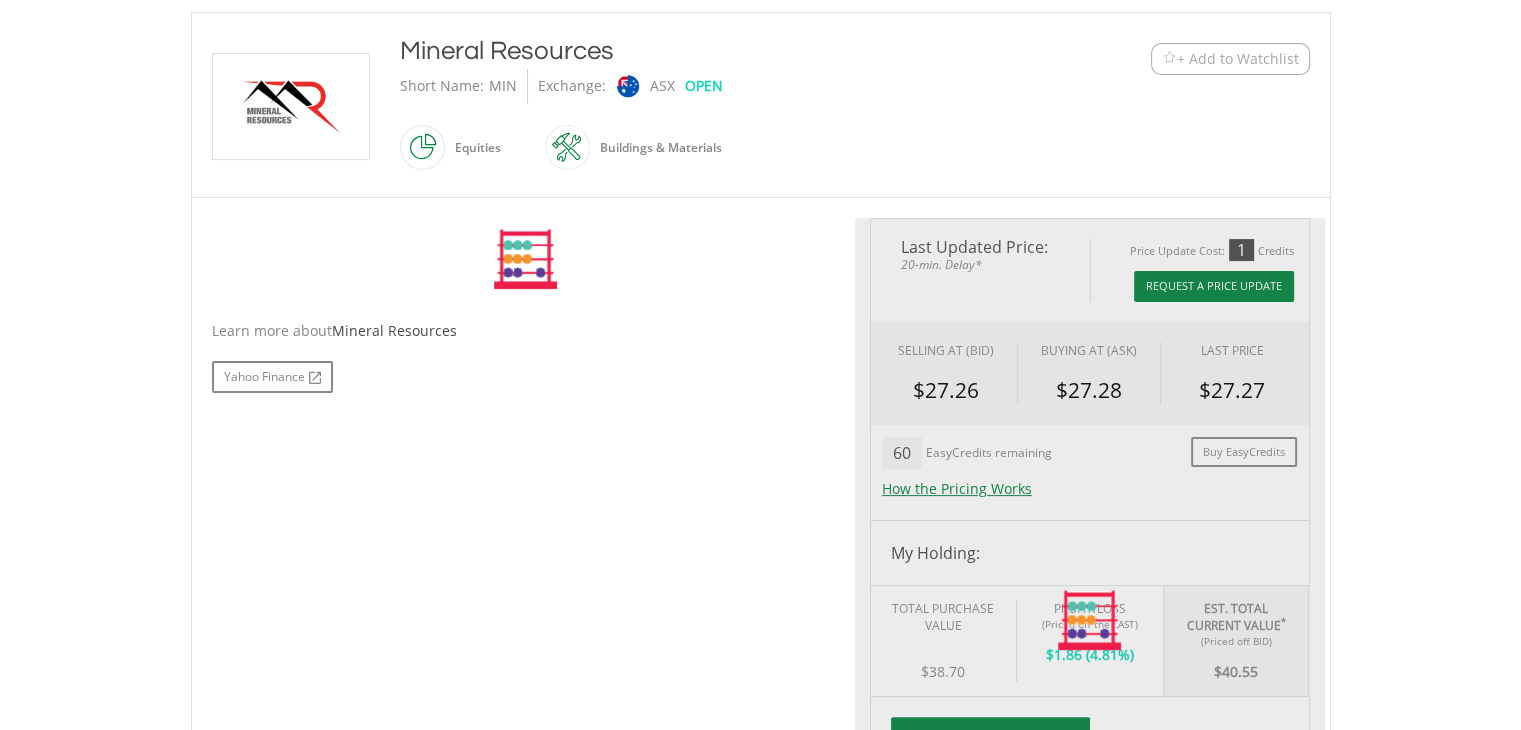scroll, scrollTop: 436, scrollLeft: 0, axis: vertical 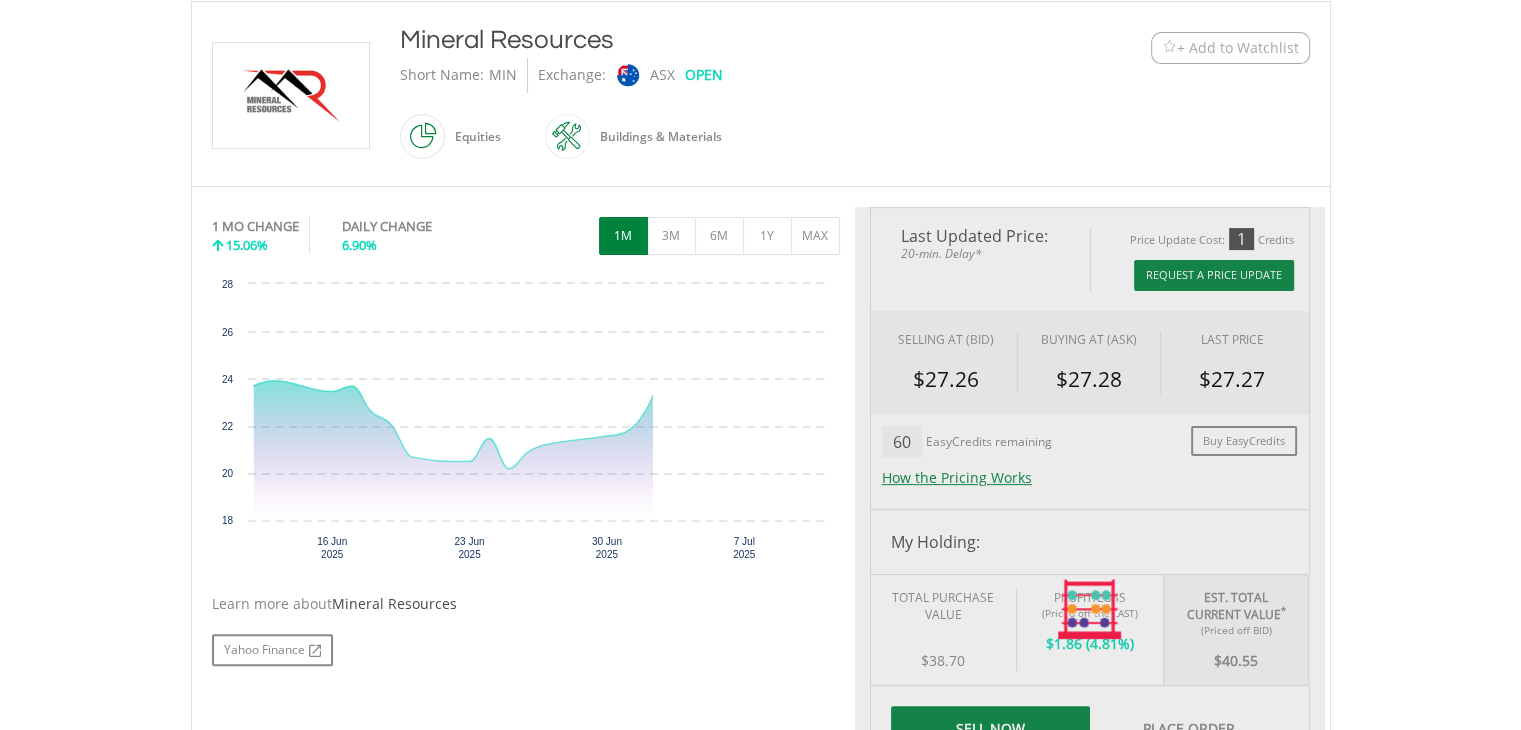 type on "*****" 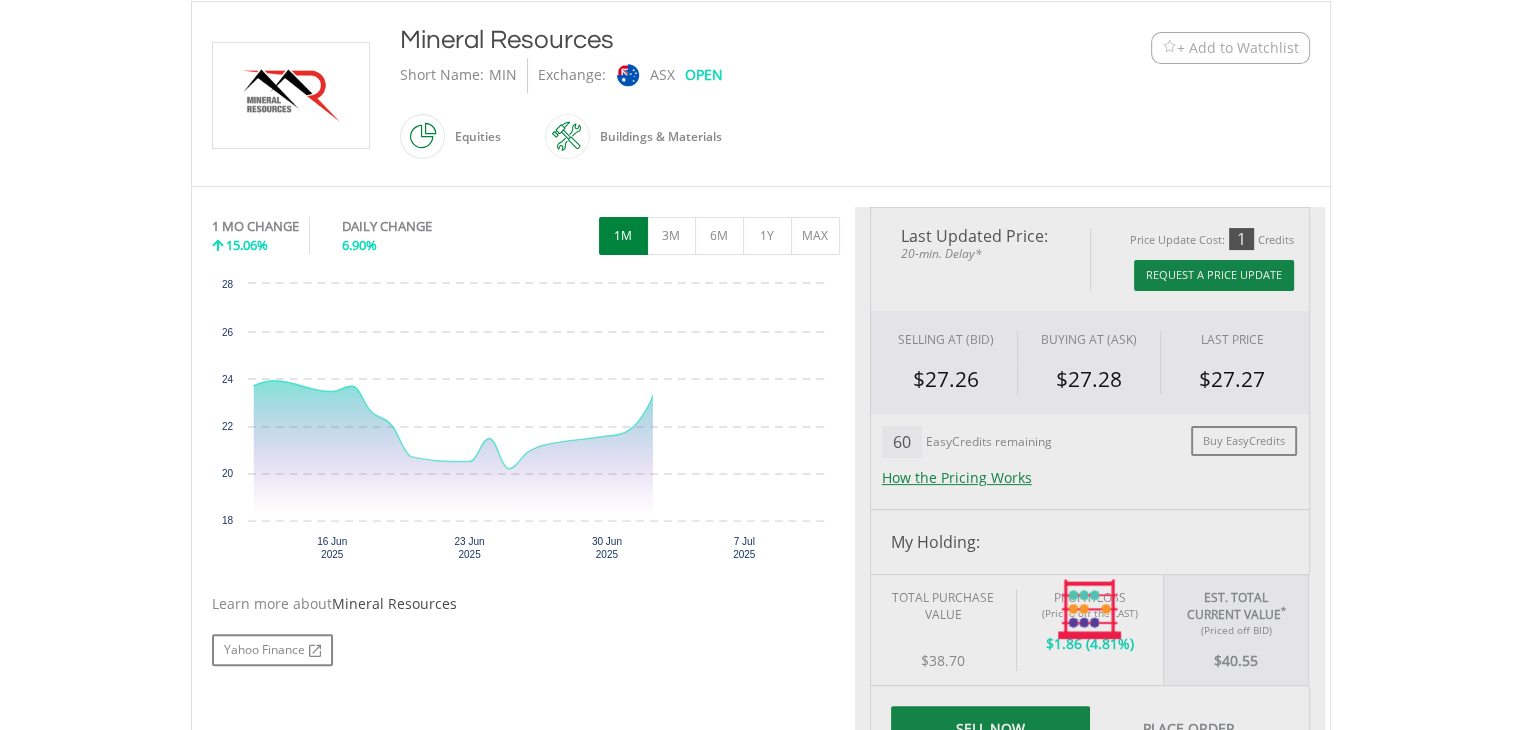 type on "******" 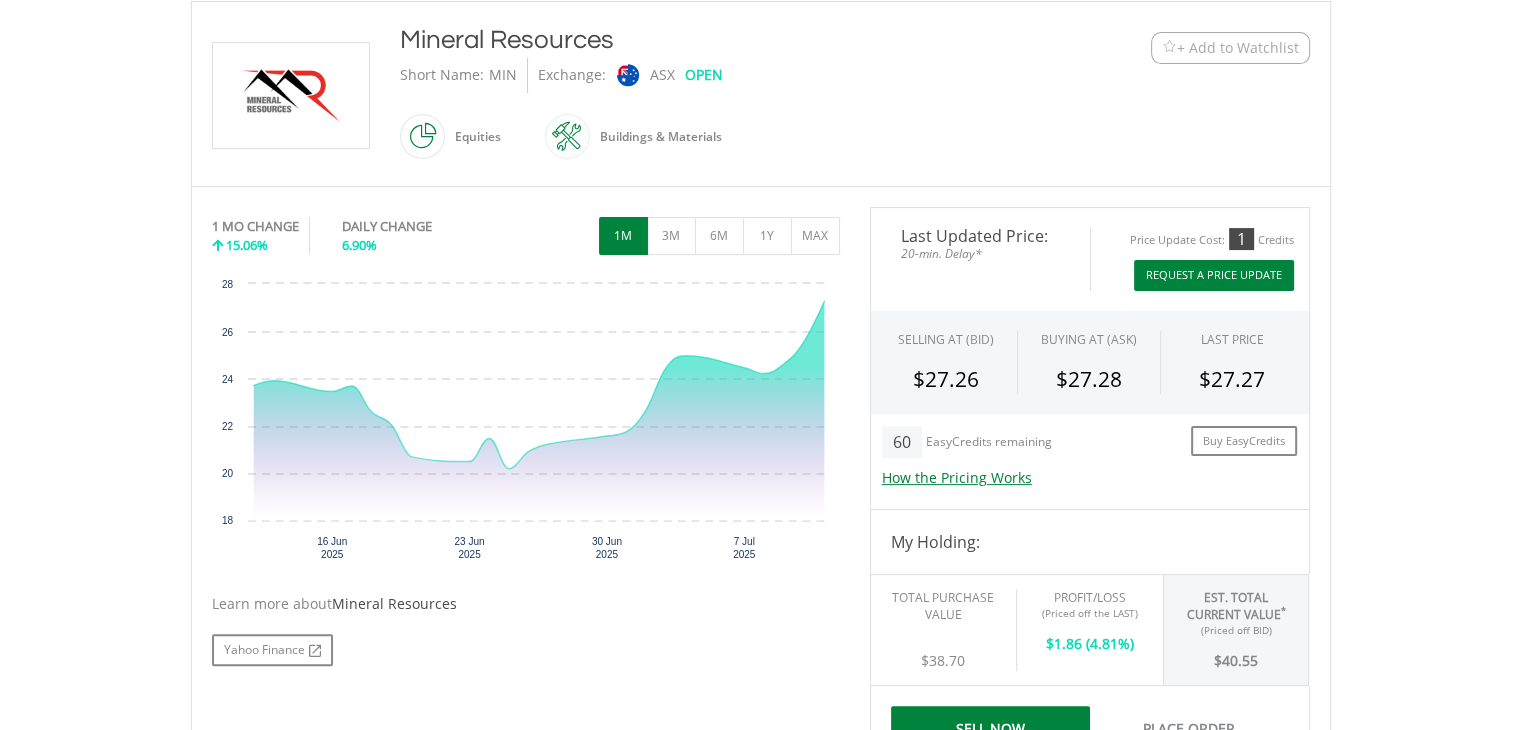 click on "Request A Price Update" at bounding box center [1214, 275] 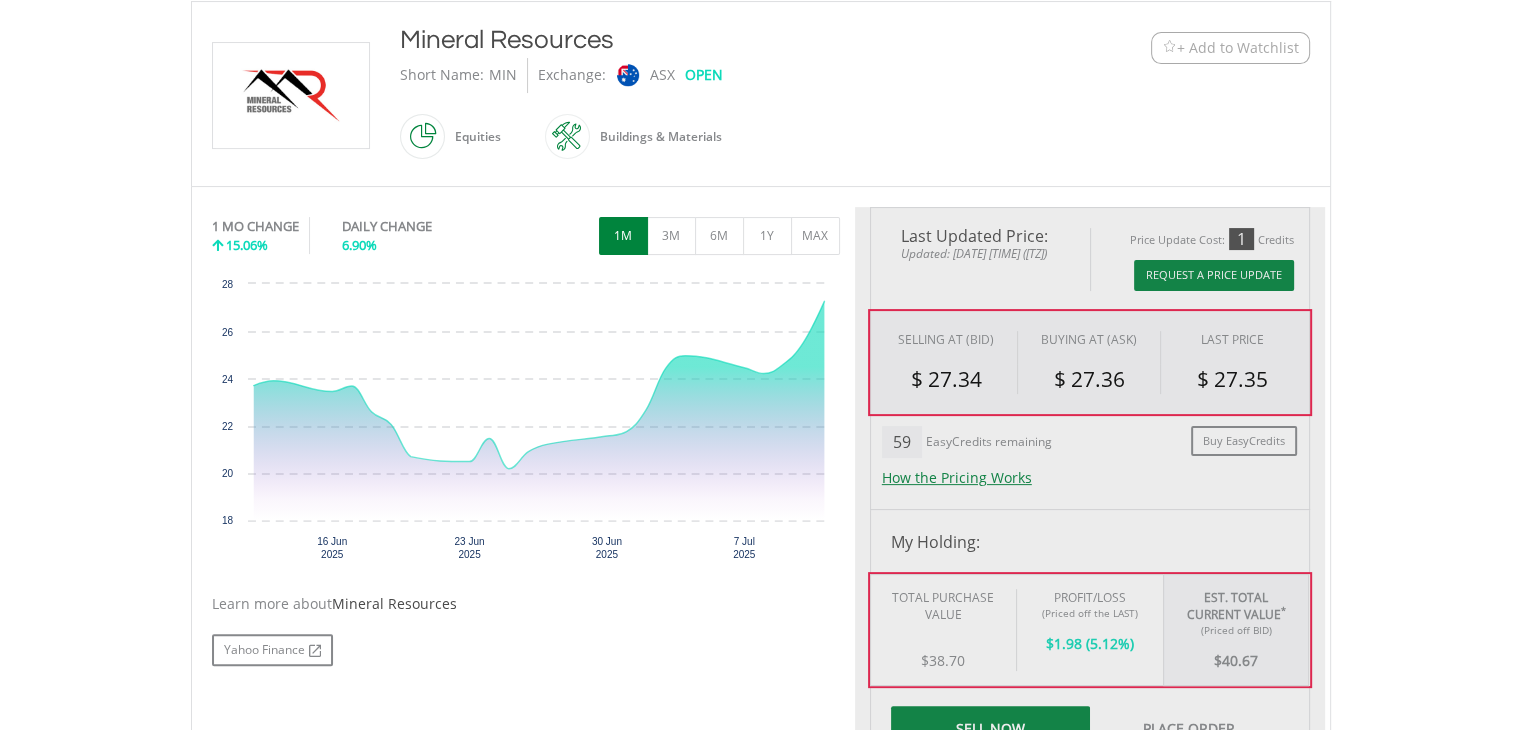 type on "*****" 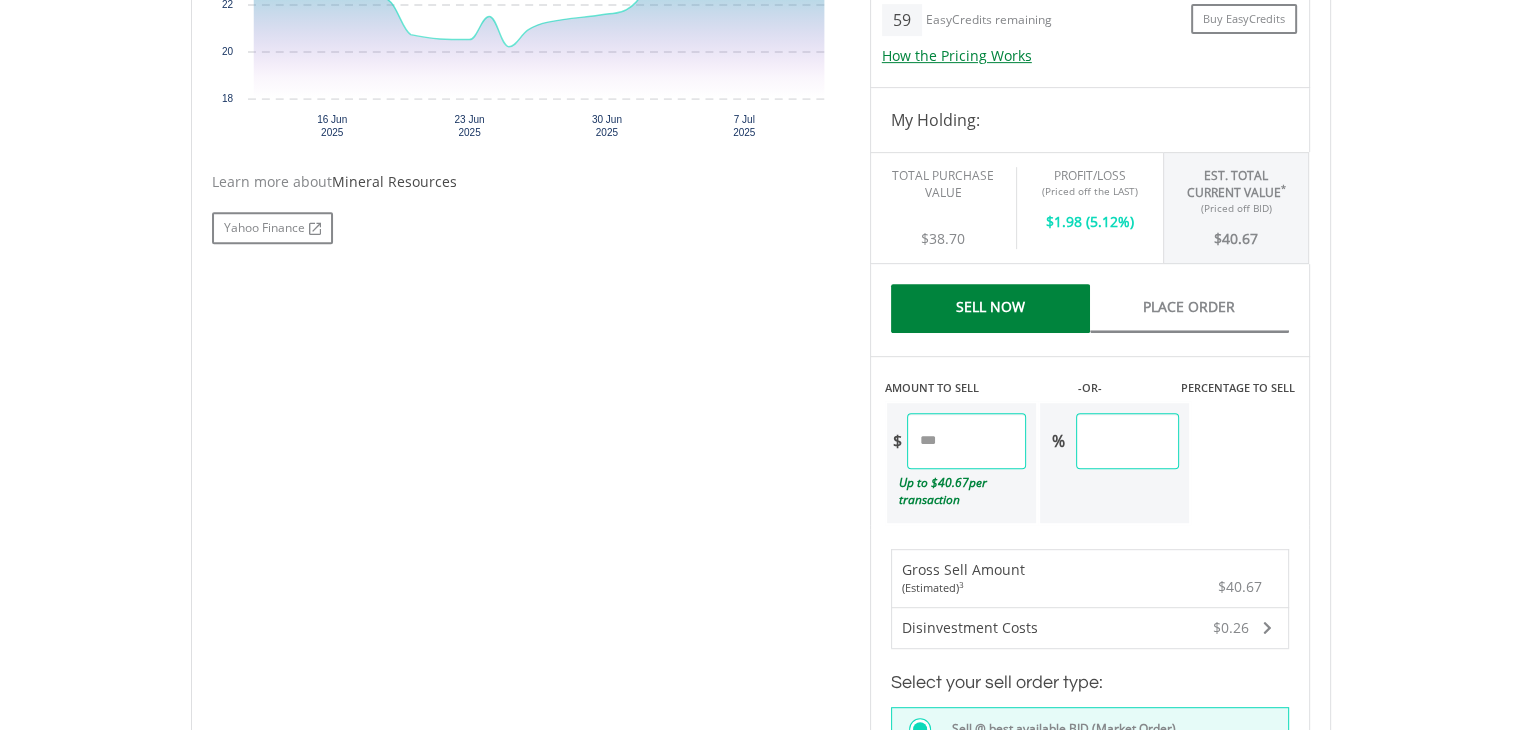 scroll, scrollTop: 876, scrollLeft: 0, axis: vertical 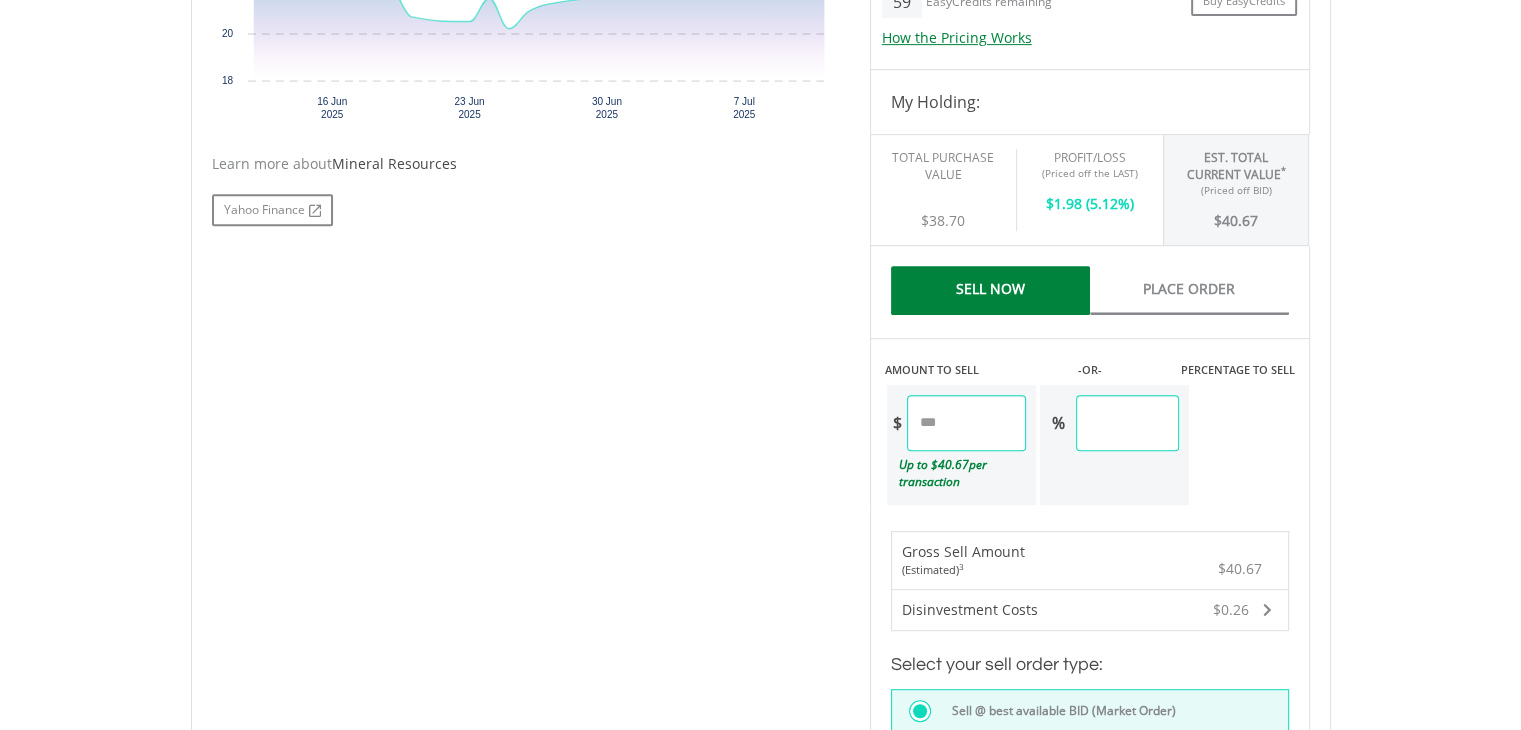 drag, startPoint x: 982, startPoint y: 410, endPoint x: 812, endPoint y: 421, distance: 170.35551 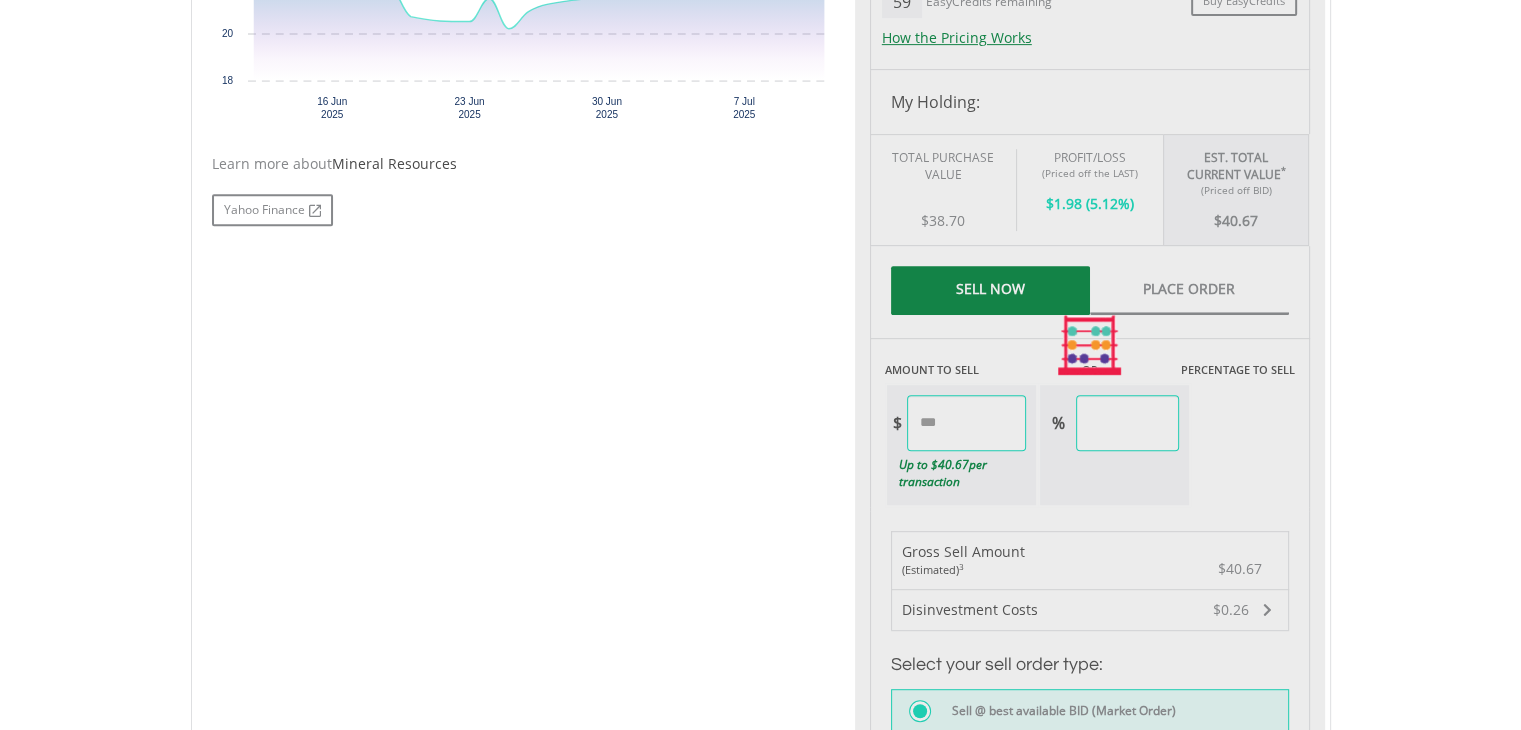 type on "****" 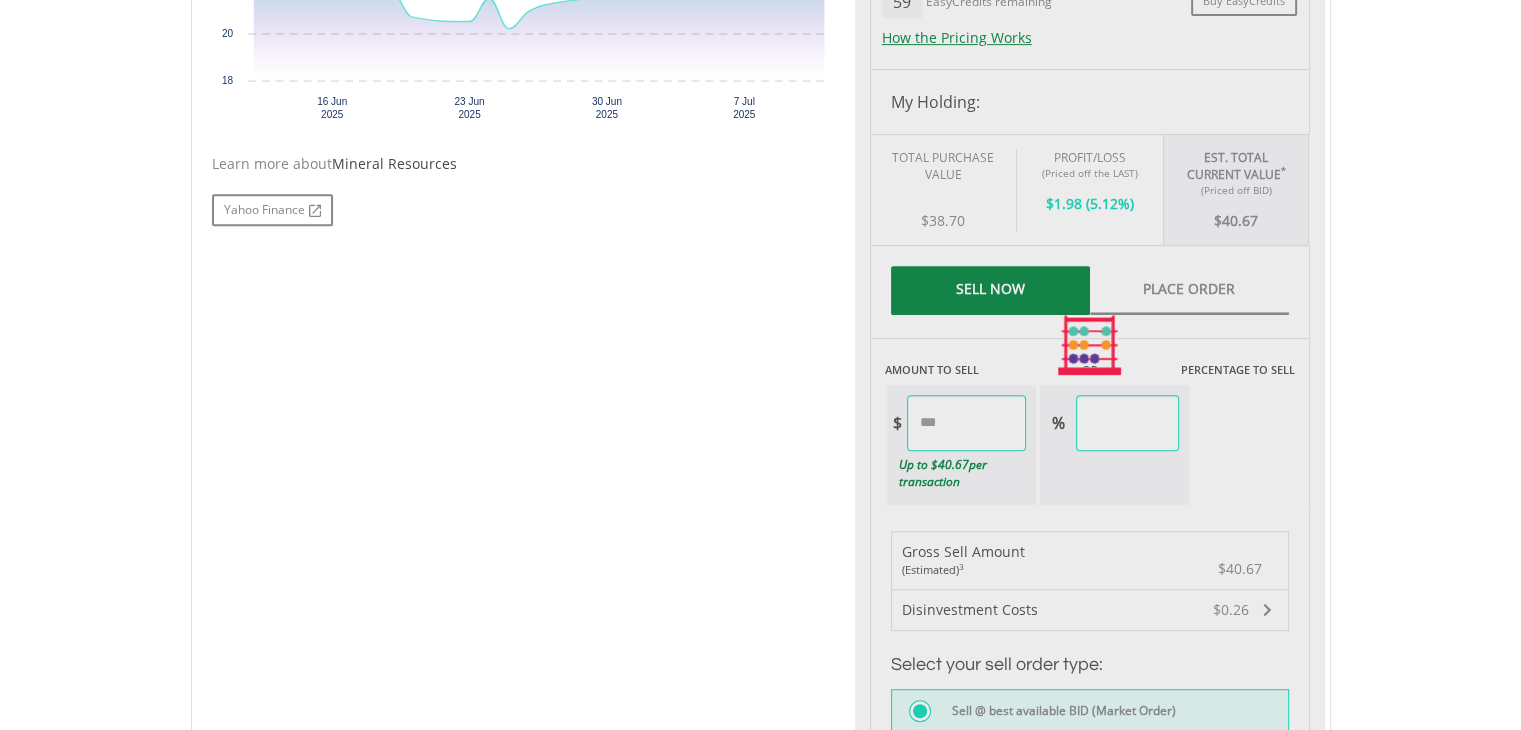 type on "****" 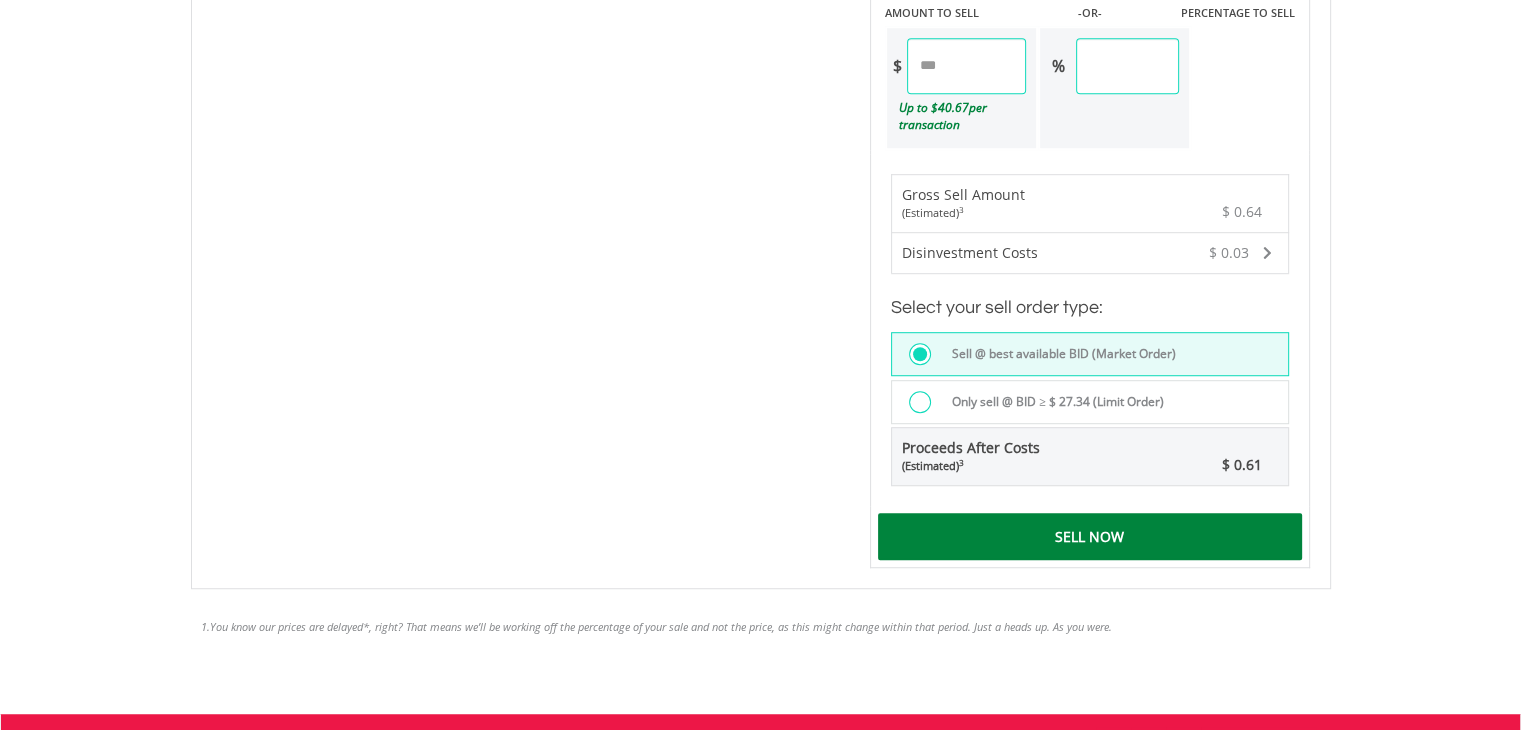 scroll, scrollTop: 1352, scrollLeft: 0, axis: vertical 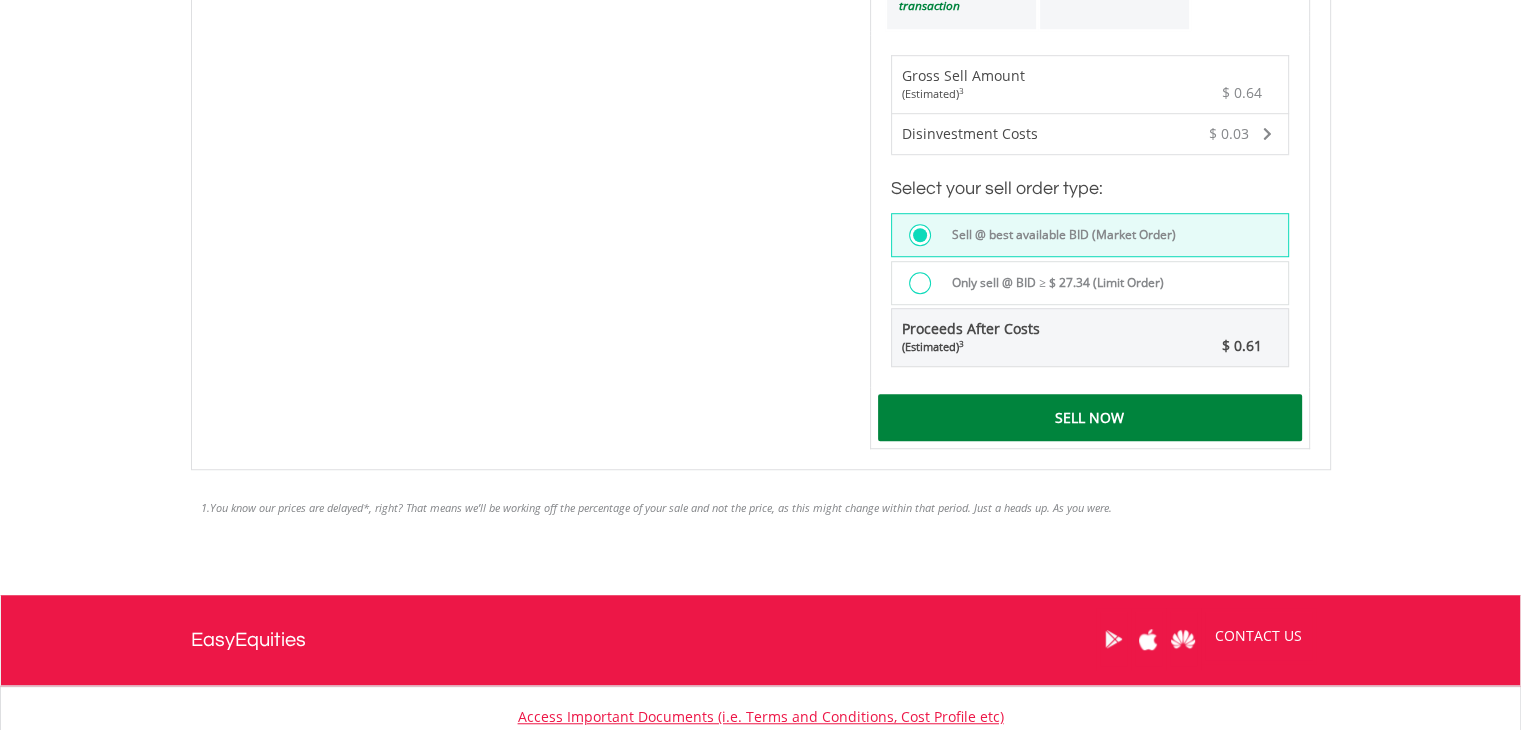drag, startPoint x: 1195, startPoint y: 407, endPoint x: 1109, endPoint y: 415, distance: 86.37129 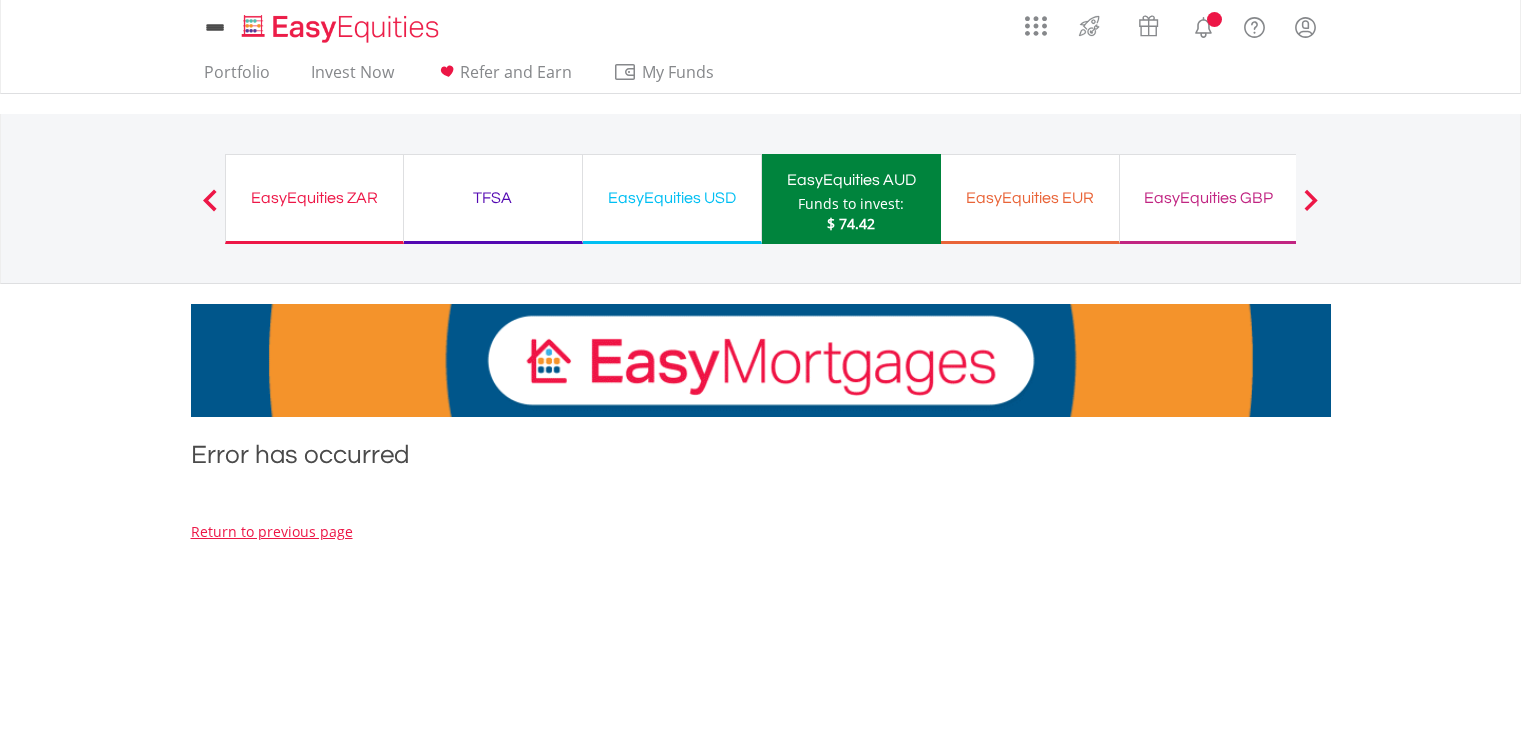 scroll, scrollTop: 0, scrollLeft: 0, axis: both 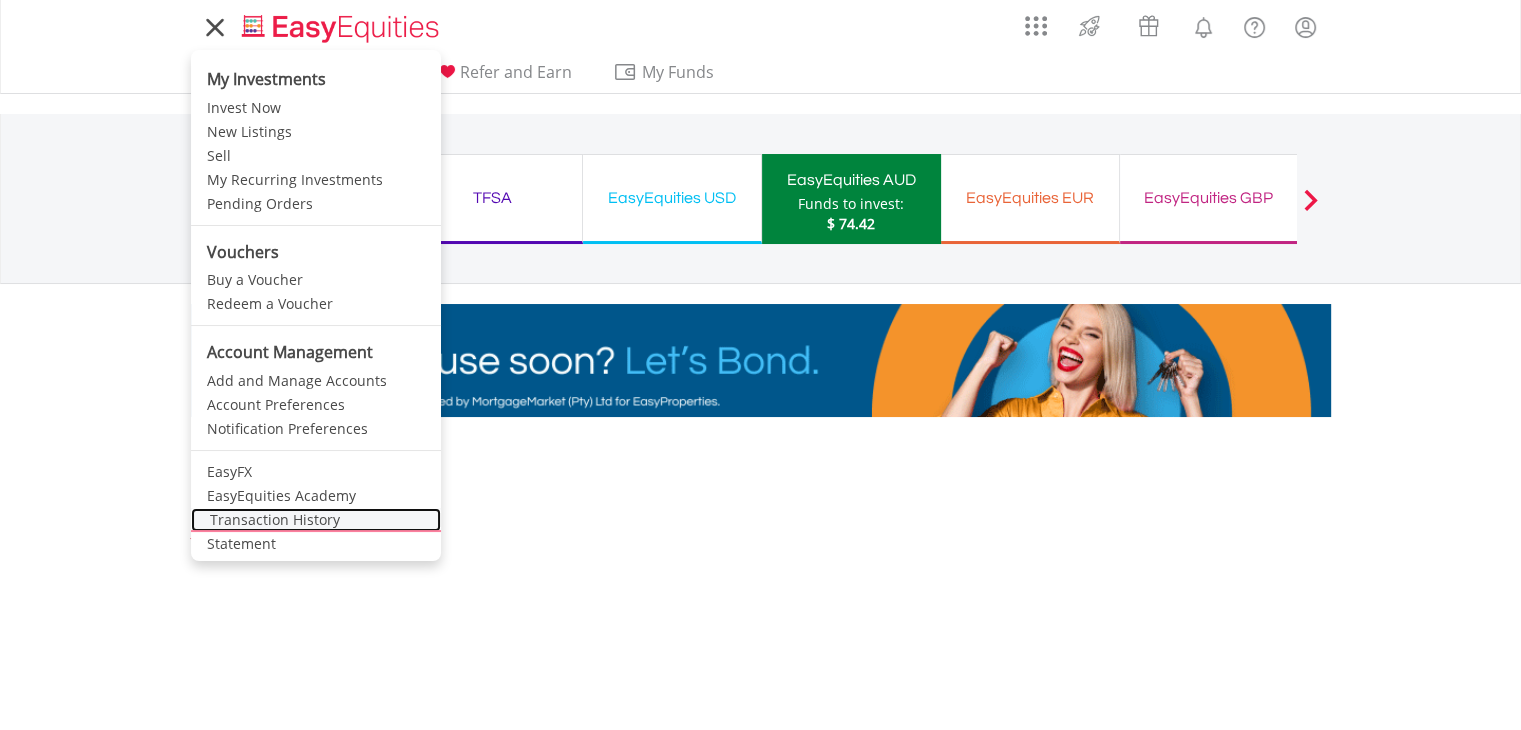 click on "Transaction History" at bounding box center (316, 520) 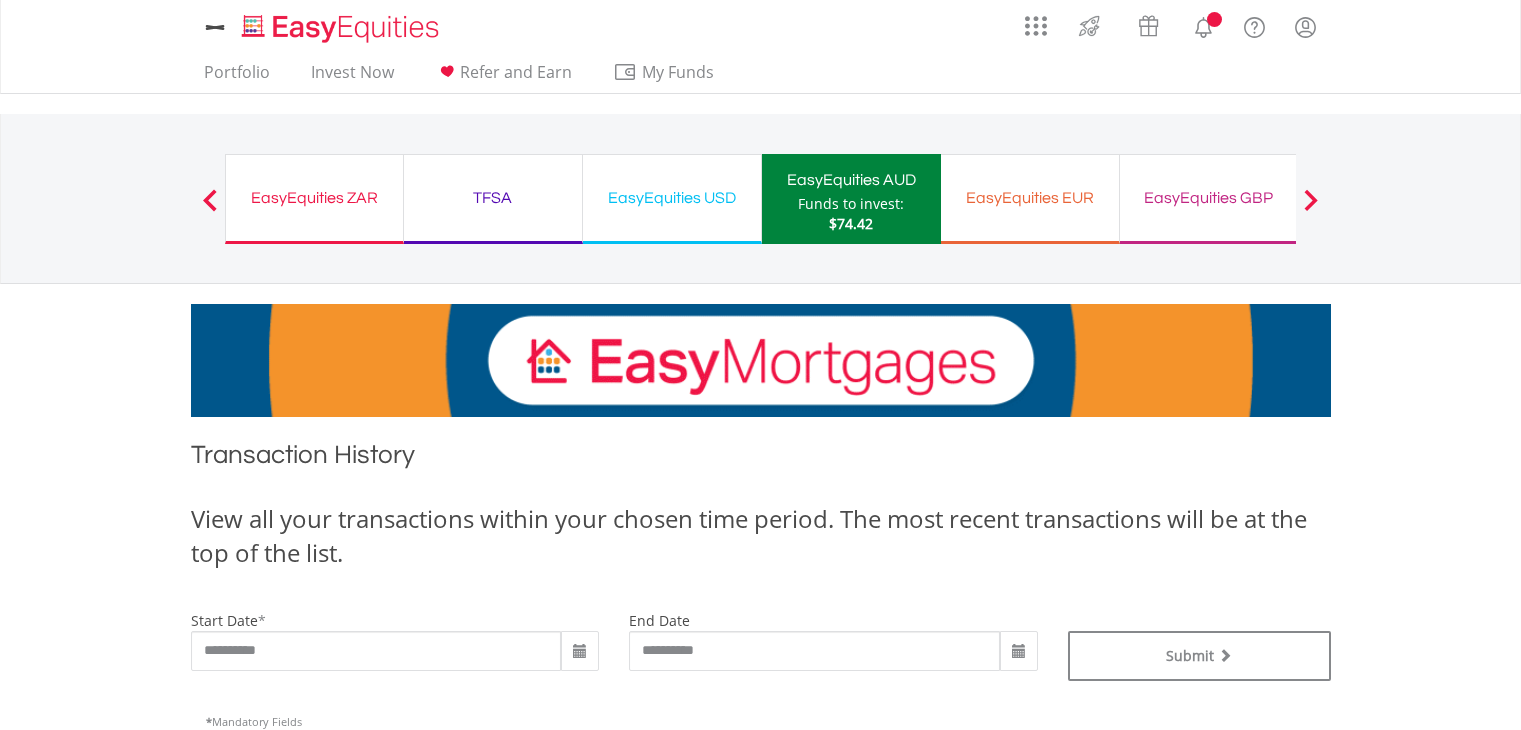 scroll, scrollTop: 0, scrollLeft: 0, axis: both 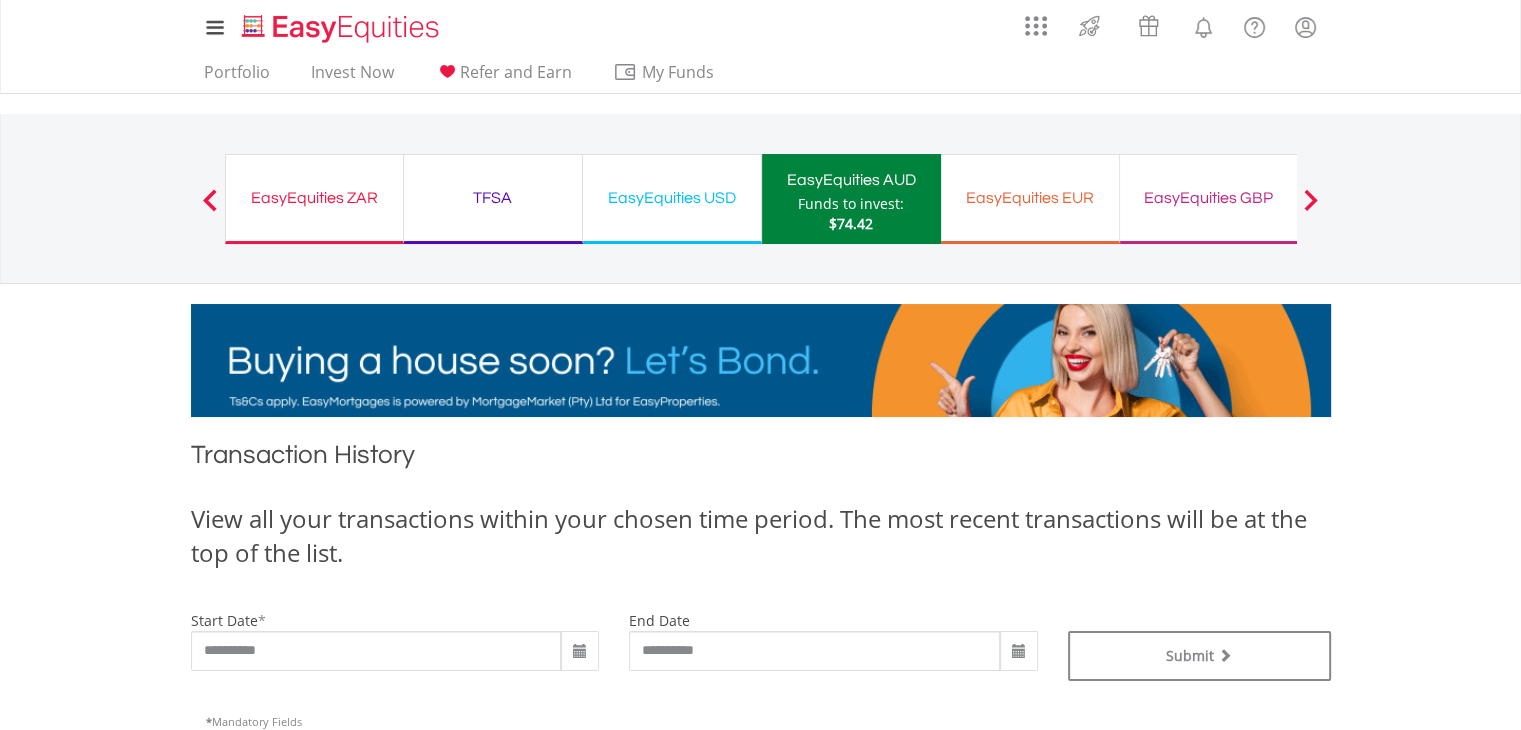 click on "Portfolio
Invest Now
Refer and Earn
My Funds
Fund your accounts
Withdraw Money
Inter-Account Transfers
EasyCredits
Recurring Investments
Transaction History" at bounding box center (465, 74) 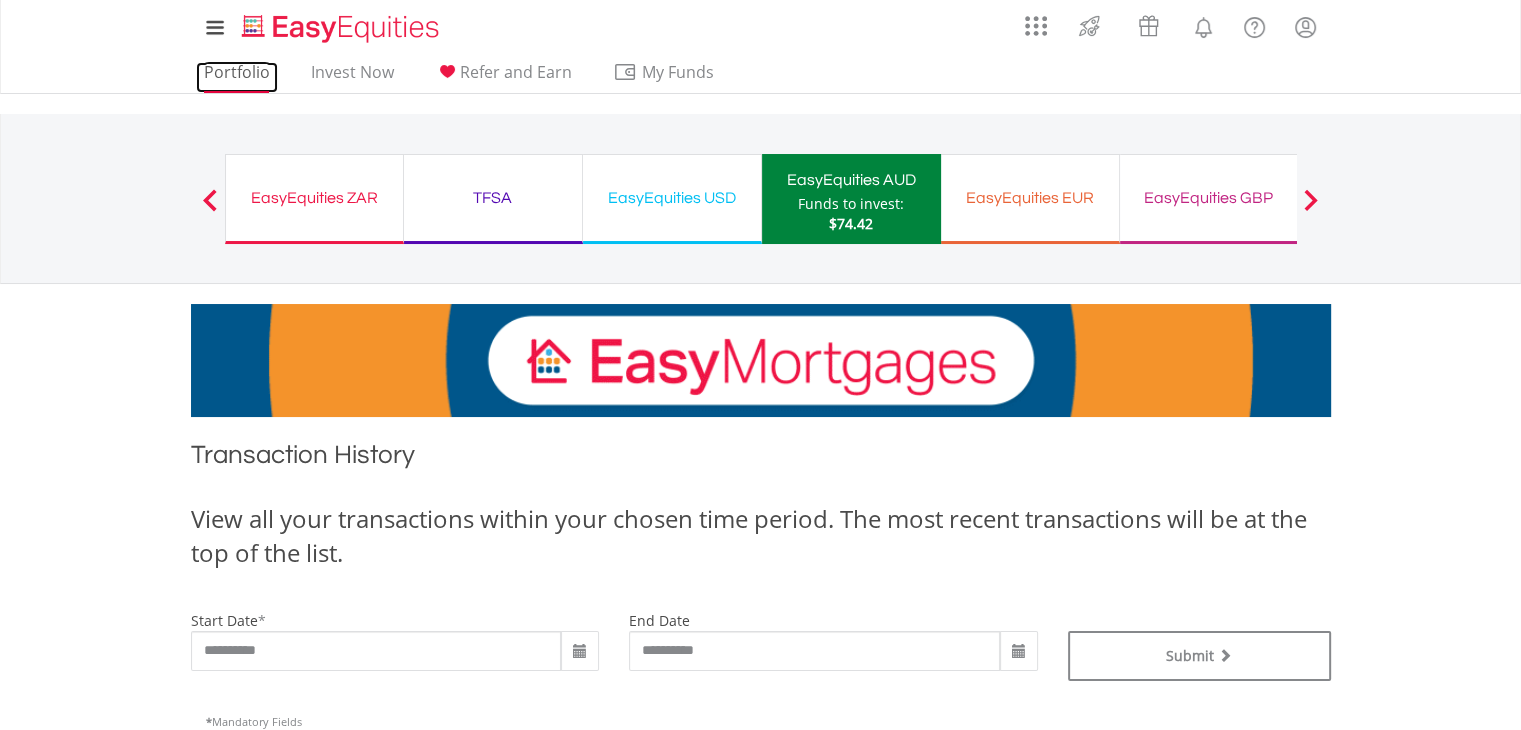 click on "Portfolio" at bounding box center (237, 77) 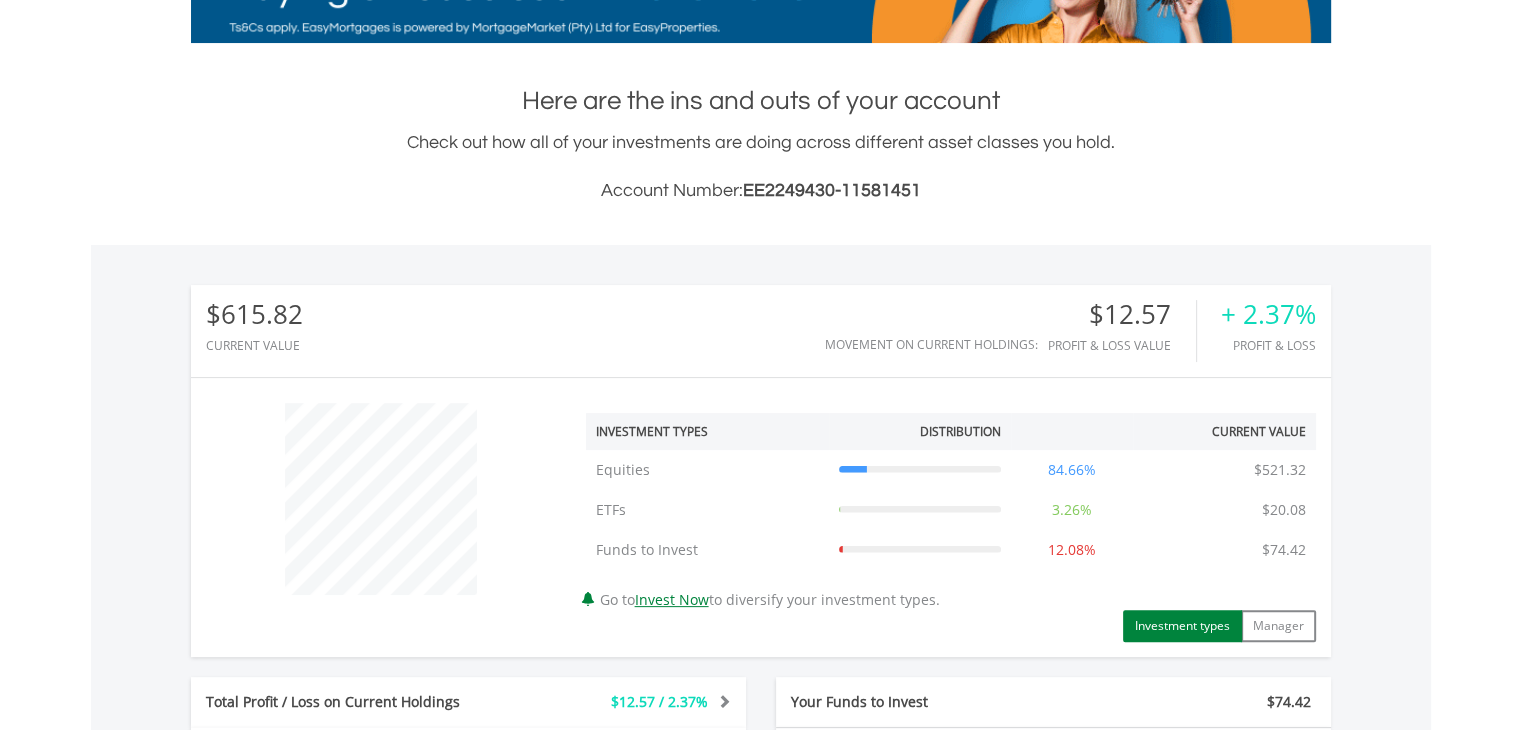 scroll, scrollTop: 379, scrollLeft: 0, axis: vertical 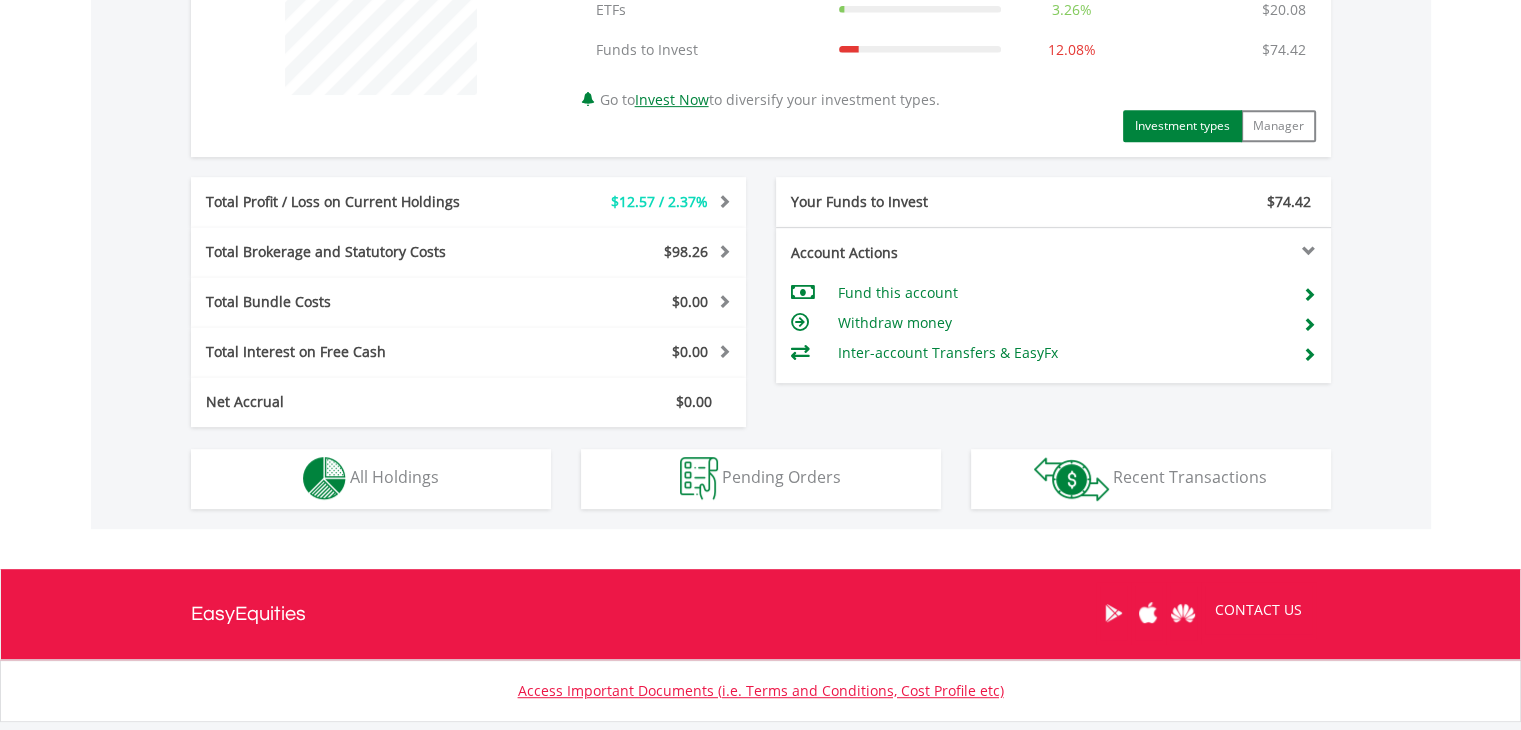 click on "My Investments
Invest Now
New Listings
Sell
My Recurring Investments
Pending Orders
Vouchers
Buy a Voucher
Redeem a Voucher
Account Management" at bounding box center (760, 0) 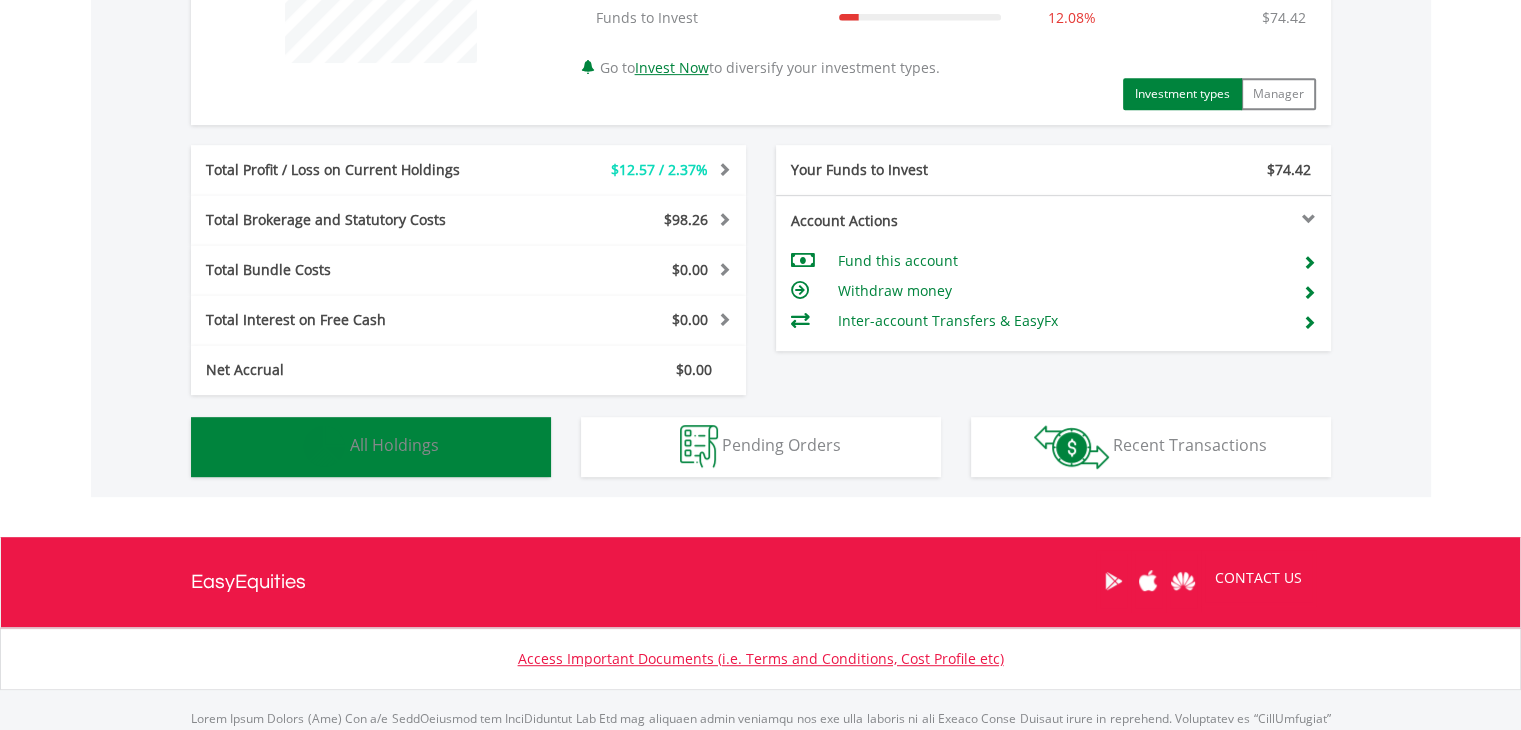 click on "Holdings
All Holdings" at bounding box center [371, 447] 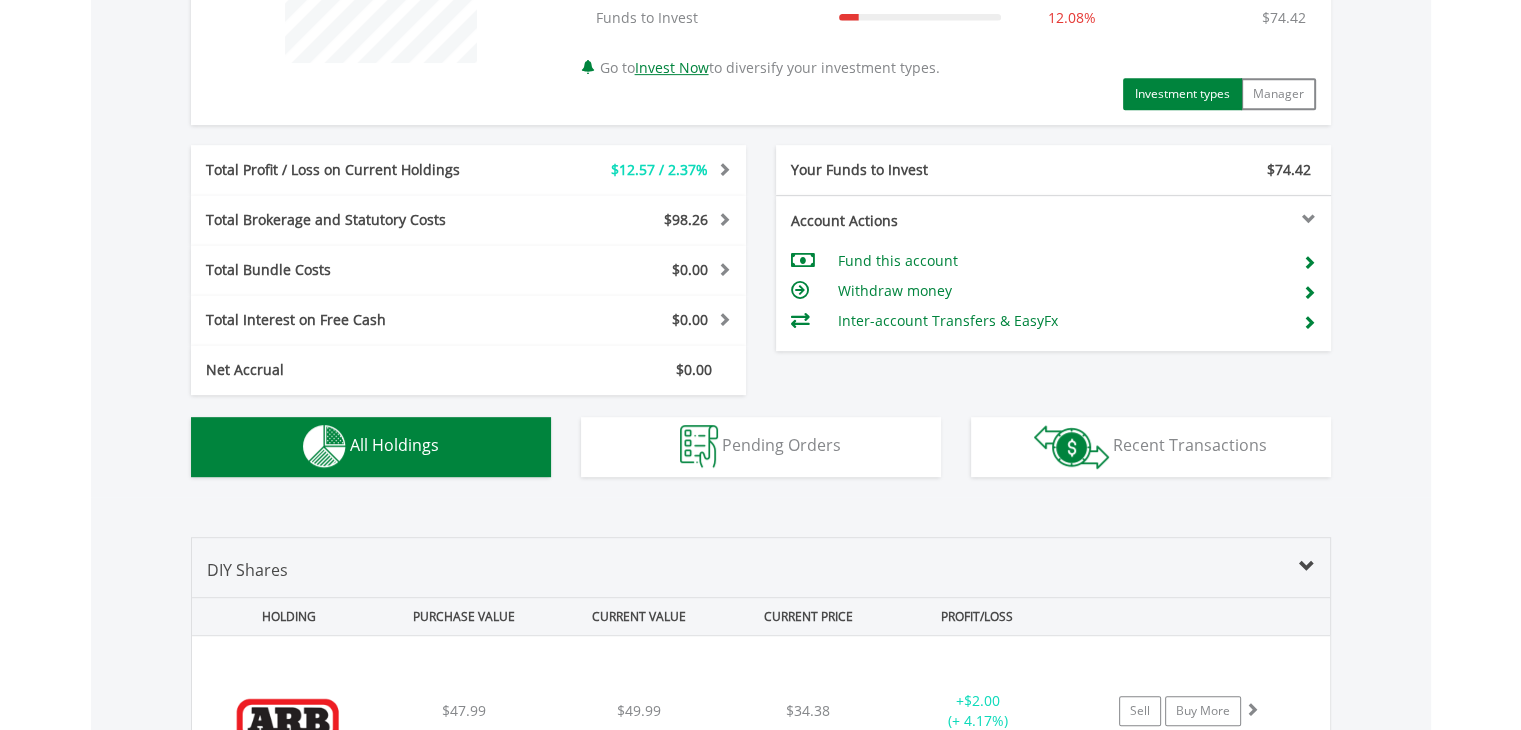 scroll, scrollTop: 1441, scrollLeft: 0, axis: vertical 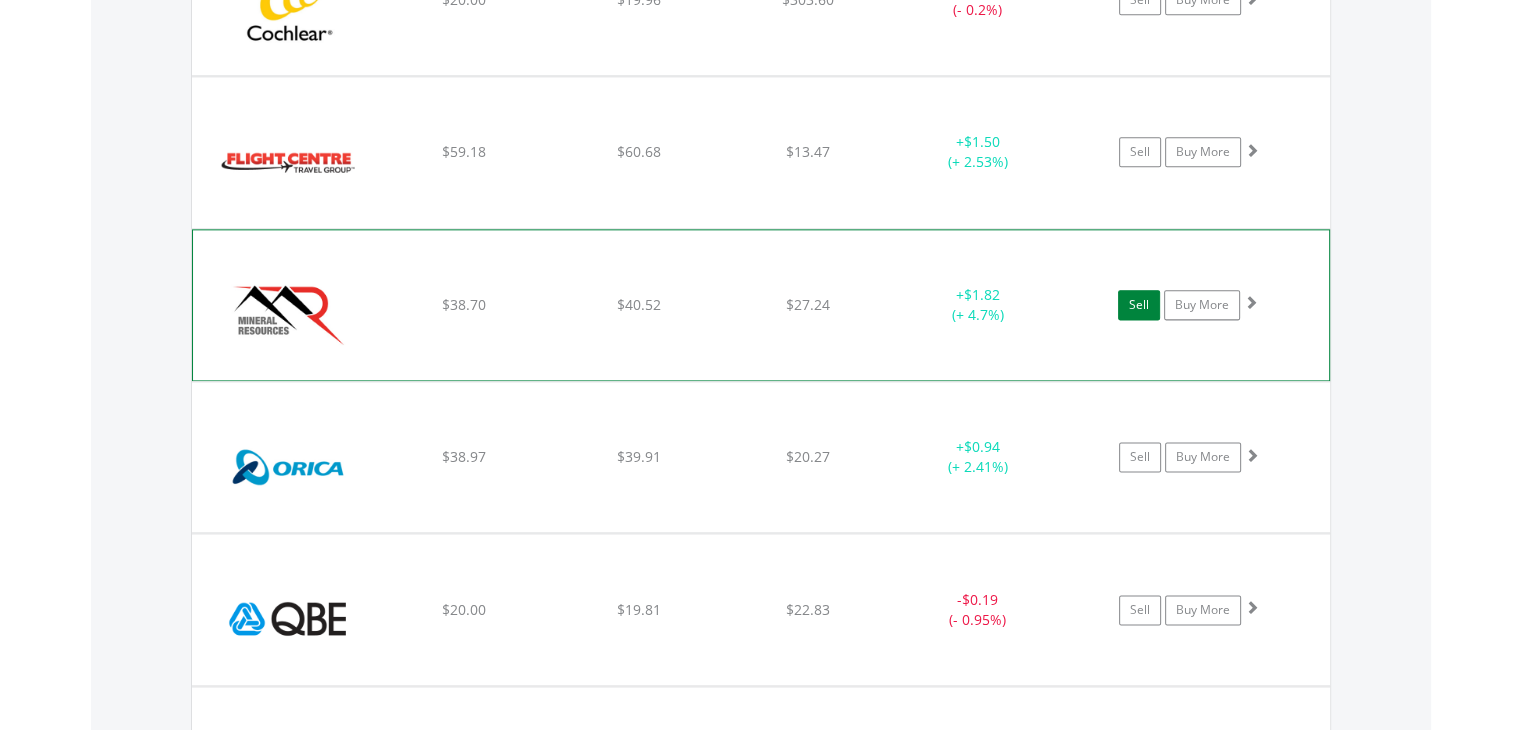 click on "Sell" at bounding box center (1139, 305) 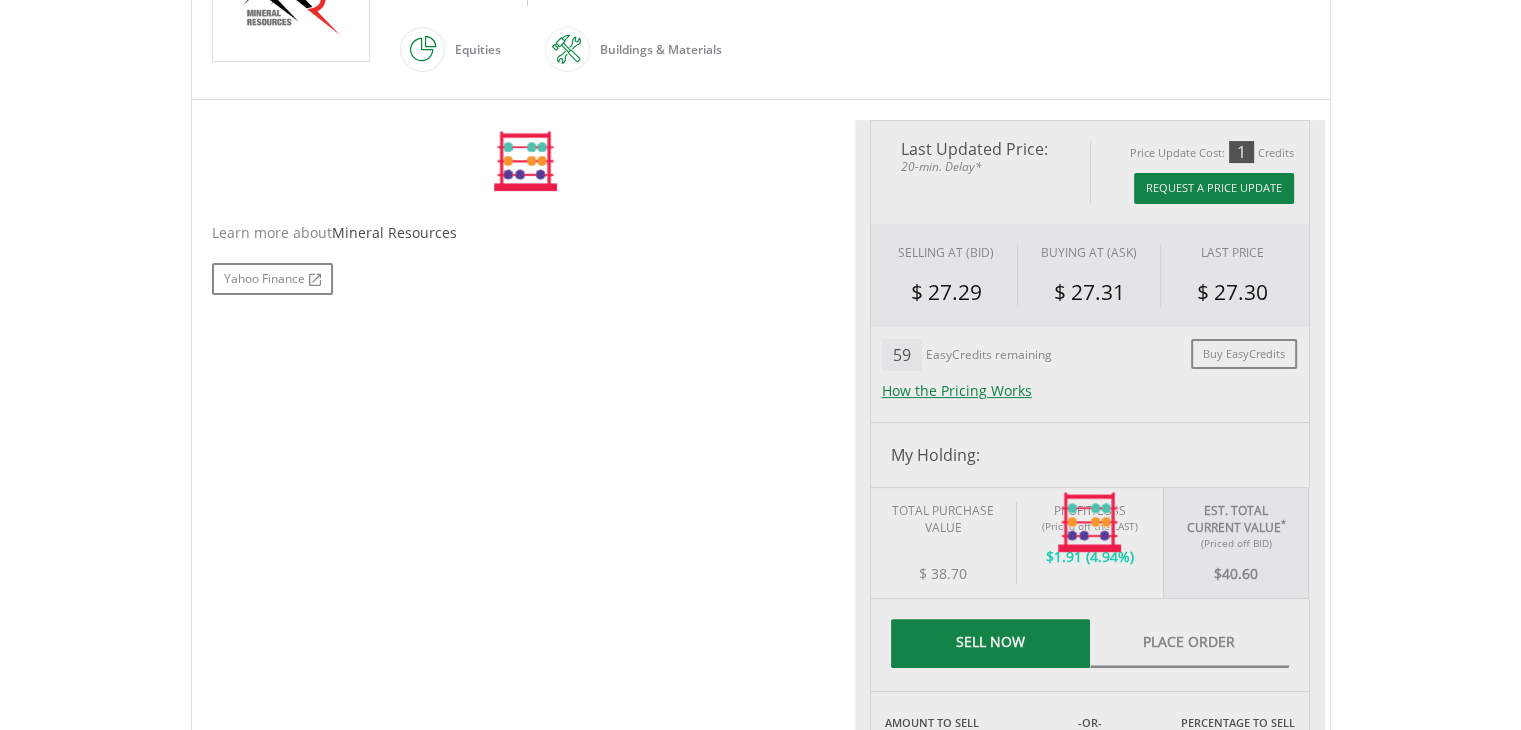 type on "*****" 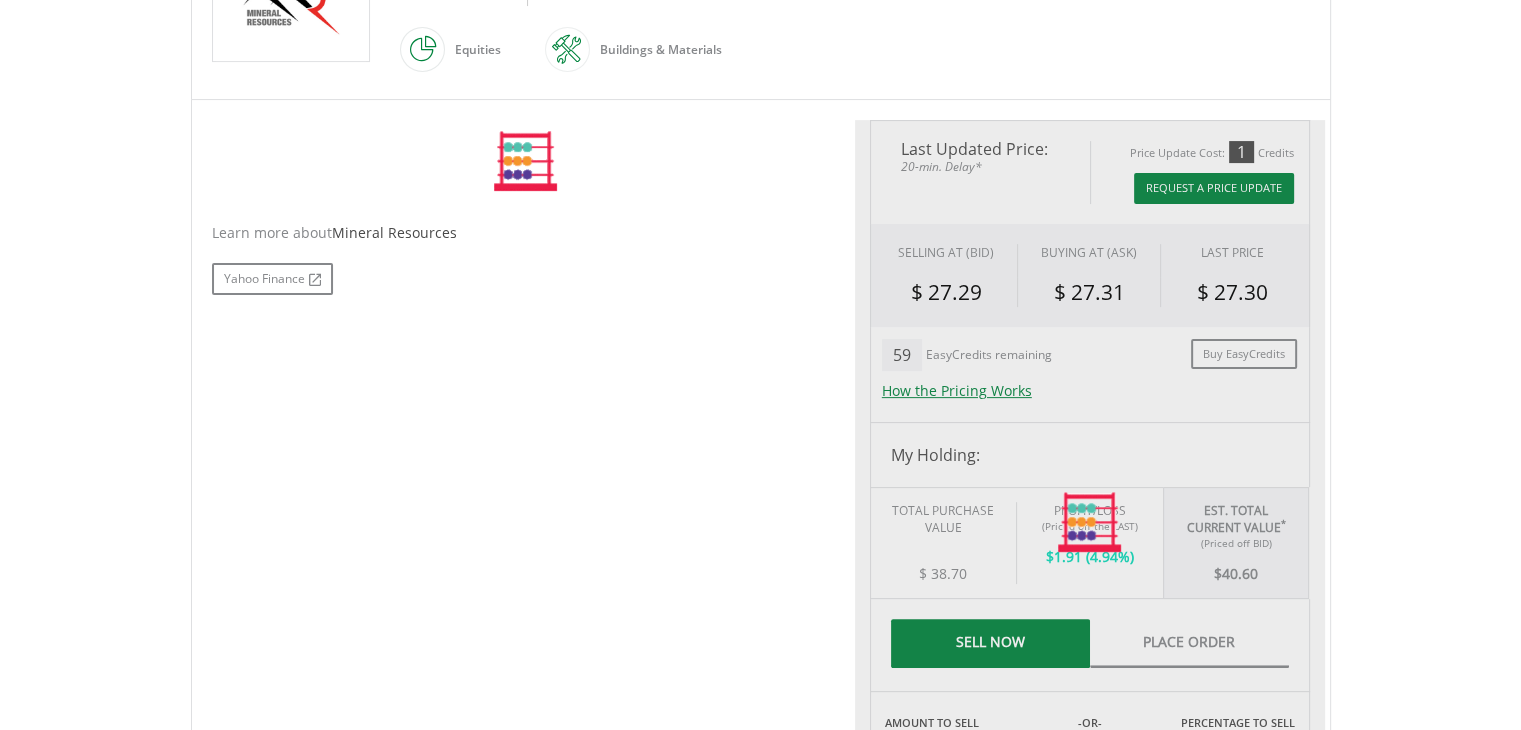 type on "******" 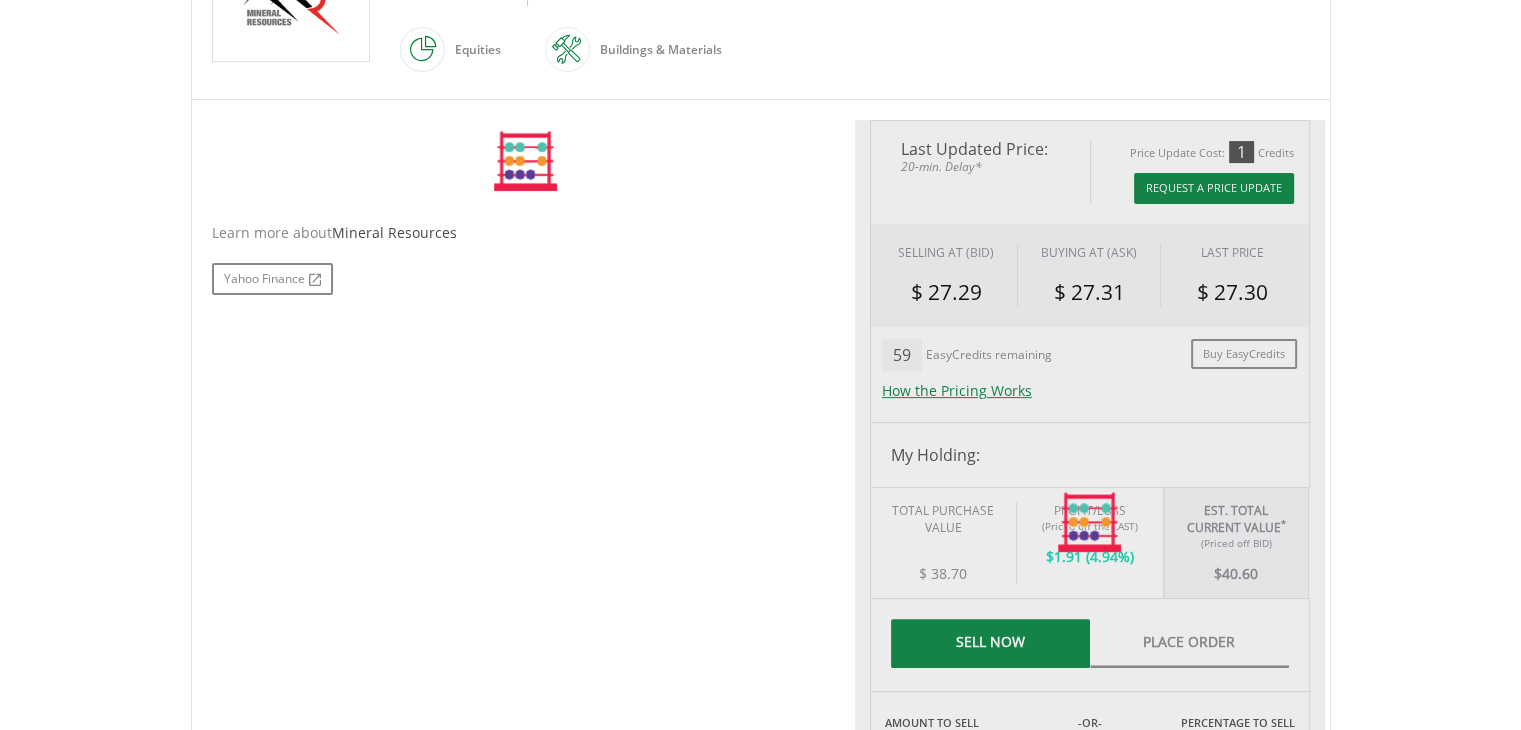 scroll, scrollTop: 523, scrollLeft: 0, axis: vertical 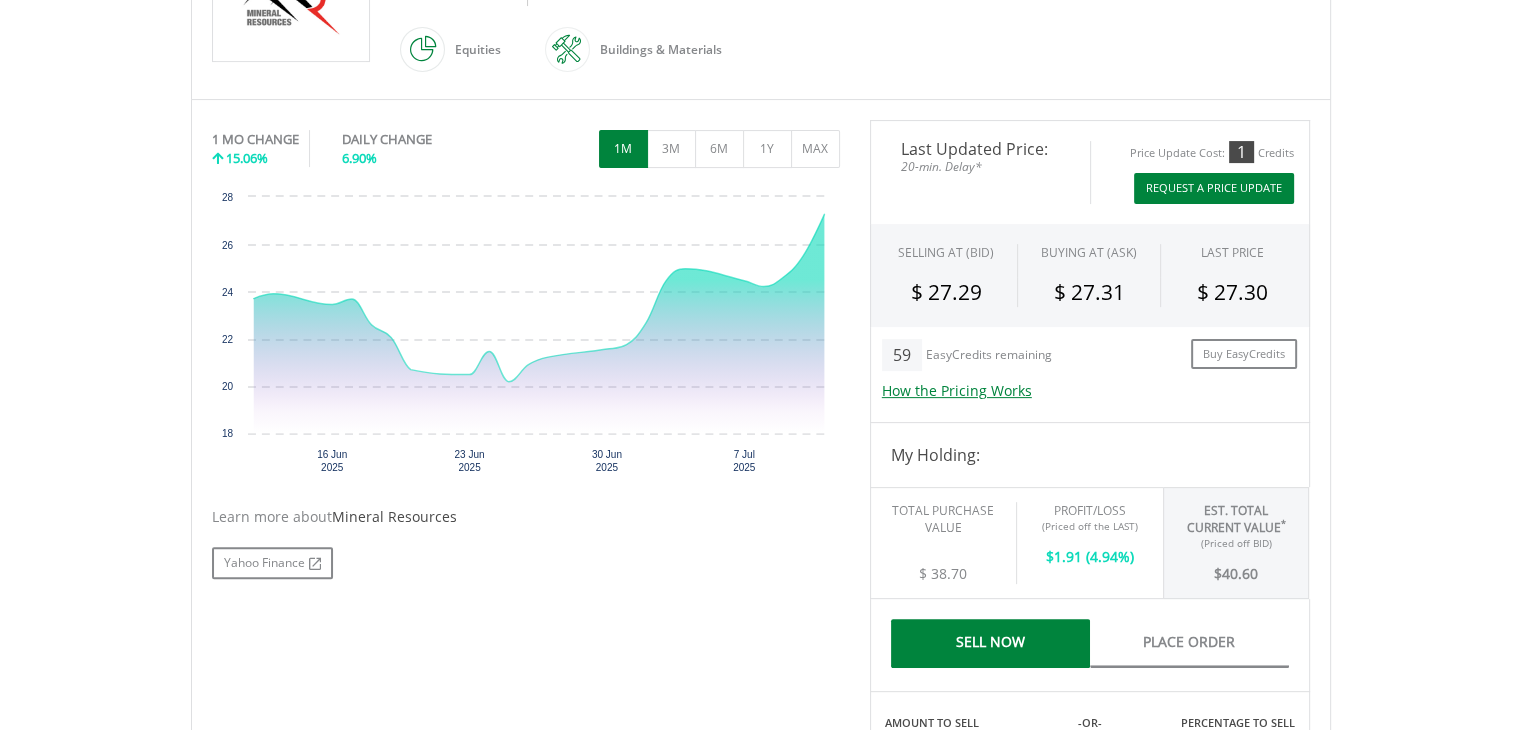 click on "Request A Price Update" at bounding box center [1214, 188] 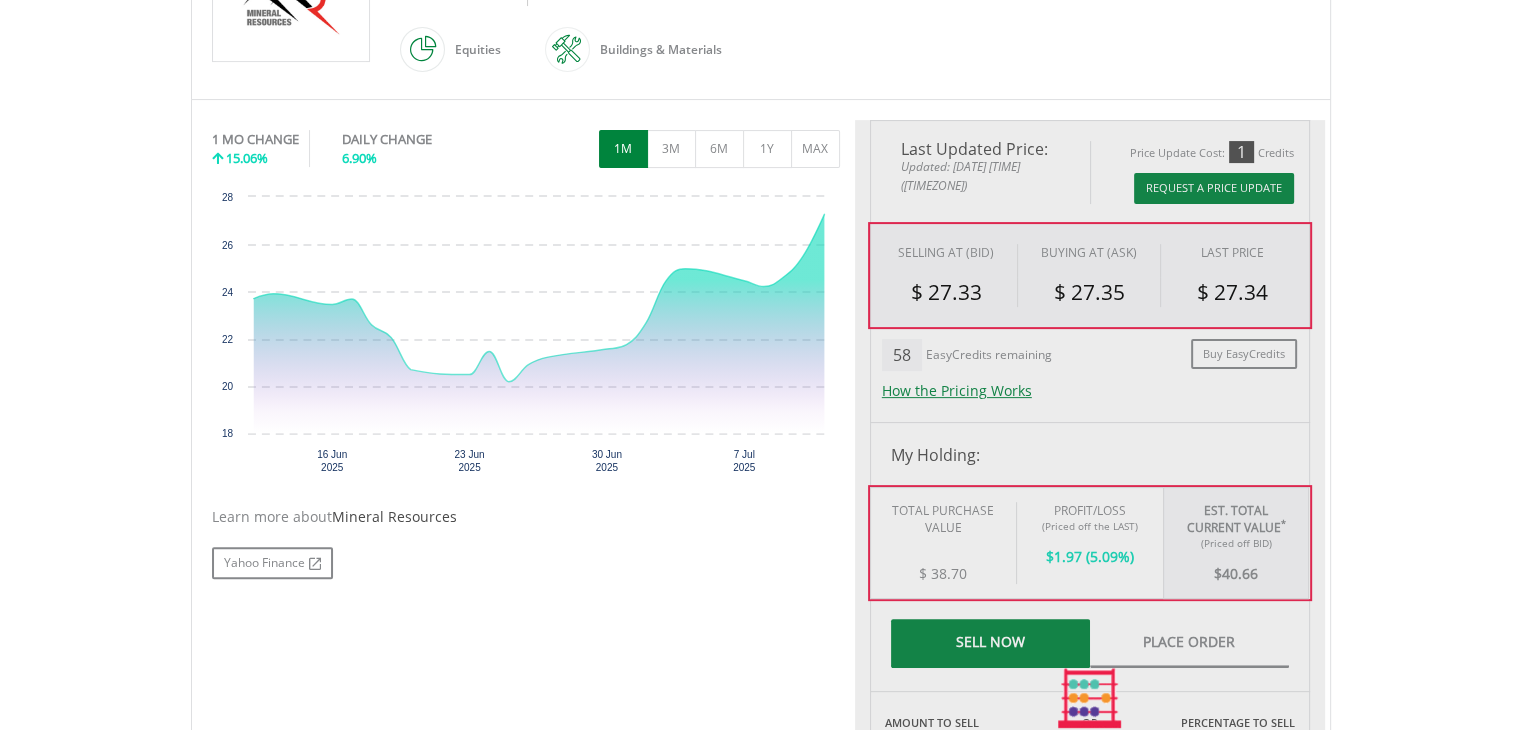 type on "*****" 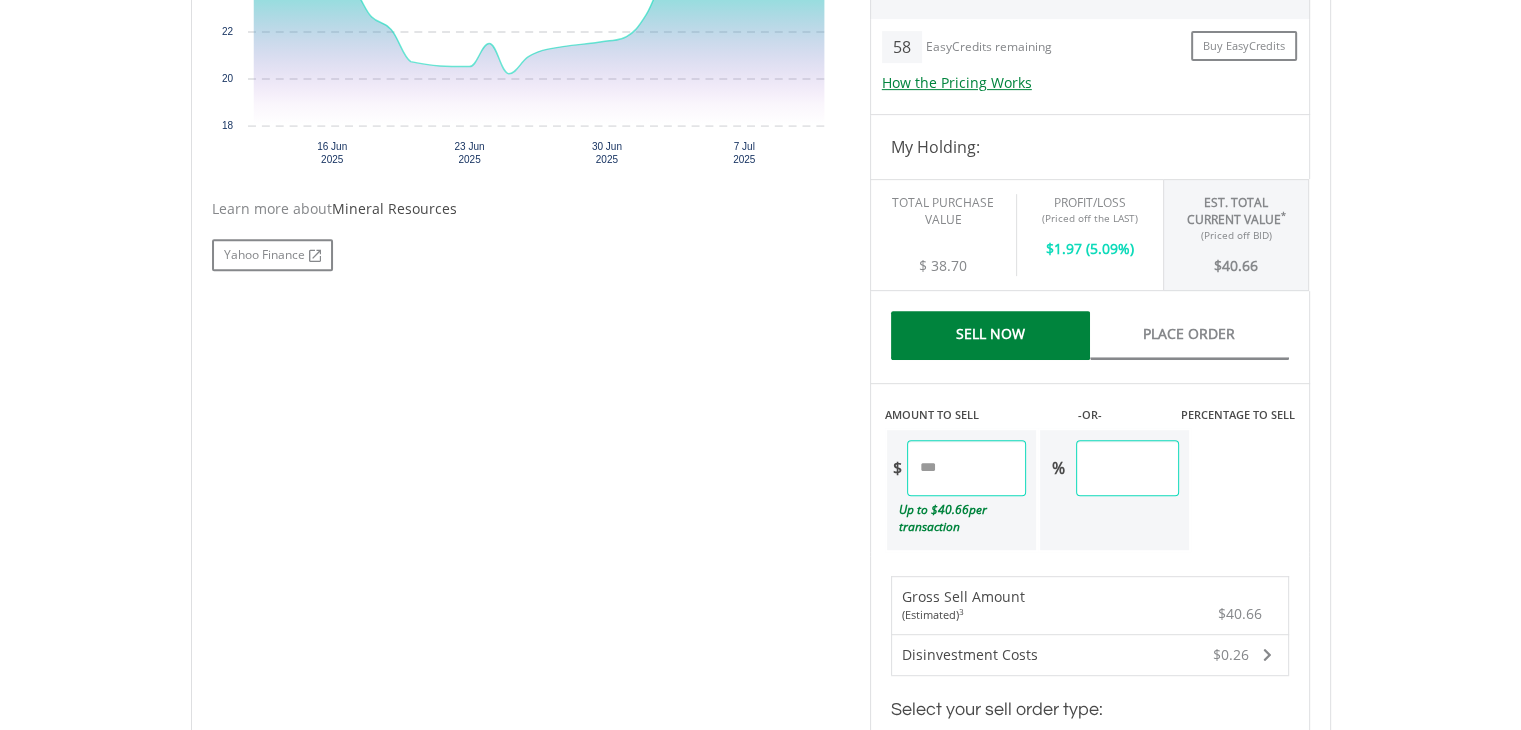 scroll, scrollTop: 836, scrollLeft: 0, axis: vertical 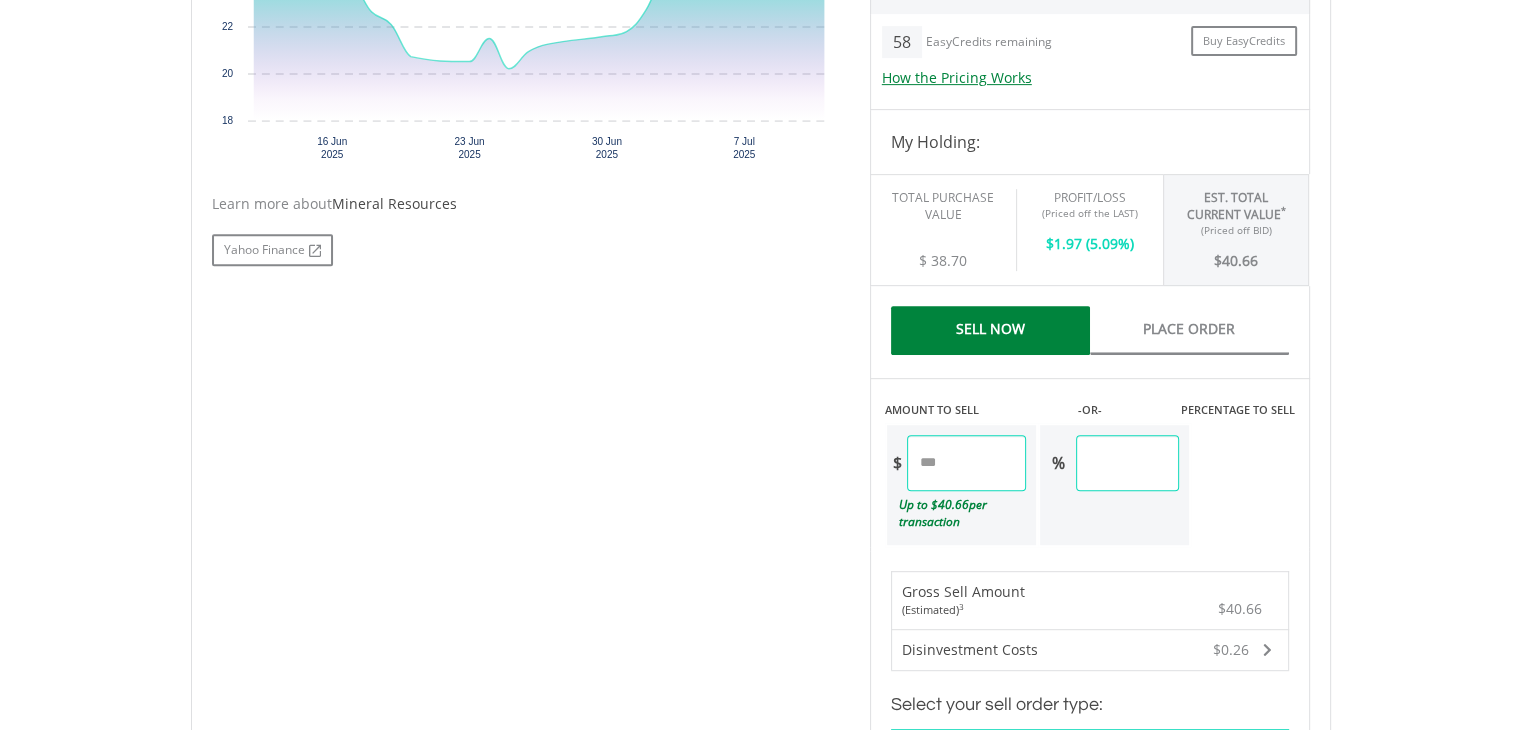 drag, startPoint x: 959, startPoint y: 455, endPoint x: 808, endPoint y: 455, distance: 151 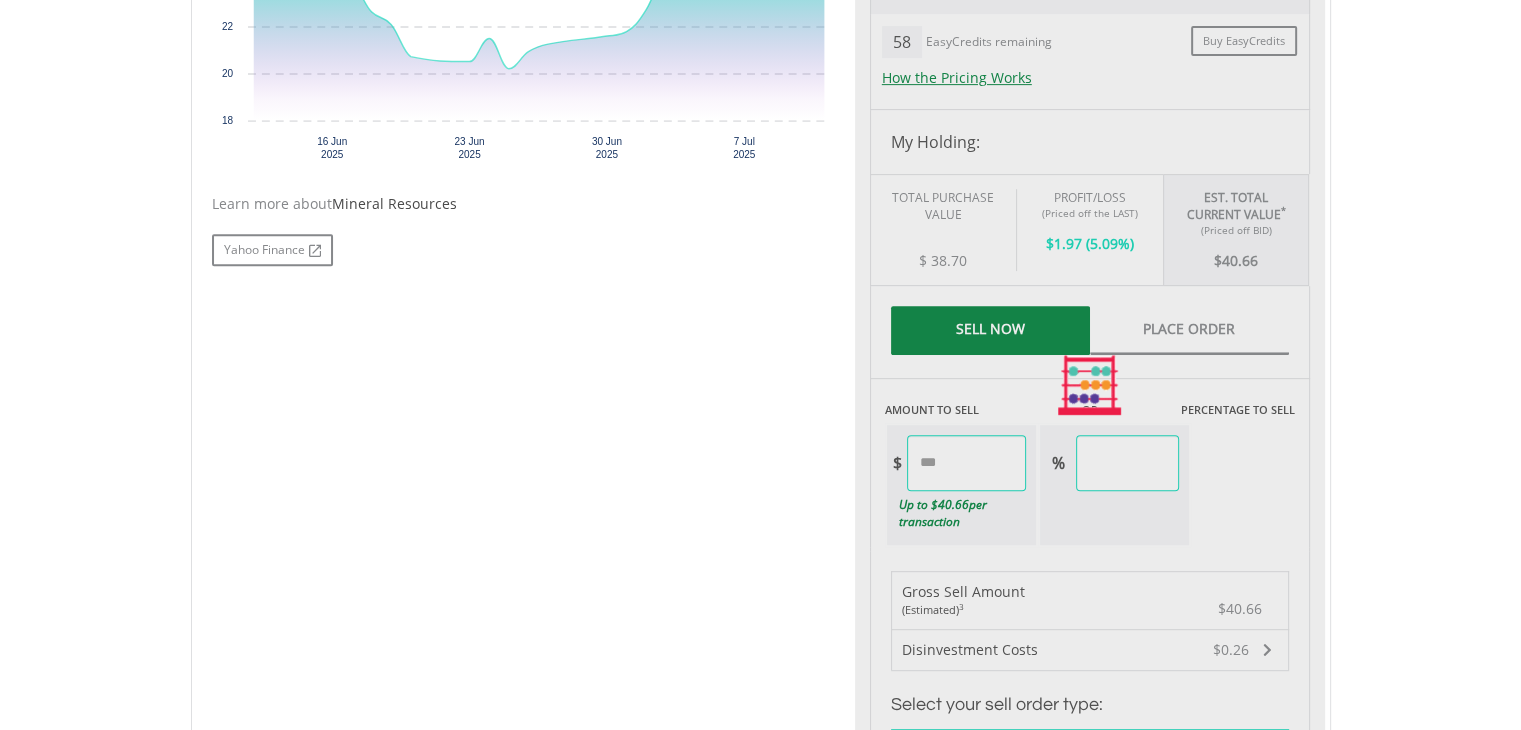 click on "My Investments
Invest Now
New Listings
Sell
My Recurring Investments
Pending Orders
Vouchers
Buy a Voucher
Redeem a Voucher
Account Management" at bounding box center (760, 290) 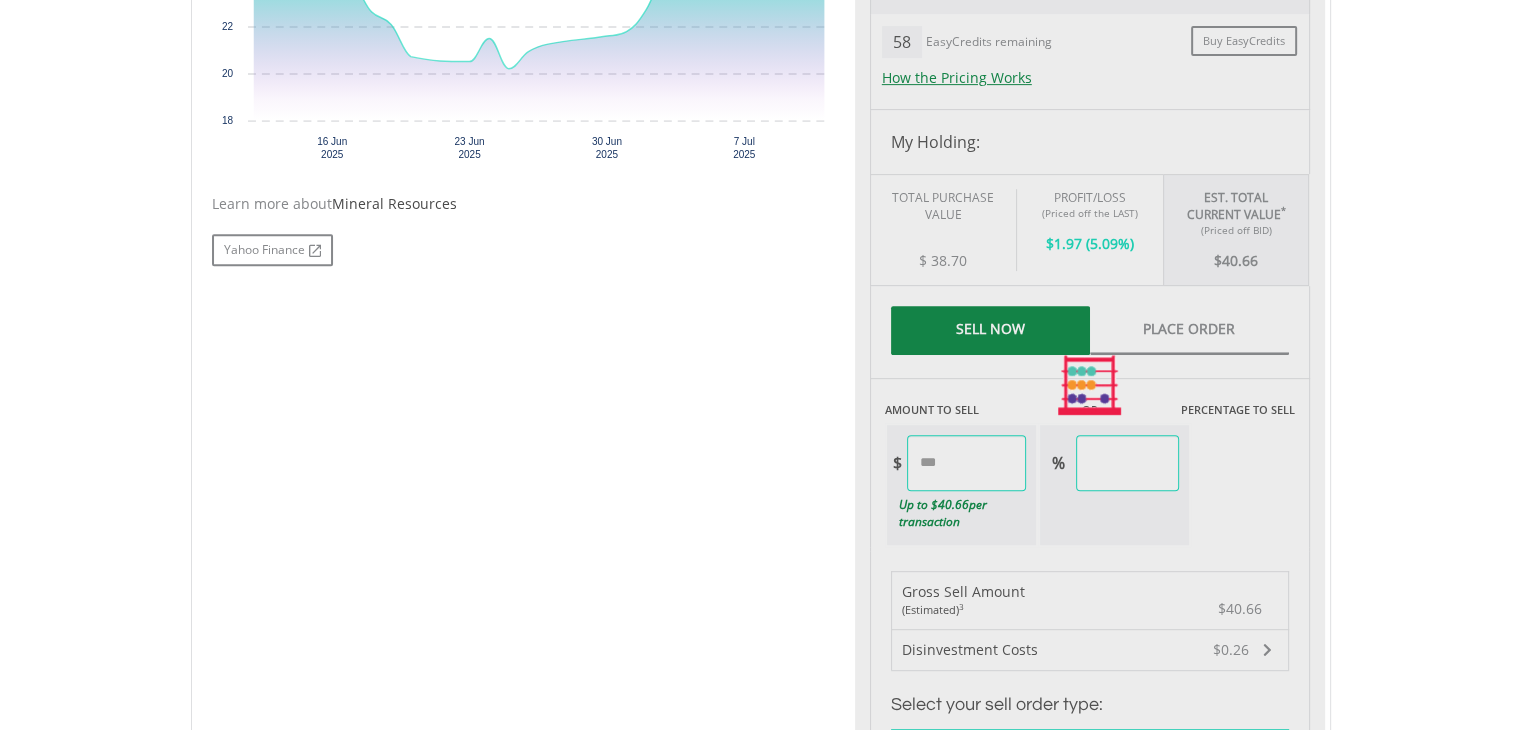 type on "****" 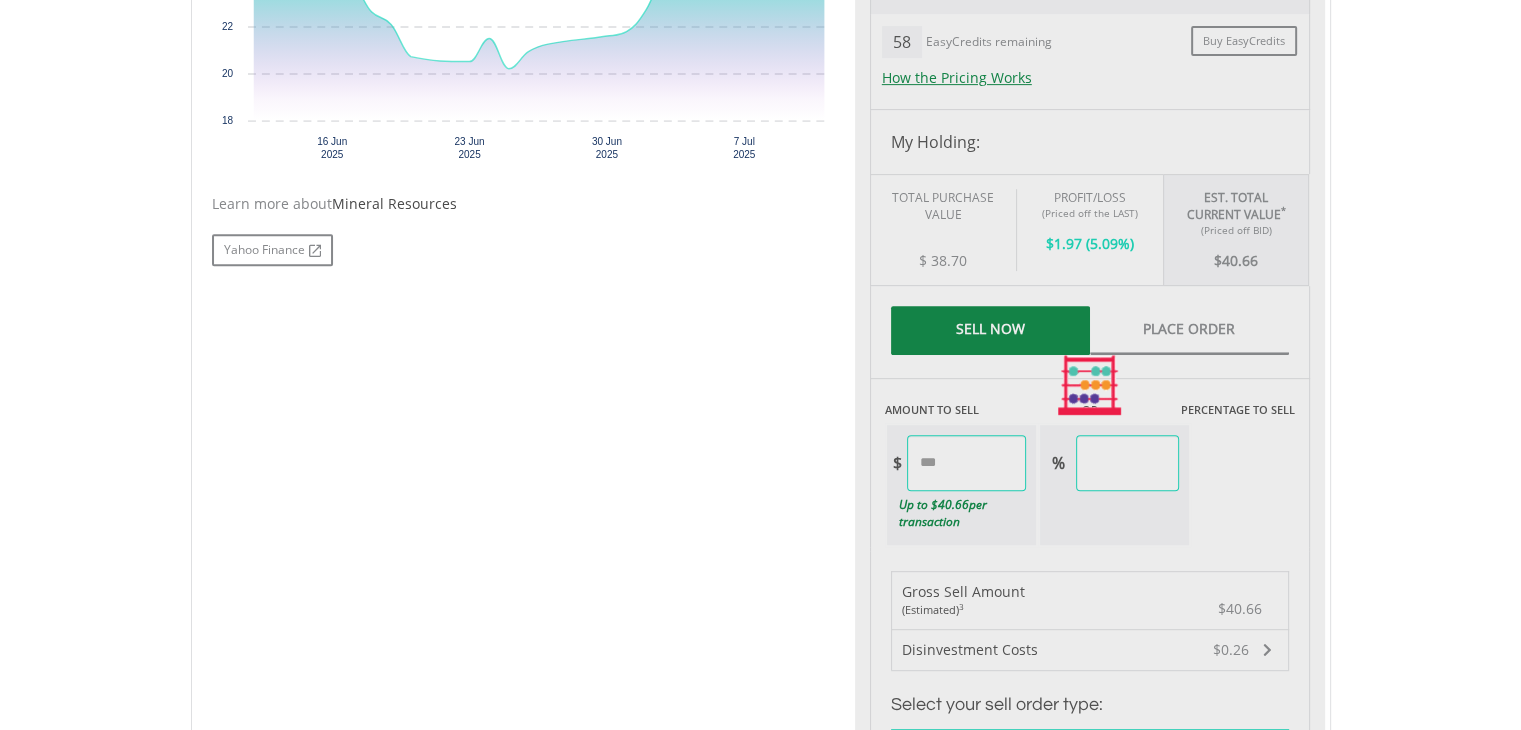 type on "****" 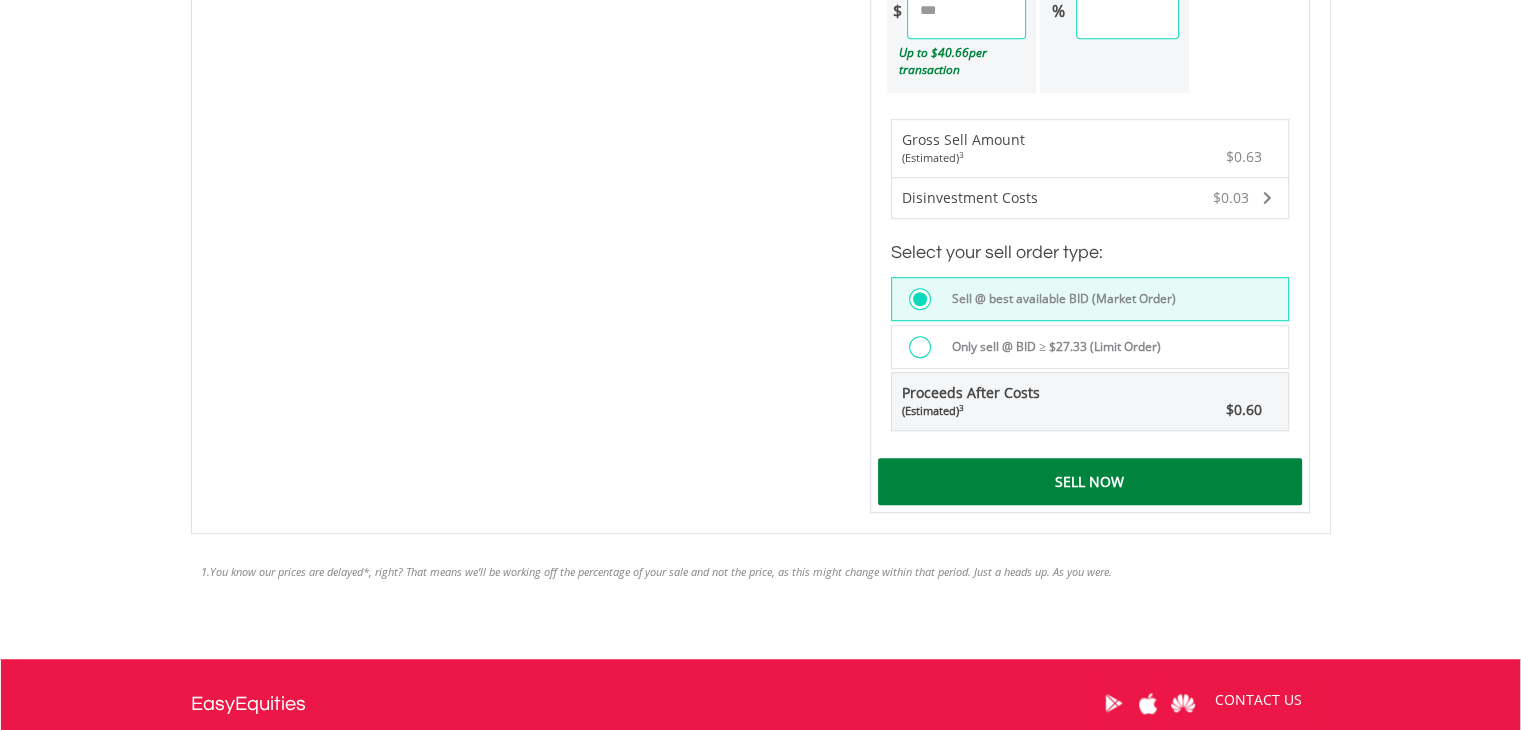 scroll, scrollTop: 1340, scrollLeft: 0, axis: vertical 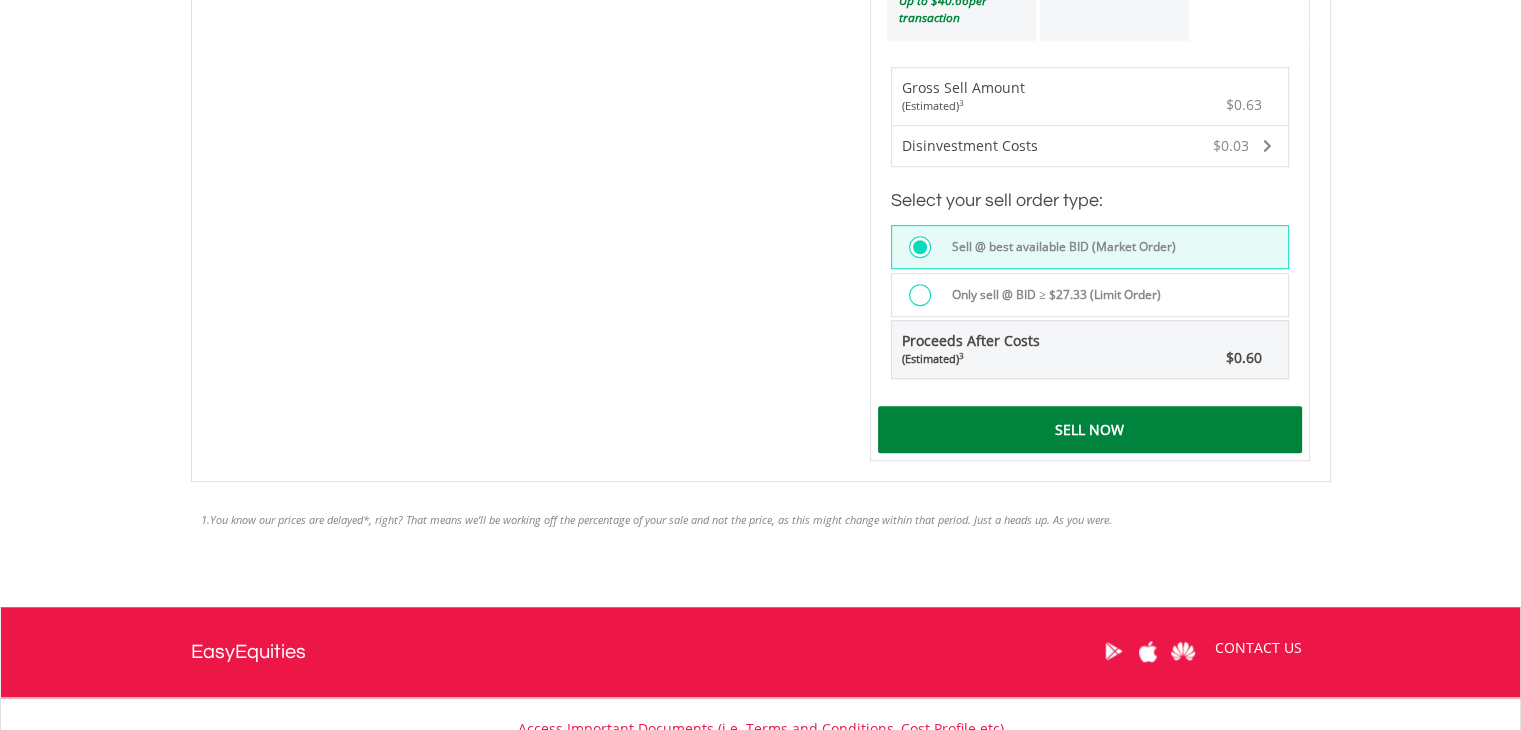 click on "Sell Now" at bounding box center (1090, 429) 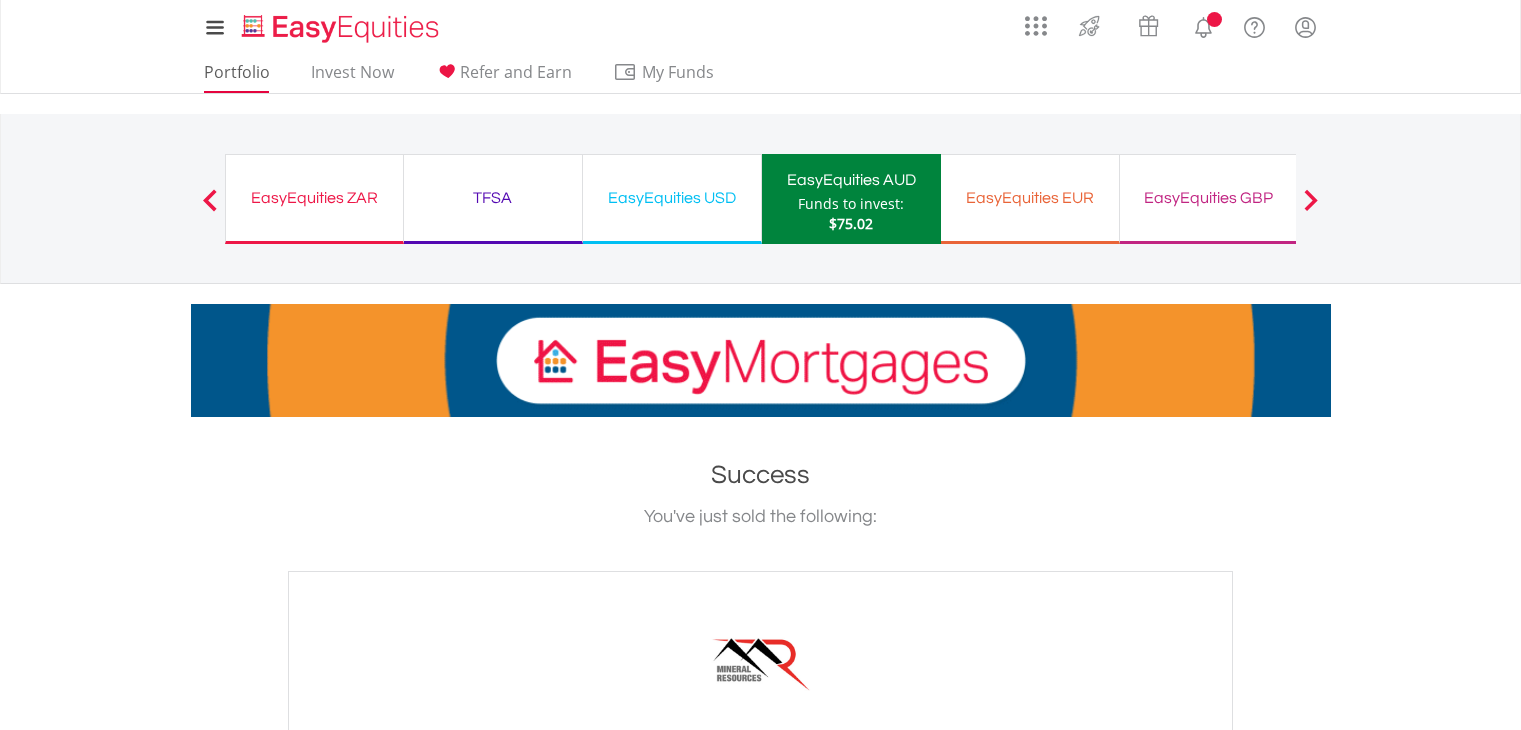 scroll, scrollTop: 0, scrollLeft: 0, axis: both 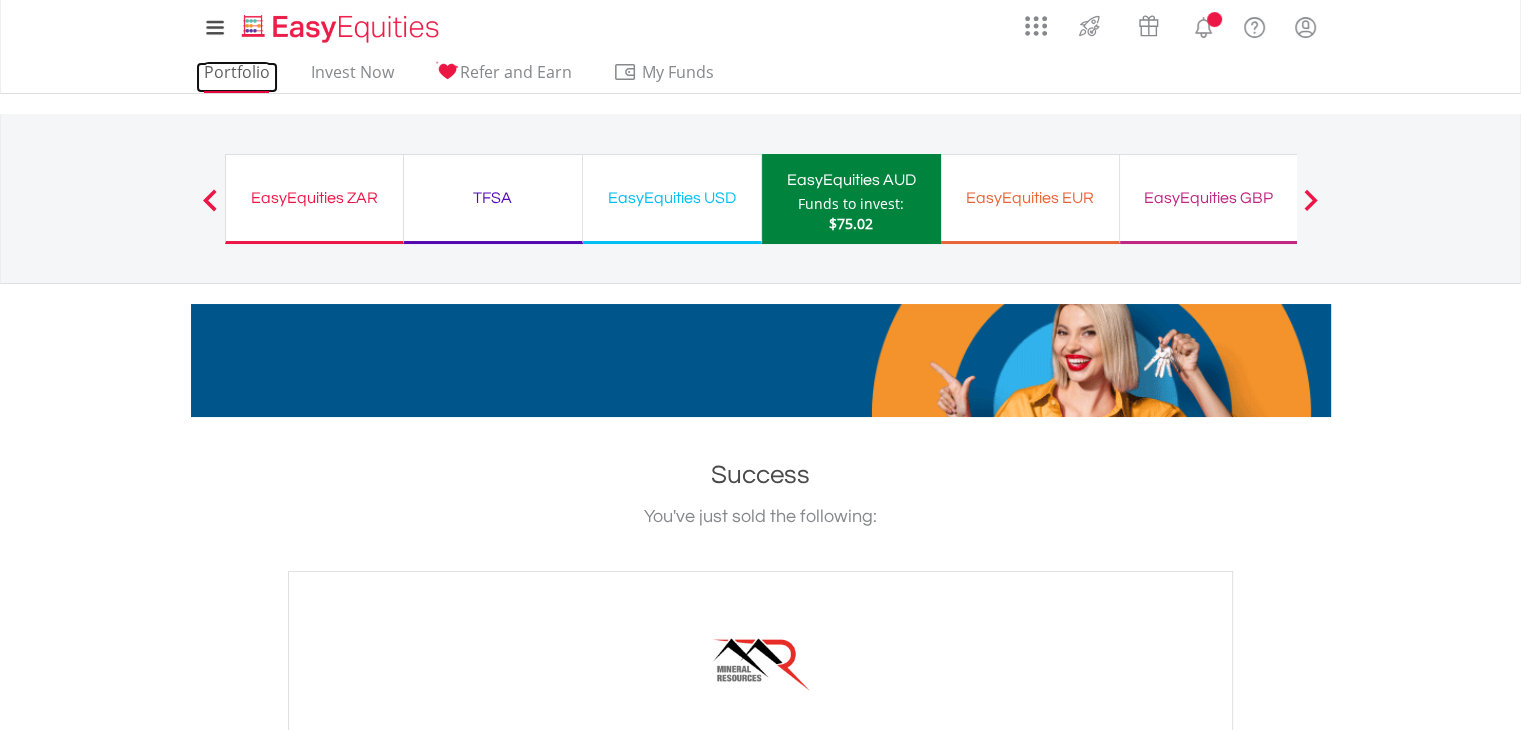 click on "Portfolio" at bounding box center [237, 77] 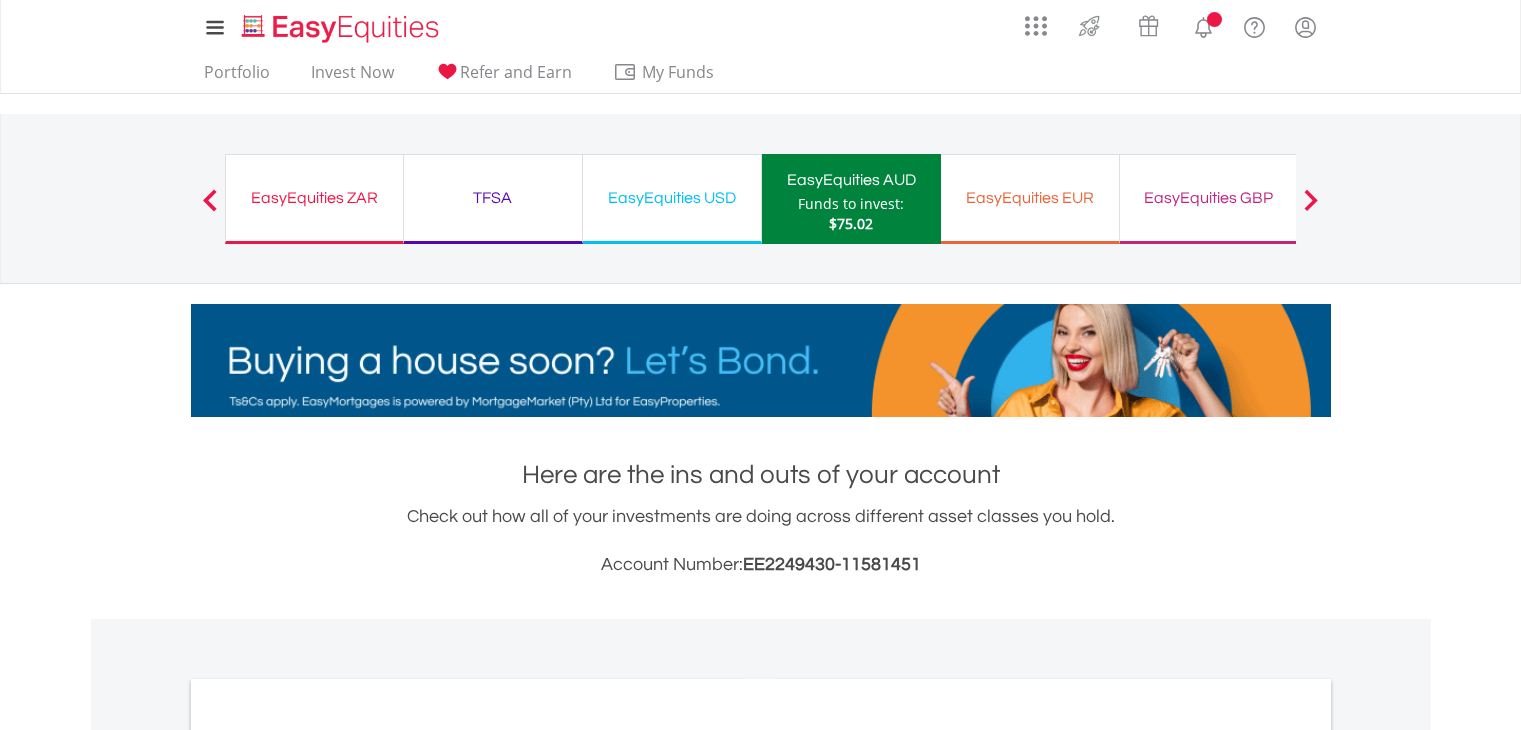 scroll, scrollTop: 0, scrollLeft: 0, axis: both 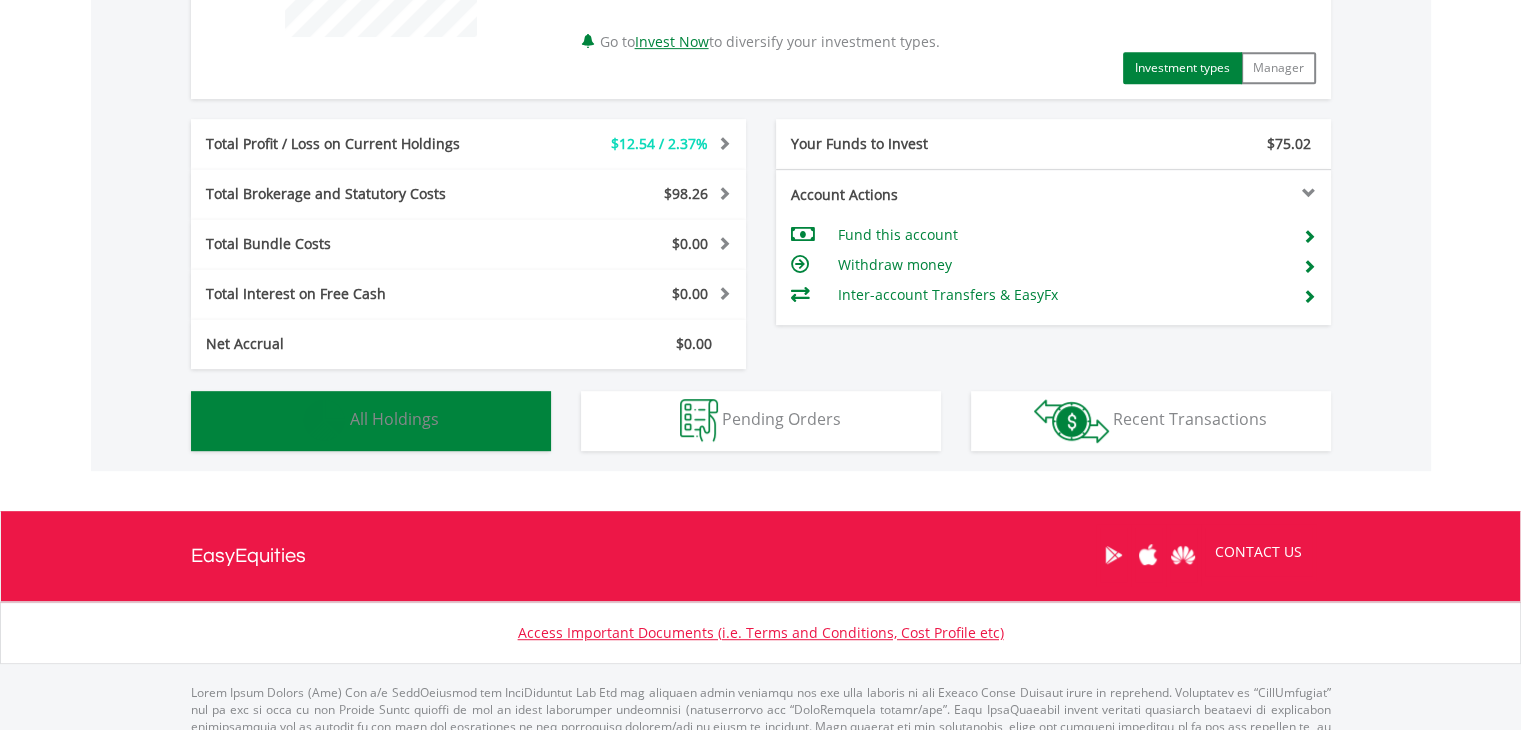 click on "All Holdings" at bounding box center [394, 419] 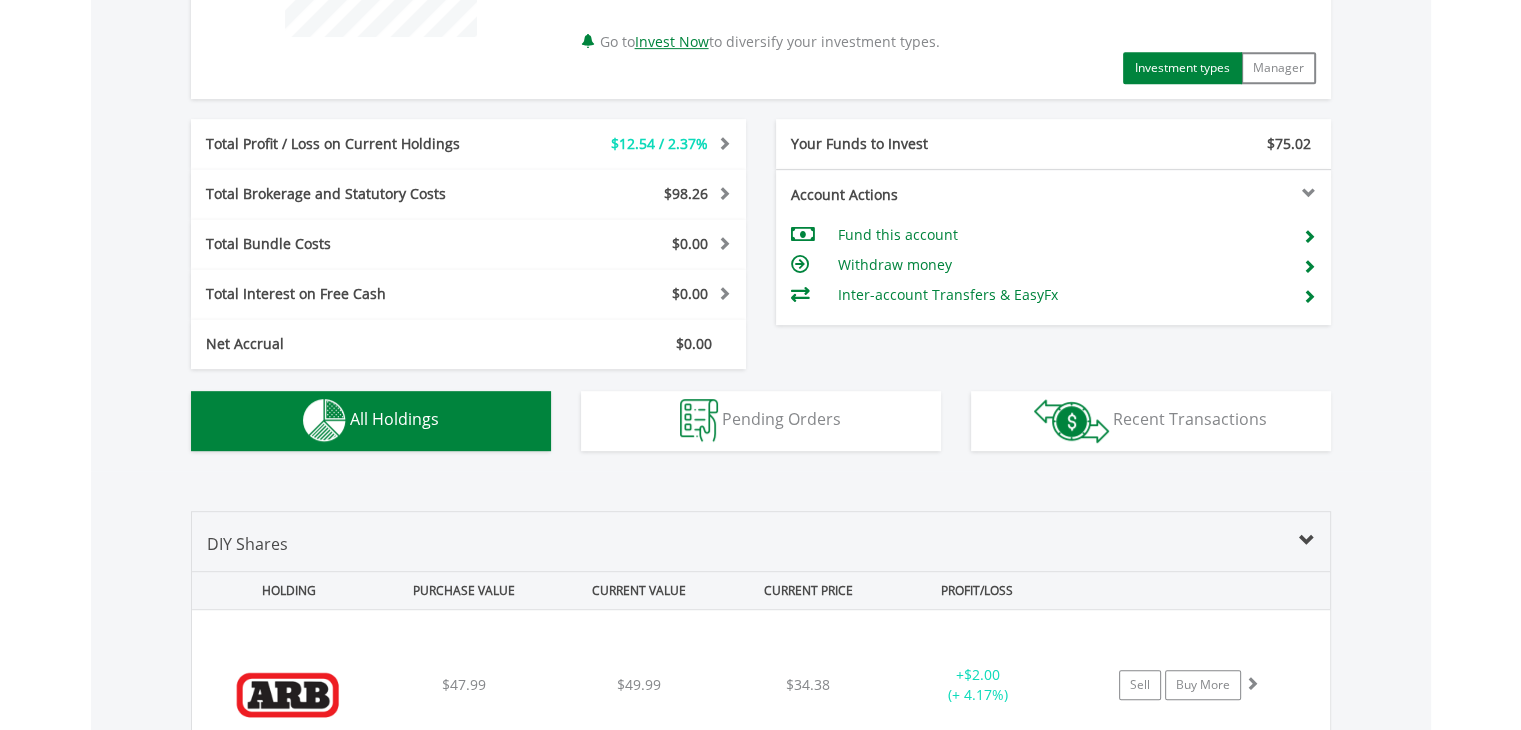 scroll, scrollTop: 1441, scrollLeft: 0, axis: vertical 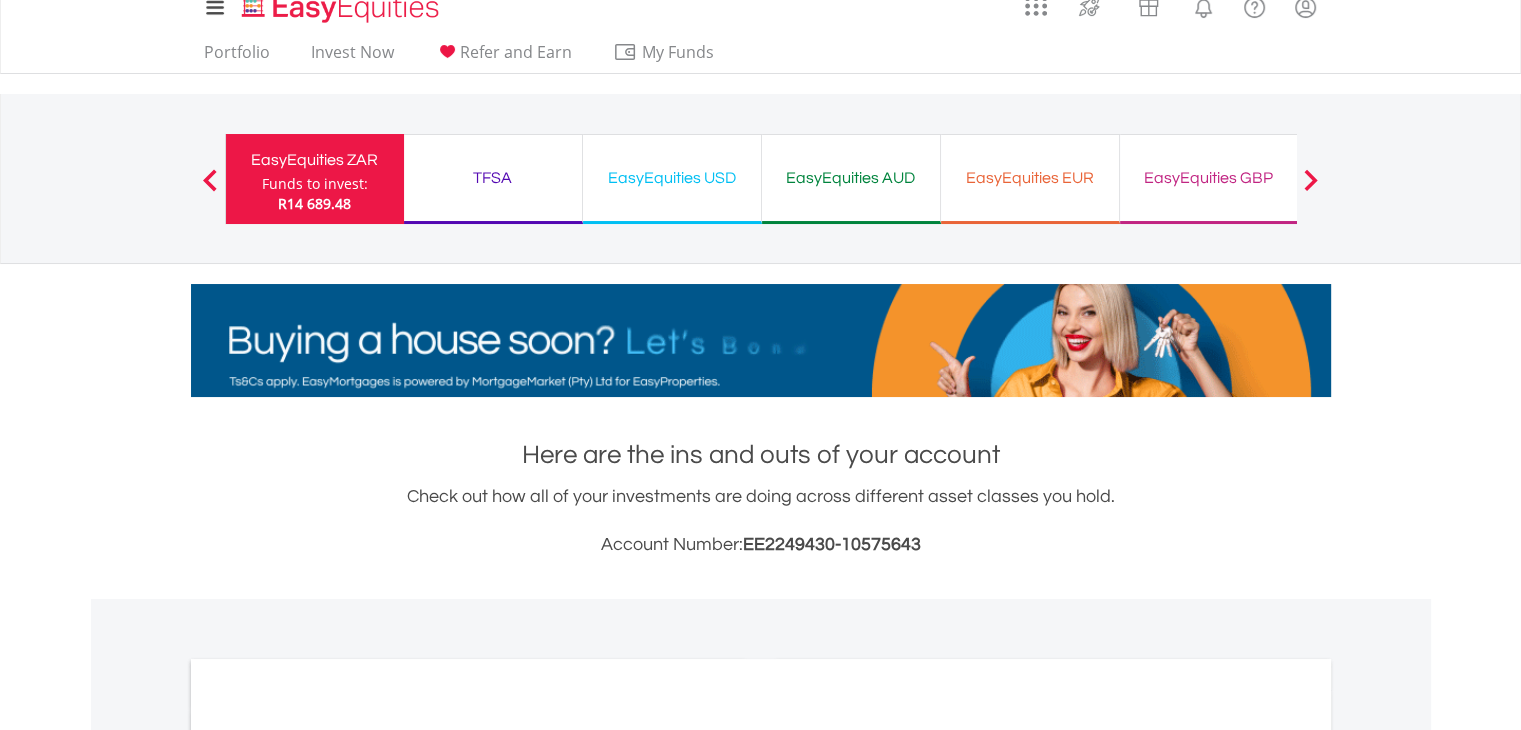 click on "EasyEquities AUD" at bounding box center [851, 178] 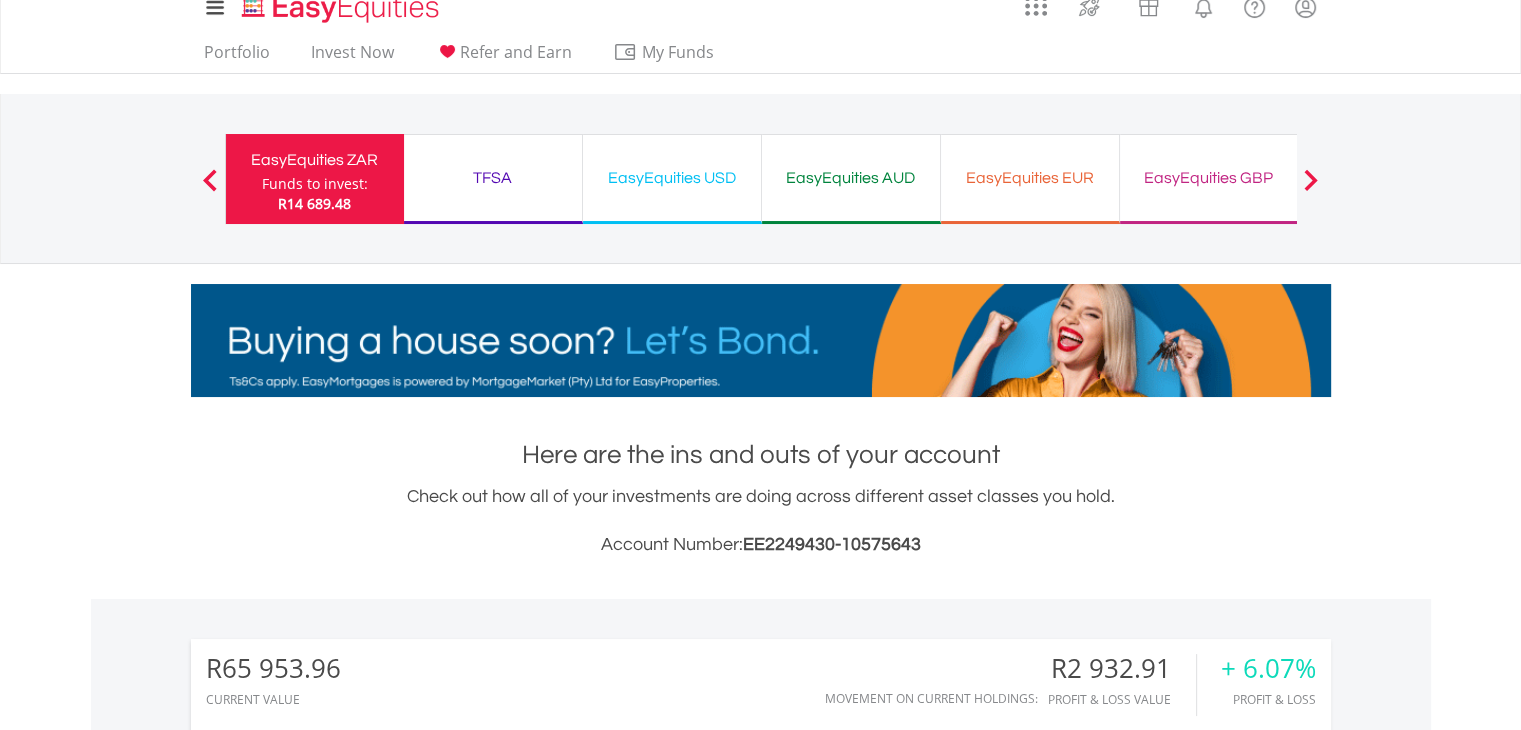 scroll, scrollTop: 999808, scrollLeft: 999620, axis: both 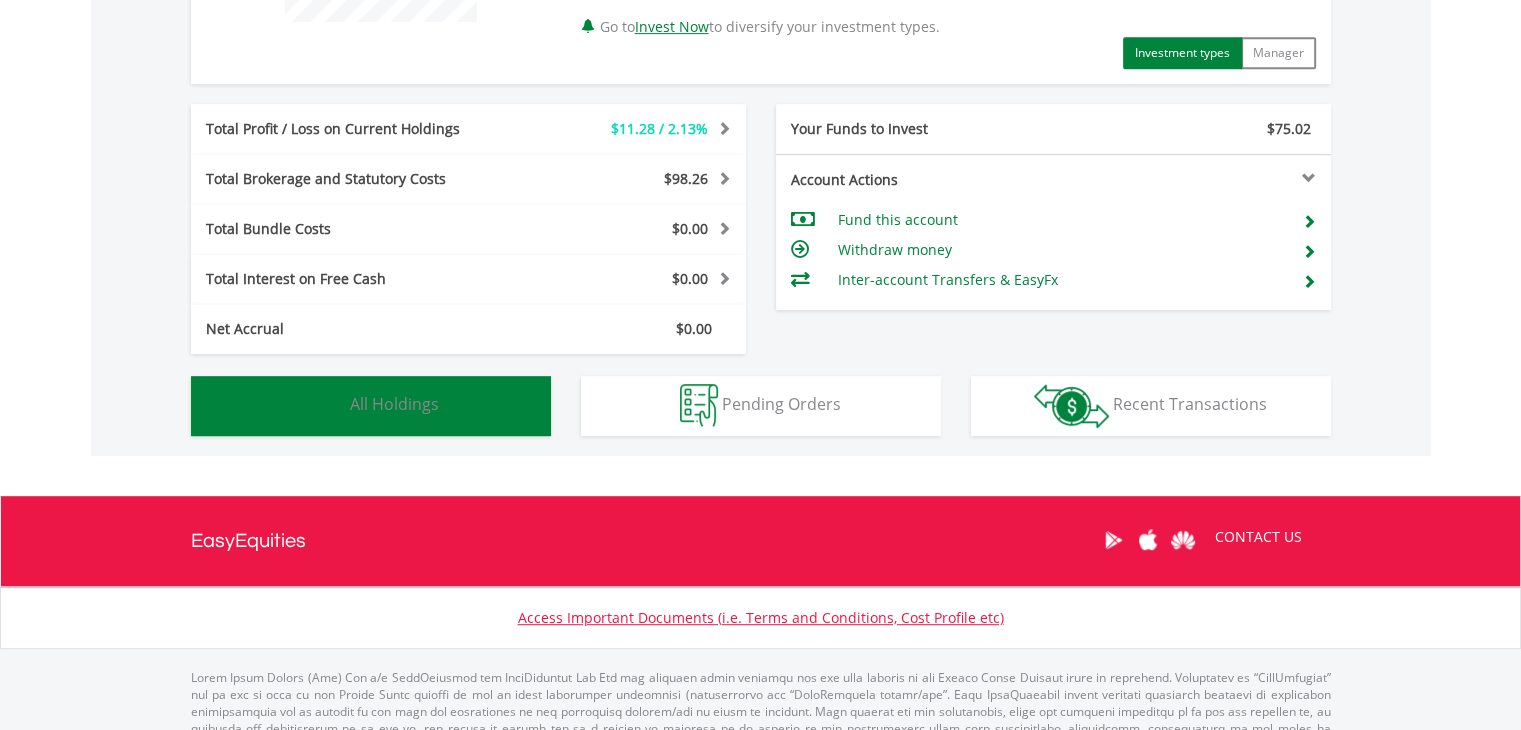 click on "Holdings
All Holdings" at bounding box center [371, 406] 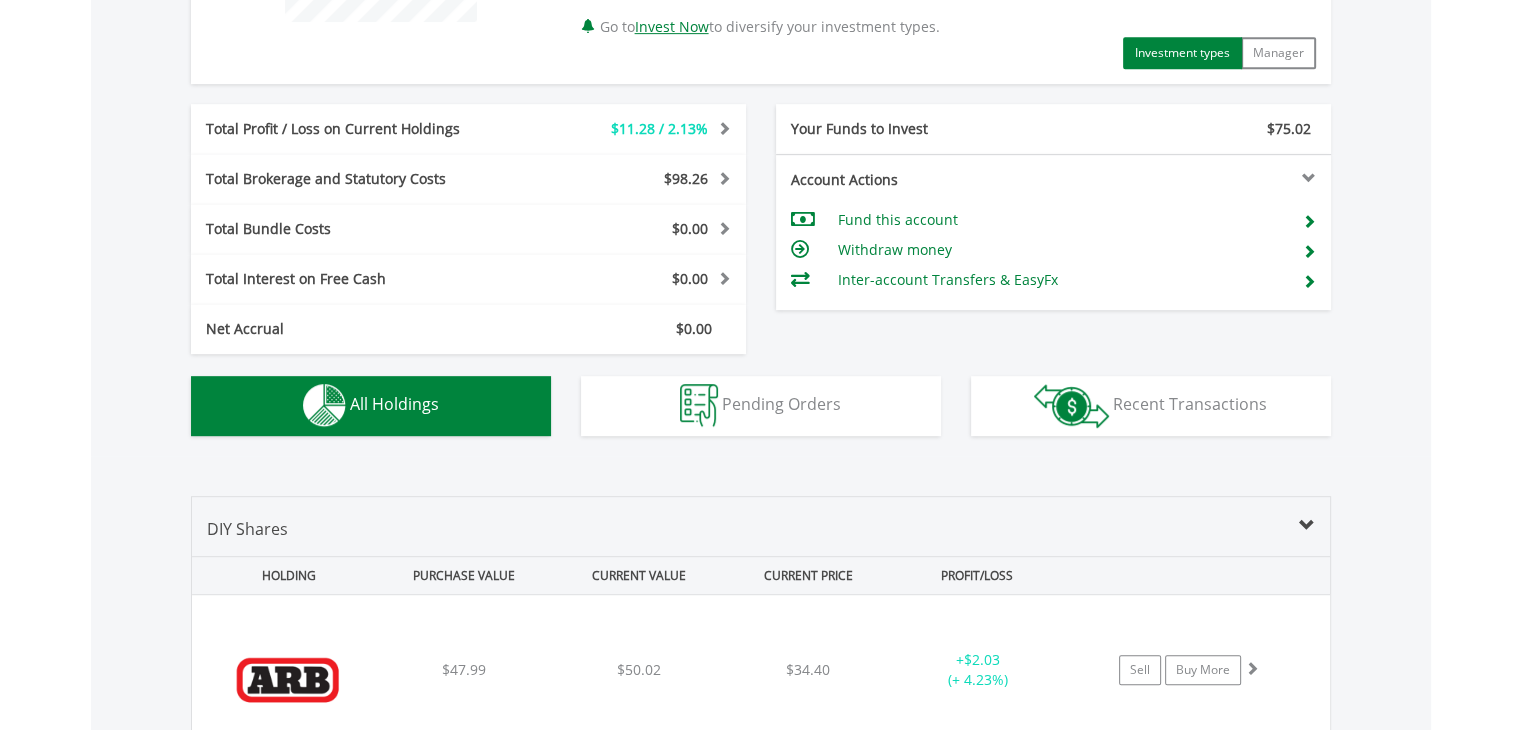 scroll, scrollTop: 1441, scrollLeft: 0, axis: vertical 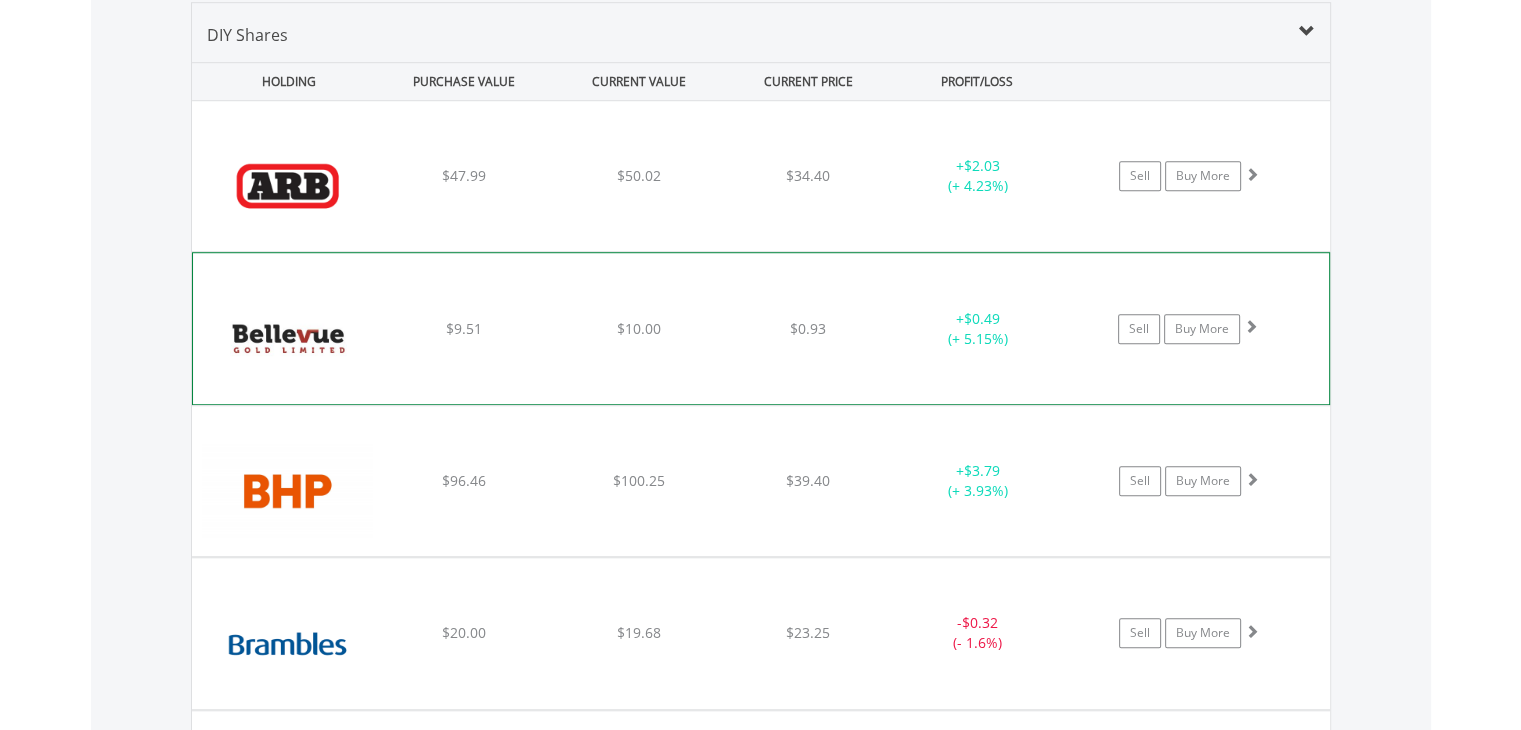 click at bounding box center (1251, 326) 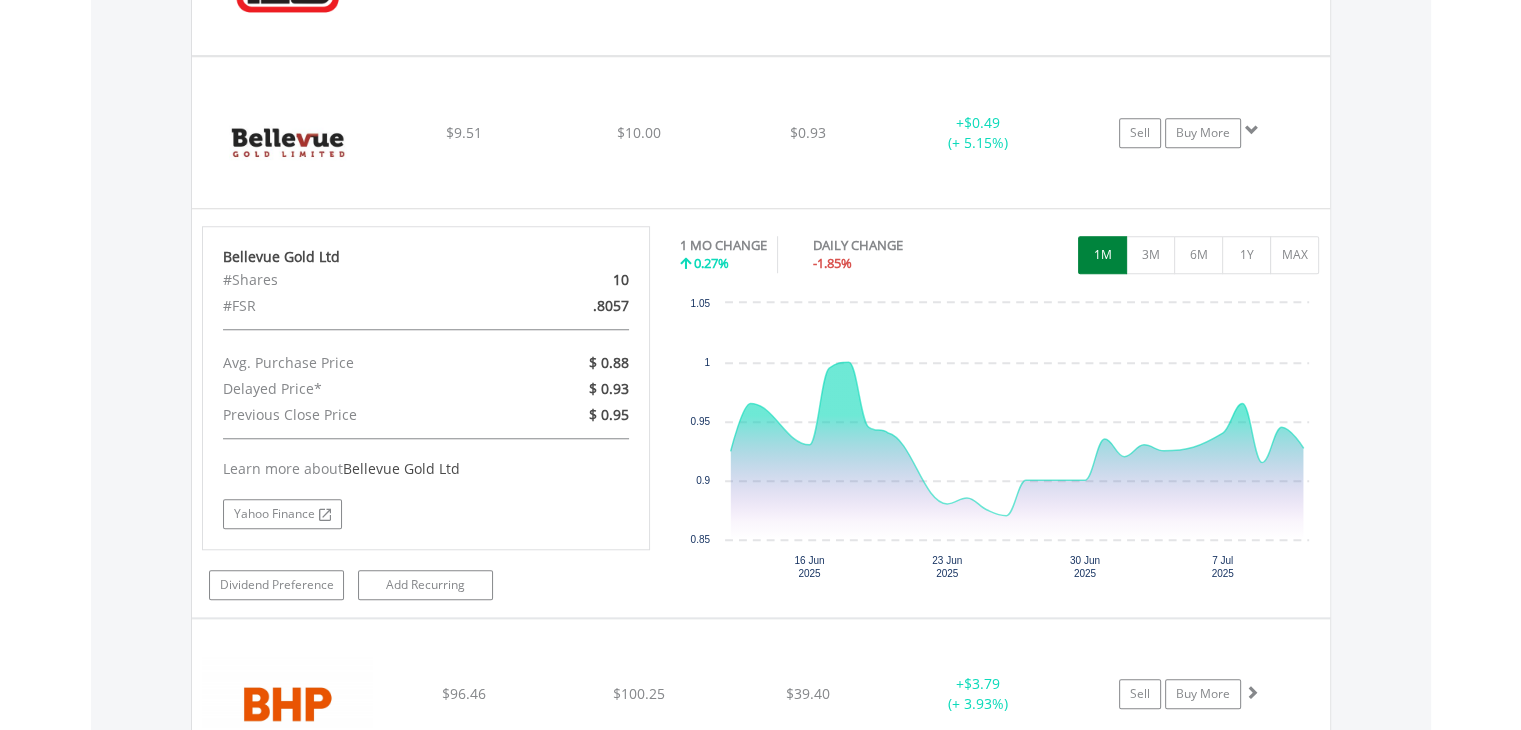 scroll, scrollTop: 1654, scrollLeft: 0, axis: vertical 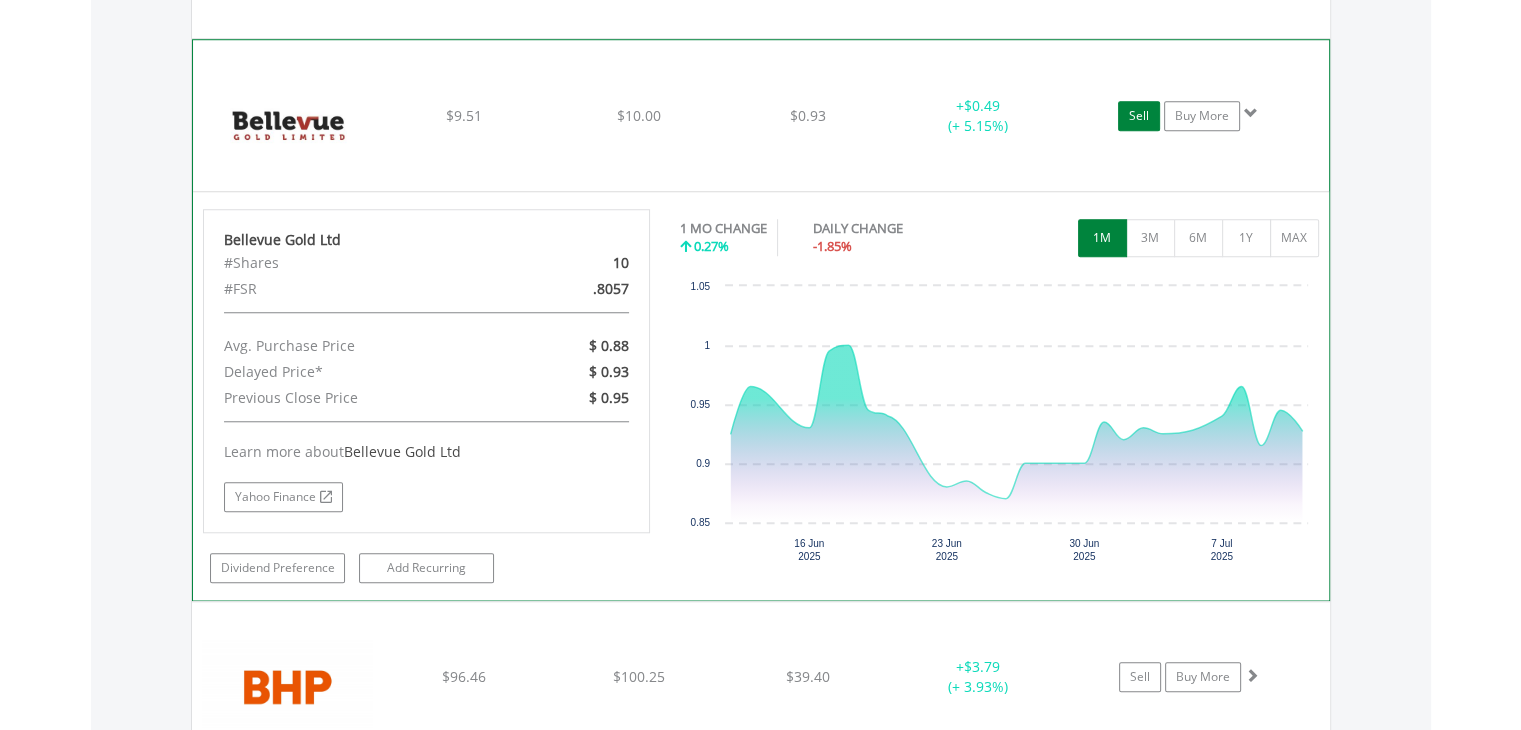 click on "Sell" at bounding box center [1139, 116] 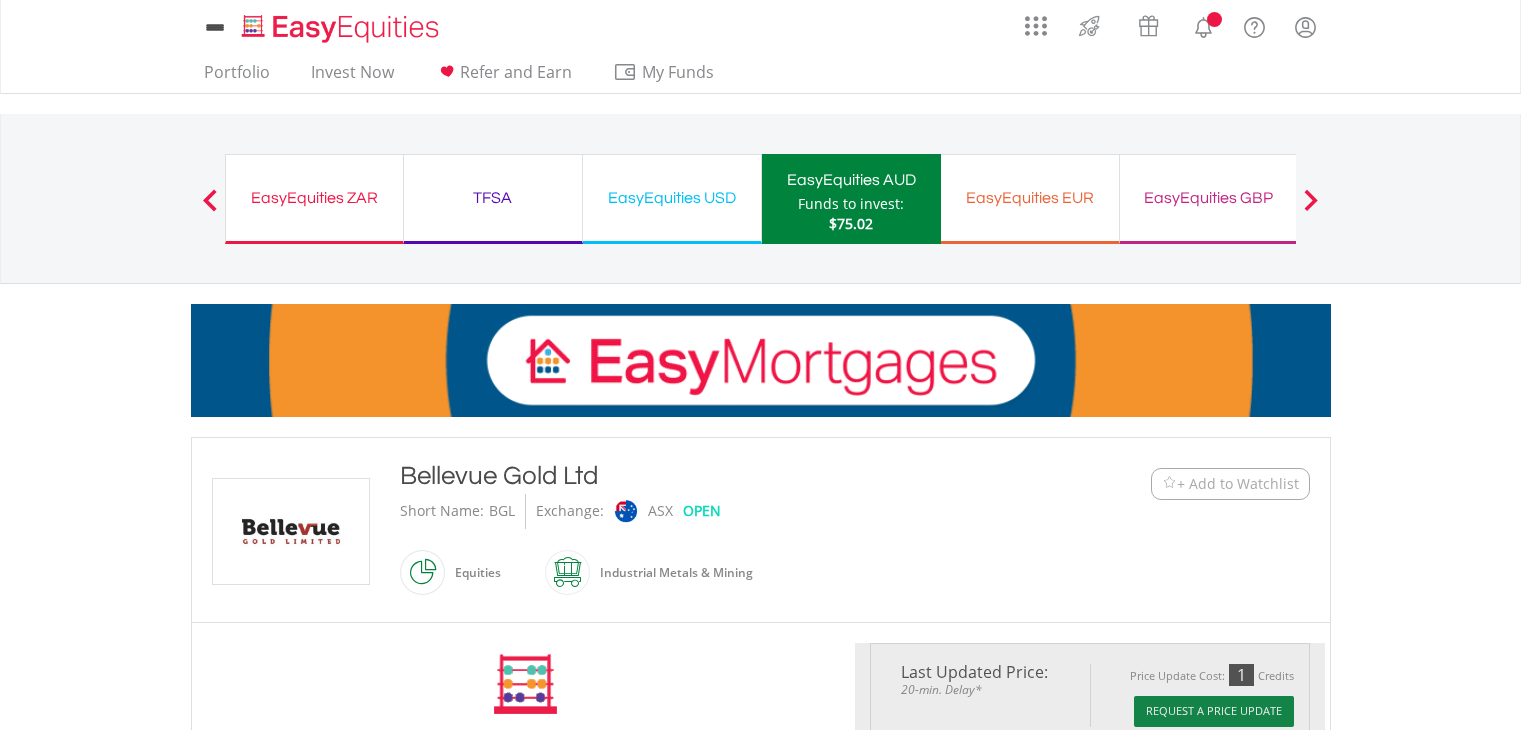 scroll, scrollTop: 0, scrollLeft: 0, axis: both 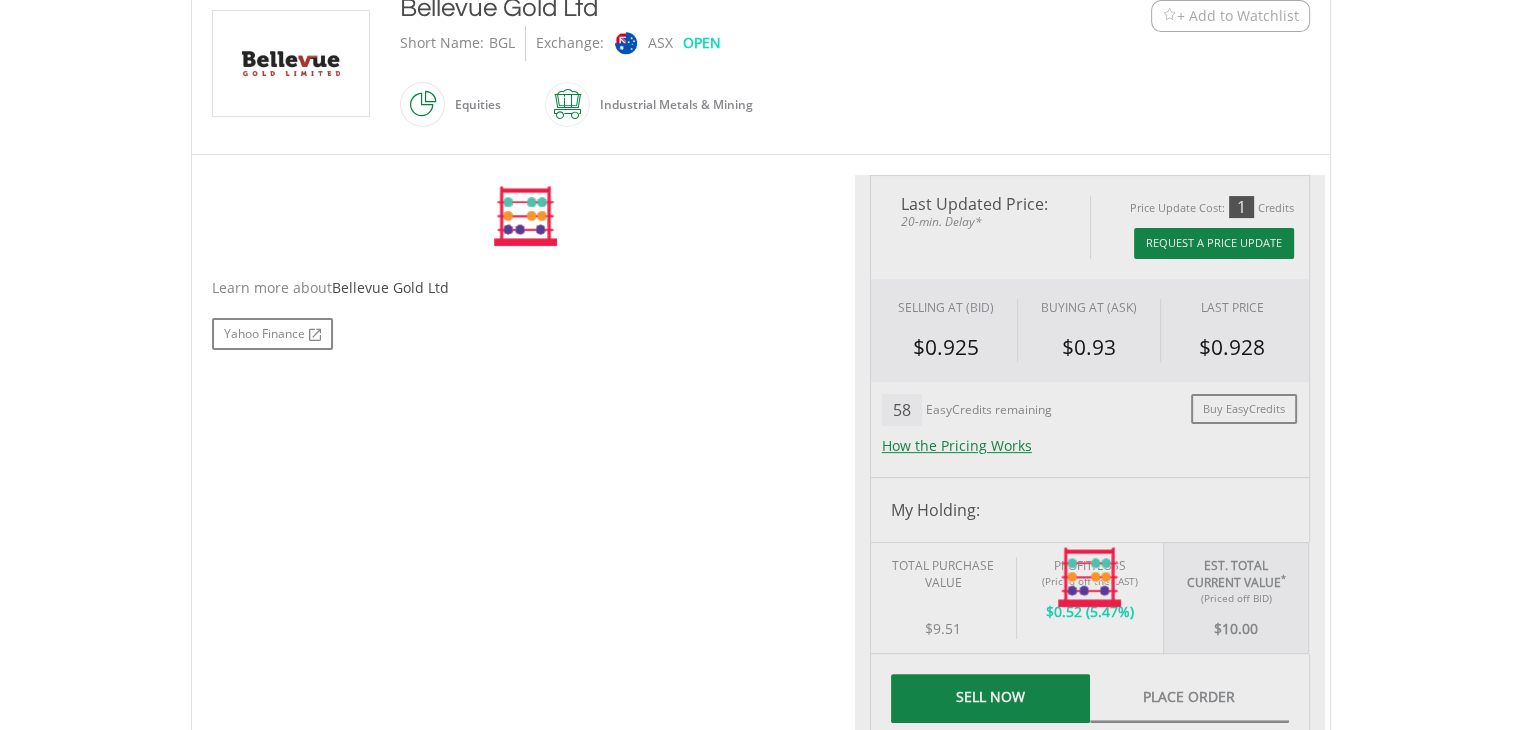 type on "*****" 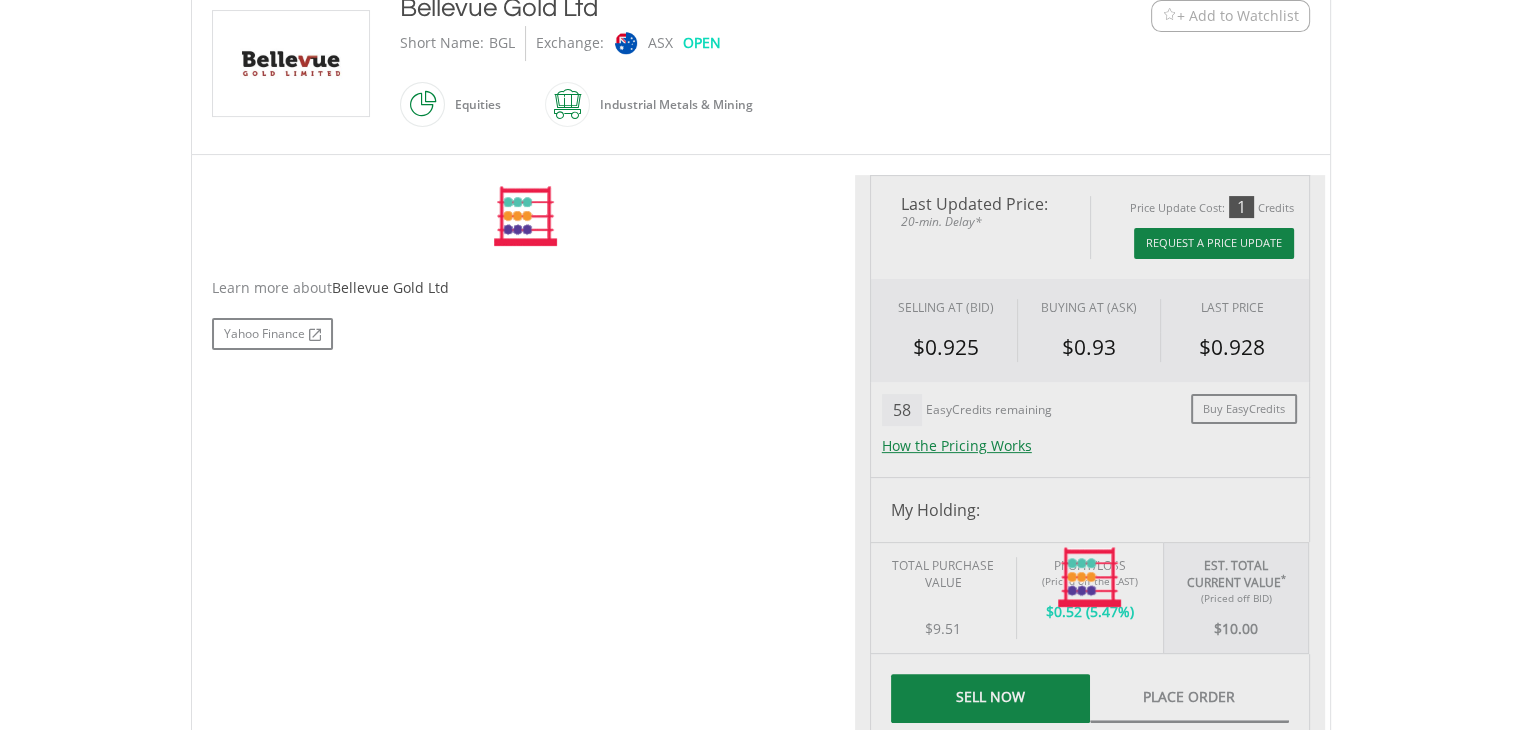 type on "******" 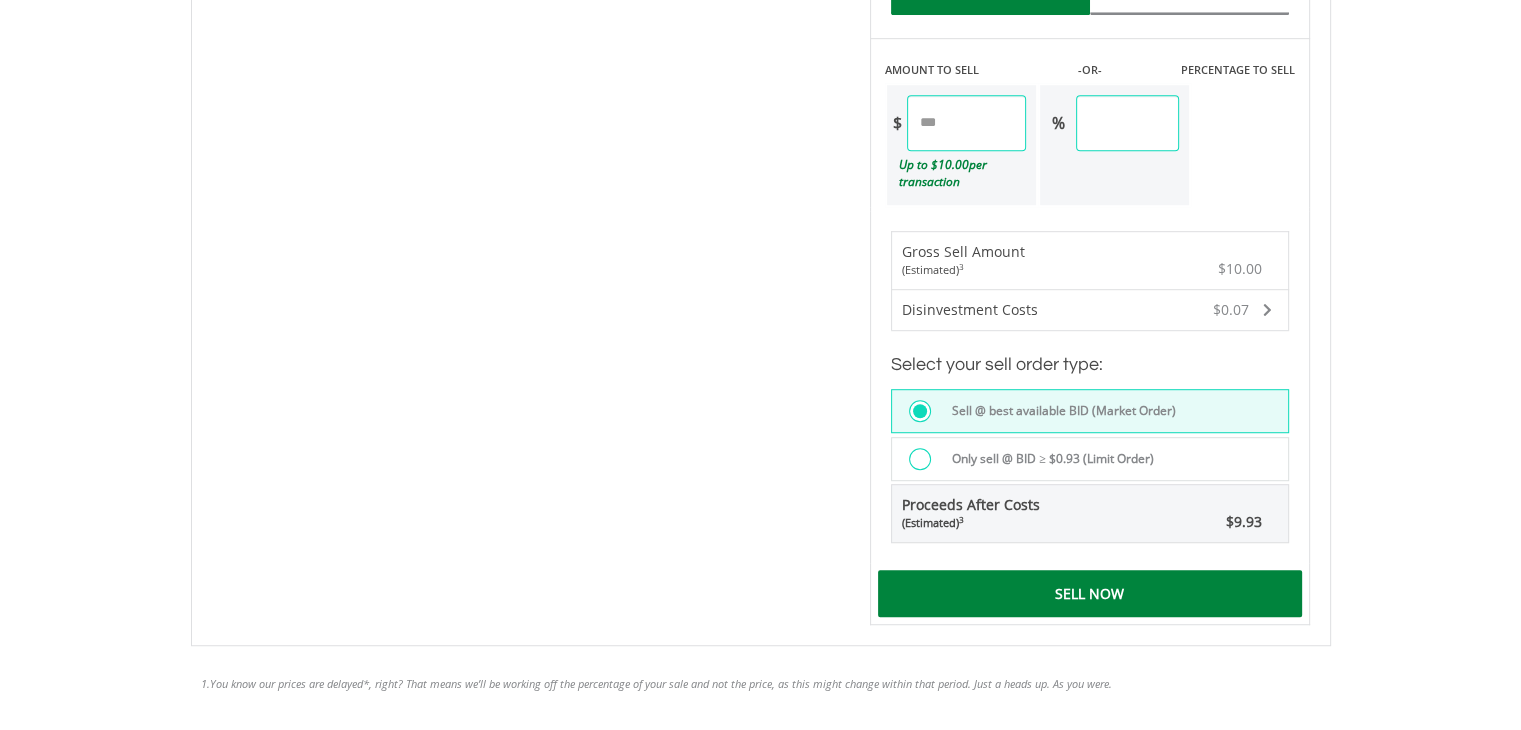 scroll, scrollTop: 1215, scrollLeft: 0, axis: vertical 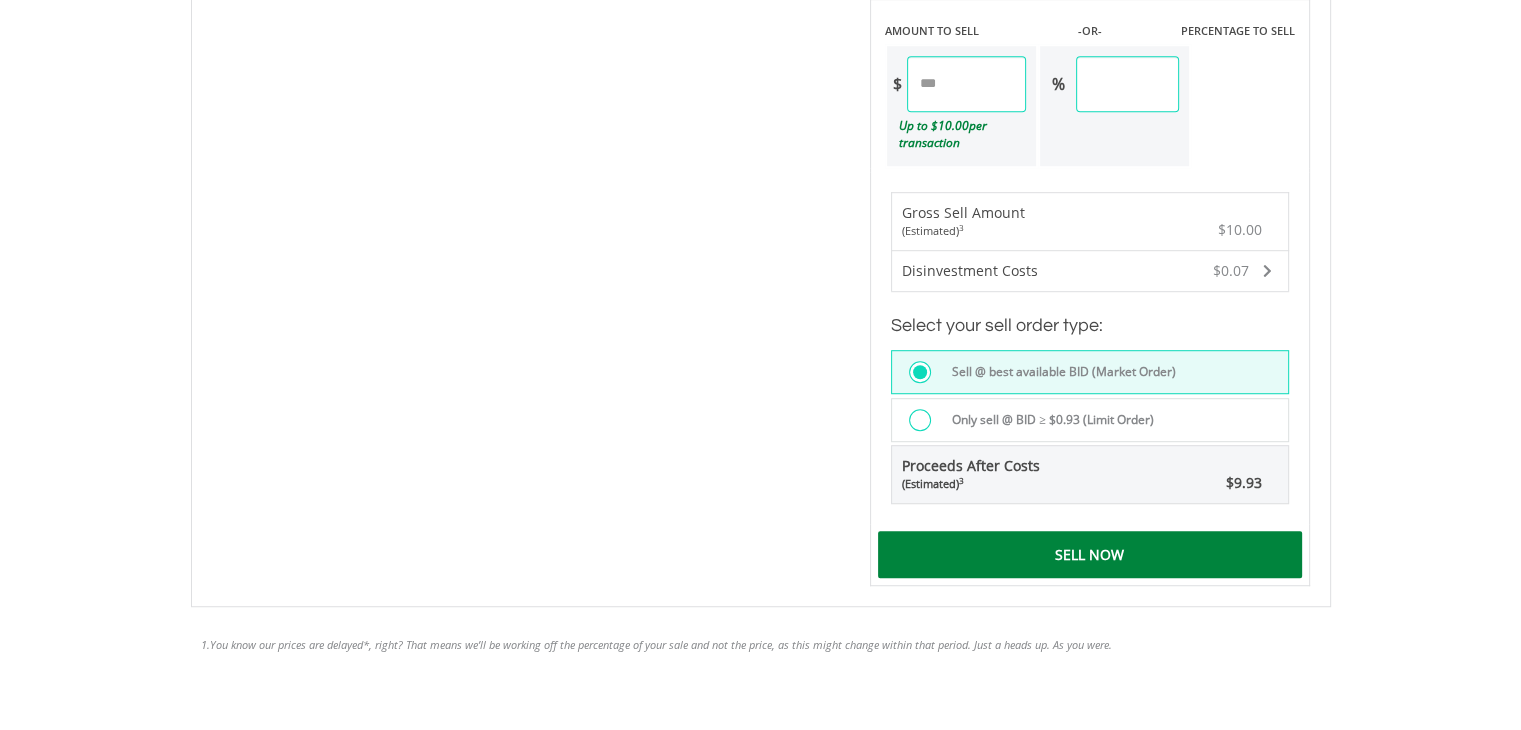 drag, startPoint x: 1531, startPoint y: 107, endPoint x: 1508, endPoint y: 515, distance: 408.64777 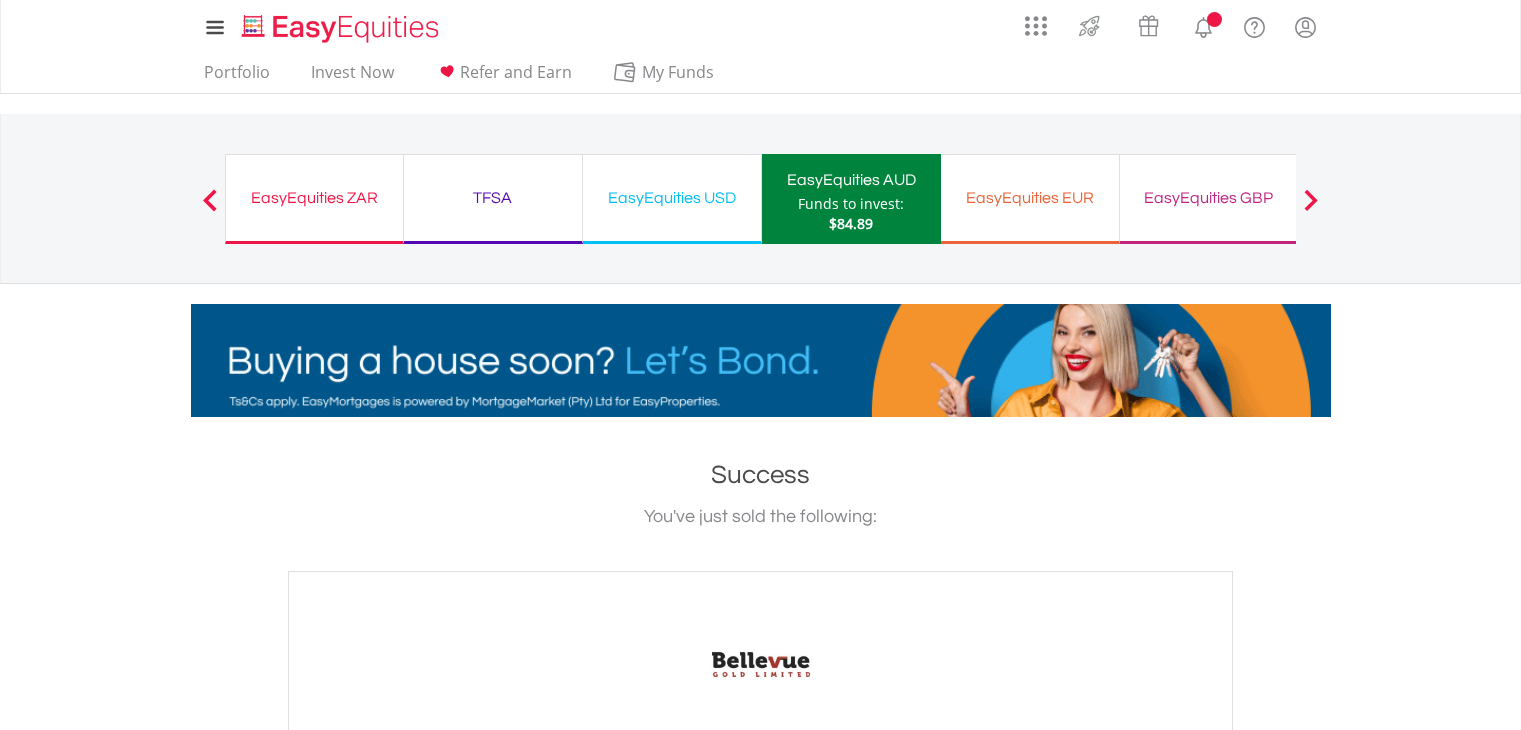scroll, scrollTop: 0, scrollLeft: 0, axis: both 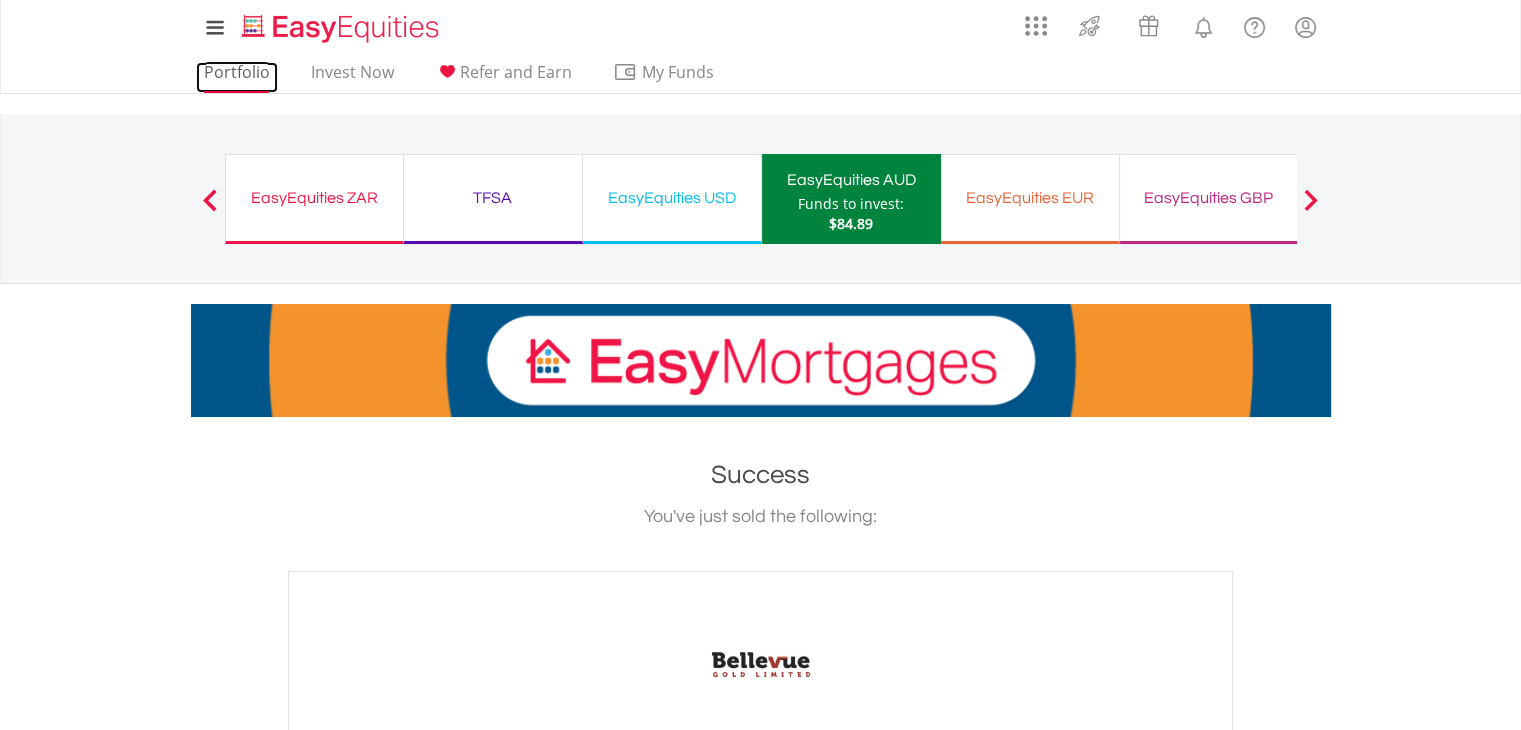click on "Portfolio" at bounding box center (237, 77) 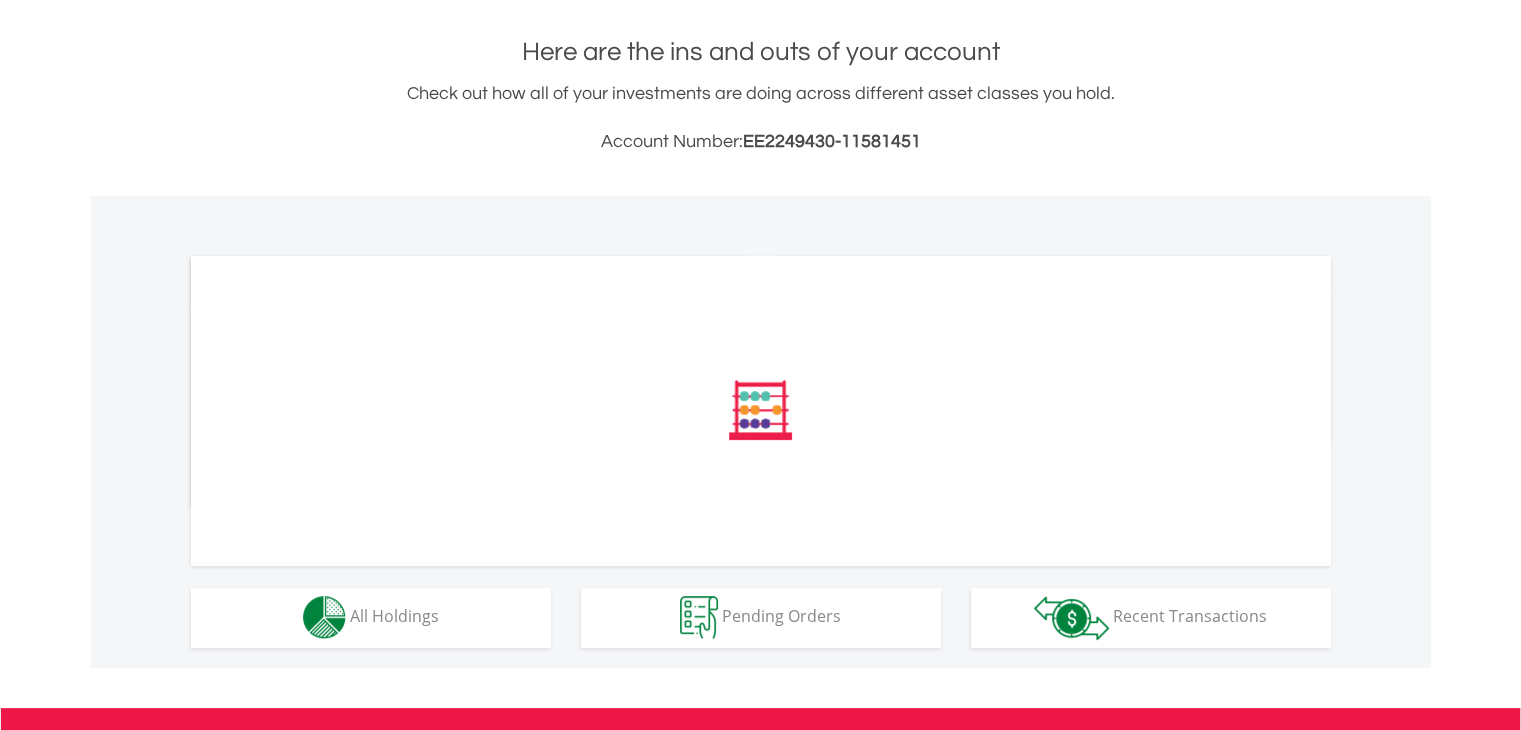 scroll, scrollTop: 441, scrollLeft: 0, axis: vertical 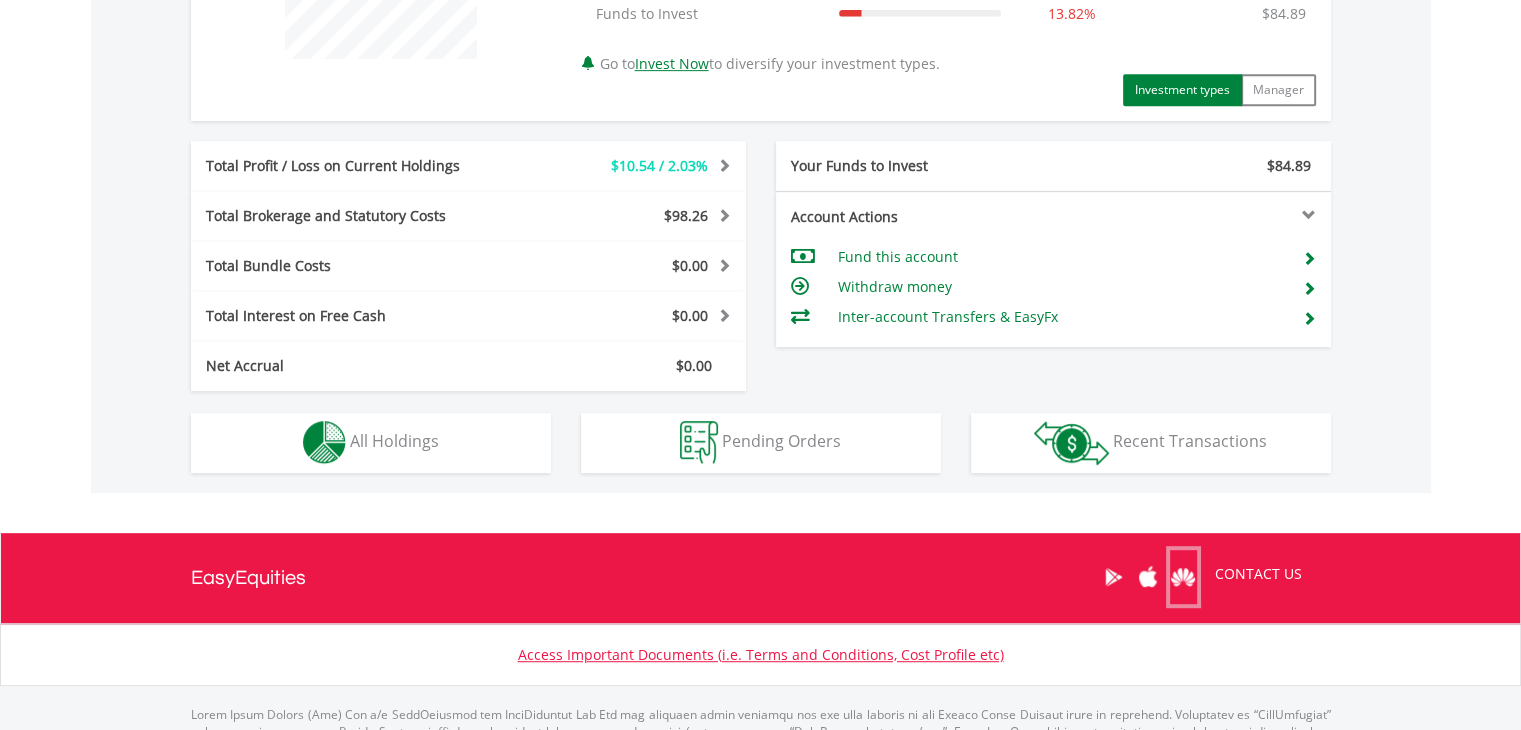 click on "My Investments
Invest Now
New Listings
Sell
My Recurring Investments
Pending Orders
Vouchers
Buy a Voucher
Redeem a Voucher
Account Management" at bounding box center [760, -36] 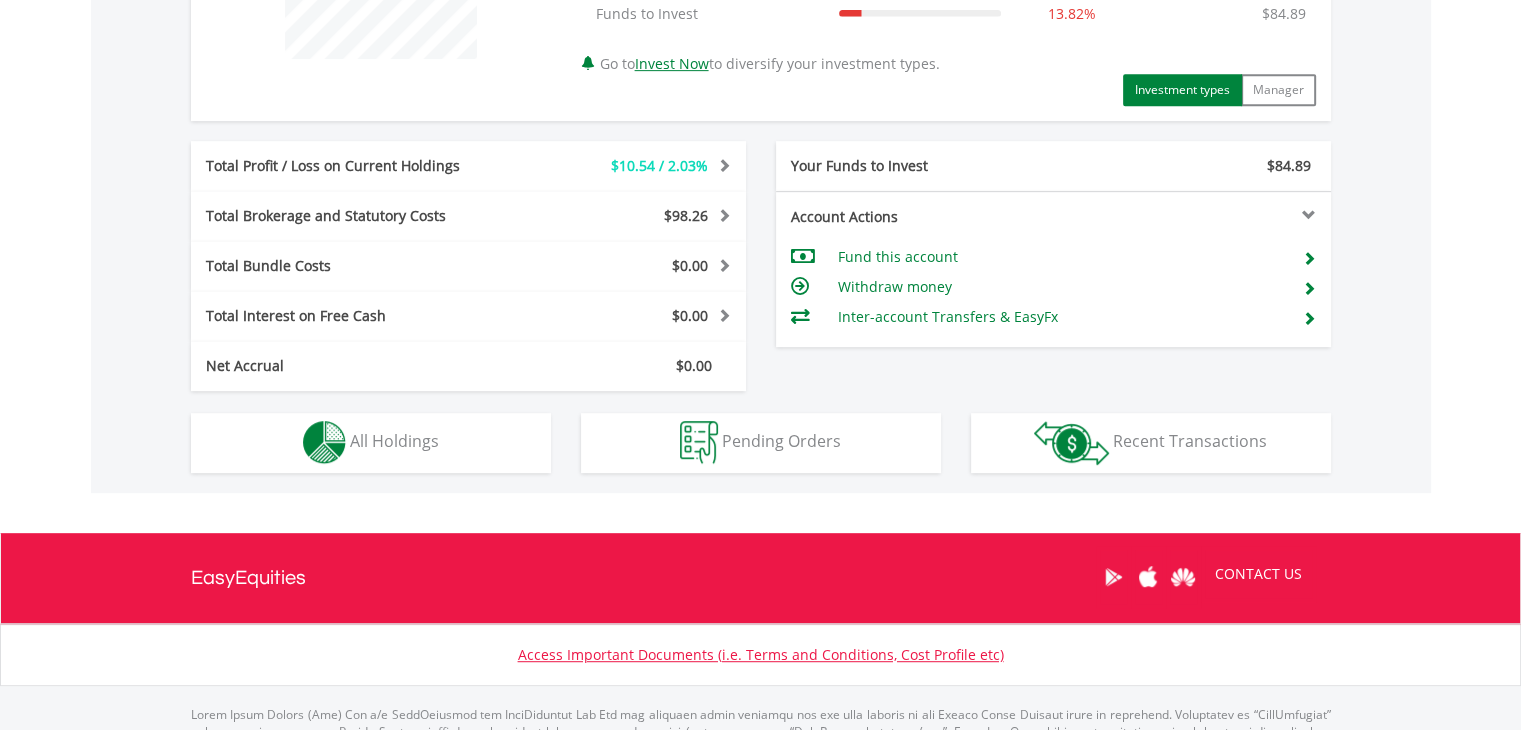 scroll, scrollTop: 944, scrollLeft: 0, axis: vertical 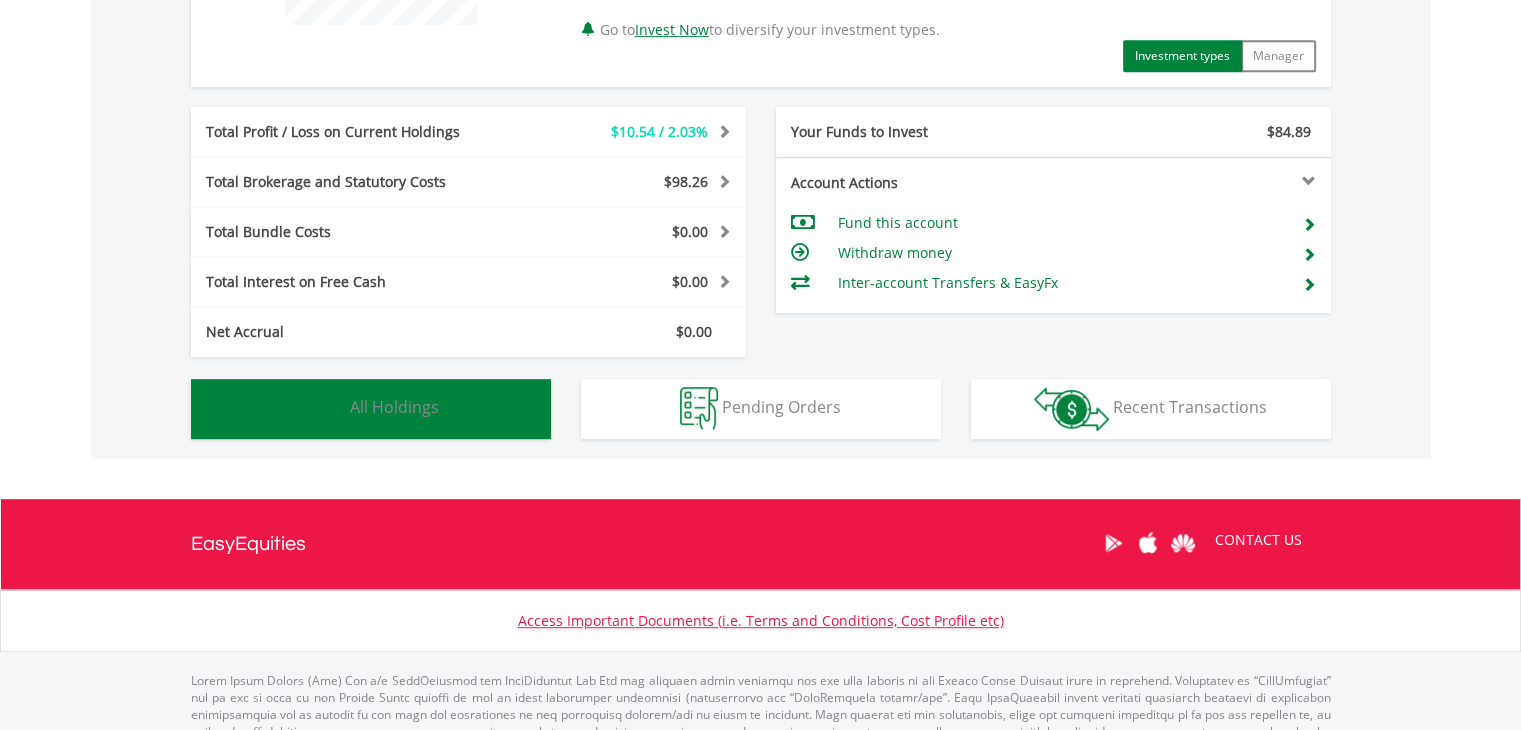click at bounding box center [324, 408] 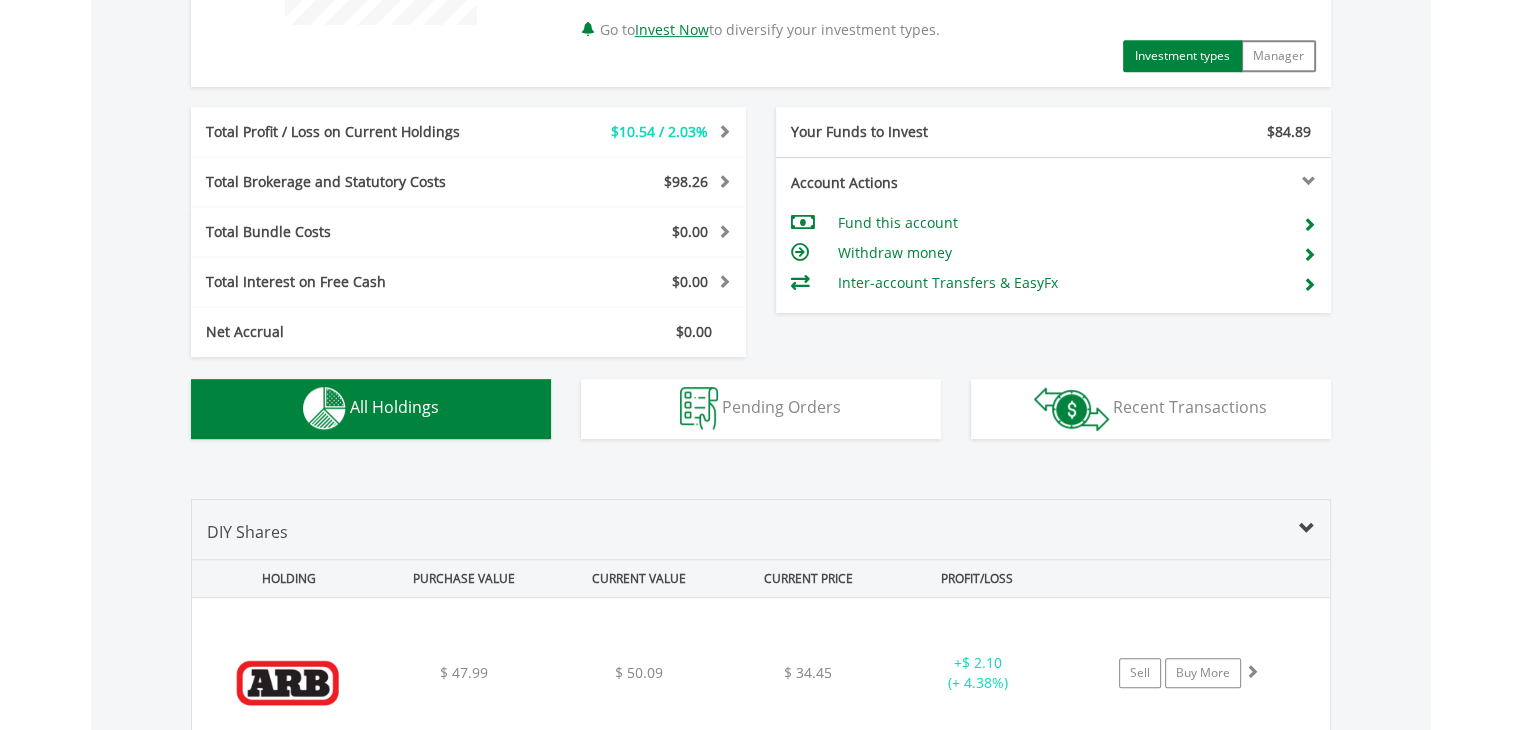 scroll, scrollTop: 1441, scrollLeft: 0, axis: vertical 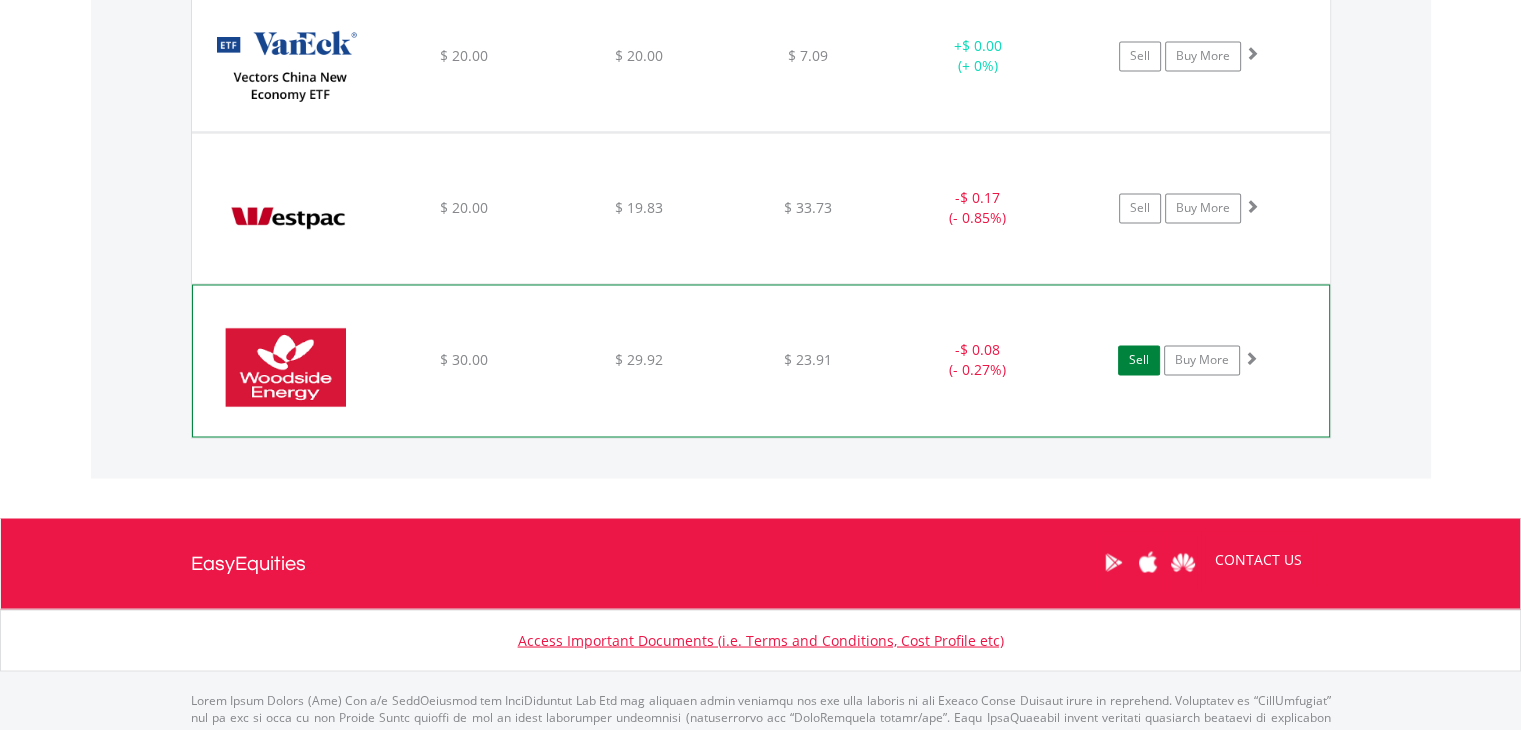 click on "Sell" at bounding box center [1139, 360] 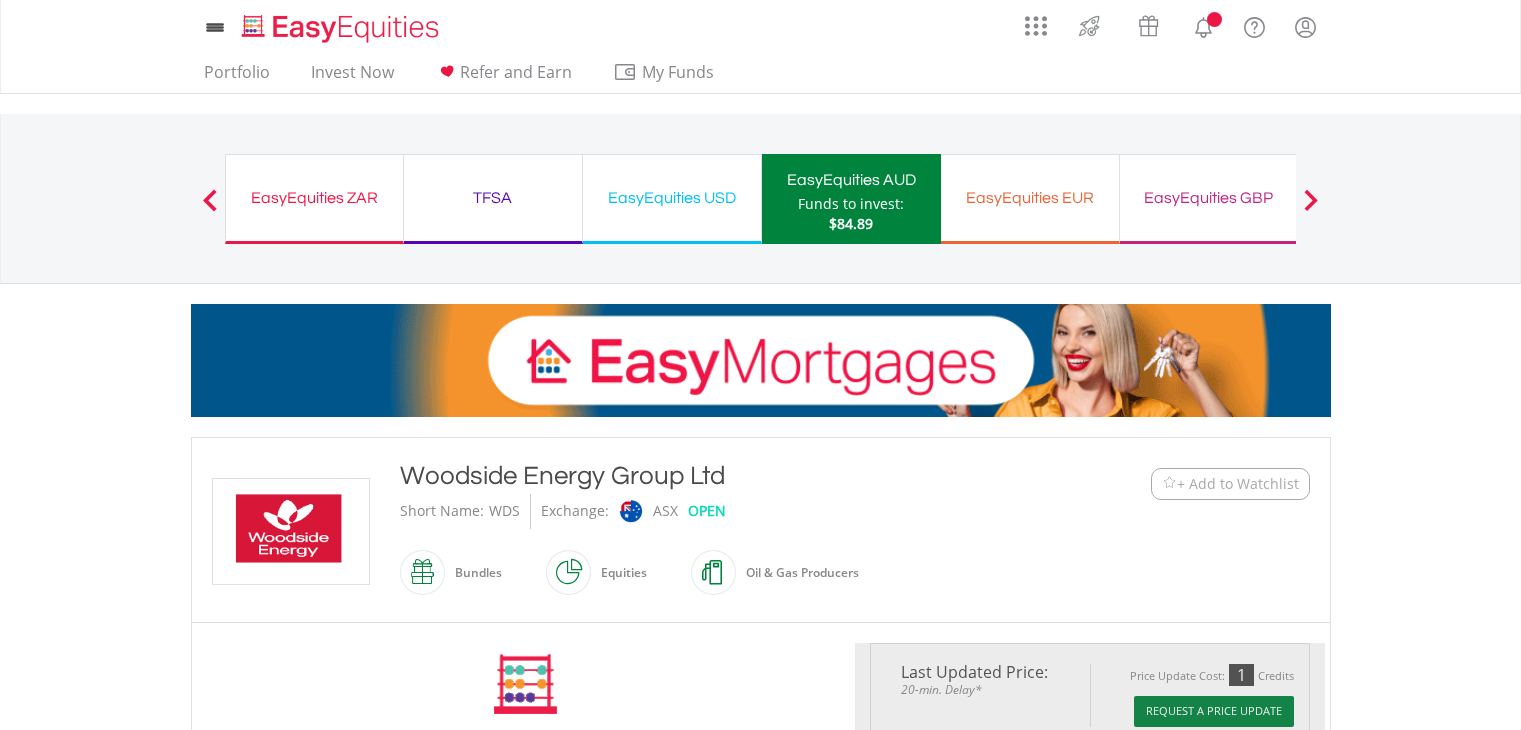 scroll, scrollTop: 0, scrollLeft: 0, axis: both 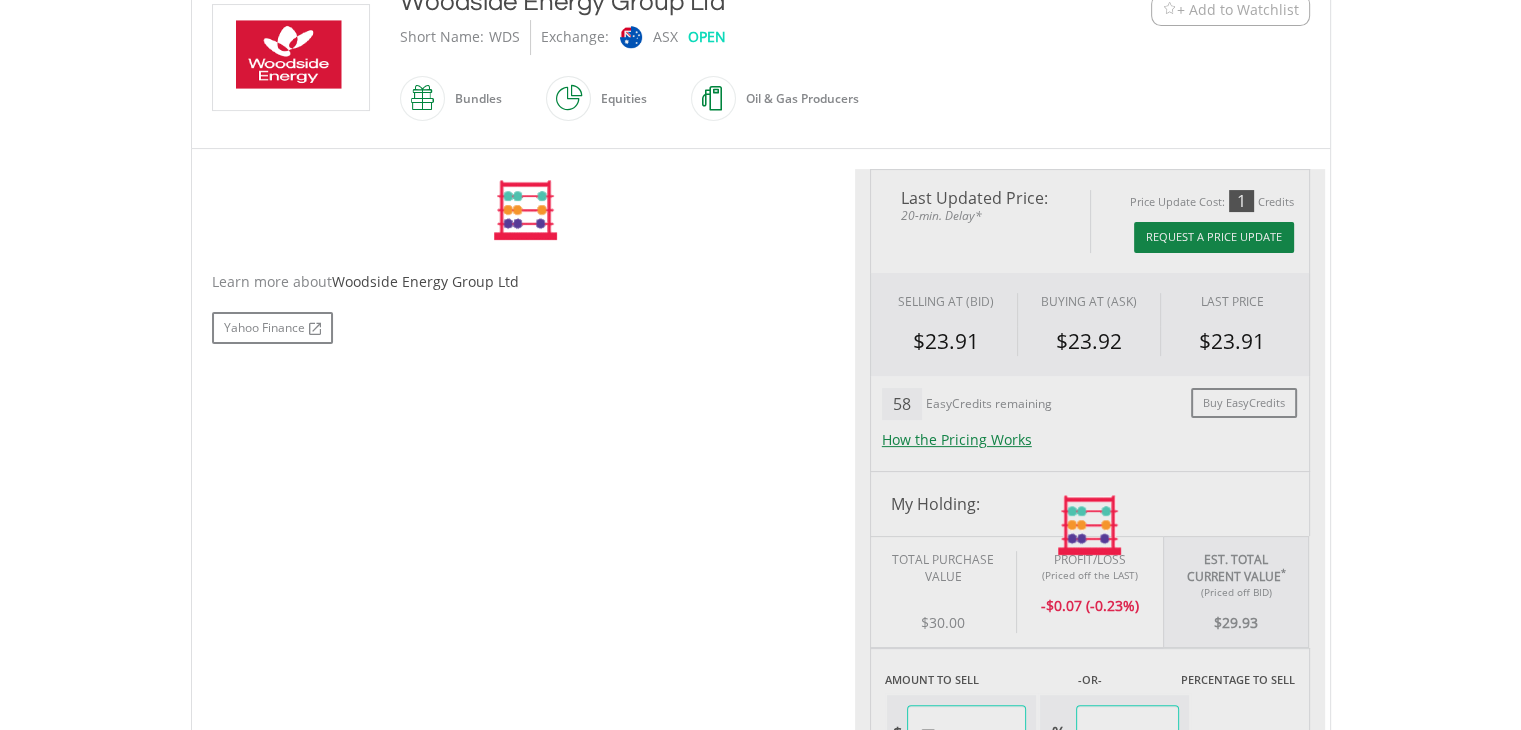 type on "*****" 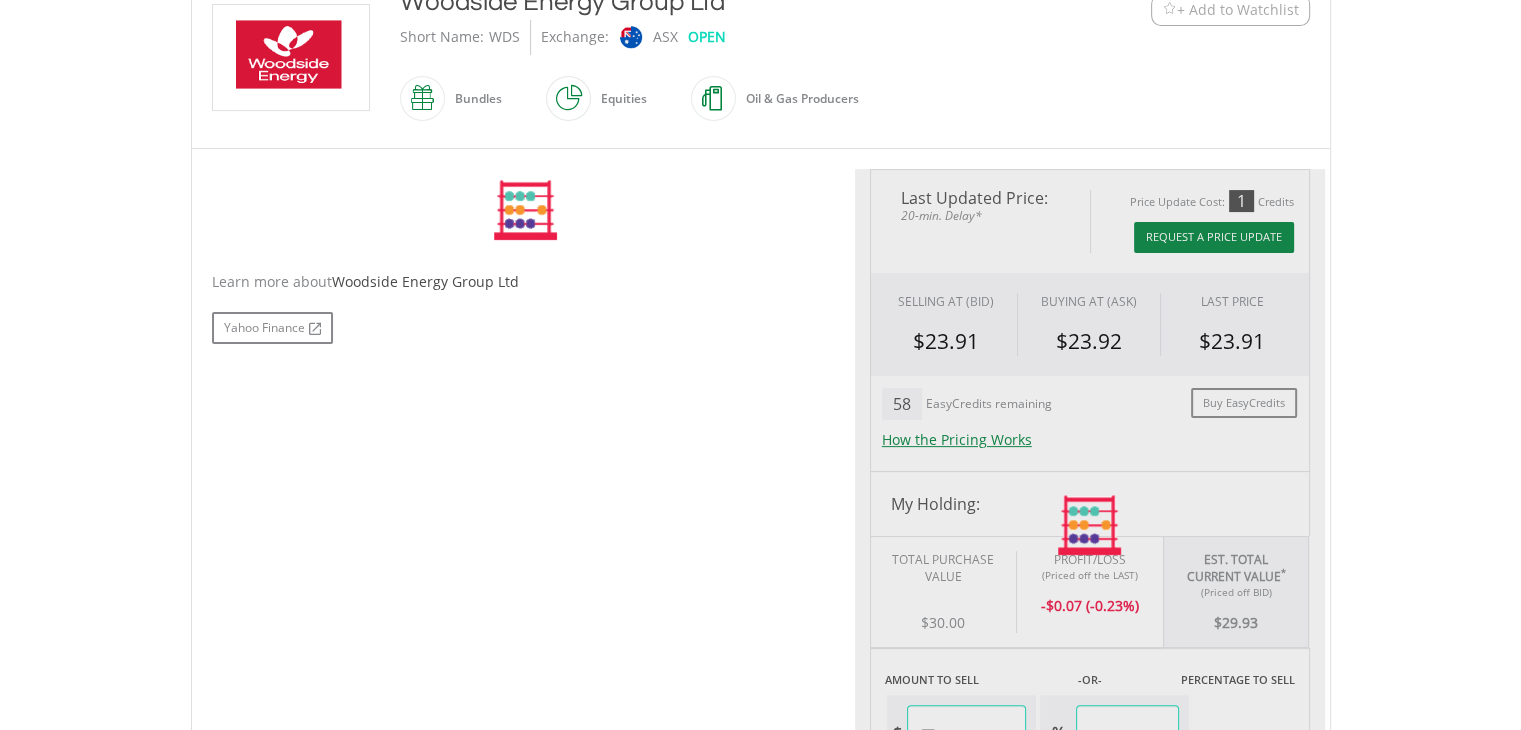 type on "******" 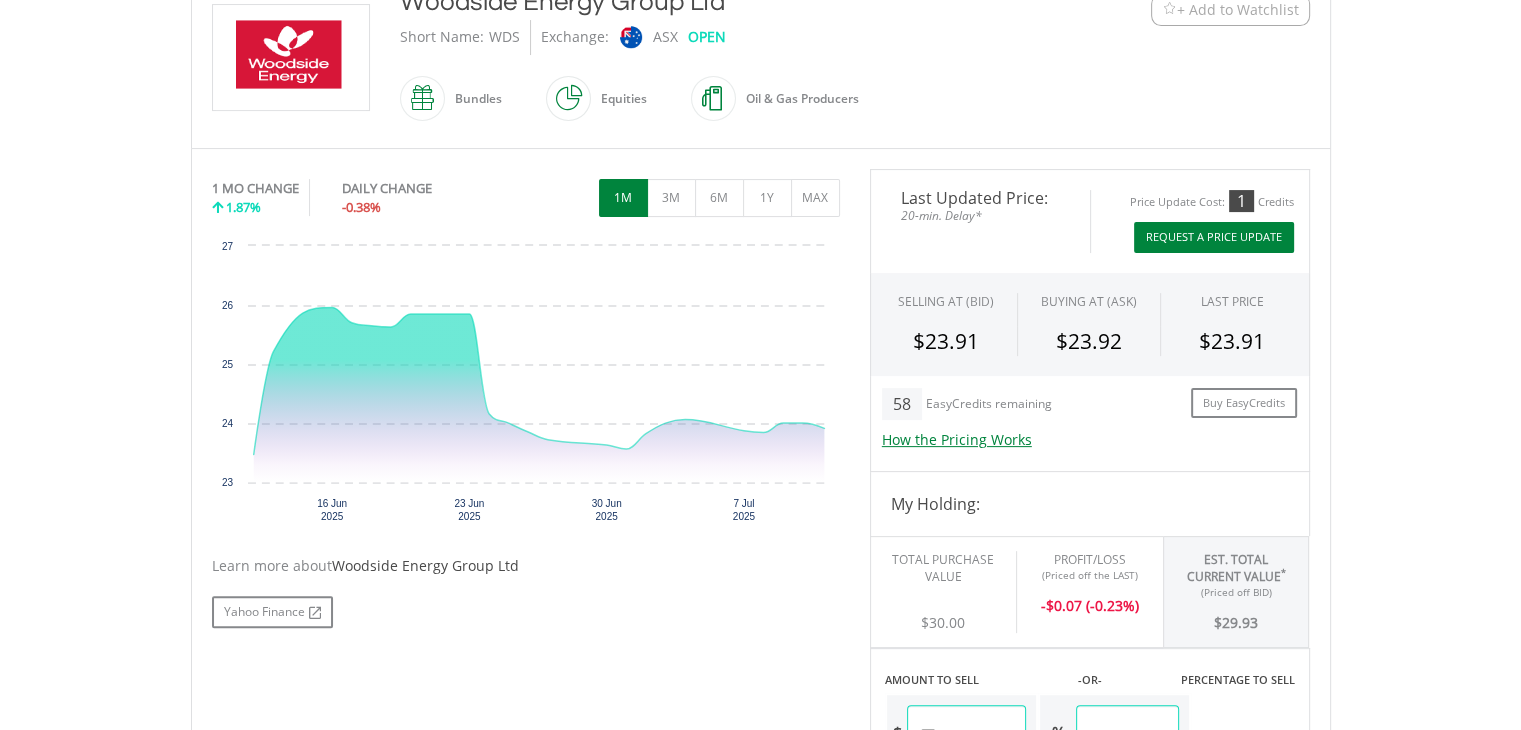 click on "Request A Price Update" at bounding box center (1214, 237) 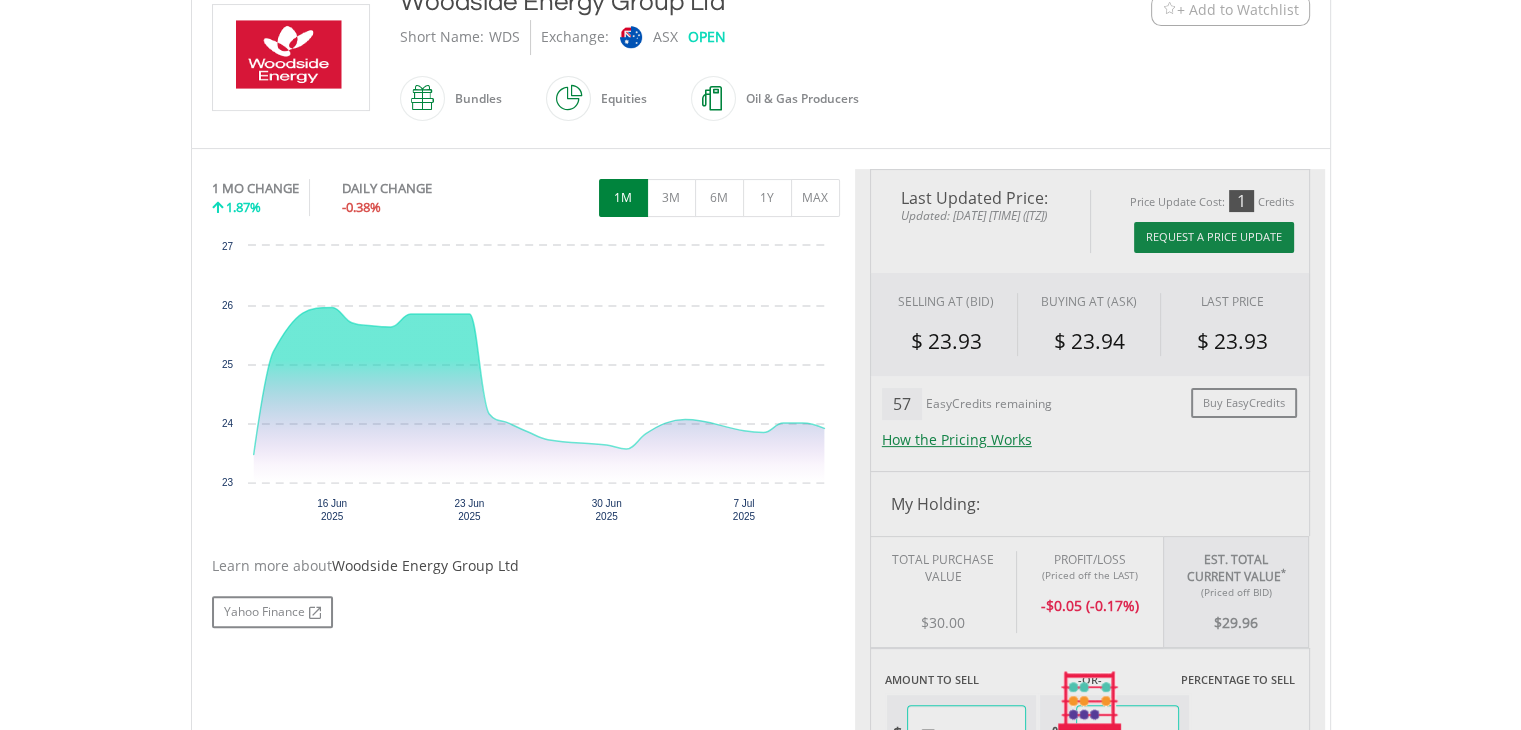 type on "*****" 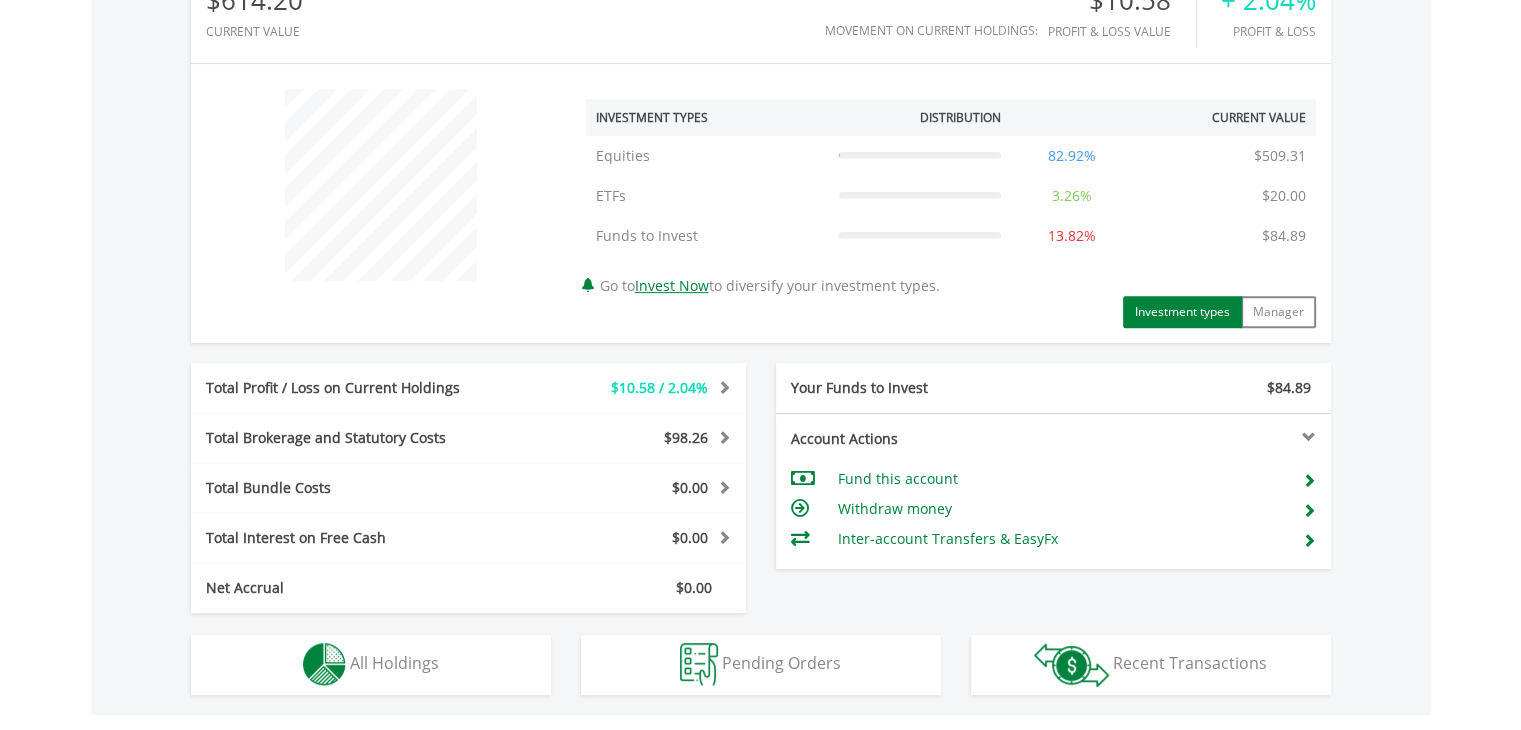 scroll, scrollTop: 1000, scrollLeft: 0, axis: vertical 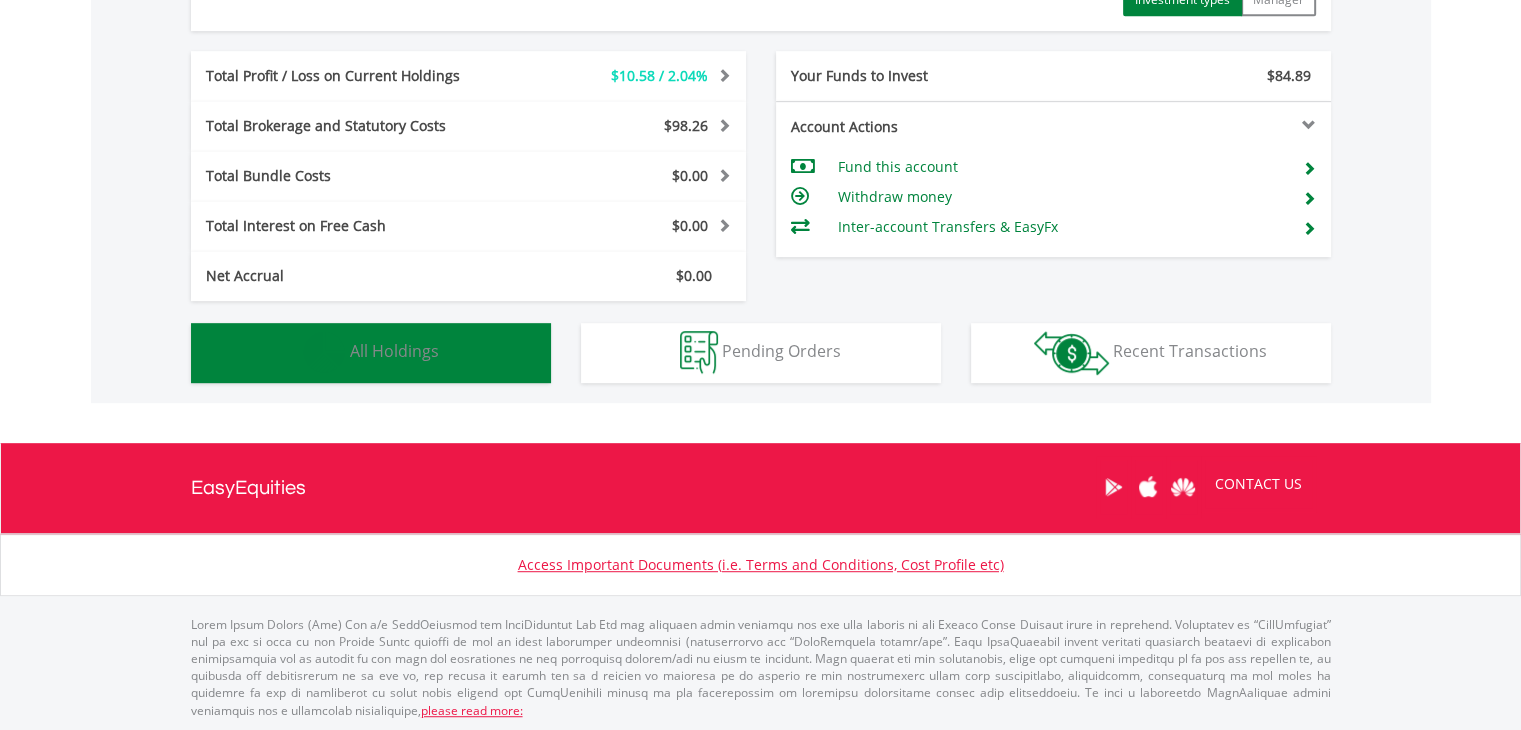 click on "All Holdings" at bounding box center (394, 351) 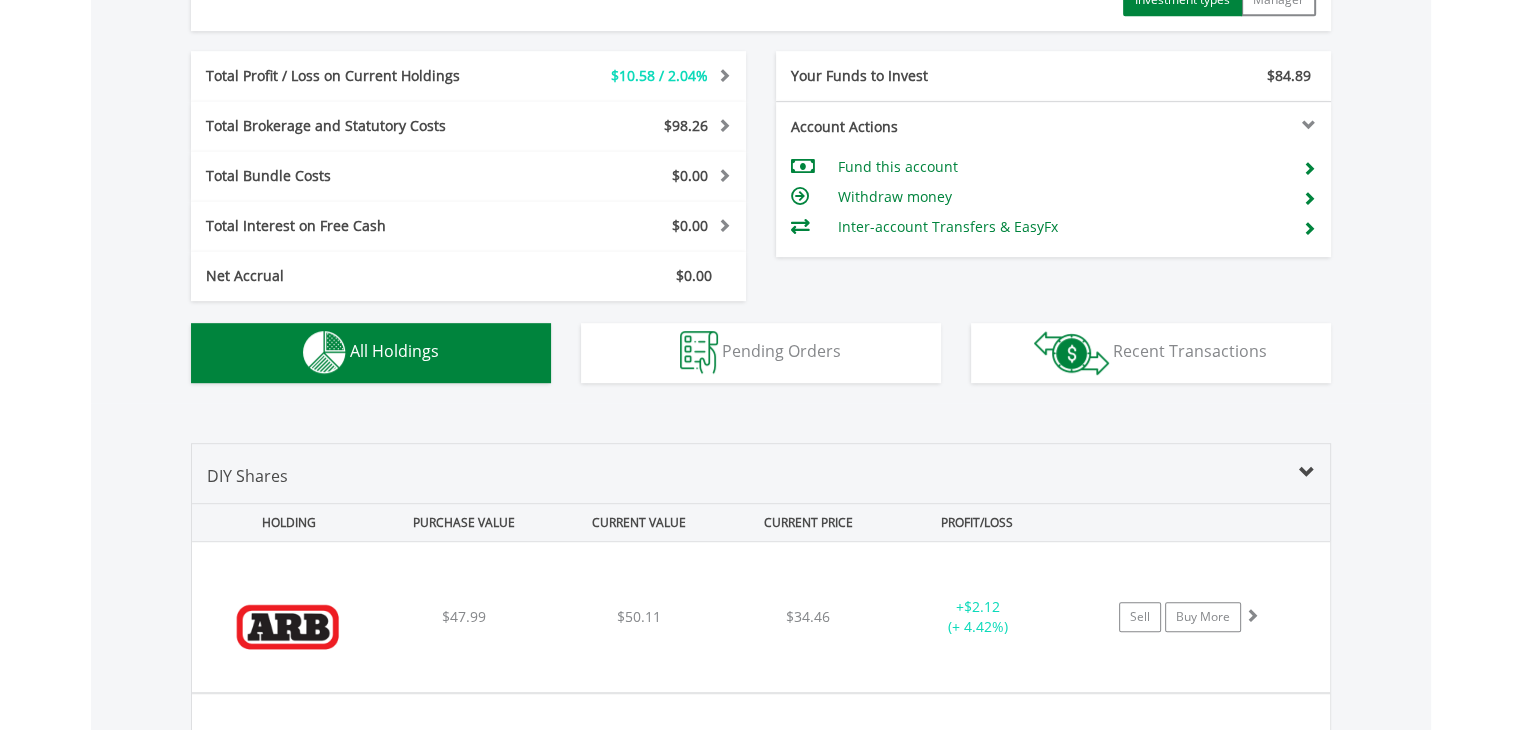 scroll, scrollTop: 1441, scrollLeft: 0, axis: vertical 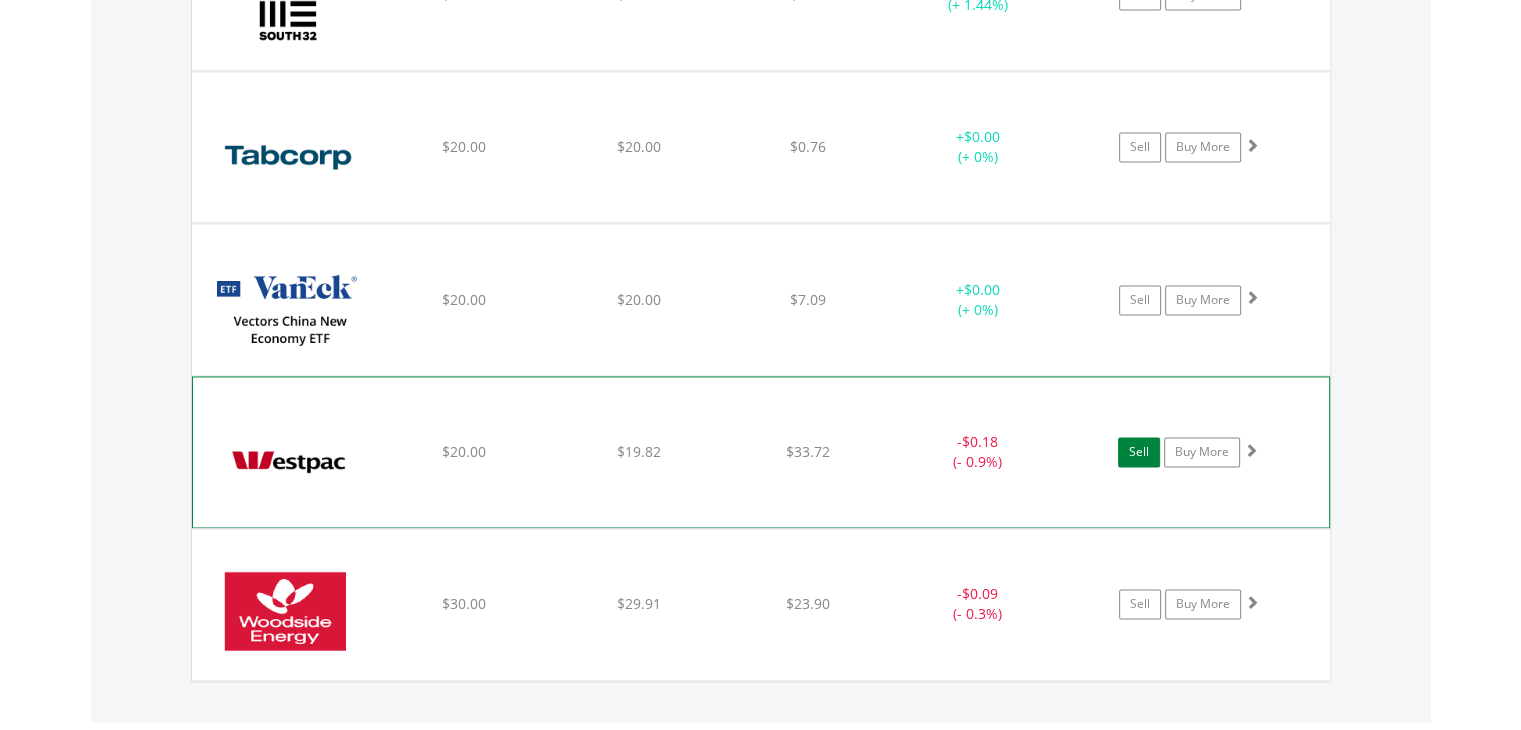click on "Sell" at bounding box center (1139, 452) 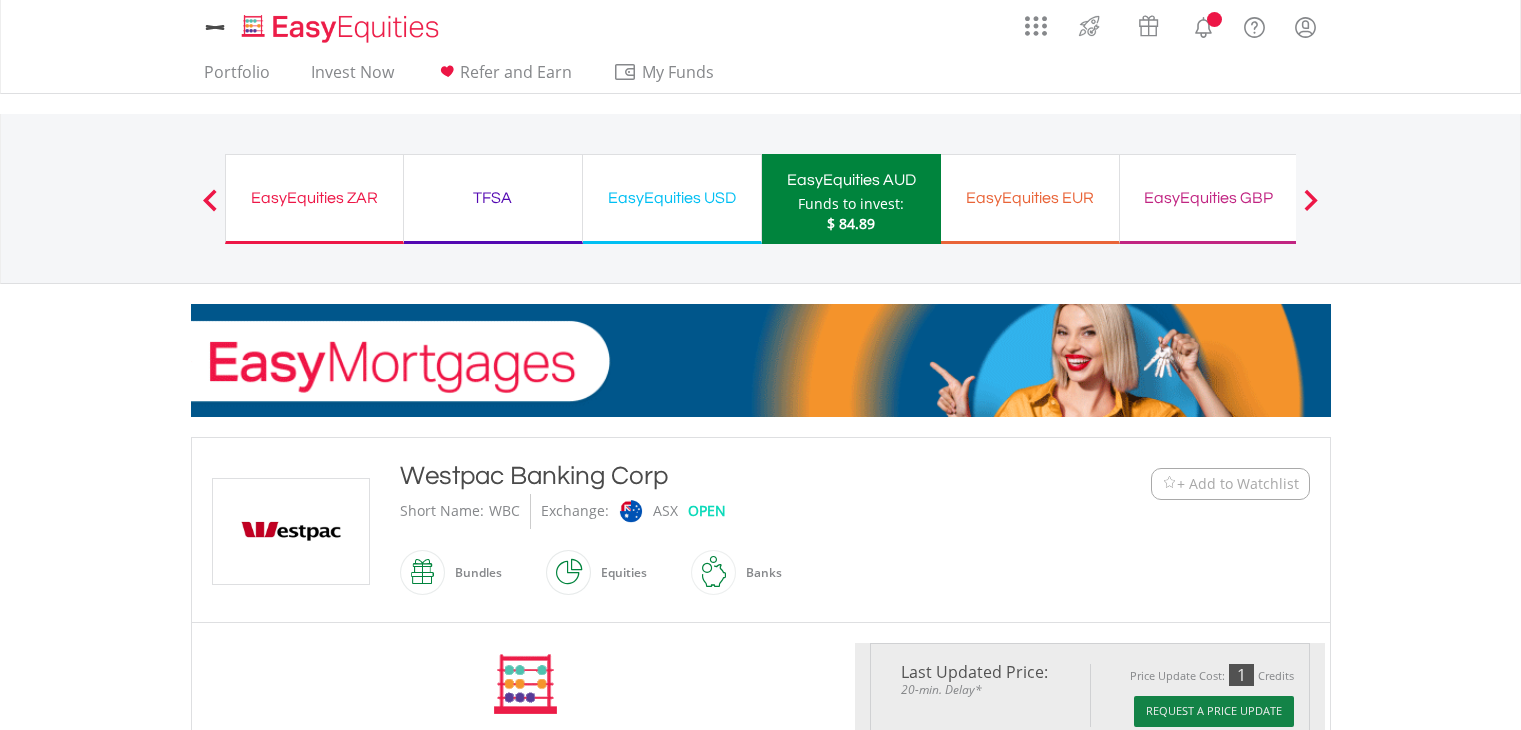 scroll, scrollTop: 0, scrollLeft: 0, axis: both 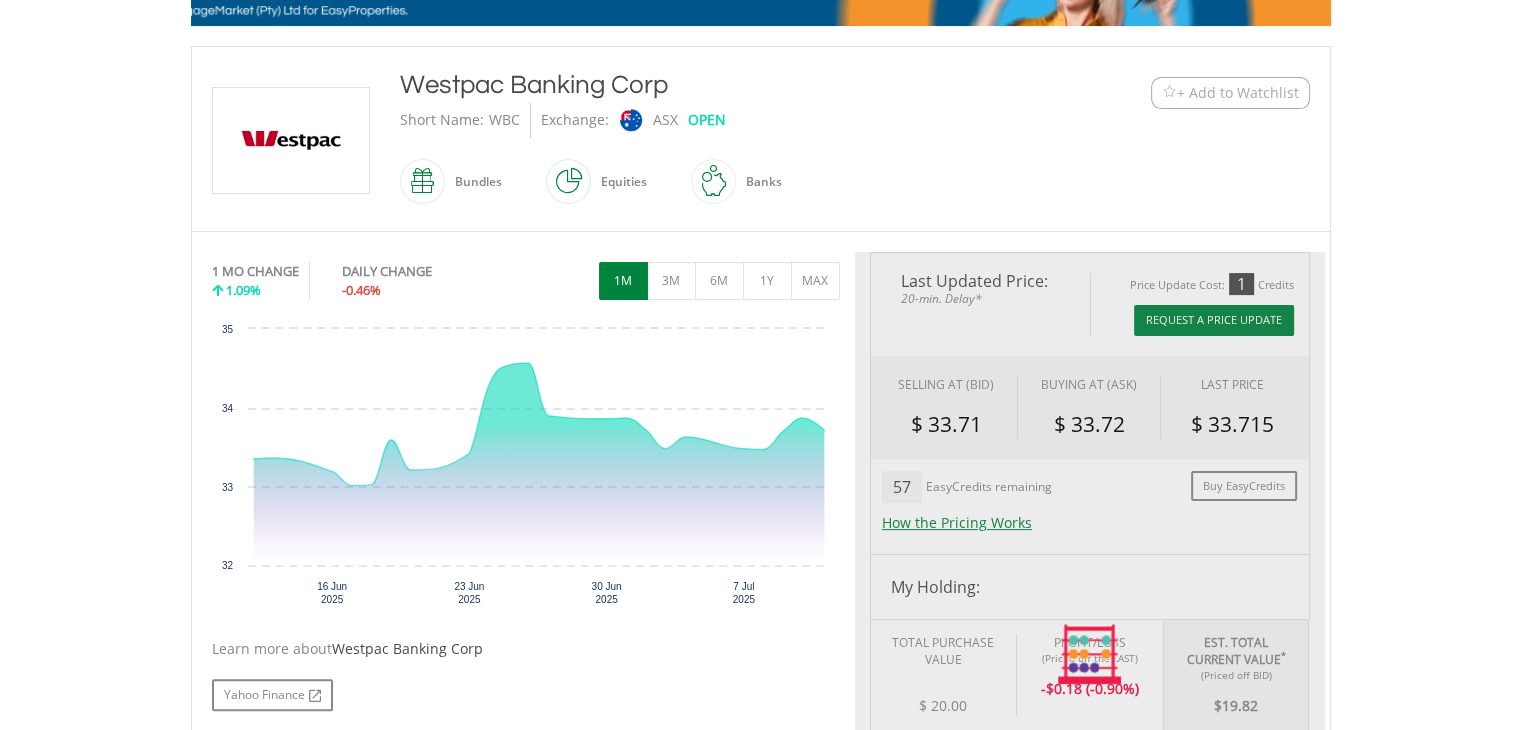 type on "*****" 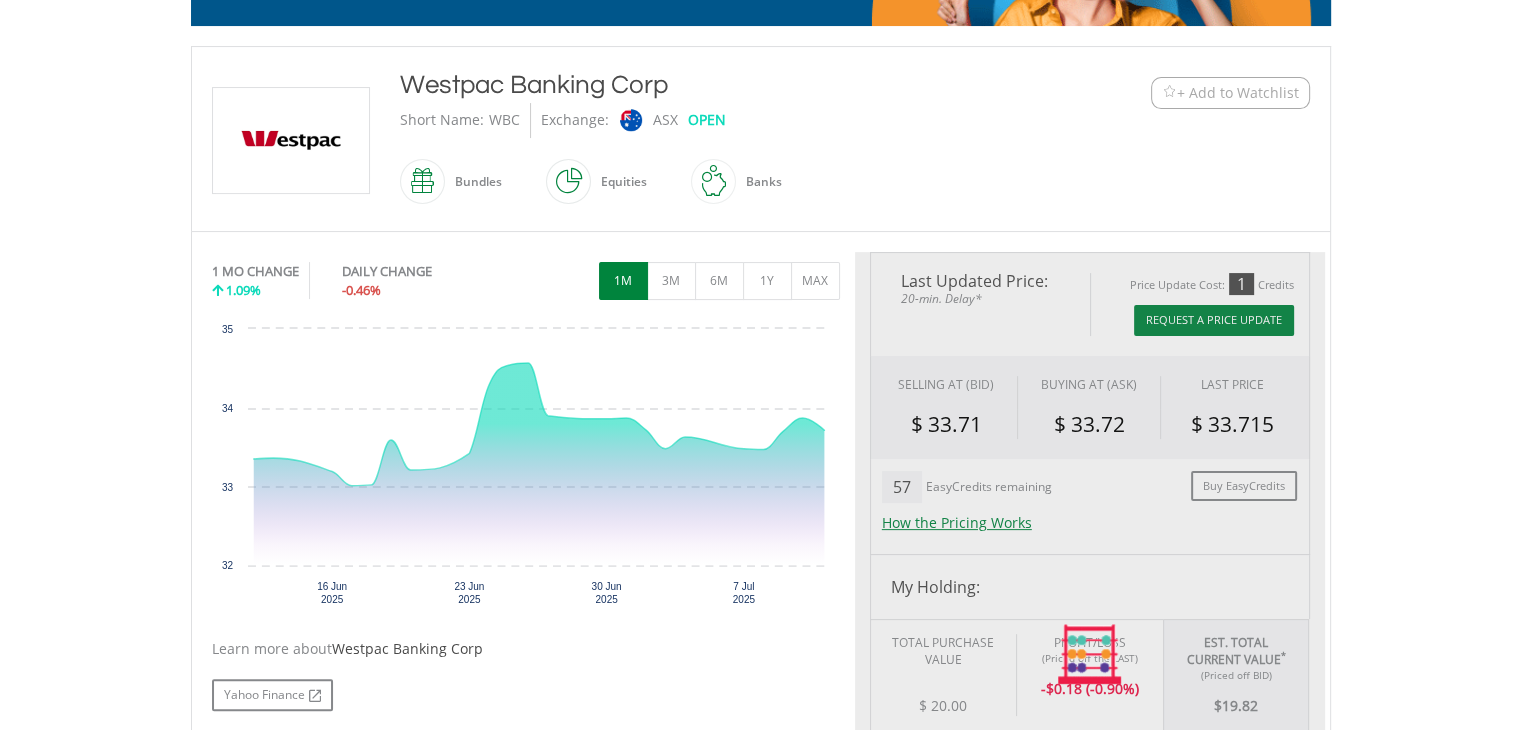 type on "******" 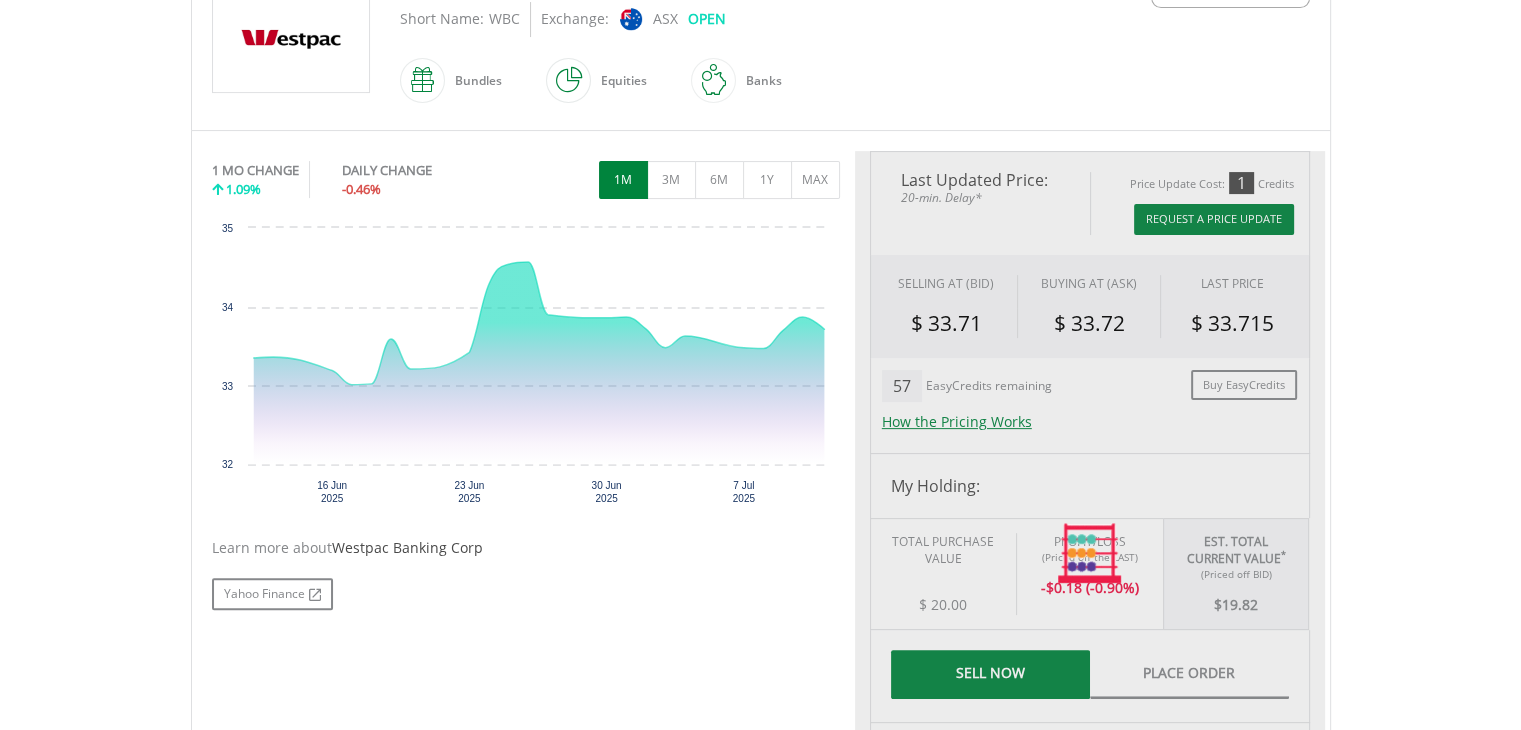 scroll, scrollTop: 505, scrollLeft: 0, axis: vertical 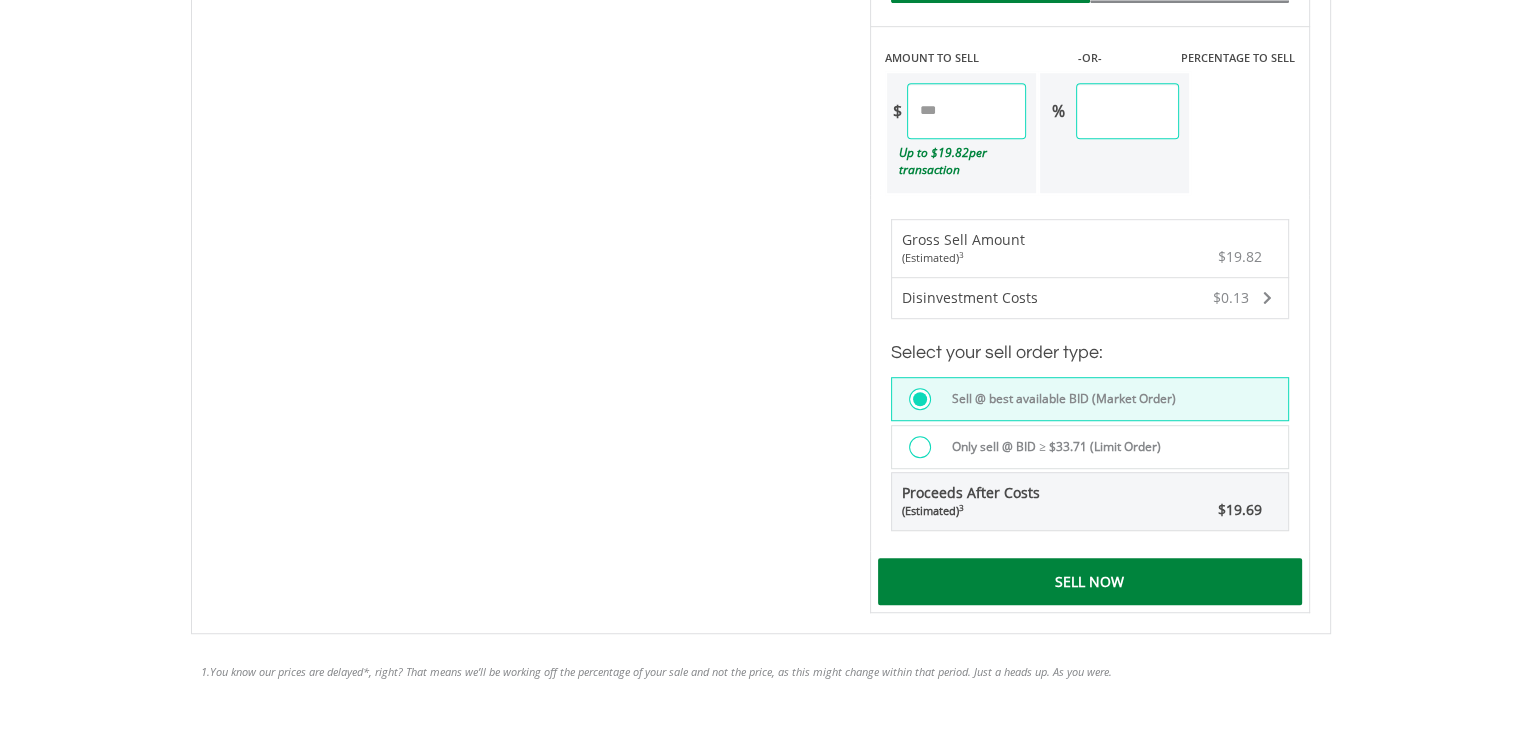 click on "Sell Now" at bounding box center [1090, 581] 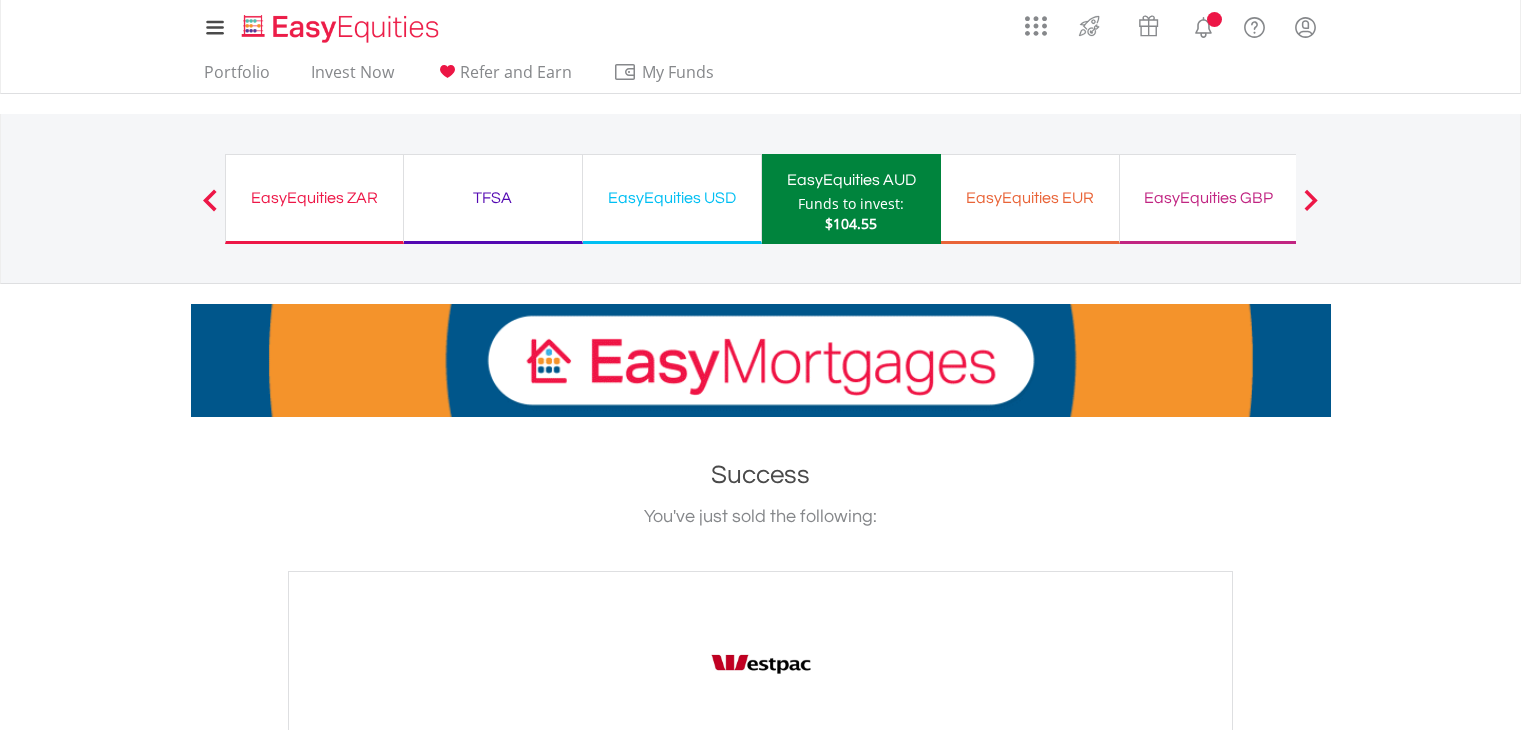 scroll, scrollTop: 0, scrollLeft: 0, axis: both 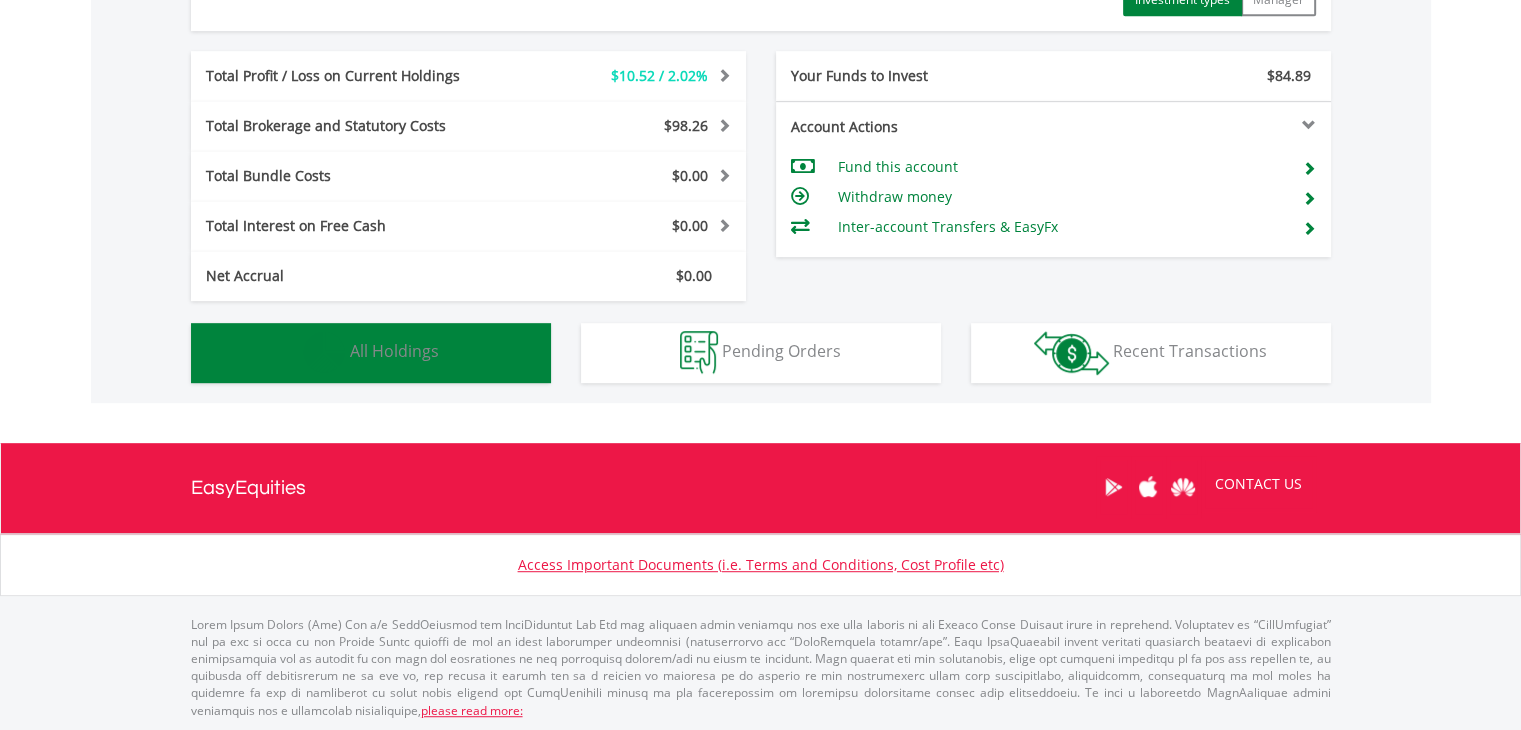 click on "All Holdings" at bounding box center (394, 351) 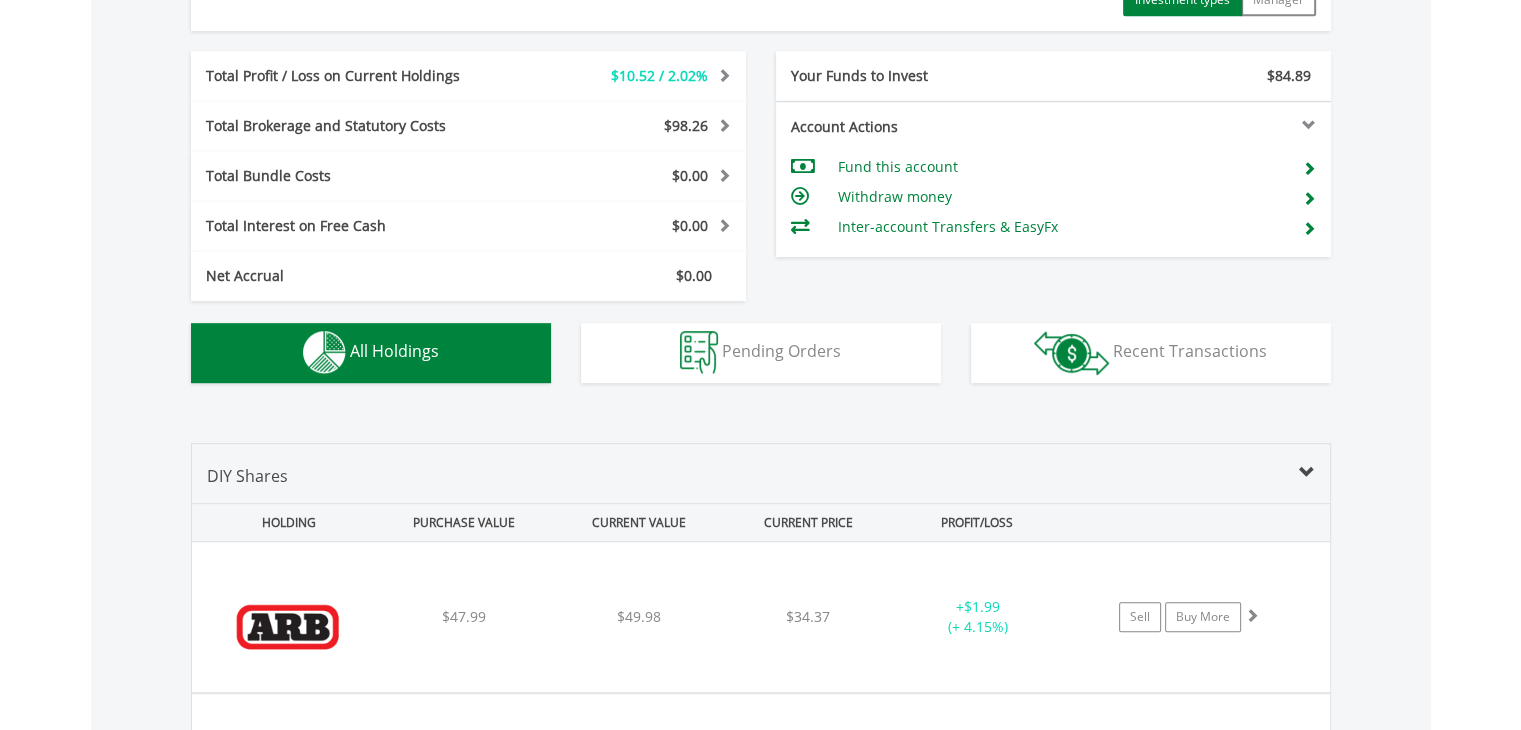scroll, scrollTop: 1441, scrollLeft: 0, axis: vertical 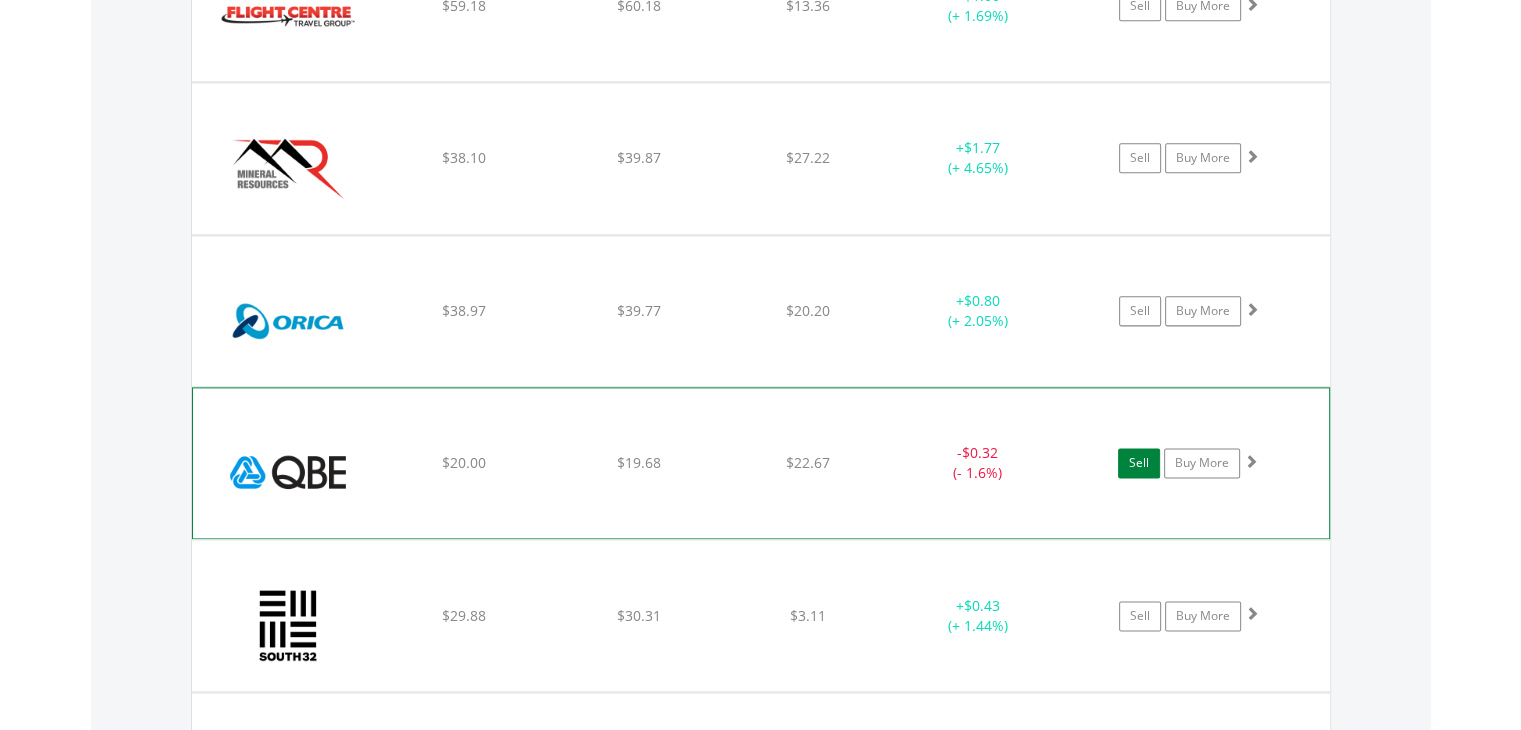 click on "Sell" at bounding box center [1139, 463] 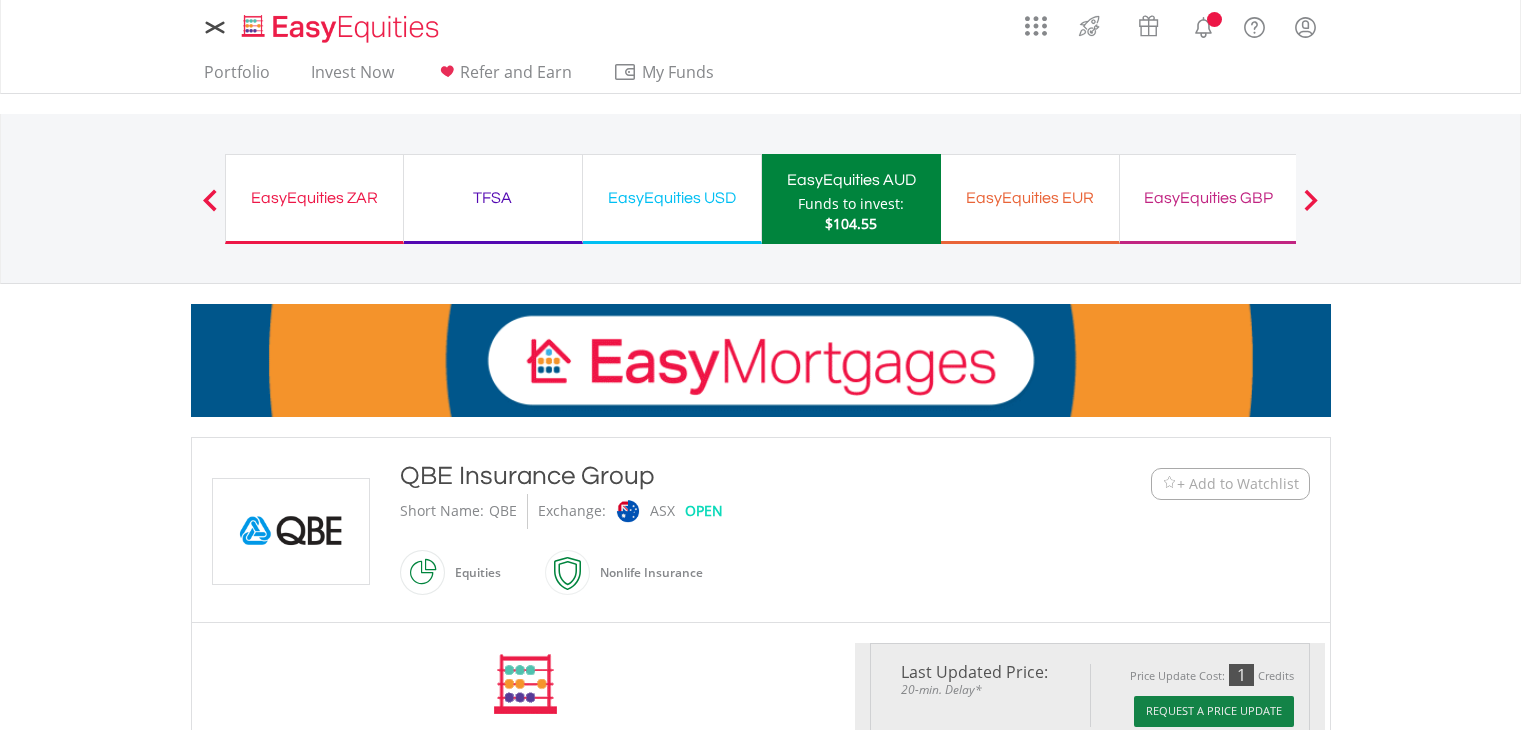 scroll, scrollTop: 0, scrollLeft: 0, axis: both 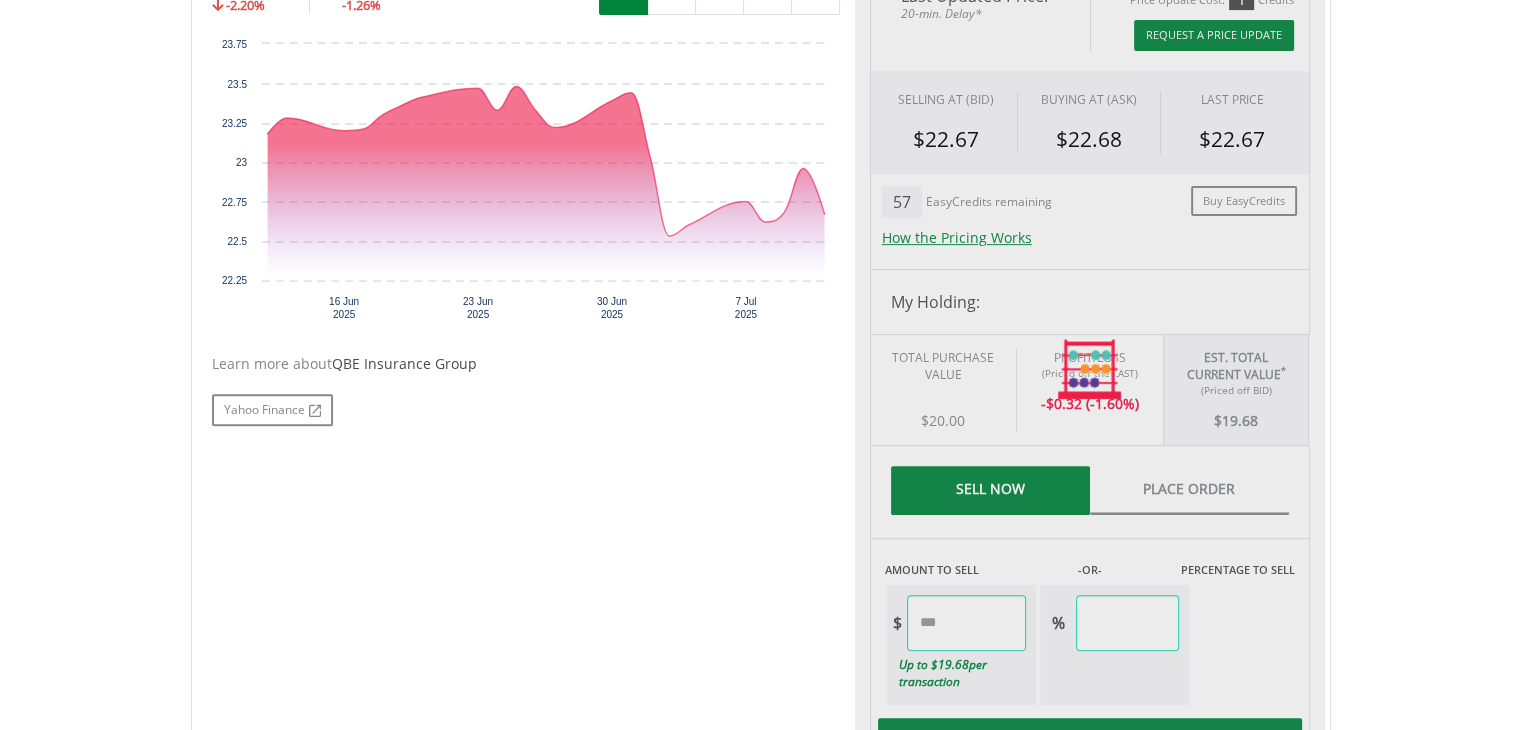 type on "*****" 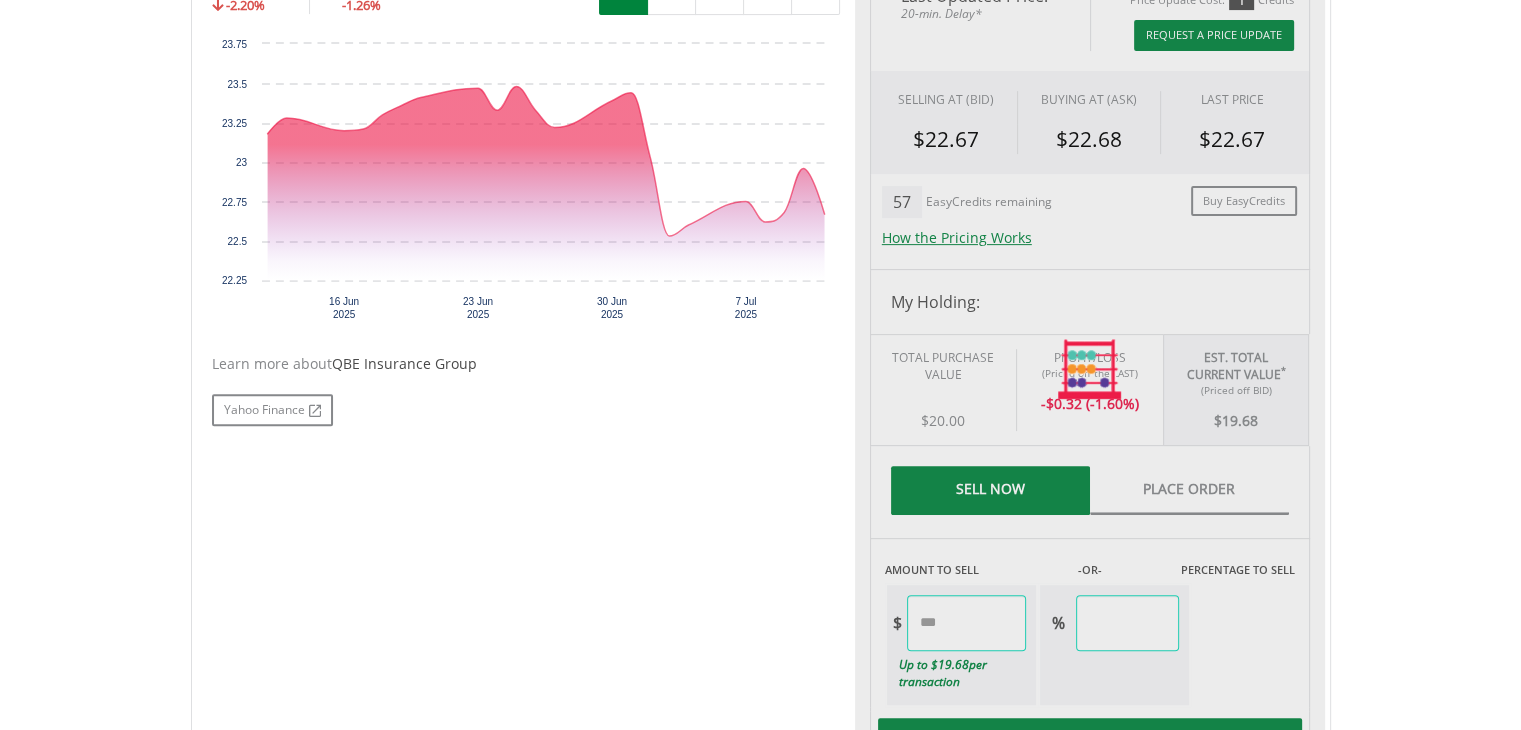 type on "******" 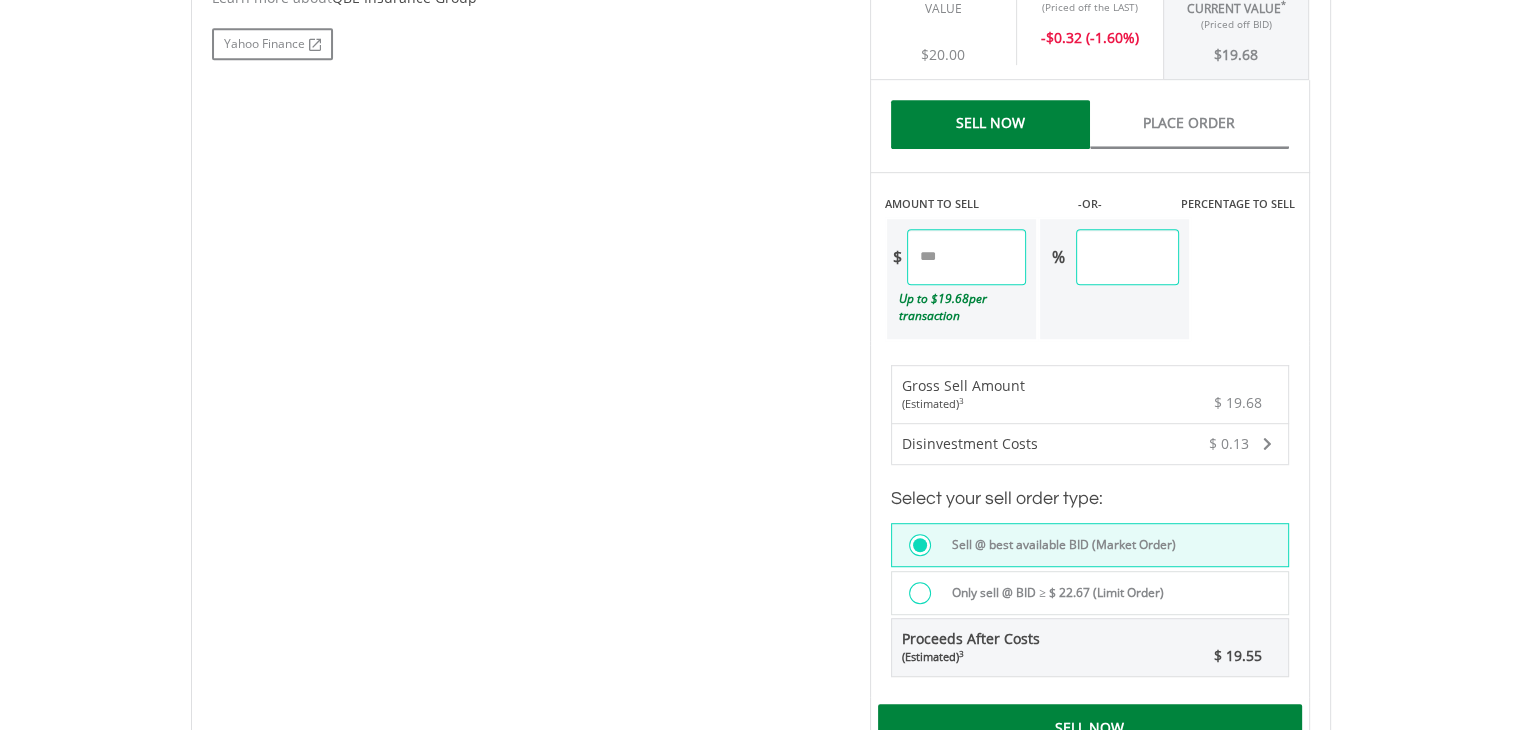 scroll, scrollTop: 1120, scrollLeft: 0, axis: vertical 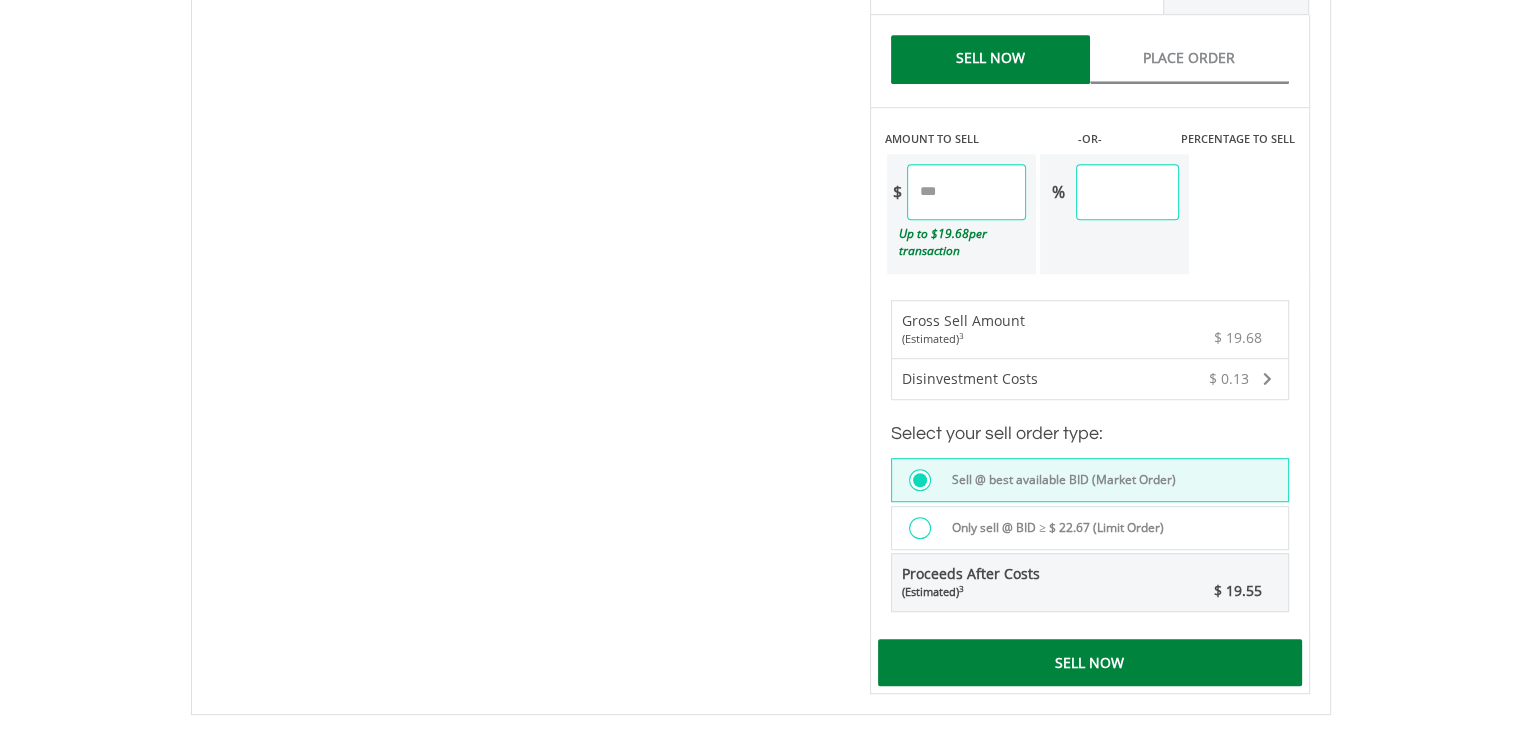 drag, startPoint x: 1529, startPoint y: 81, endPoint x: 1367, endPoint y: 520, distance: 467.93695 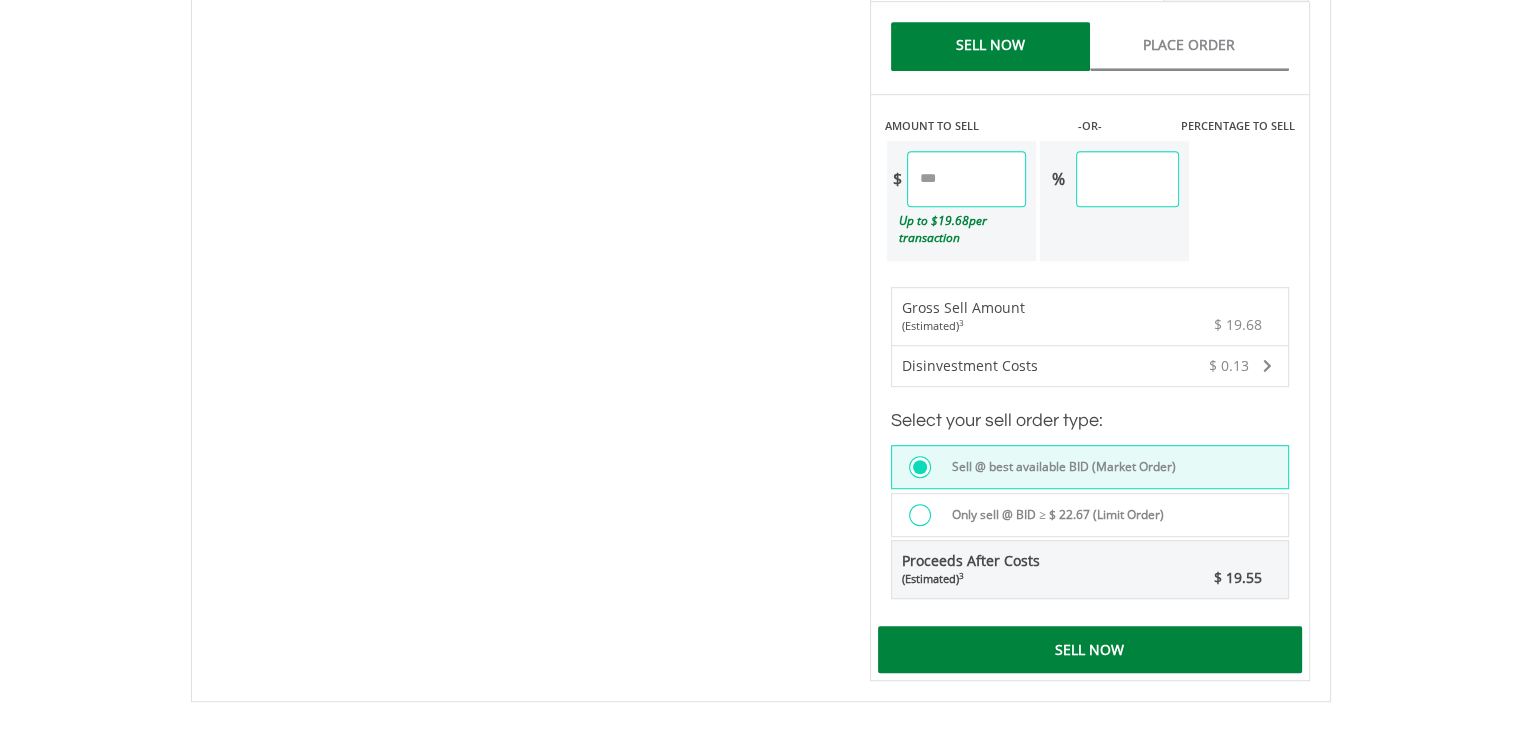 drag, startPoint x: 1108, startPoint y: 653, endPoint x: 1097, endPoint y: 652, distance: 11.045361 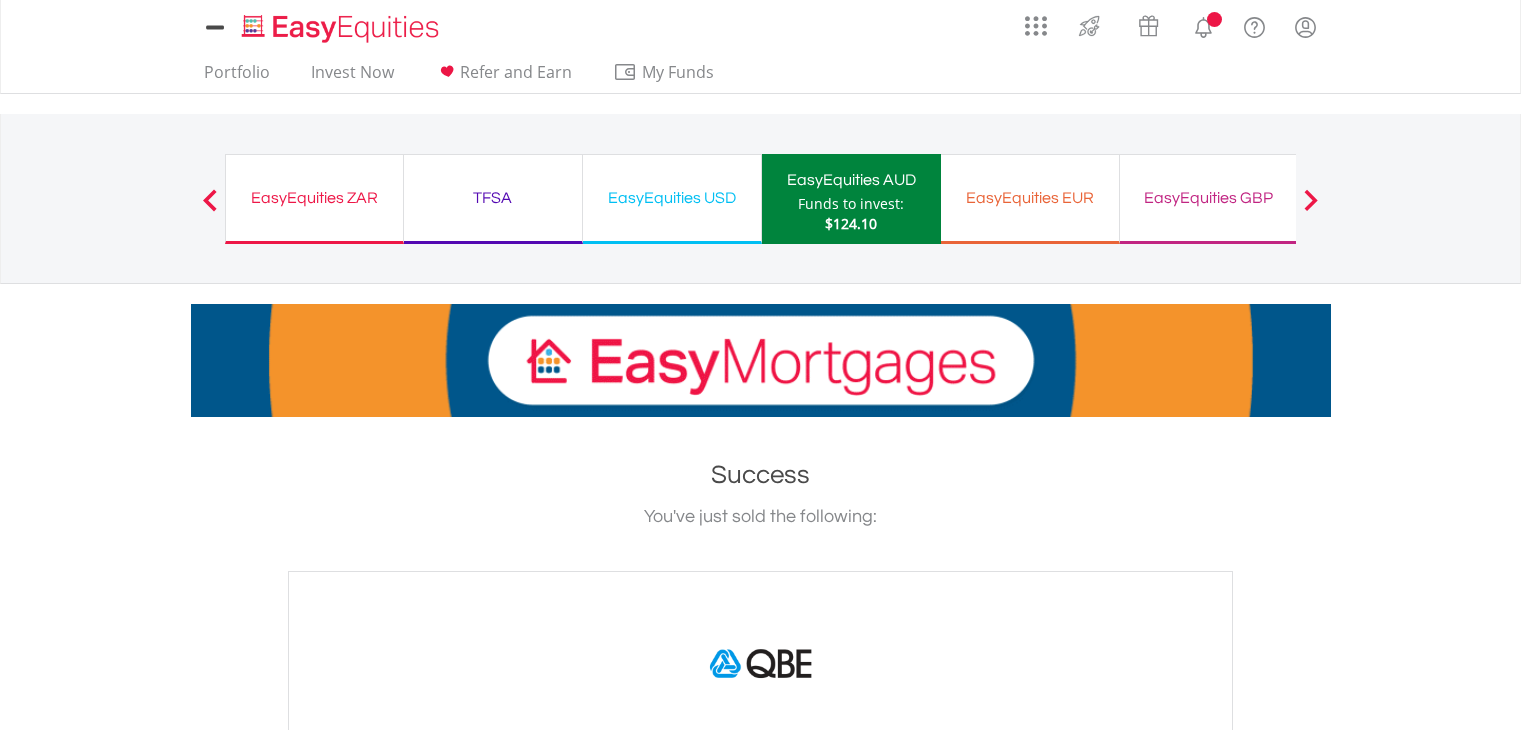 scroll, scrollTop: 0, scrollLeft: 0, axis: both 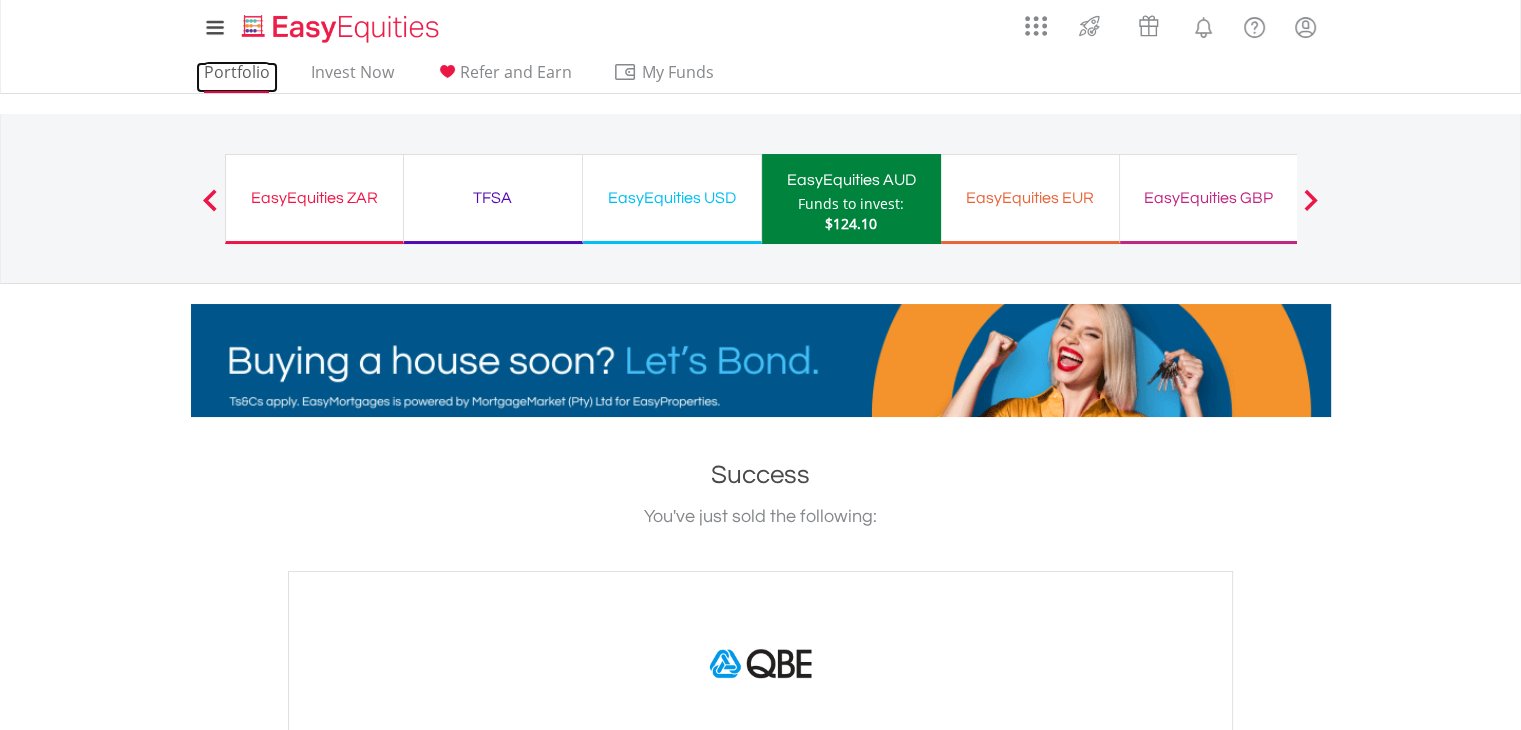 click on "Portfolio" at bounding box center [237, 77] 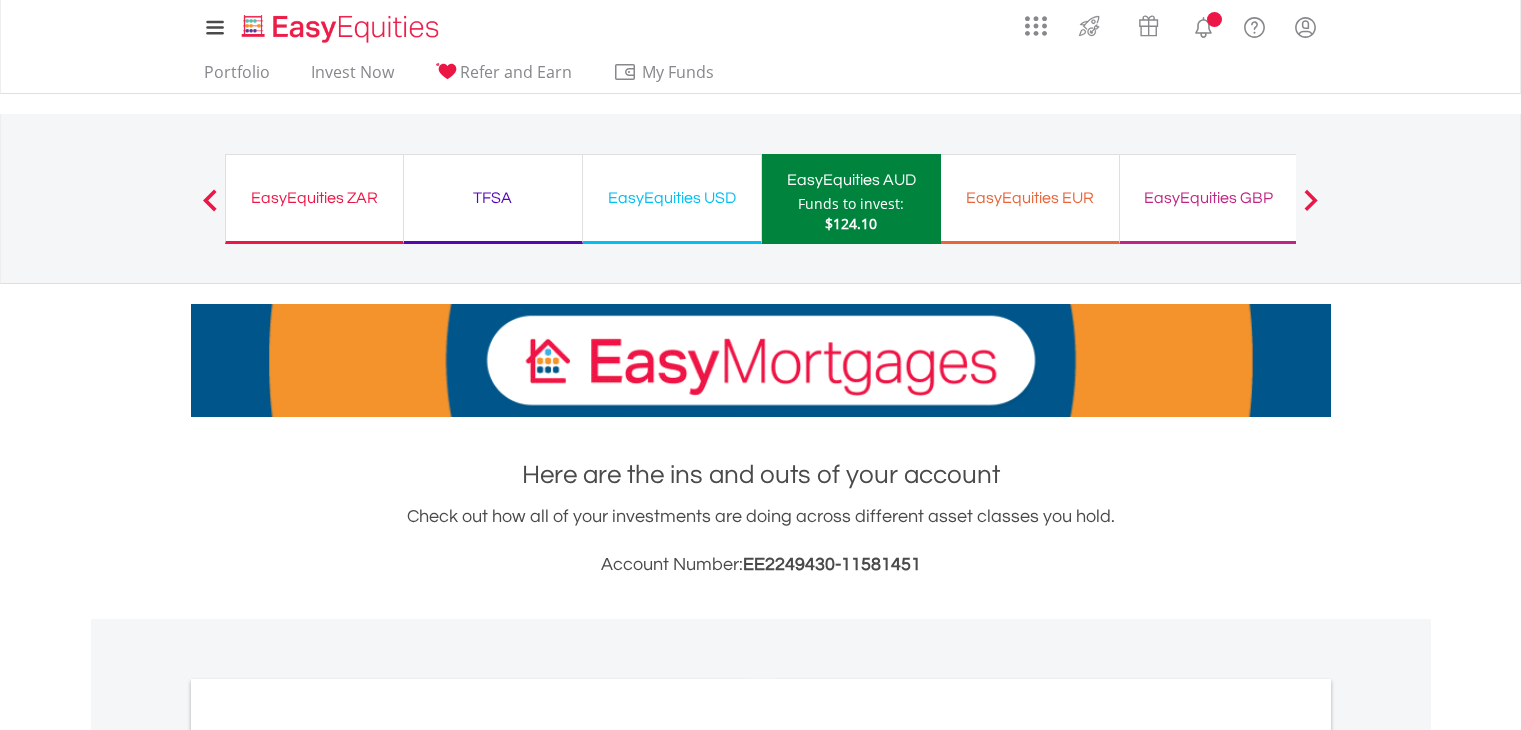 scroll, scrollTop: 0, scrollLeft: 0, axis: both 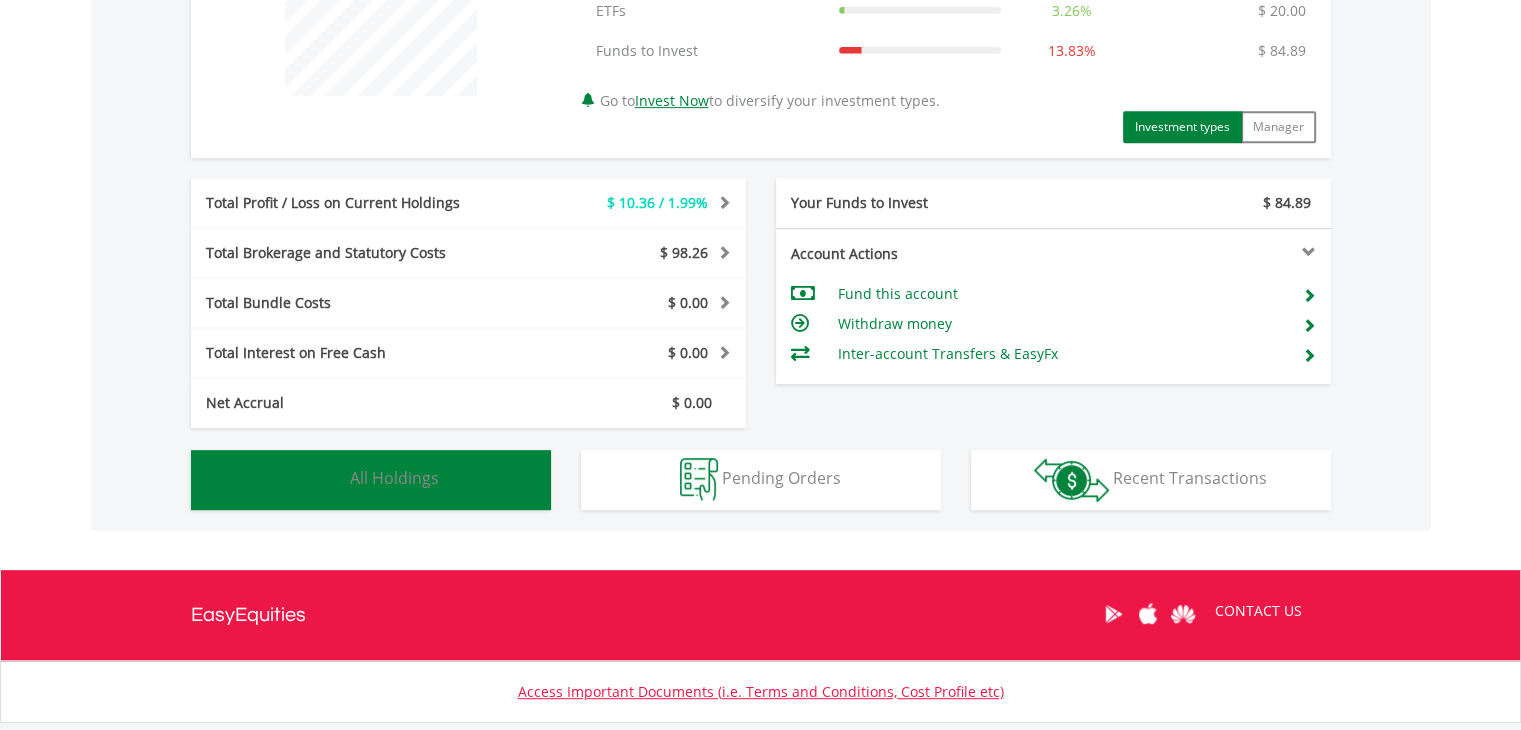 drag, startPoint x: 464, startPoint y: 473, endPoint x: 532, endPoint y: 447, distance: 72.8011 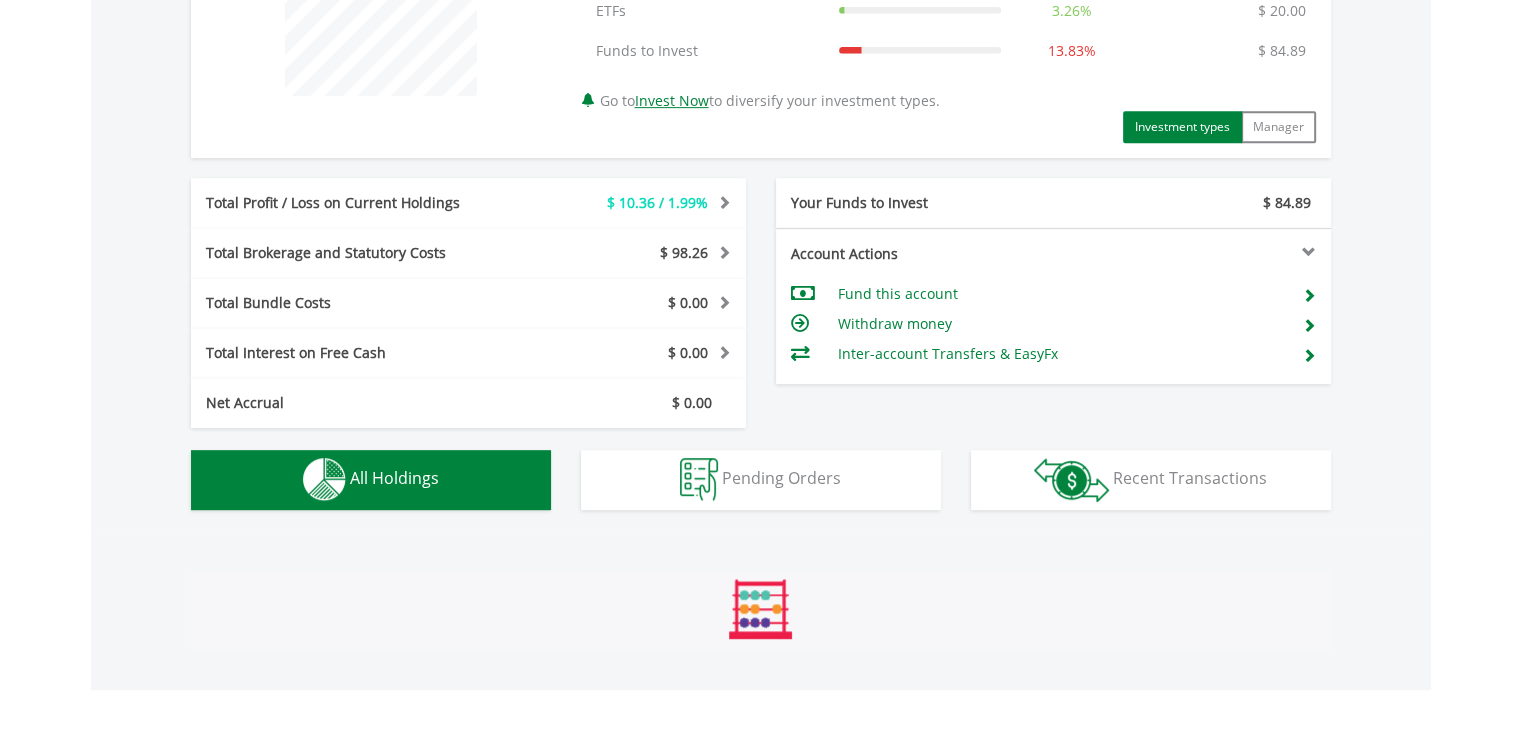 scroll, scrollTop: 1441, scrollLeft: 0, axis: vertical 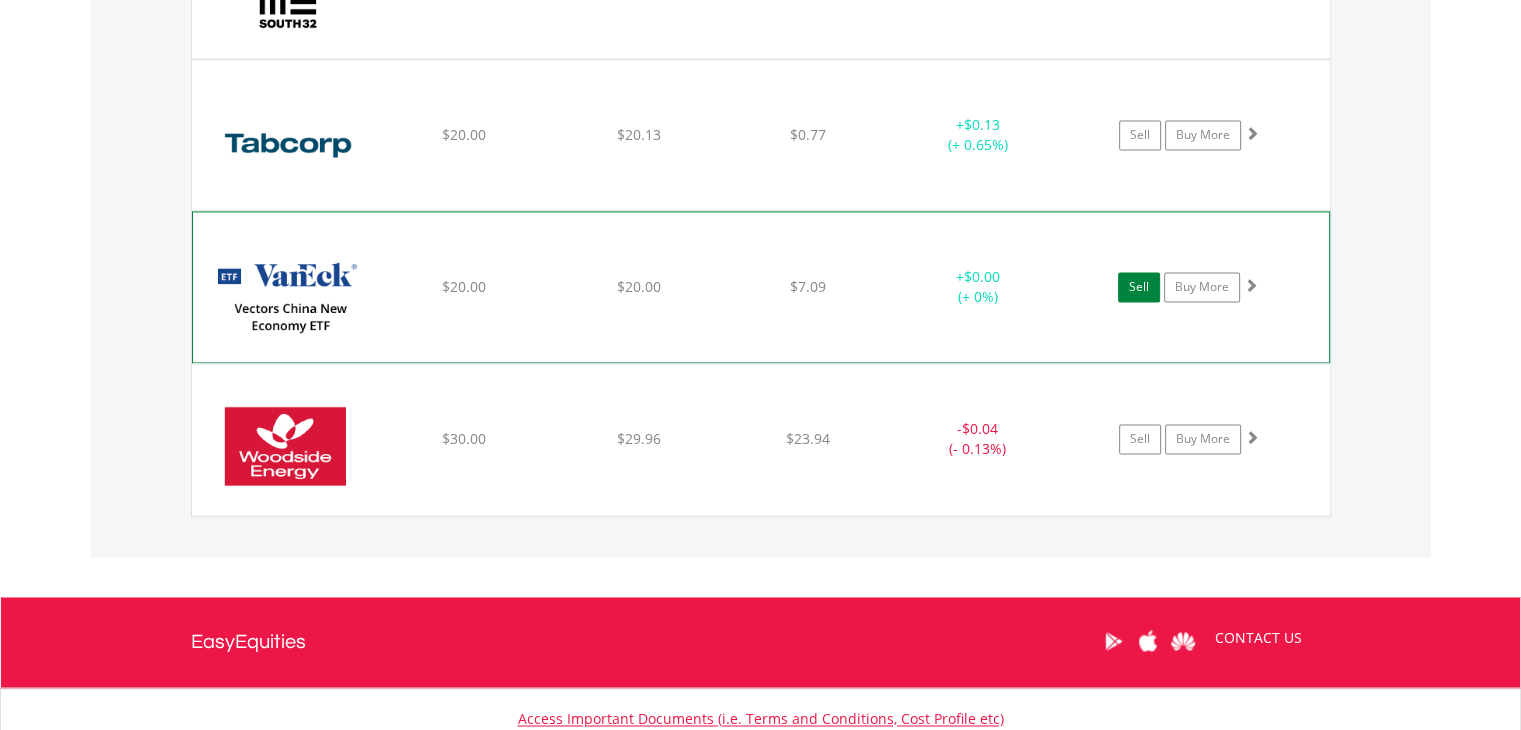 click on "Sell" at bounding box center [1139, 287] 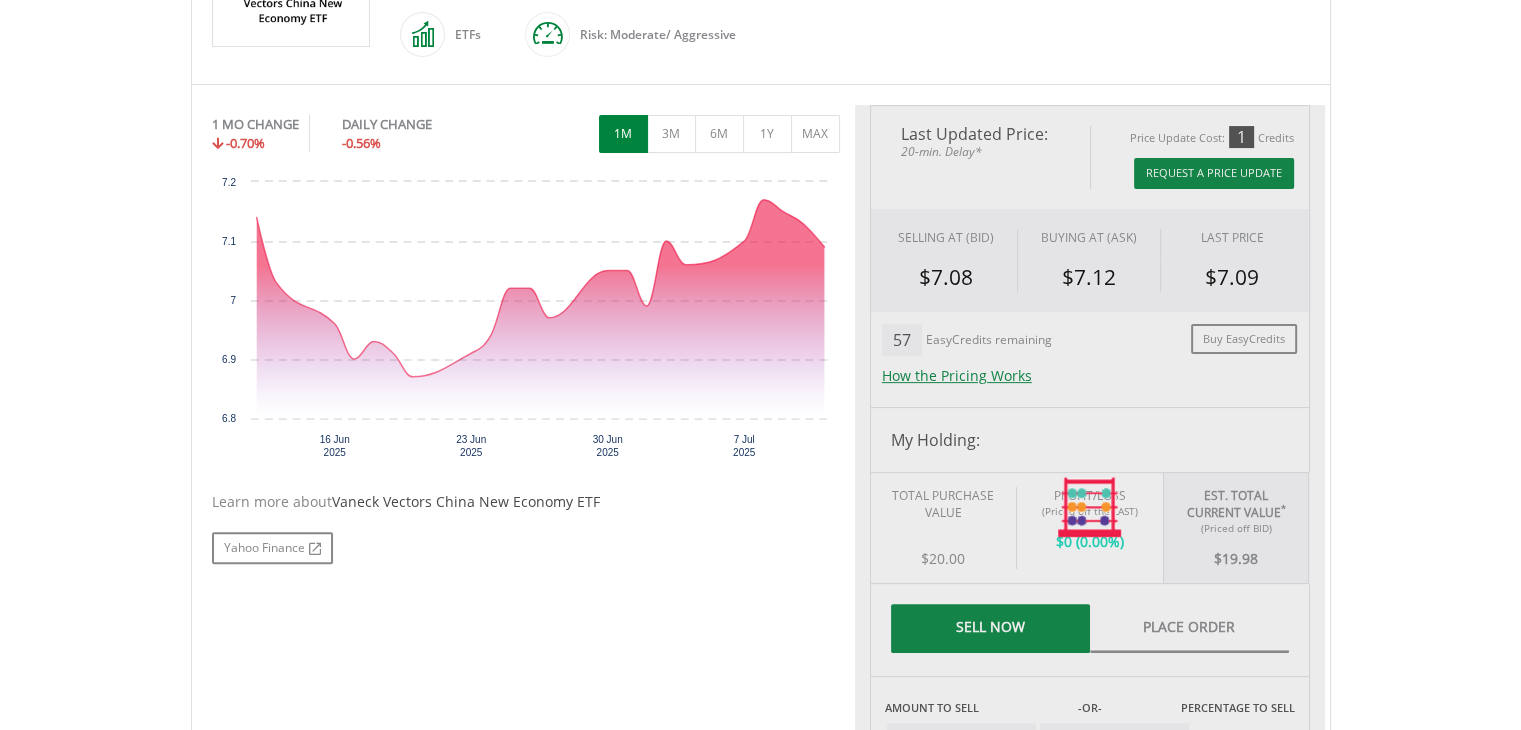 type on "*****" 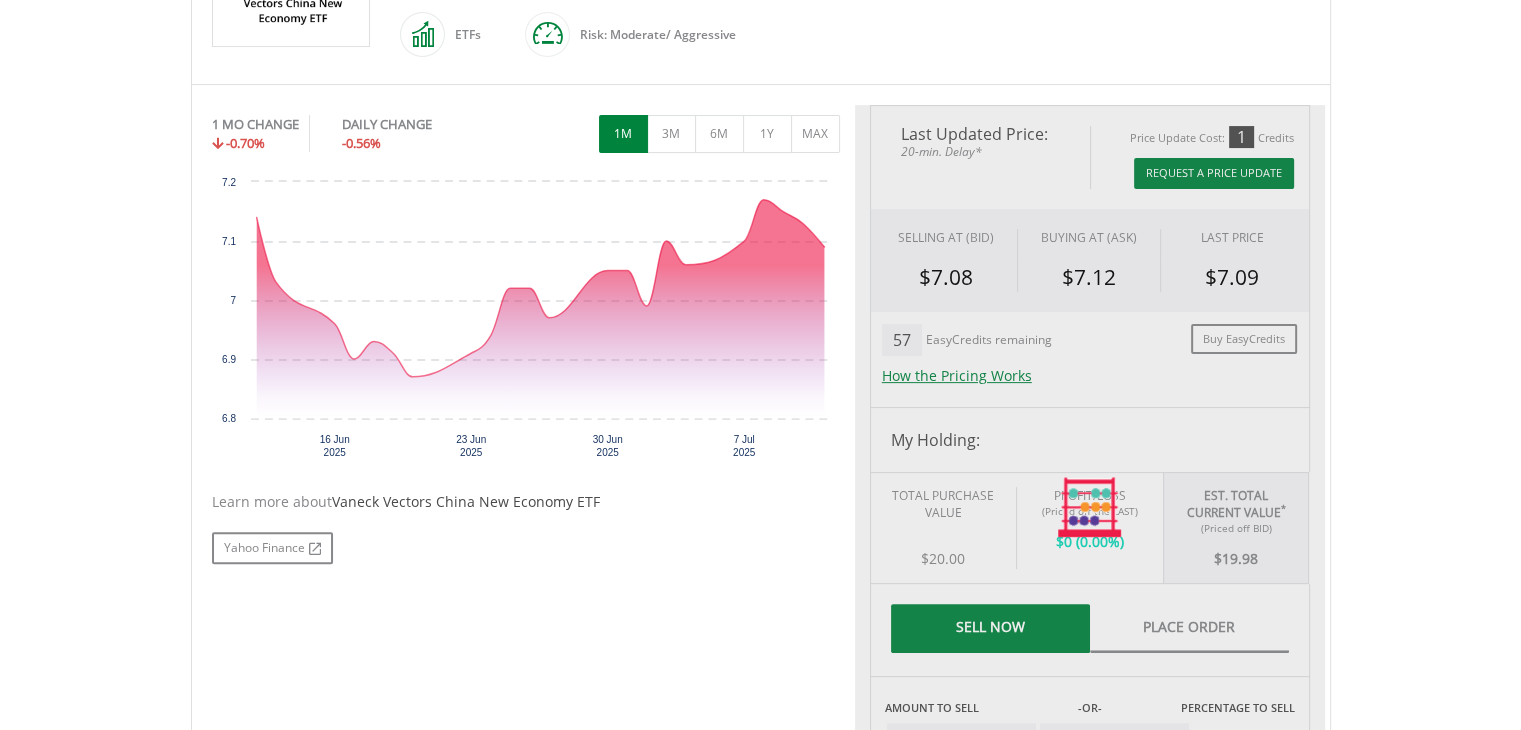 type on "******" 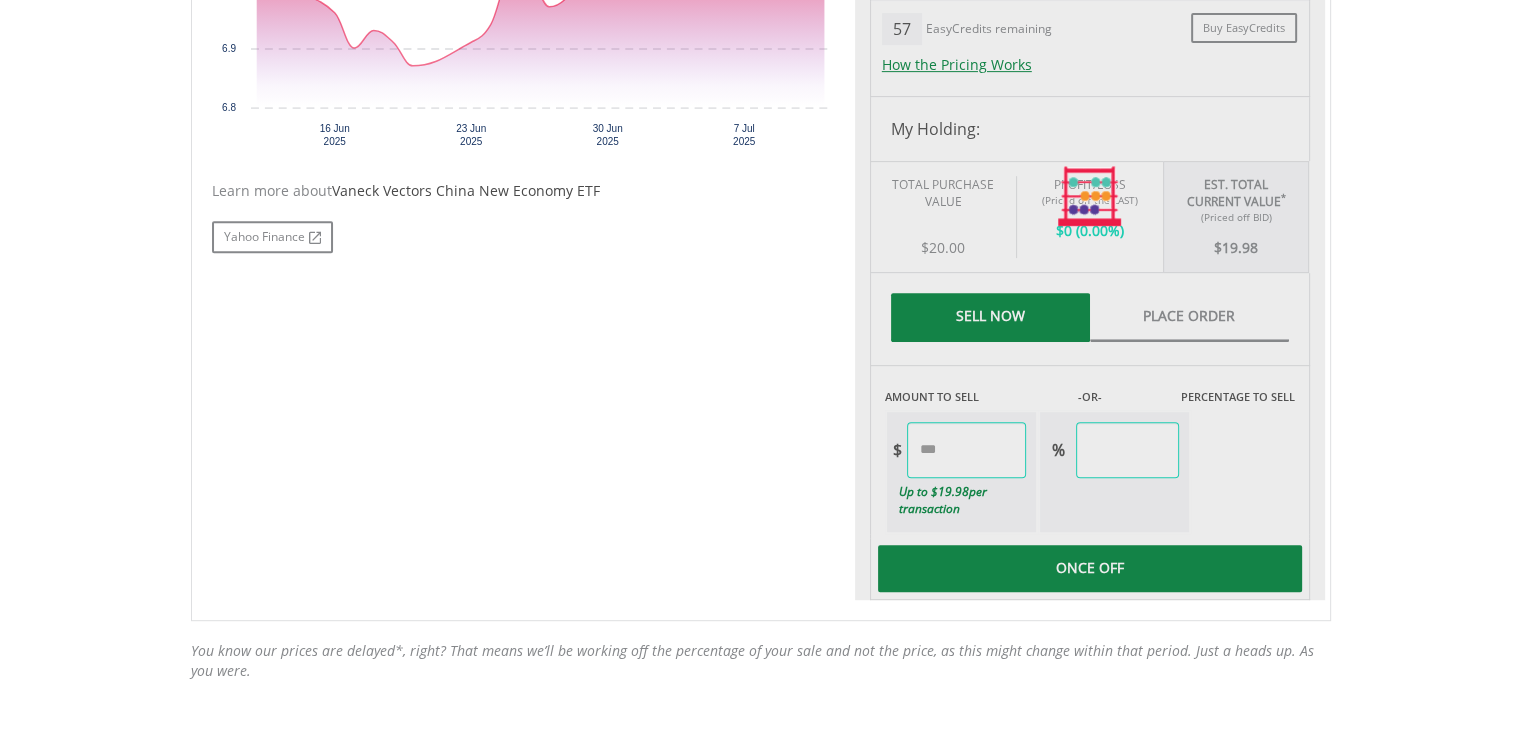 click on "My Investments
Invest Now
New Listings
Sell
My Recurring Investments
Pending Orders
Vouchers
Buy a Voucher
Redeem a Voucher
Account Management" at bounding box center (760, 98) 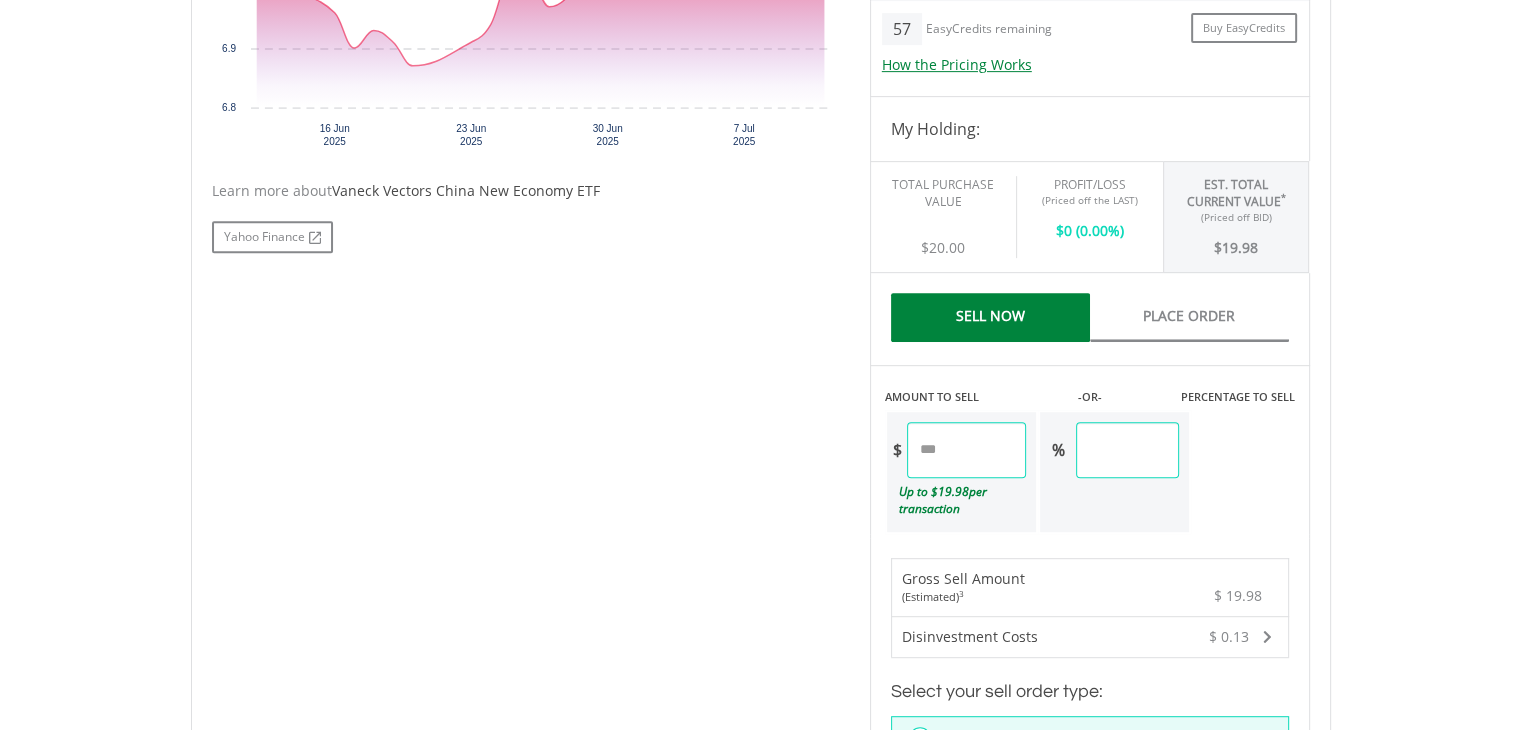 scroll, scrollTop: 852, scrollLeft: 0, axis: vertical 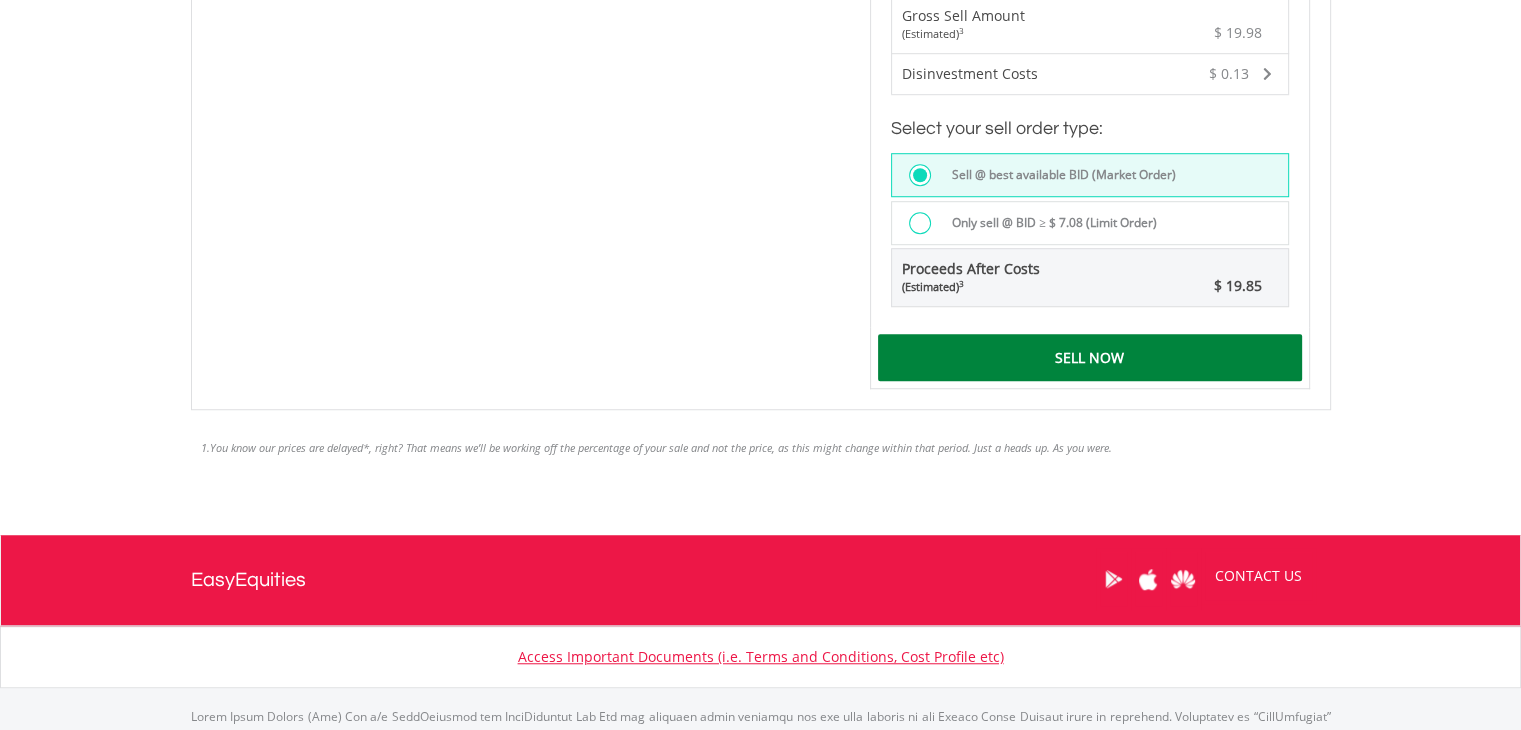 click on "Sell Now" at bounding box center (1090, 357) 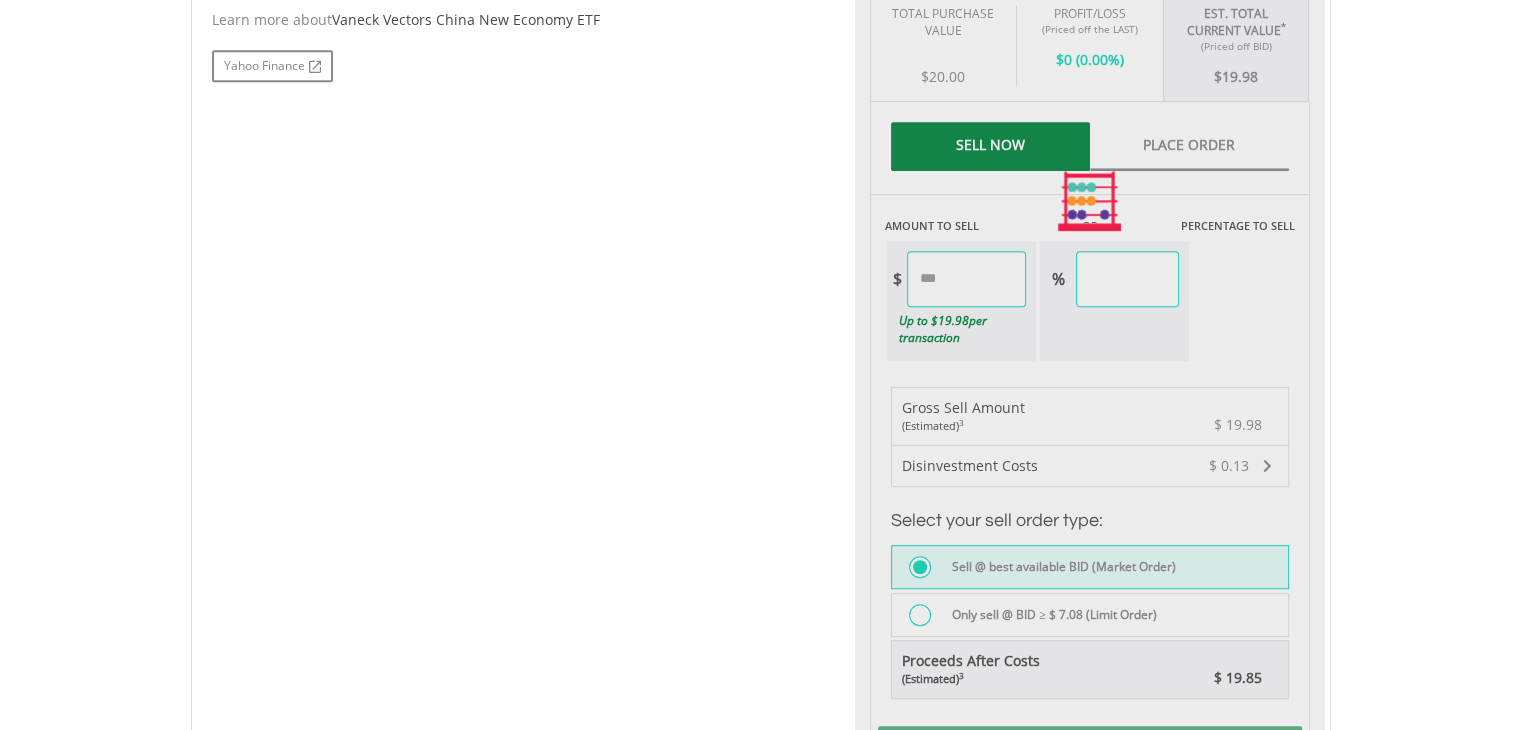 scroll, scrollTop: 1033, scrollLeft: 0, axis: vertical 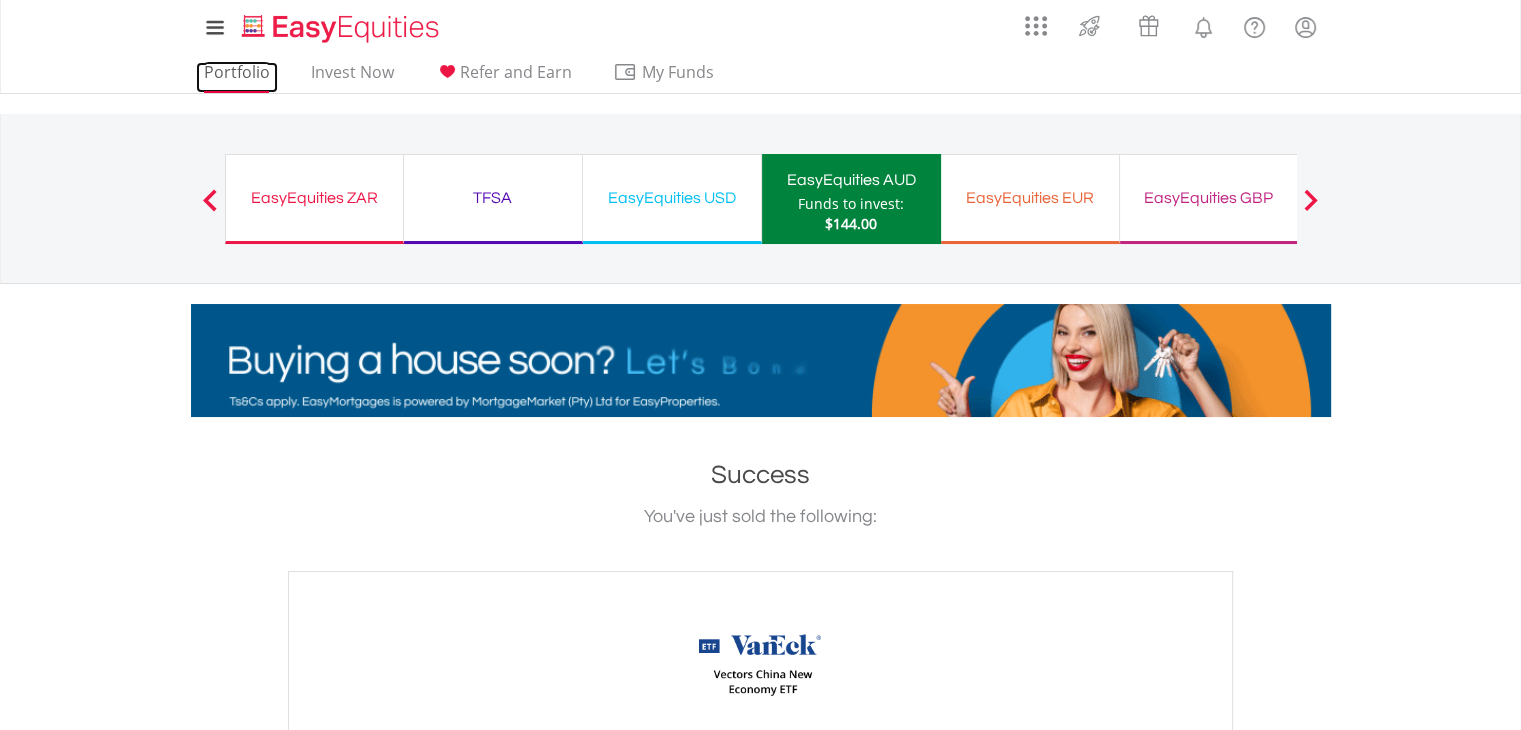 click on "Portfolio" at bounding box center [237, 77] 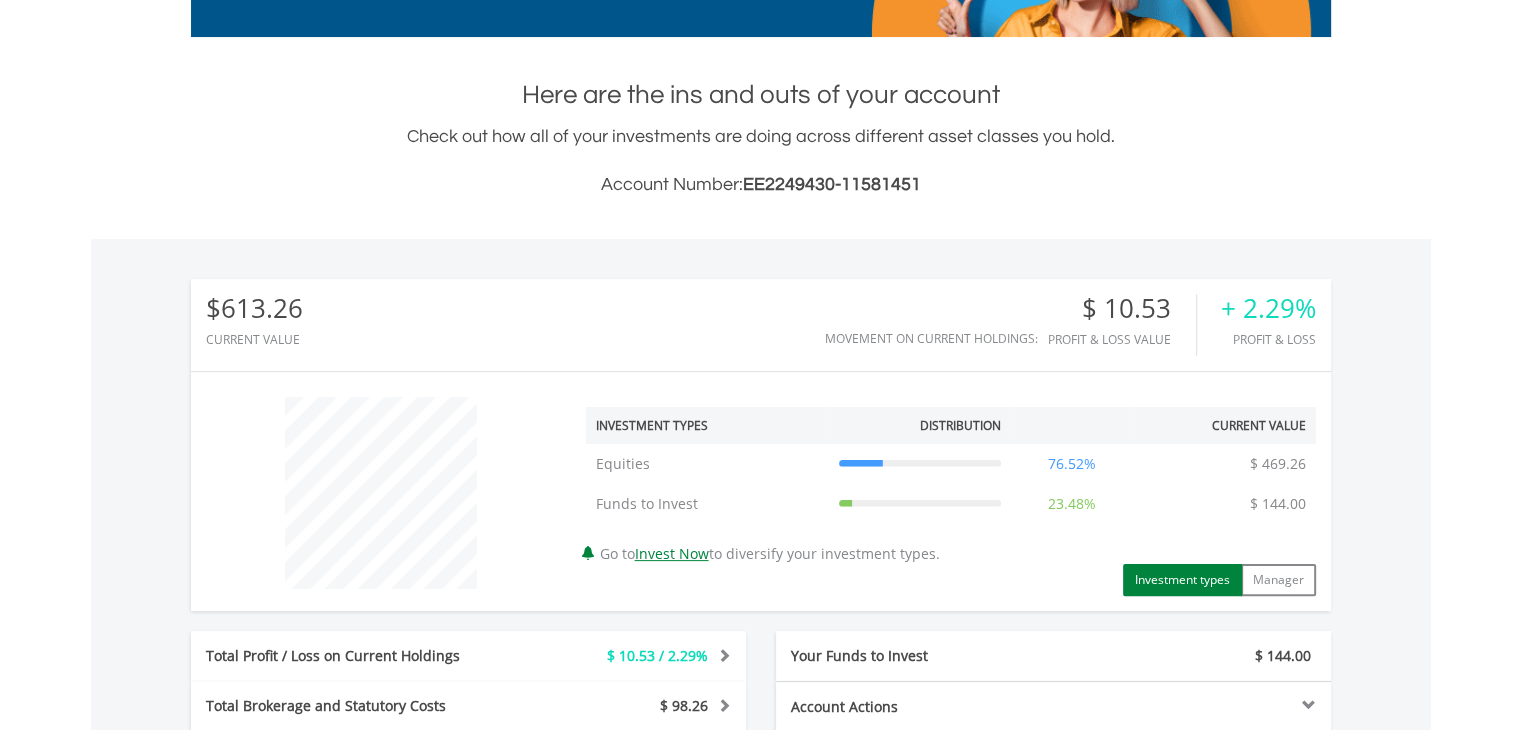 scroll, scrollTop: 384, scrollLeft: 0, axis: vertical 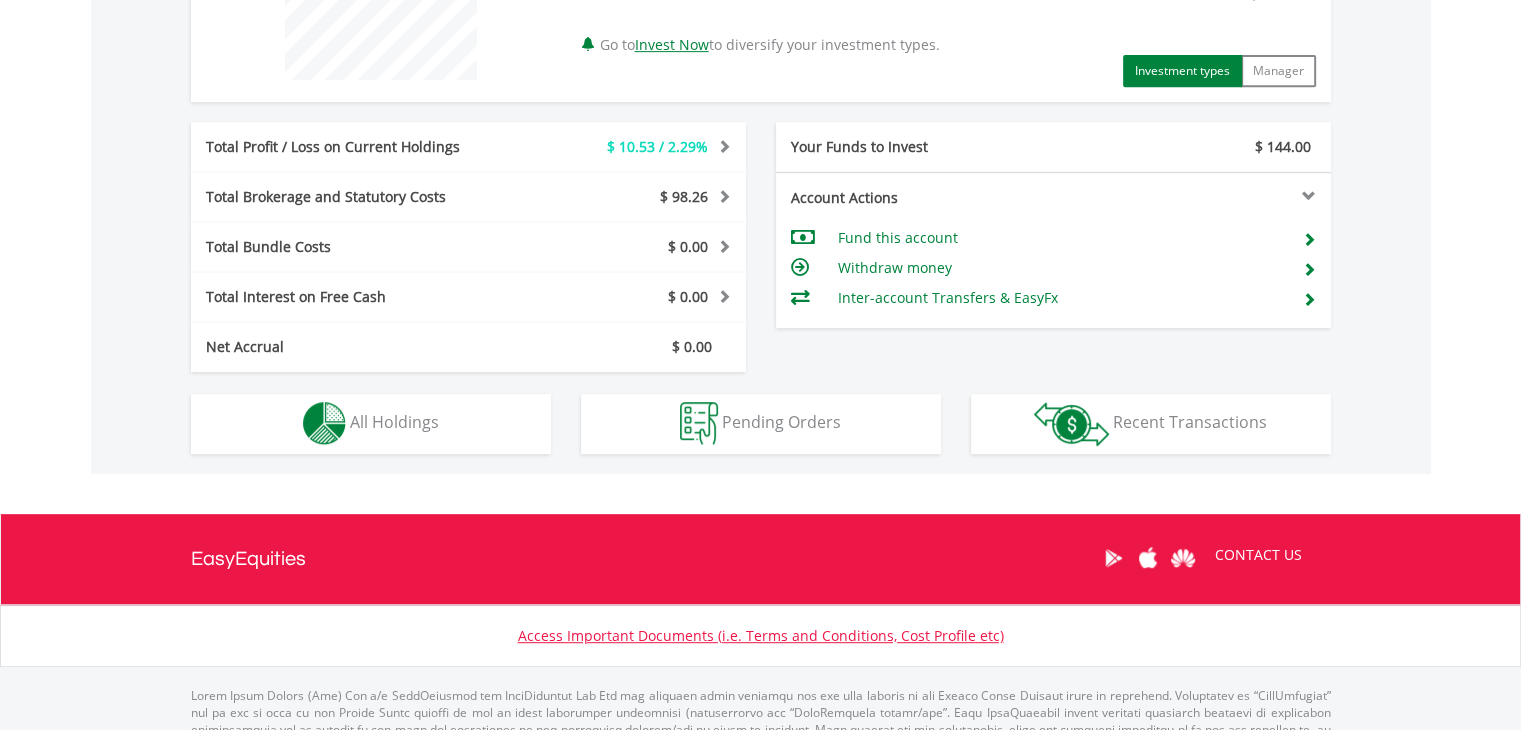 click on "My Investments
Invest Now
New Listings
Sell
My Recurring Investments
Pending Orders
Vouchers
Buy a Voucher
Redeem a Voucher
Account Management" at bounding box center (760, -35) 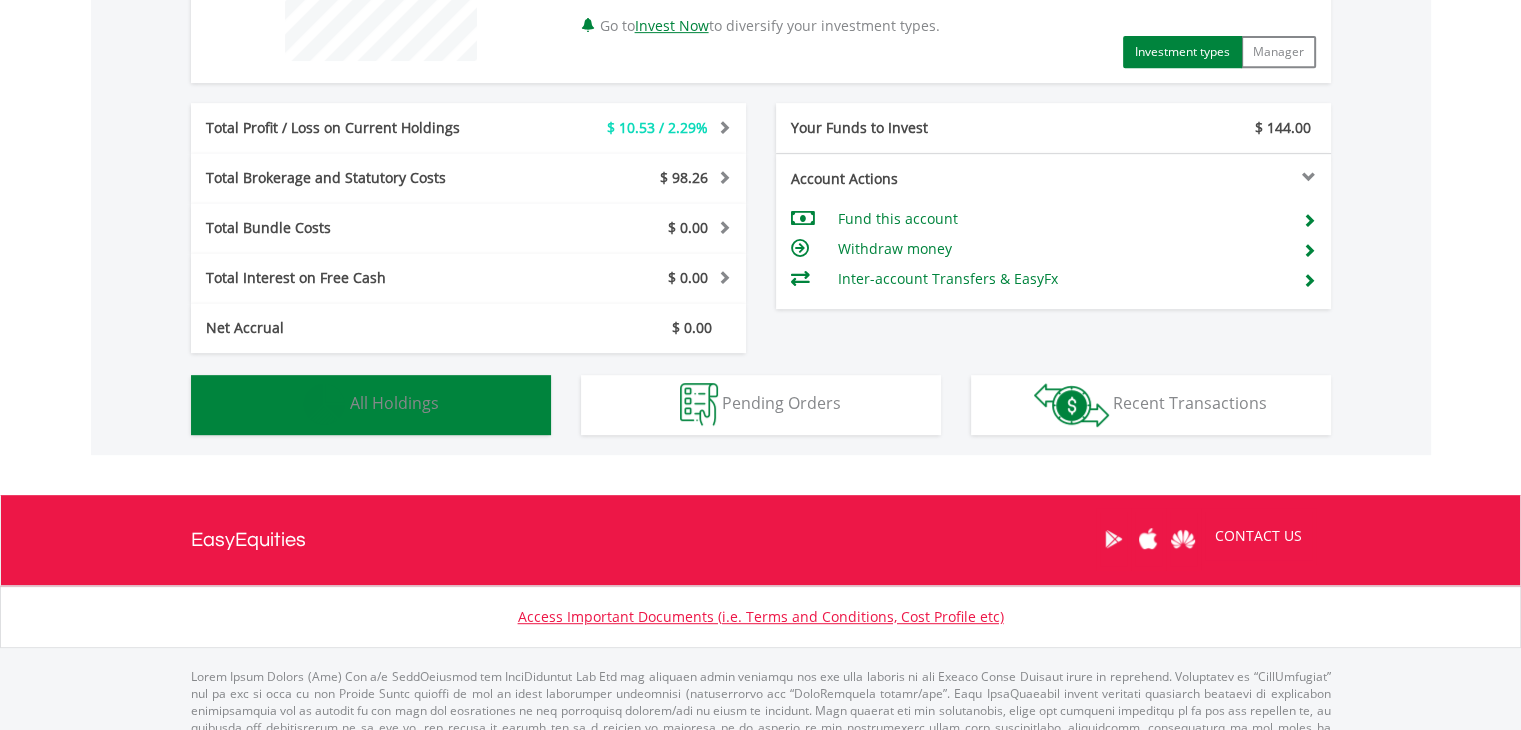 click on "Holdings
All Holdings" at bounding box center [371, 405] 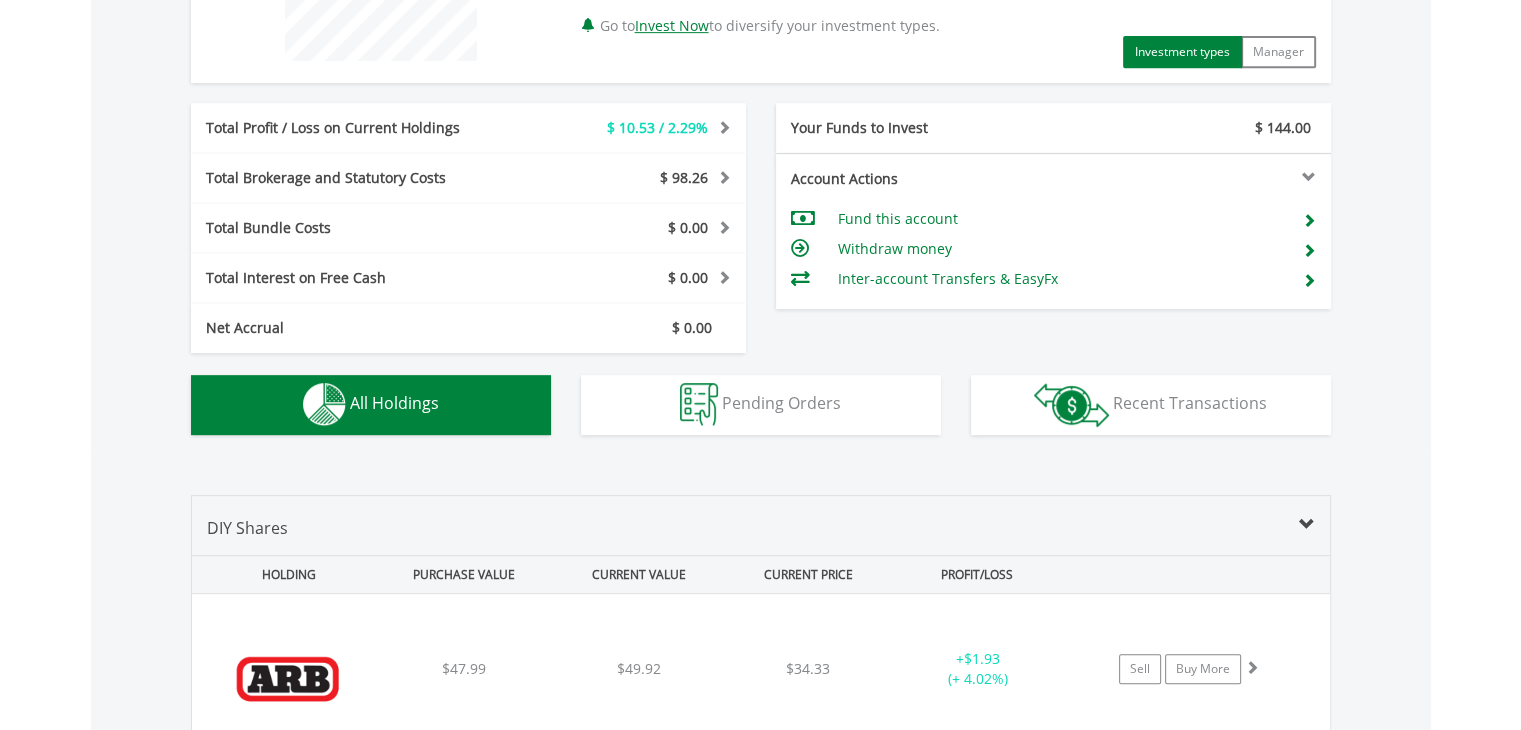 scroll, scrollTop: 1401, scrollLeft: 0, axis: vertical 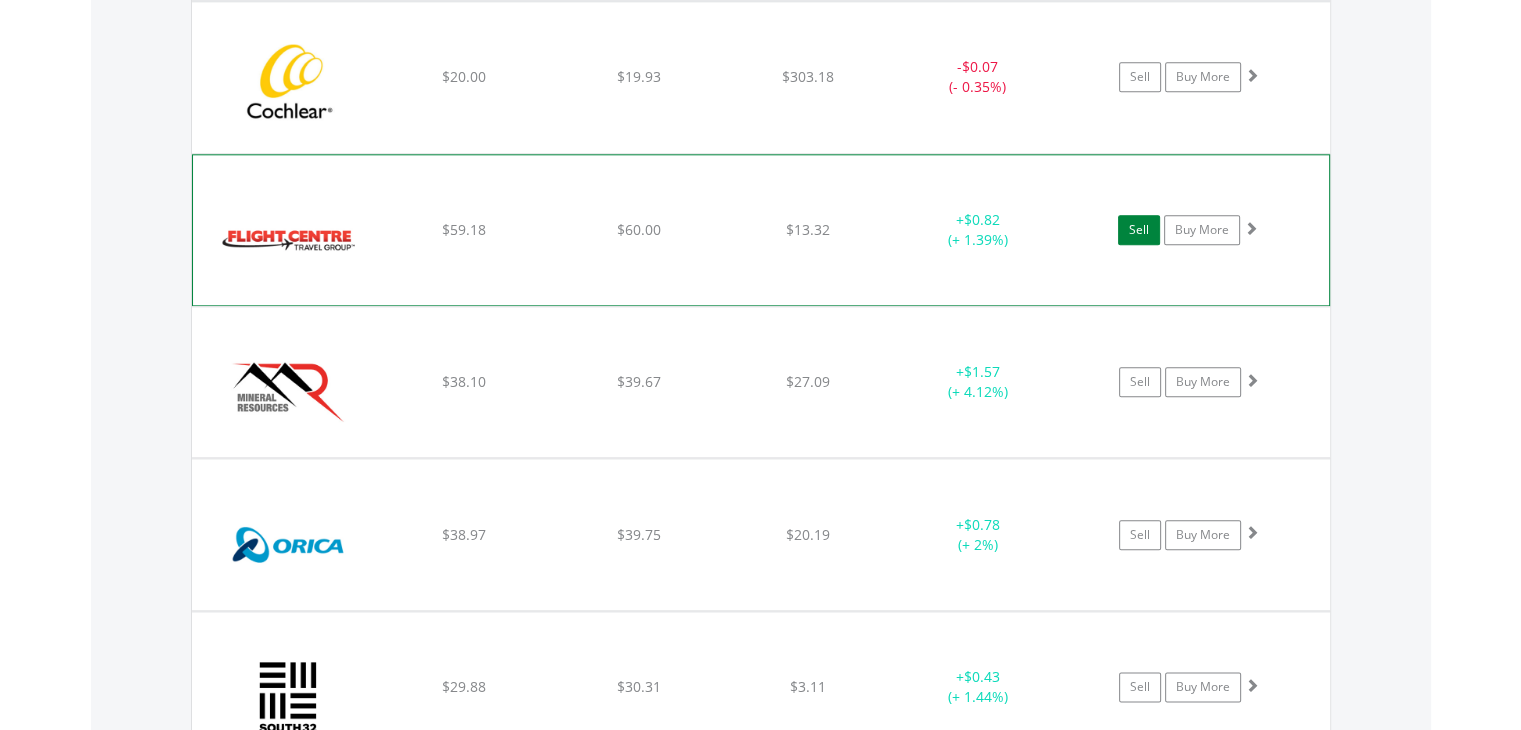 drag, startPoint x: 1138, startPoint y: 227, endPoint x: 1095, endPoint y: 236, distance: 43.931767 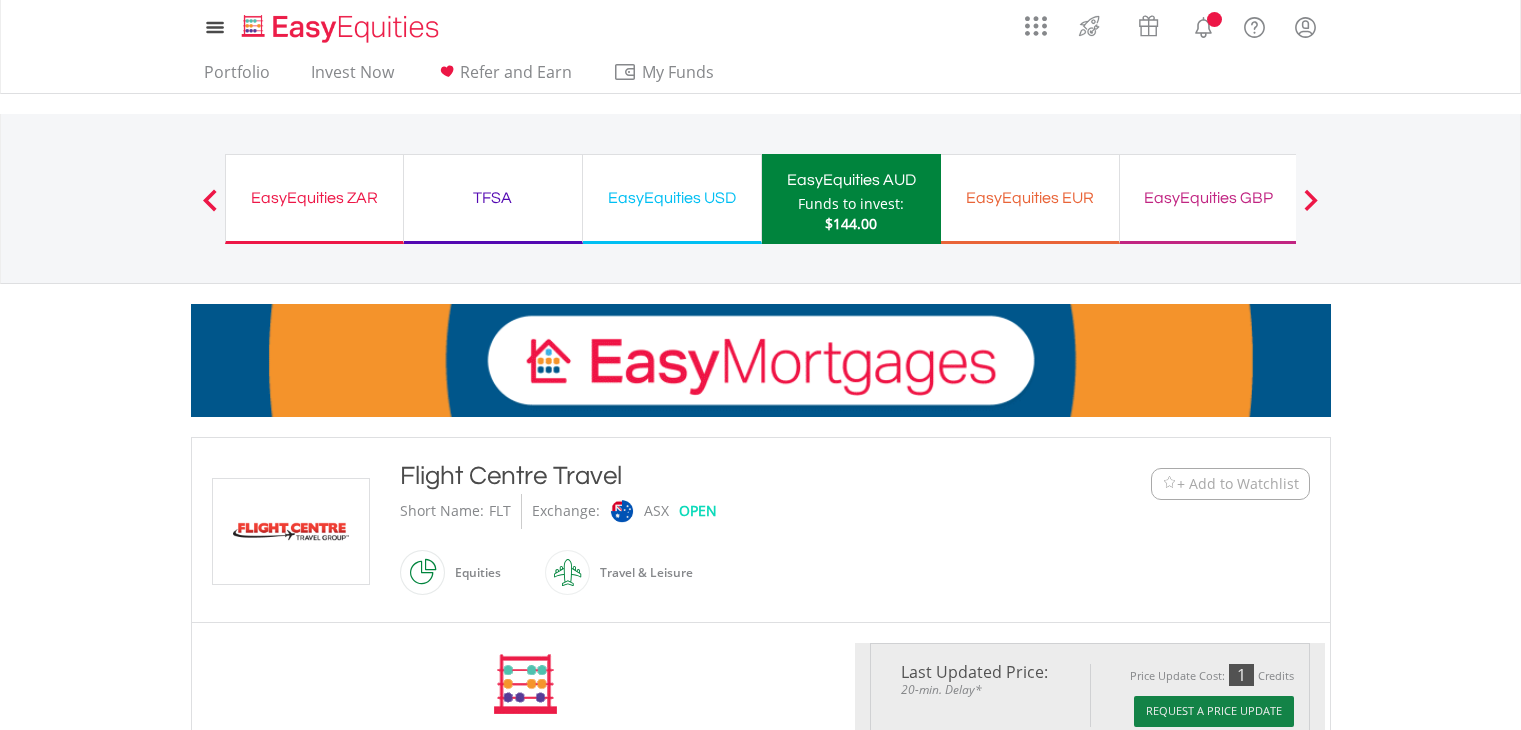 scroll, scrollTop: 0, scrollLeft: 0, axis: both 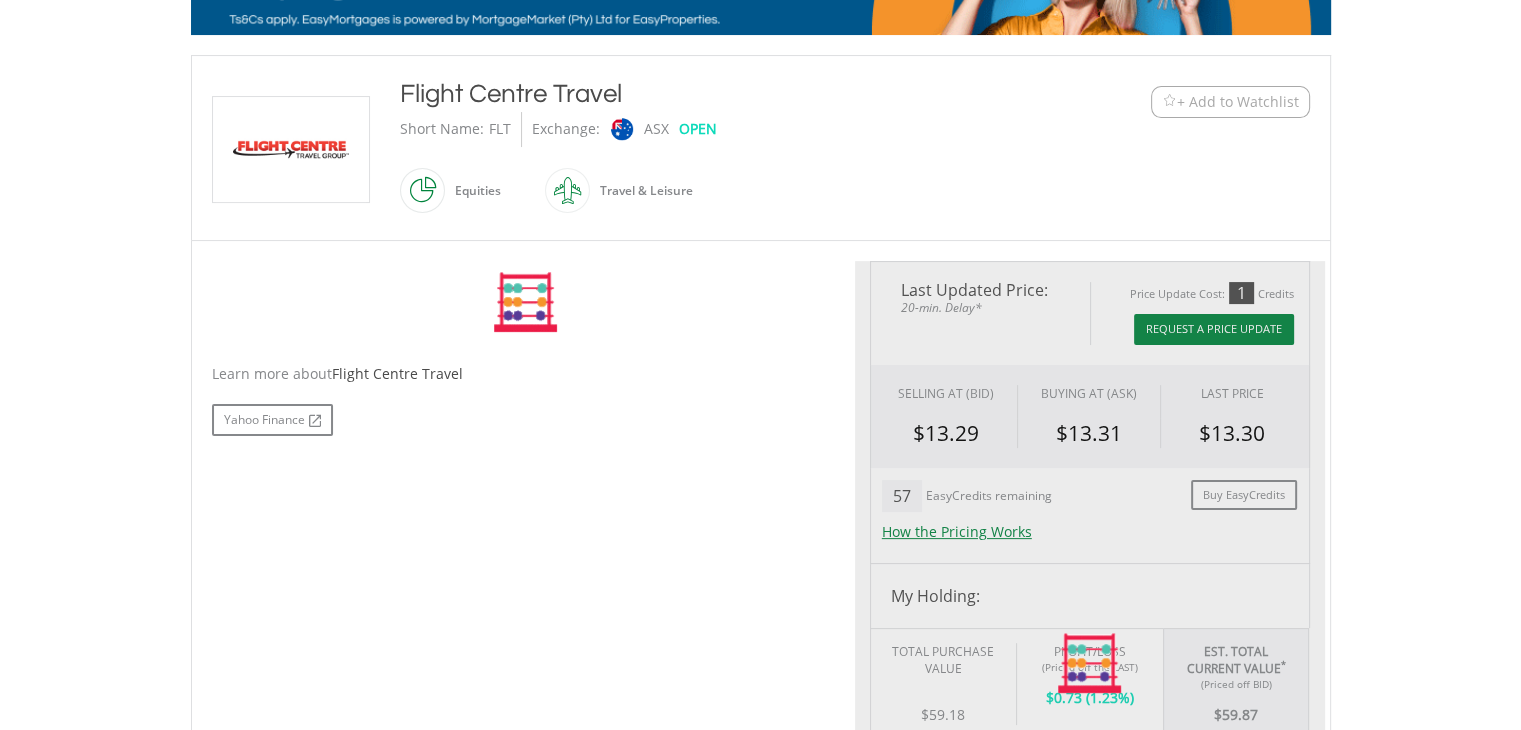 drag, startPoint x: 1527, startPoint y: 62, endPoint x: 1528, endPoint y: 213, distance: 151.00331 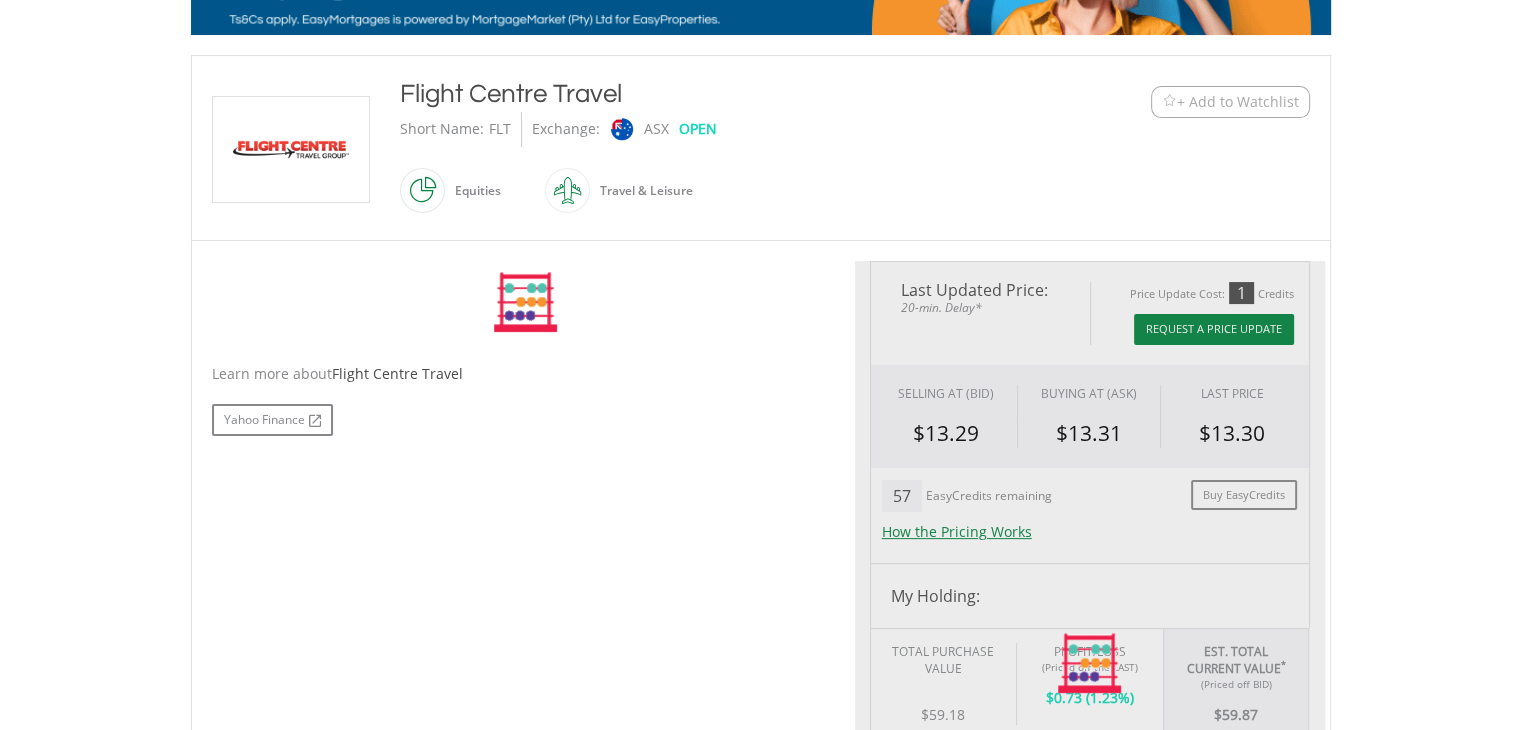 click on "My Investments
Invest Now
New Listings
Sell
My Recurring Investments
Pending Orders
Vouchers
Buy a Voucher
Redeem a Voucher
Account Management" at bounding box center [760, 565] 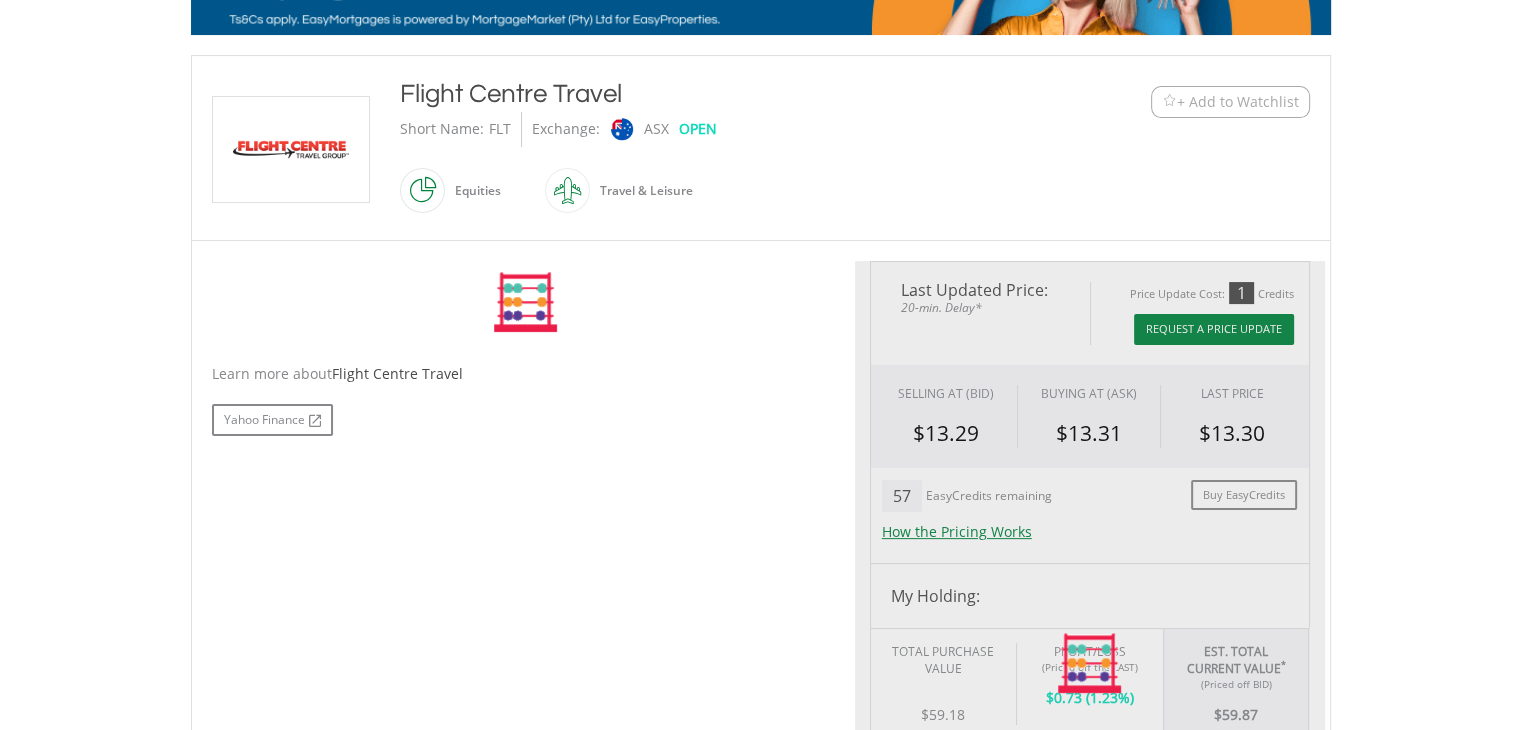 scroll, scrollTop: 386, scrollLeft: 0, axis: vertical 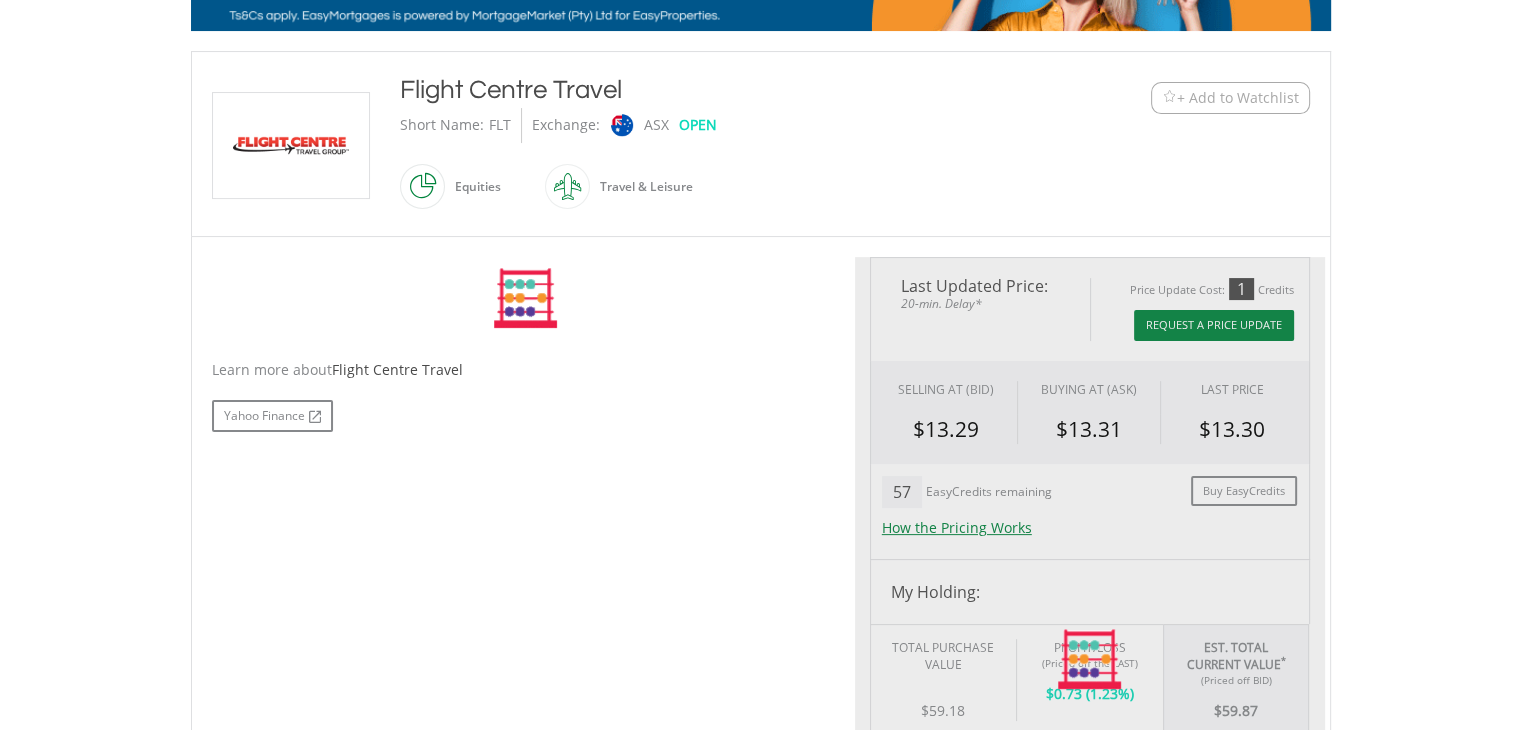 type on "*****" 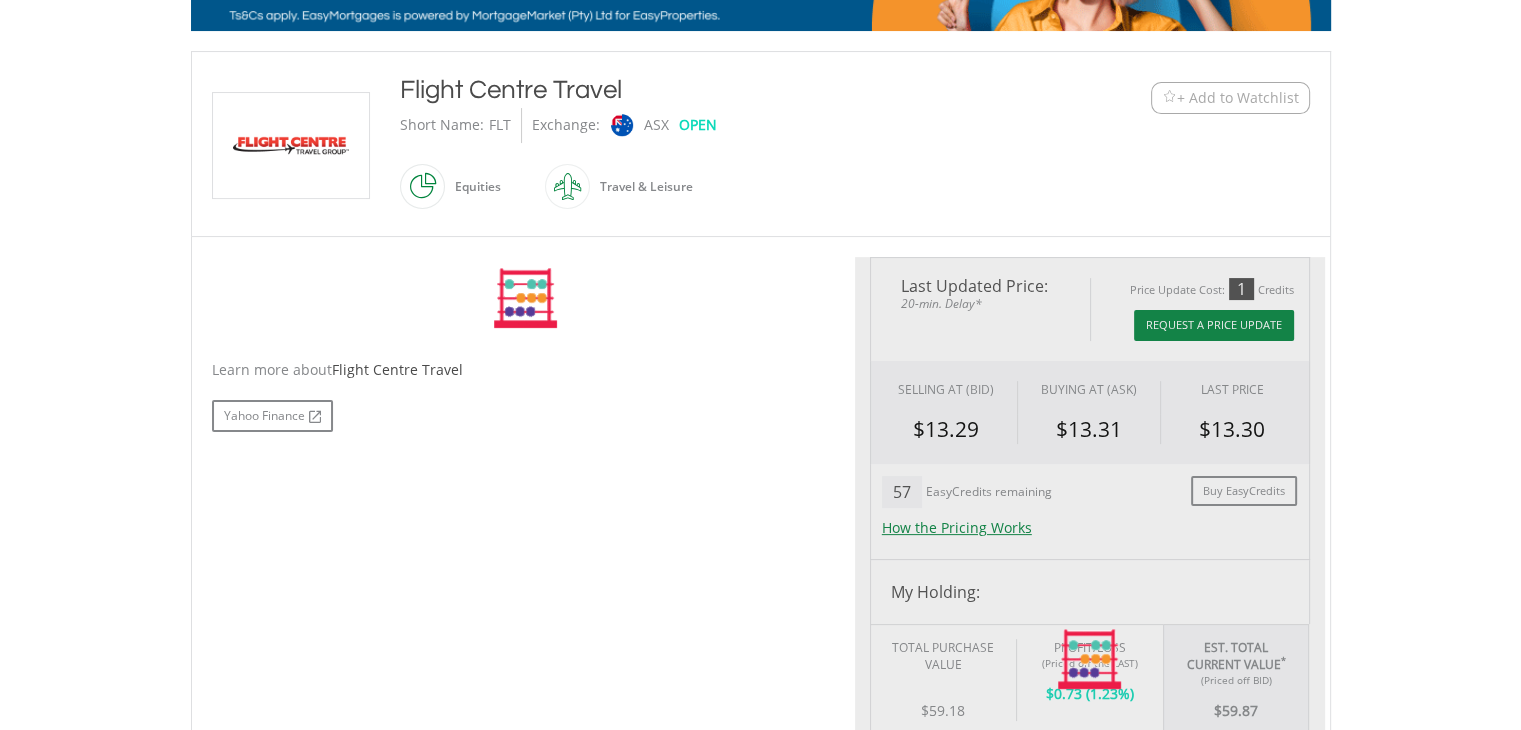 type on "******" 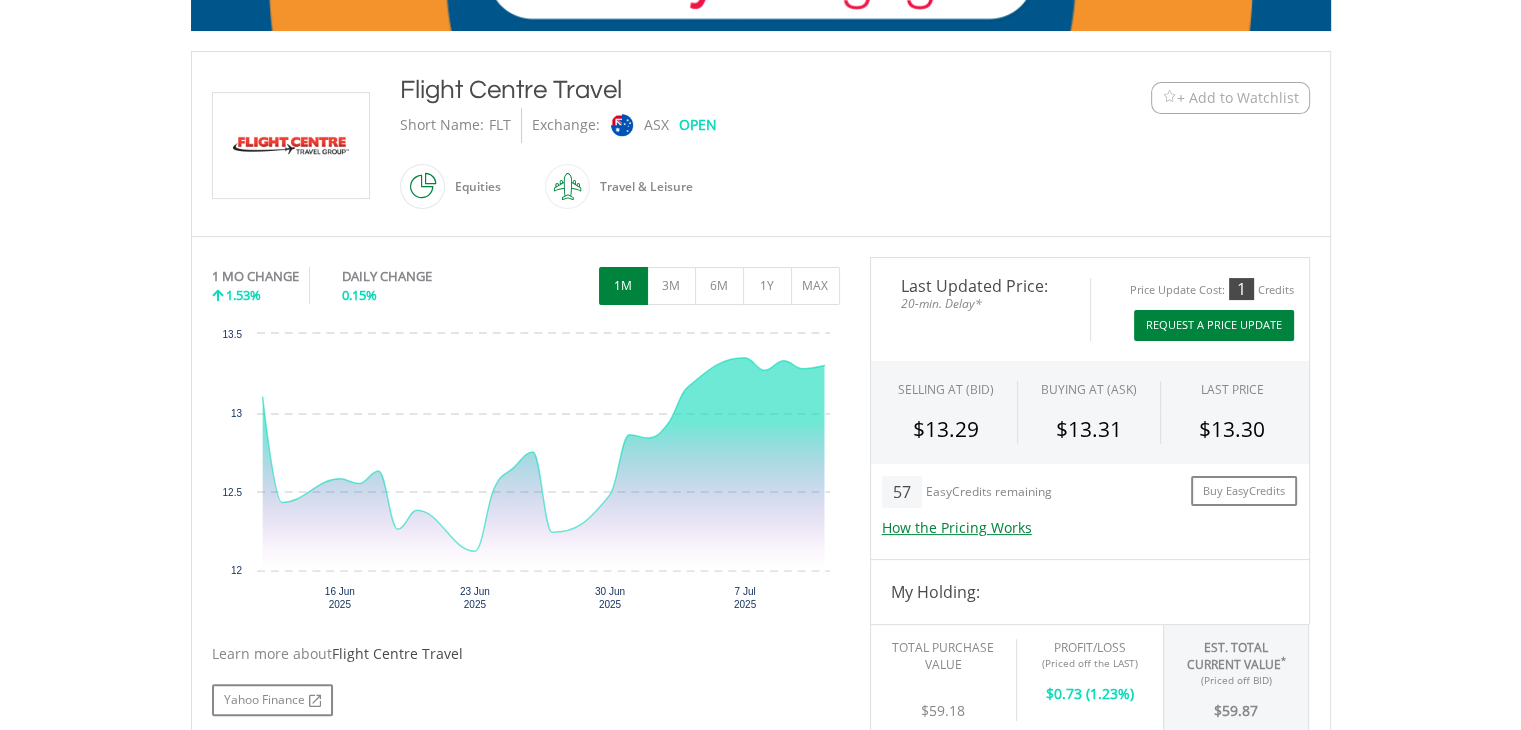 click on "Request A Price Update" at bounding box center [1214, 325] 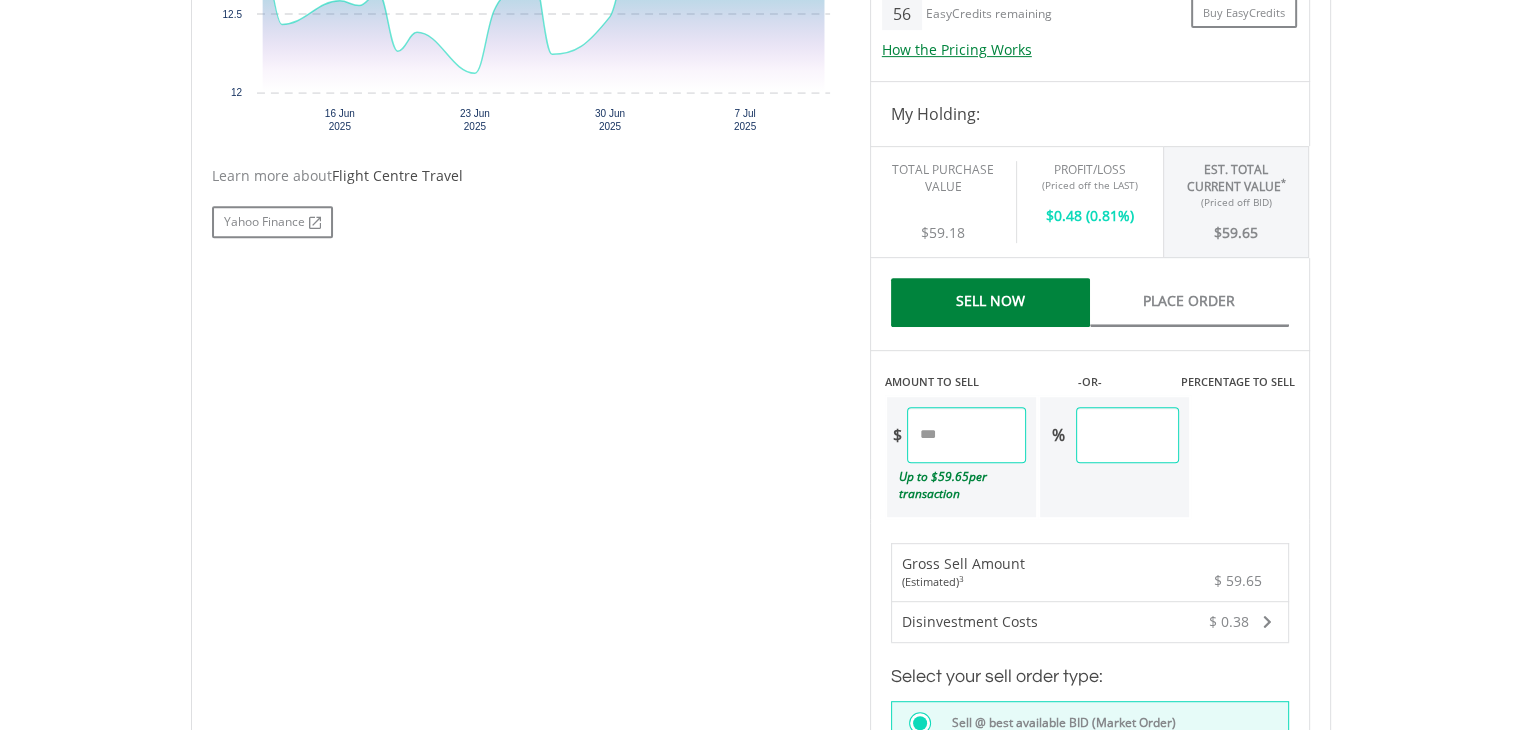 scroll, scrollTop: 870, scrollLeft: 0, axis: vertical 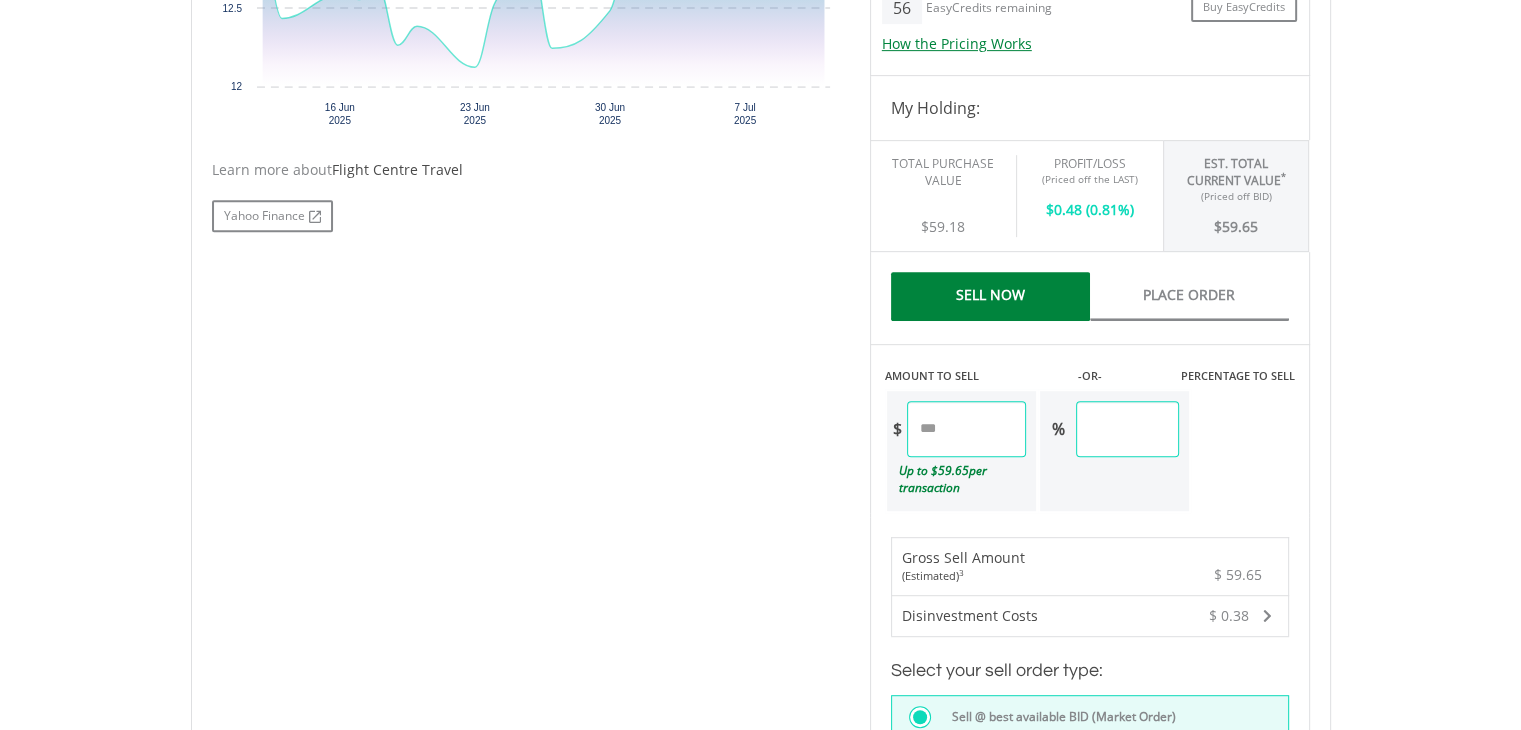 drag, startPoint x: 987, startPoint y: 426, endPoint x: 802, endPoint y: 429, distance: 185.02432 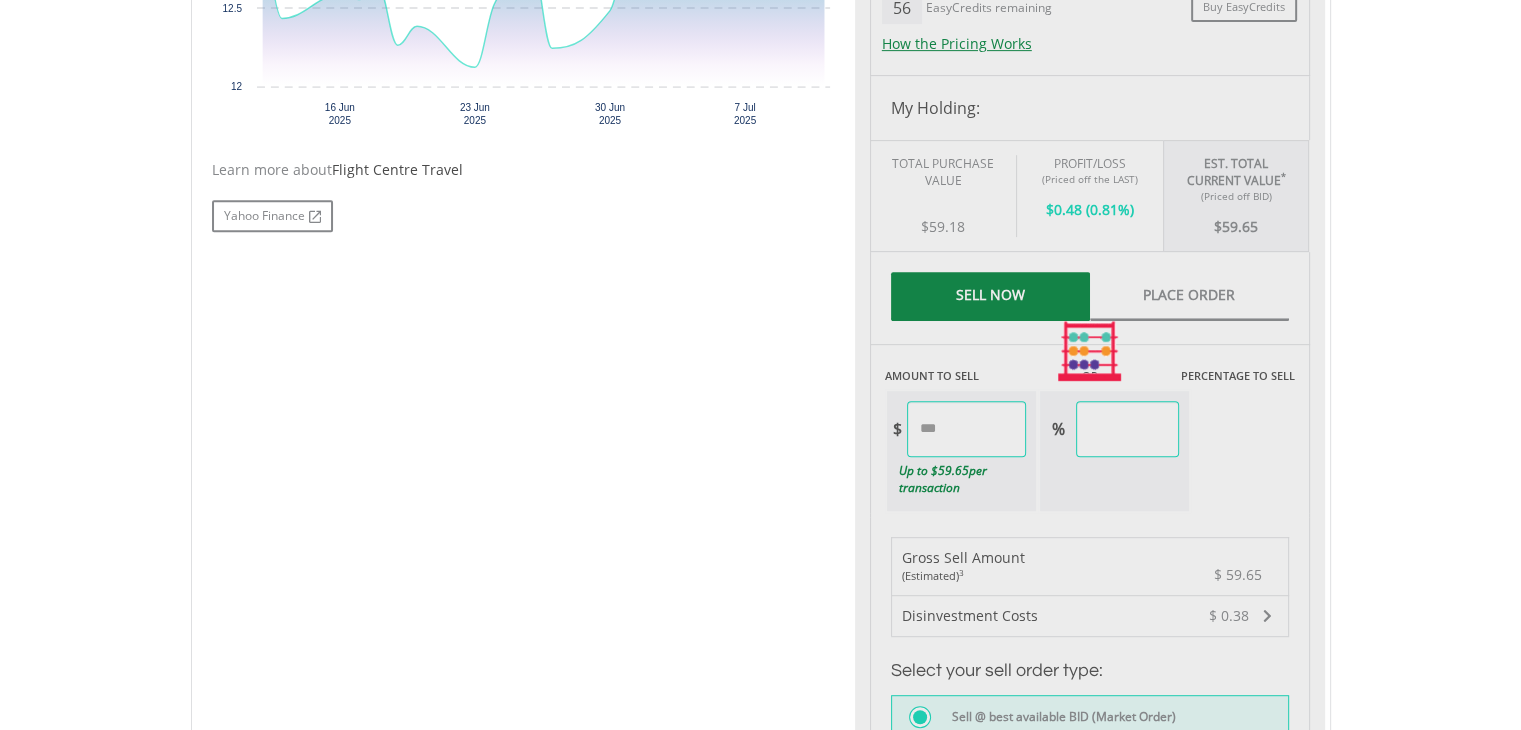 type on "*****" 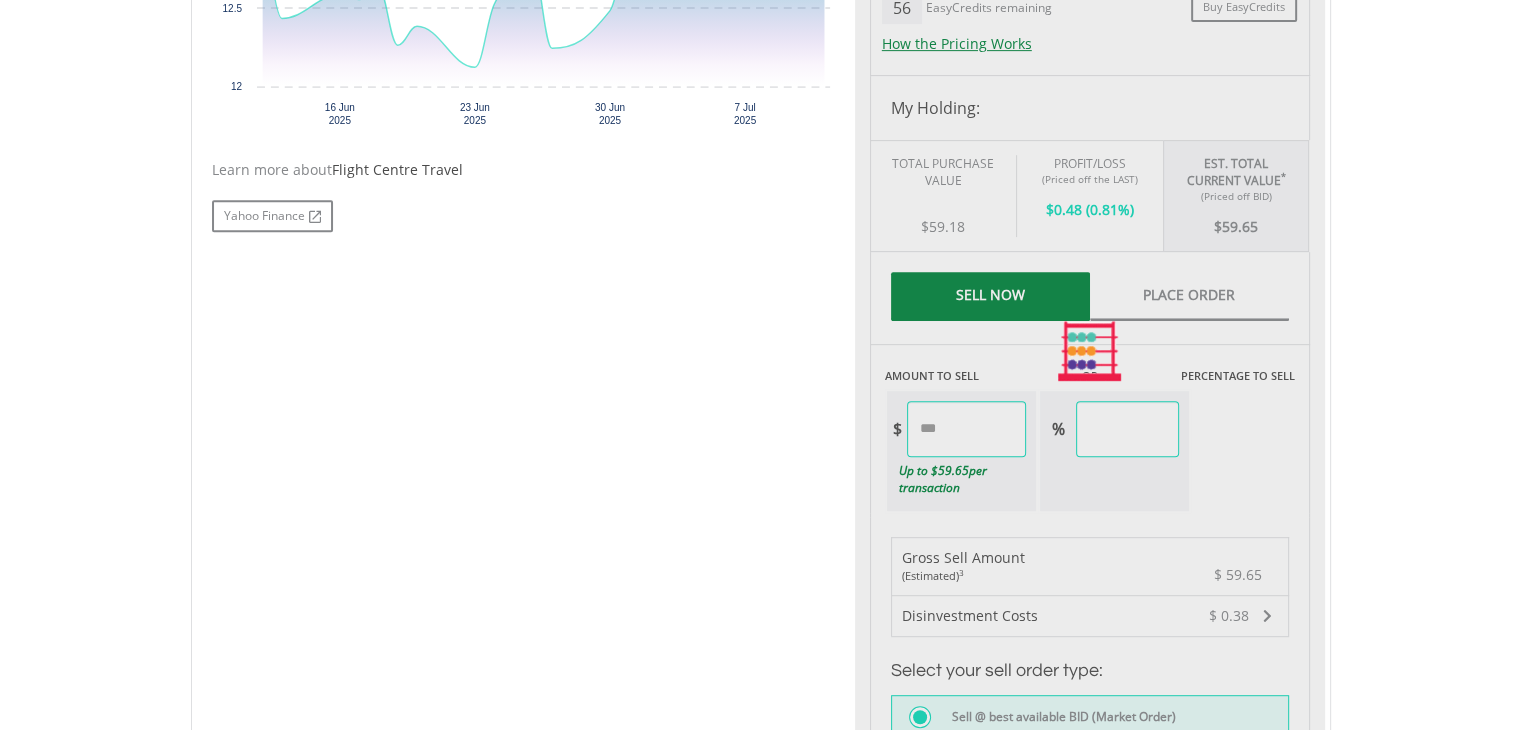 type on "*****" 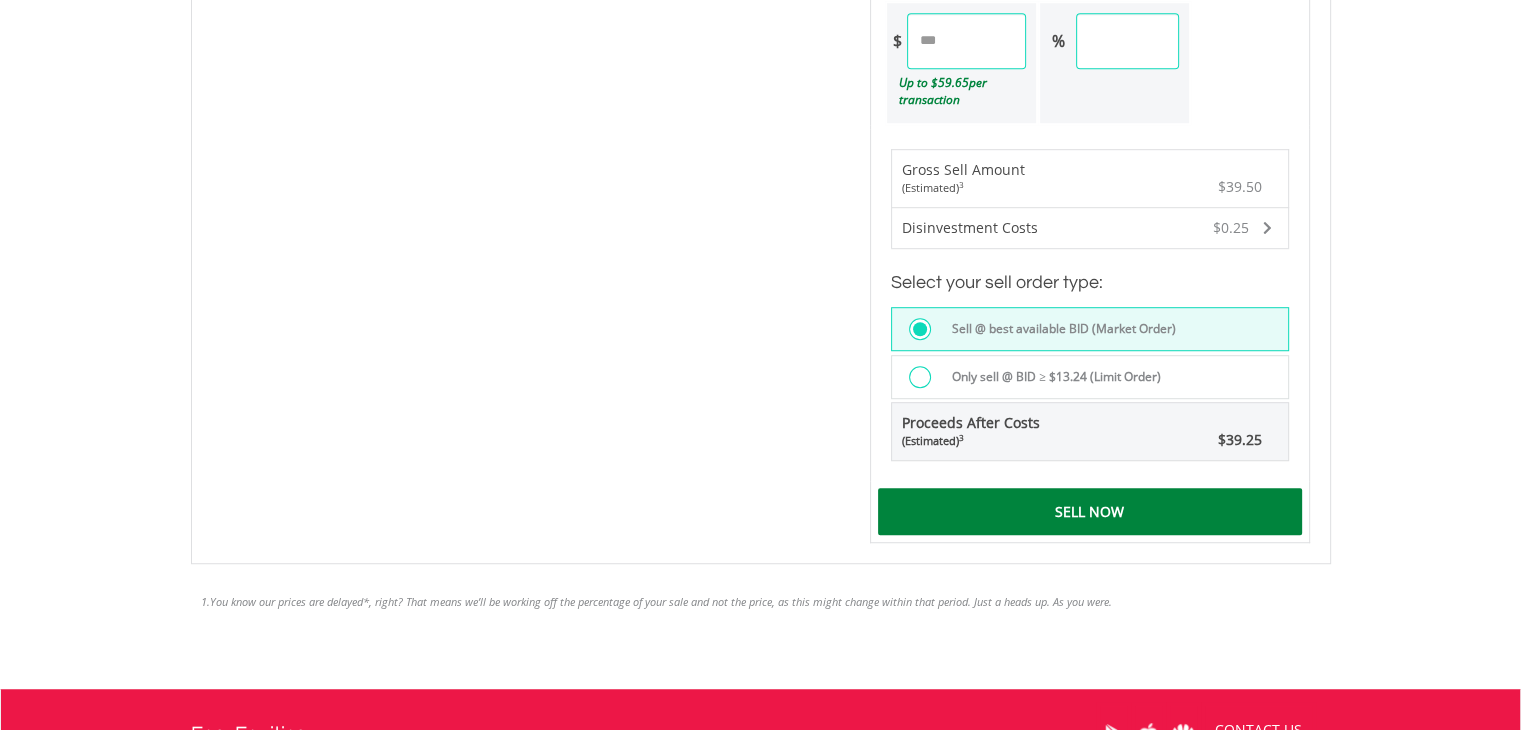 scroll, scrollTop: 1276, scrollLeft: 0, axis: vertical 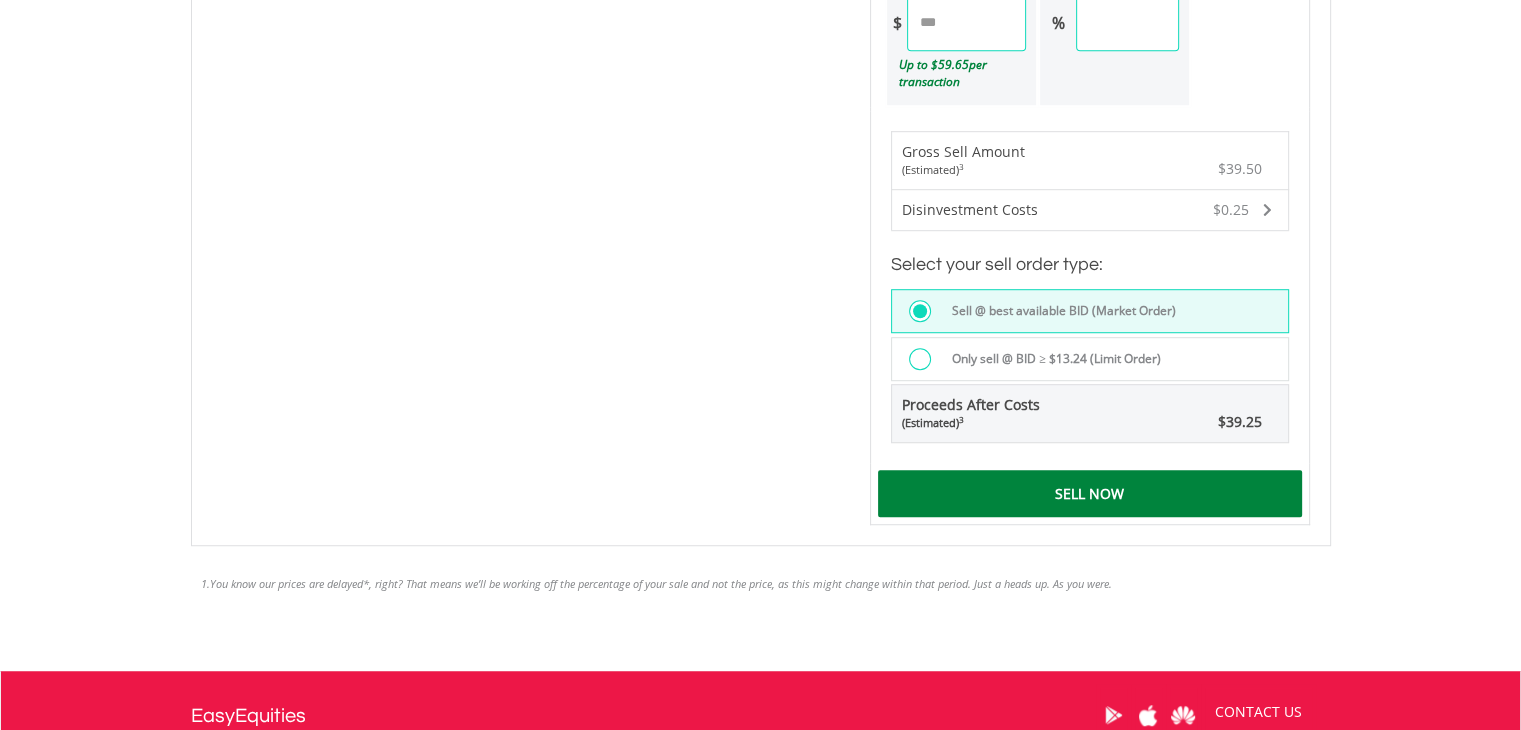 click on "Sell Now" at bounding box center [1090, 493] 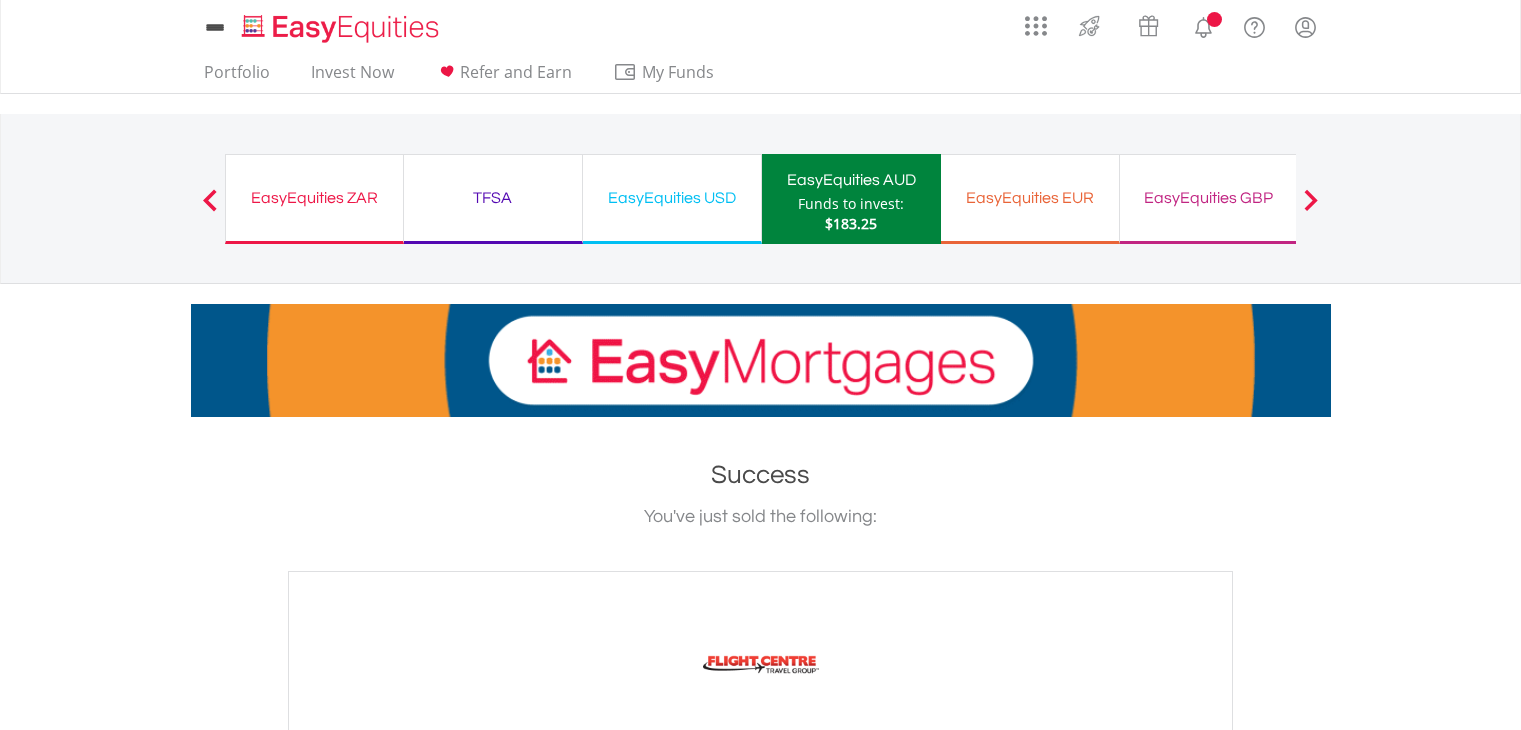 scroll, scrollTop: 0, scrollLeft: 0, axis: both 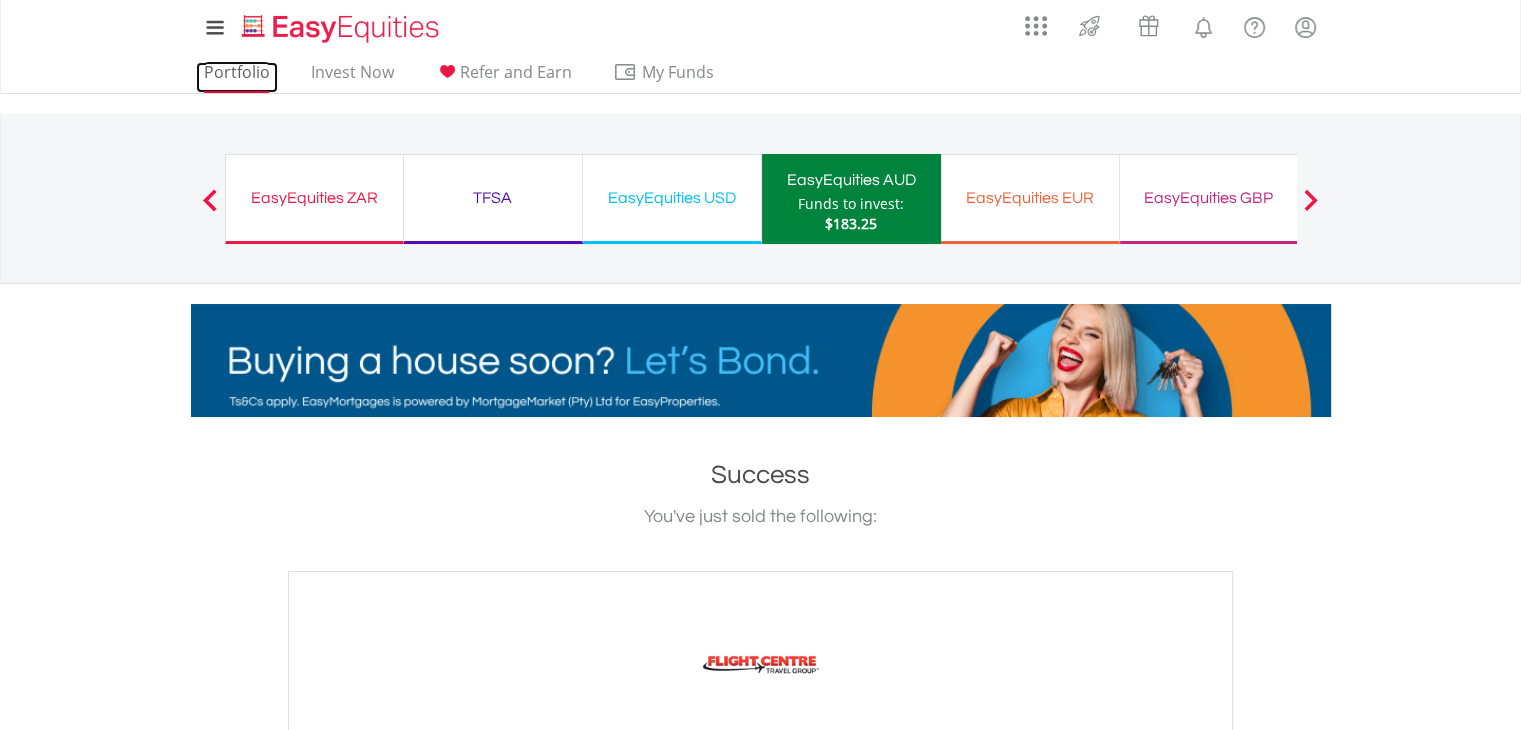 click on "Portfolio" at bounding box center [237, 77] 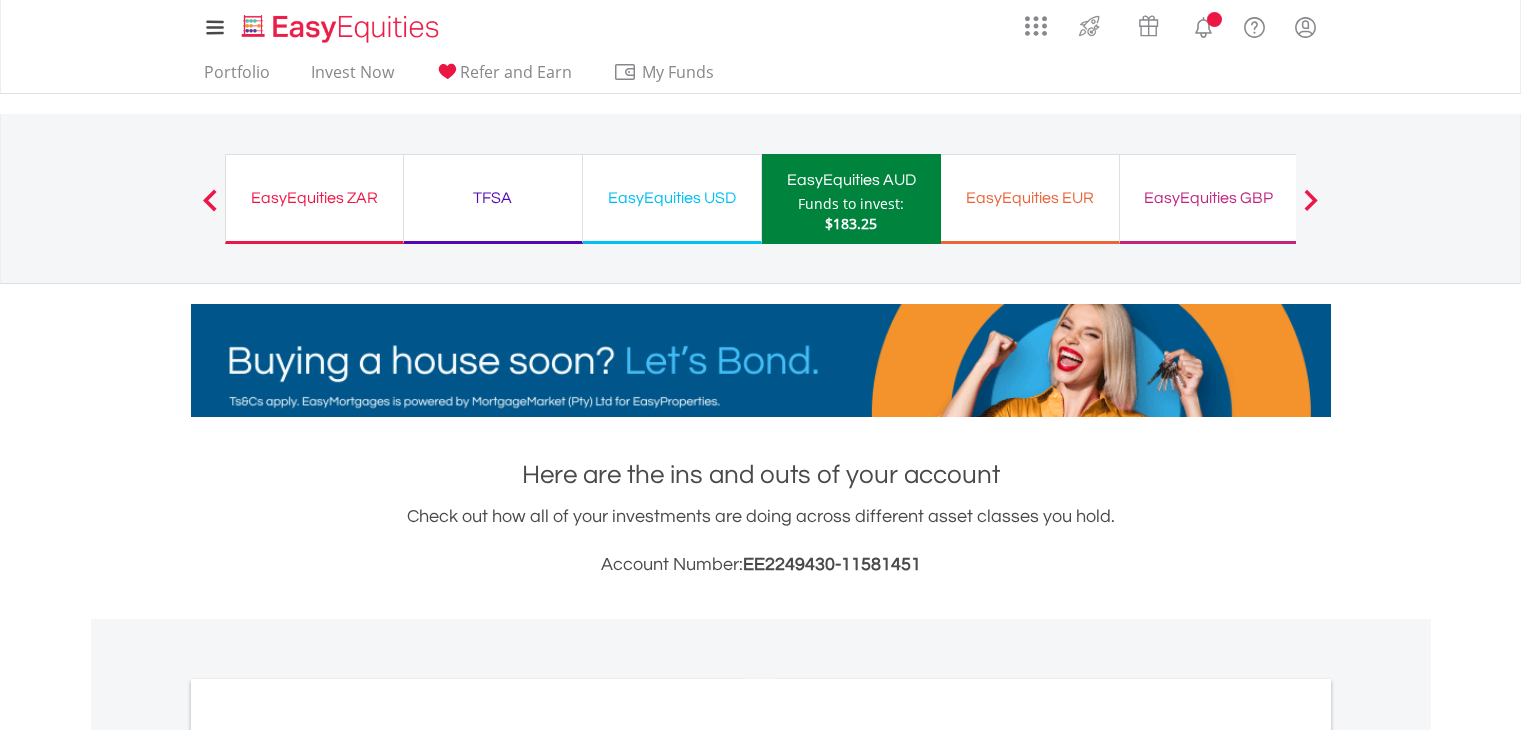 scroll, scrollTop: 0, scrollLeft: 0, axis: both 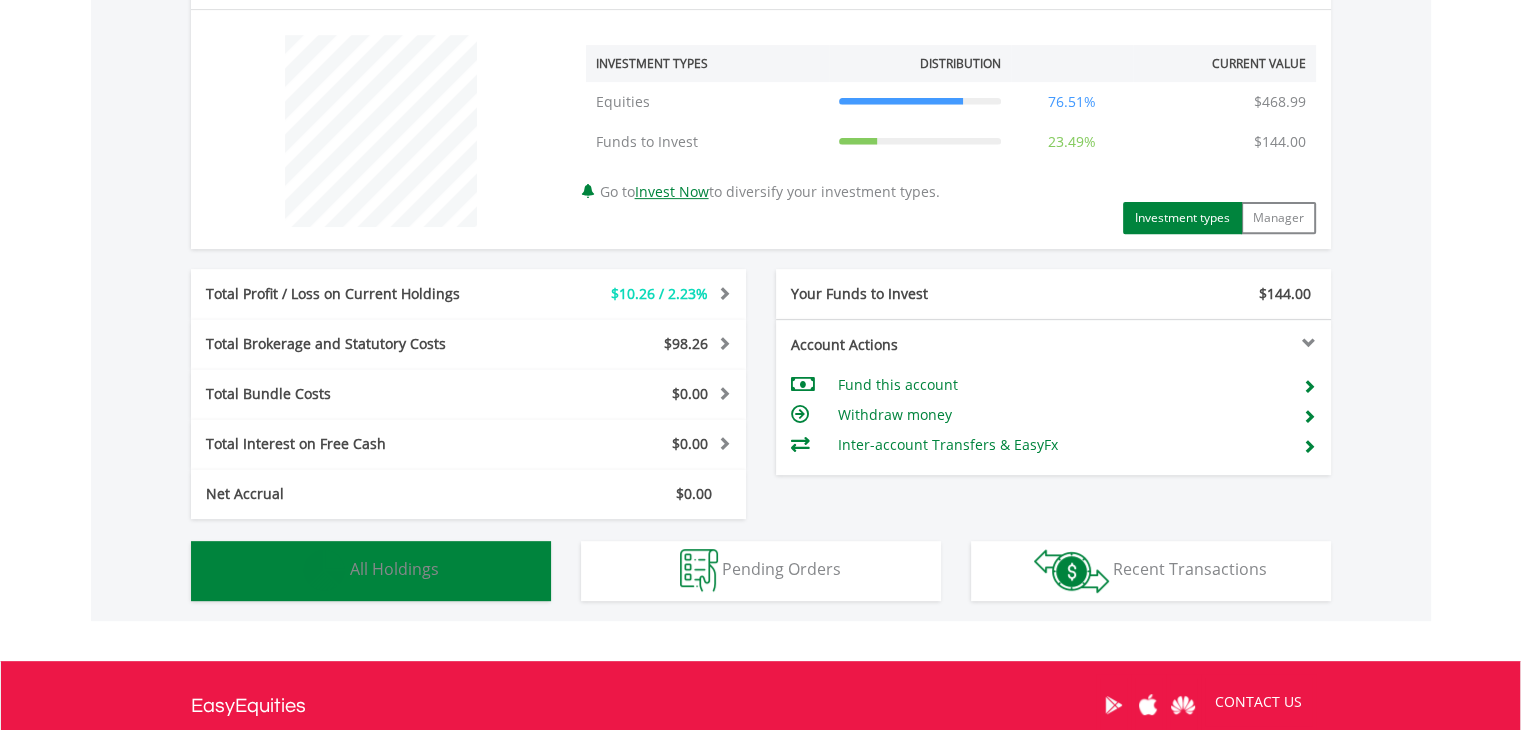 click on "Holdings
All Holdings" at bounding box center (371, 571) 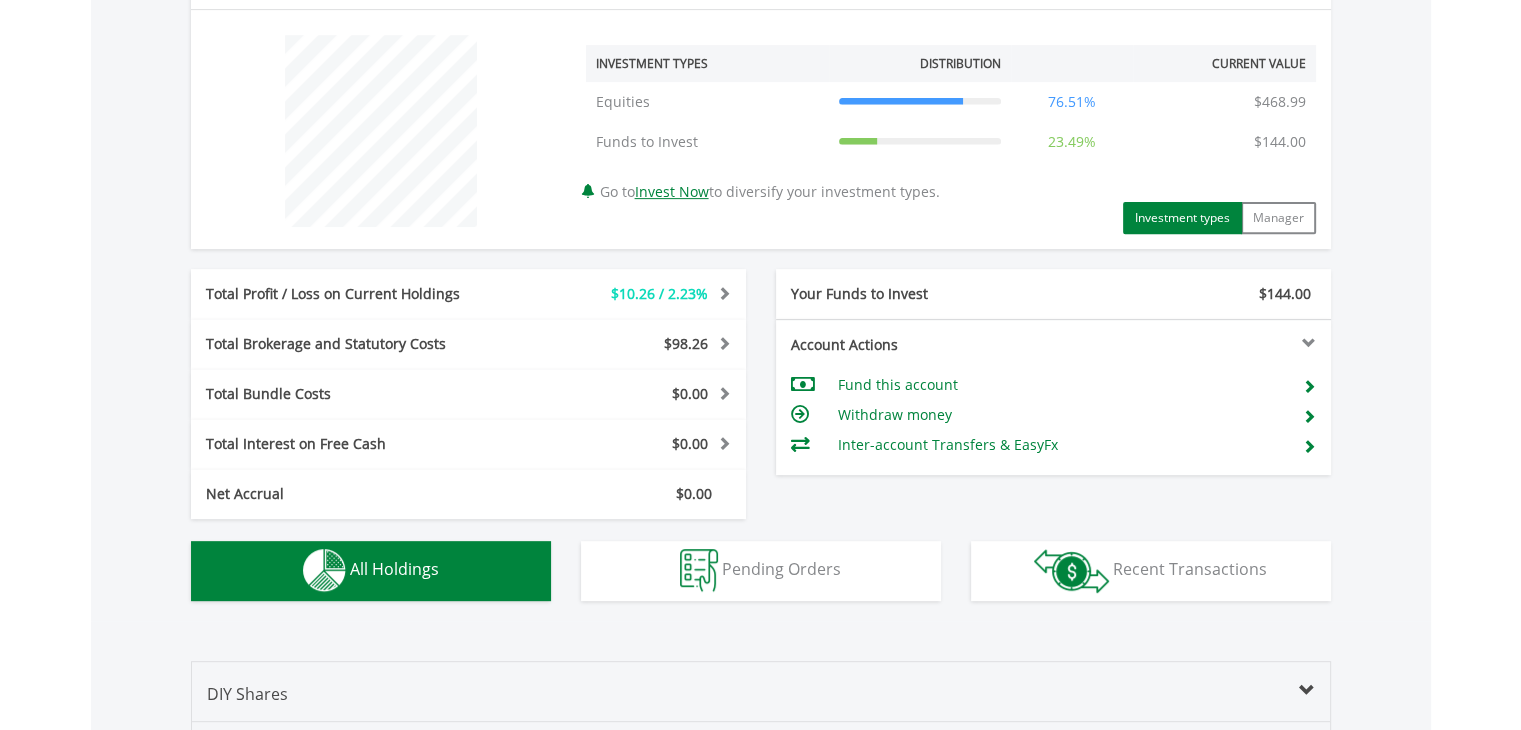 scroll, scrollTop: 1401, scrollLeft: 0, axis: vertical 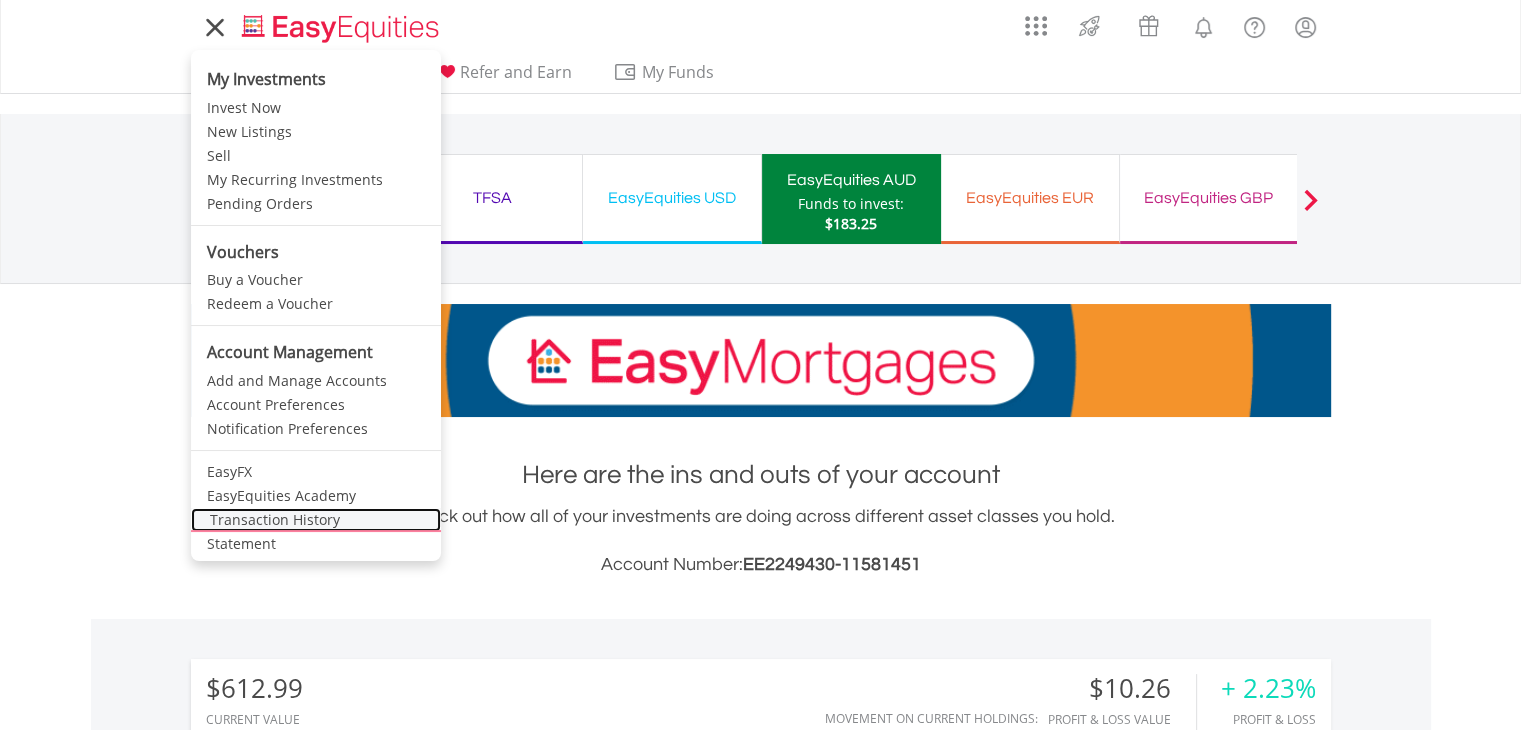 click on "Transaction History" at bounding box center (316, 520) 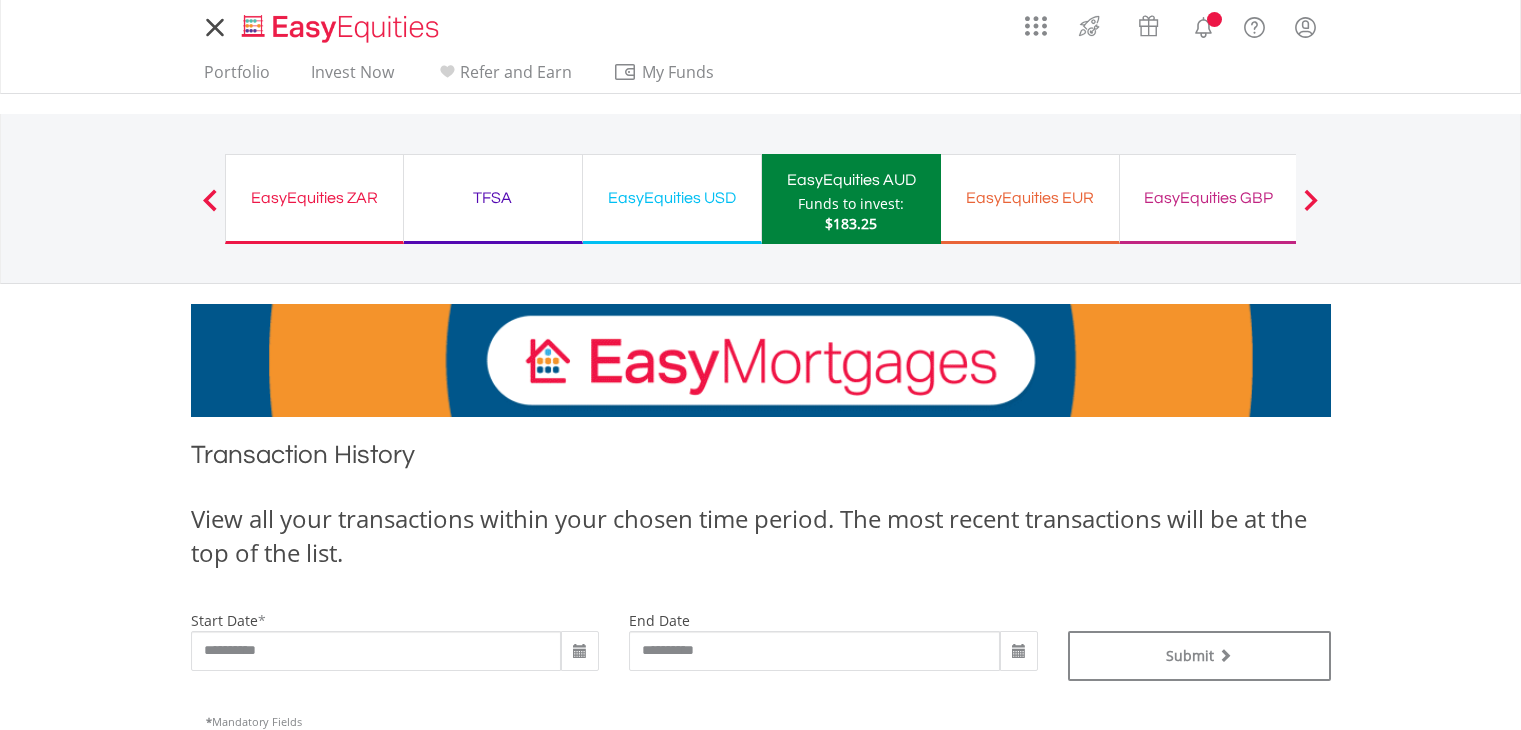 scroll, scrollTop: 0, scrollLeft: 0, axis: both 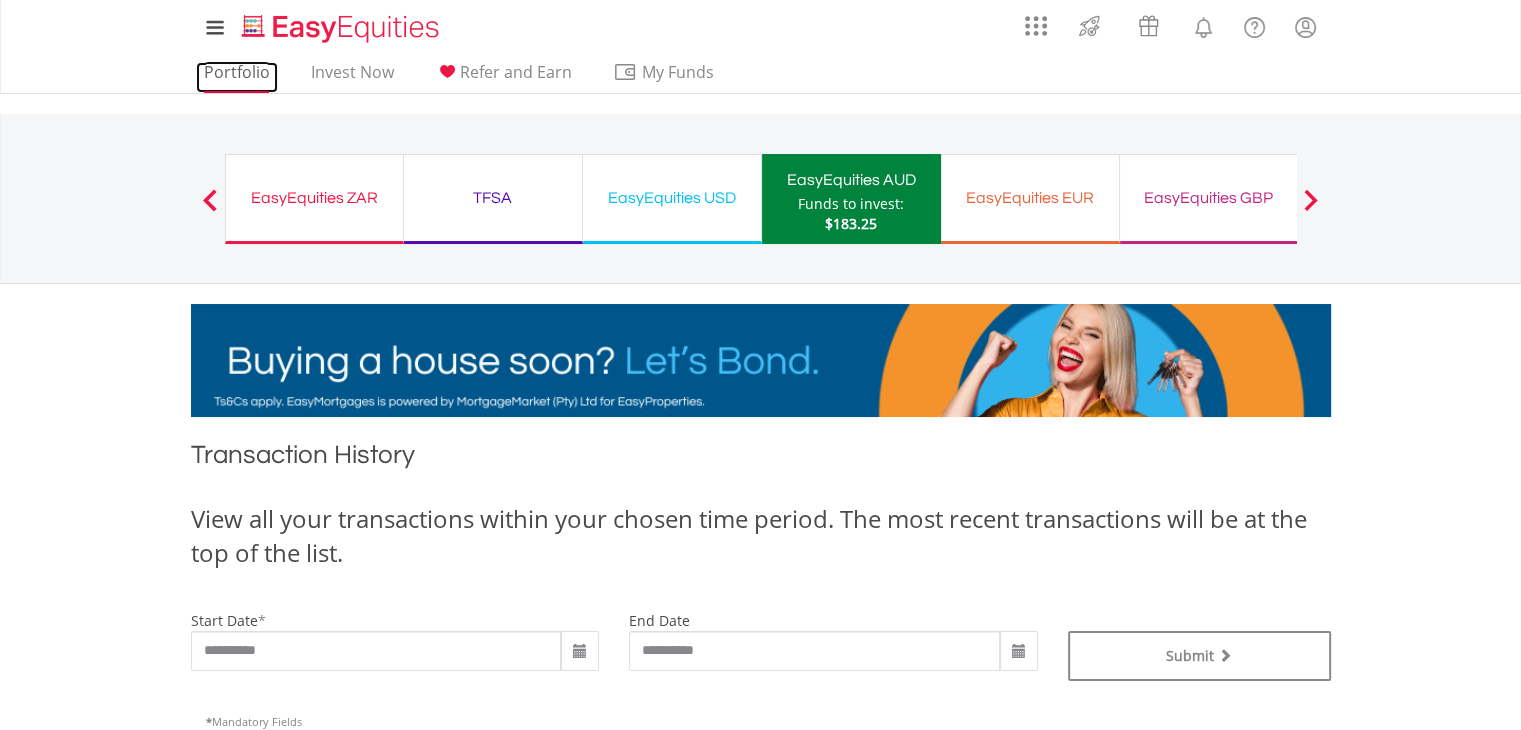 click on "Portfolio" at bounding box center (237, 77) 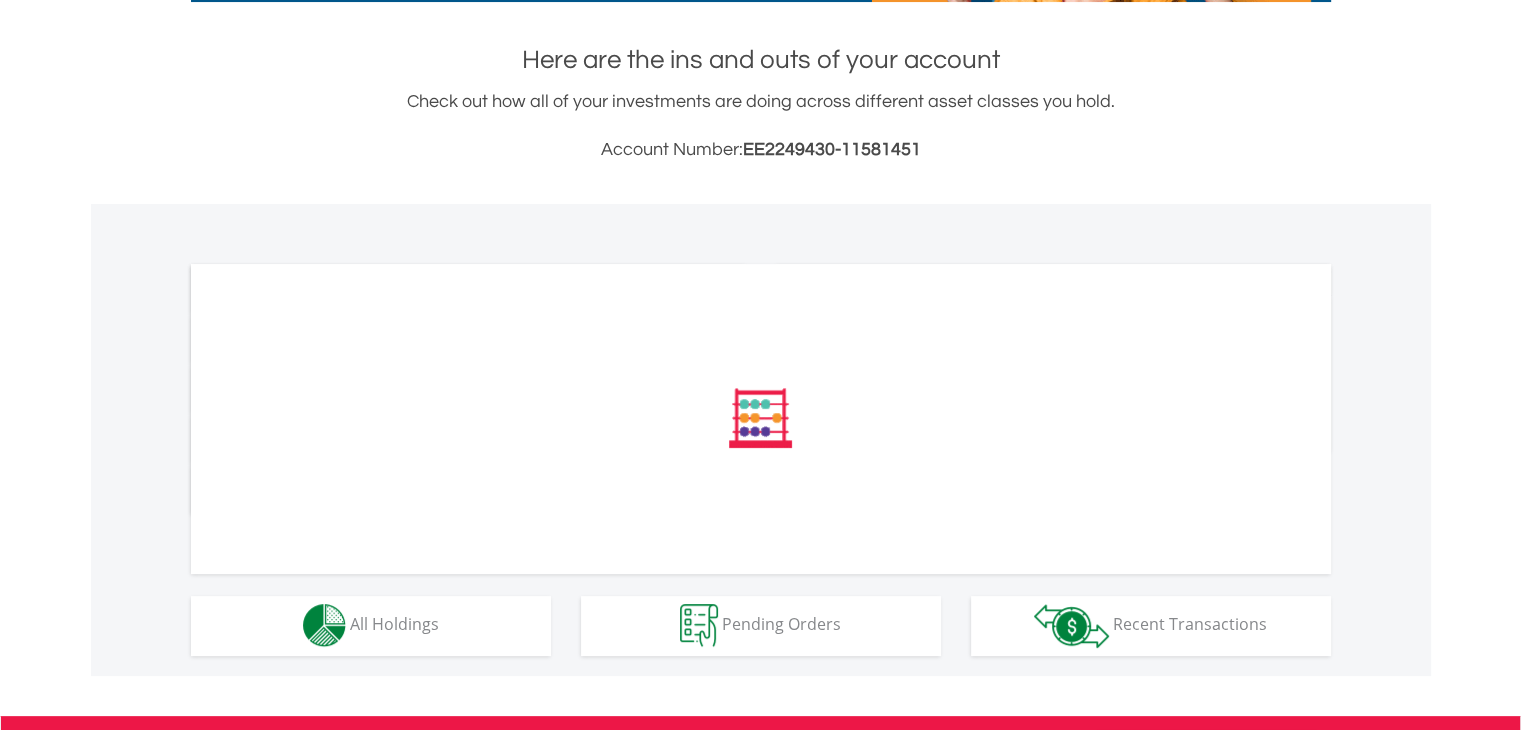 scroll, scrollTop: 418, scrollLeft: 0, axis: vertical 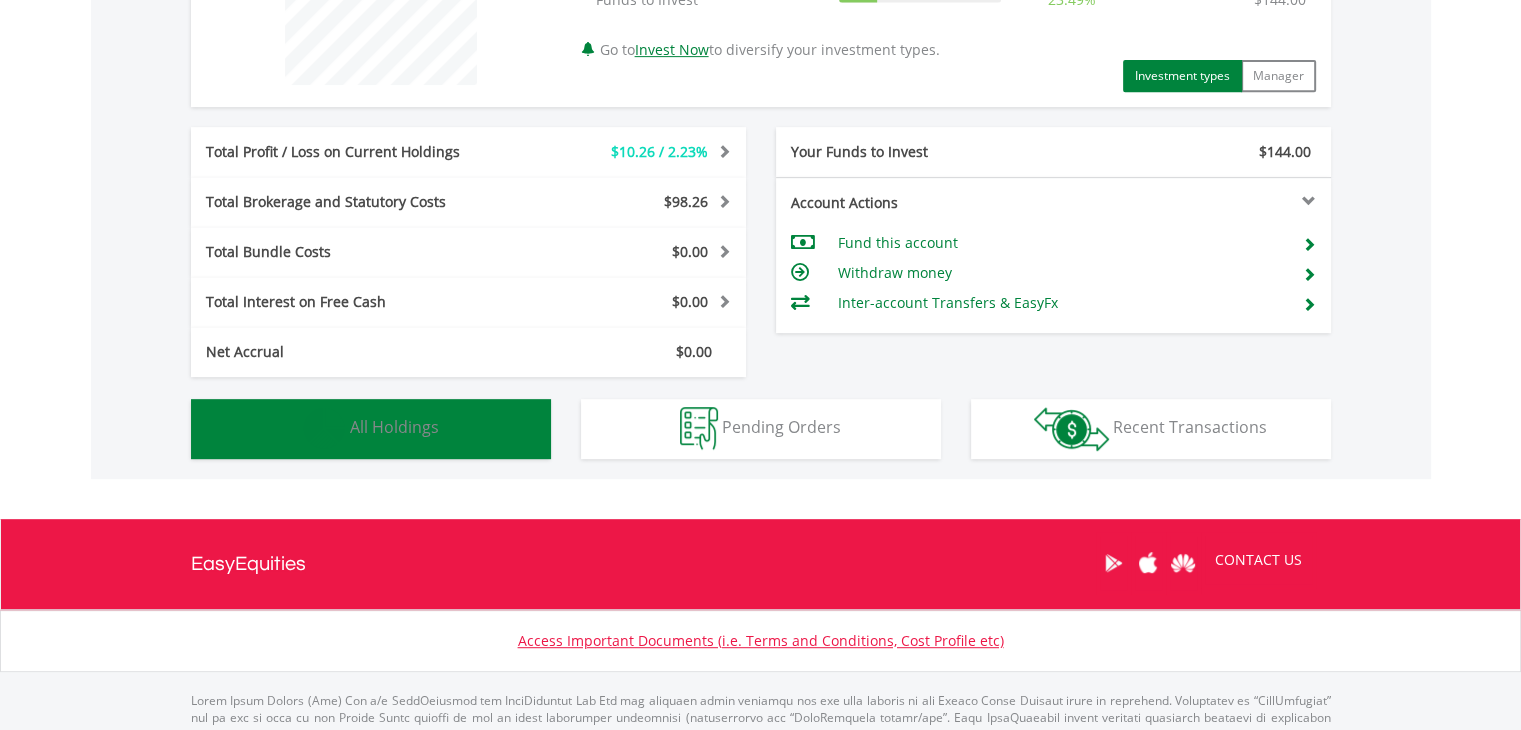 click on "All Holdings" at bounding box center [394, 427] 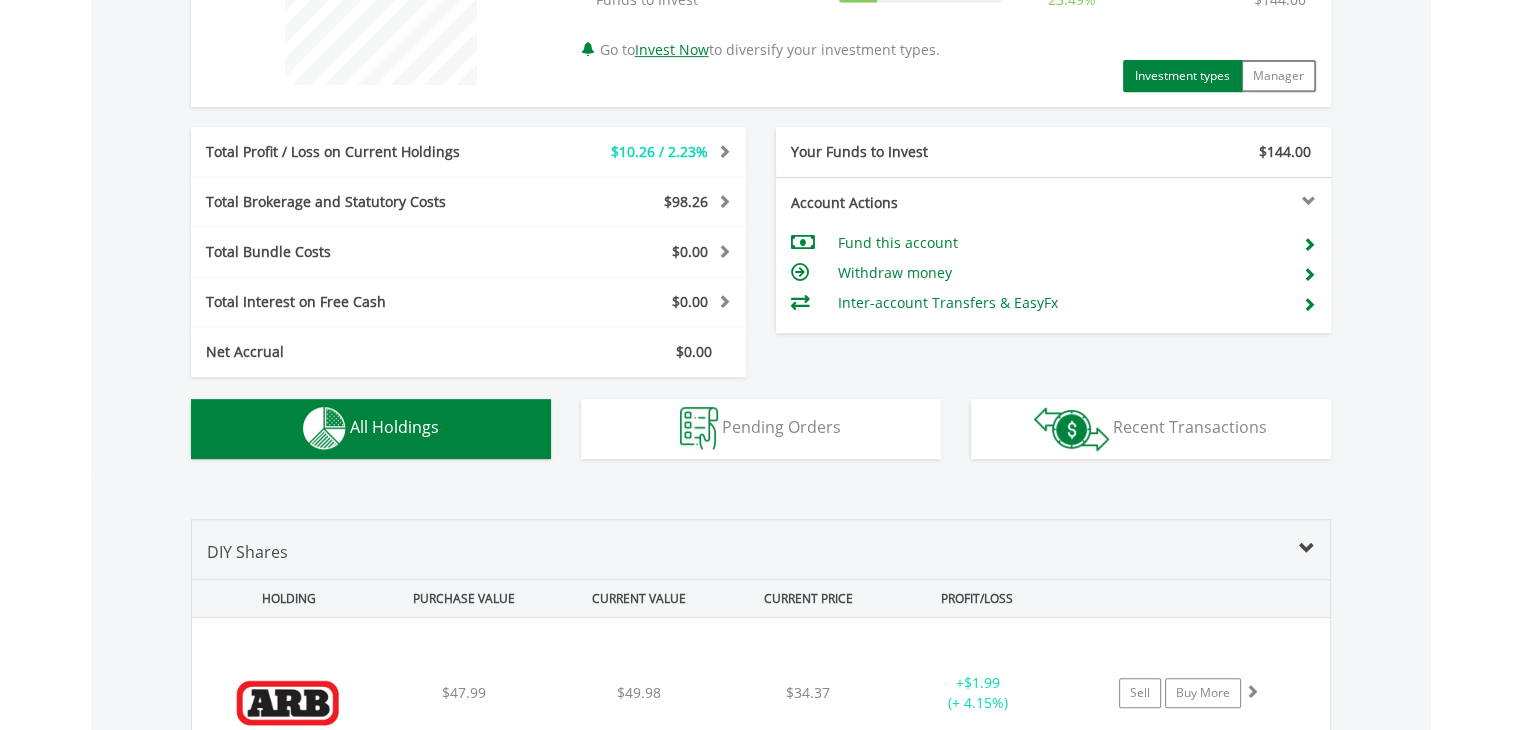 scroll, scrollTop: 1401, scrollLeft: 0, axis: vertical 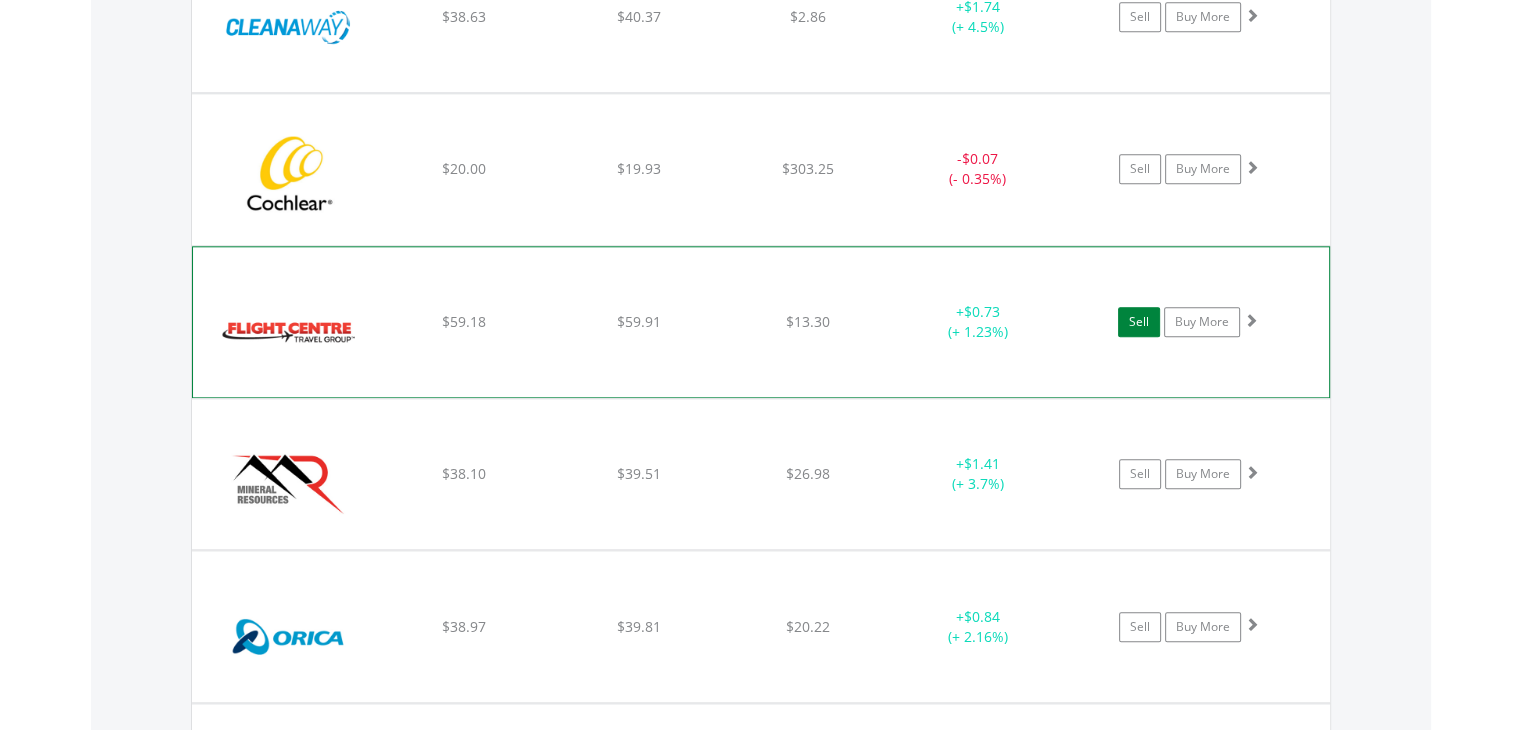 click on "Sell" at bounding box center (1139, 322) 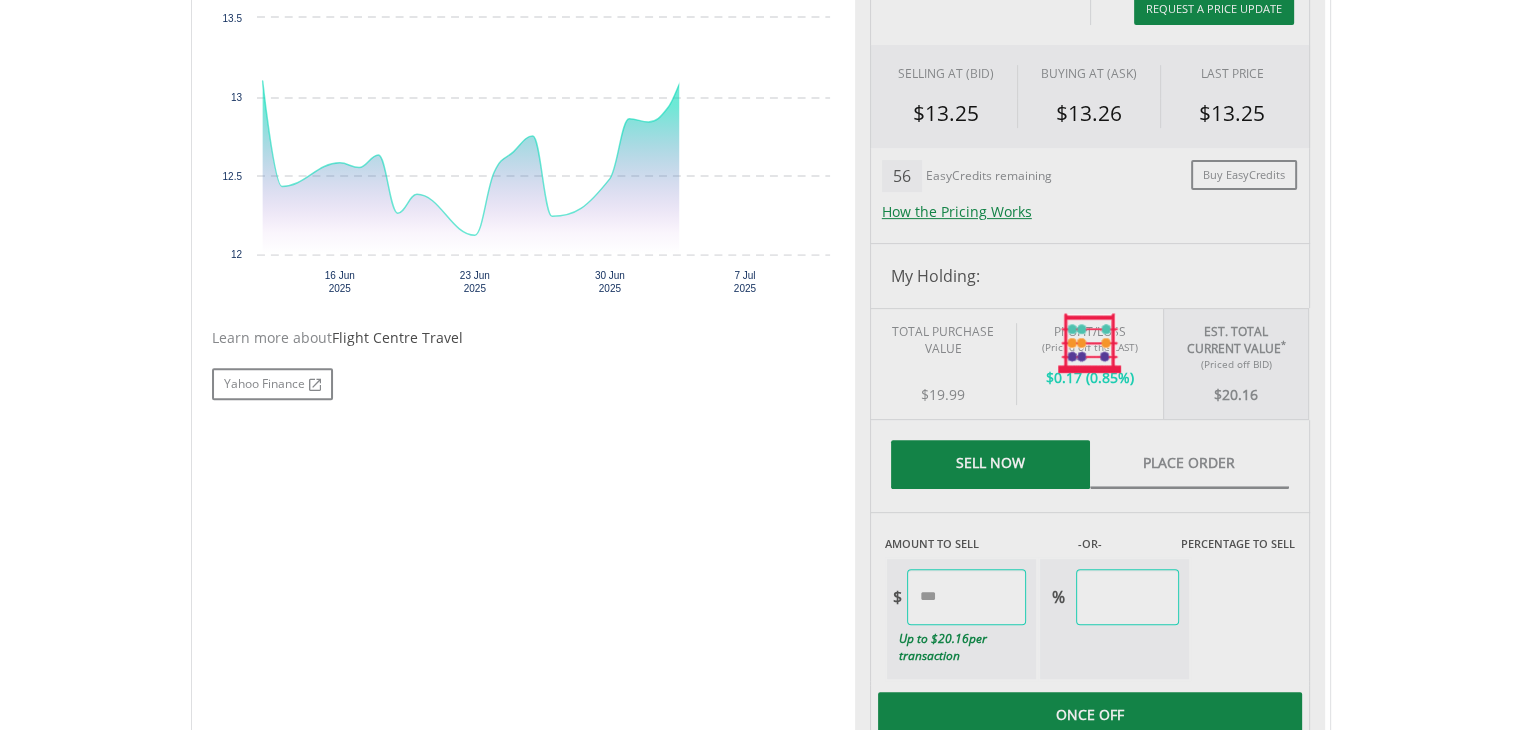 type on "*****" 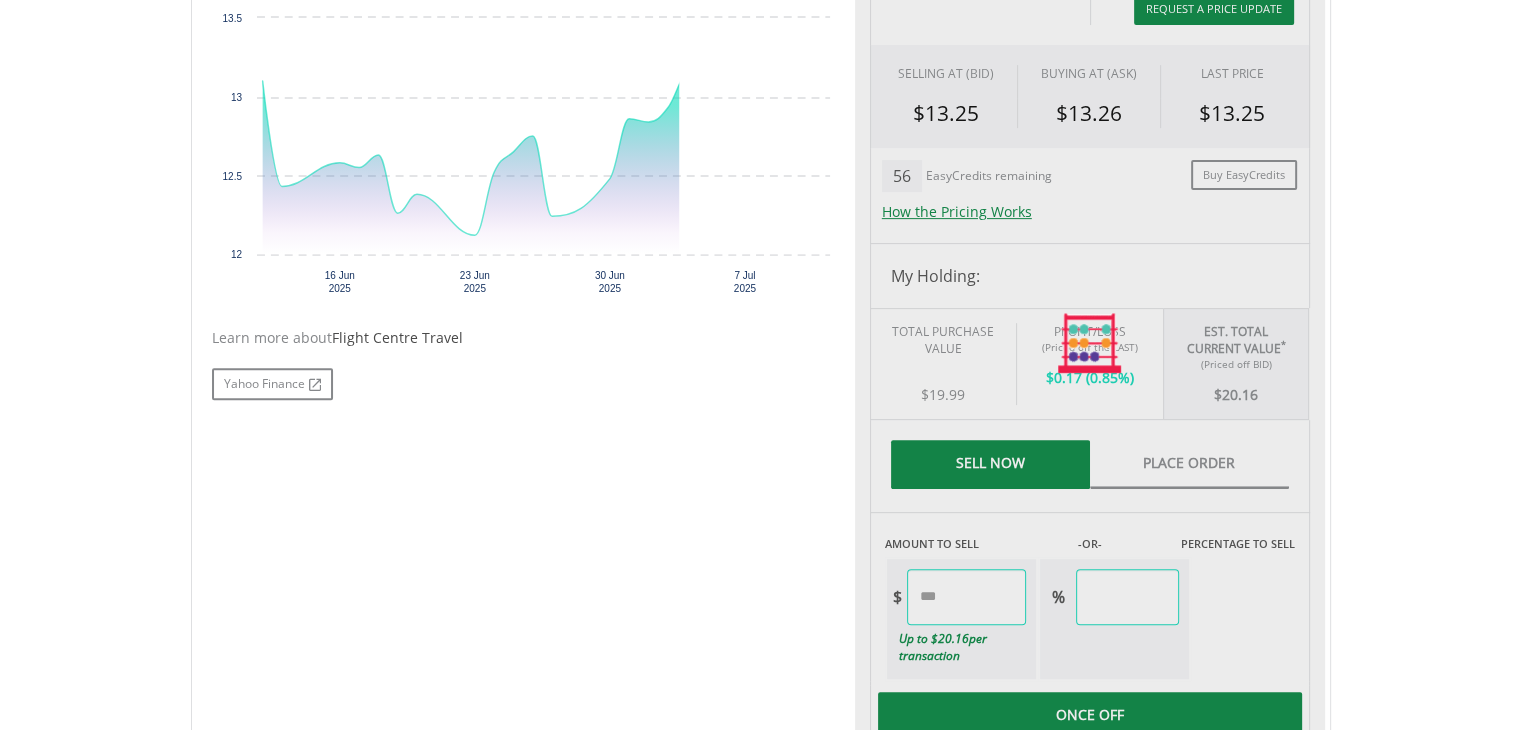 type on "******" 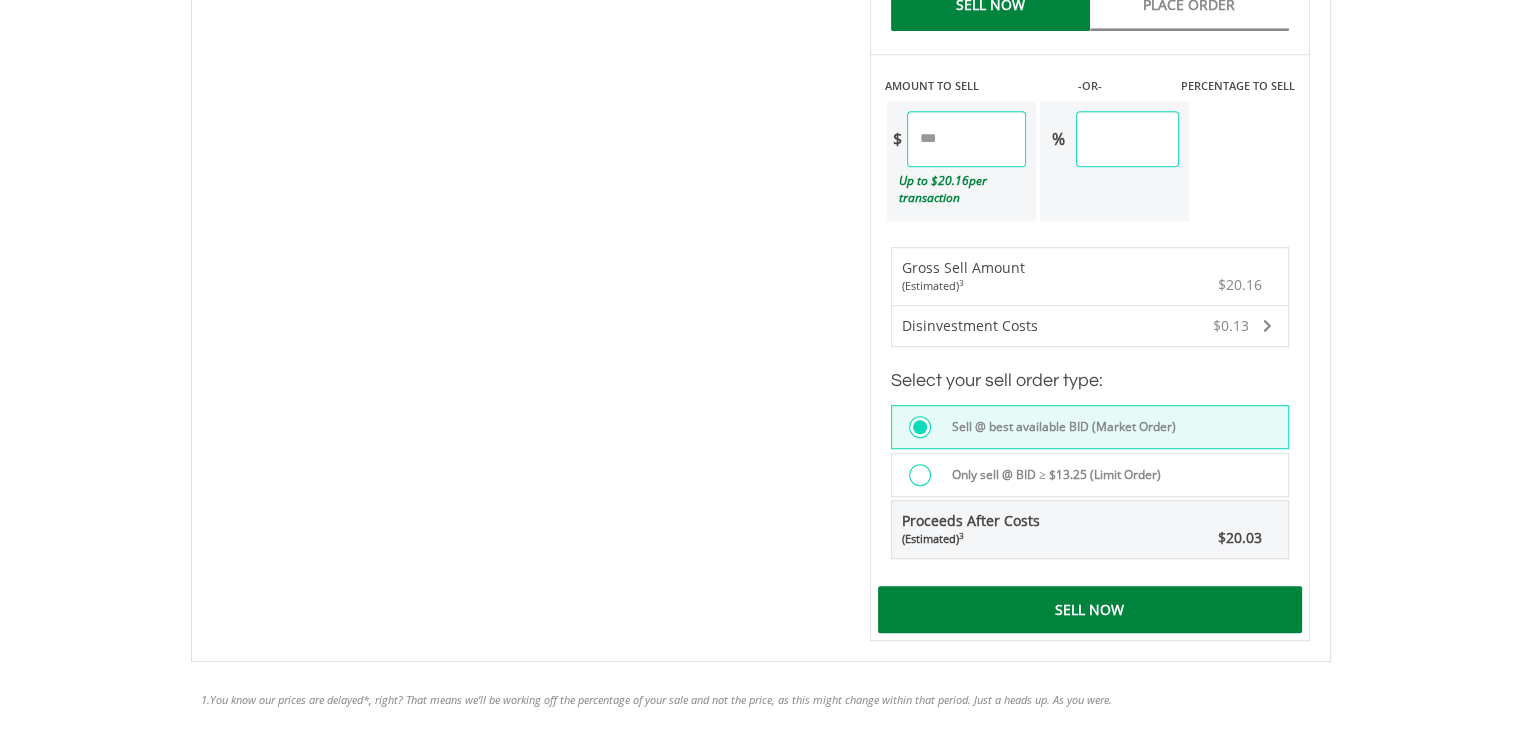 click on "My Investments
Invest Now
New Listings
Sell
My Recurring Investments
Pending Orders
Vouchers
Buy a Voucher
Redeem a Voucher
Account Management" at bounding box center (760, -34) 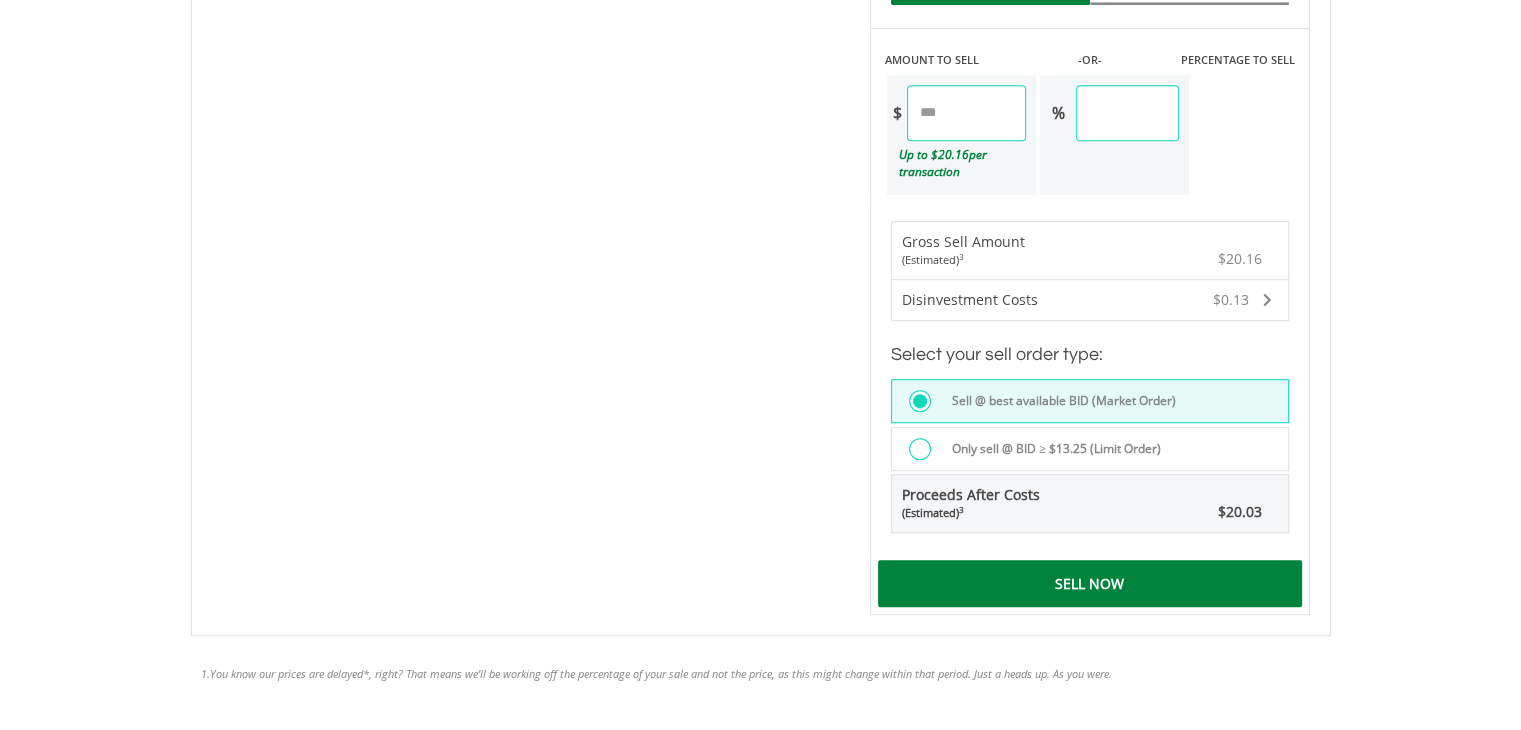 drag, startPoint x: 1116, startPoint y: 573, endPoint x: 1088, endPoint y: 578, distance: 28.442924 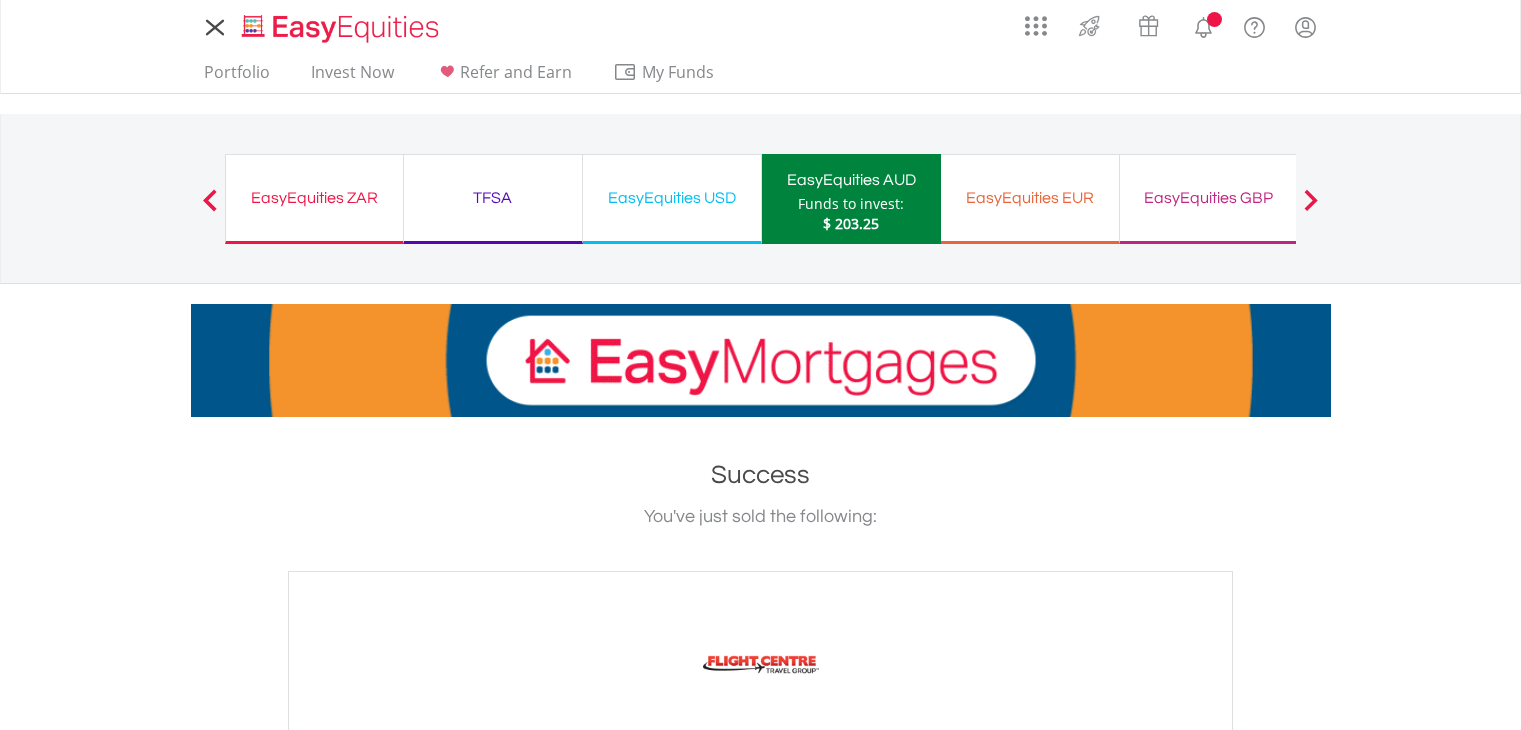 scroll, scrollTop: 0, scrollLeft: 0, axis: both 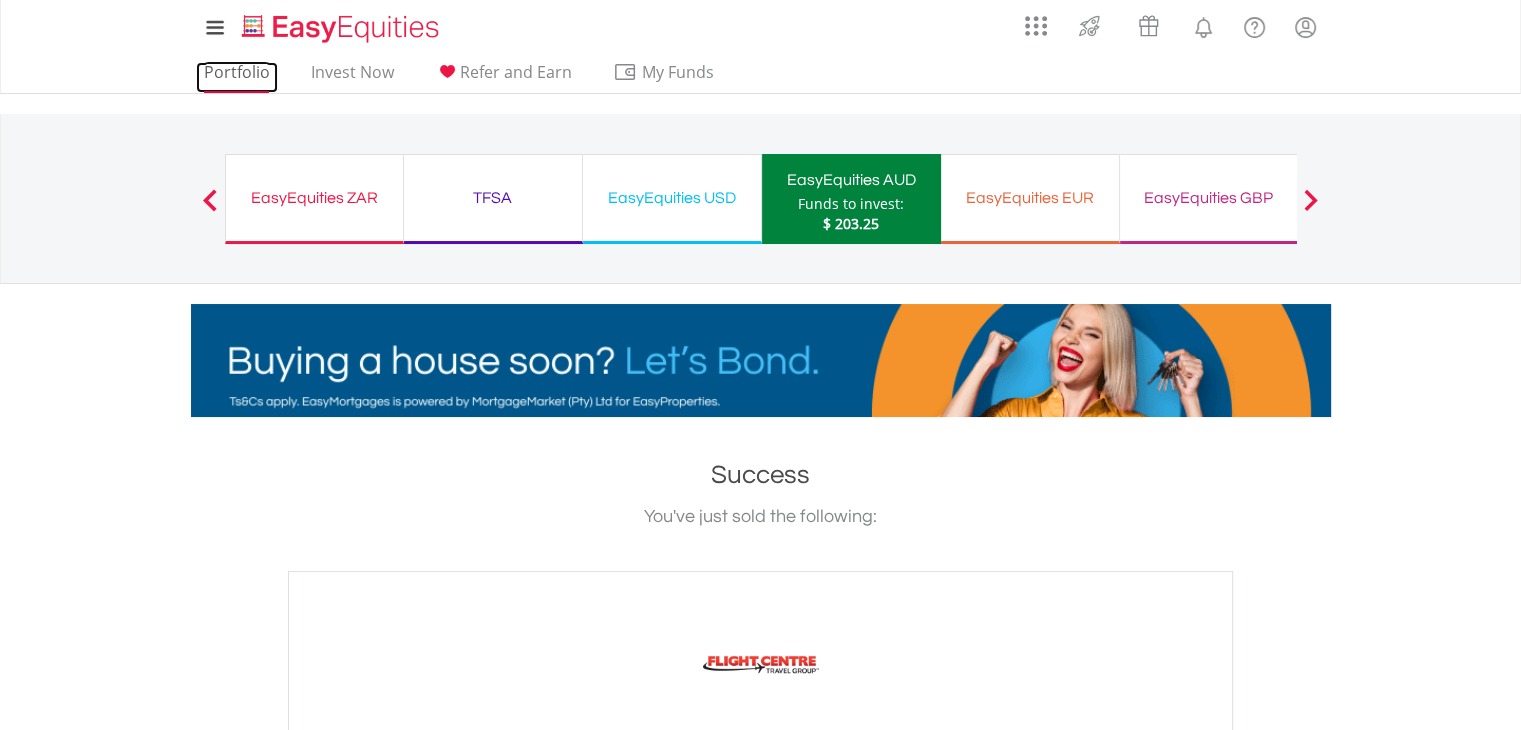 click on "Portfolio" at bounding box center (237, 77) 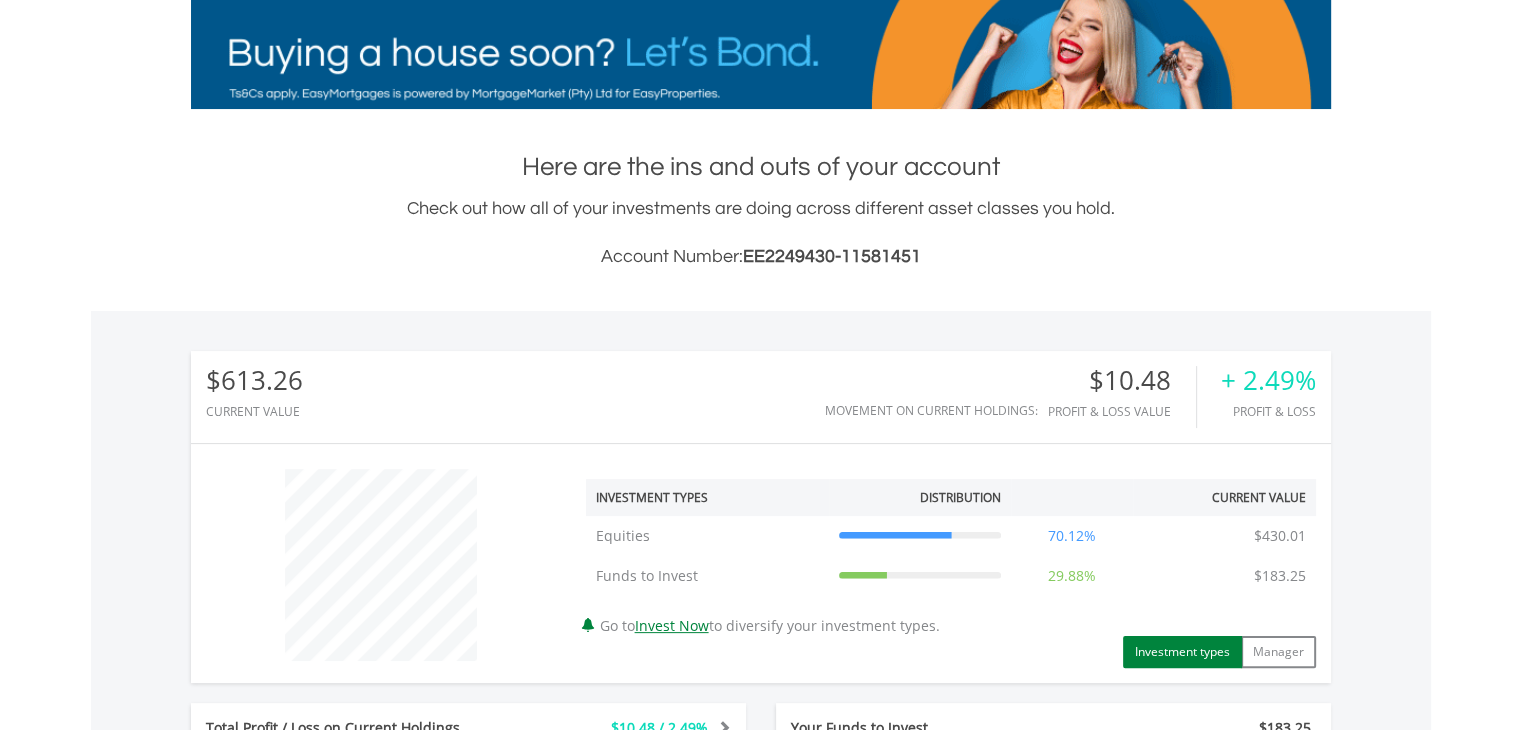 scroll, scrollTop: 341, scrollLeft: 0, axis: vertical 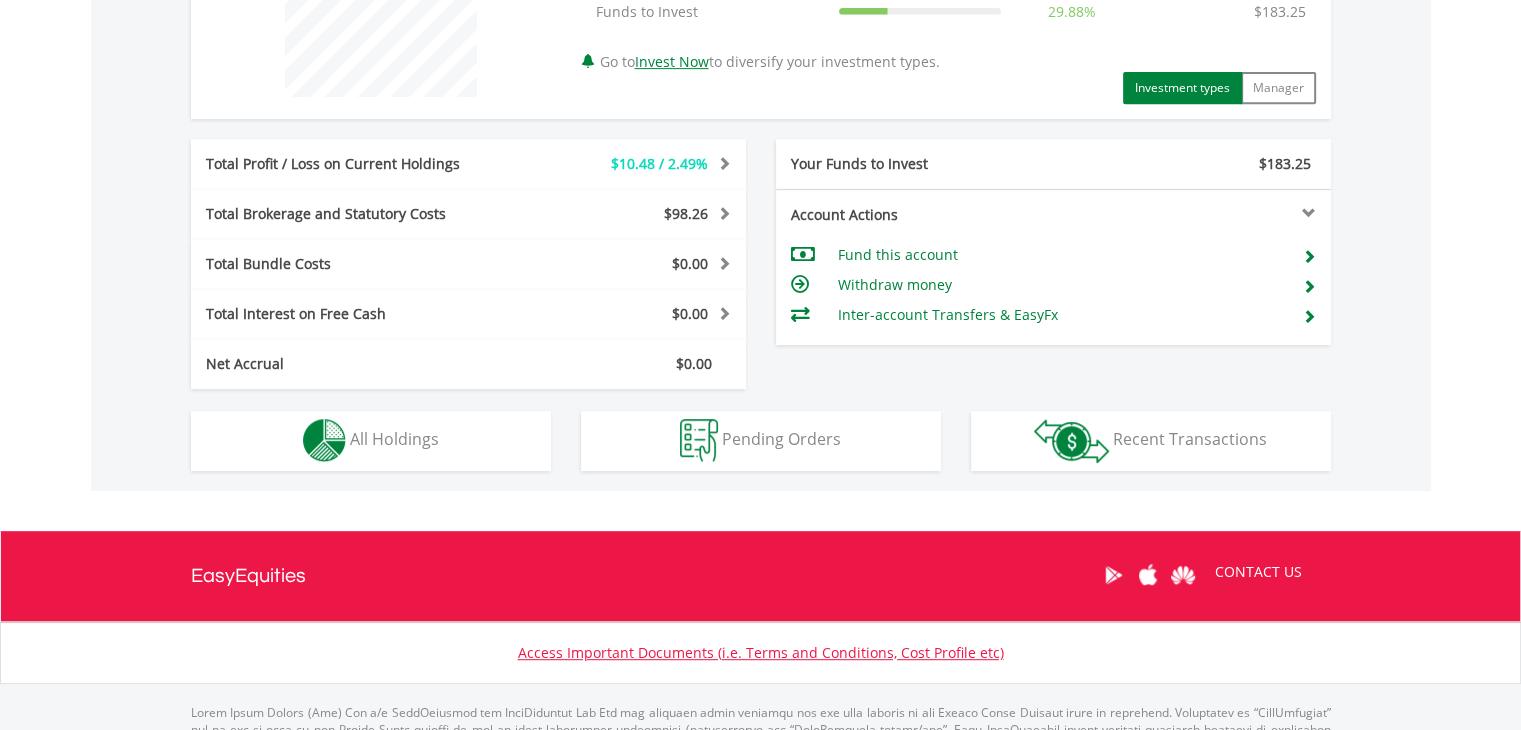 drag, startPoint x: 1532, startPoint y: 48, endPoint x: 636, endPoint y: 495, distance: 1001.31165 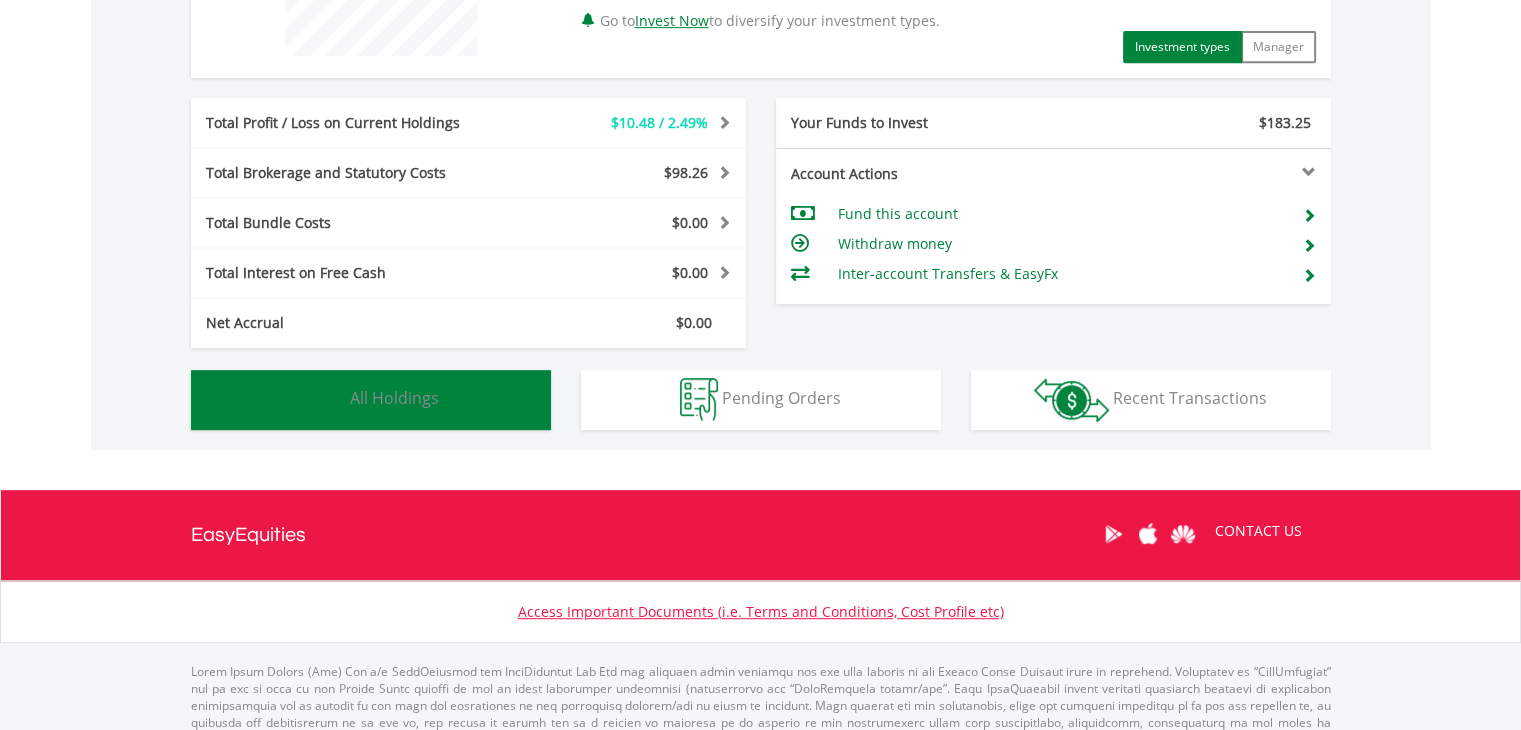 click on "Holdings
All Holdings" at bounding box center (371, 400) 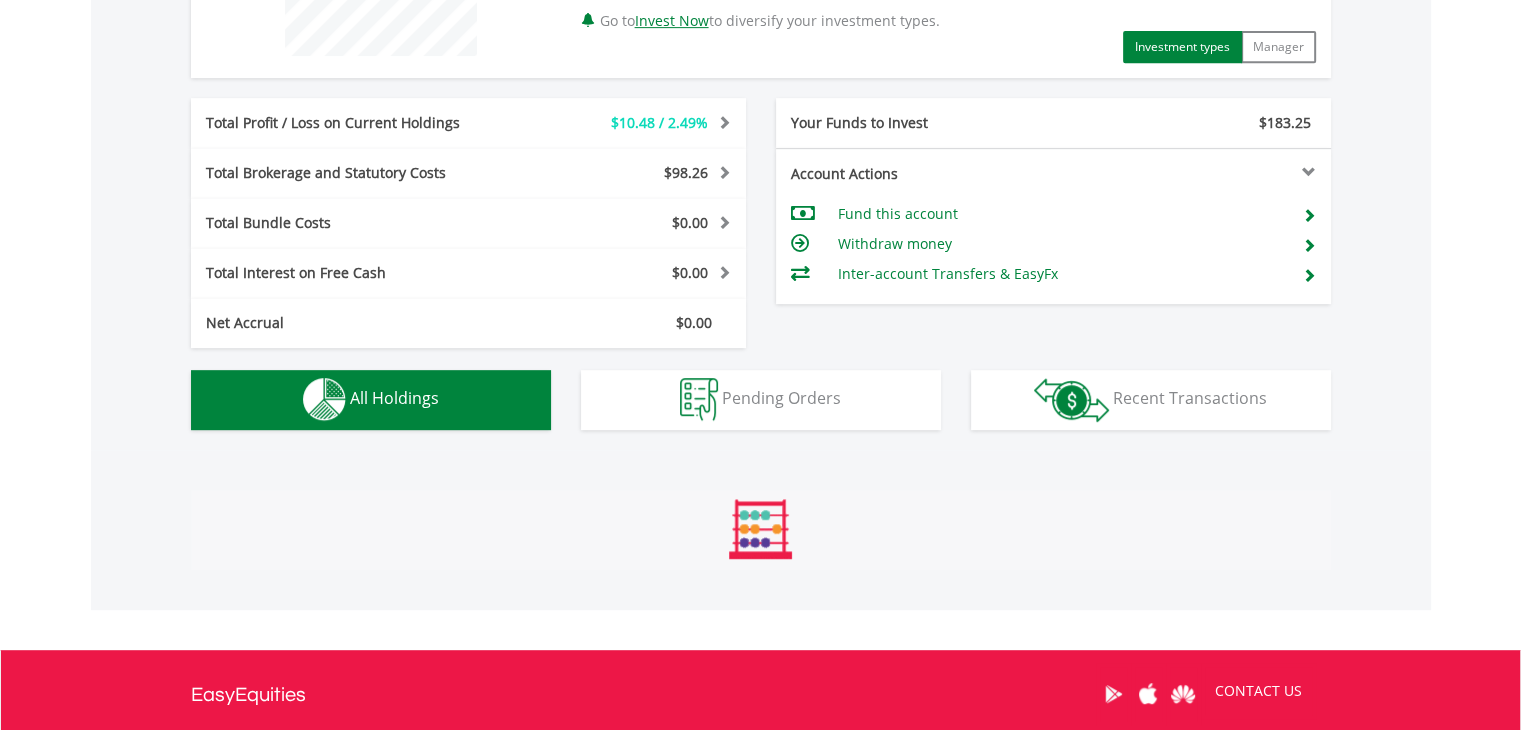 scroll, scrollTop: 1401, scrollLeft: 0, axis: vertical 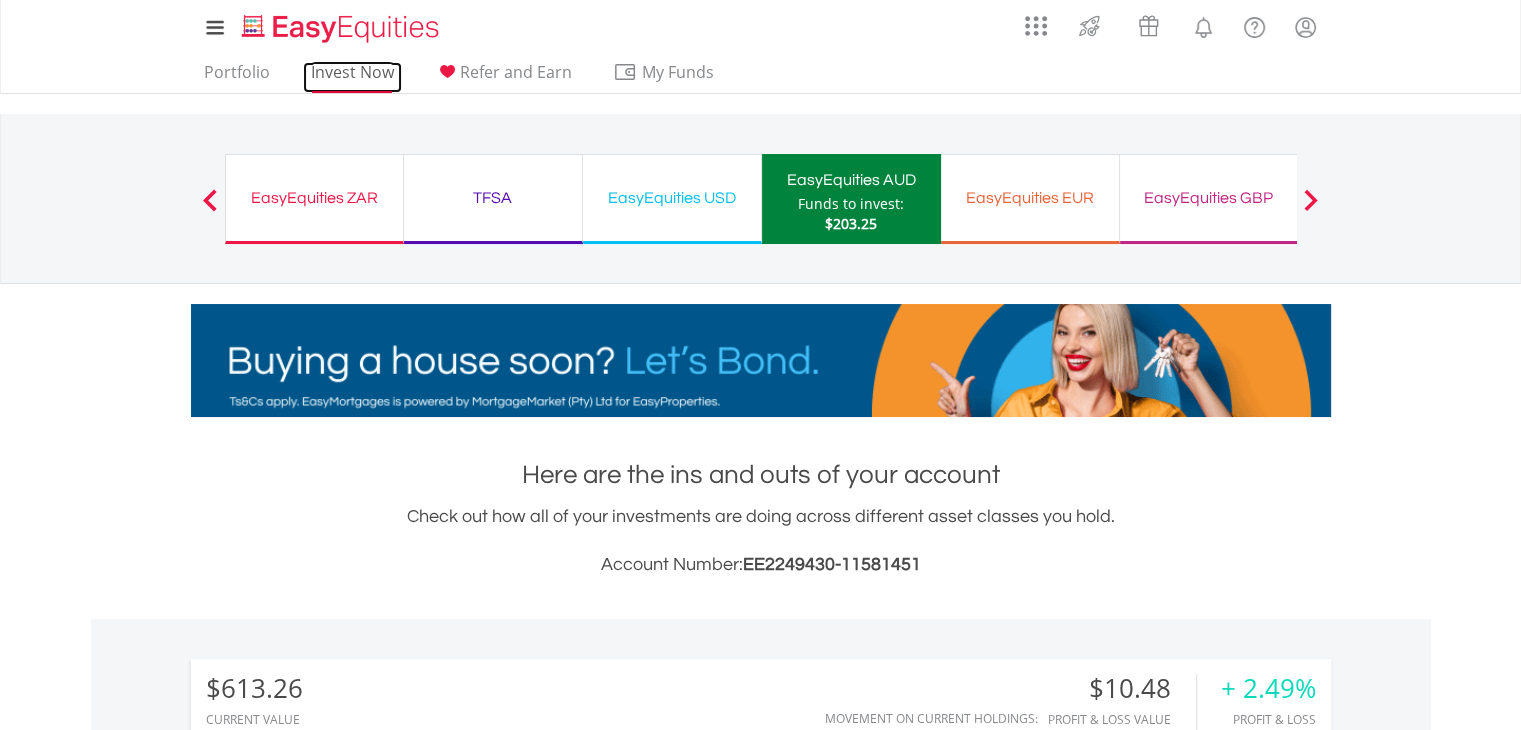 click on "Invest Now" at bounding box center (352, 77) 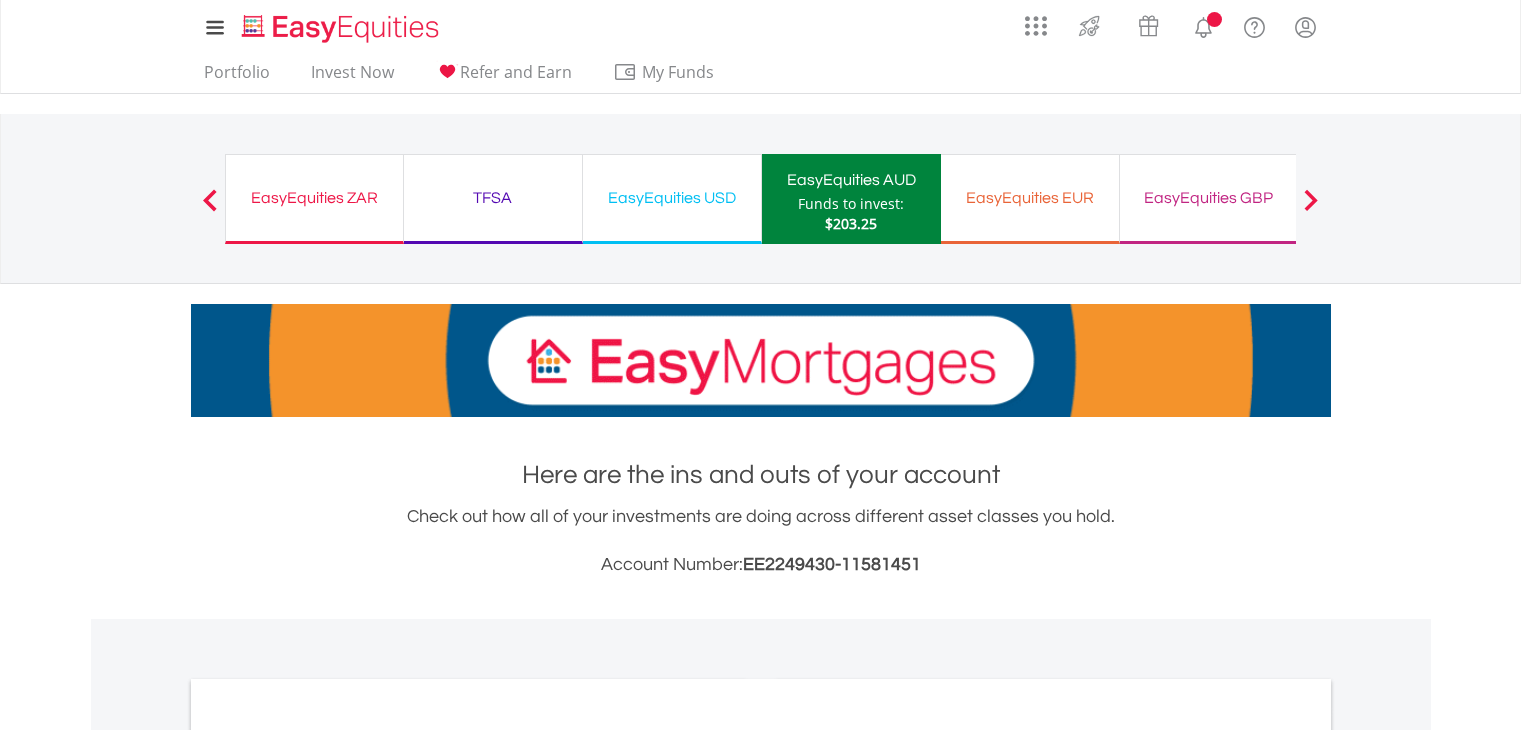 scroll, scrollTop: 0, scrollLeft: 0, axis: both 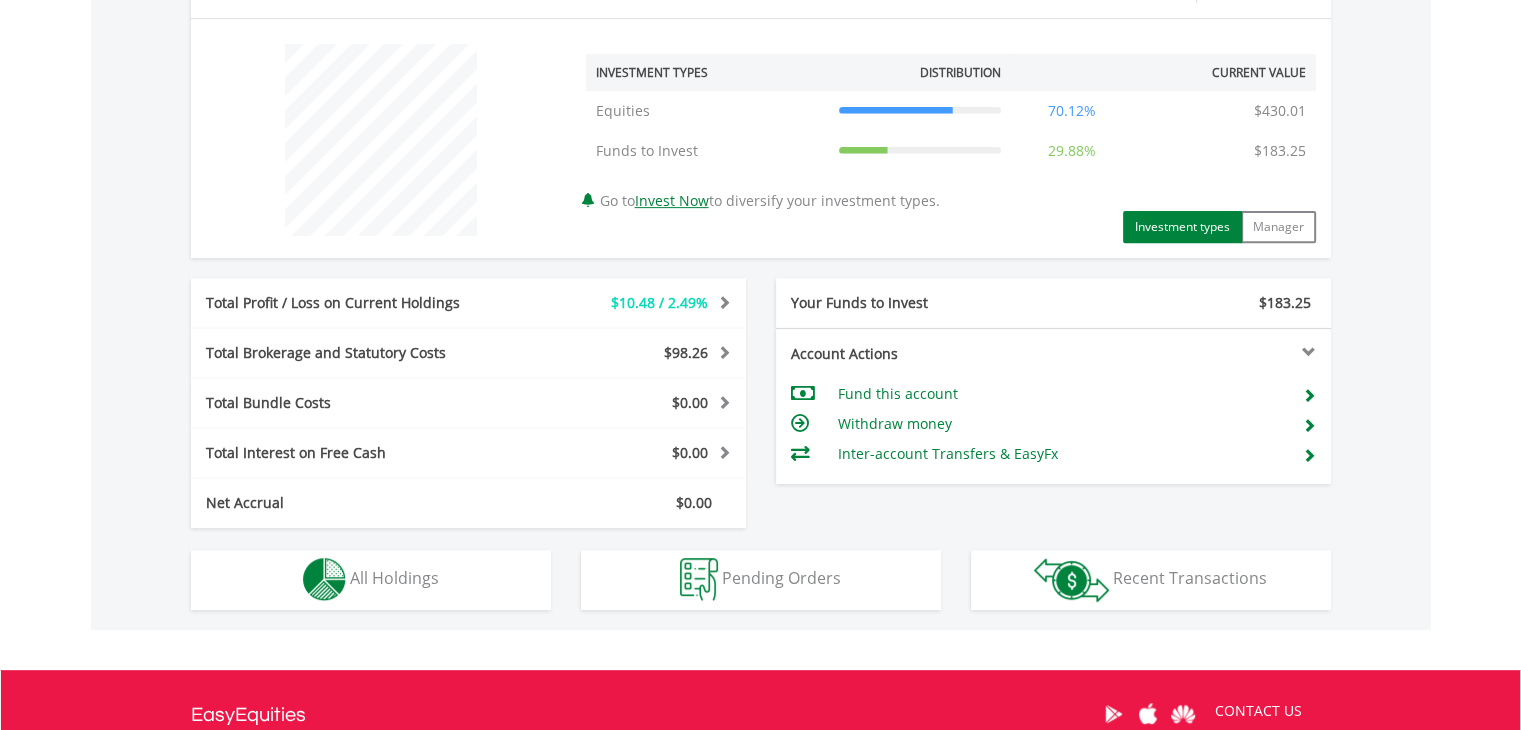 drag, startPoint x: 1531, startPoint y: 47, endPoint x: 764, endPoint y: 425, distance: 855.08655 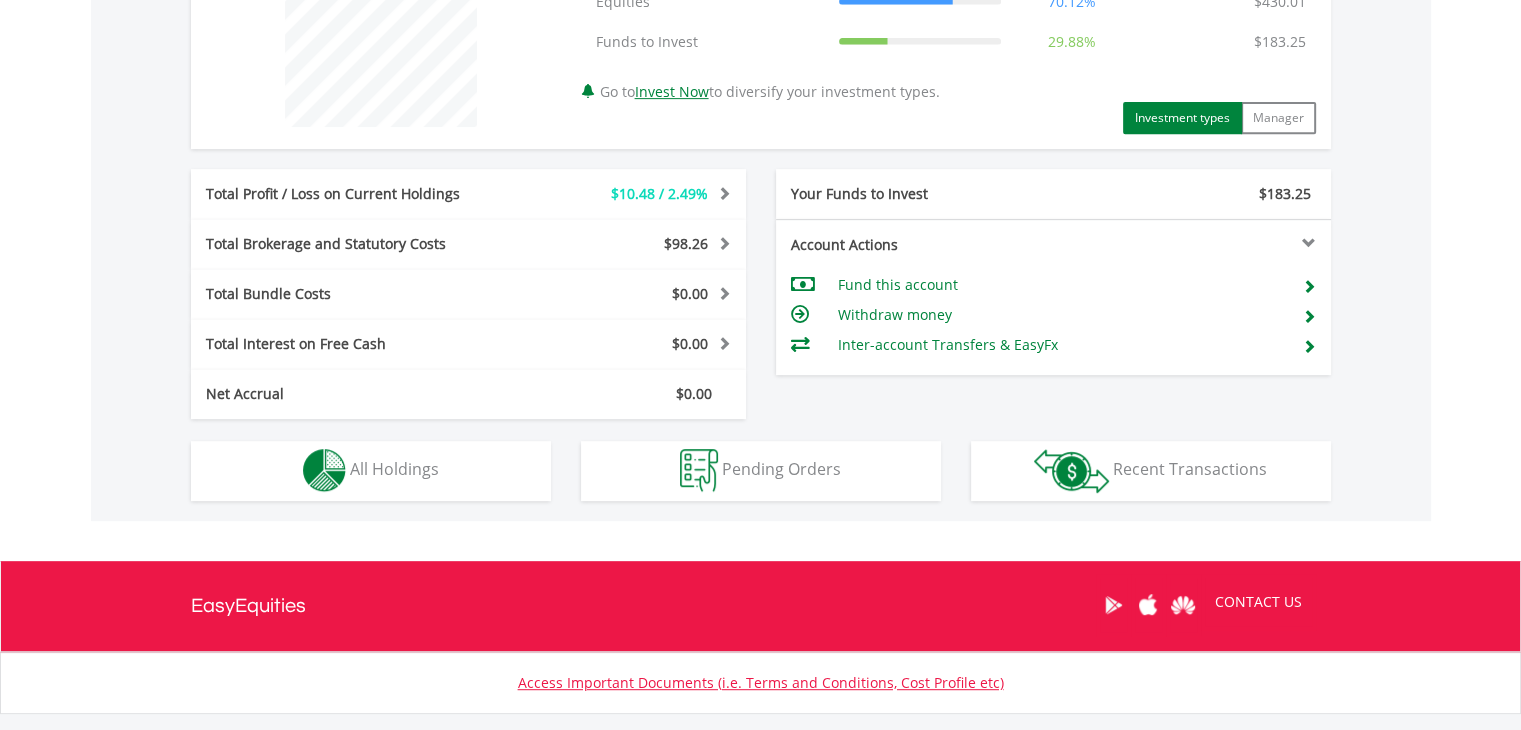 scroll, scrollTop: 846, scrollLeft: 0, axis: vertical 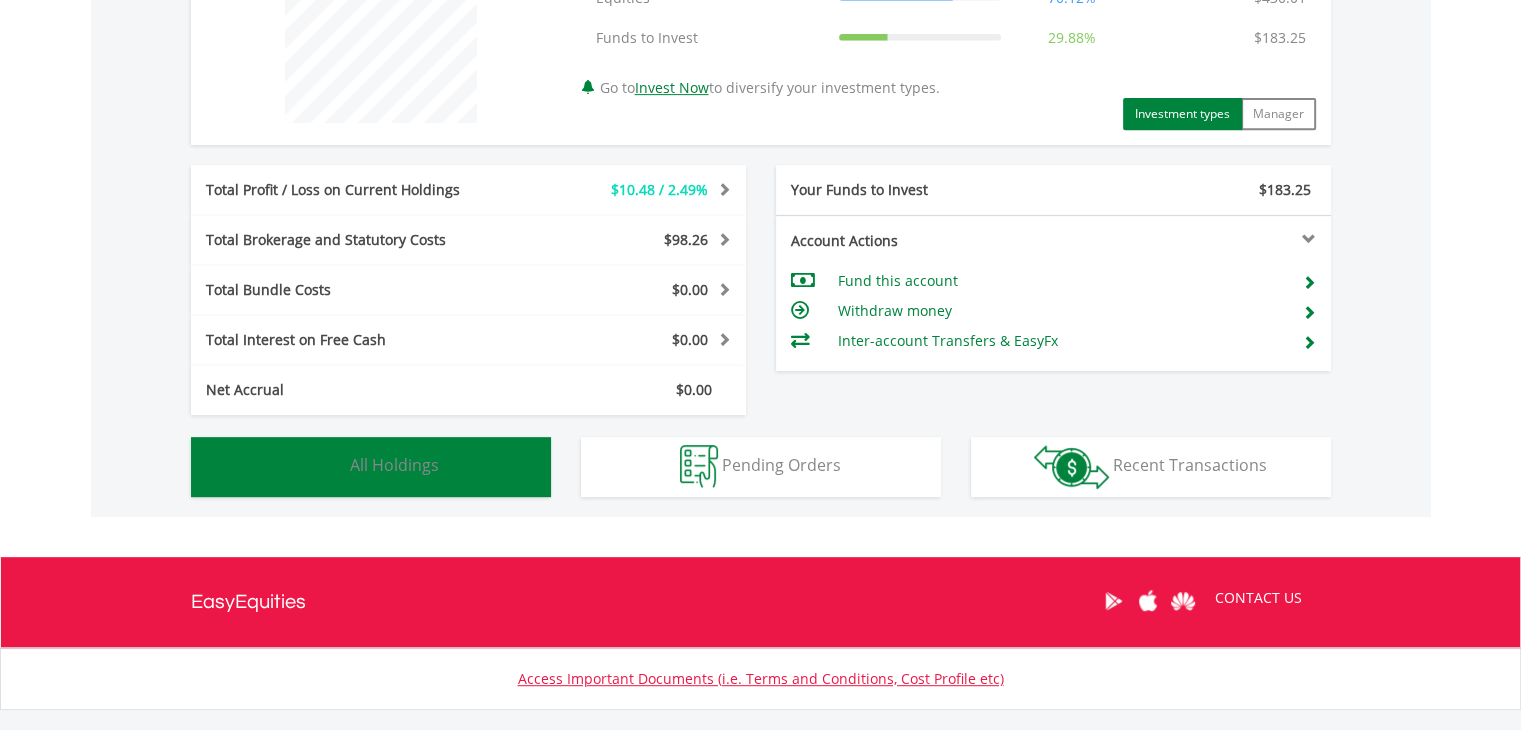click on "All Holdings" at bounding box center (394, 465) 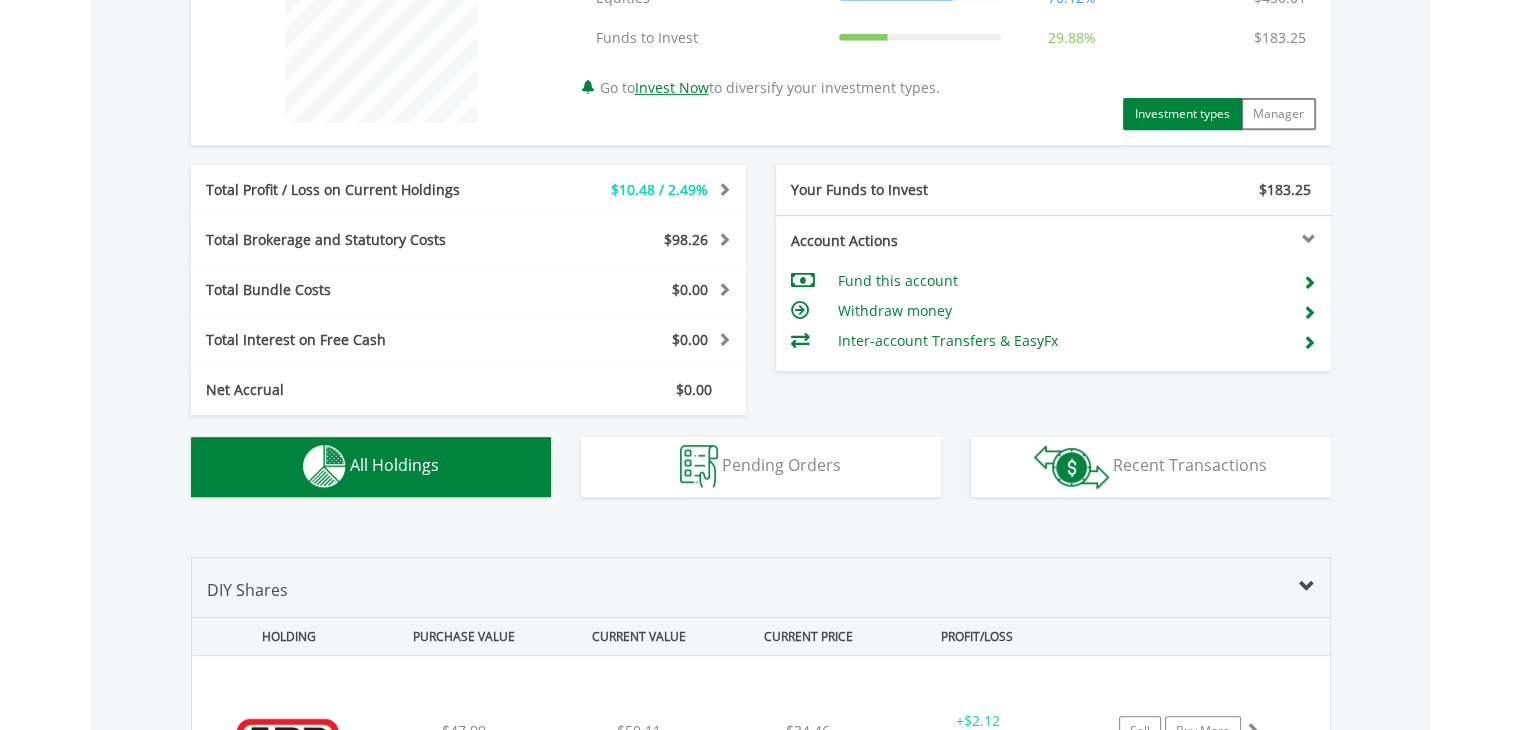 scroll, scrollTop: 1401, scrollLeft: 0, axis: vertical 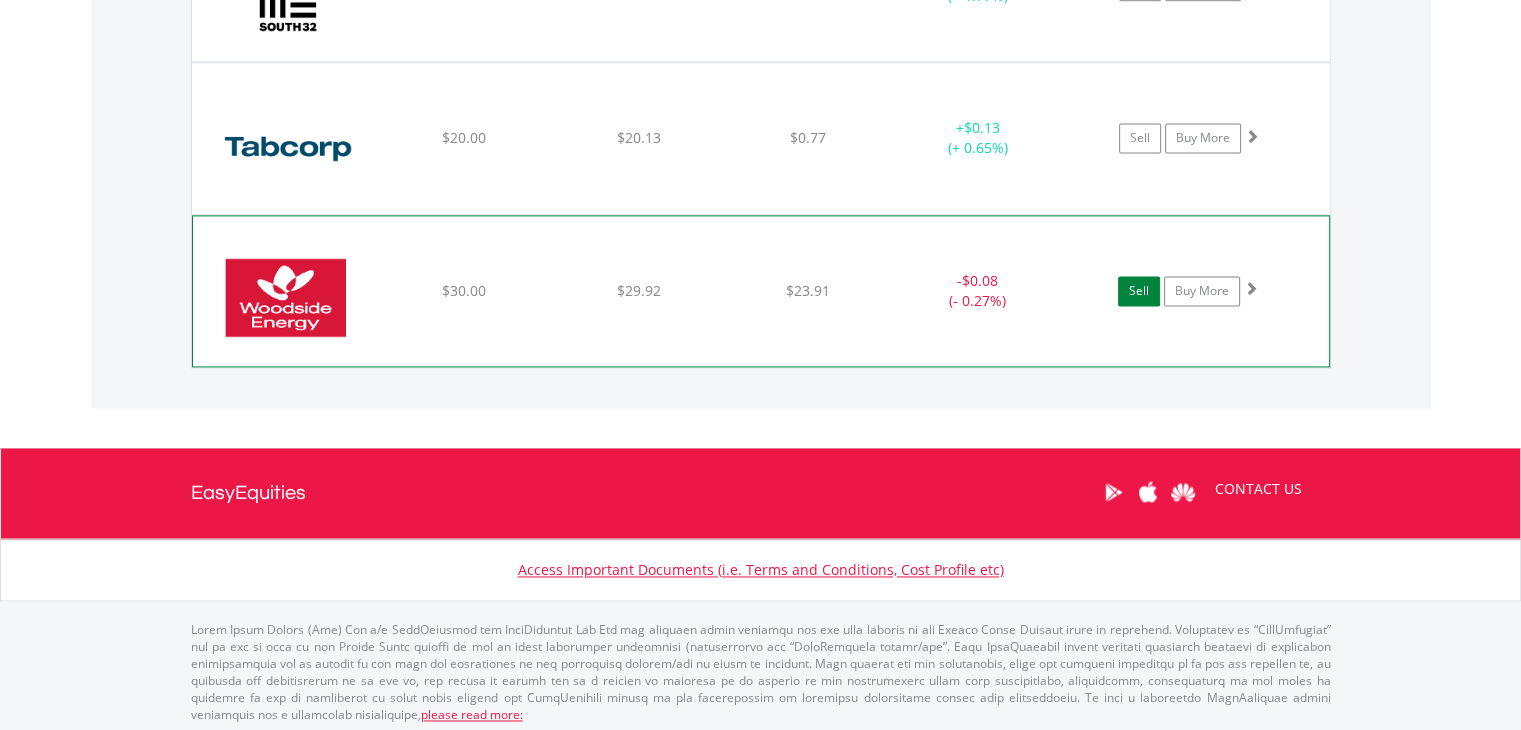 click on "Sell" at bounding box center [1139, 291] 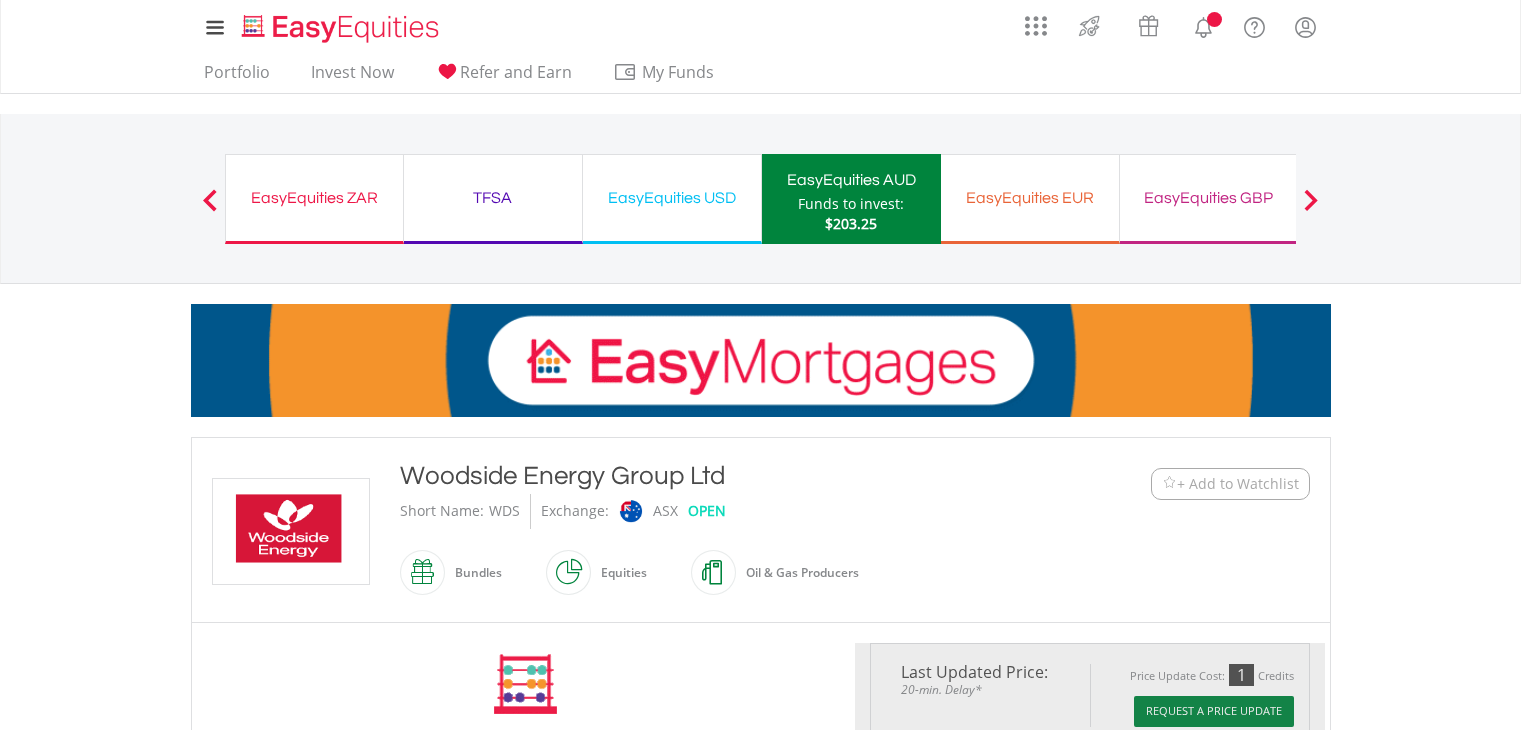 scroll, scrollTop: 0, scrollLeft: 0, axis: both 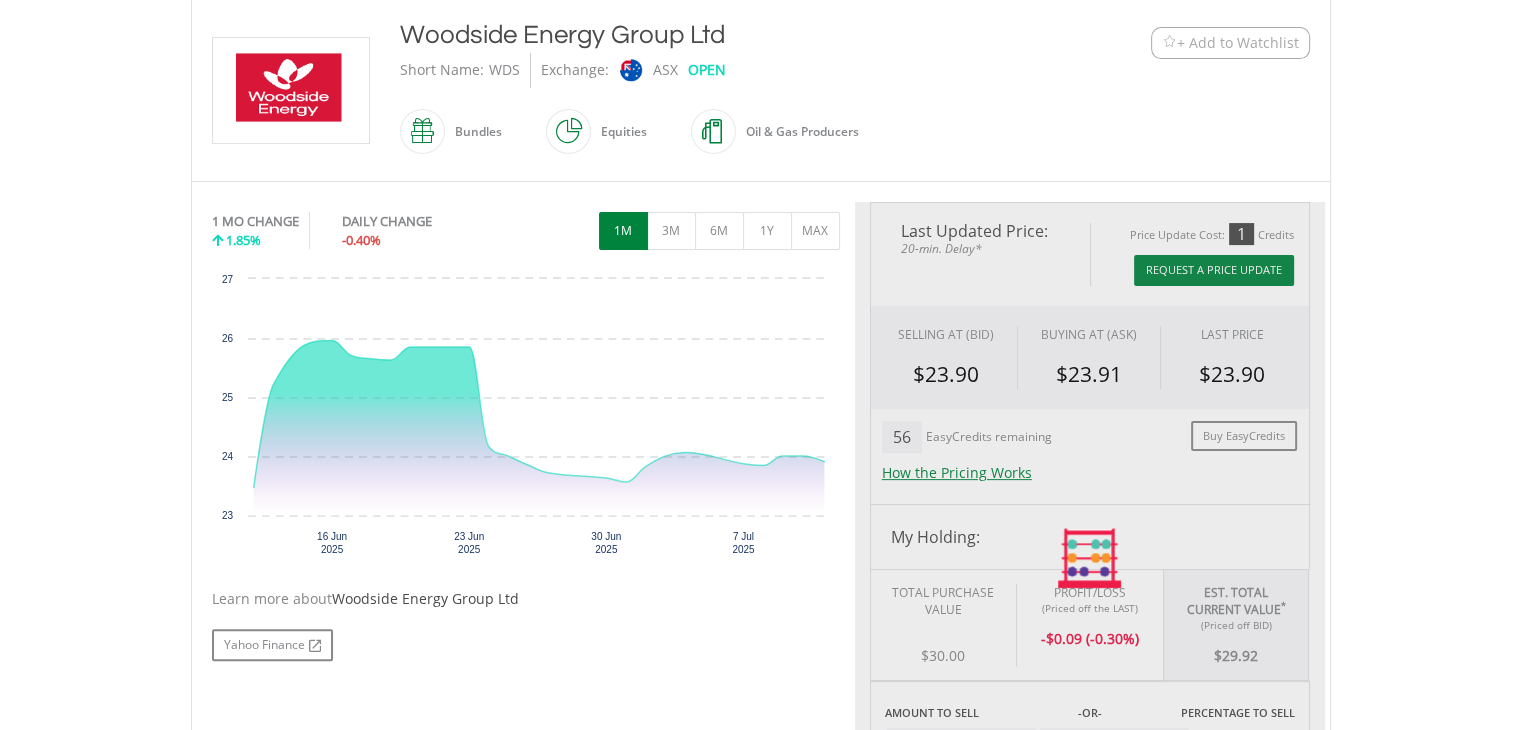 type on "*****" 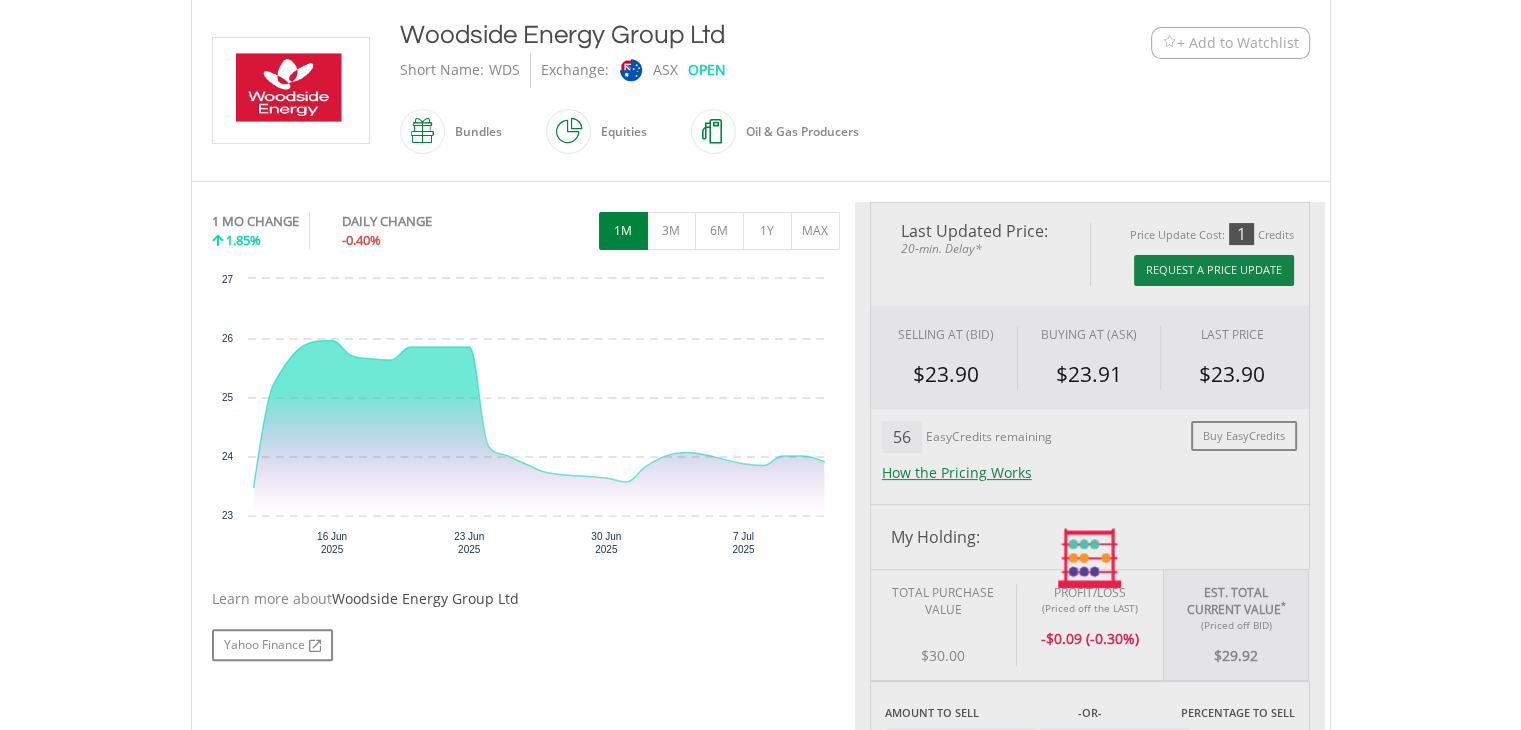 type on "******" 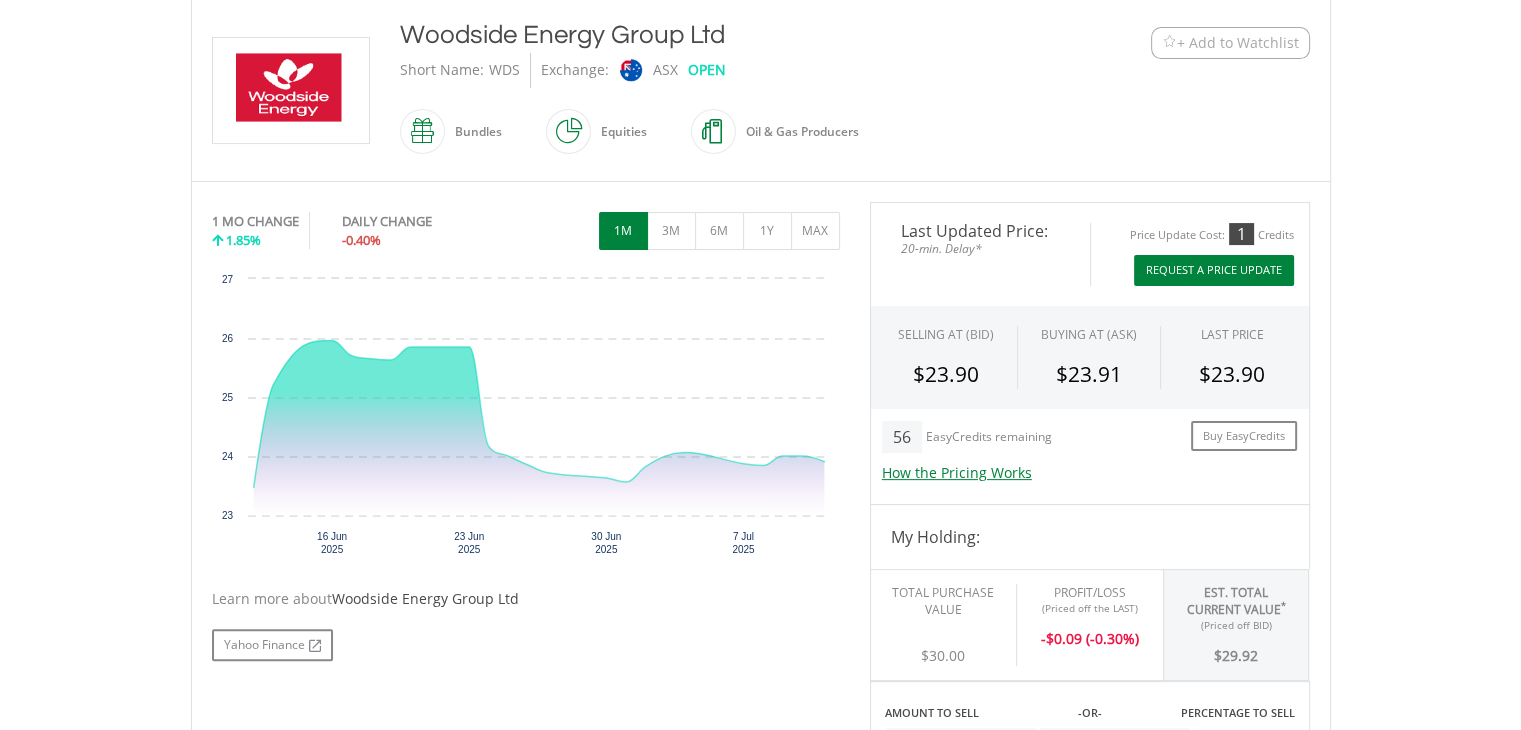 click on "Request A Price Update" at bounding box center [1214, 270] 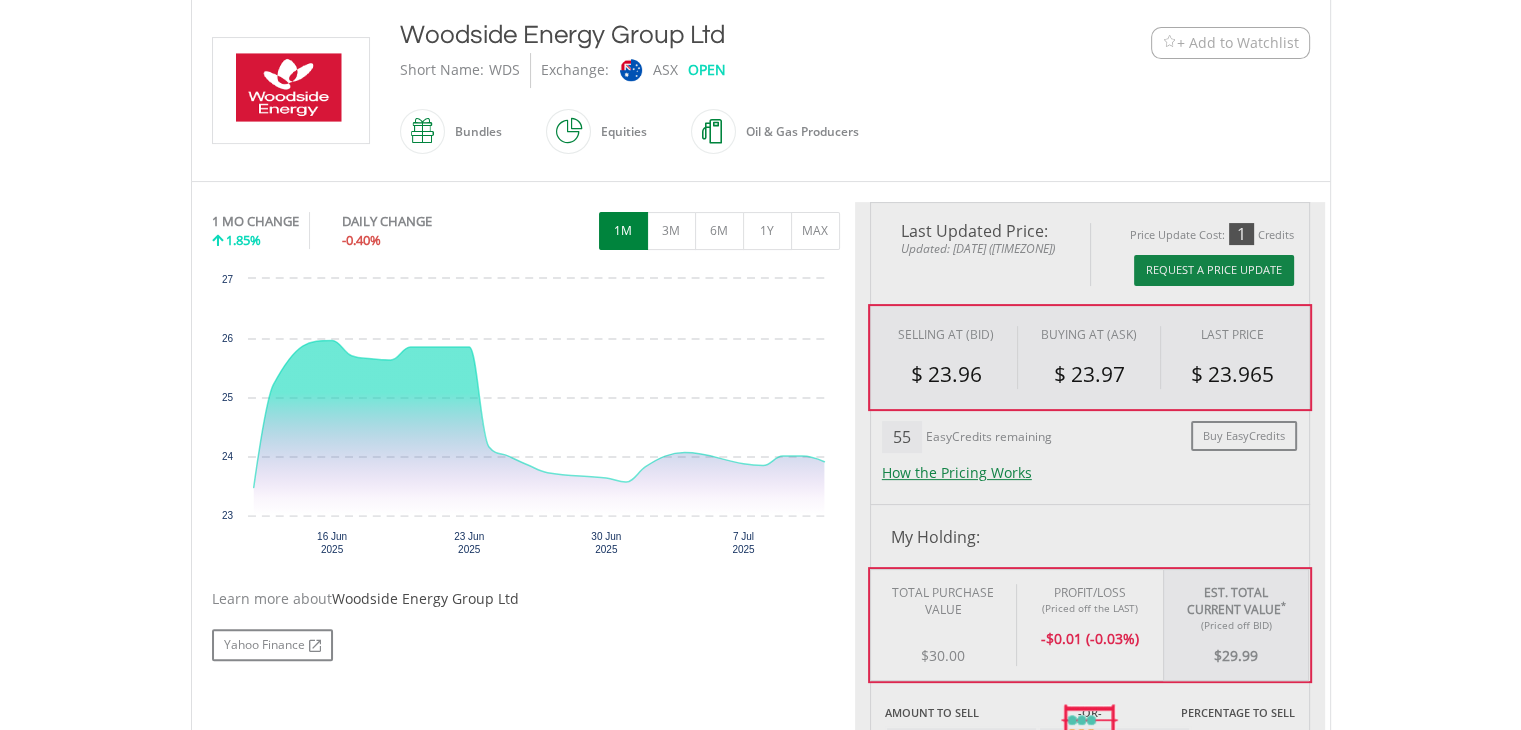 type on "*****" 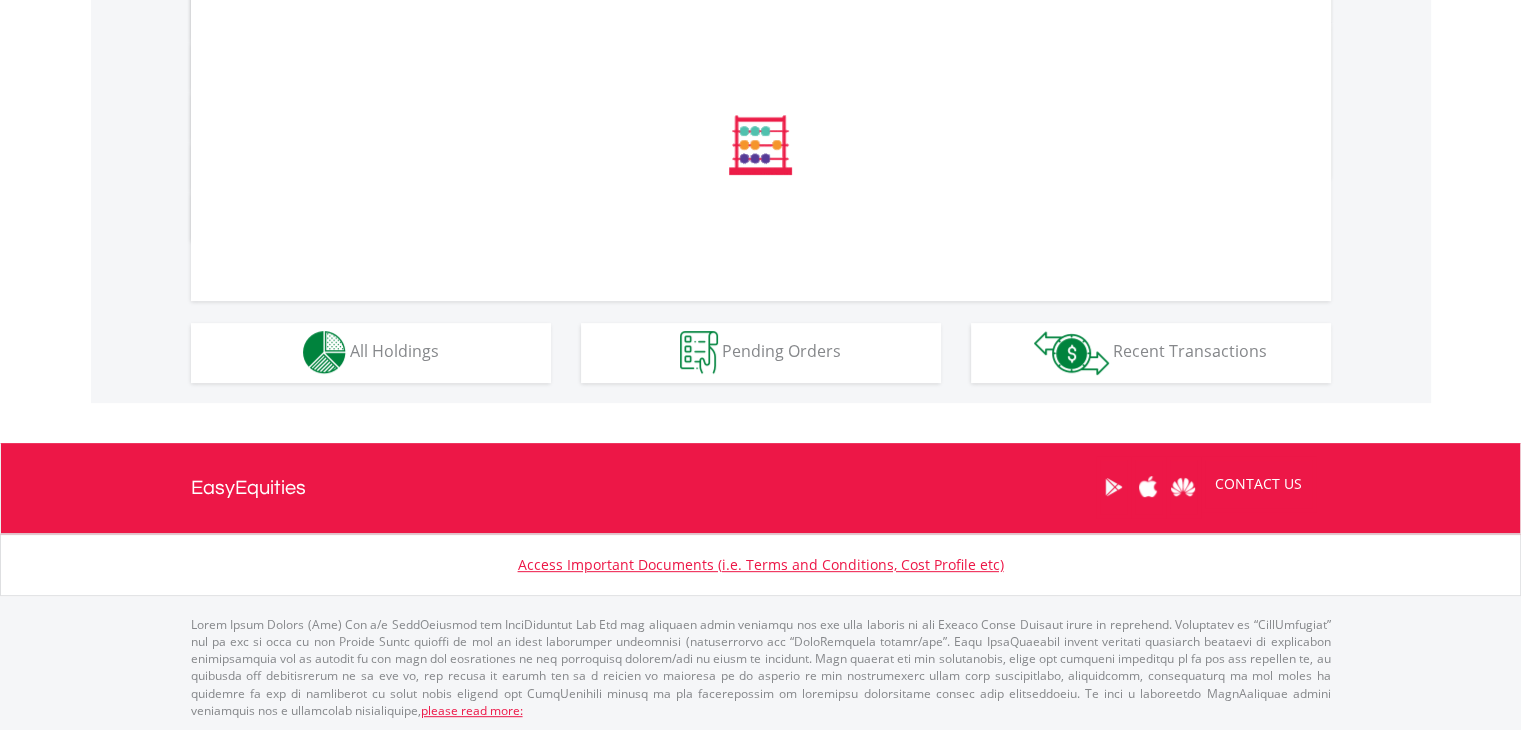 scroll, scrollTop: 960, scrollLeft: 0, axis: vertical 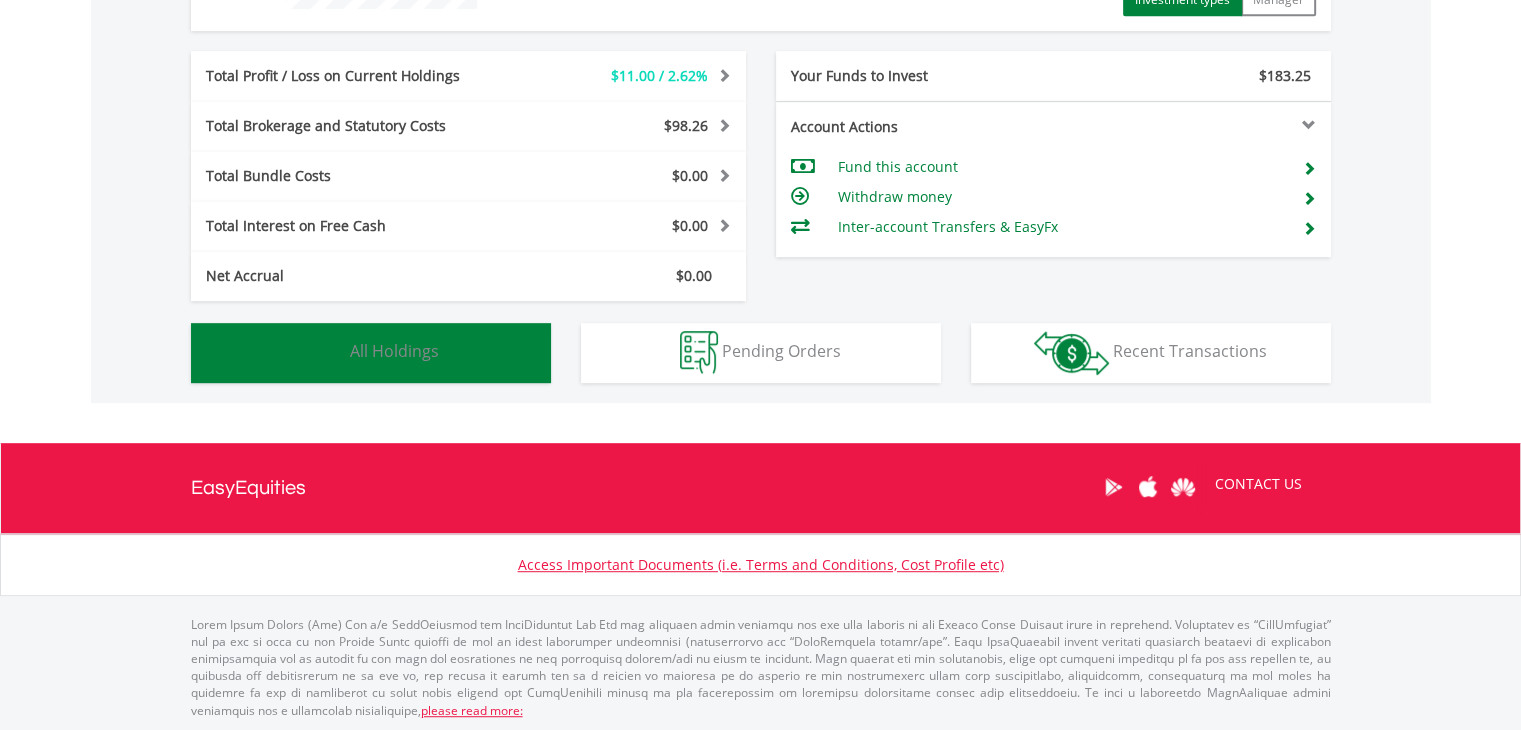 click at bounding box center [324, 352] 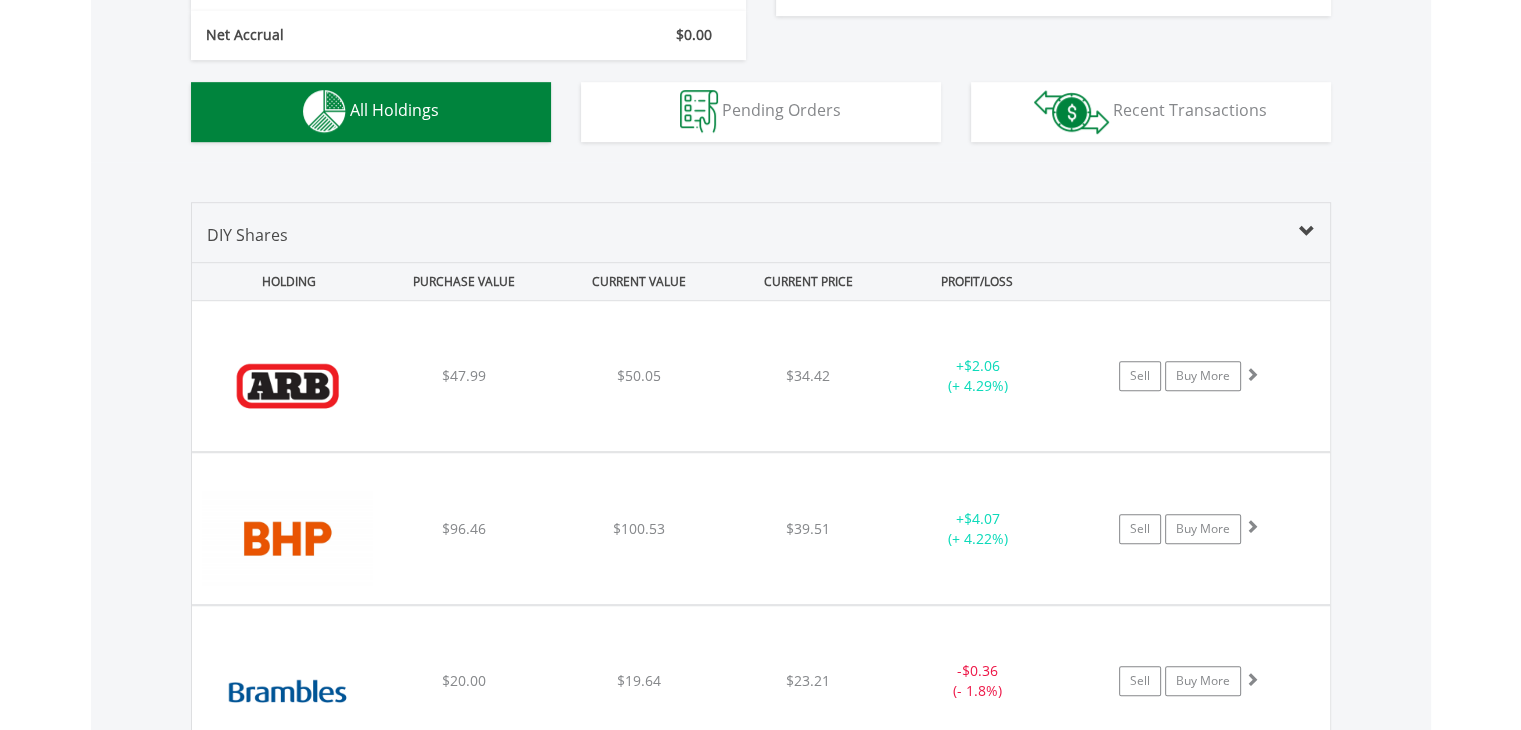 scroll, scrollTop: 1401, scrollLeft: 0, axis: vertical 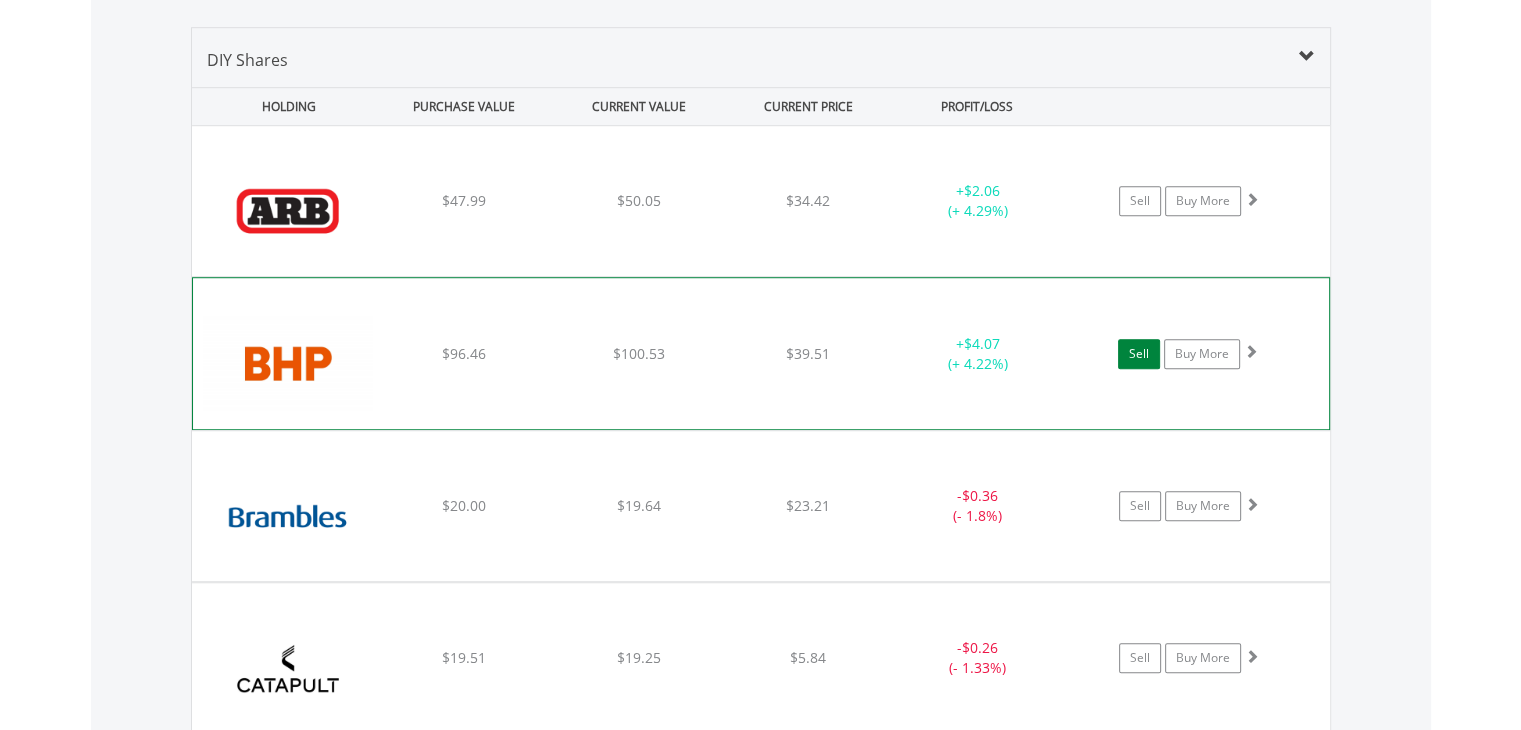 click on "Sell" at bounding box center (1139, 354) 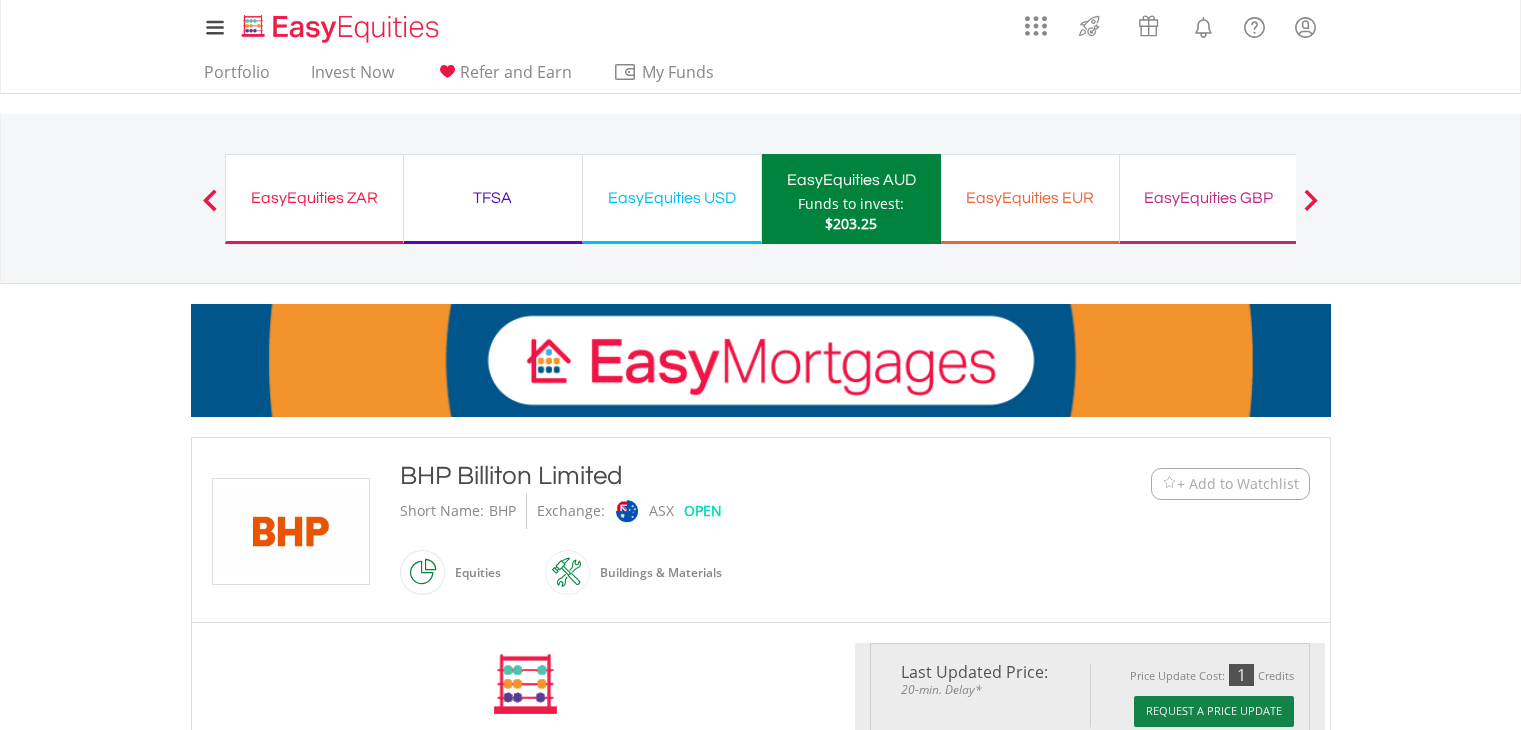 scroll, scrollTop: 0, scrollLeft: 0, axis: both 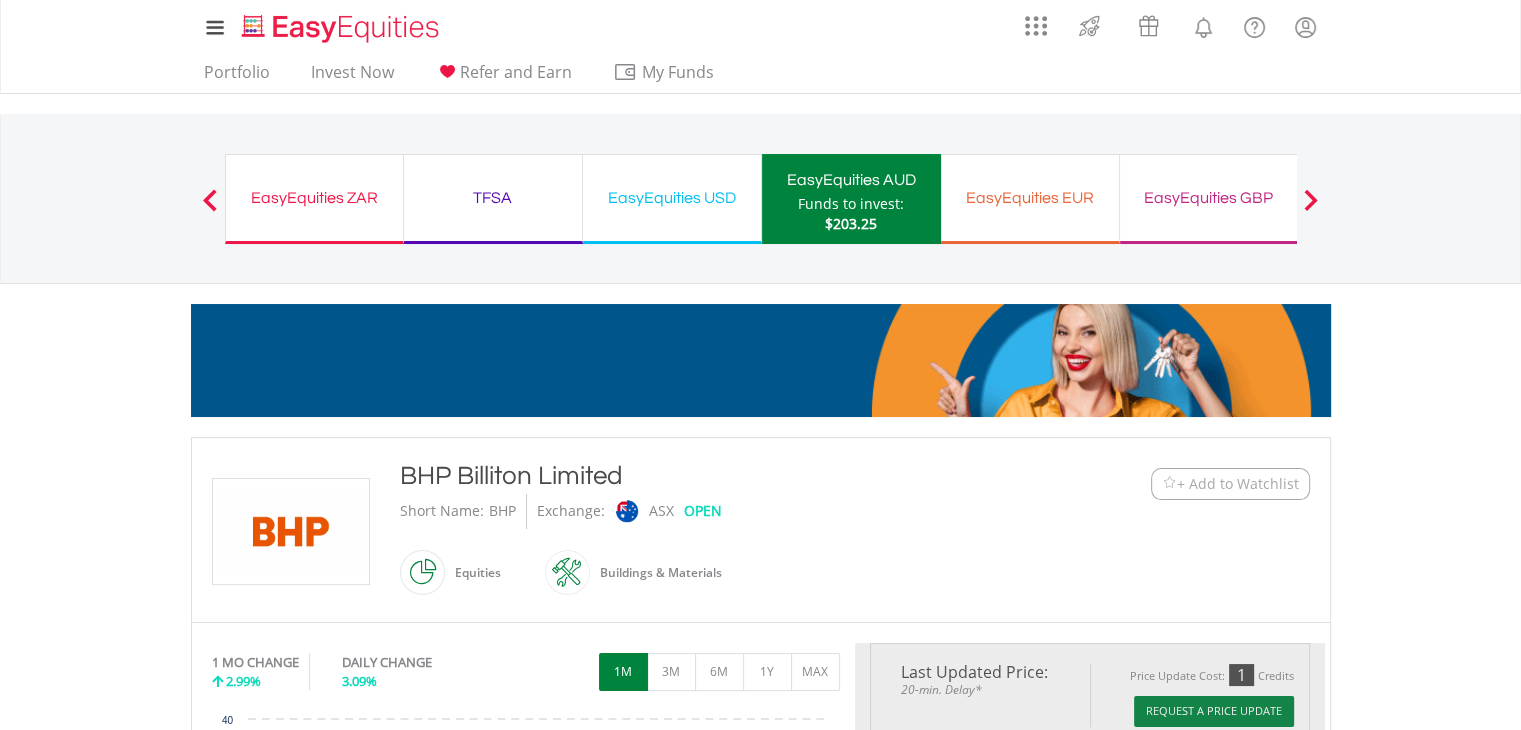 type on "******" 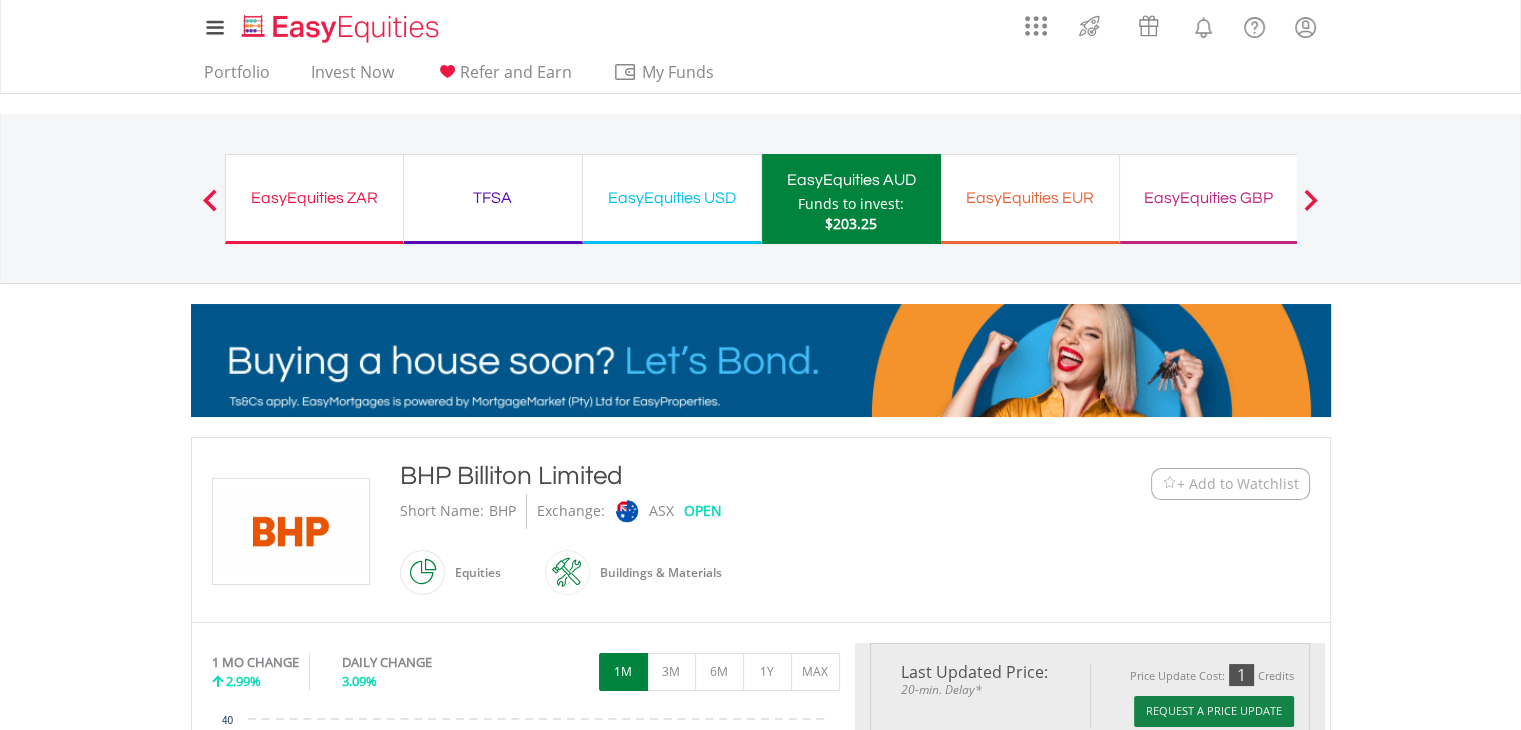 type on "******" 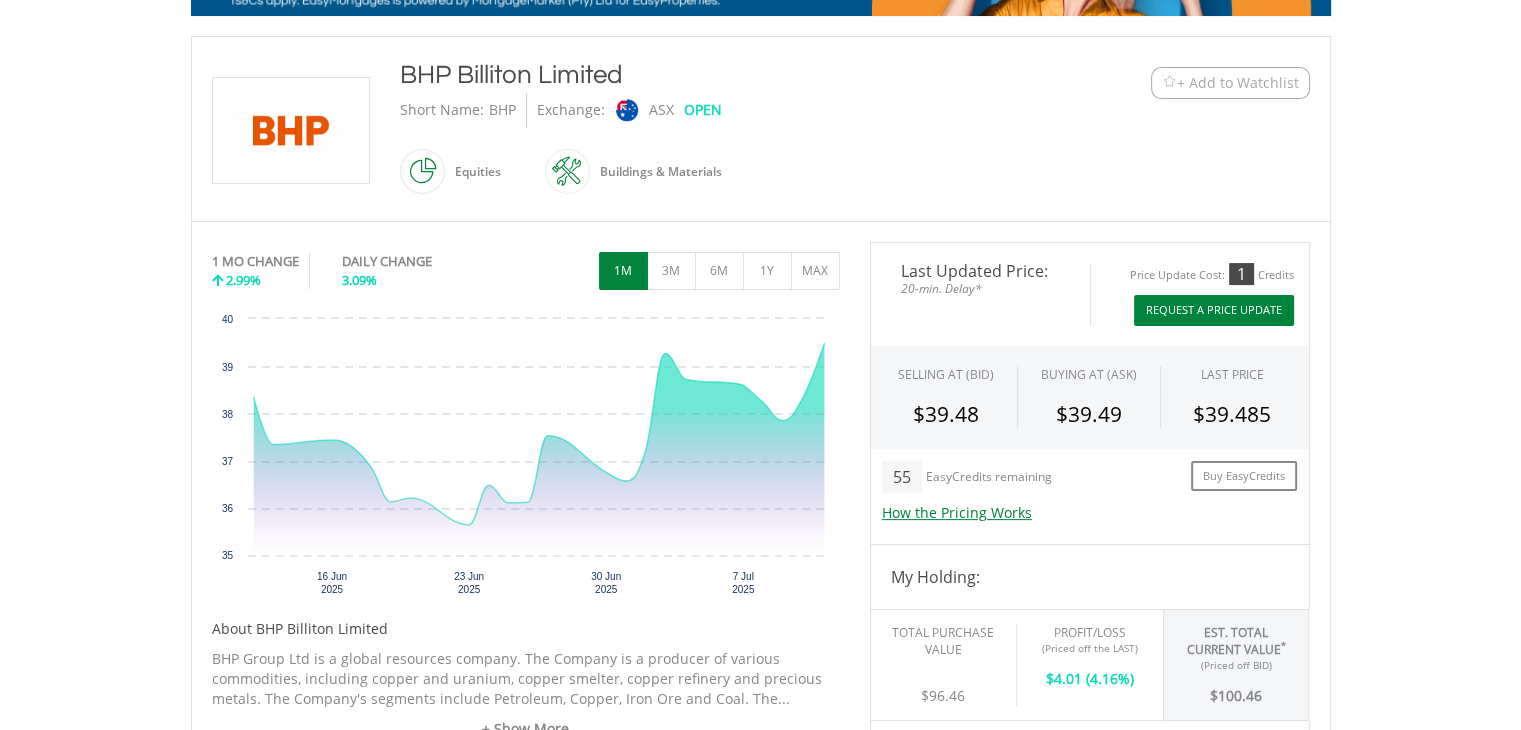 scroll, scrollTop: 422, scrollLeft: 0, axis: vertical 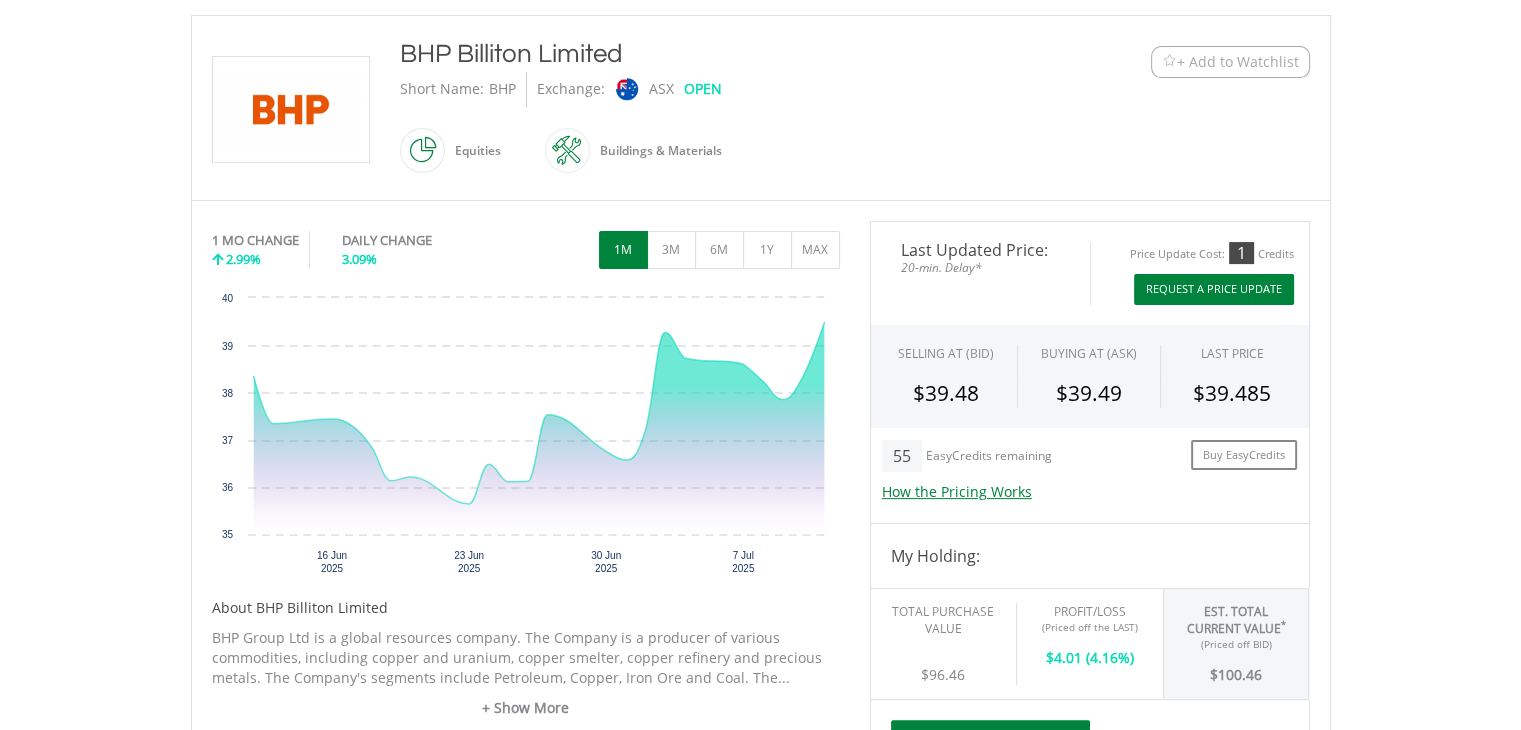 click on "Request A Price Update" at bounding box center (1214, 289) 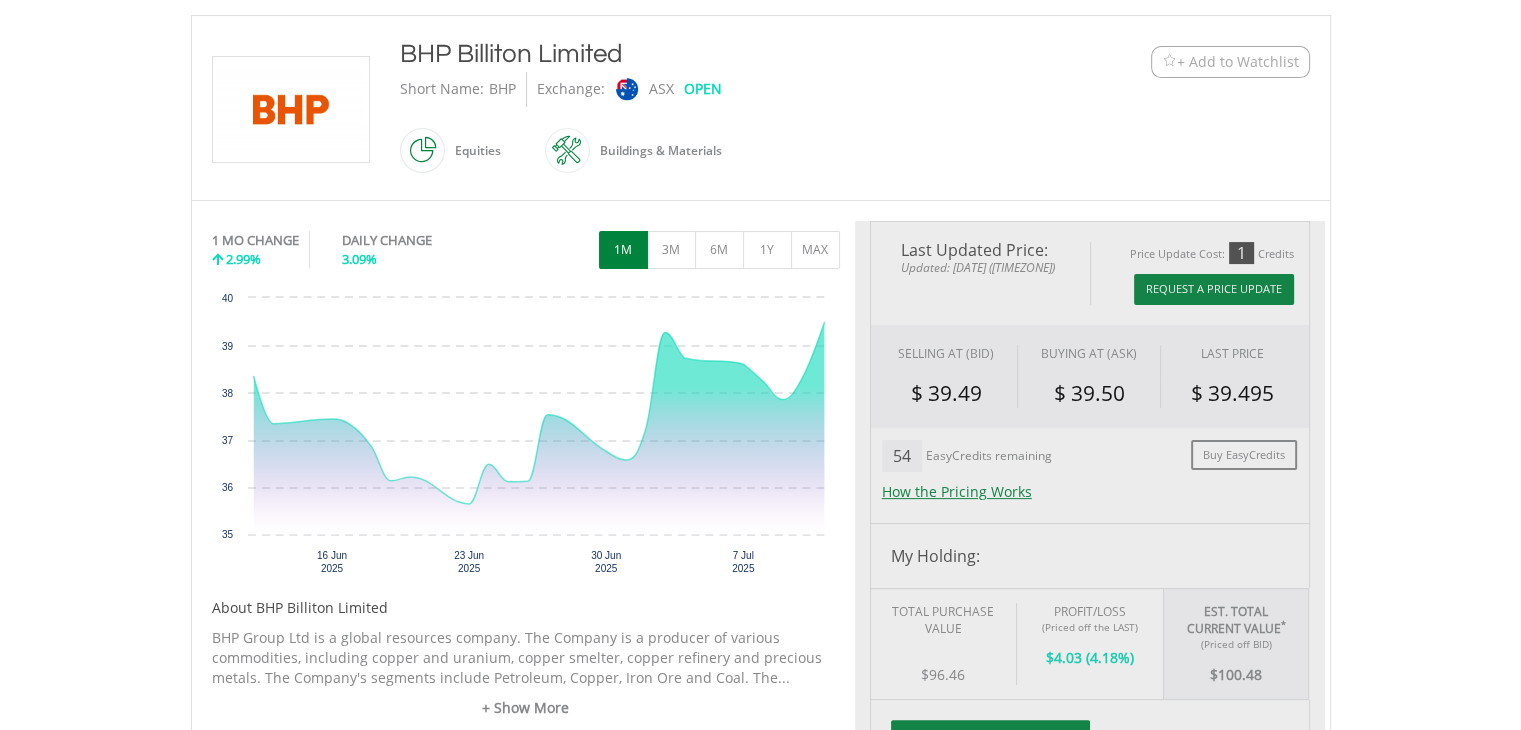 type on "******" 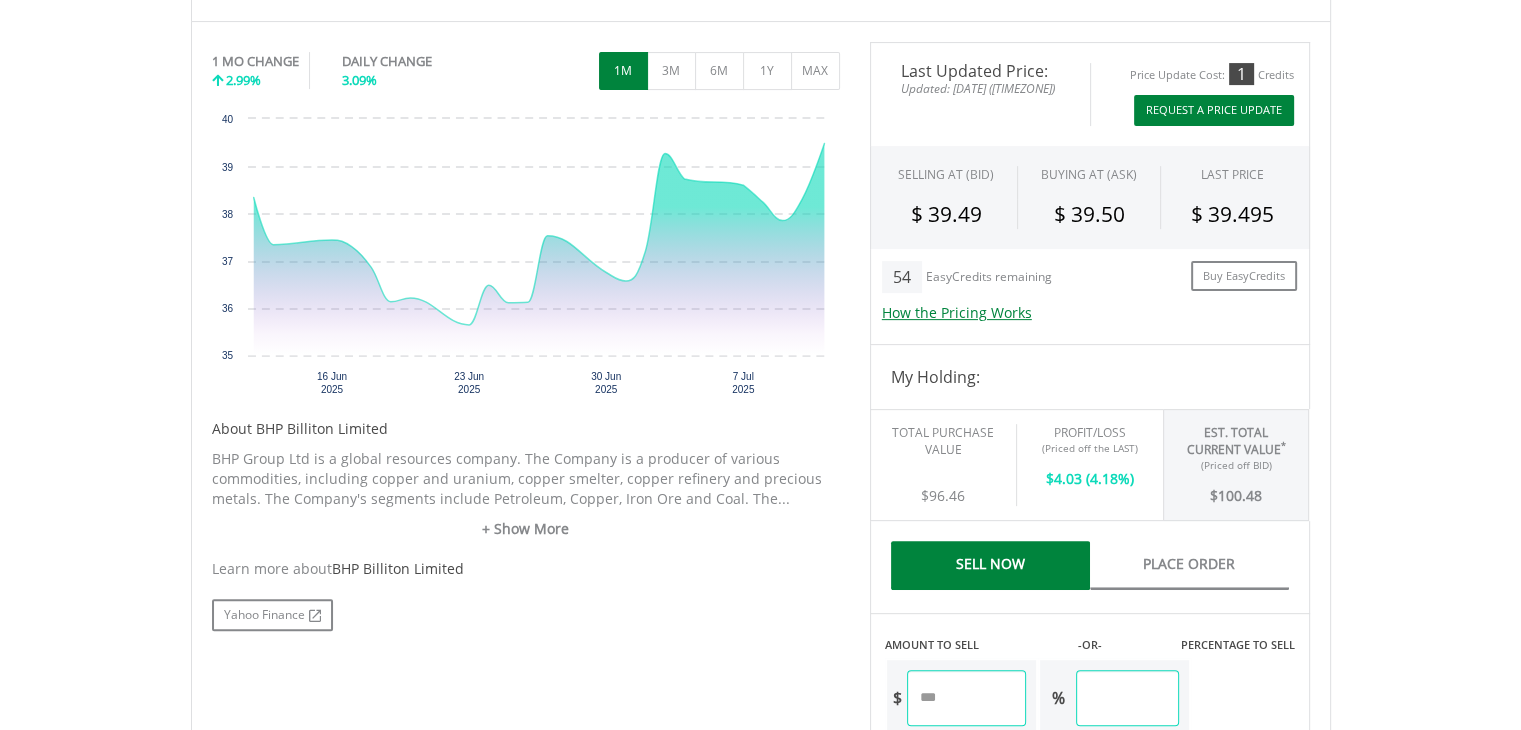 scroll, scrollTop: 576, scrollLeft: 0, axis: vertical 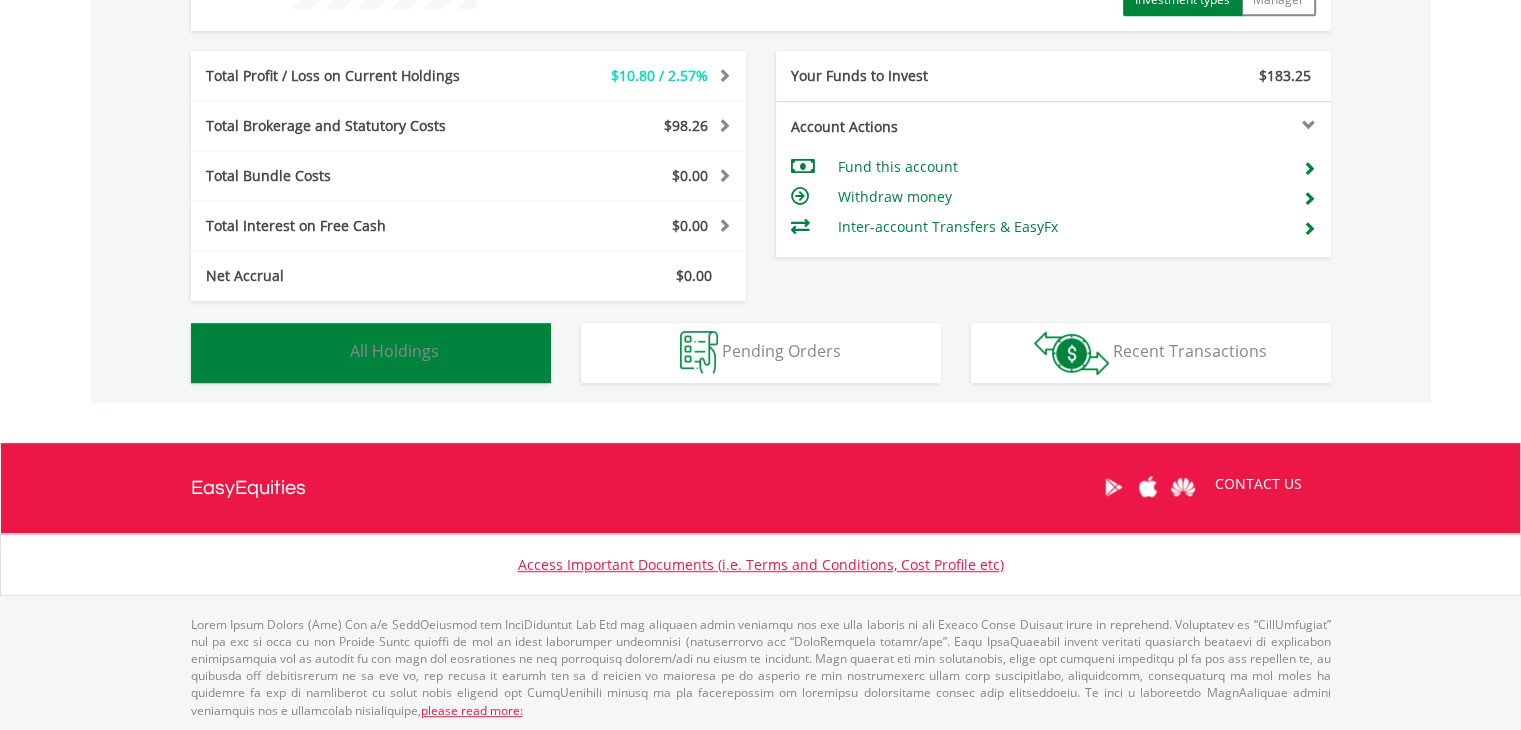 click on "All Holdings" at bounding box center [394, 351] 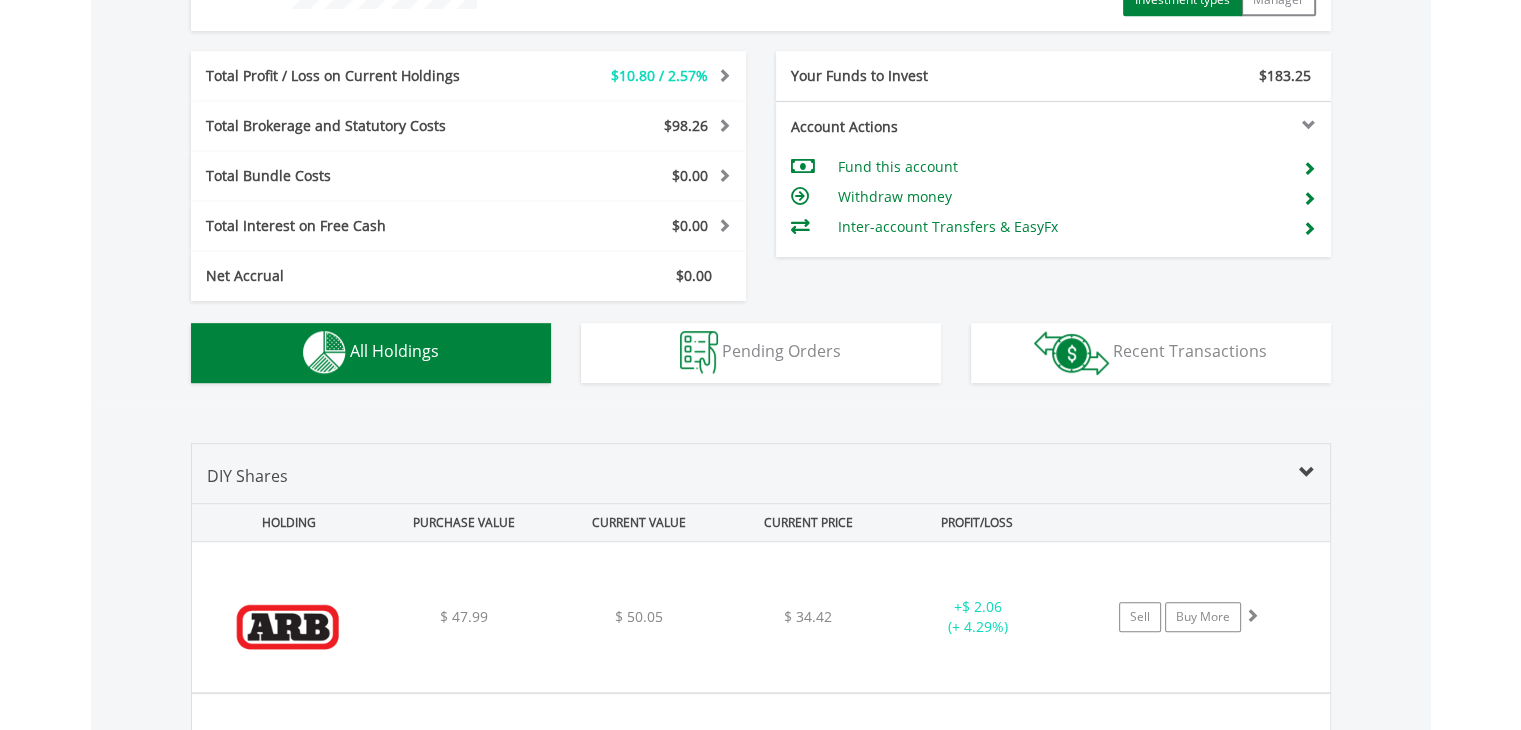 scroll, scrollTop: 1401, scrollLeft: 0, axis: vertical 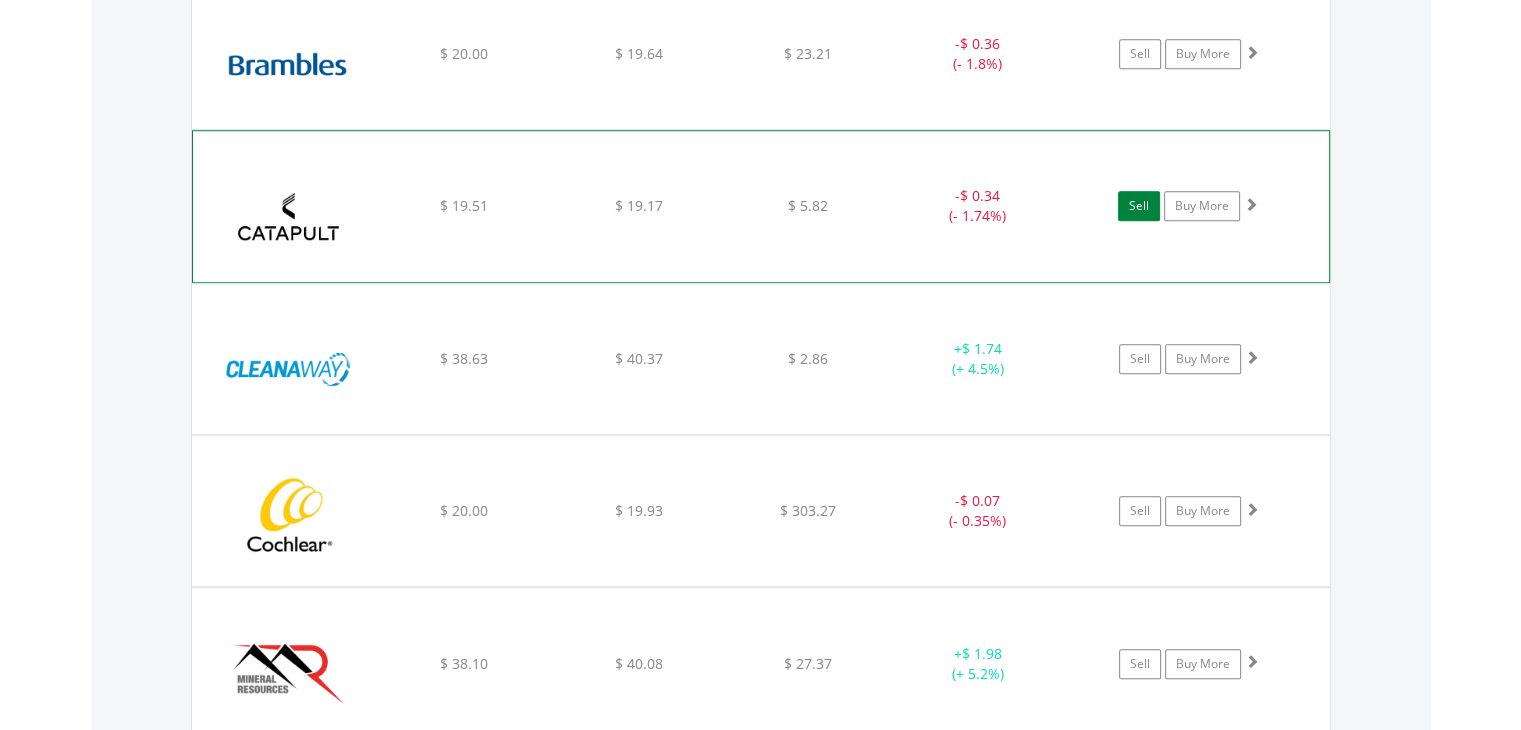 click on "Sell" at bounding box center (1139, 206) 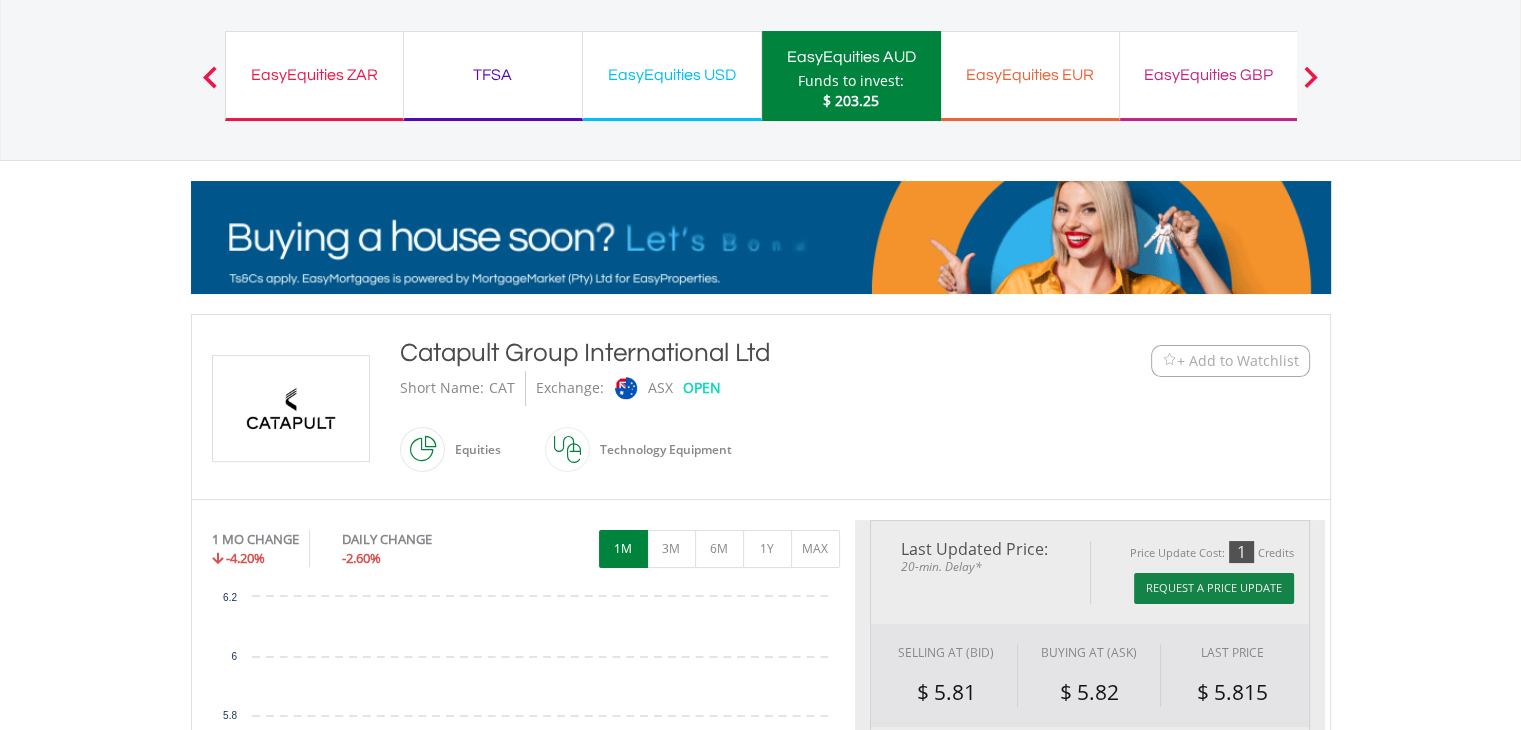 scroll, scrollTop: 429, scrollLeft: 0, axis: vertical 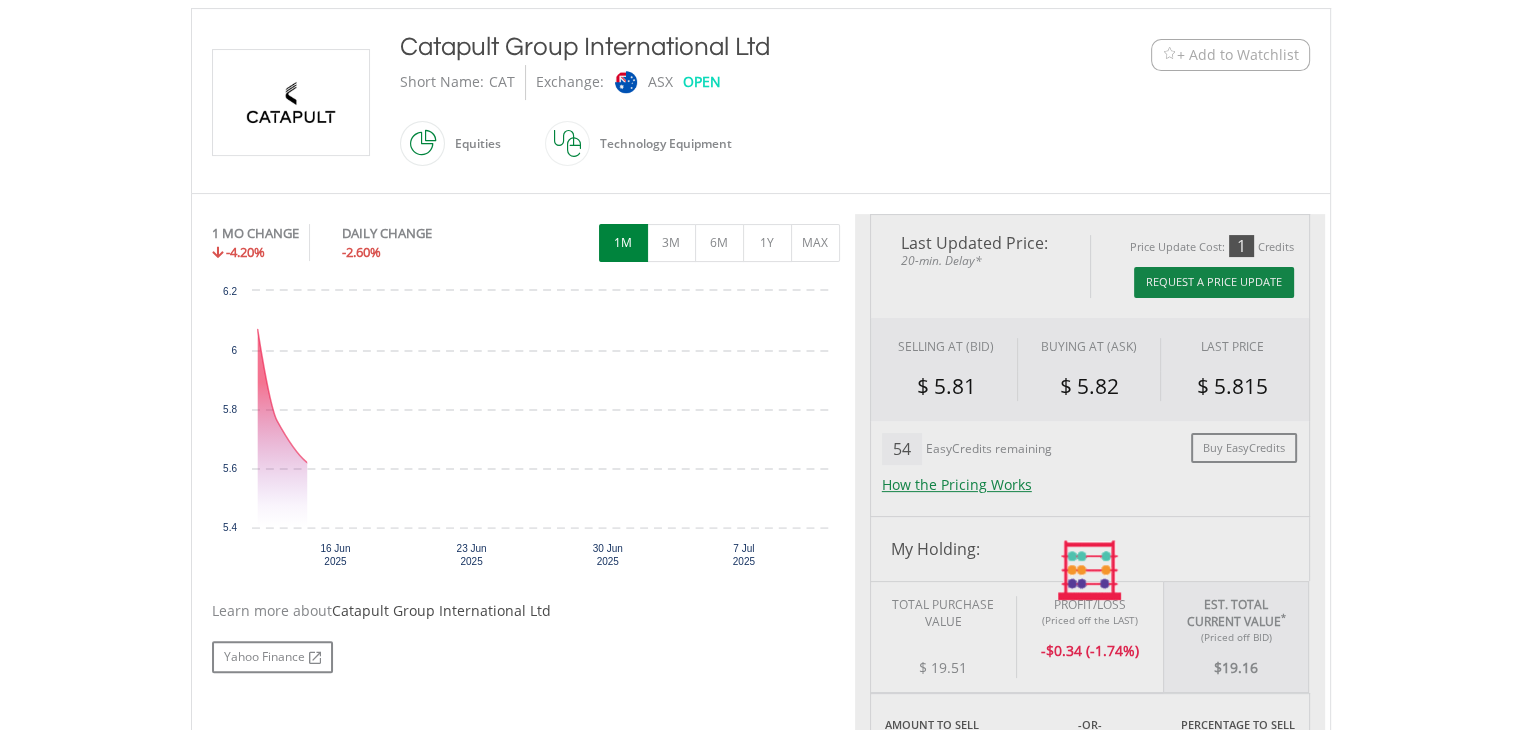 type on "*****" 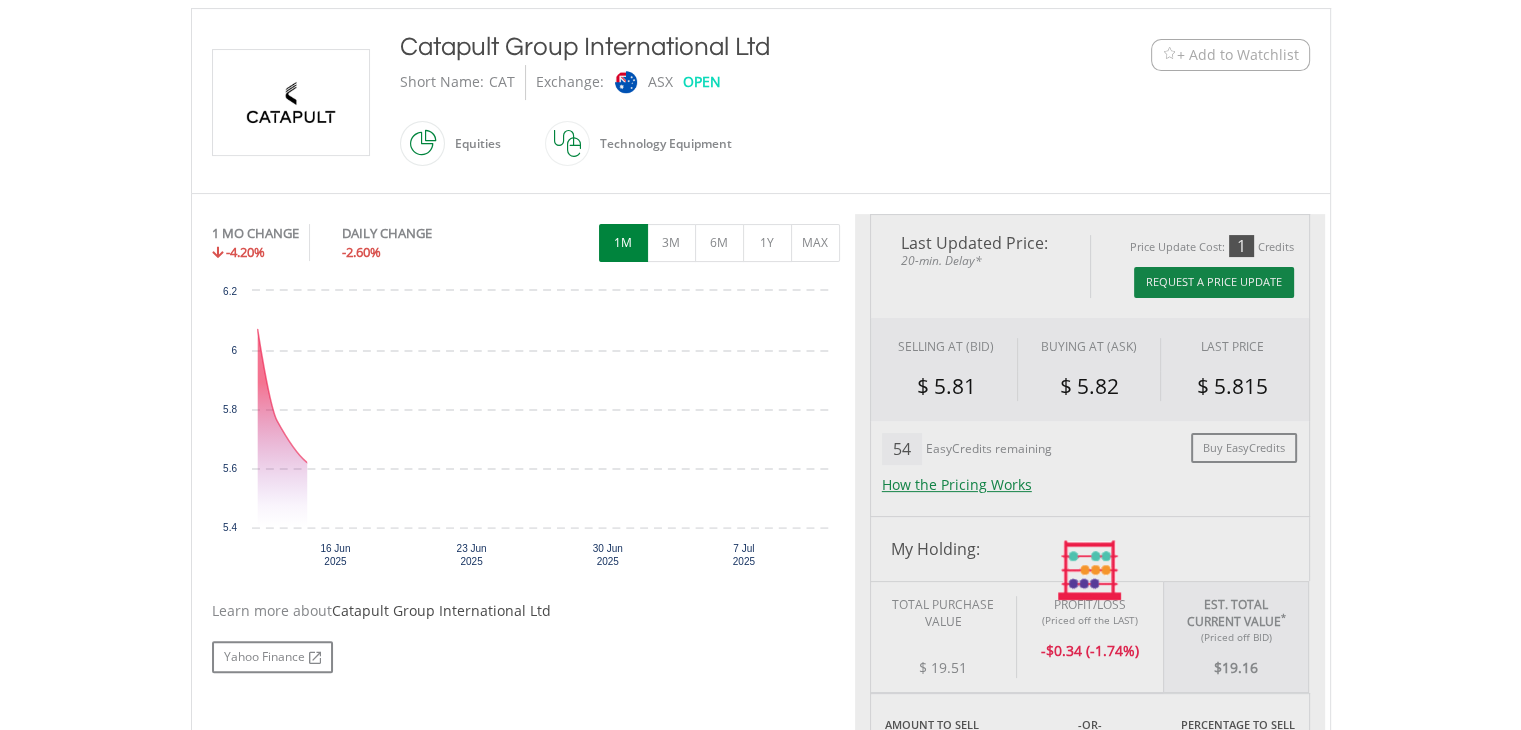 type on "******" 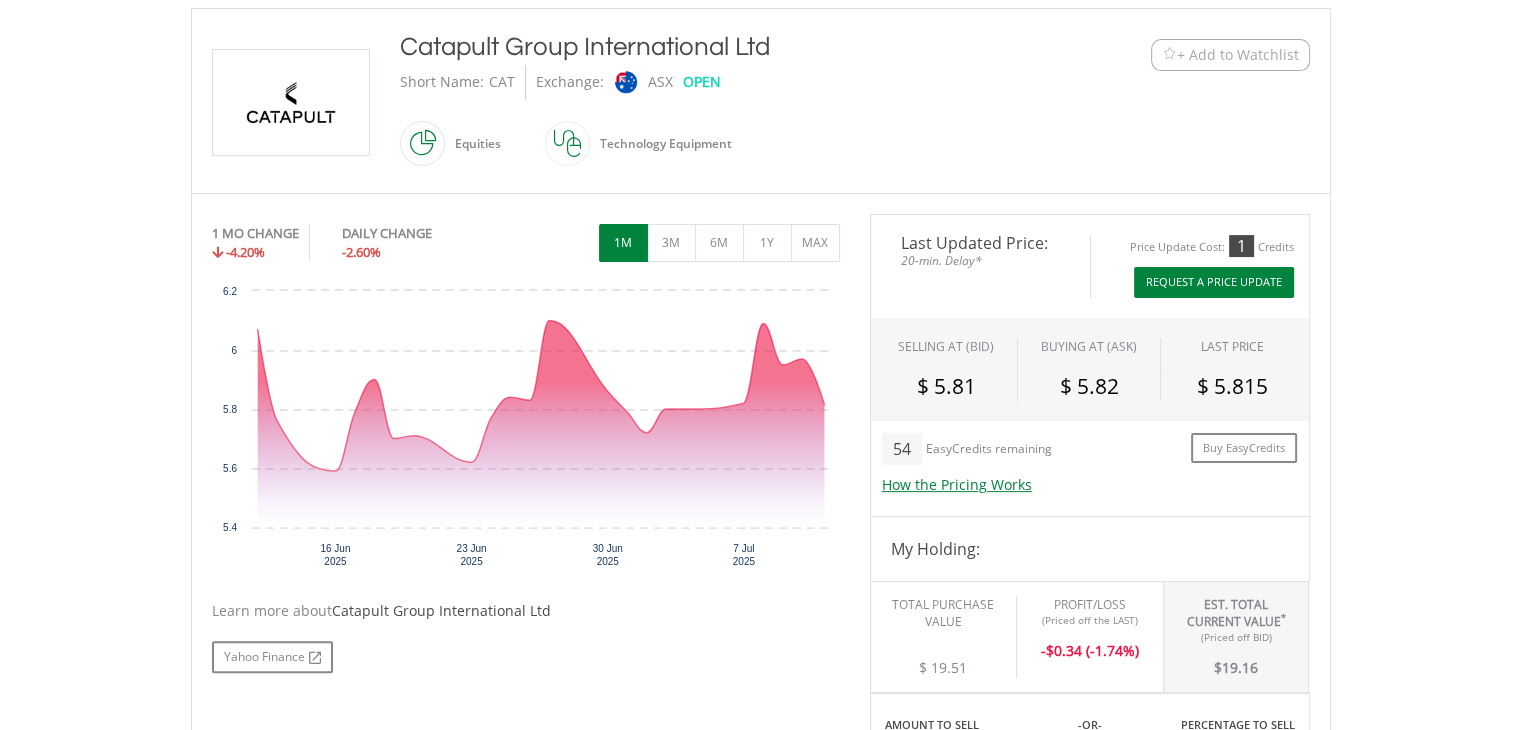 click on "Request A Price Update" at bounding box center (1214, 282) 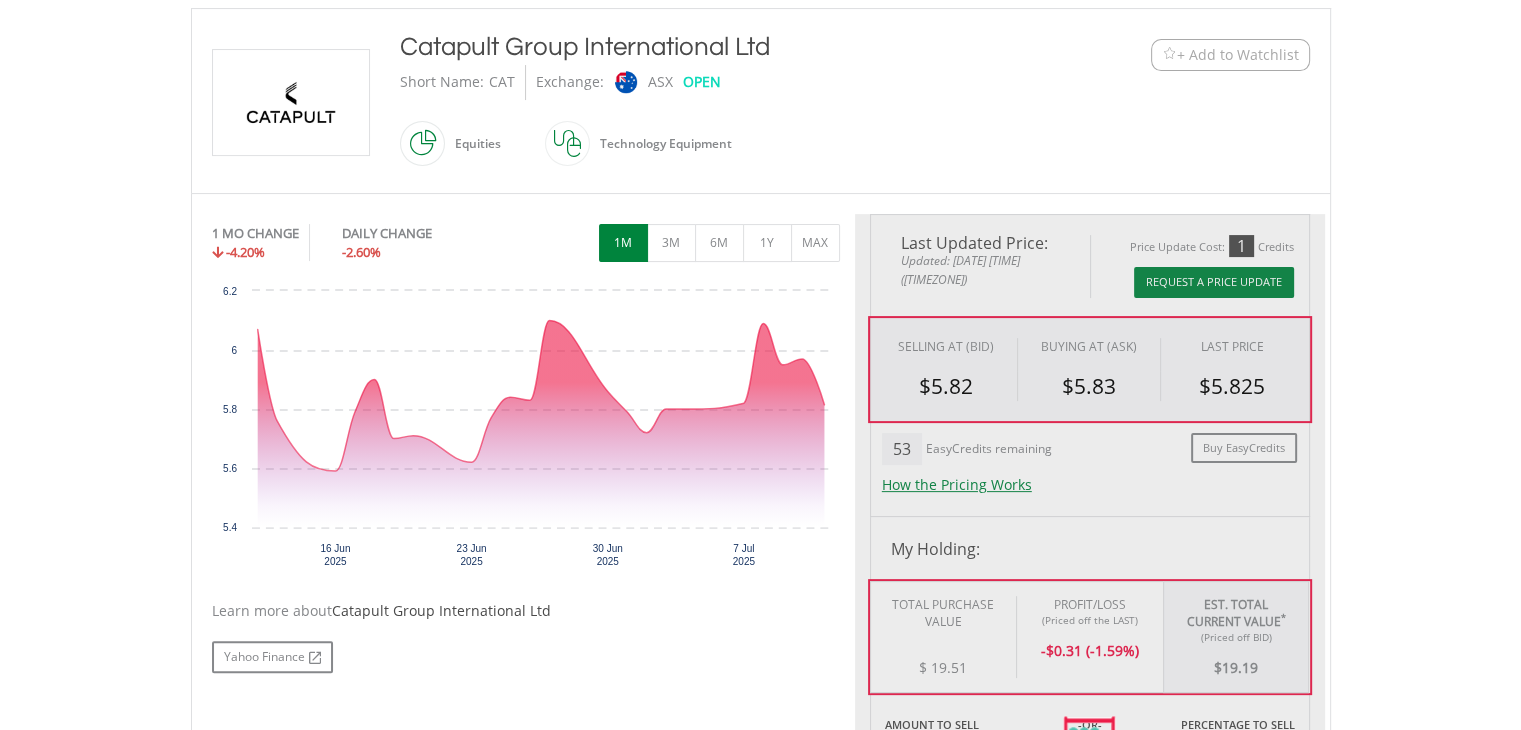 type on "*****" 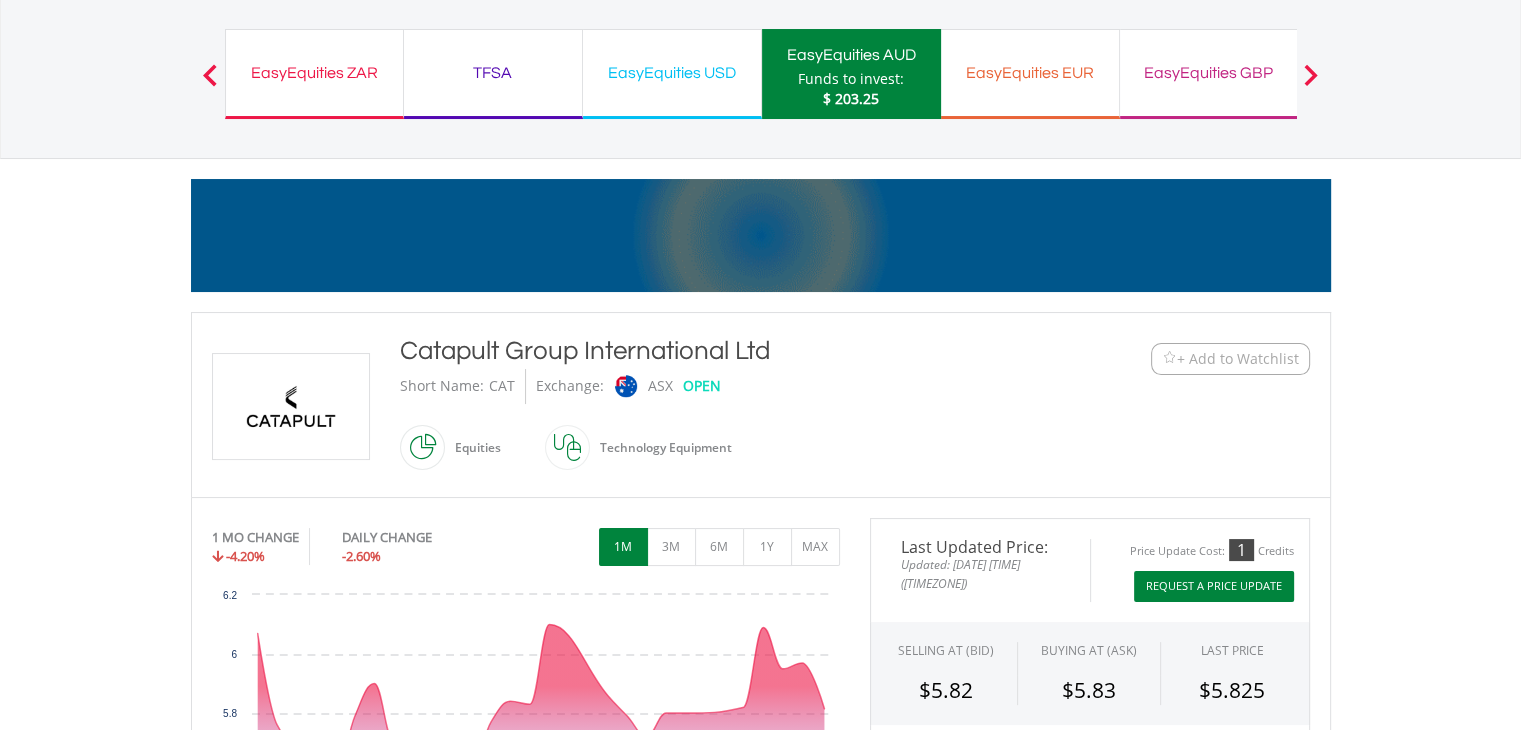 scroll, scrollTop: 0, scrollLeft: 0, axis: both 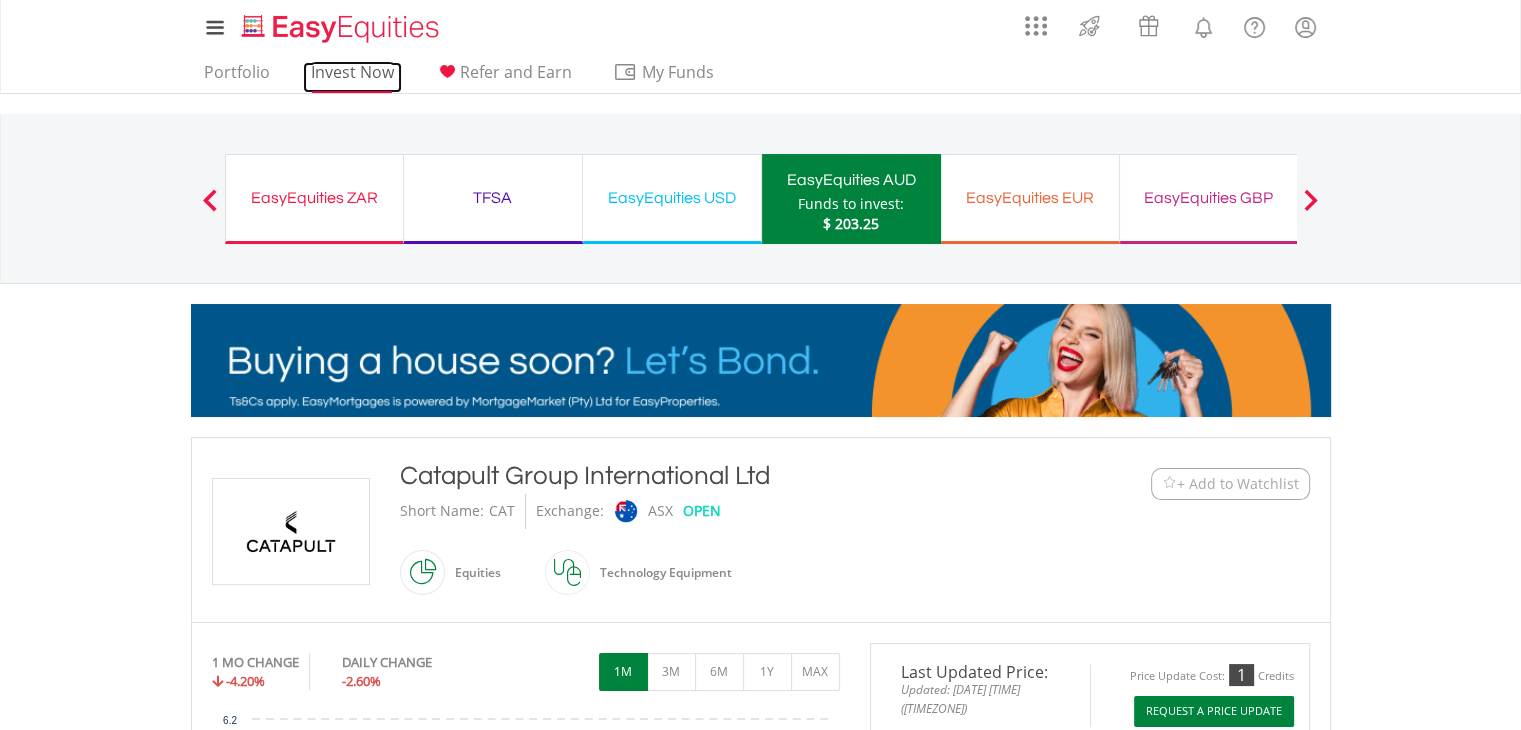 click on "Invest Now" at bounding box center (352, 77) 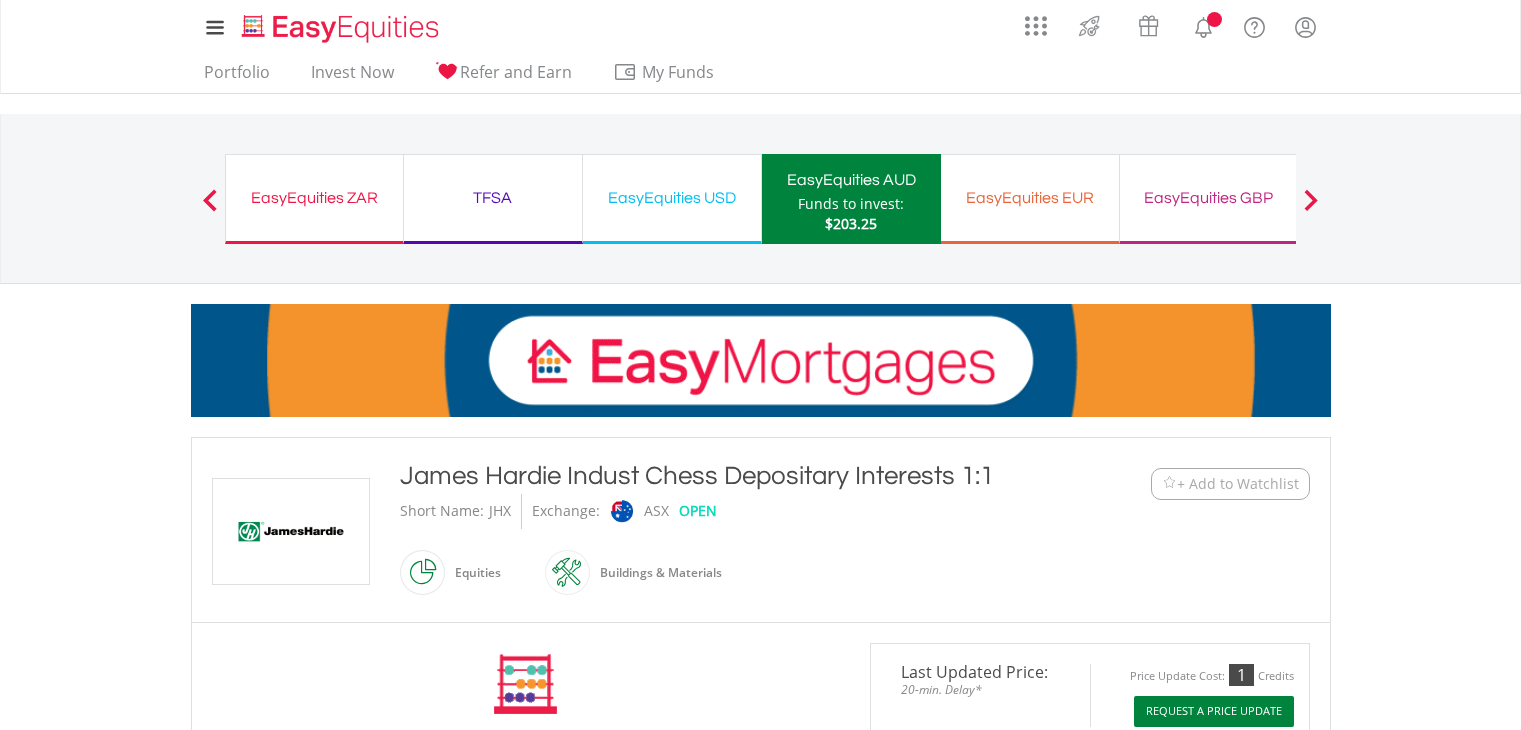 scroll, scrollTop: 0, scrollLeft: 0, axis: both 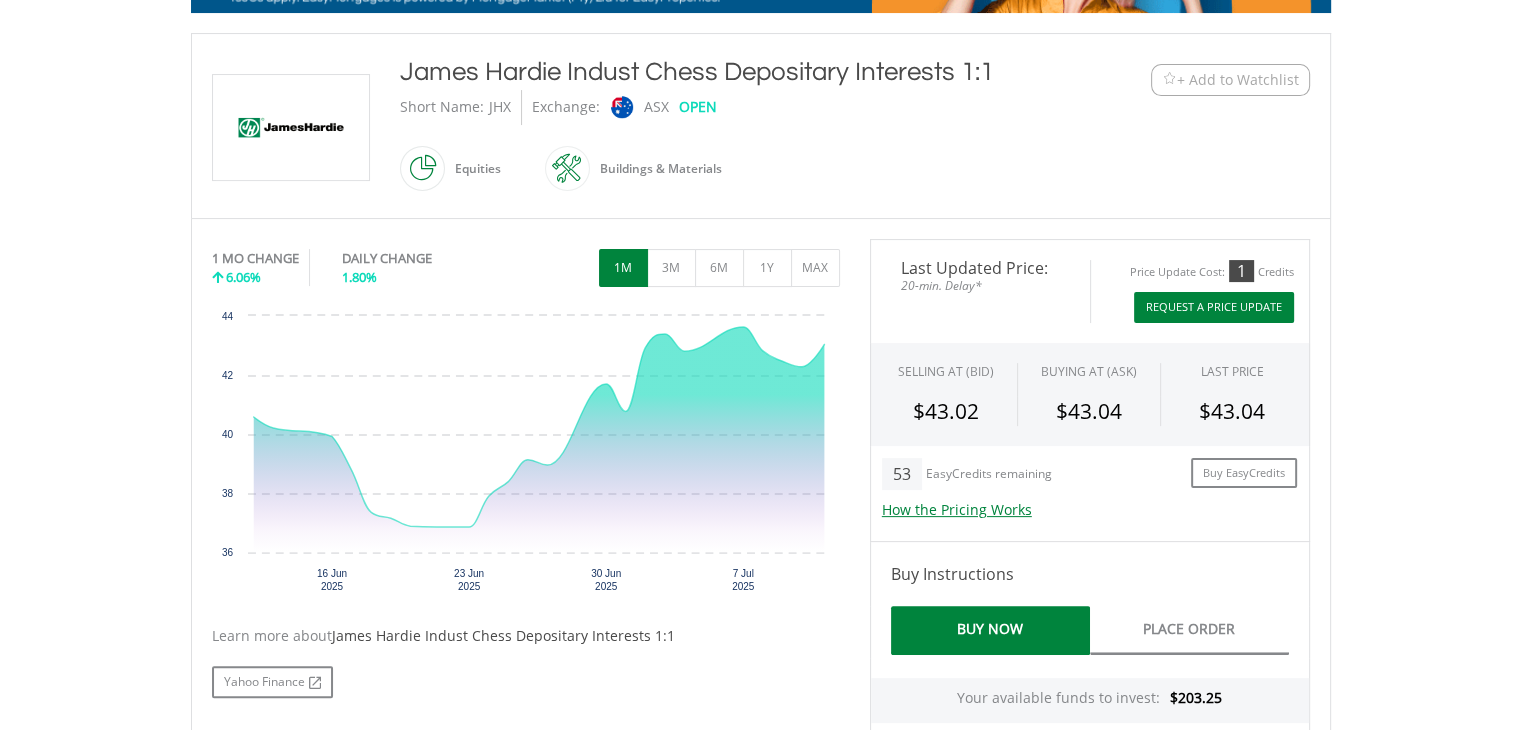 click on "Request A Price Update" at bounding box center (1214, 307) 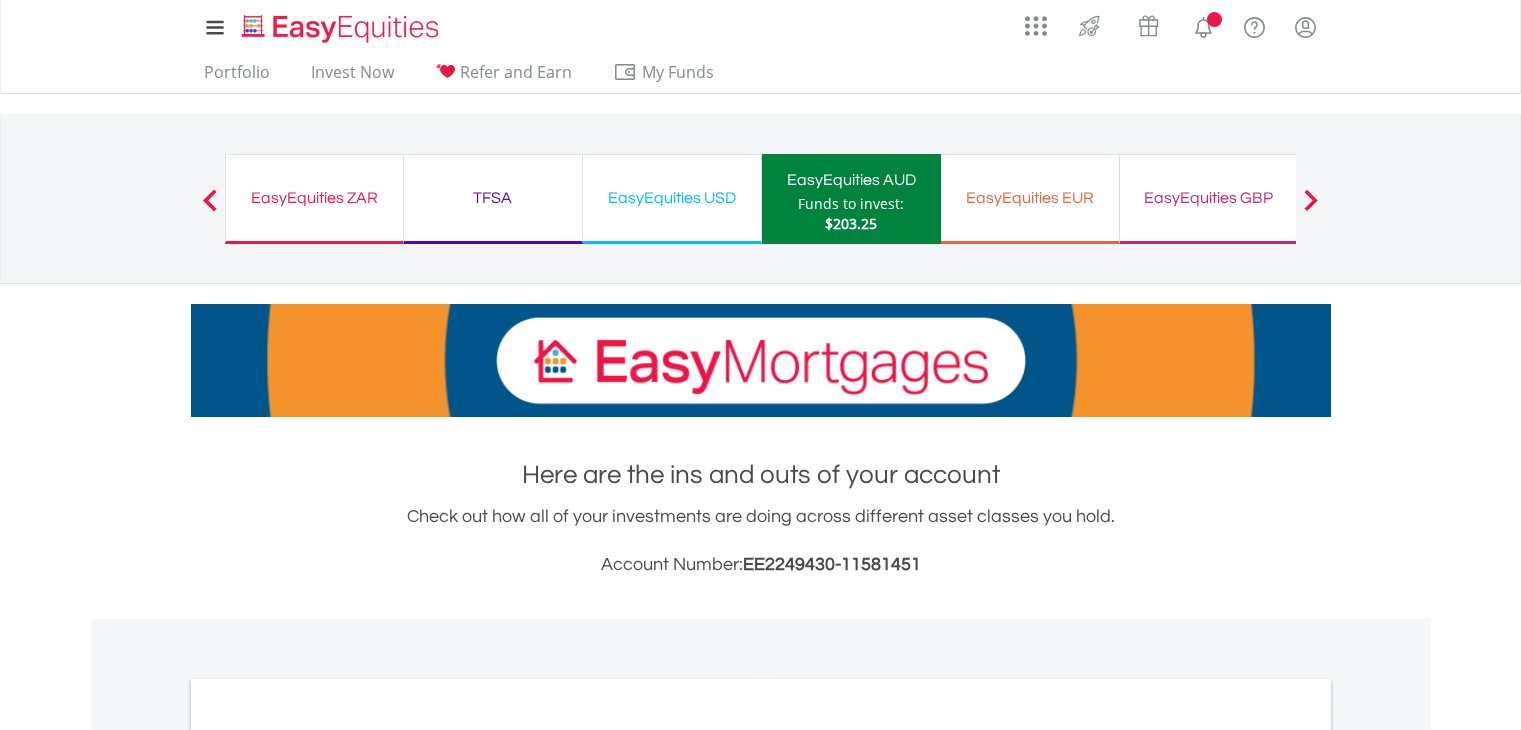 scroll, scrollTop: 0, scrollLeft: 0, axis: both 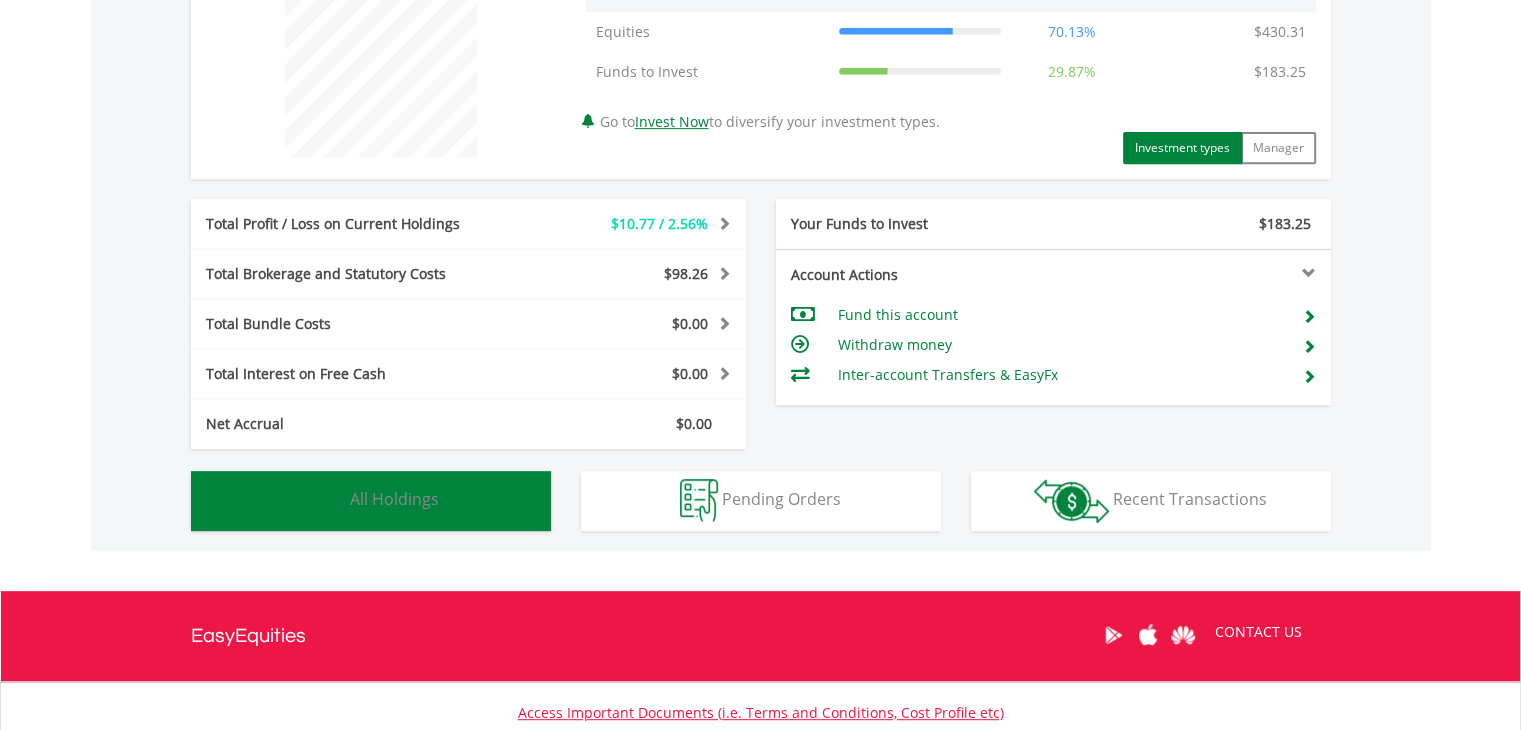 drag, startPoint x: 420, startPoint y: 479, endPoint x: 443, endPoint y: 457, distance: 31.827662 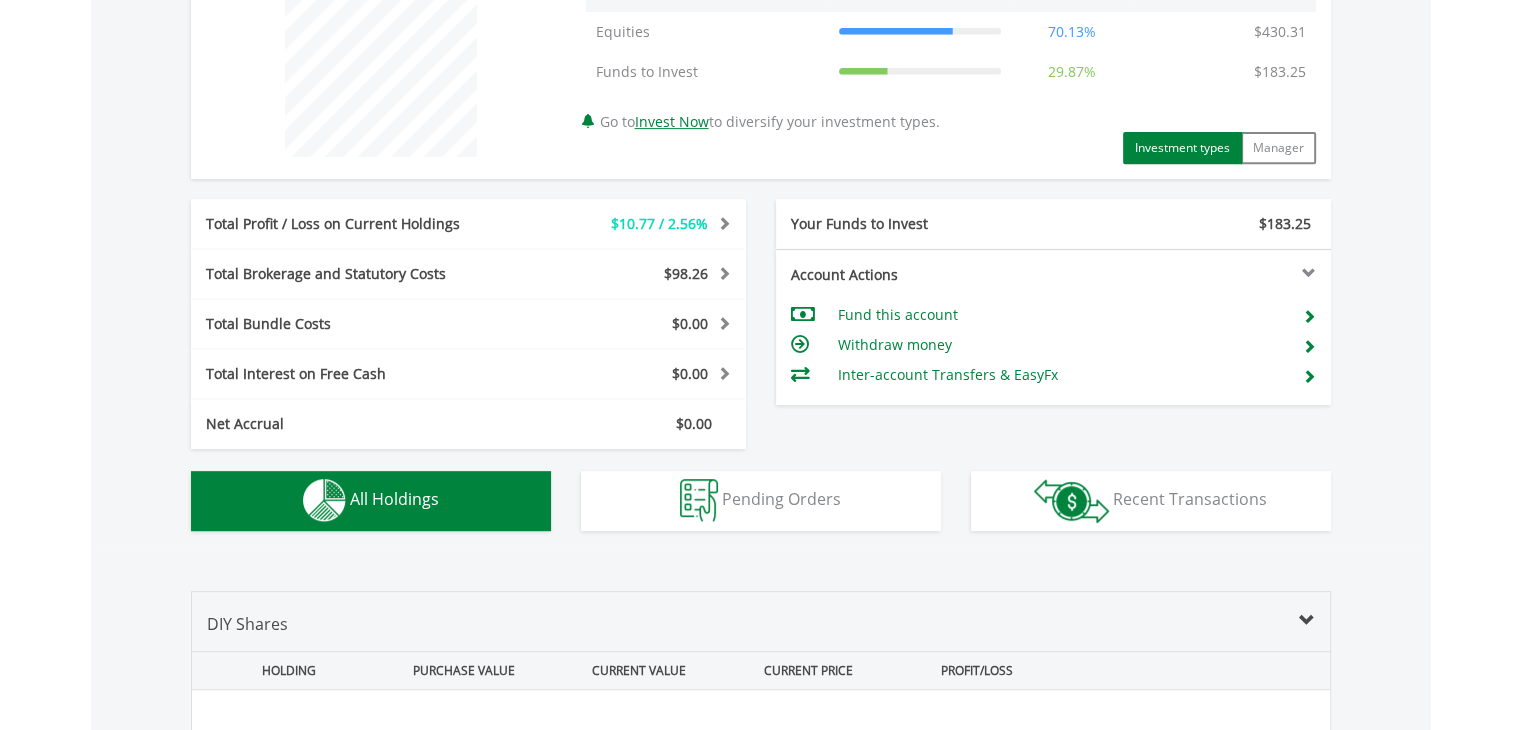 scroll, scrollTop: 1401, scrollLeft: 0, axis: vertical 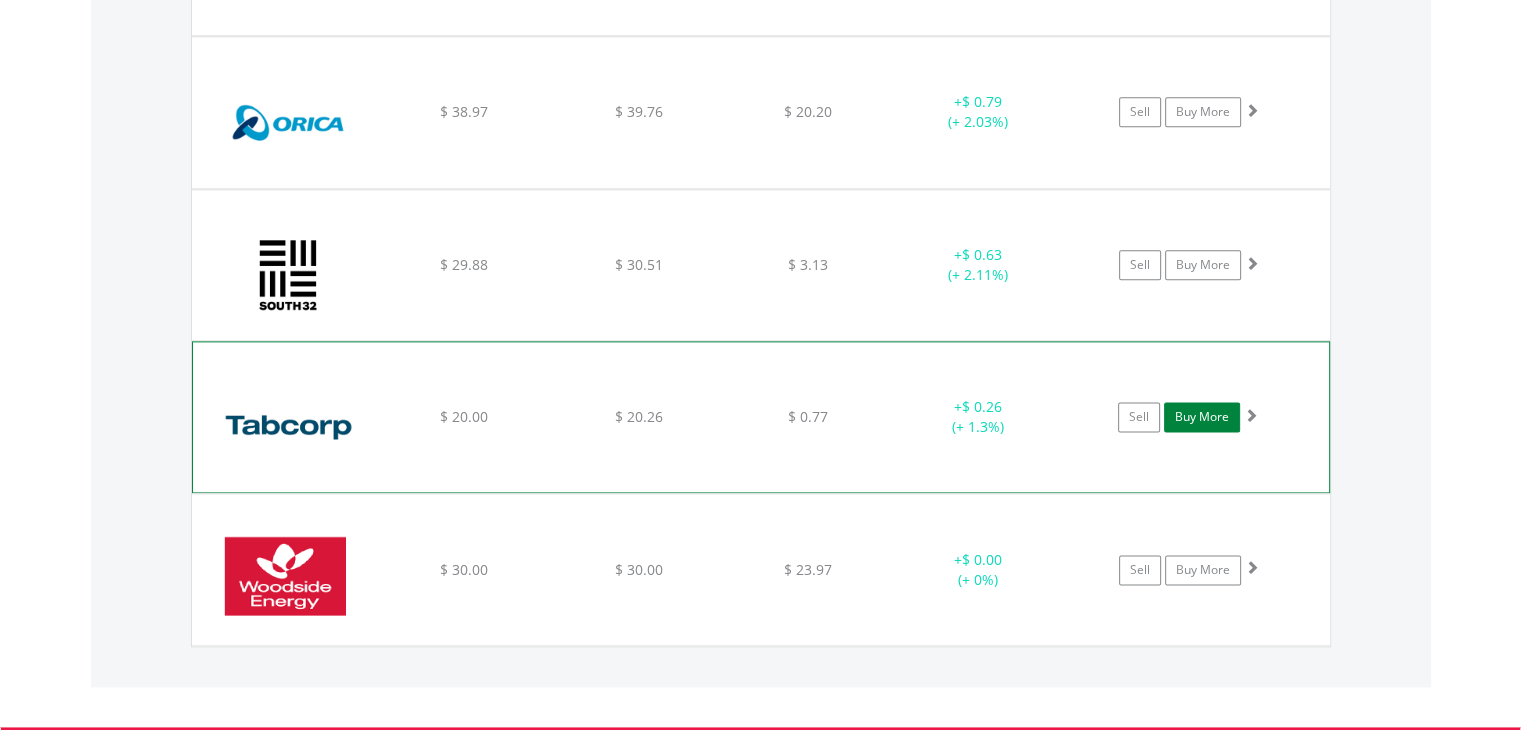click on "Buy More" at bounding box center (1202, 417) 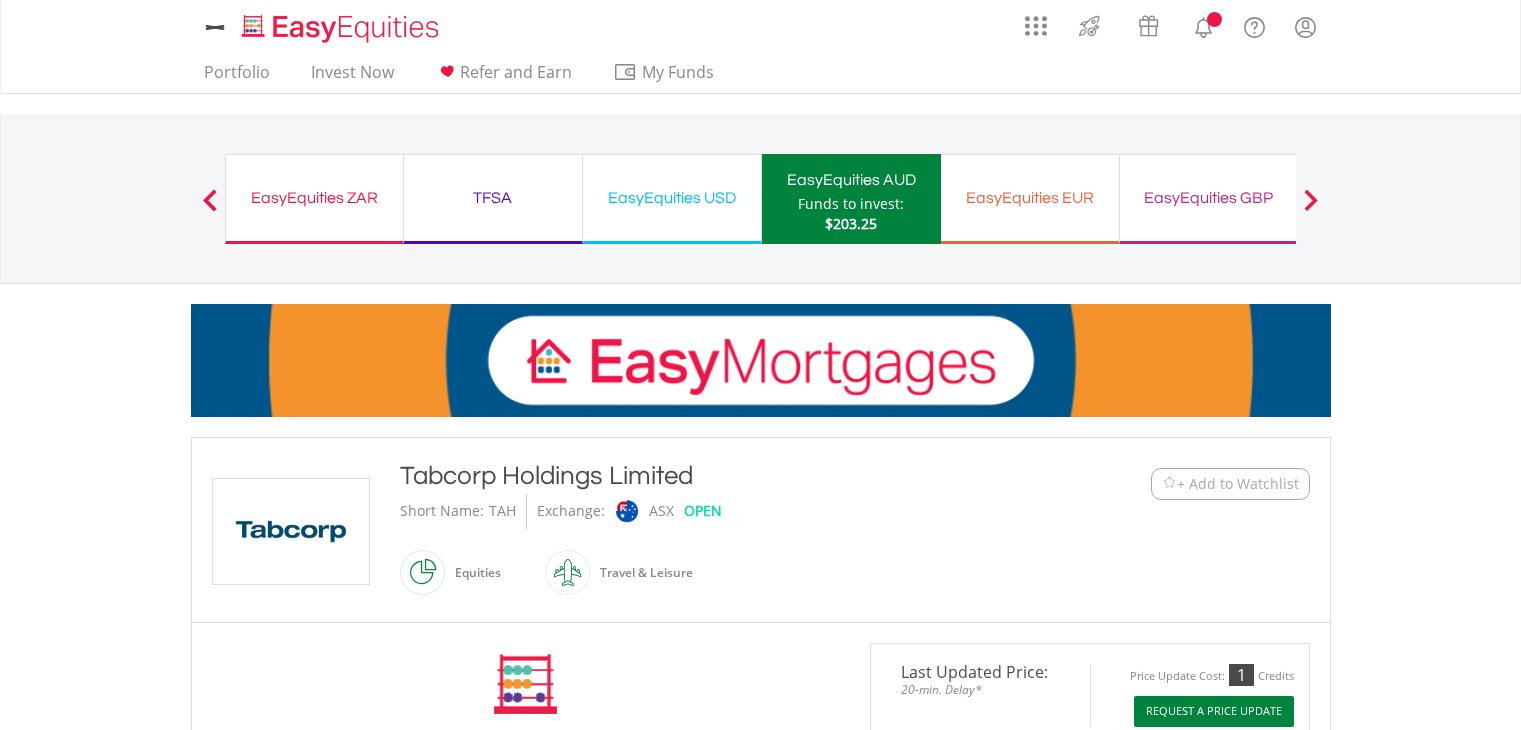 scroll, scrollTop: 0, scrollLeft: 0, axis: both 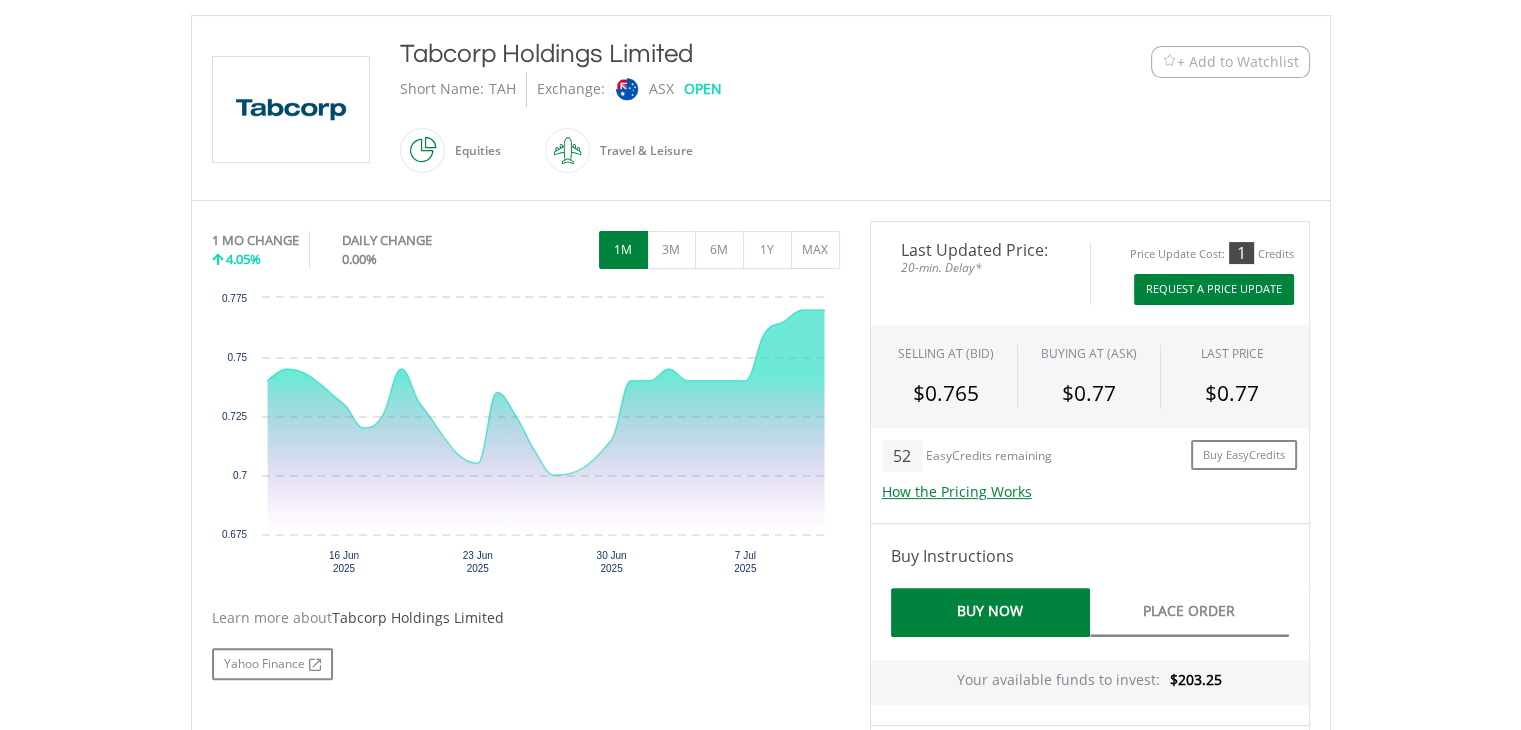 click on "Request A Price Update" at bounding box center [1214, 289] 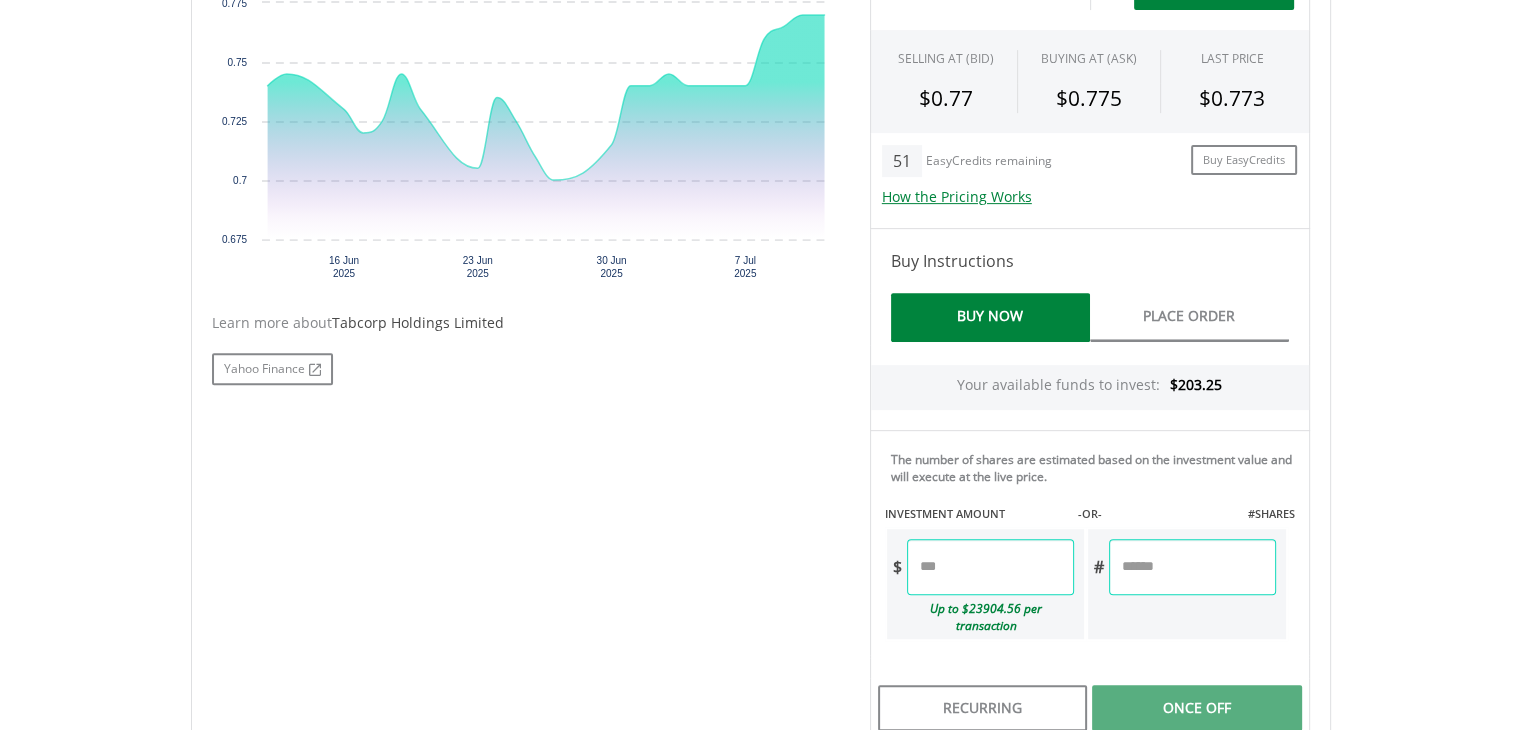scroll, scrollTop: 736, scrollLeft: 0, axis: vertical 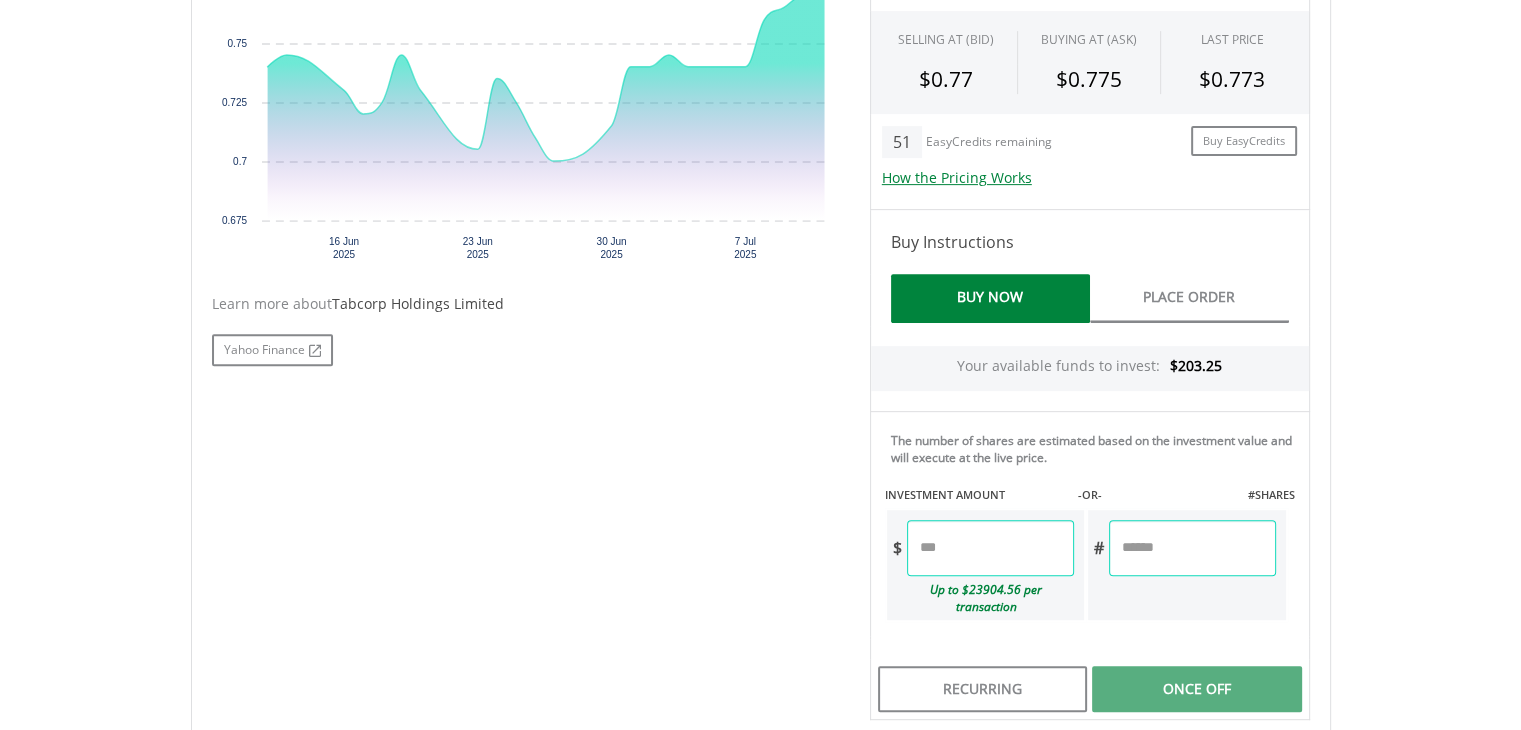 click at bounding box center [990, 548] 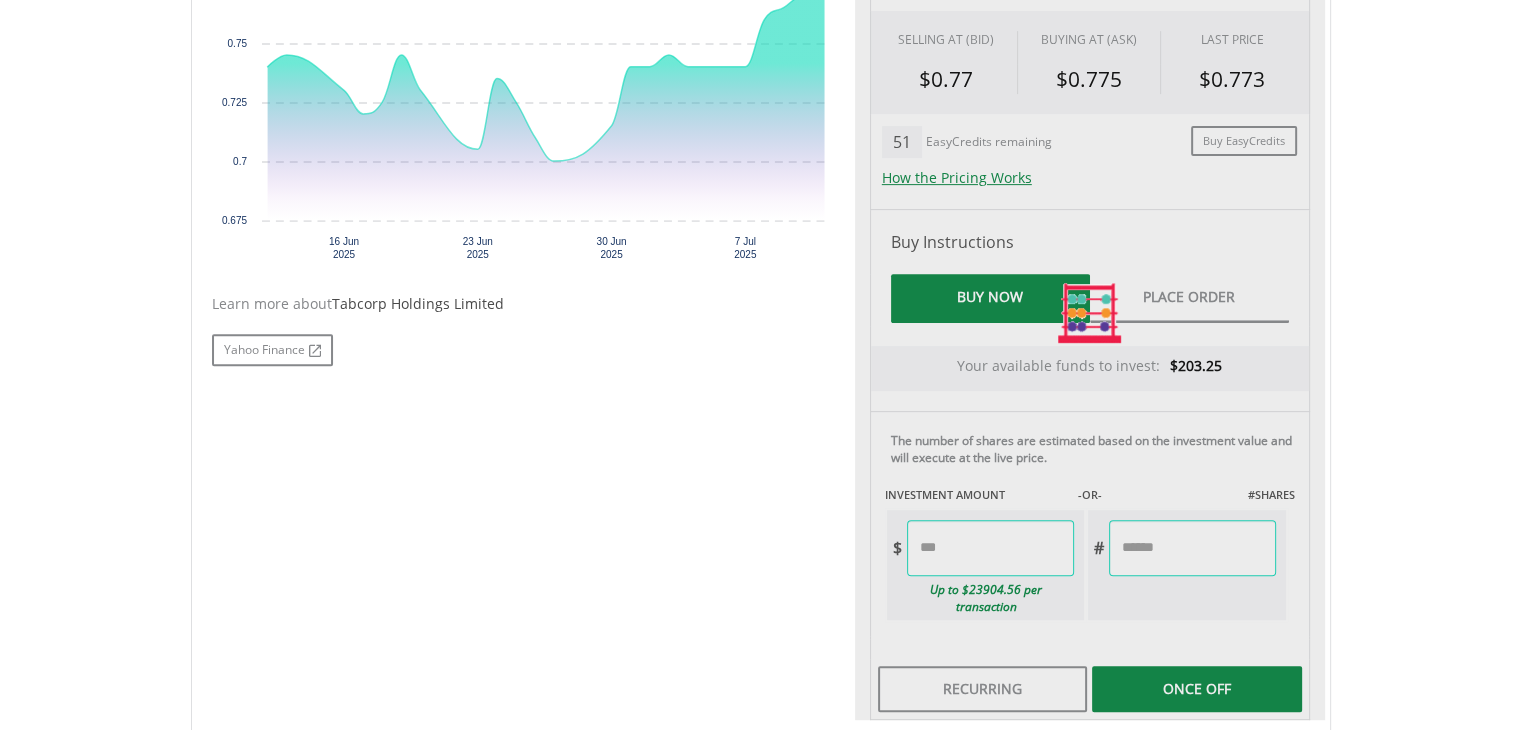 click on "My Investments
Invest Now
New Listings
Sell
My Recurring Investments
Pending Orders
Vouchers
Buy a Voucher
Redeem a Voucher
Account Management" at bounding box center (760, 185) 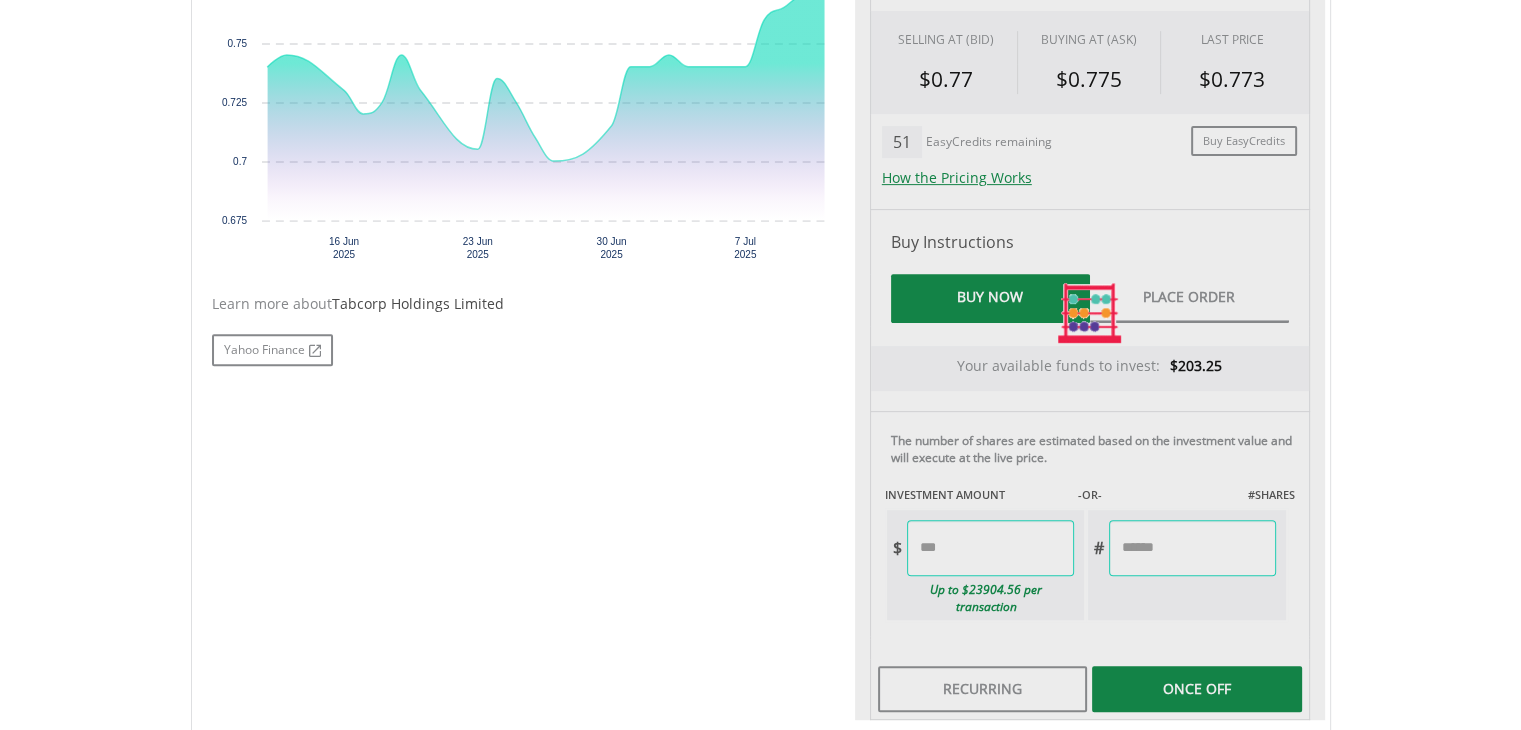 type on "*****" 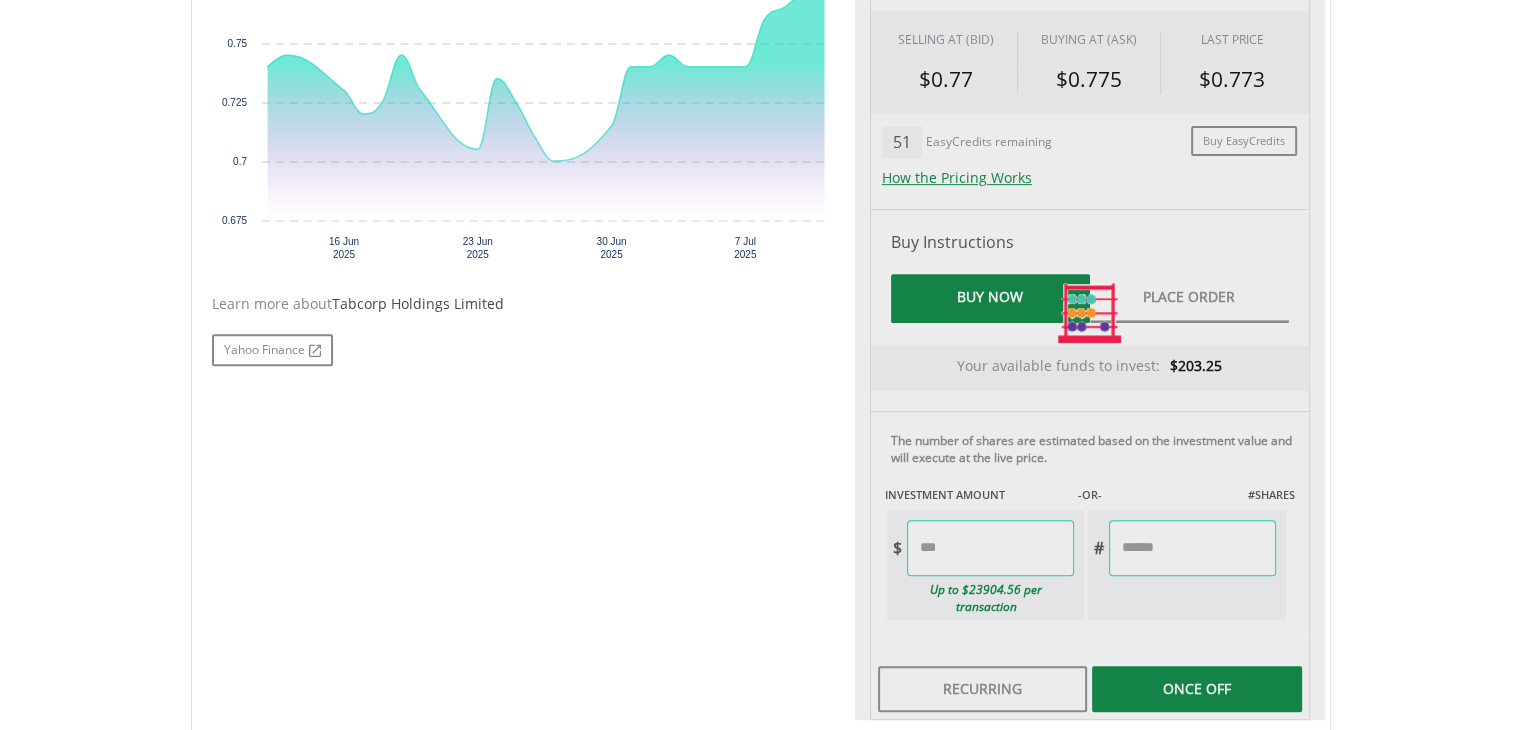 type on "*******" 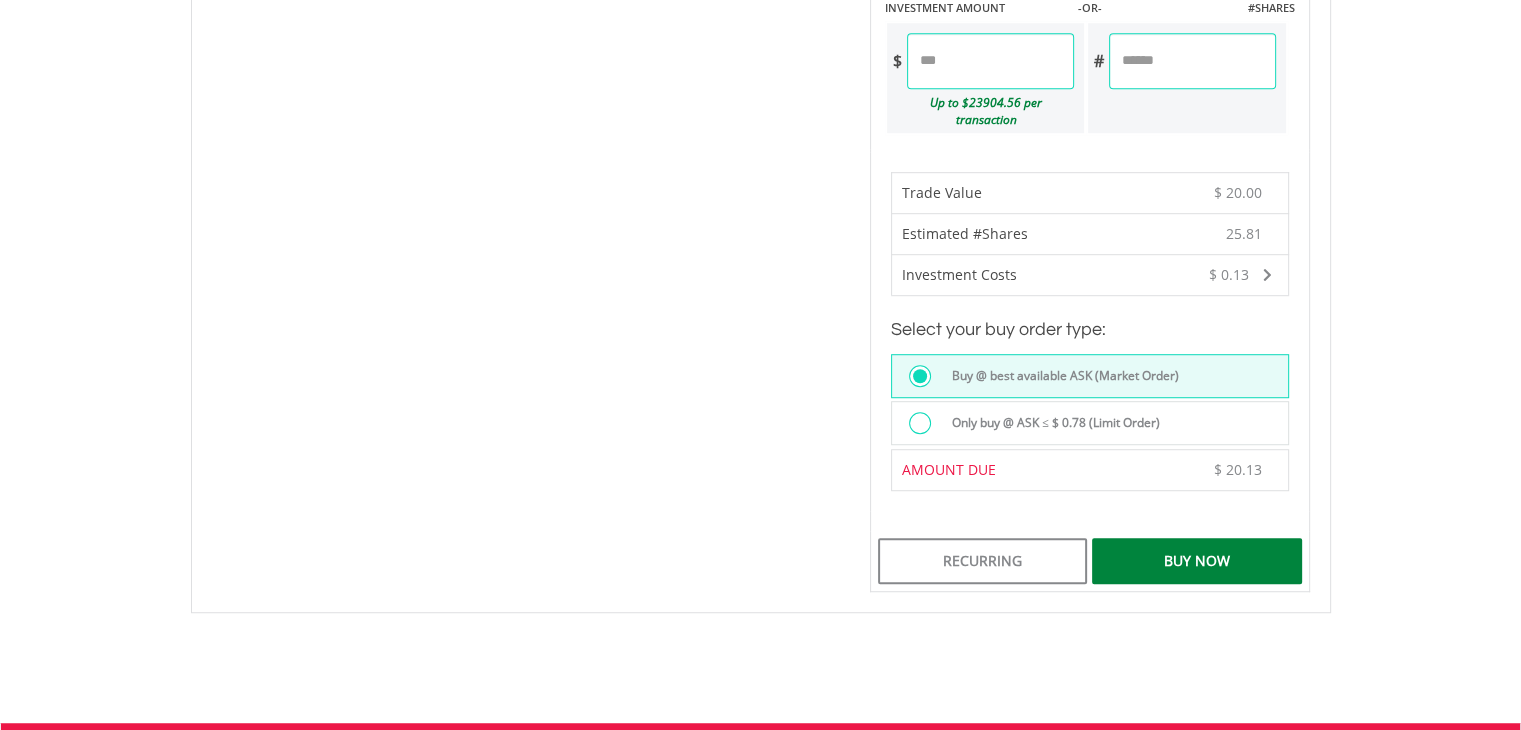 scroll, scrollTop: 1241, scrollLeft: 0, axis: vertical 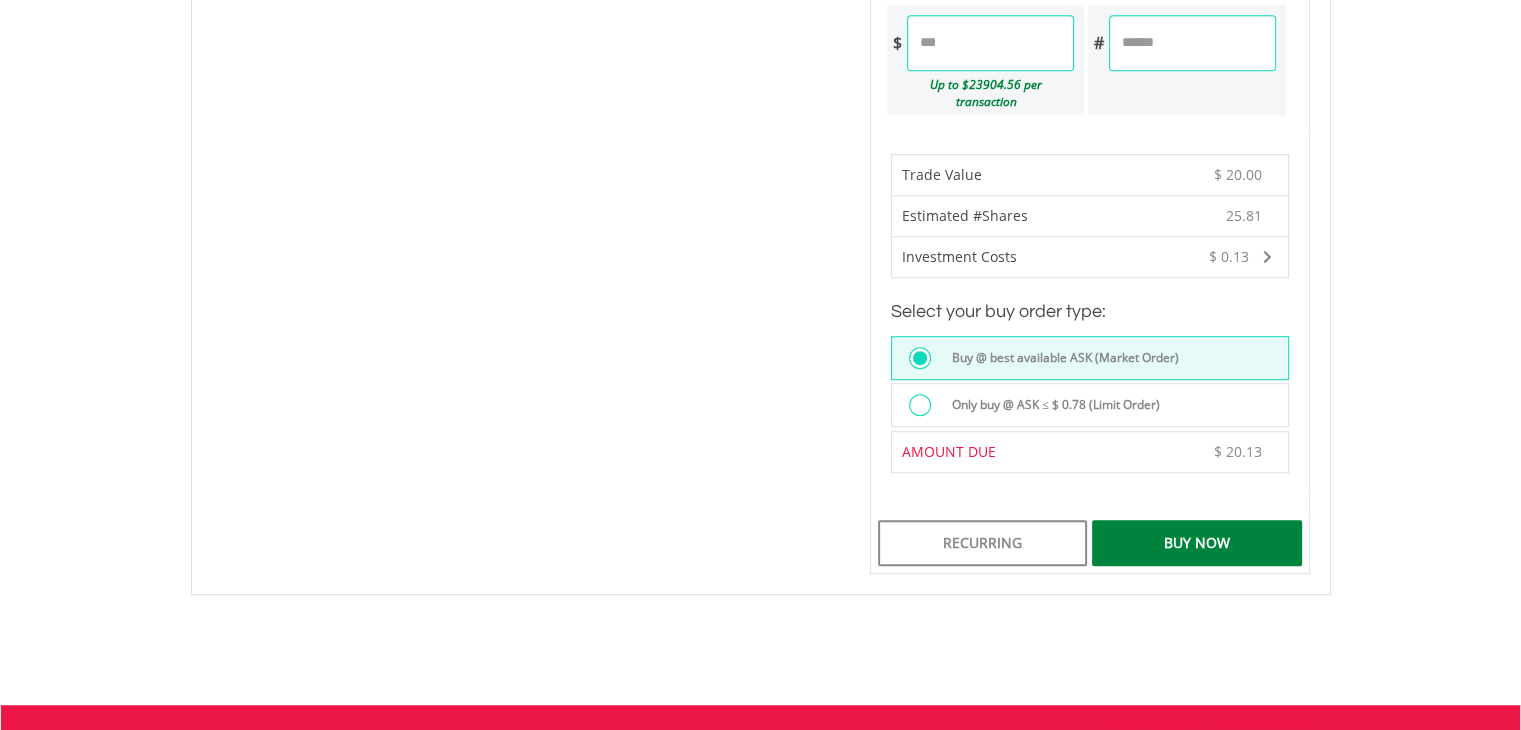 click on "Buy Now" at bounding box center (1196, 543) 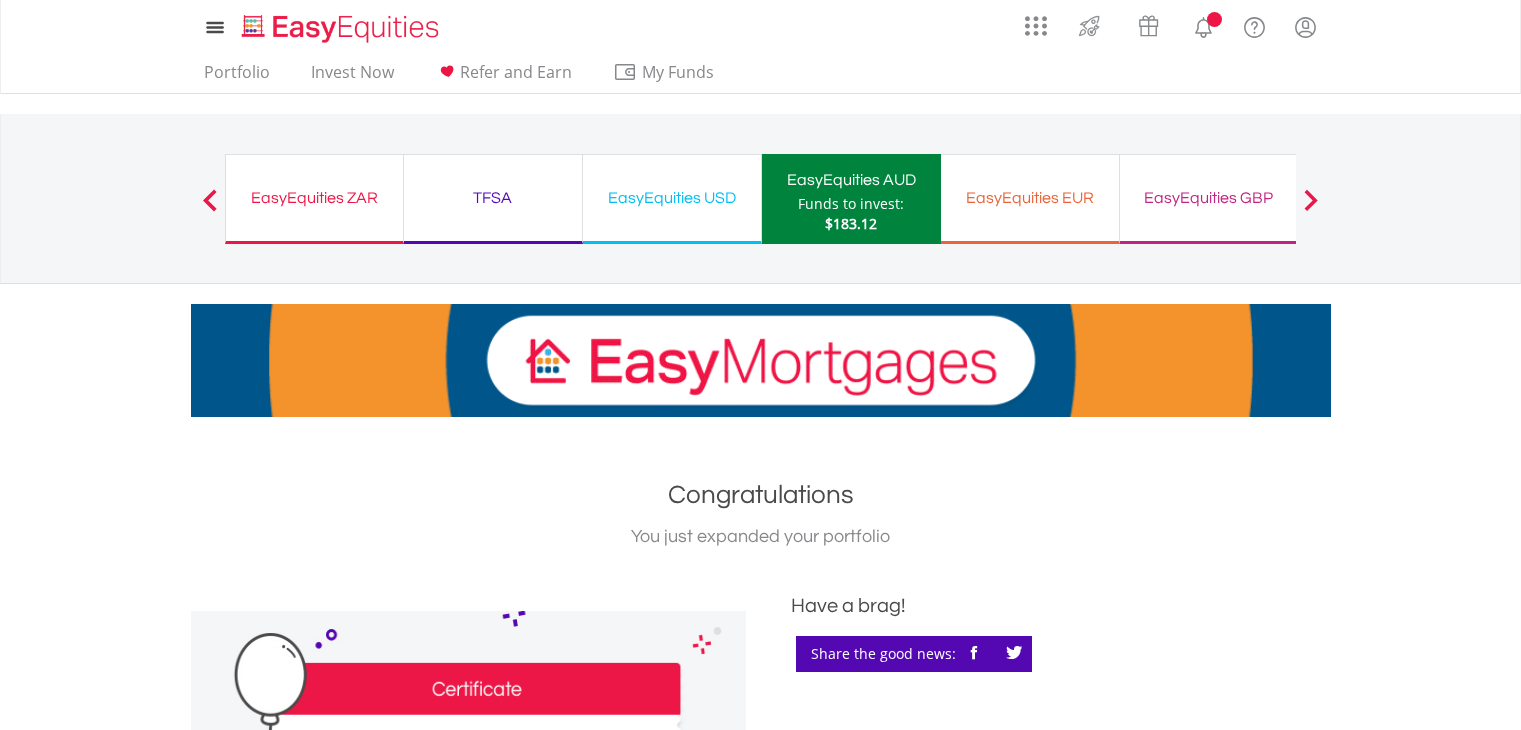 scroll, scrollTop: 0, scrollLeft: 0, axis: both 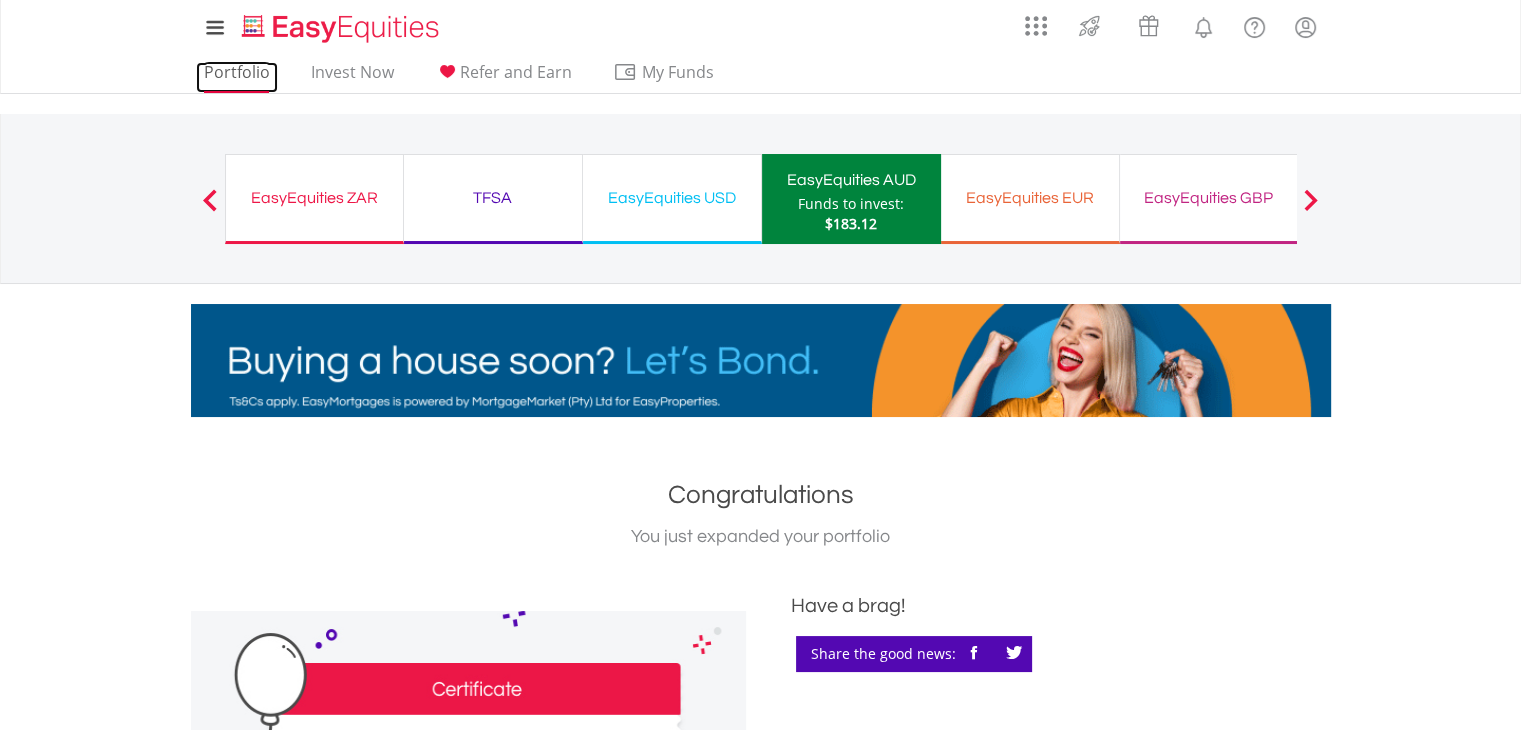 click on "Portfolio" at bounding box center (237, 77) 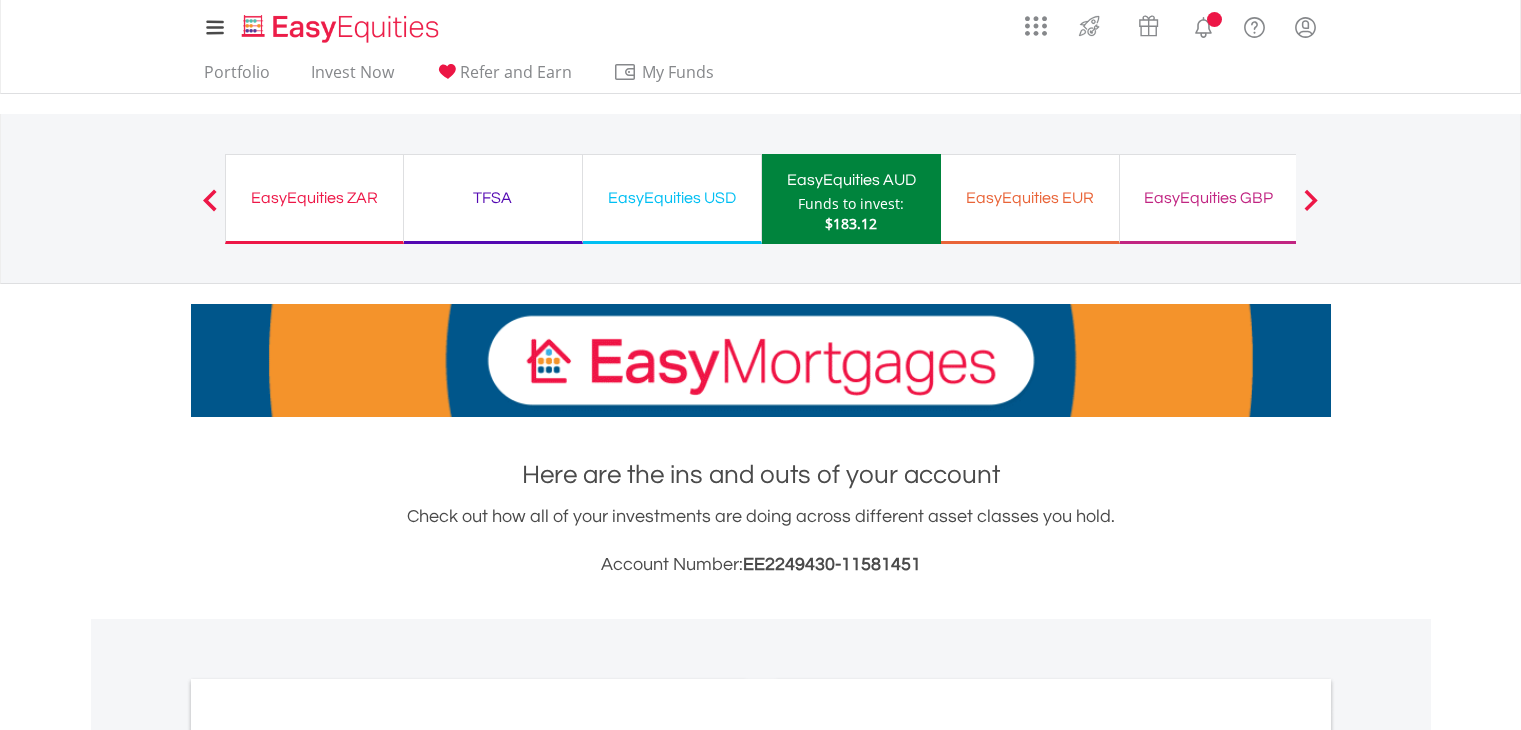 scroll, scrollTop: 0, scrollLeft: 0, axis: both 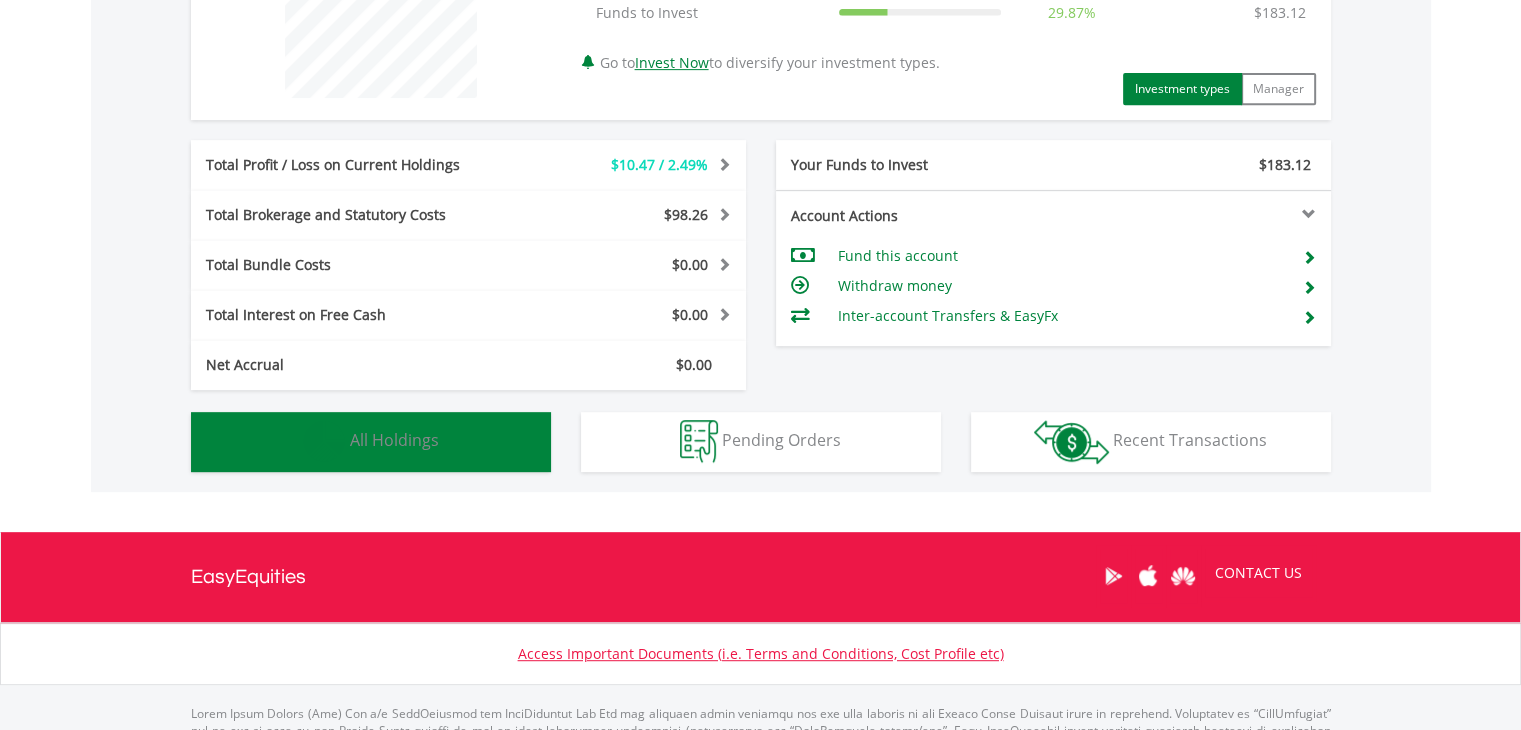 click on "All Holdings" at bounding box center (394, 440) 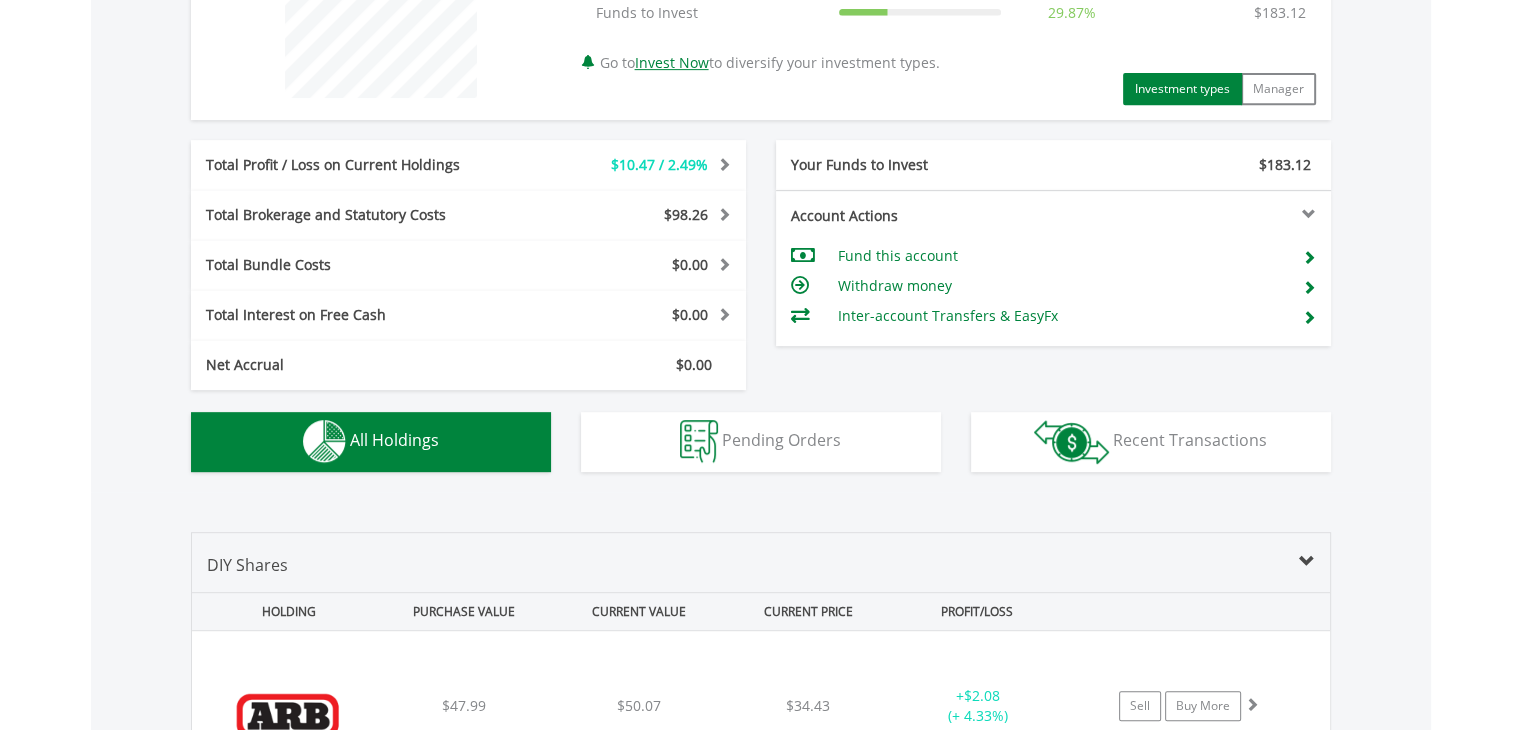 scroll, scrollTop: 1401, scrollLeft: 0, axis: vertical 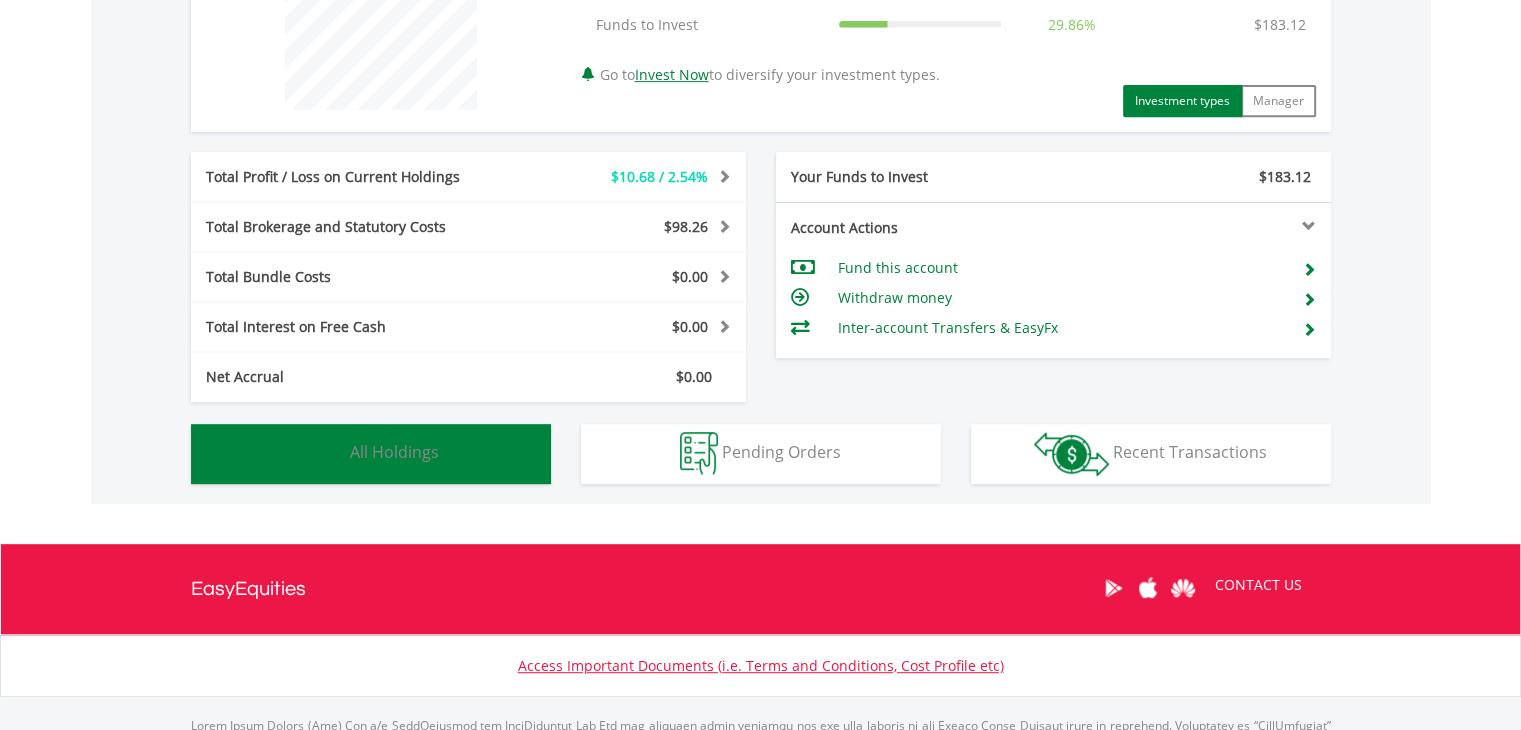 drag, startPoint x: 406, startPoint y: 439, endPoint x: 477, endPoint y: 417, distance: 74.330345 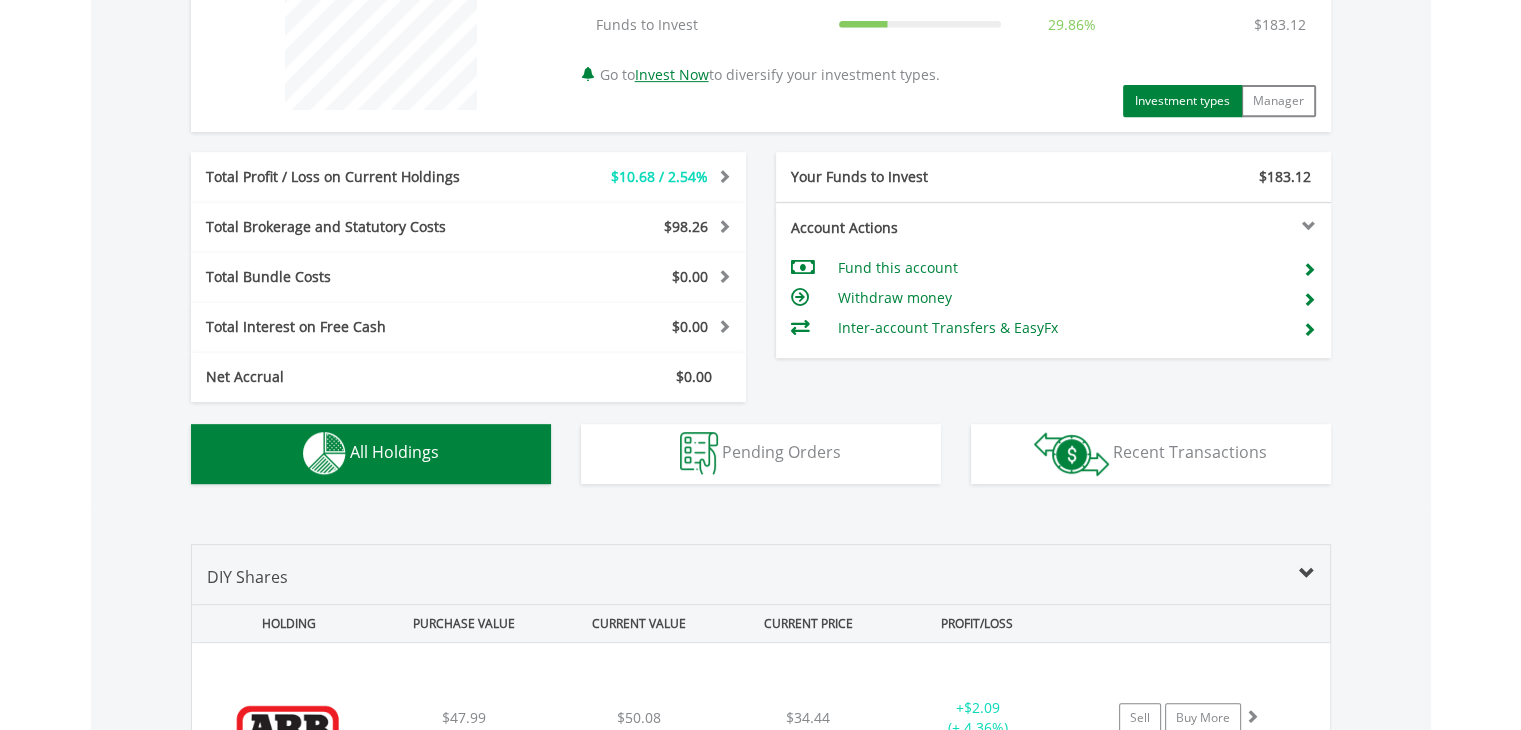 scroll, scrollTop: 1401, scrollLeft: 0, axis: vertical 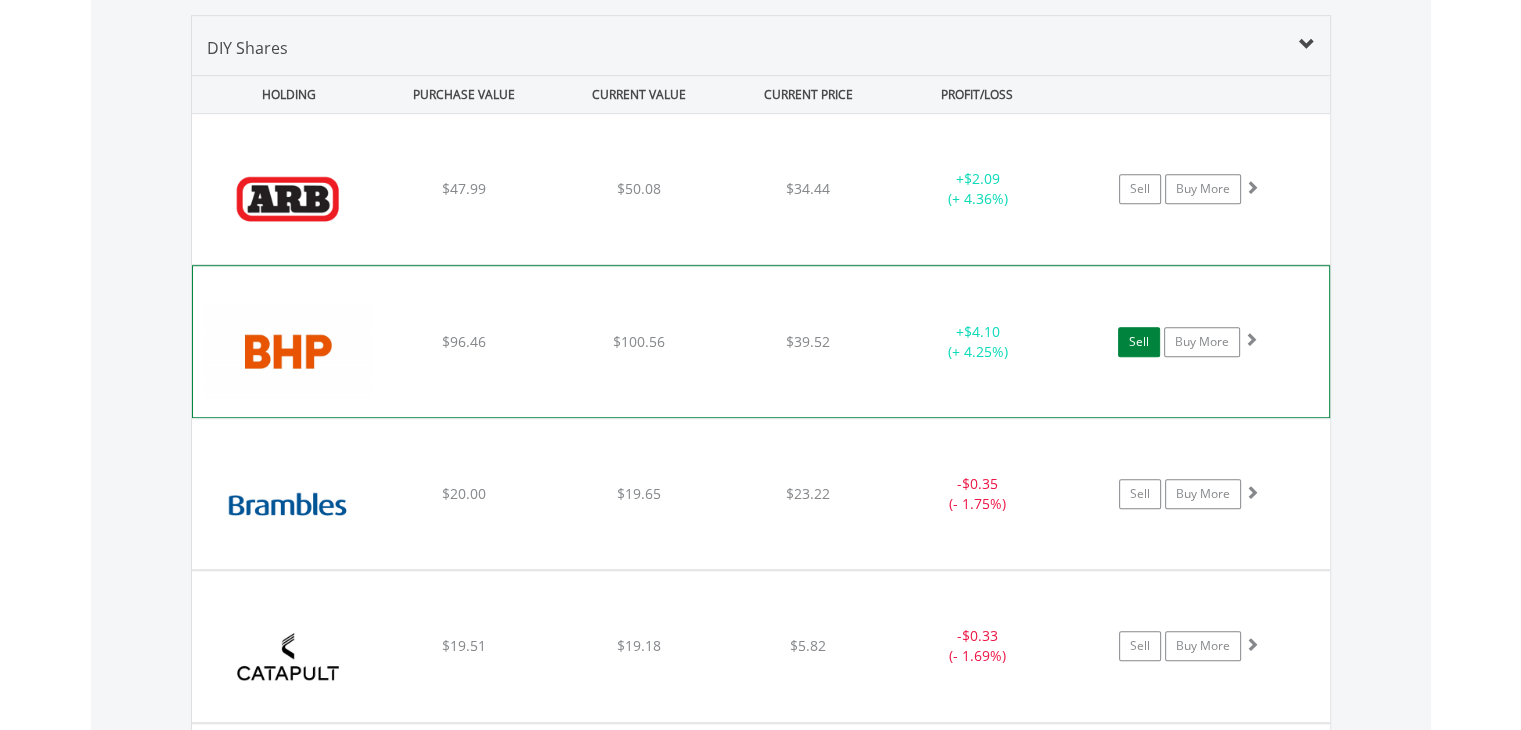 click on "Sell" at bounding box center (1139, 342) 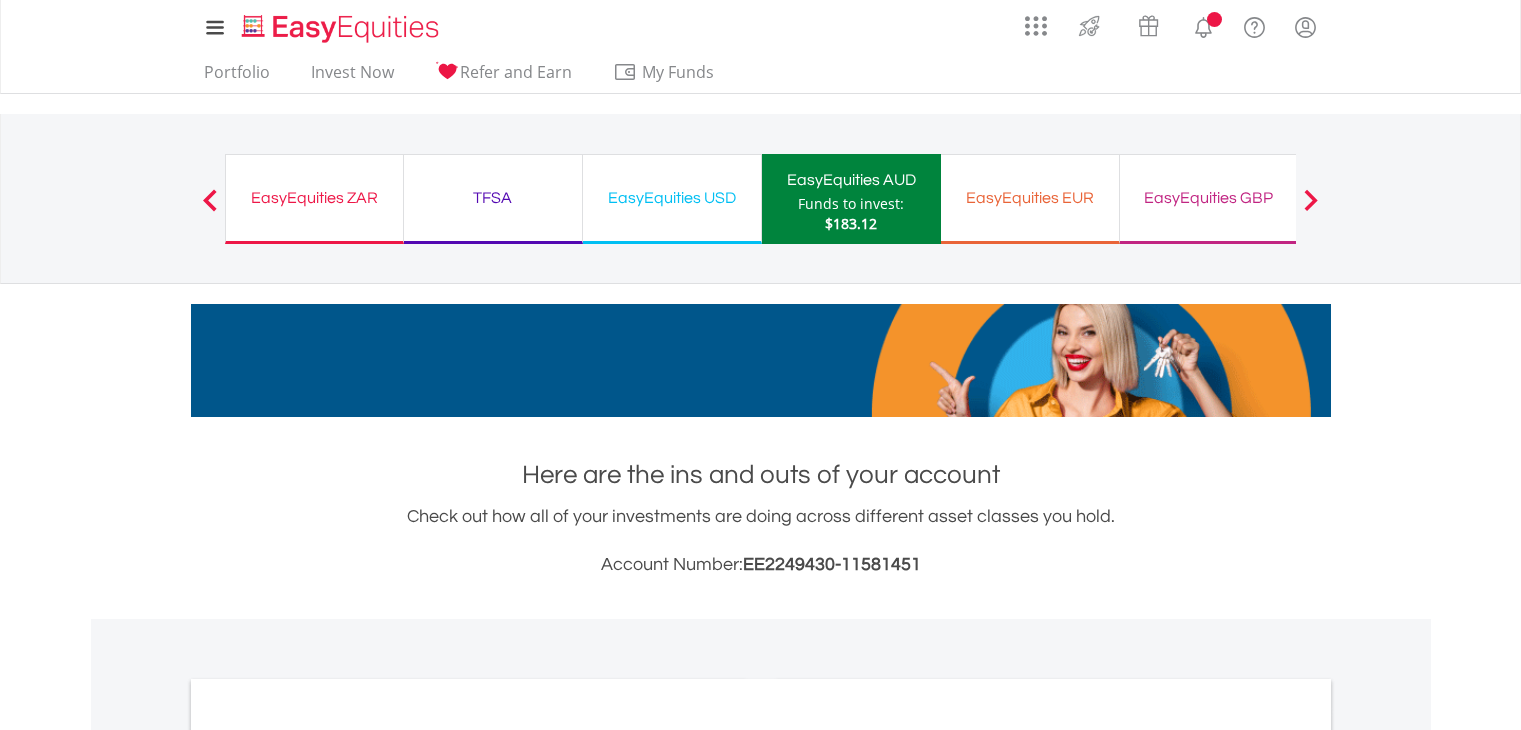 scroll, scrollTop: 0, scrollLeft: 0, axis: both 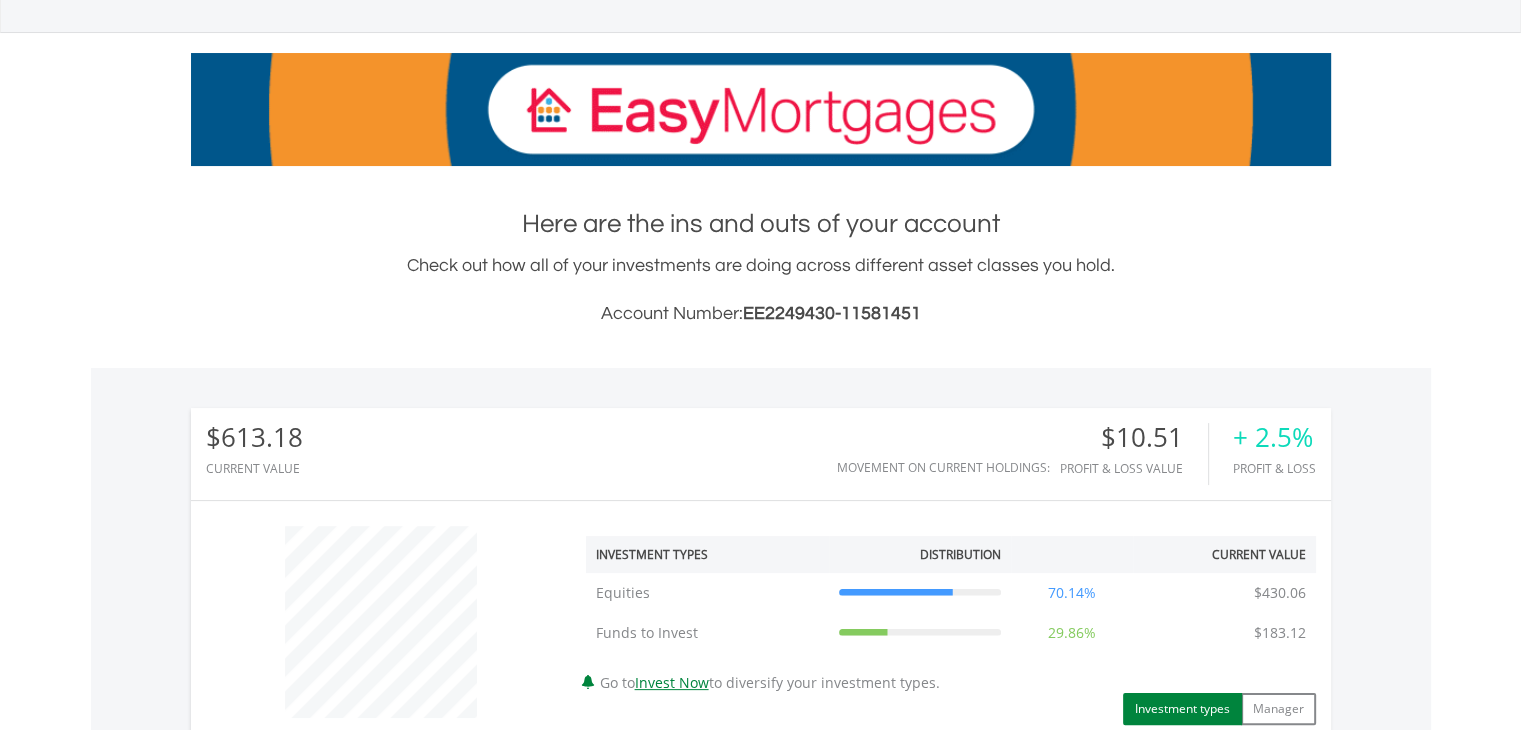 drag, startPoint x: 0, startPoint y: 0, endPoint x: 509, endPoint y: 500, distance: 713.49915 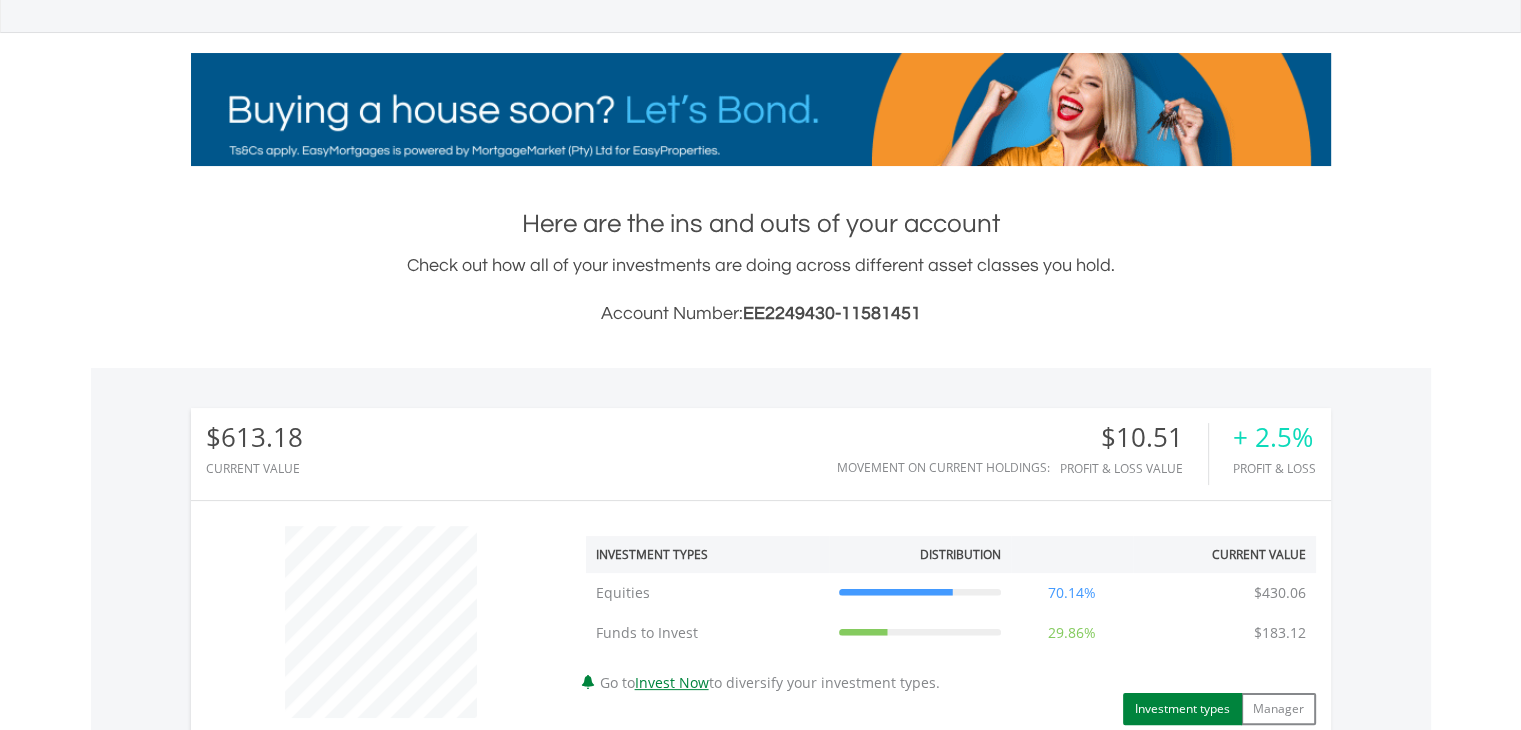 click on "My Investments
Invest Now
New Listings
Sell
My Recurring Investments
Pending Orders
Vouchers
Buy a Voucher
Redeem a Voucher
Account Management" at bounding box center (760, 603) 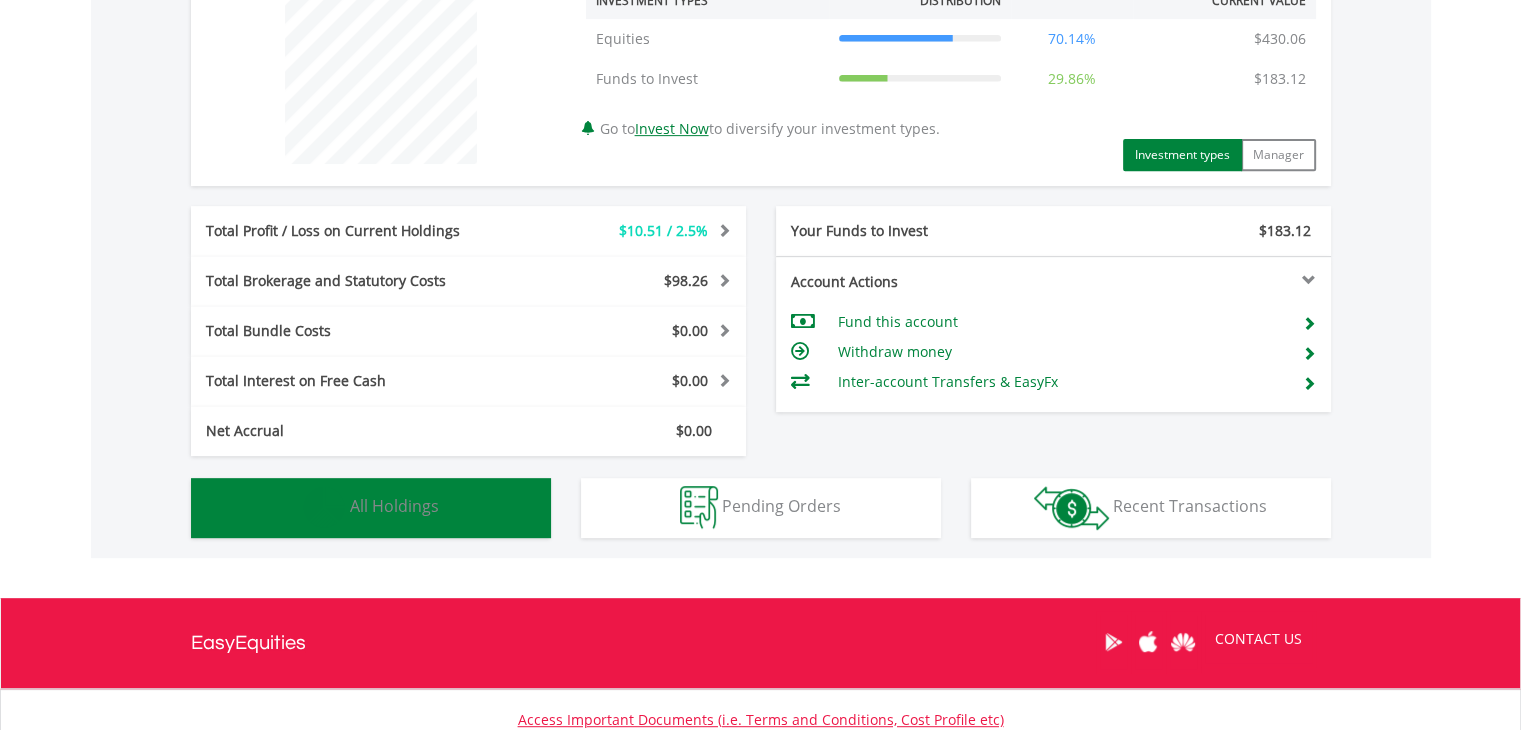 drag, startPoint x: 428, startPoint y: 506, endPoint x: 442, endPoint y: 499, distance: 15.652476 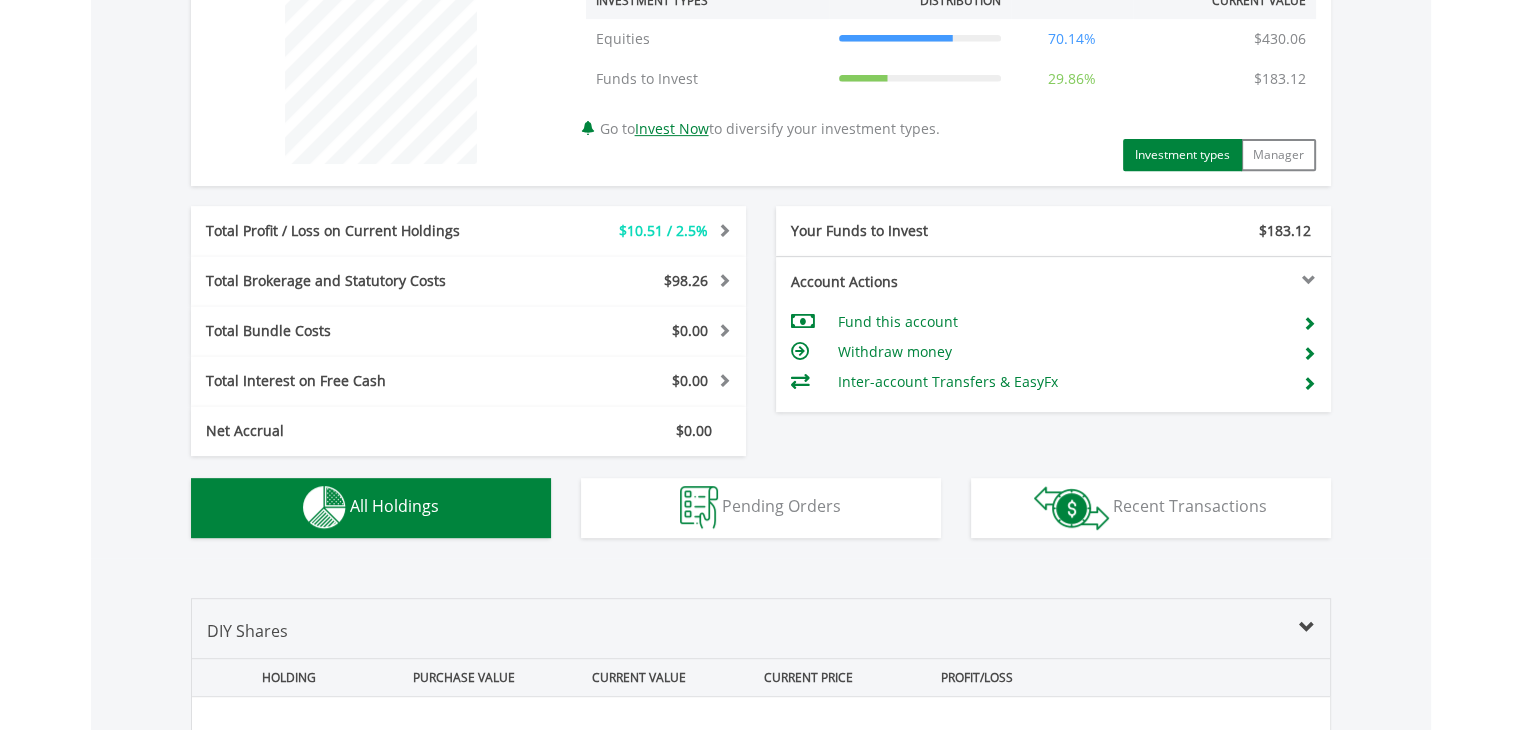 scroll, scrollTop: 1401, scrollLeft: 0, axis: vertical 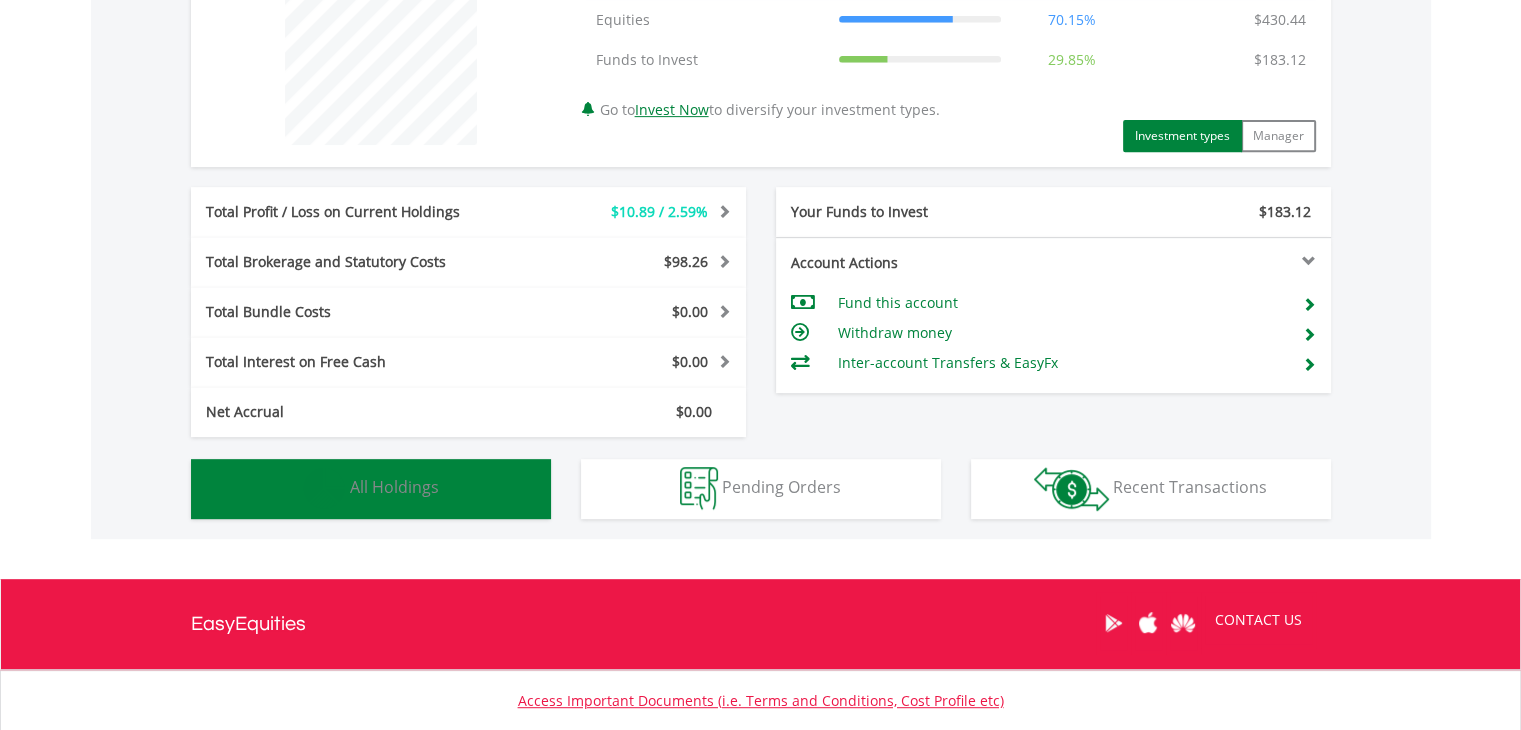 drag, startPoint x: 416, startPoint y: 473, endPoint x: 481, endPoint y: 459, distance: 66.4906 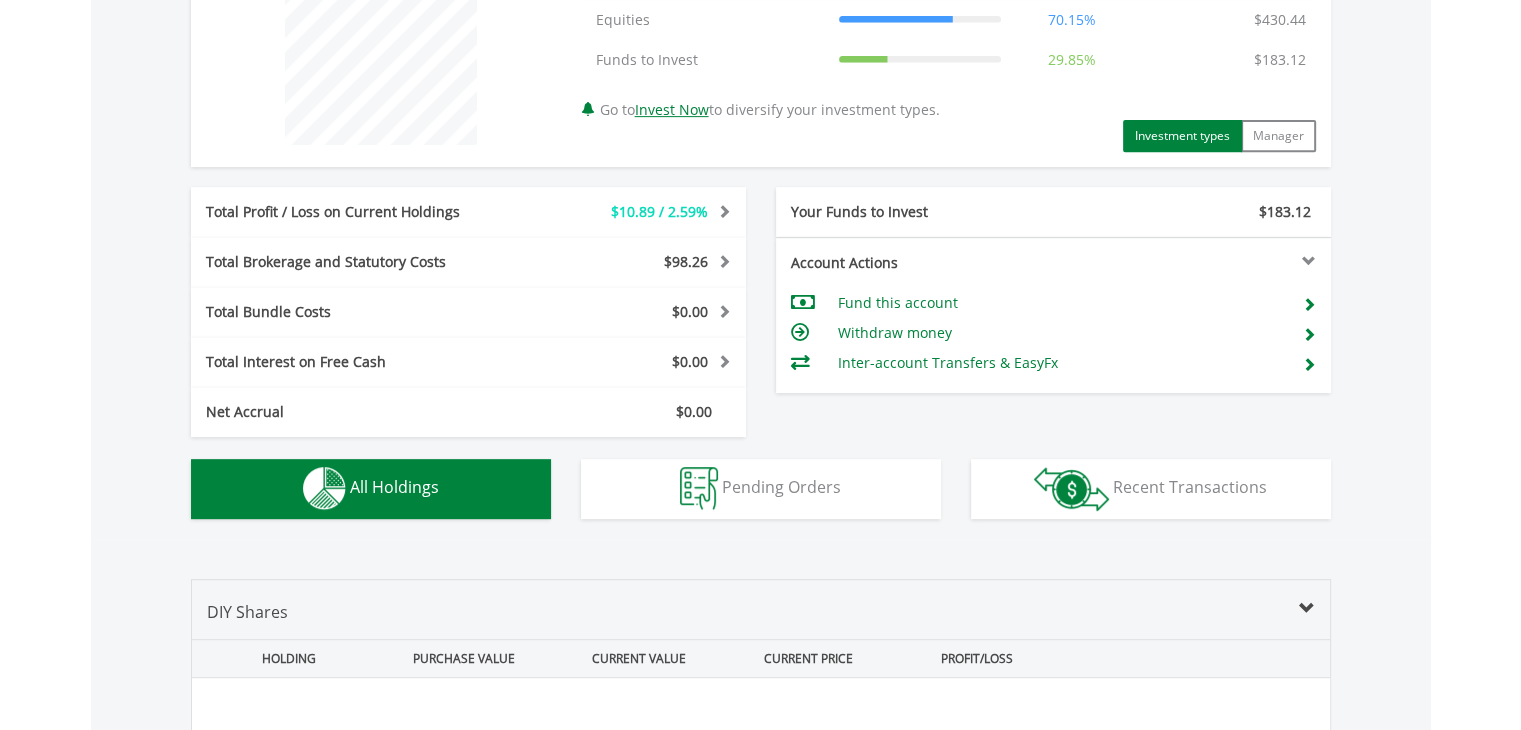scroll, scrollTop: 1401, scrollLeft: 0, axis: vertical 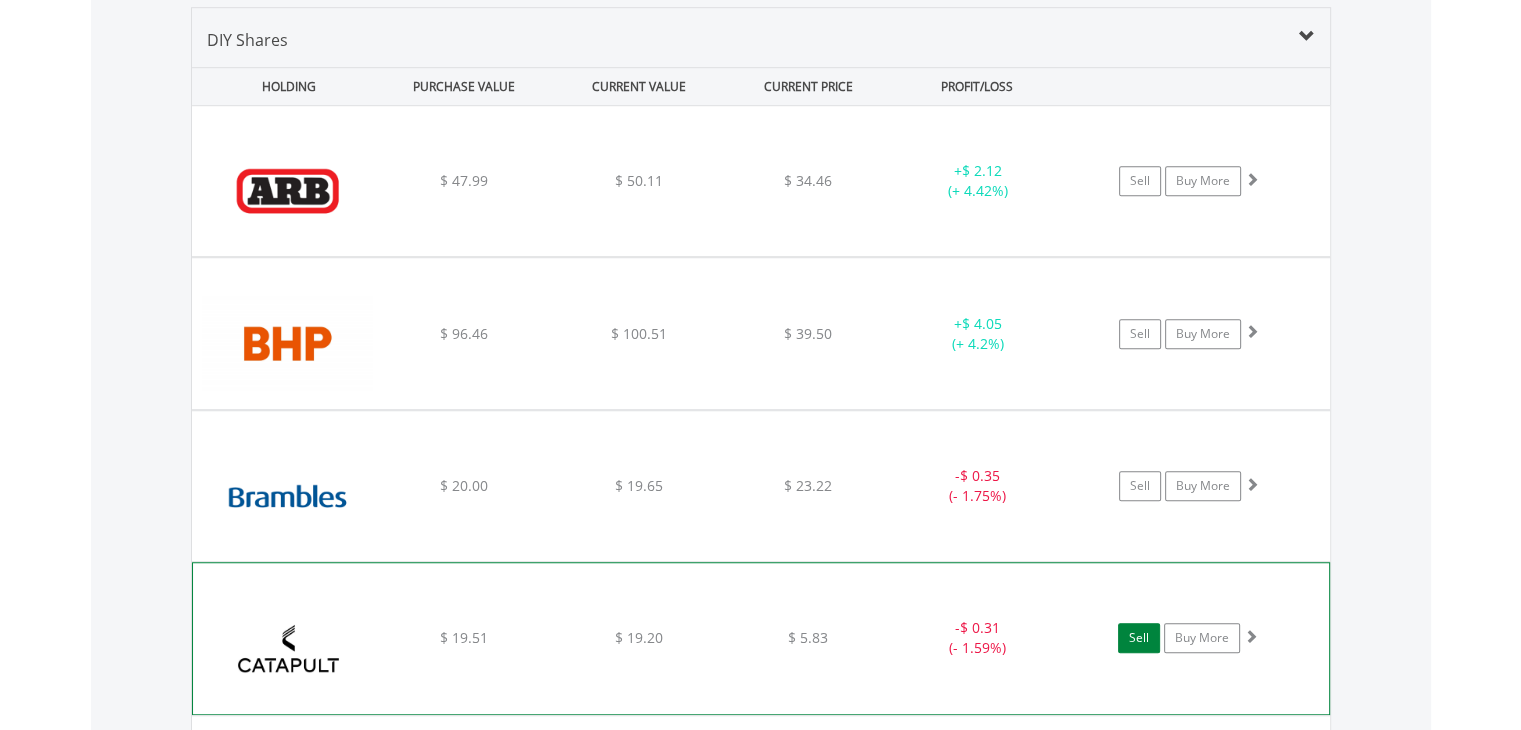click on "Sell" at bounding box center (1139, 638) 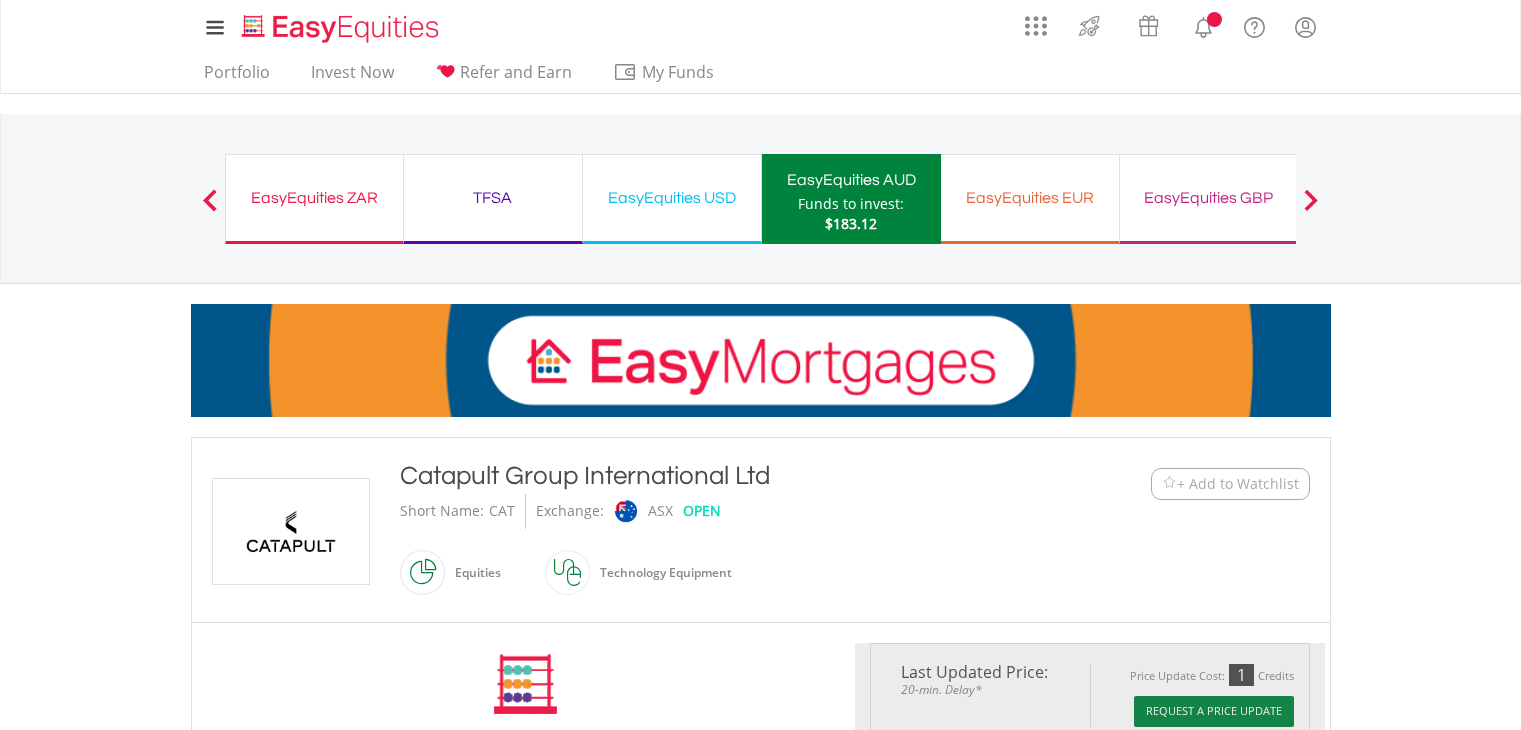 scroll, scrollTop: 0, scrollLeft: 0, axis: both 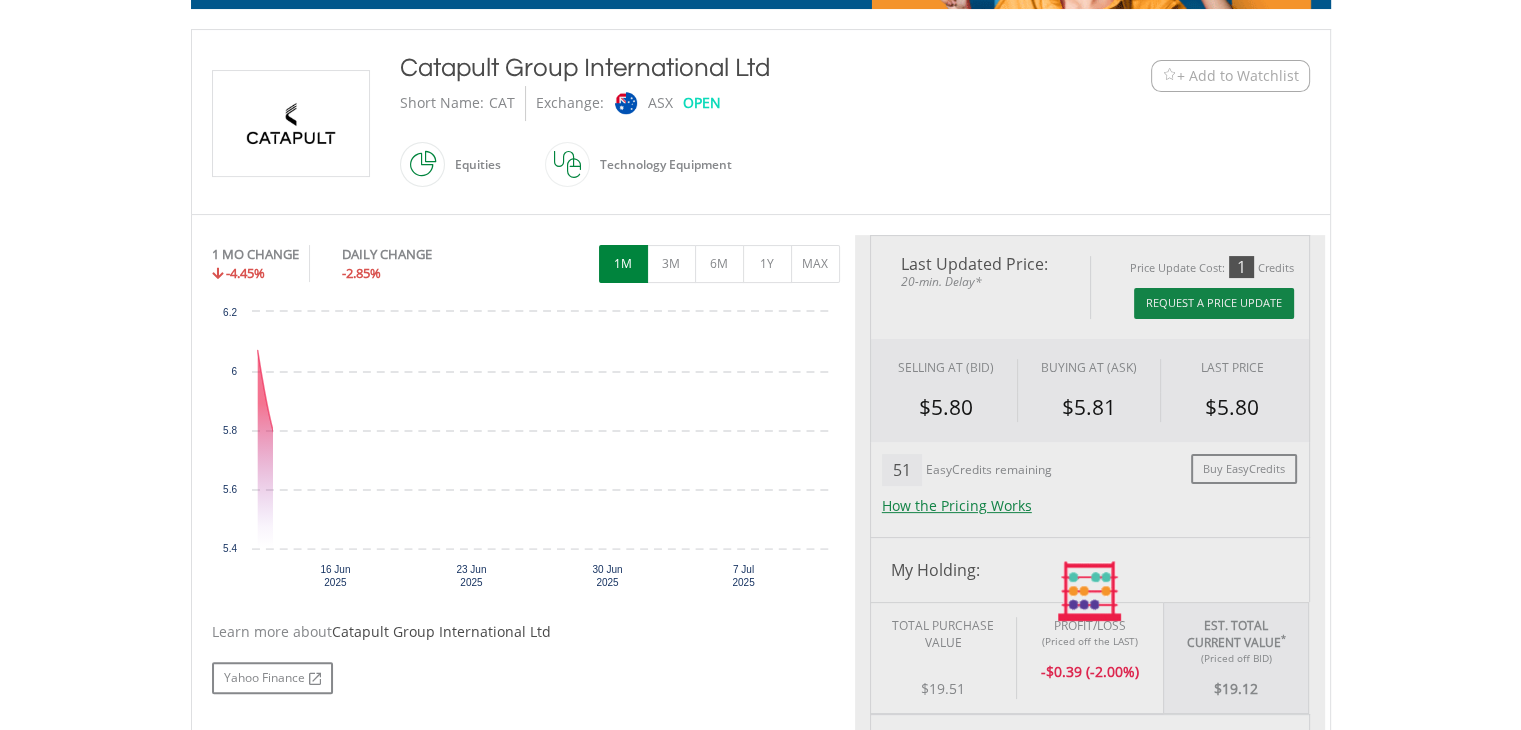 type on "*****" 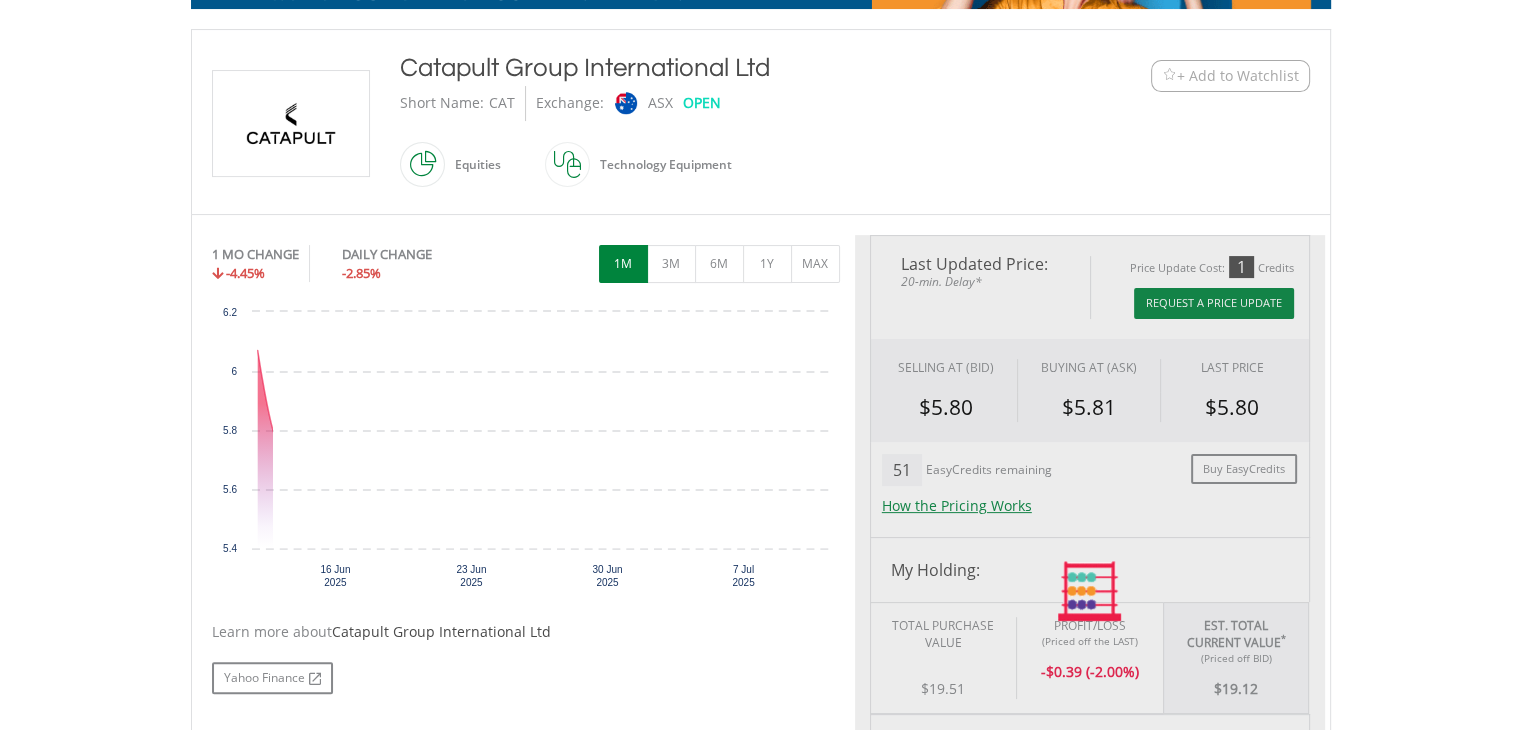 type on "******" 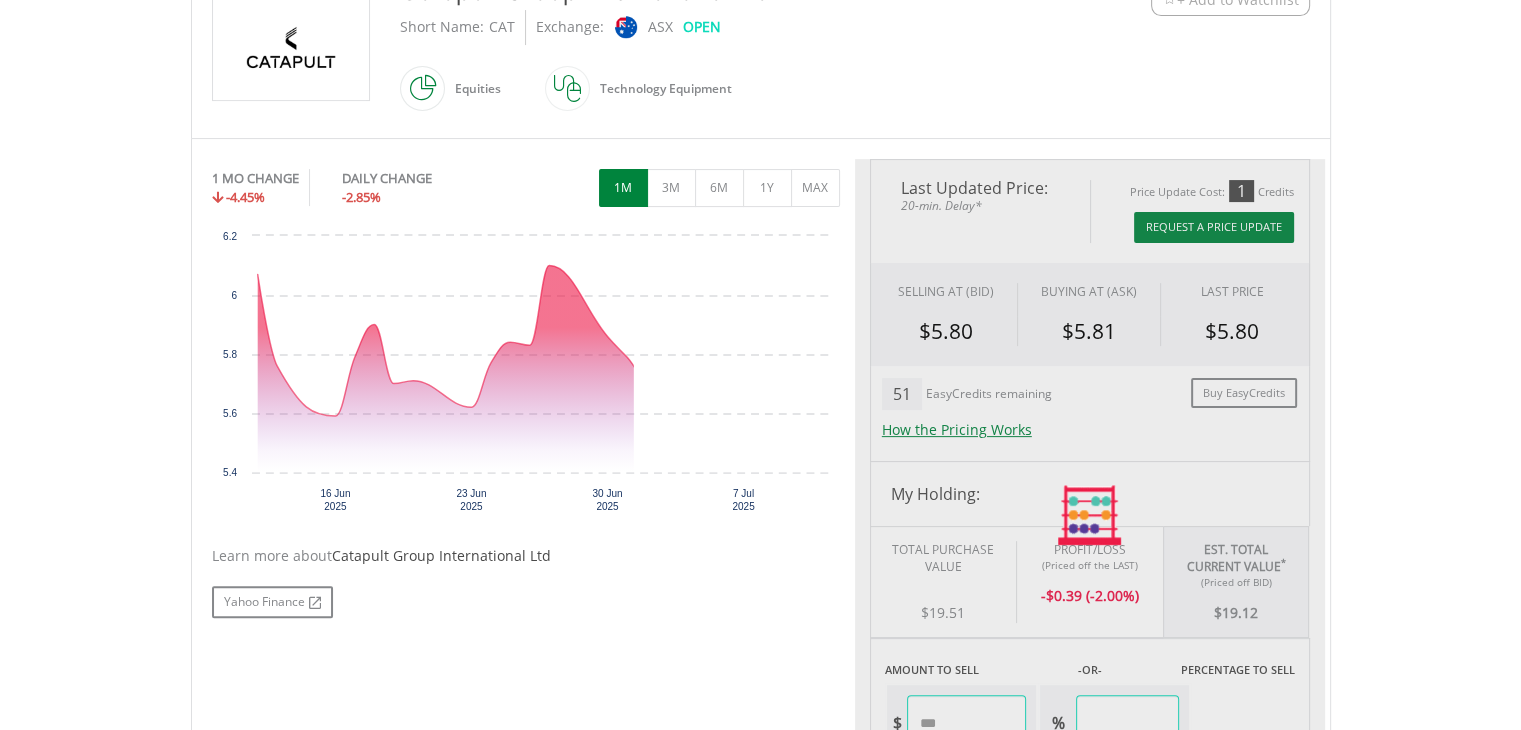 drag, startPoint x: 1535, startPoint y: 53, endPoint x: 1531, endPoint y: 244, distance: 191.04189 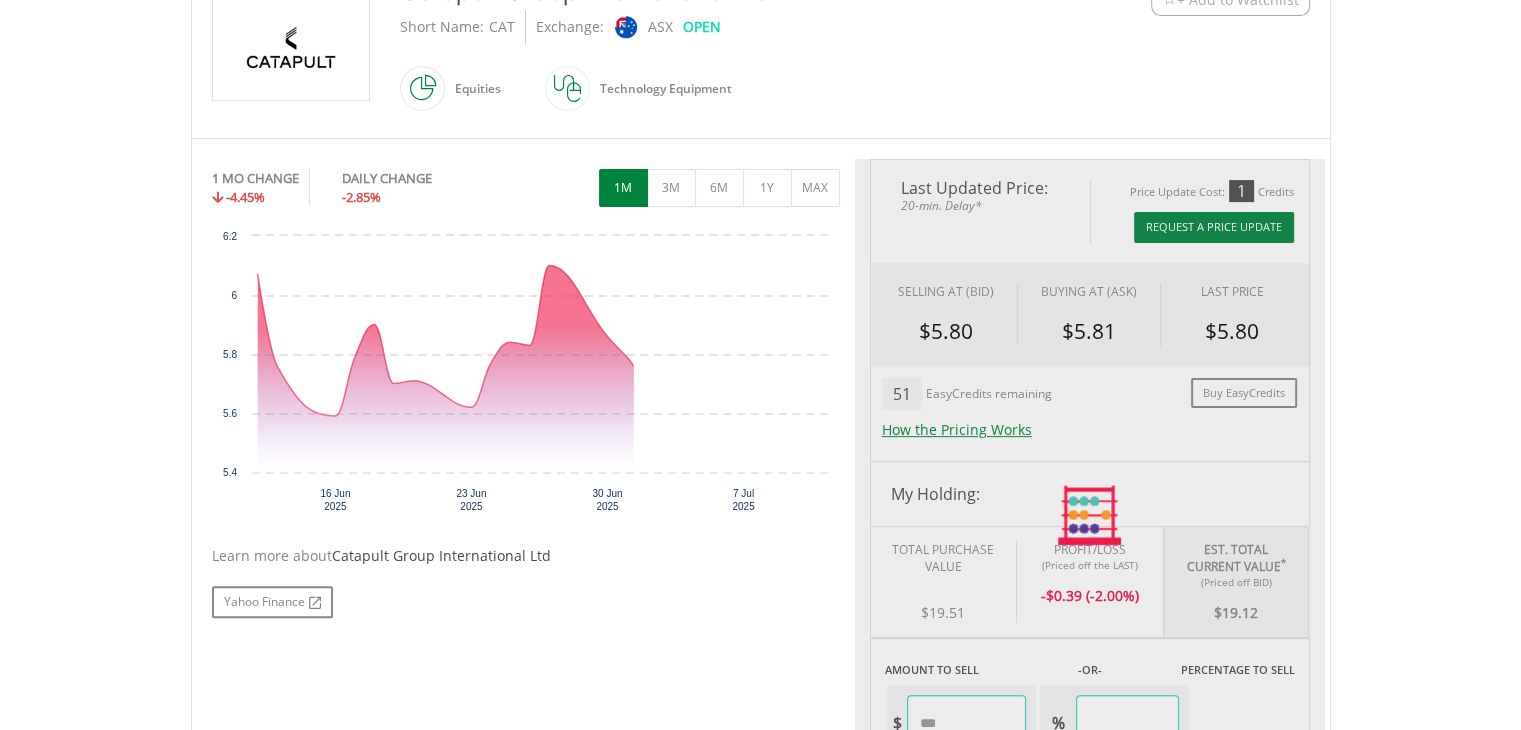 click on "My Investments
Invest Now
New Listings
Sell
My Recurring Investments
Pending Orders
Vouchers
Buy a Voucher
Redeem a Voucher
Account Management" at bounding box center [760, 418] 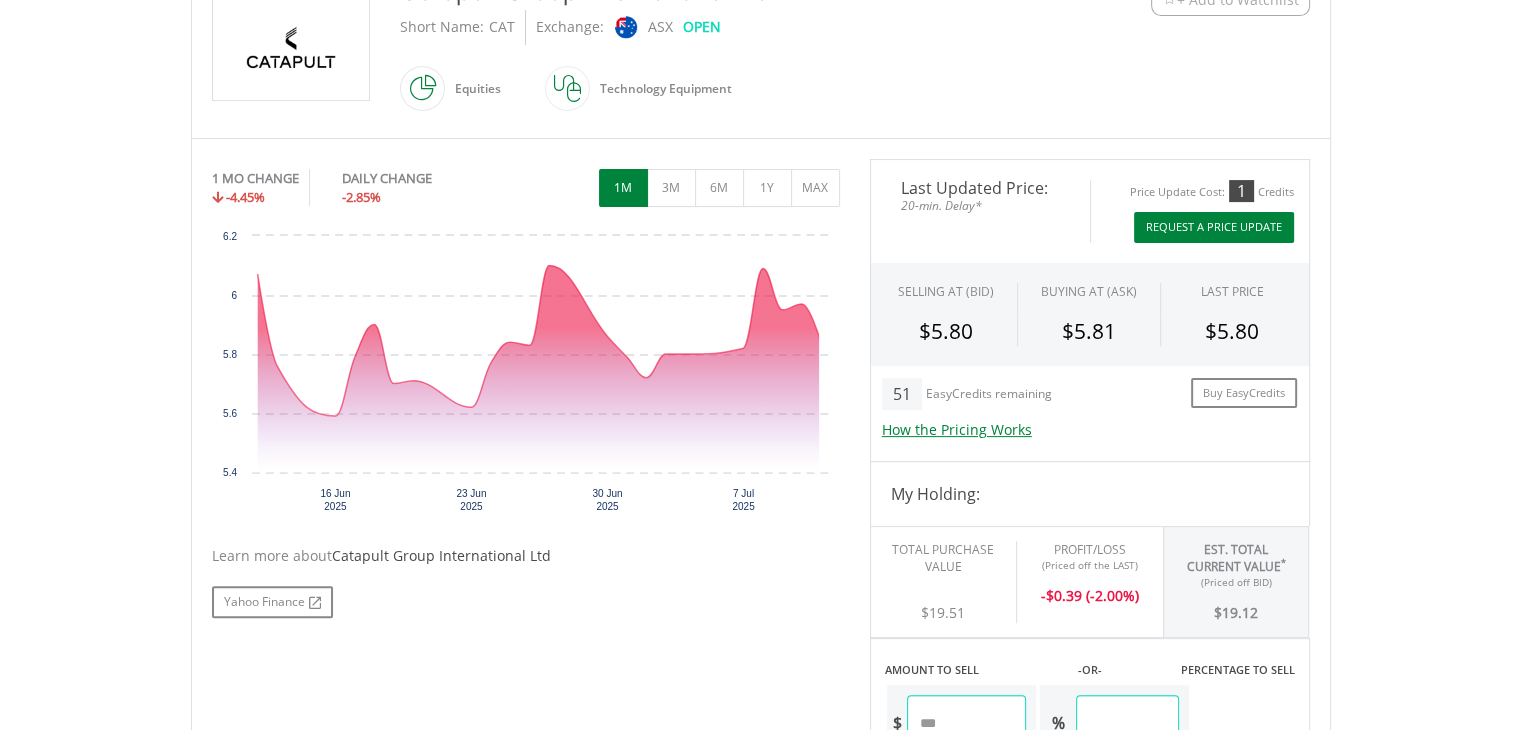 scroll, scrollTop: 488, scrollLeft: 0, axis: vertical 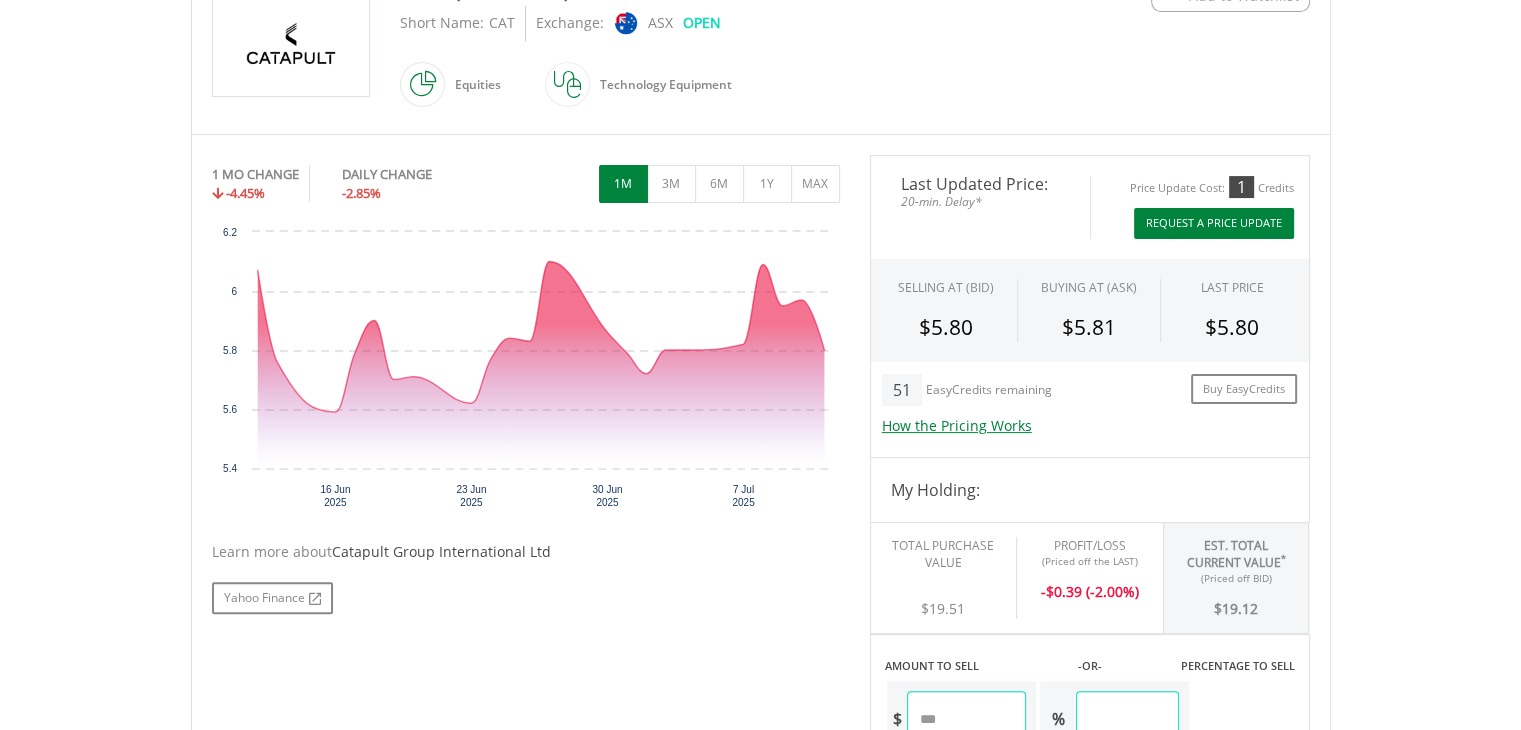 click on "Request A Price Update" at bounding box center [1214, 223] 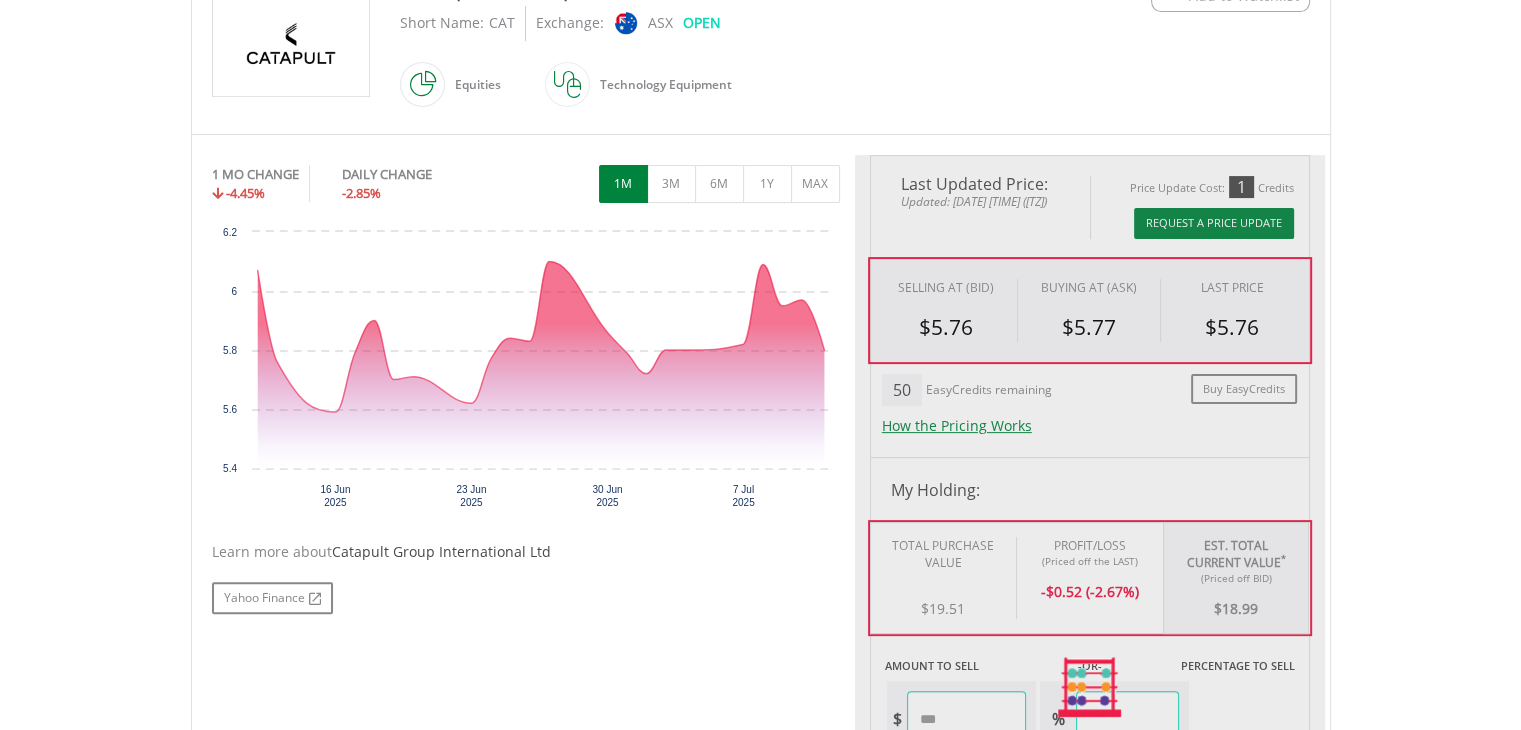 type on "*****" 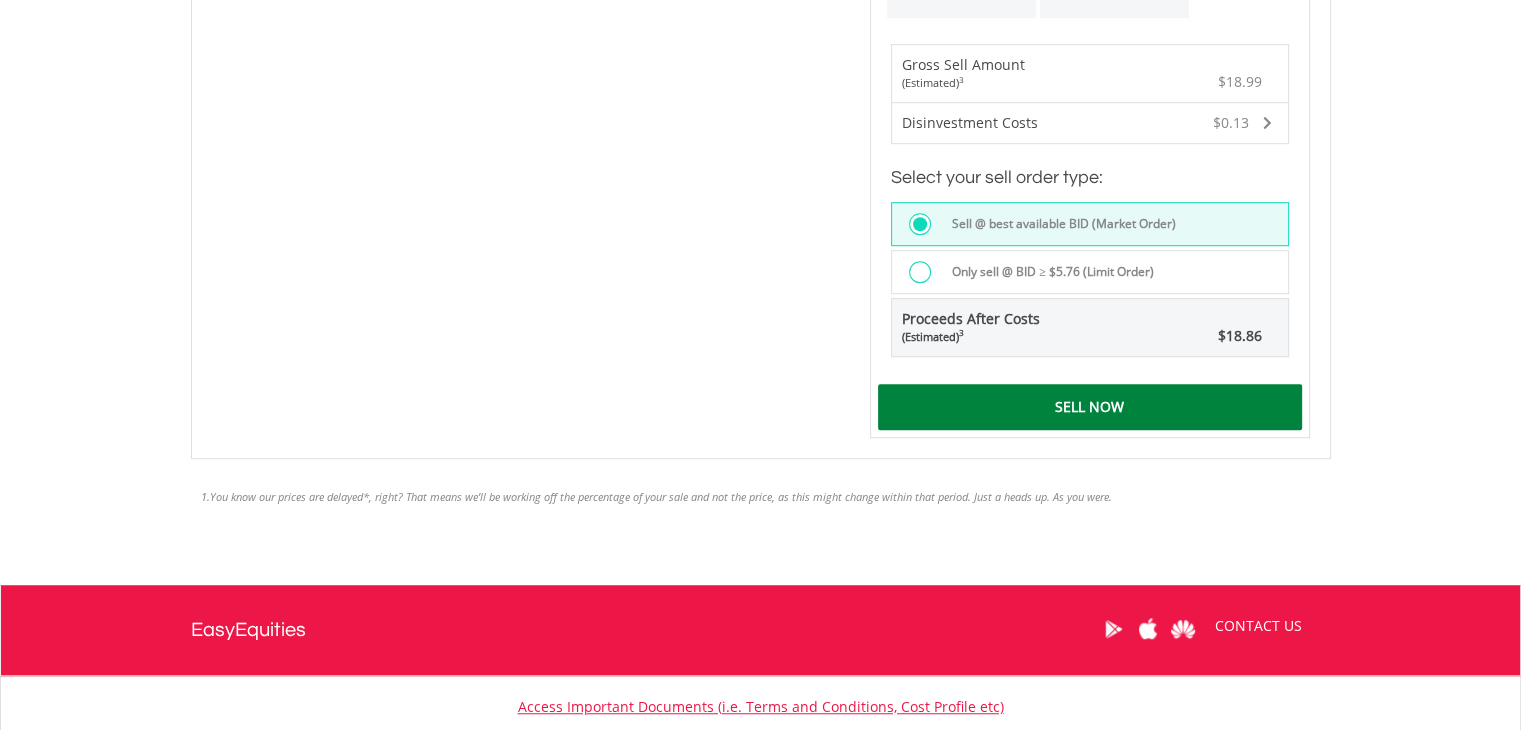 scroll, scrollTop: 1273, scrollLeft: 0, axis: vertical 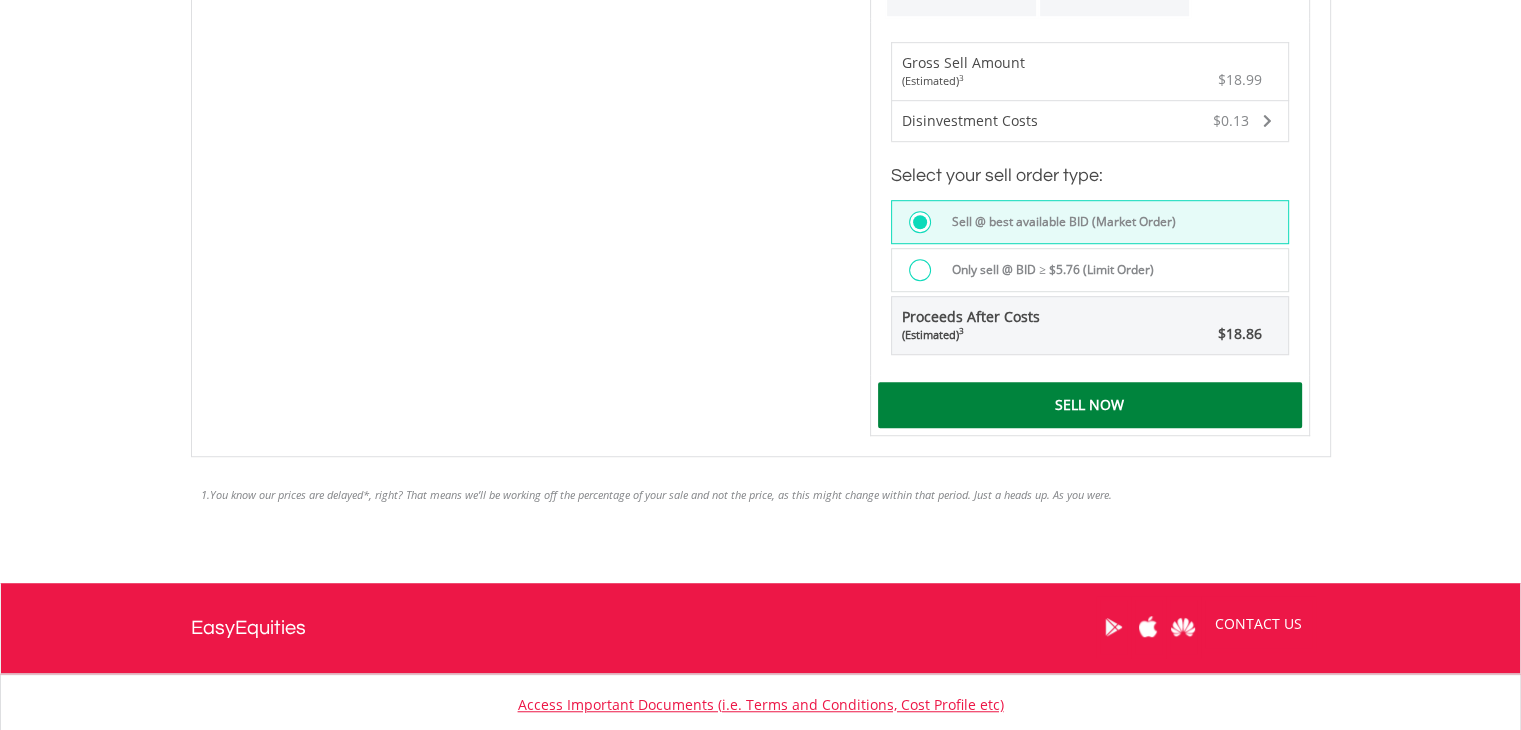 click on "Sell Now" at bounding box center (1090, 405) 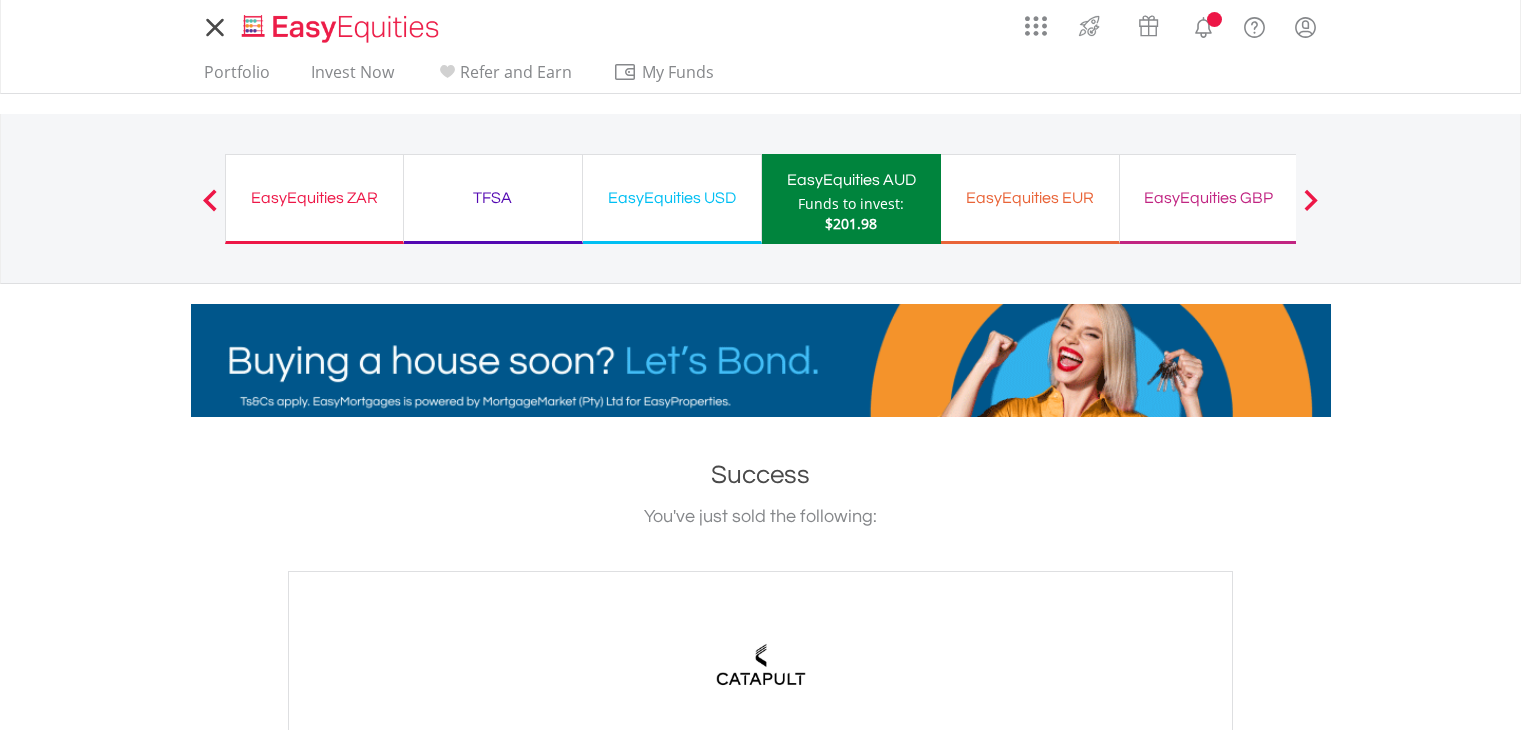 scroll, scrollTop: 0, scrollLeft: 0, axis: both 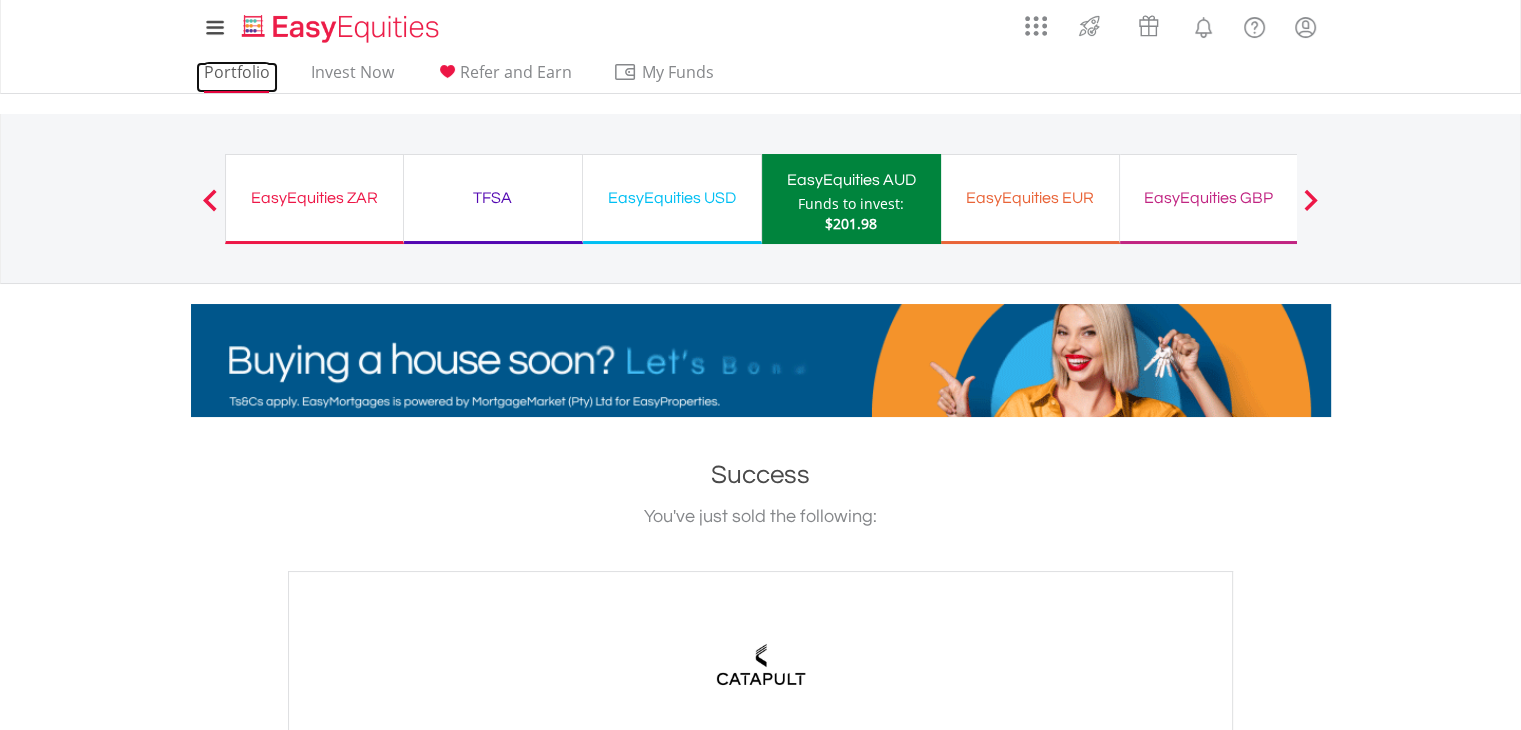 click on "Portfolio" at bounding box center [237, 77] 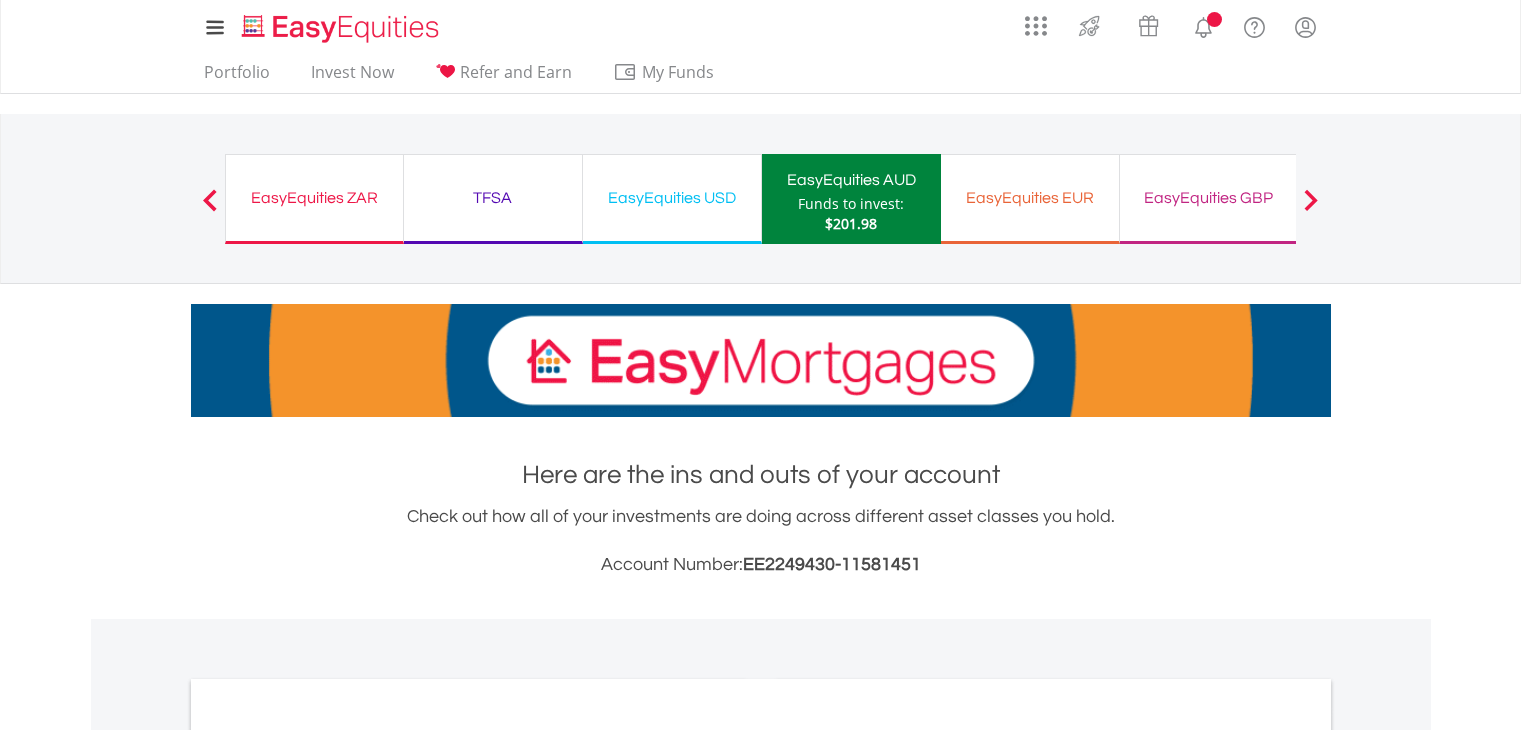 scroll, scrollTop: 0, scrollLeft: 0, axis: both 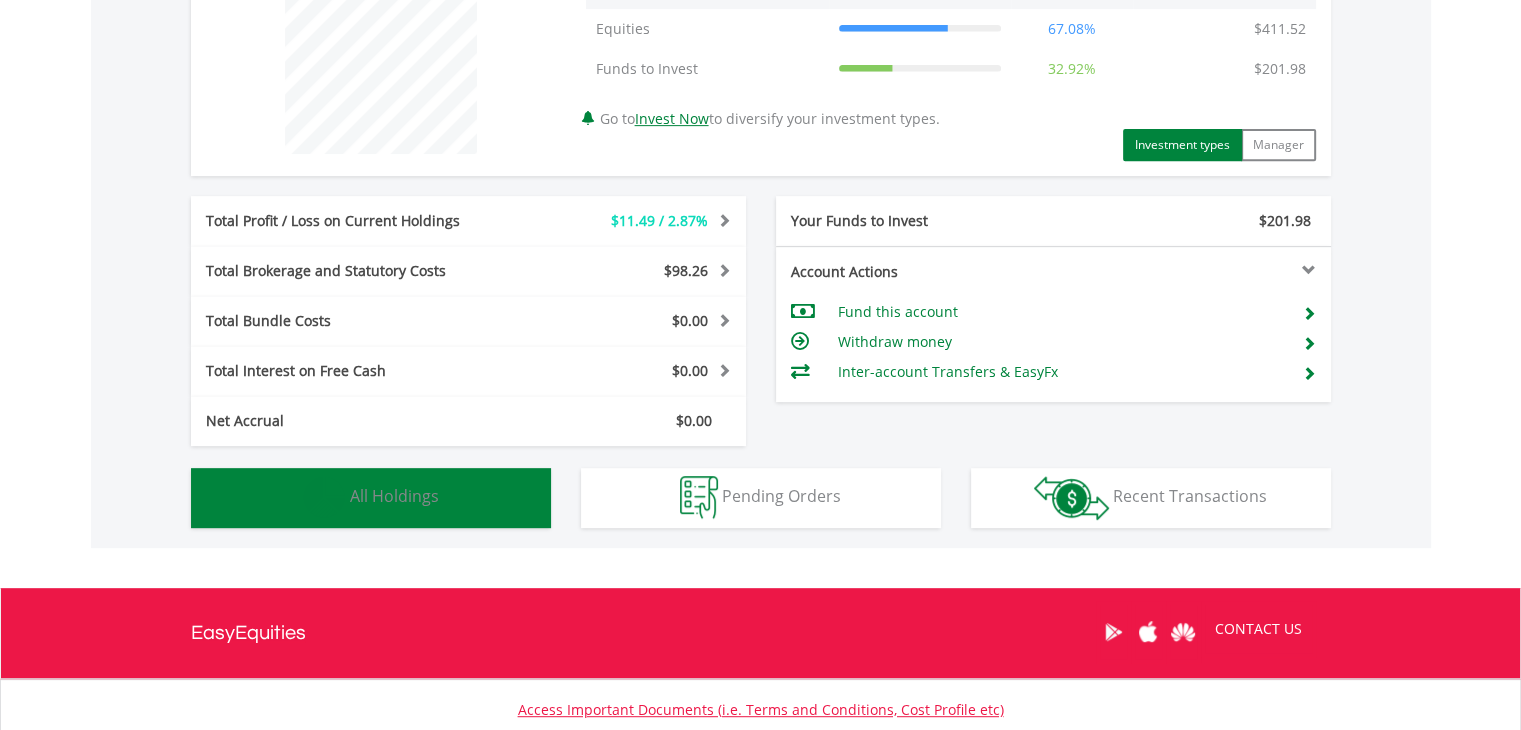 click on "All Holdings" at bounding box center (394, 496) 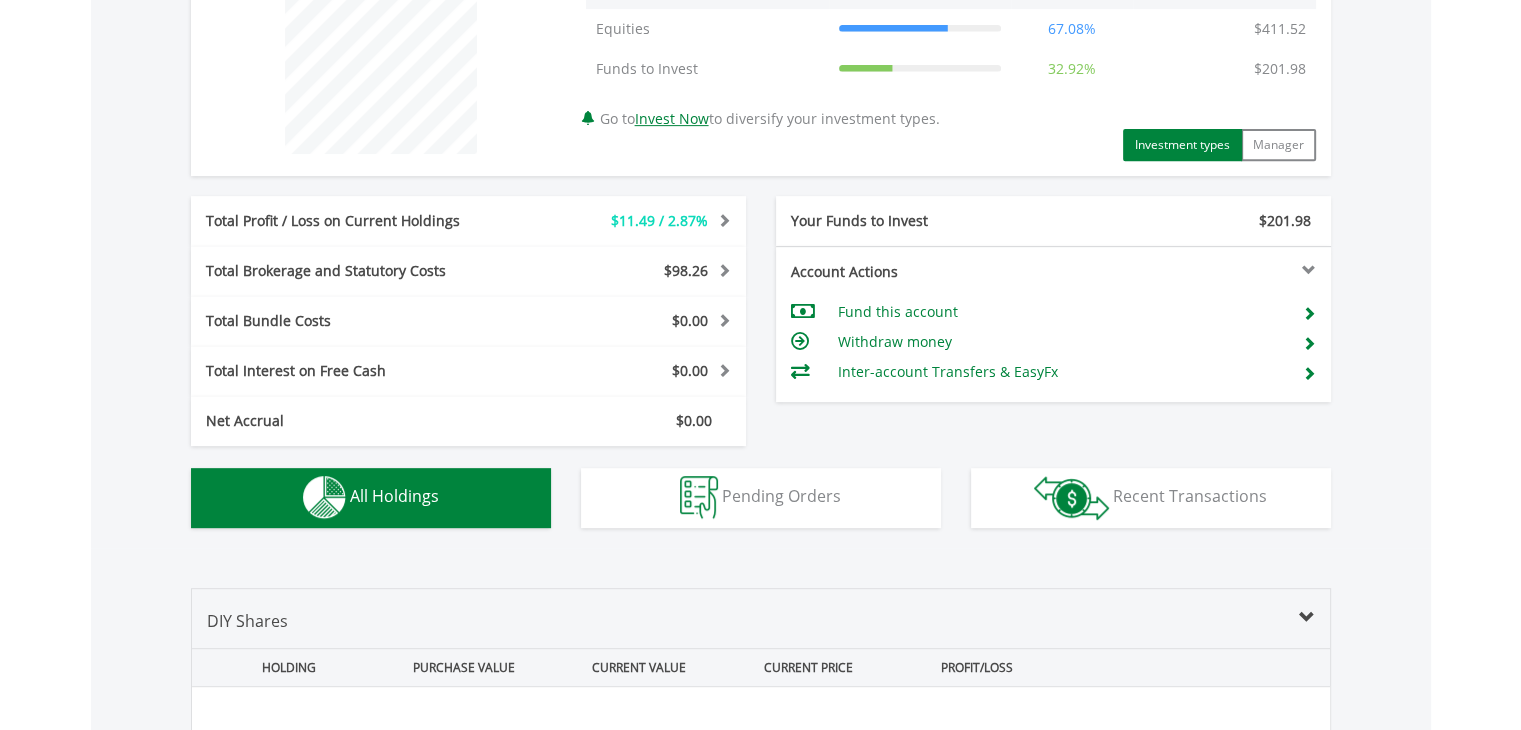 scroll, scrollTop: 1401, scrollLeft: 0, axis: vertical 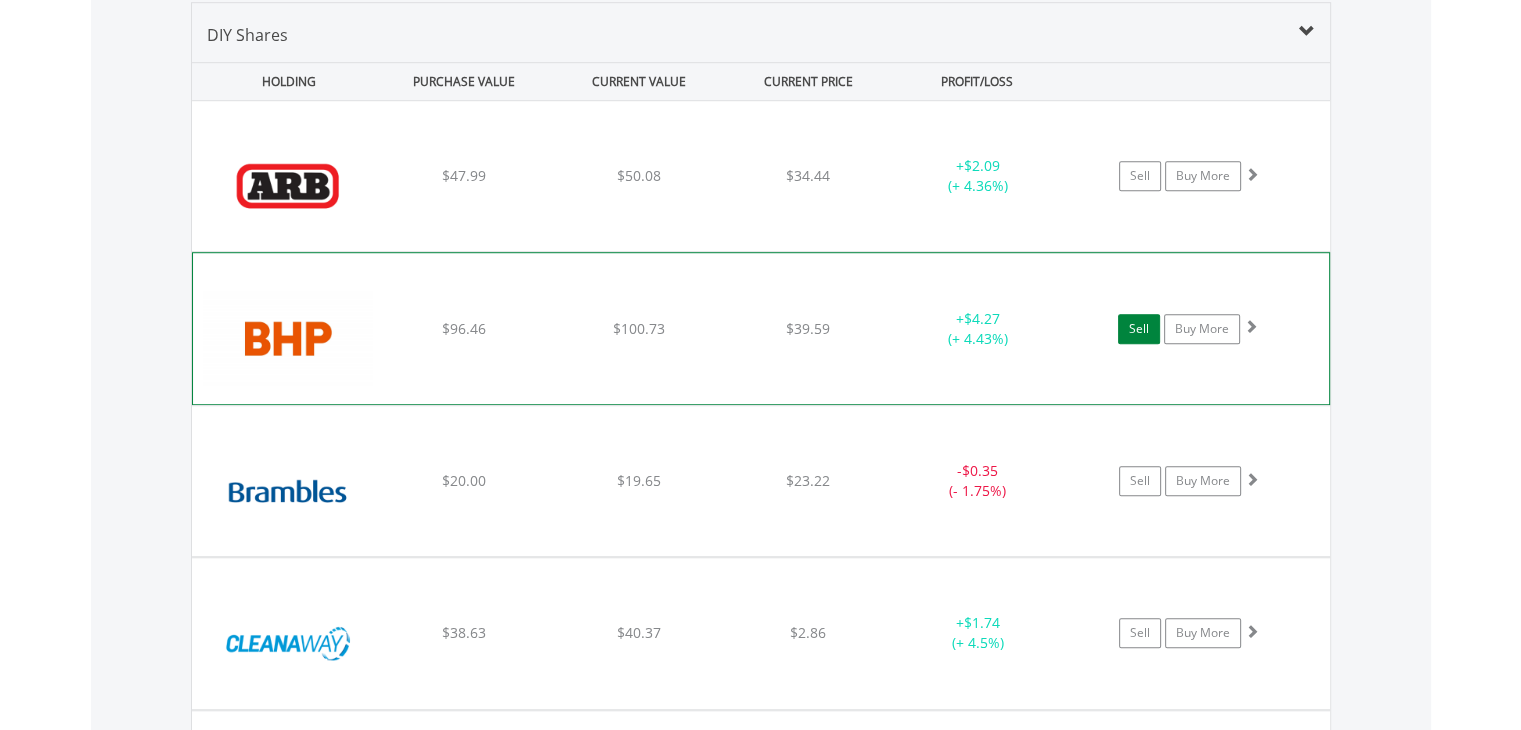 click on "Sell" at bounding box center [1139, 329] 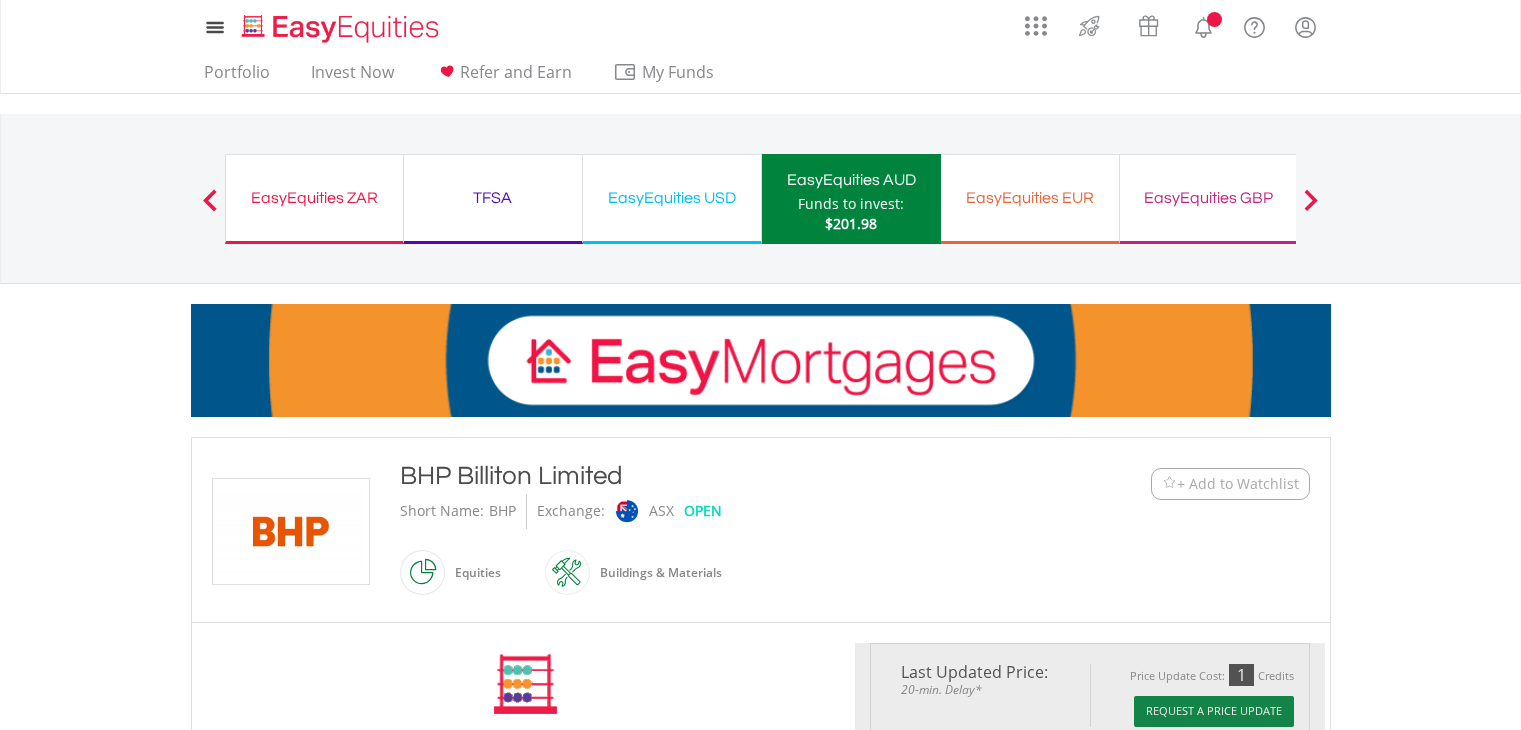scroll, scrollTop: 0, scrollLeft: 0, axis: both 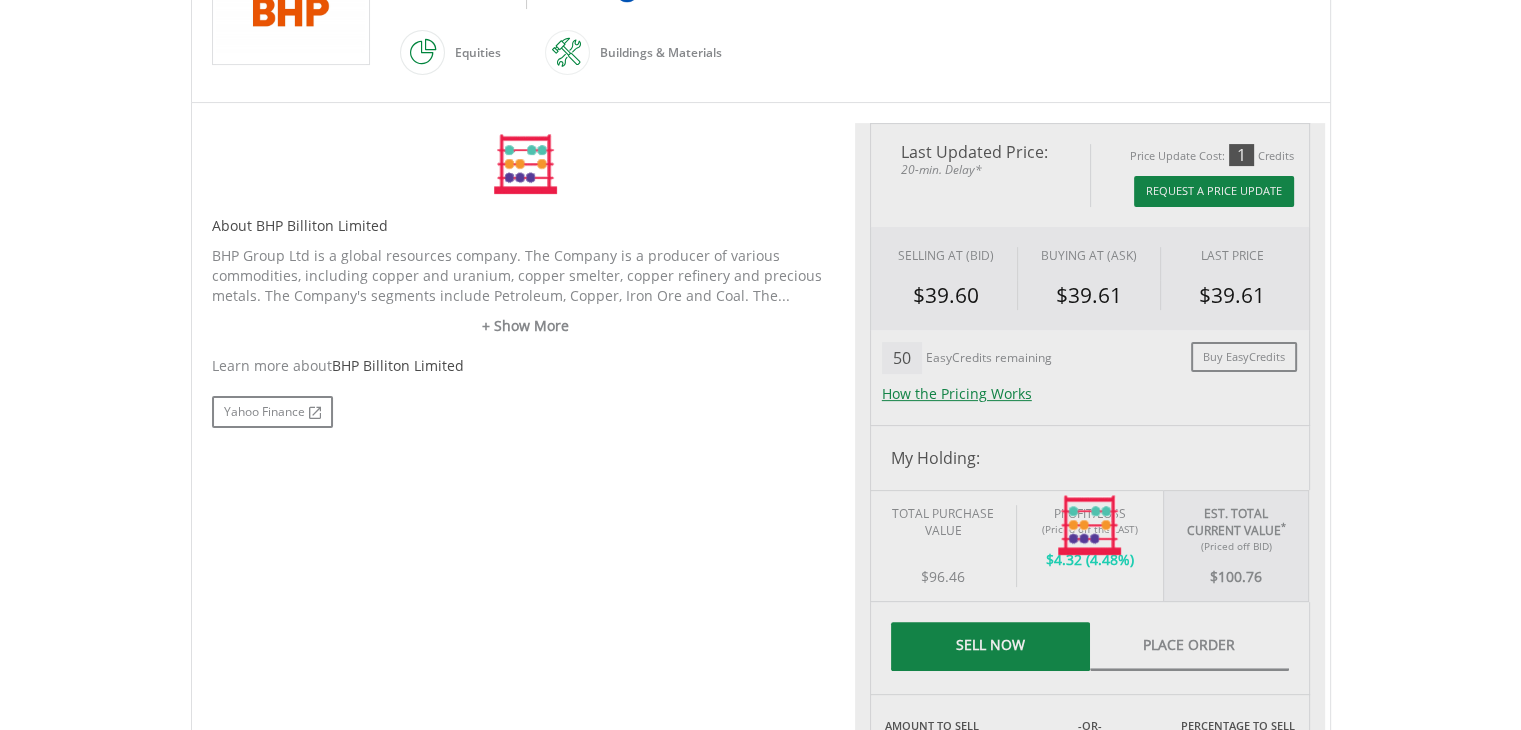 type on "******" 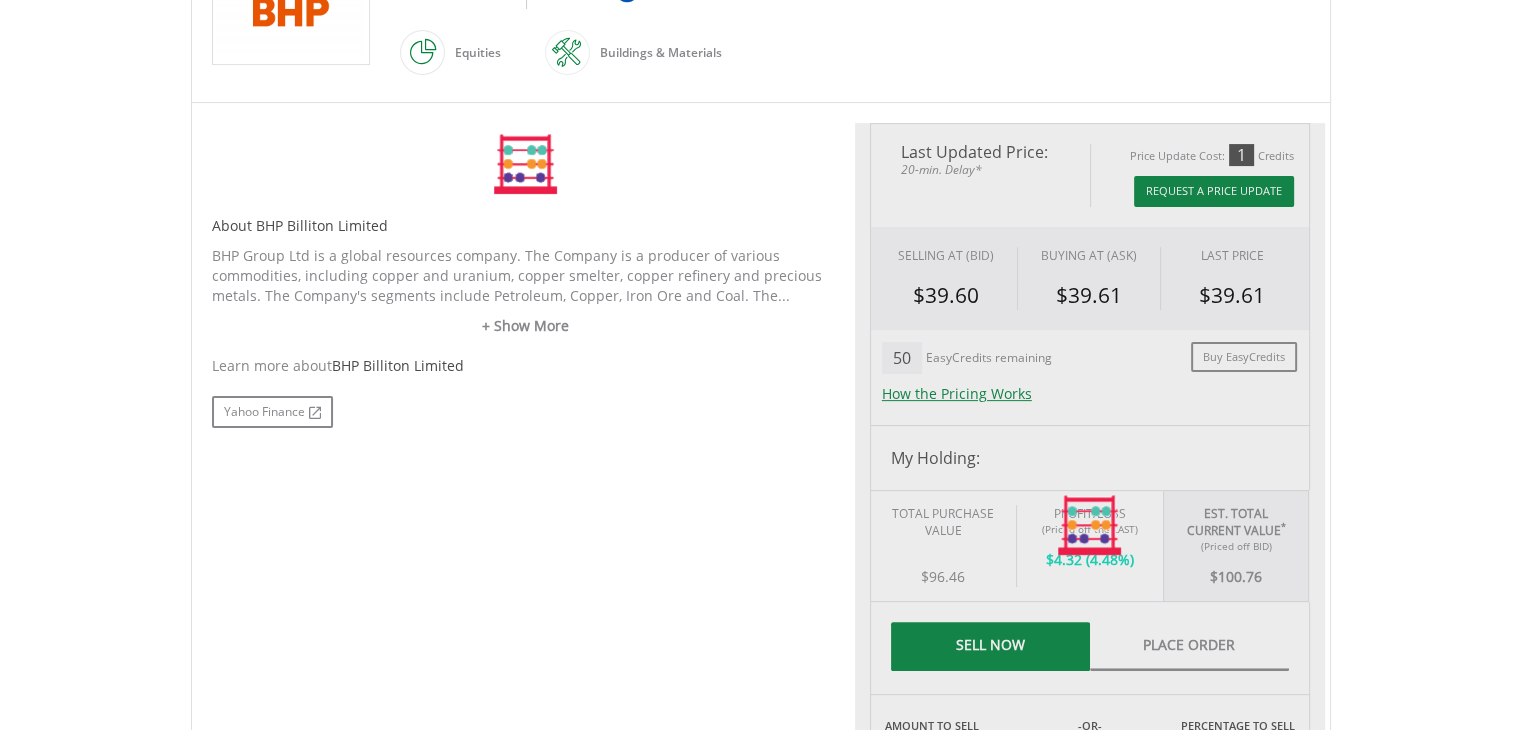 type on "******" 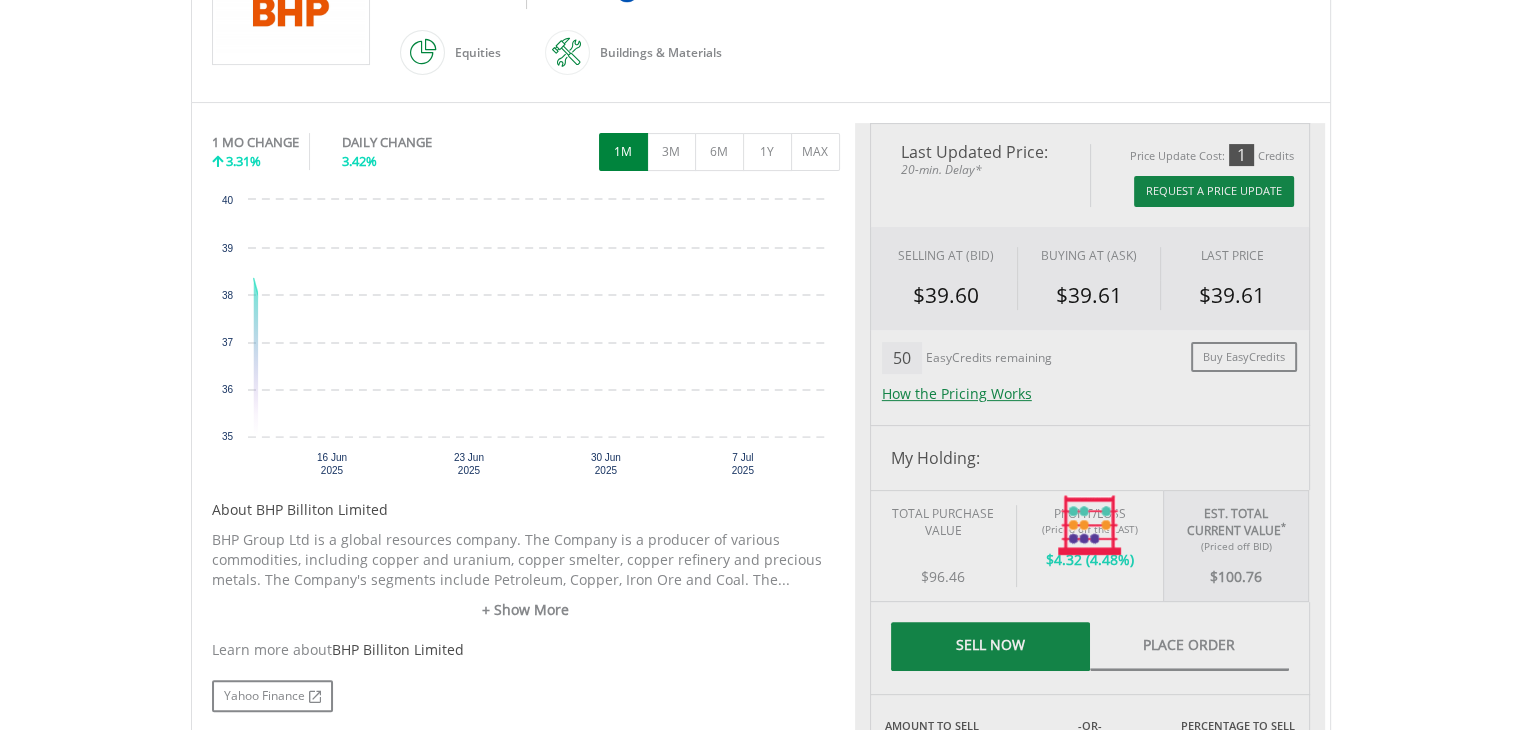 drag, startPoint x: 1533, startPoint y: 61, endPoint x: 1534, endPoint y: 253, distance: 192.00261 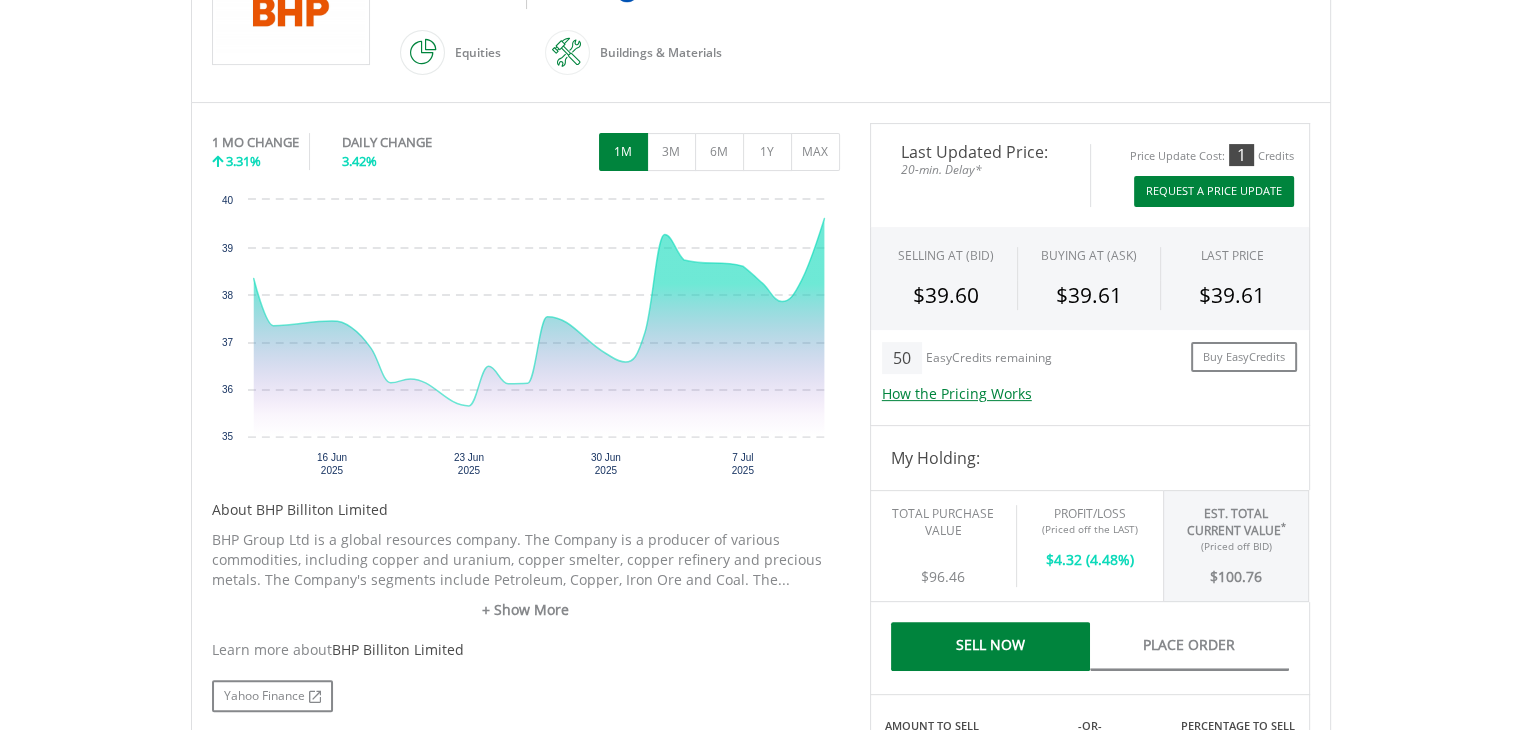 click on "Request A Price Update" at bounding box center (1214, 191) 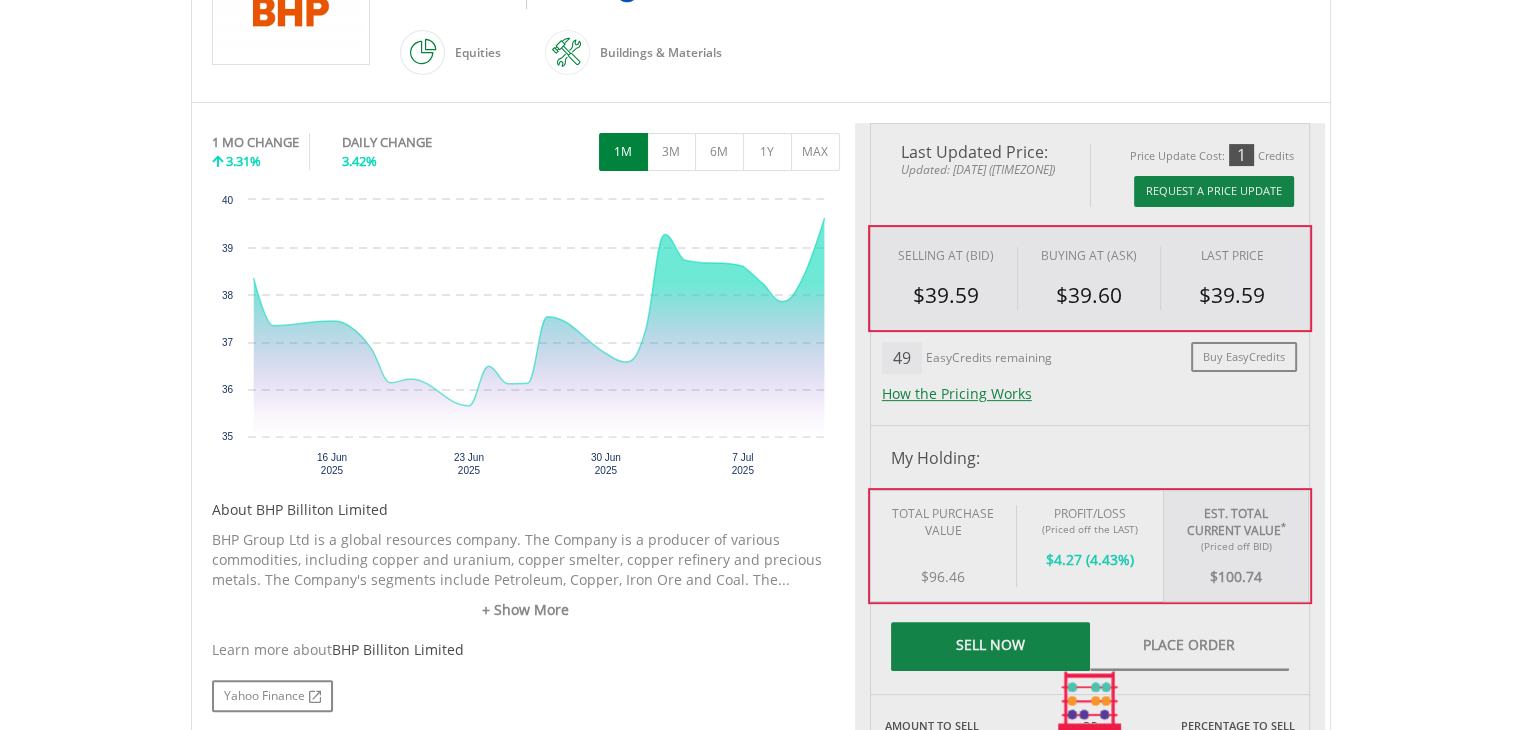 type on "******" 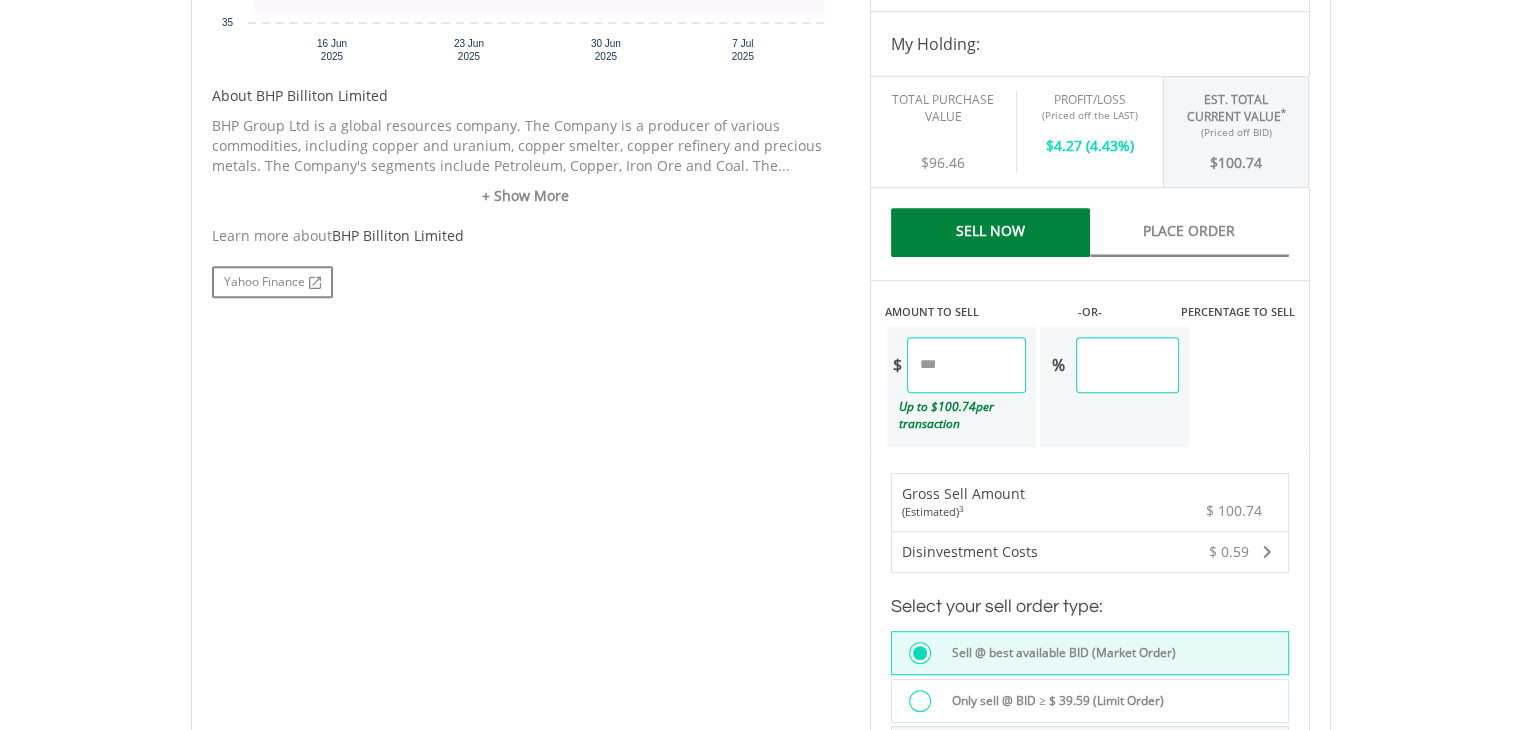 scroll, scrollTop: 937, scrollLeft: 0, axis: vertical 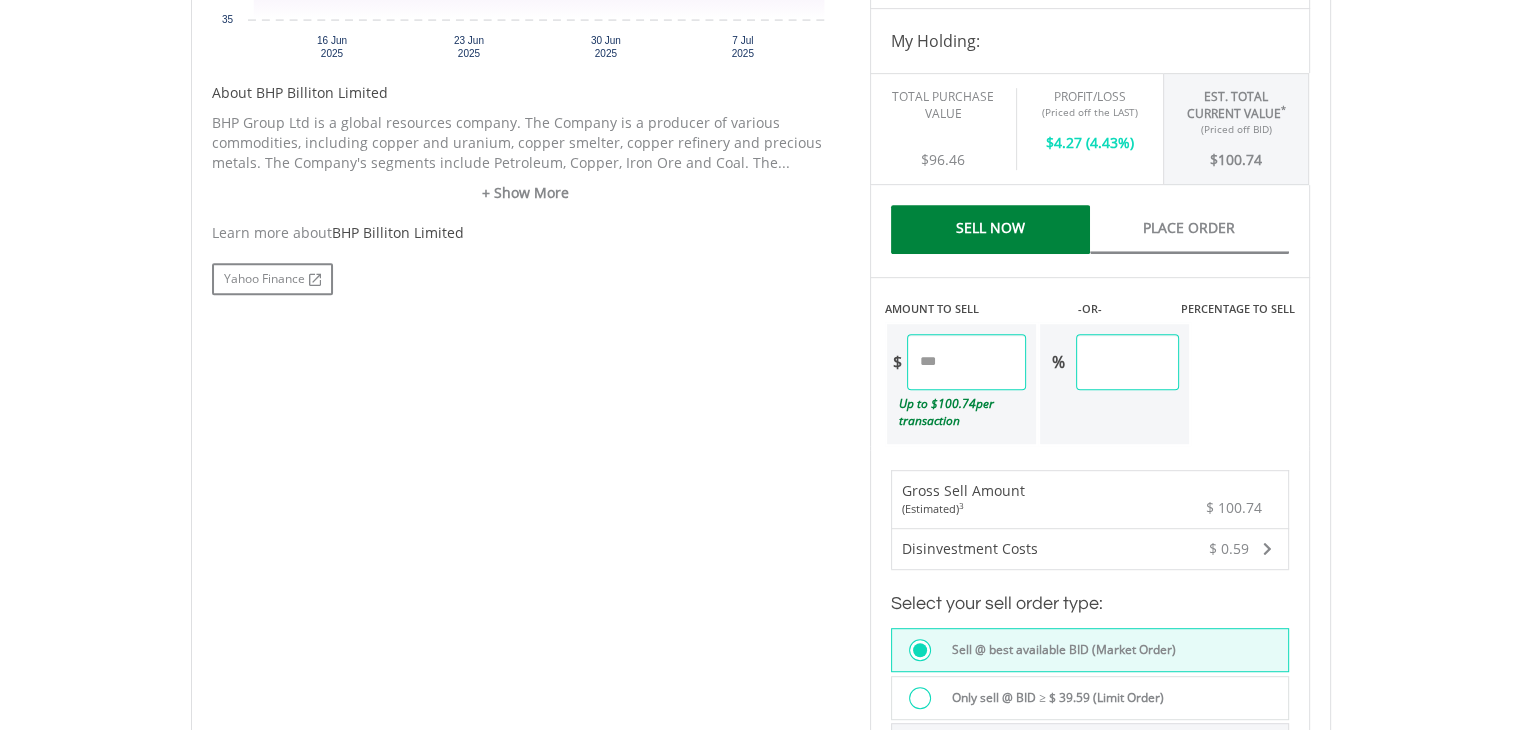 drag, startPoint x: 977, startPoint y: 352, endPoint x: 821, endPoint y: 354, distance: 156.01282 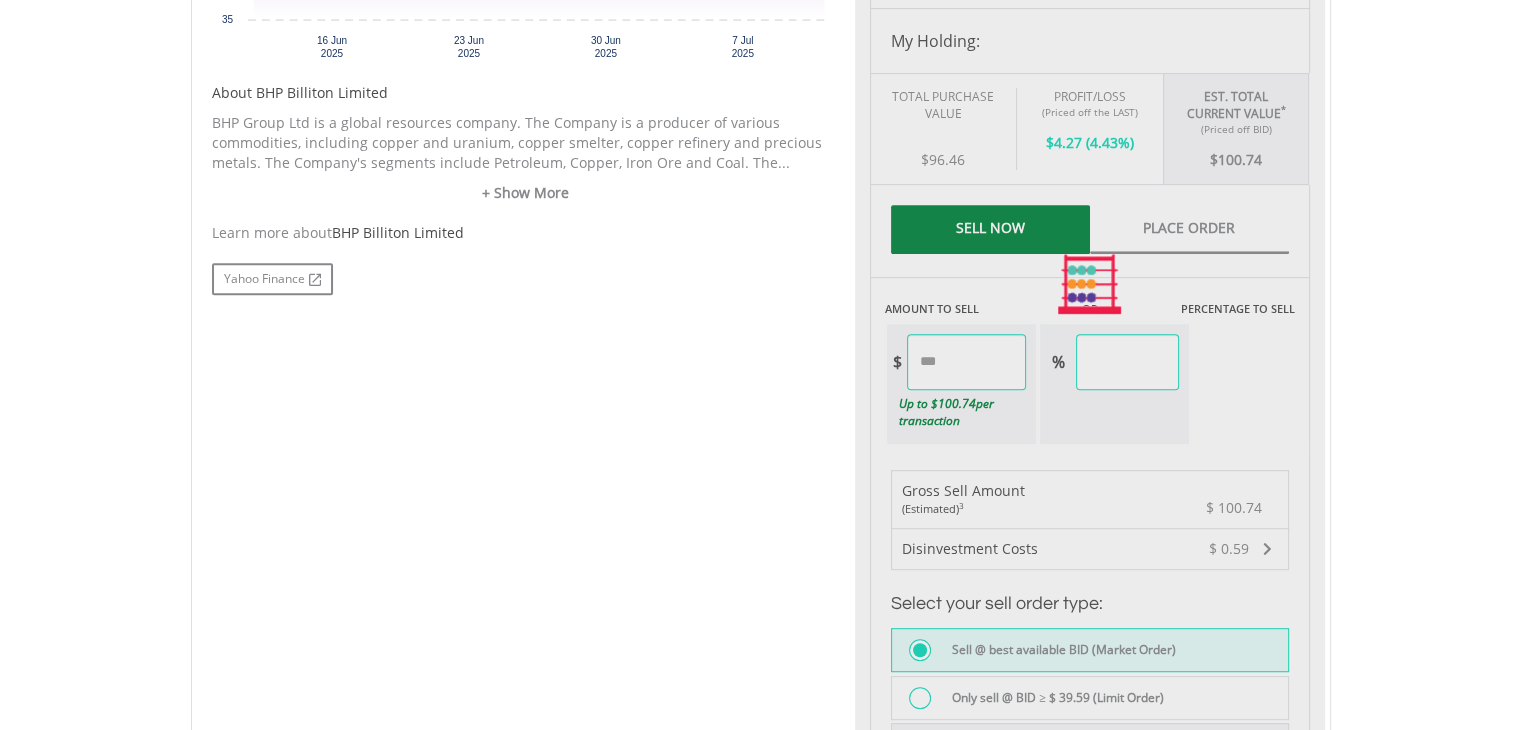 type on "****" 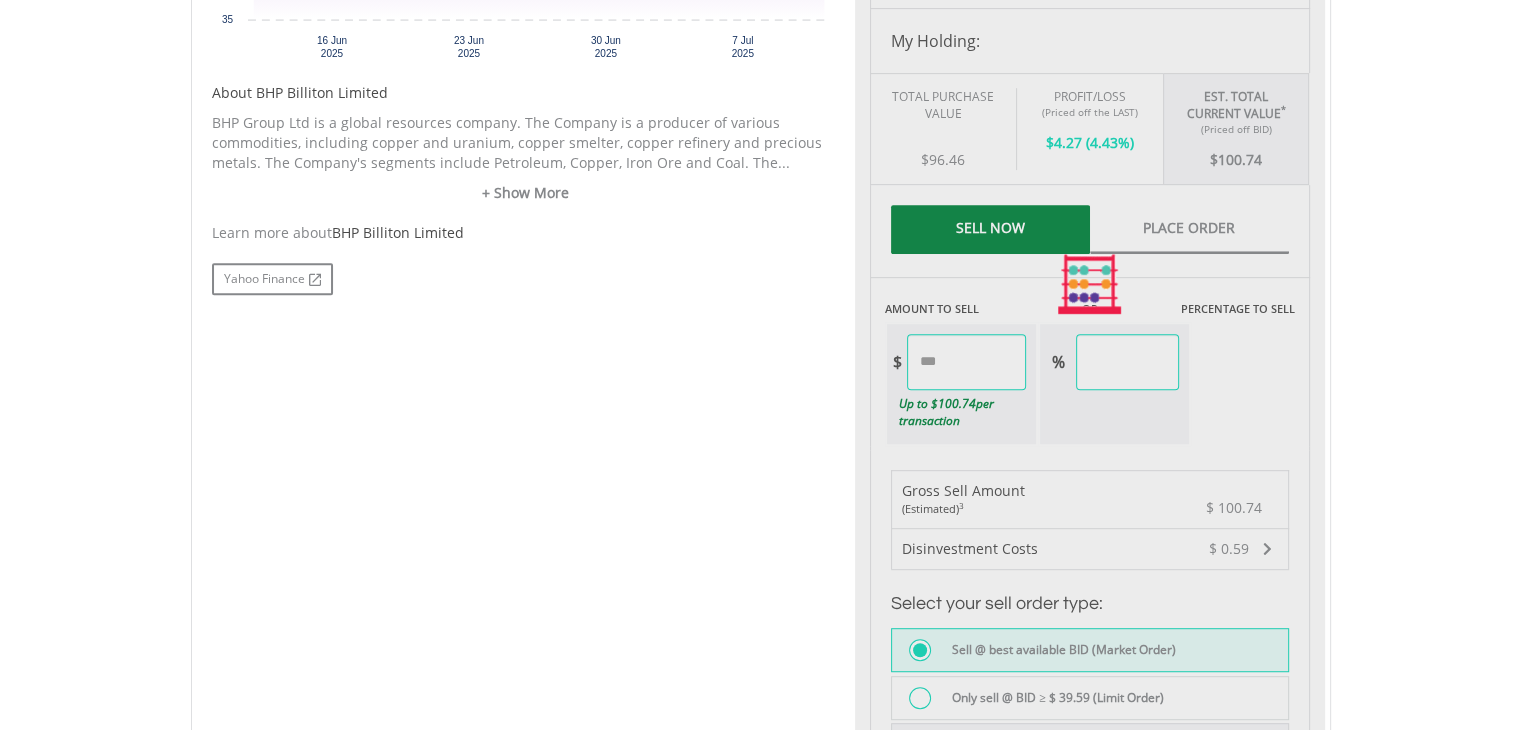 type on "****" 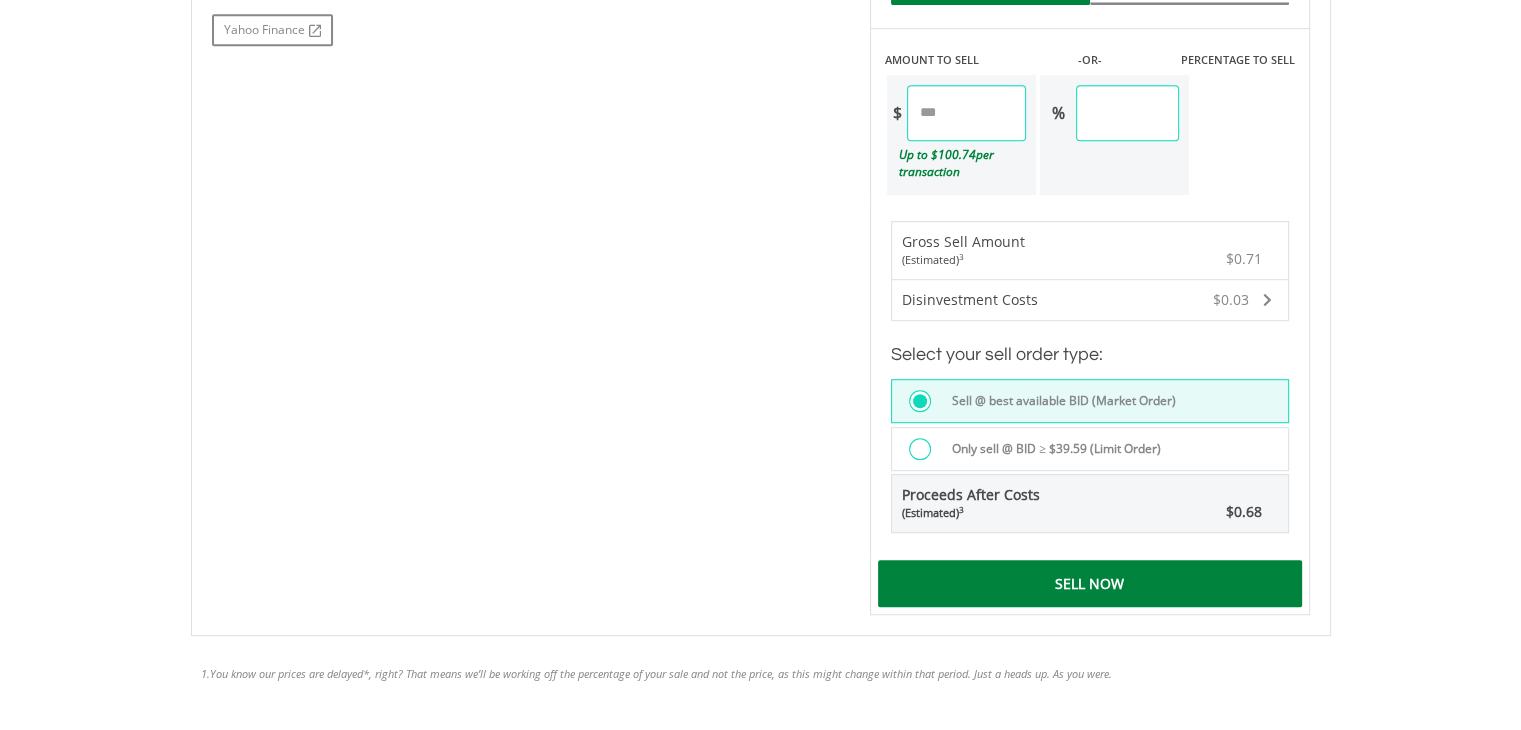 scroll, scrollTop: 1235, scrollLeft: 0, axis: vertical 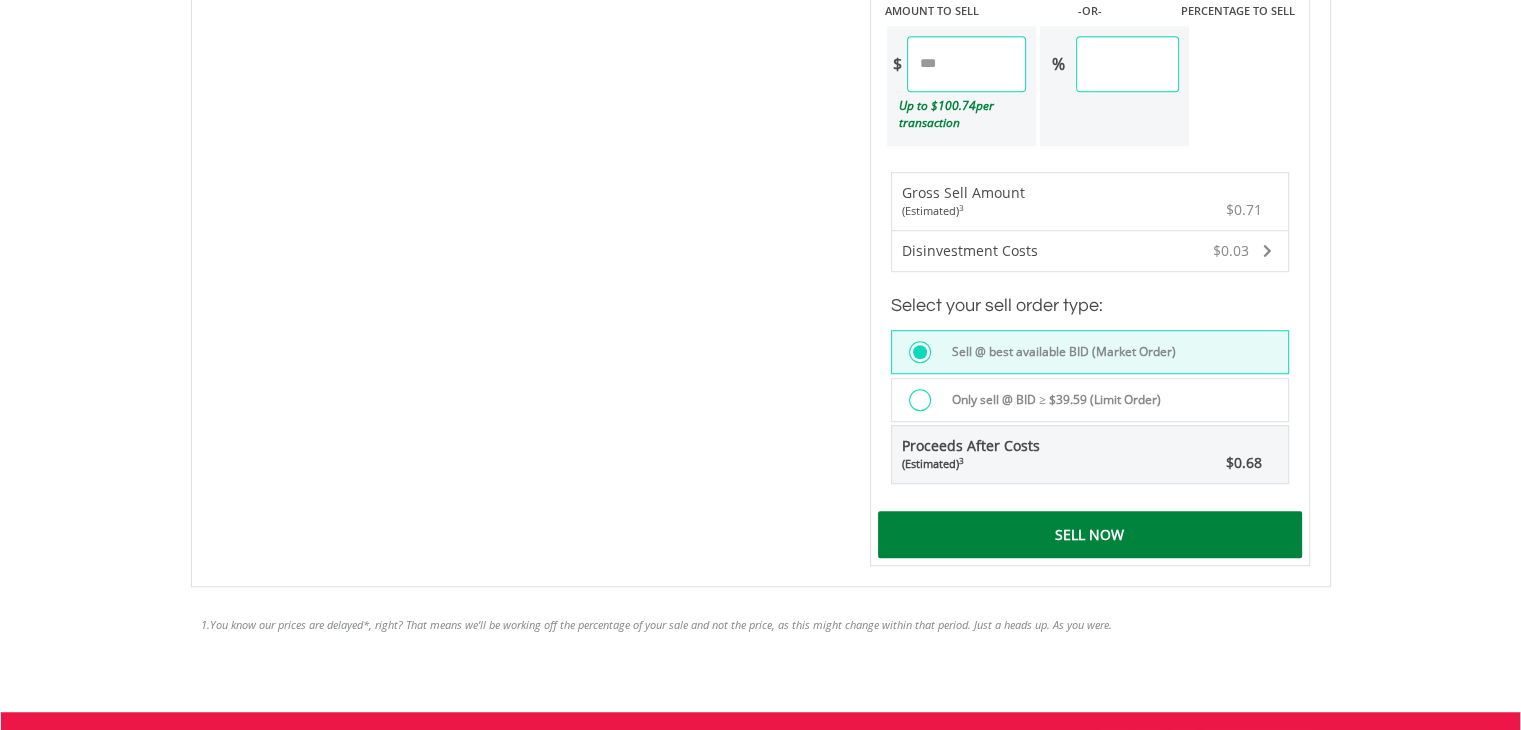 click on "Sell Now" at bounding box center [1090, 534] 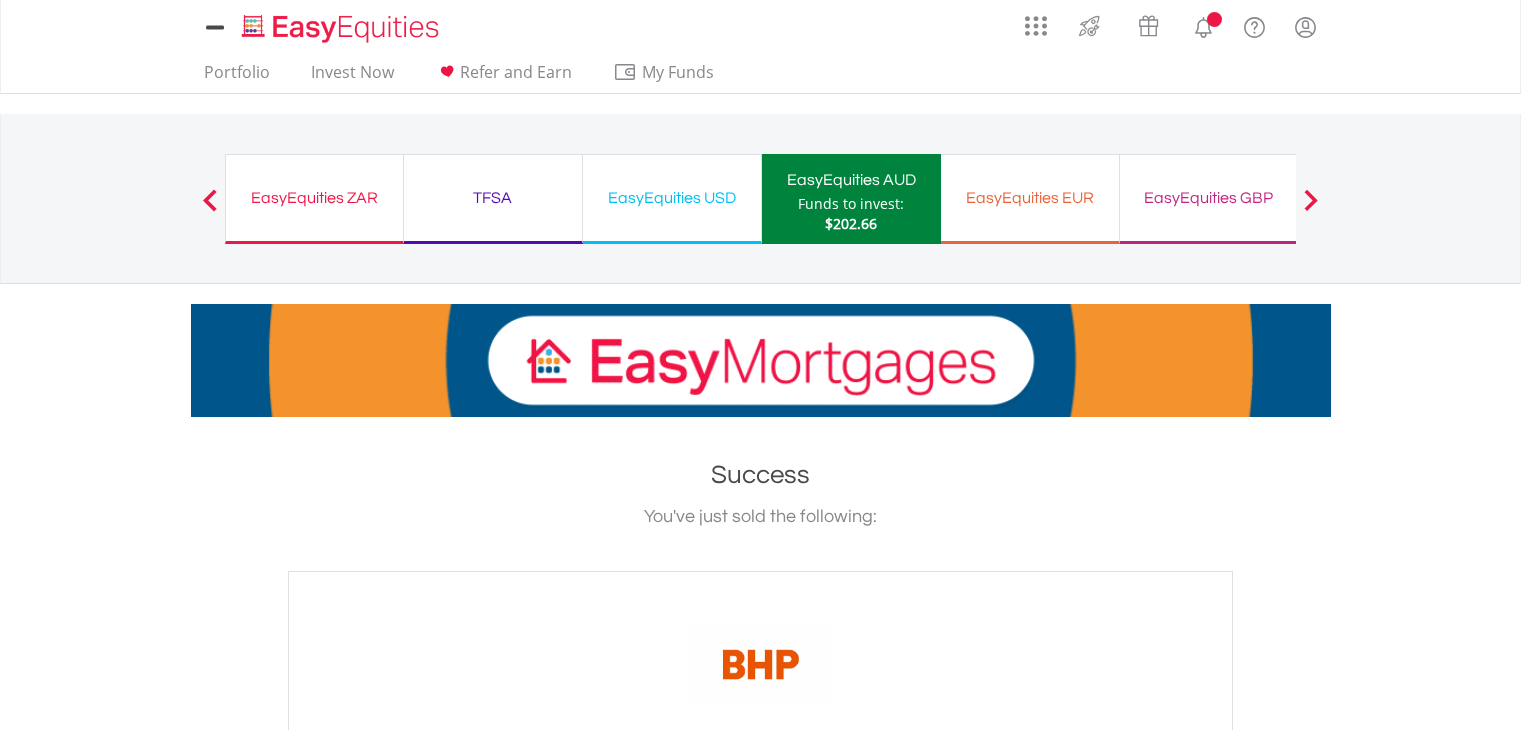 scroll, scrollTop: 0, scrollLeft: 0, axis: both 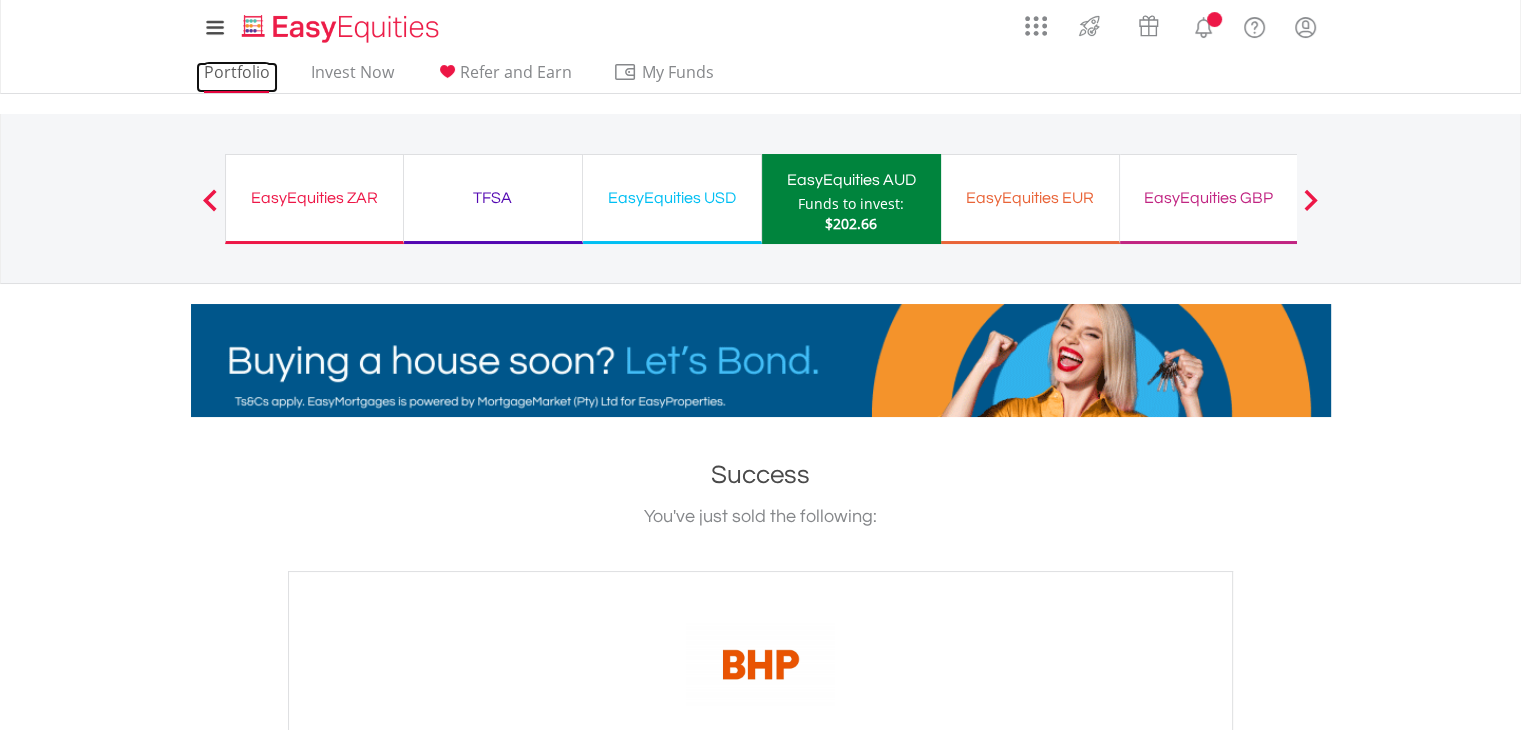 click on "Portfolio" at bounding box center [237, 77] 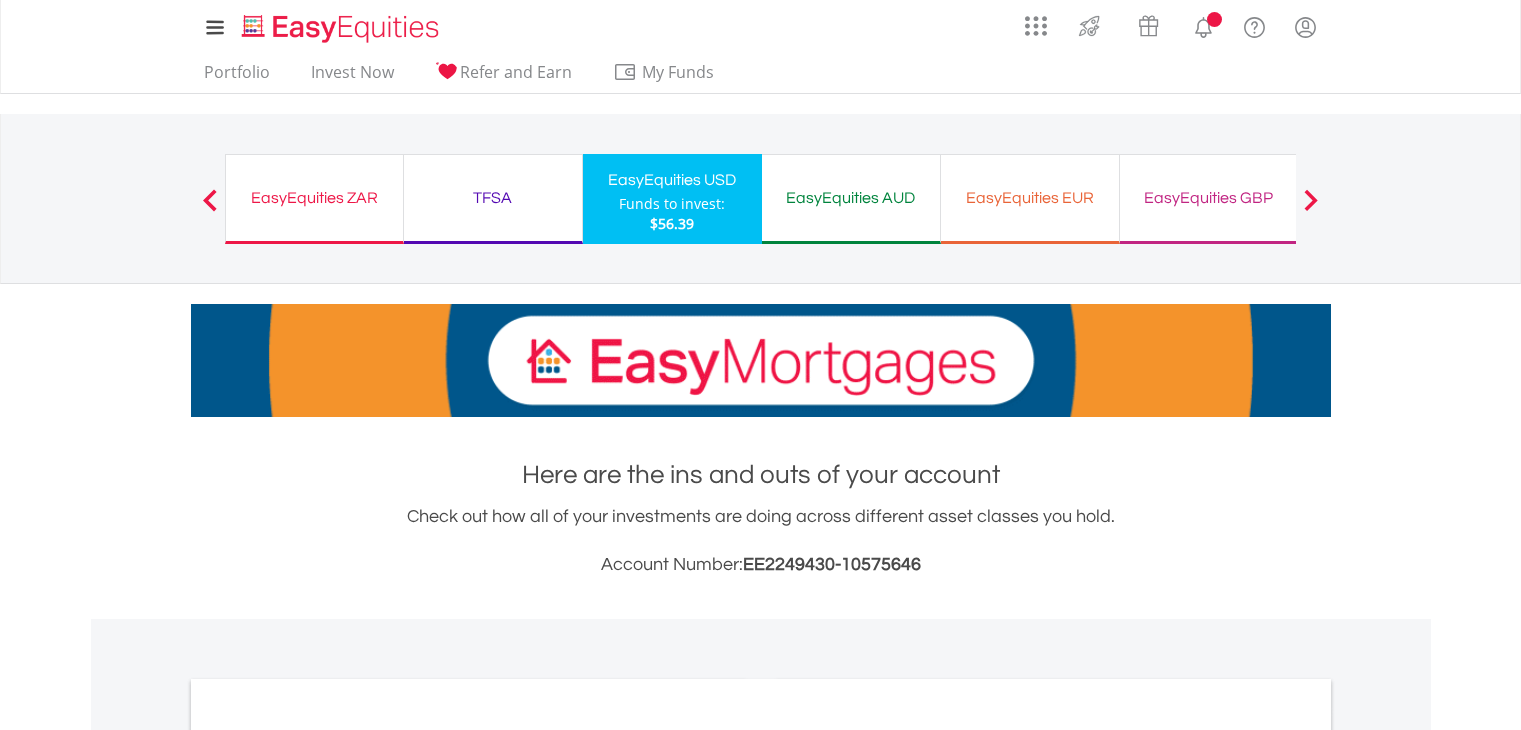 scroll, scrollTop: 0, scrollLeft: 0, axis: both 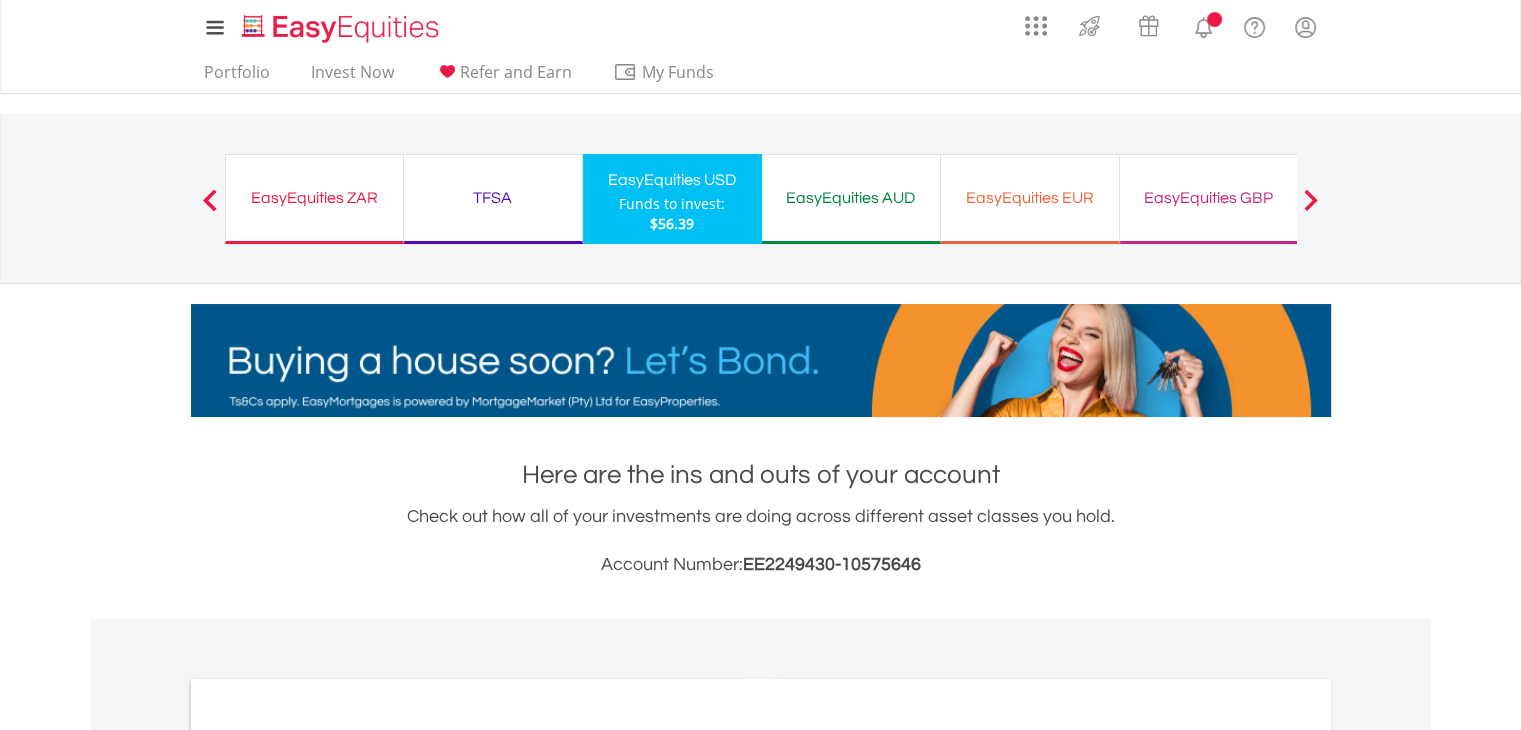 click on "EasyEquities AUD
Funds to invest:
$56.39" at bounding box center (851, 199) 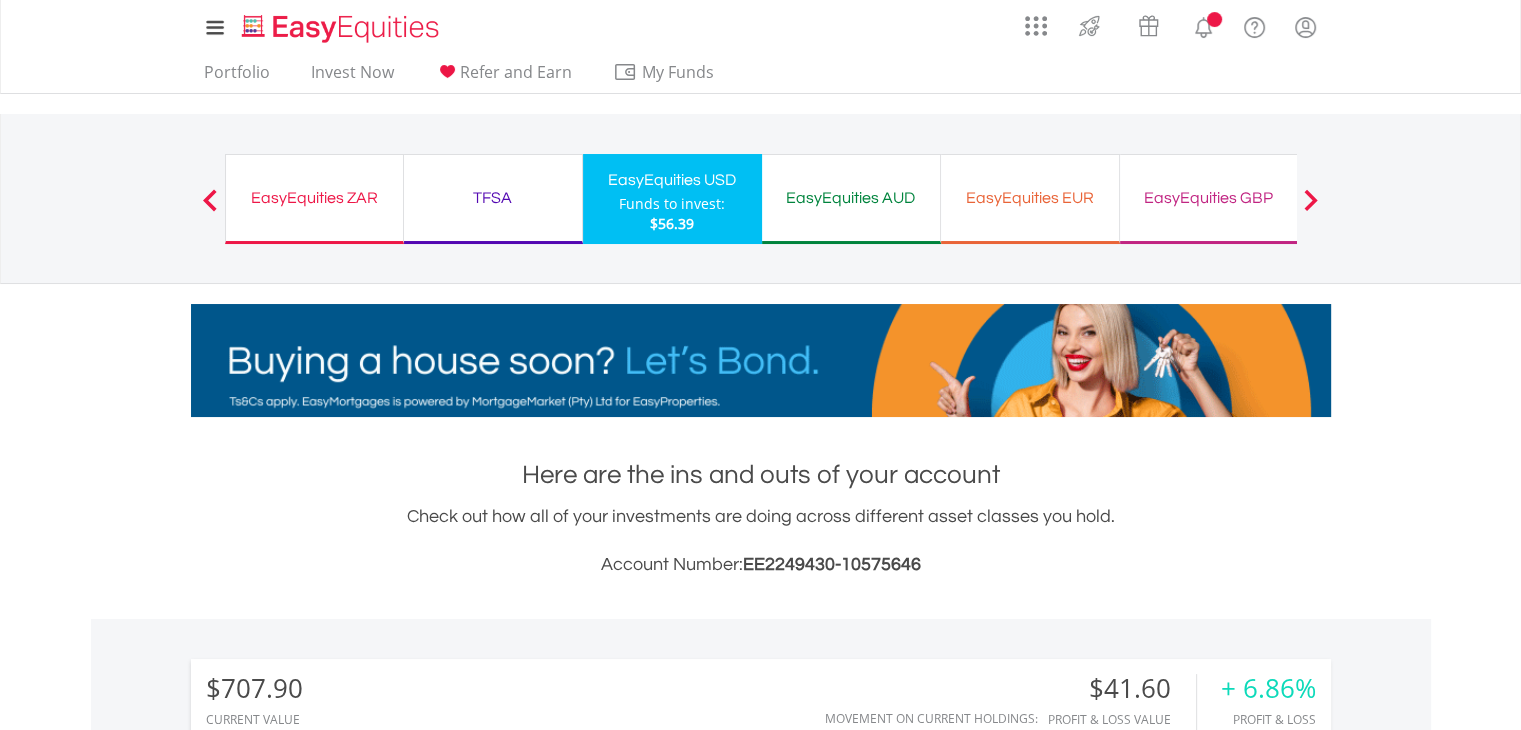 scroll, scrollTop: 999808, scrollLeft: 999620, axis: both 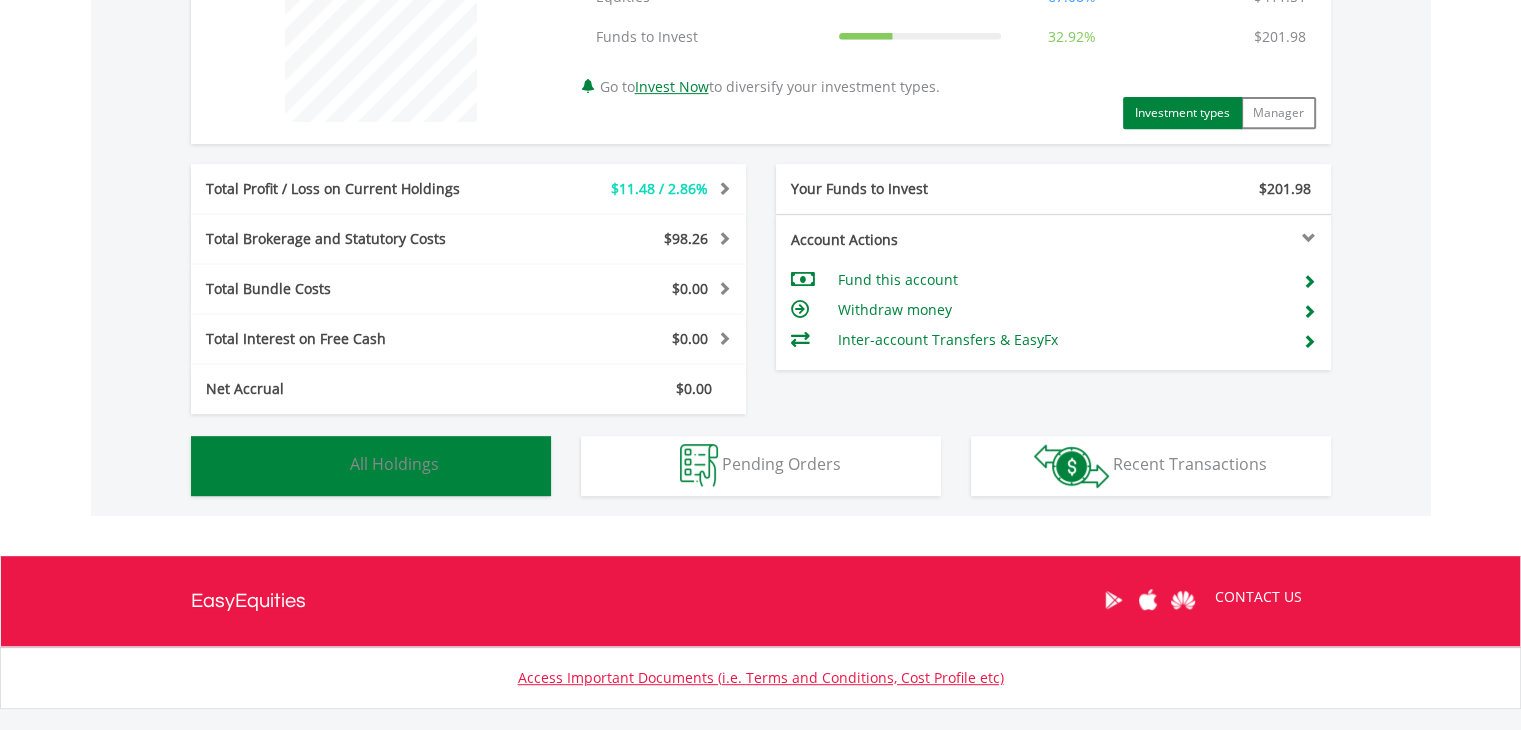 click on "Holdings
All Holdings" at bounding box center [371, 466] 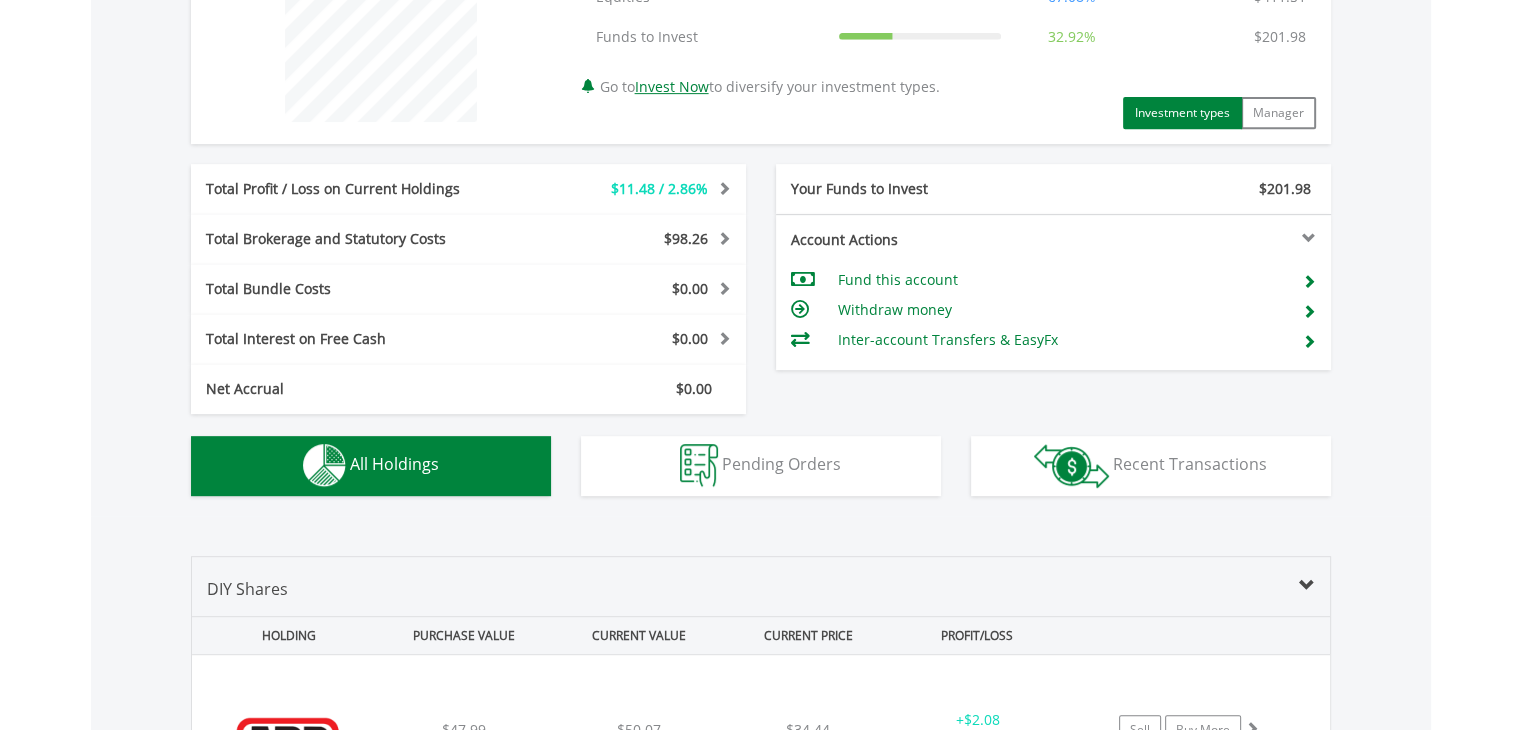 scroll, scrollTop: 1401, scrollLeft: 0, axis: vertical 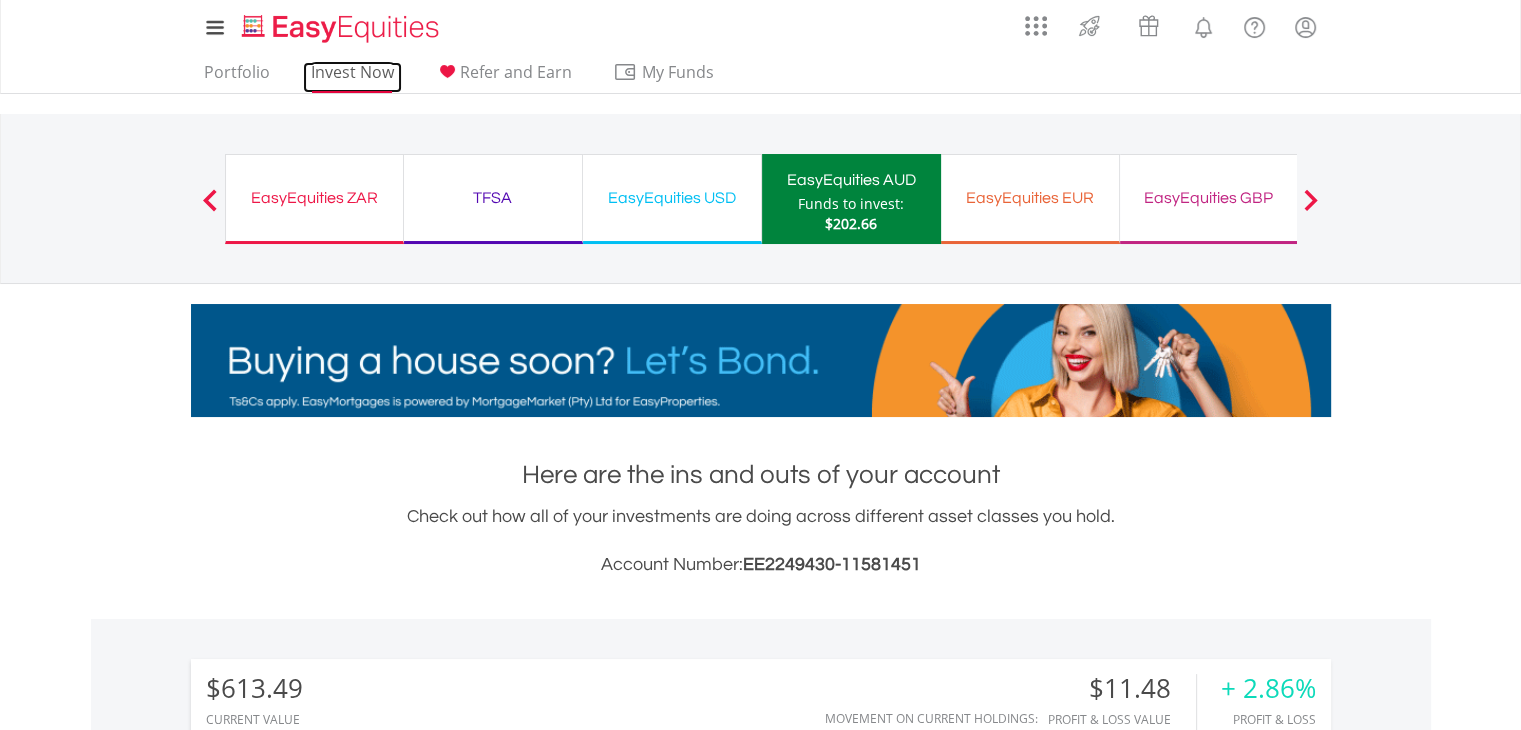 click on "Invest Now" at bounding box center [352, 77] 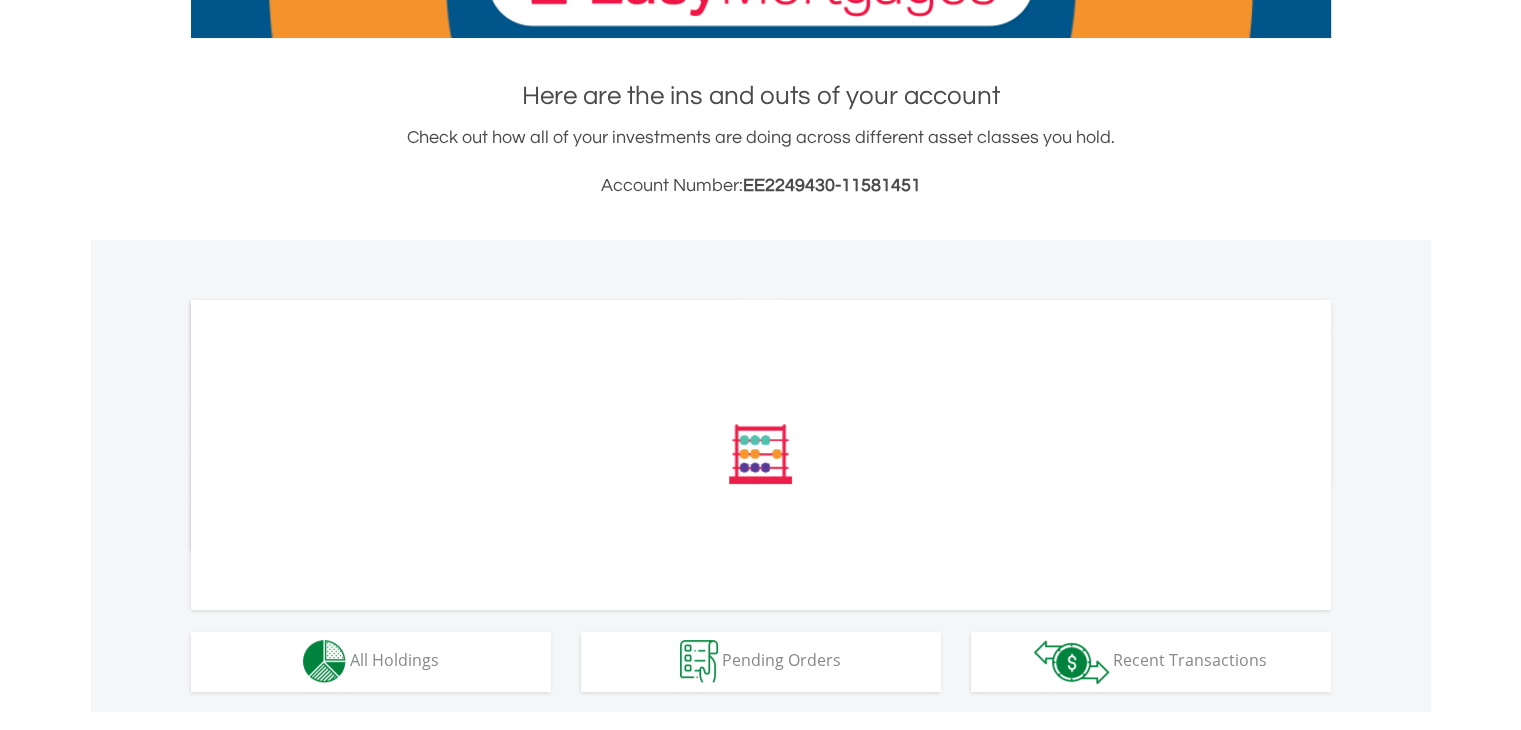 scroll, scrollTop: 384, scrollLeft: 0, axis: vertical 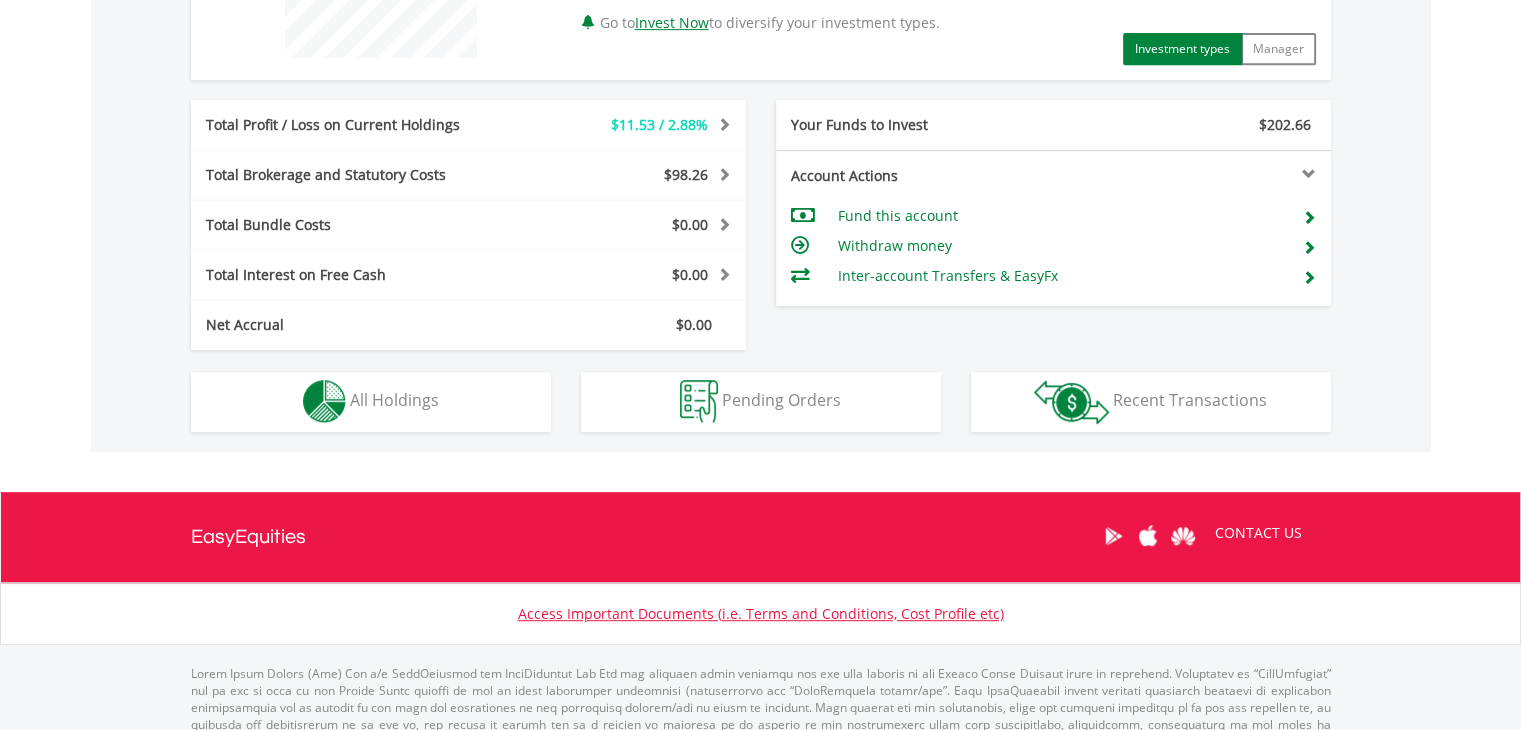 click on "My Investments
Invest Now
New Listings
Sell
My Recurring Investments
Pending Orders
Vouchers
Buy a Voucher
Redeem a Voucher
Account Management" at bounding box center [760, -57] 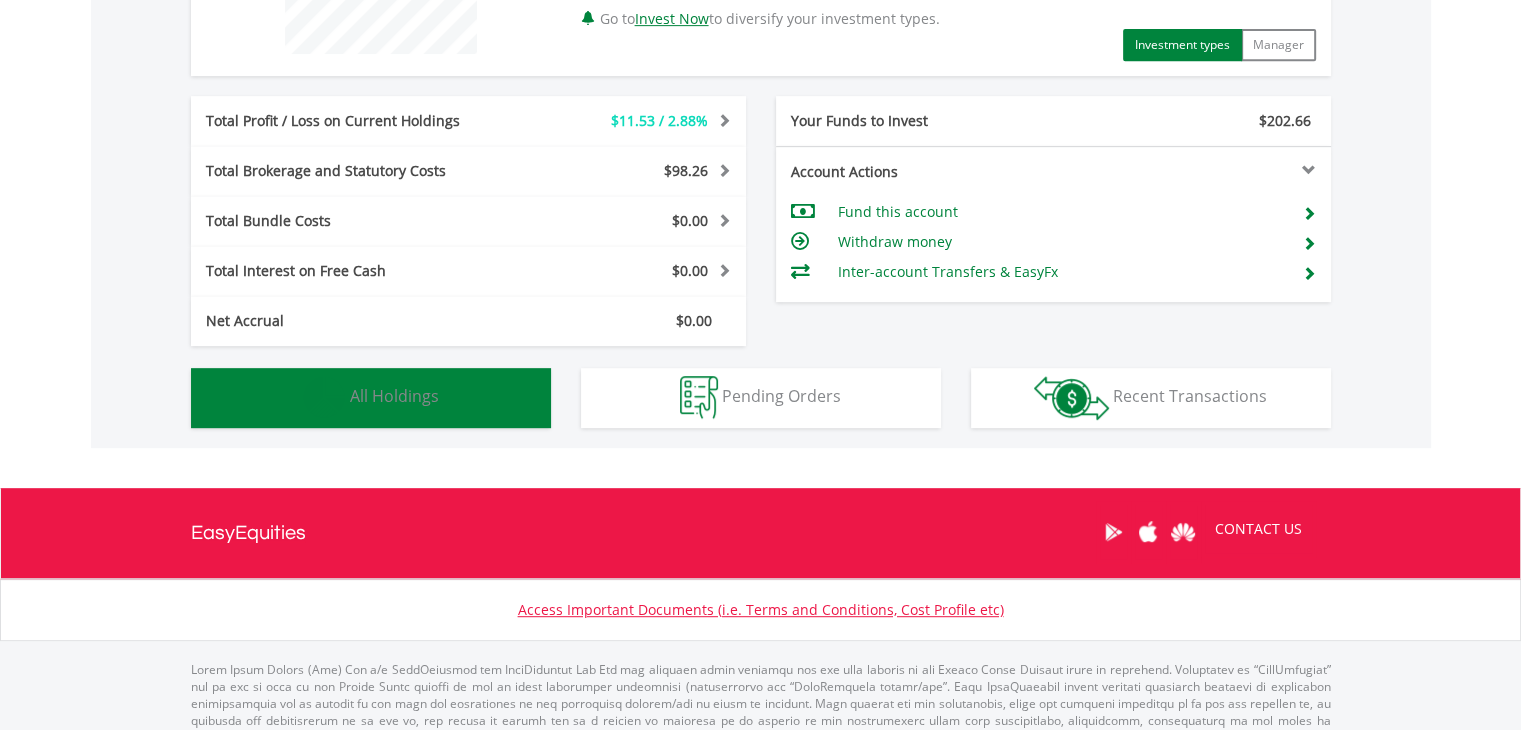 click on "Holdings
All Holdings" at bounding box center (371, 398) 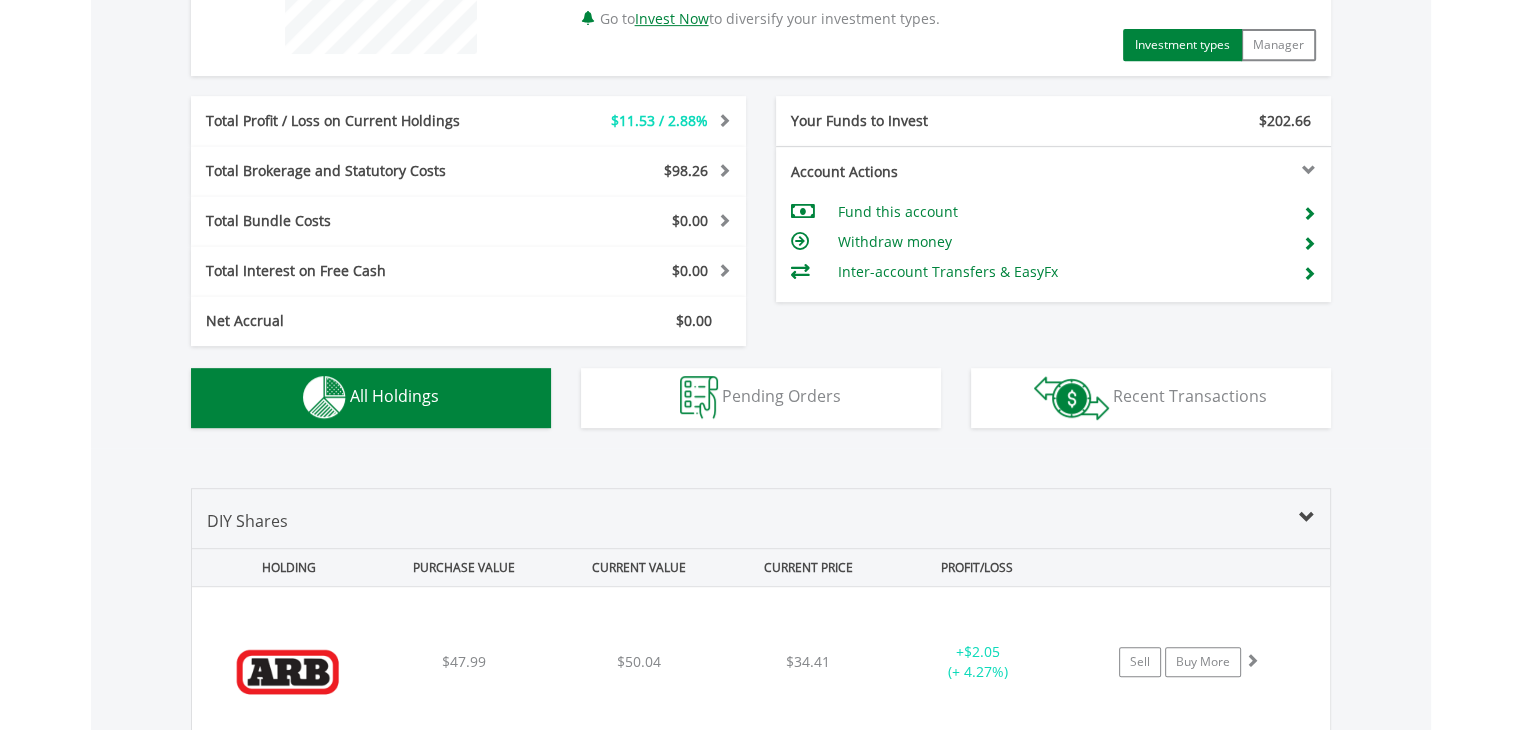 scroll, scrollTop: 1401, scrollLeft: 0, axis: vertical 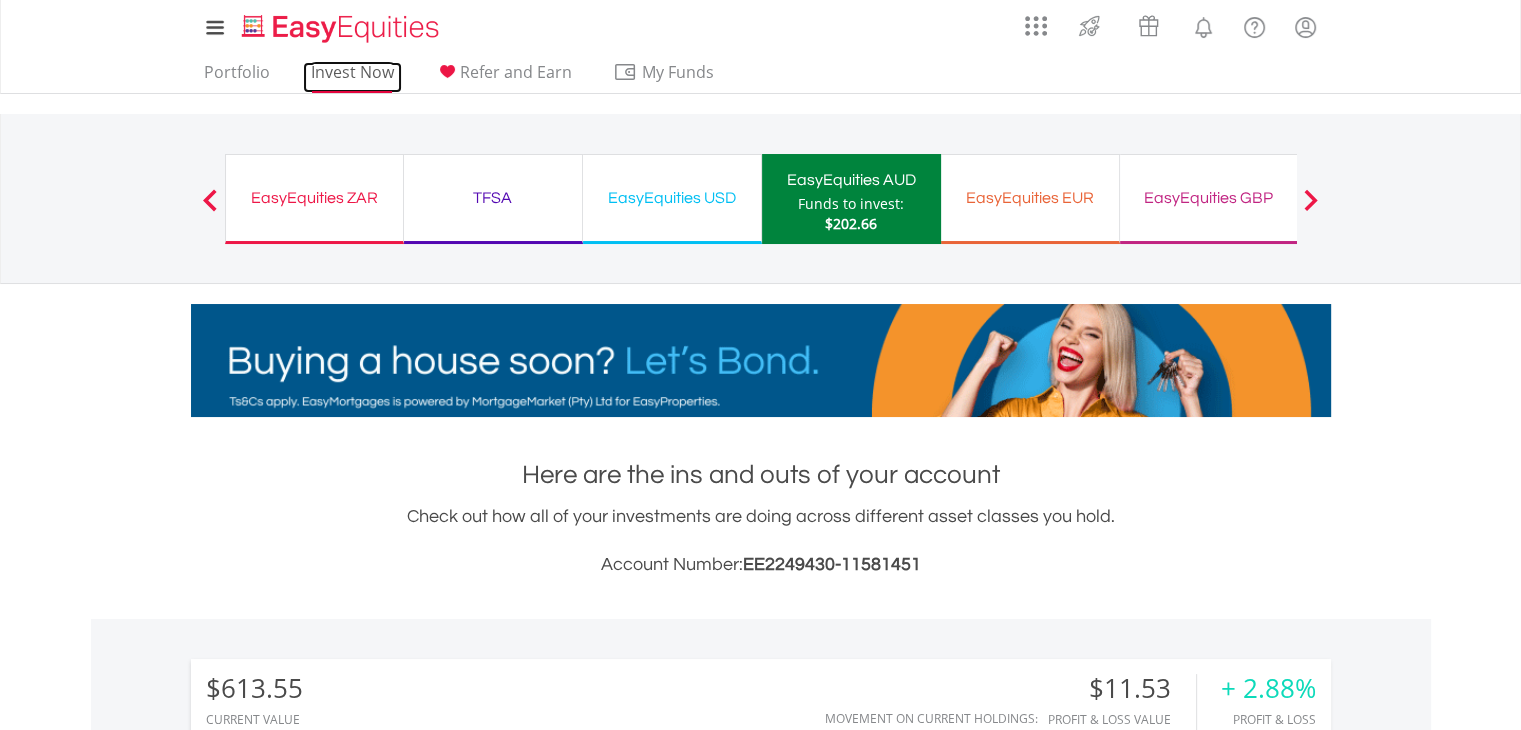 click on "Invest Now" at bounding box center [352, 77] 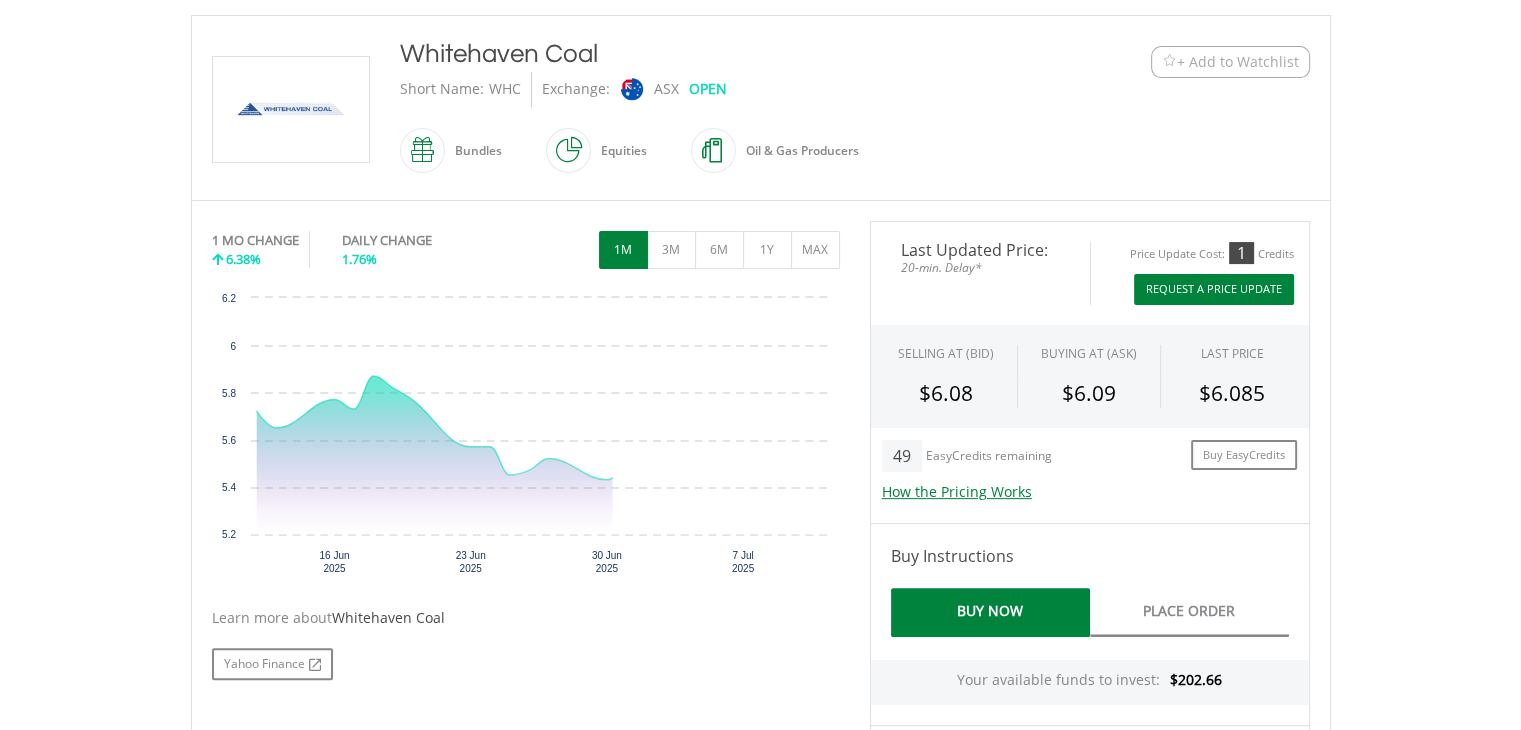 scroll, scrollTop: 422, scrollLeft: 0, axis: vertical 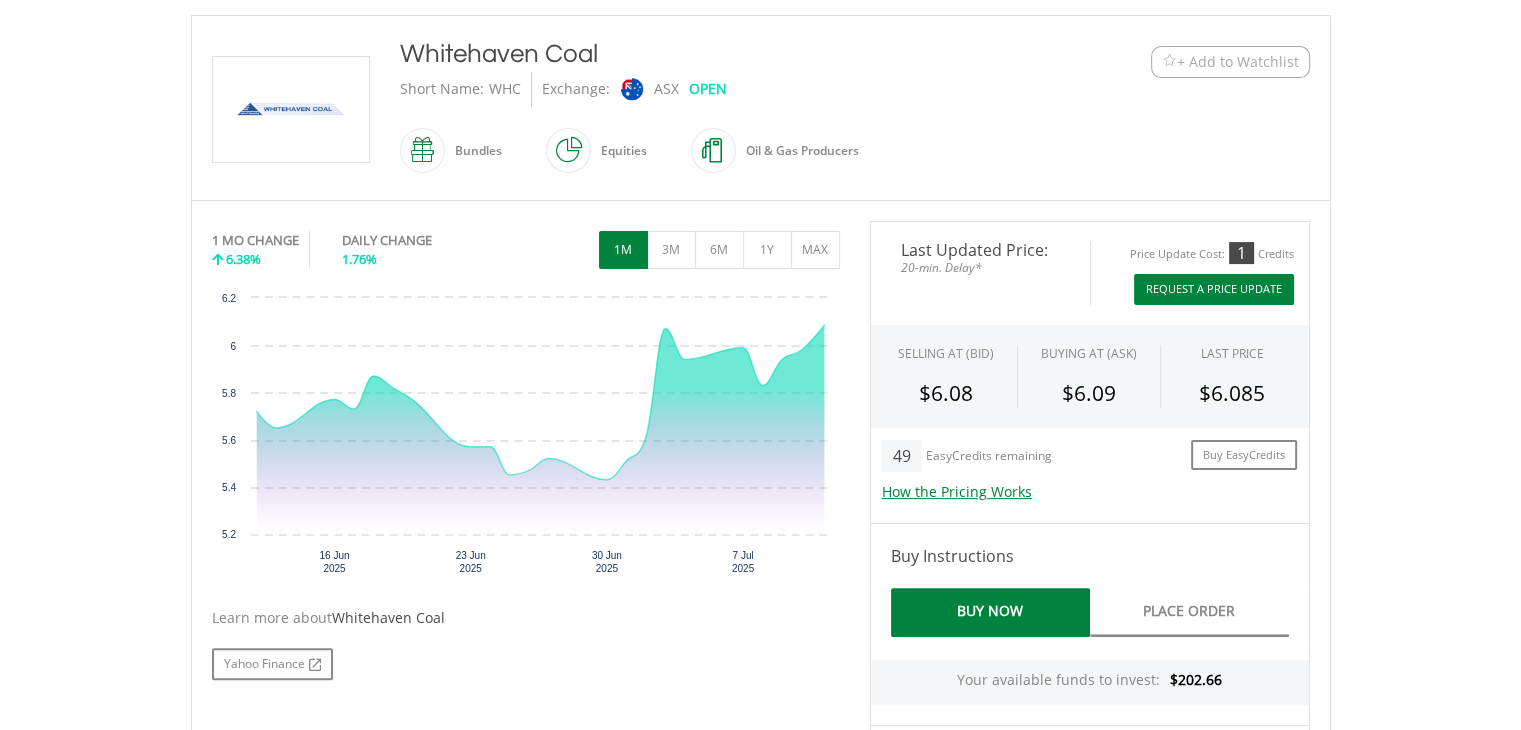 click on "Request A Price Update" at bounding box center (1214, 289) 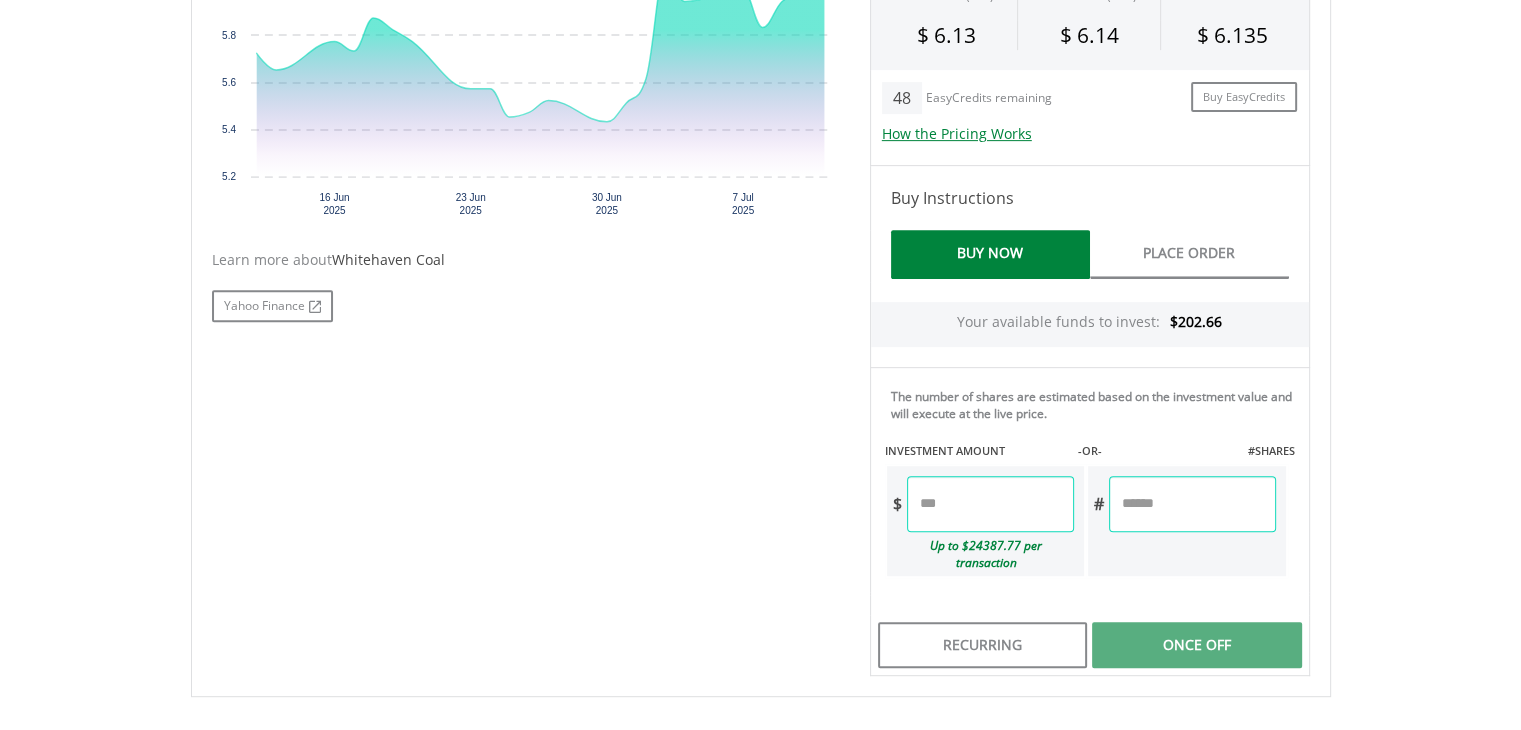 scroll, scrollTop: 784, scrollLeft: 0, axis: vertical 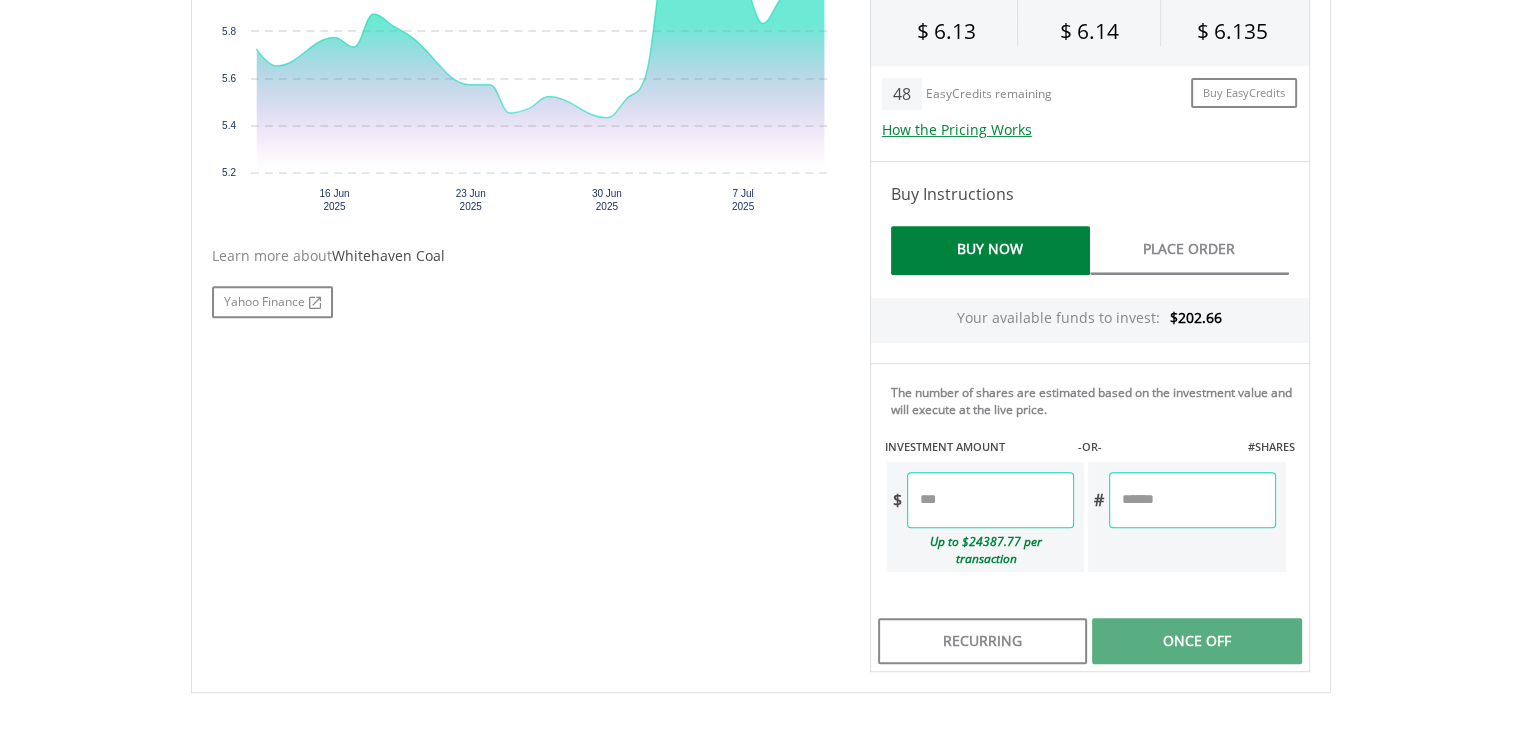 click at bounding box center (990, 500) 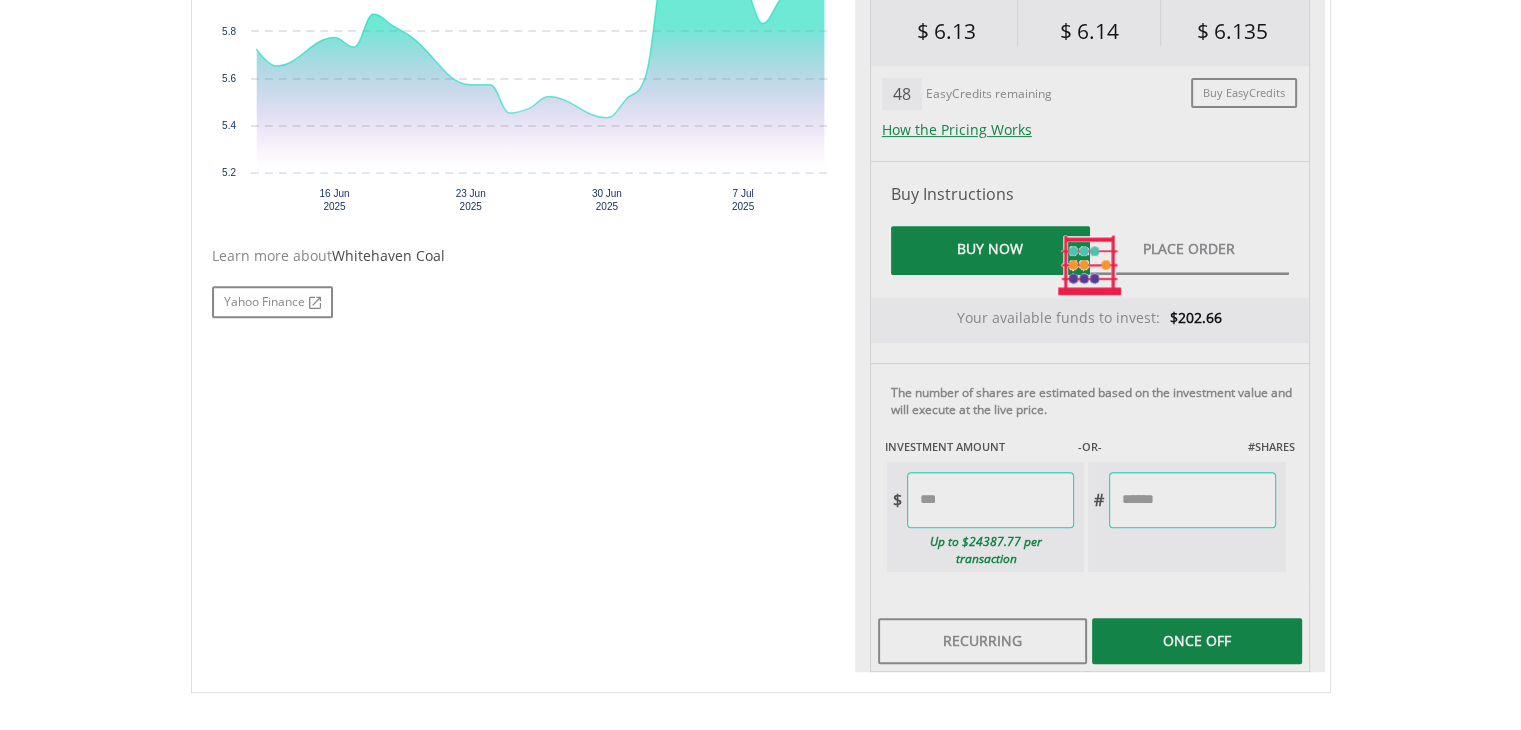 type on "*****" 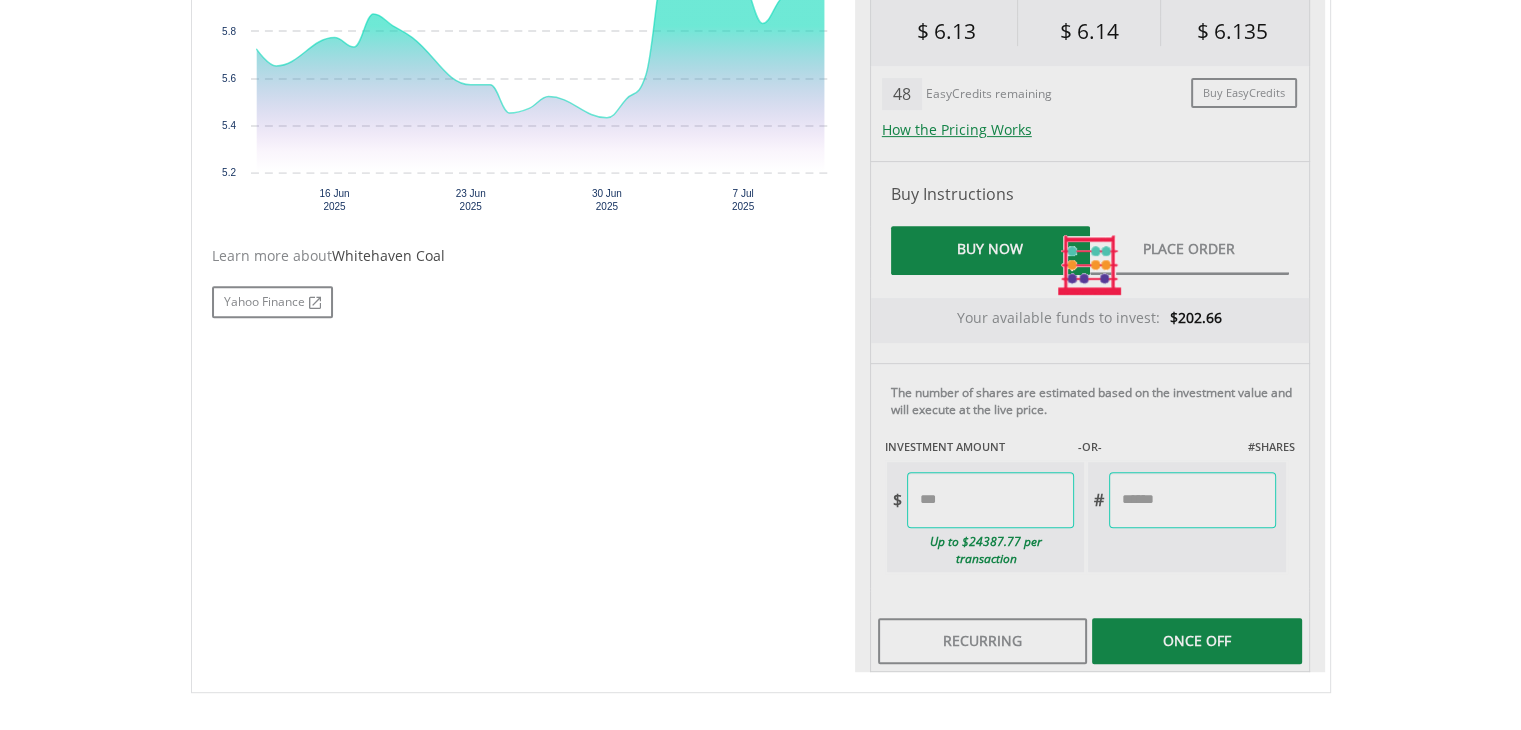 type on "******" 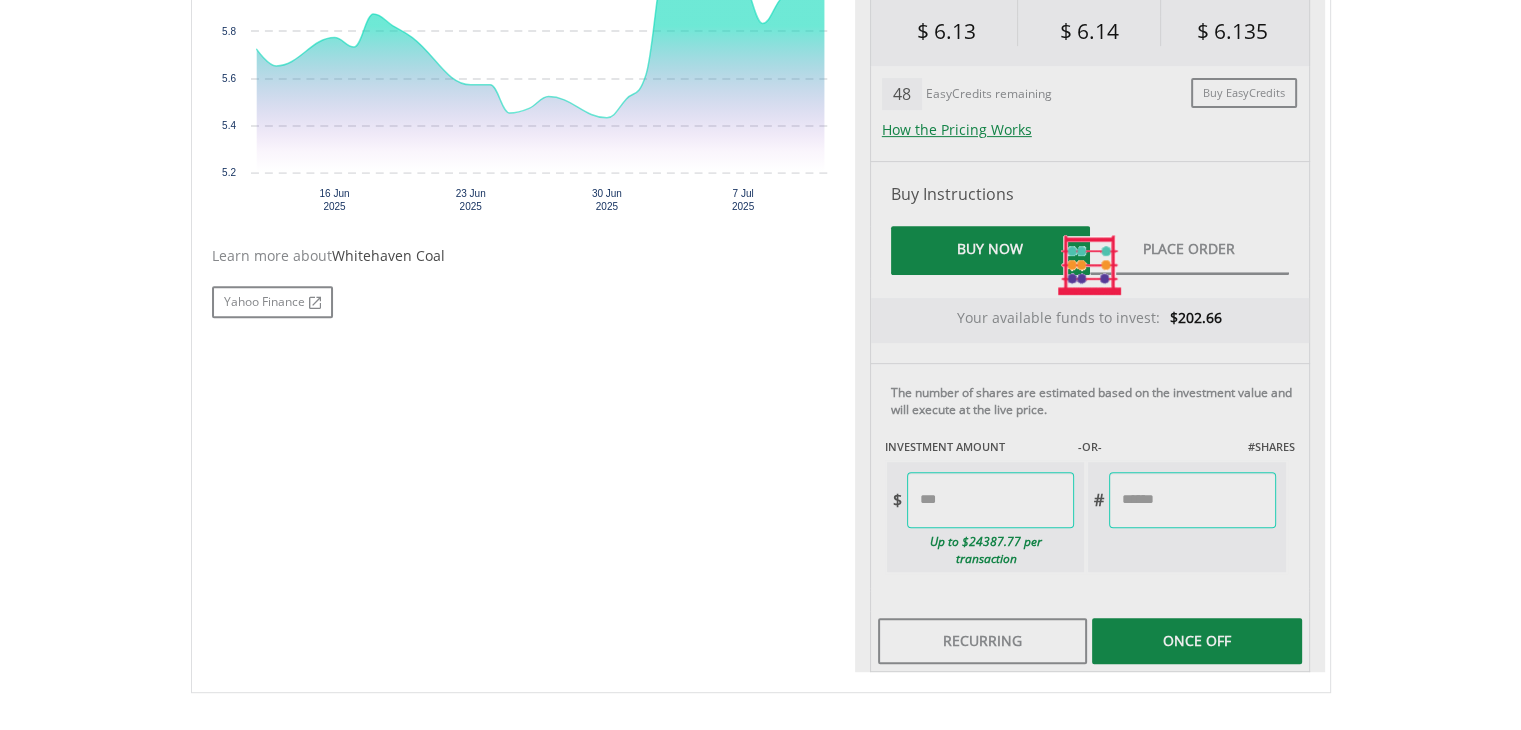 click on "My Investments
Invest Now
New Listings
Sell
My Recurring Investments
Pending Orders
Vouchers
Buy a Voucher
Redeem a Voucher
Account Management" at bounding box center [760, 137] 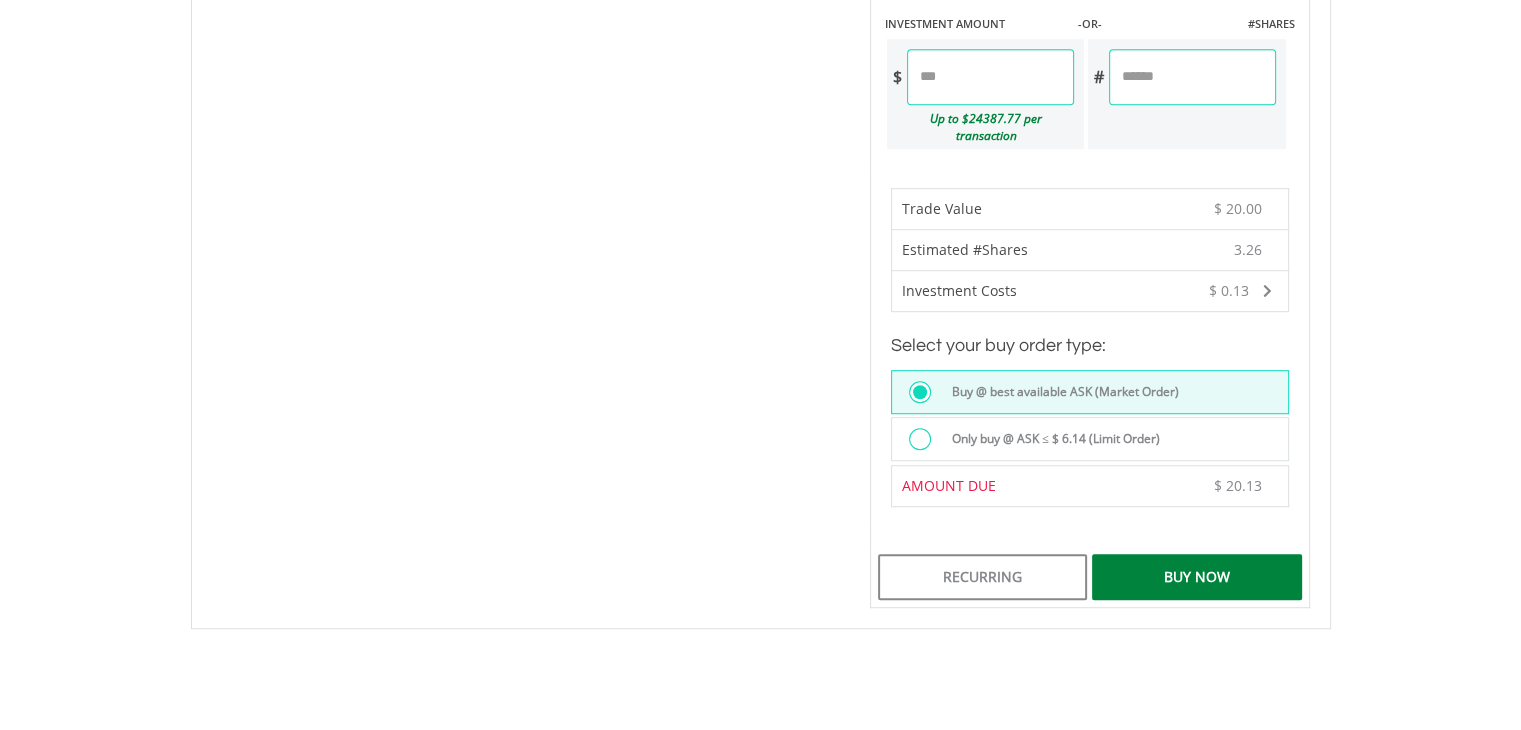 scroll, scrollTop: 1210, scrollLeft: 0, axis: vertical 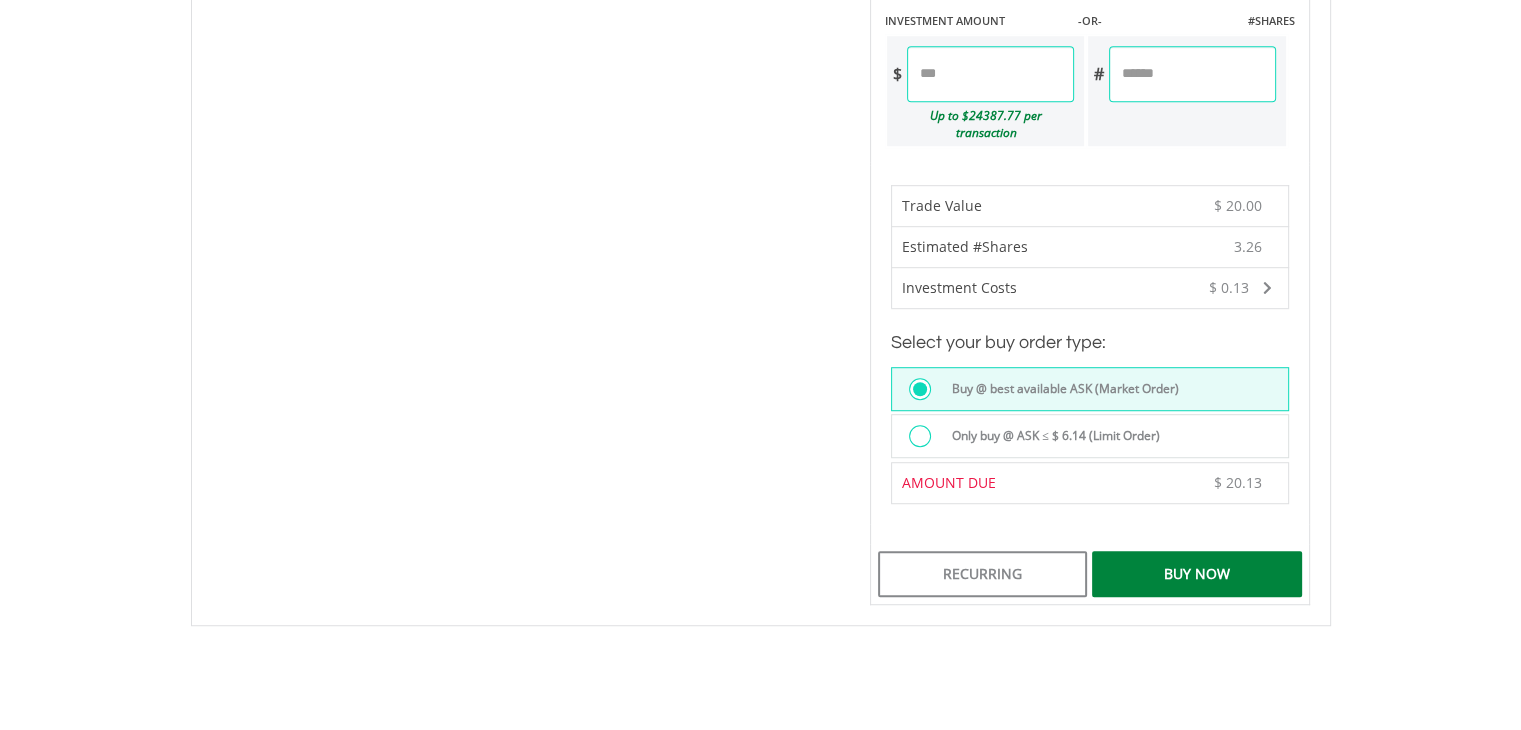 click on "Buy Now" at bounding box center [1196, 574] 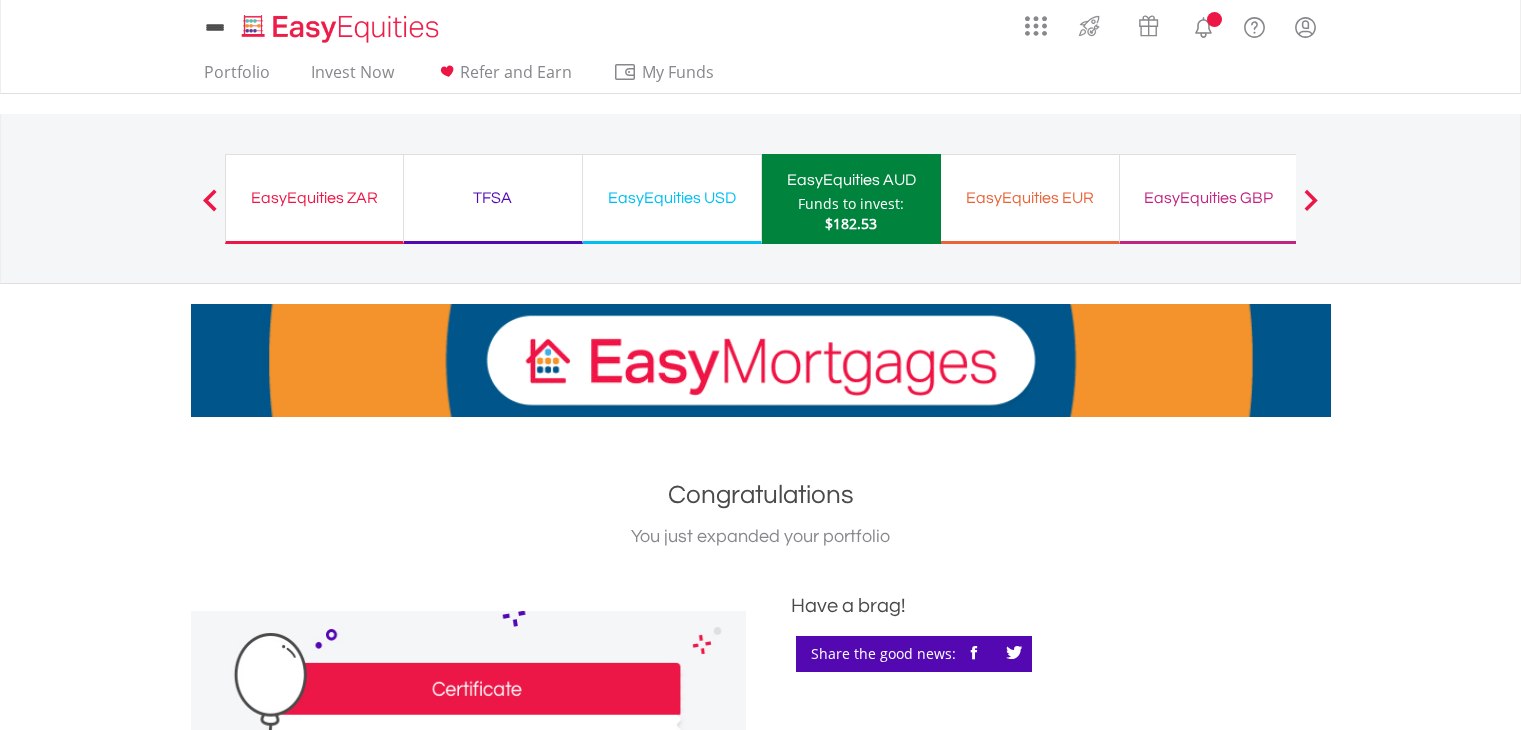 scroll, scrollTop: 0, scrollLeft: 0, axis: both 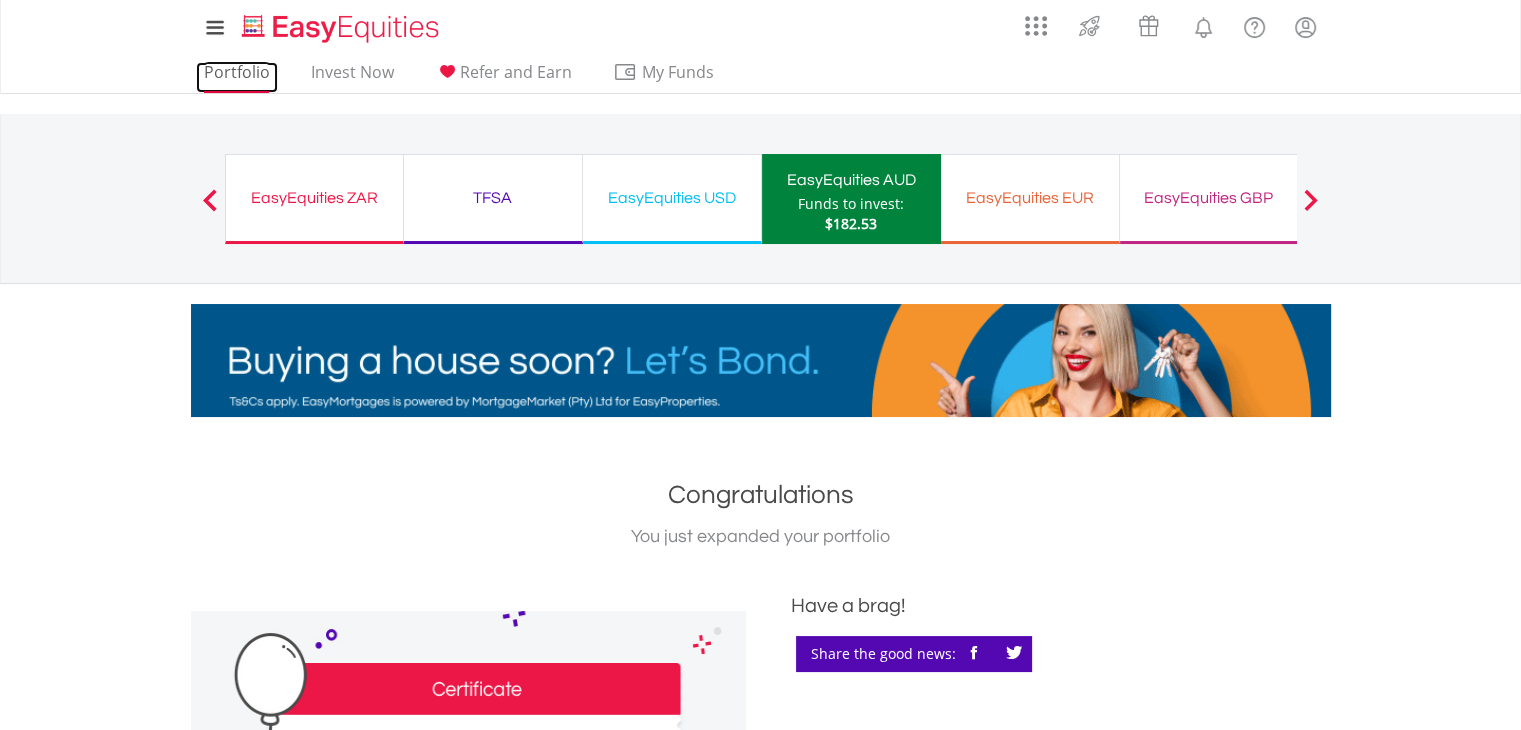 click on "Portfolio" at bounding box center (237, 77) 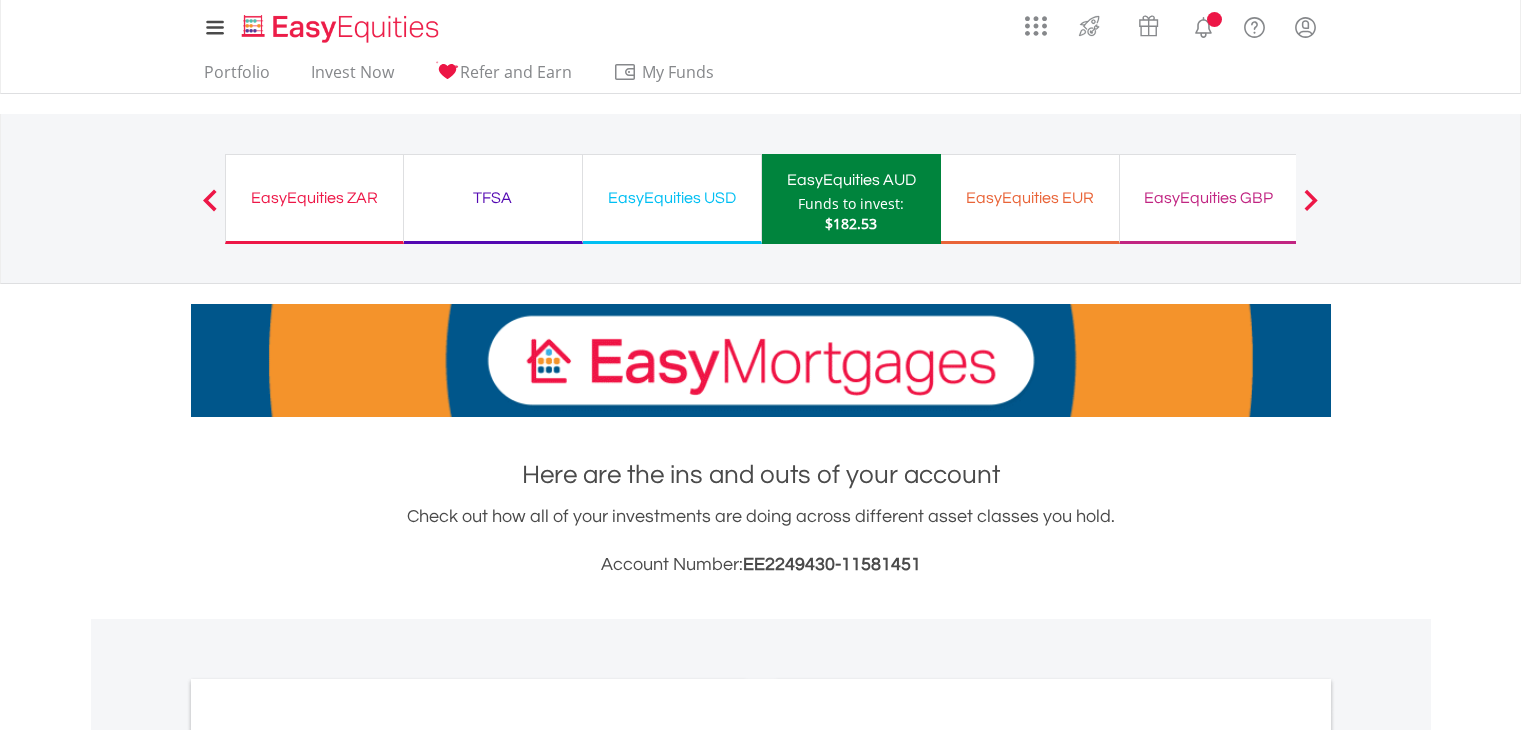 scroll, scrollTop: 0, scrollLeft: 0, axis: both 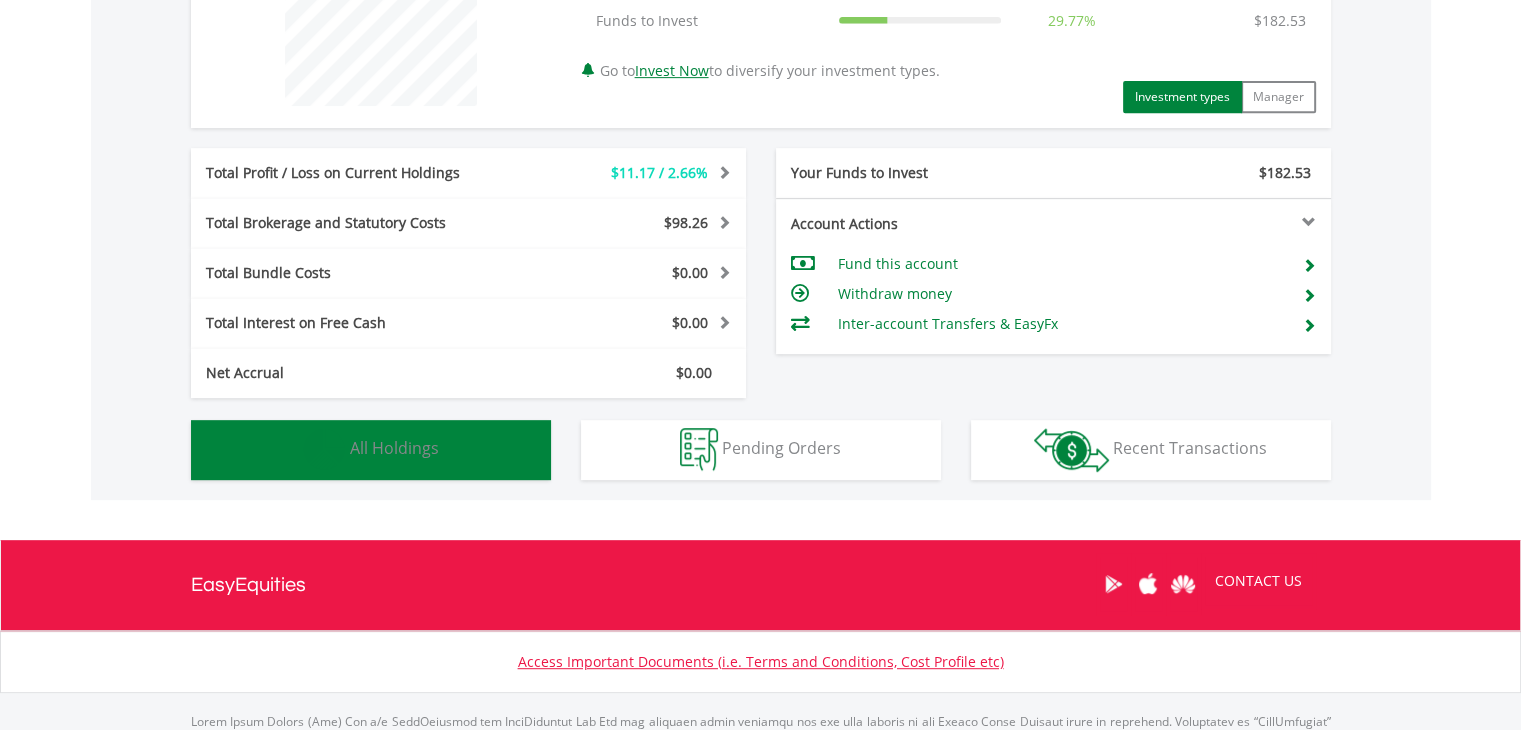 click on "All Holdings" at bounding box center [394, 448] 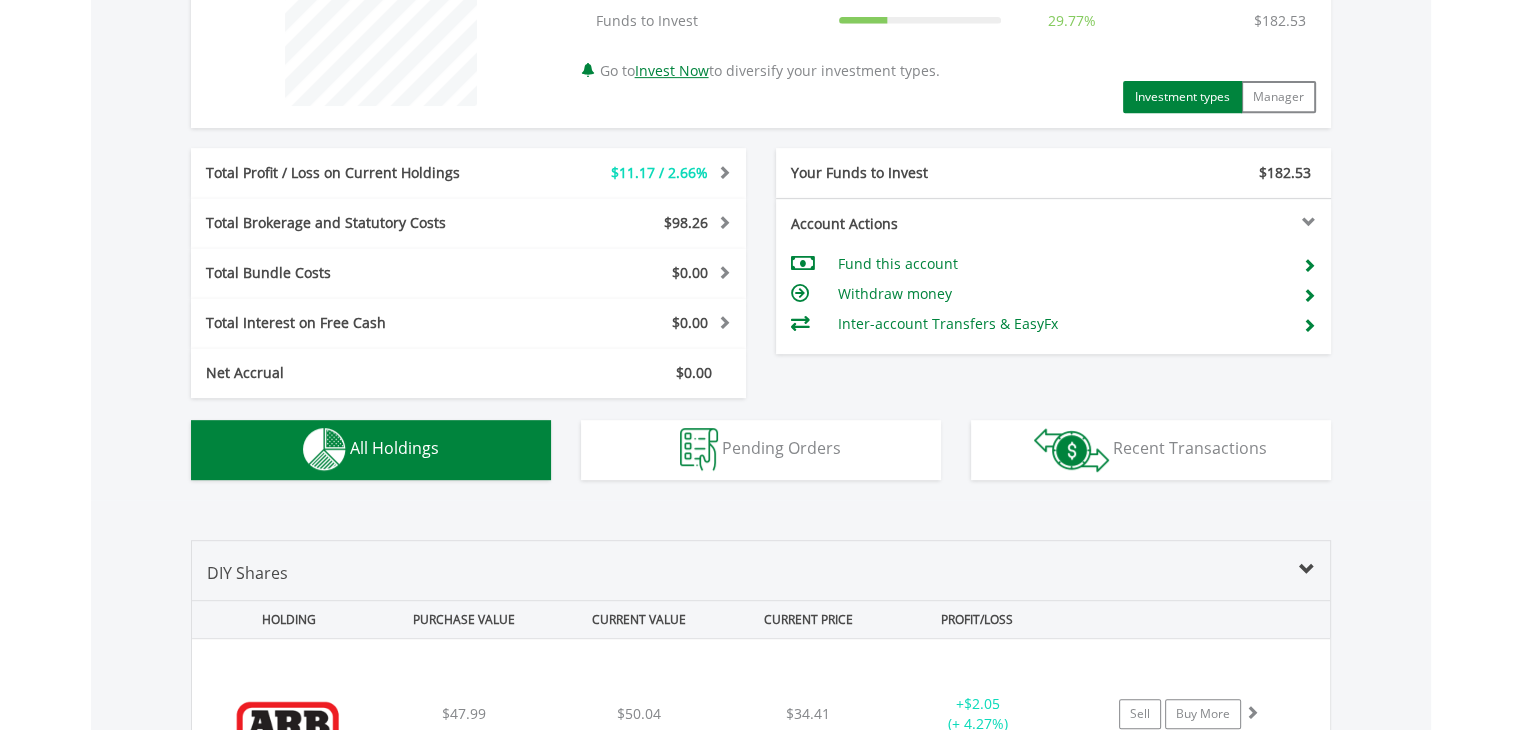 scroll, scrollTop: 1401, scrollLeft: 0, axis: vertical 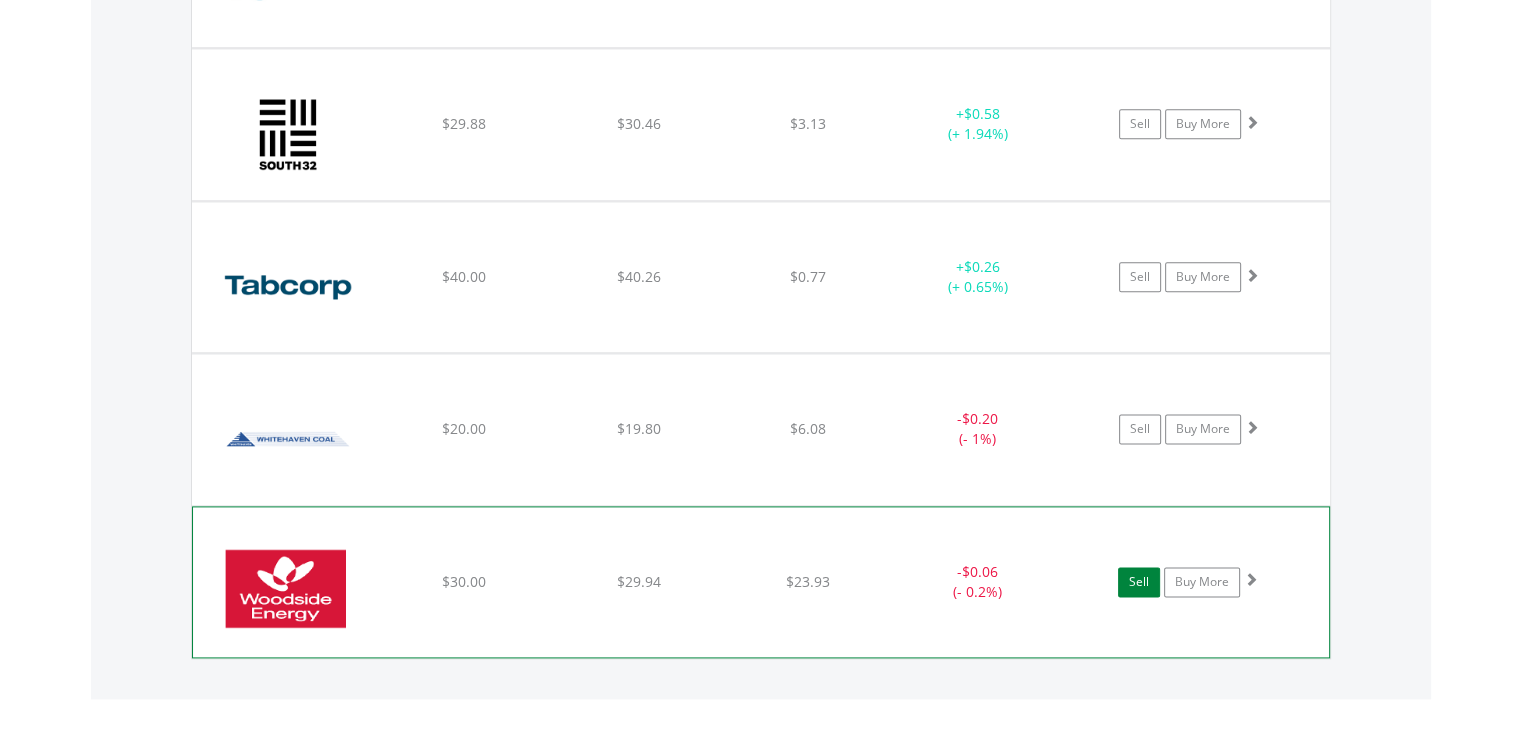 click on "Sell" at bounding box center (1139, 582) 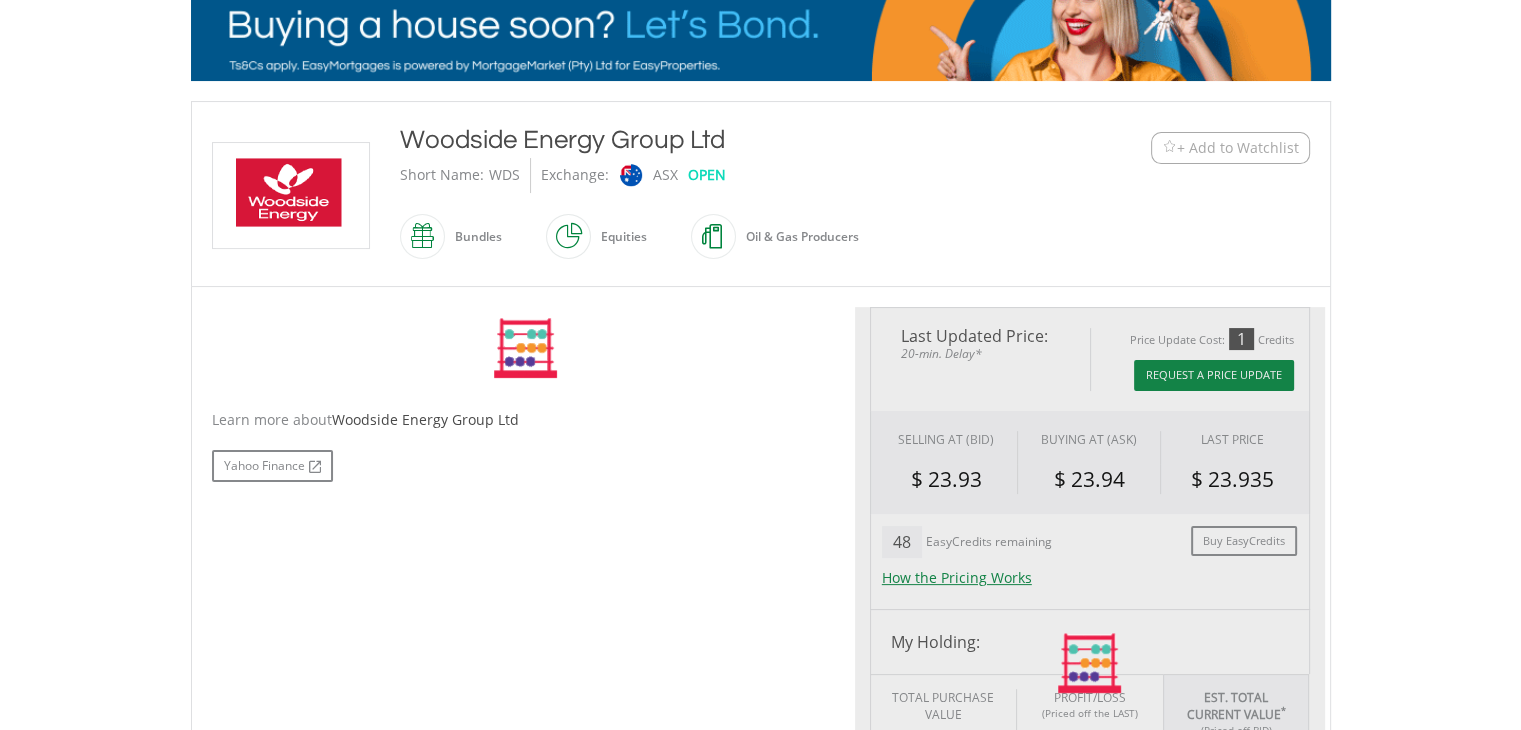 type on "*****" 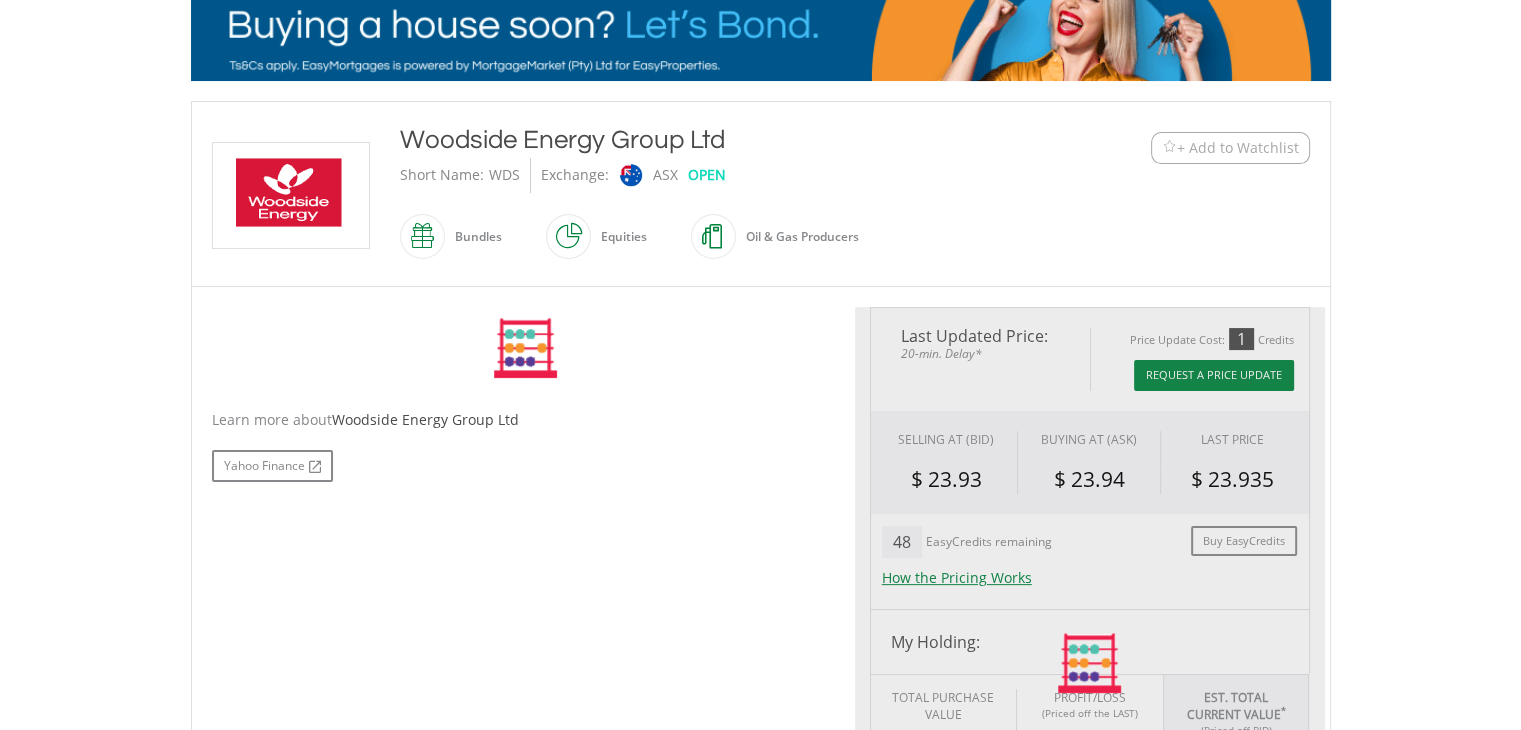 type on "******" 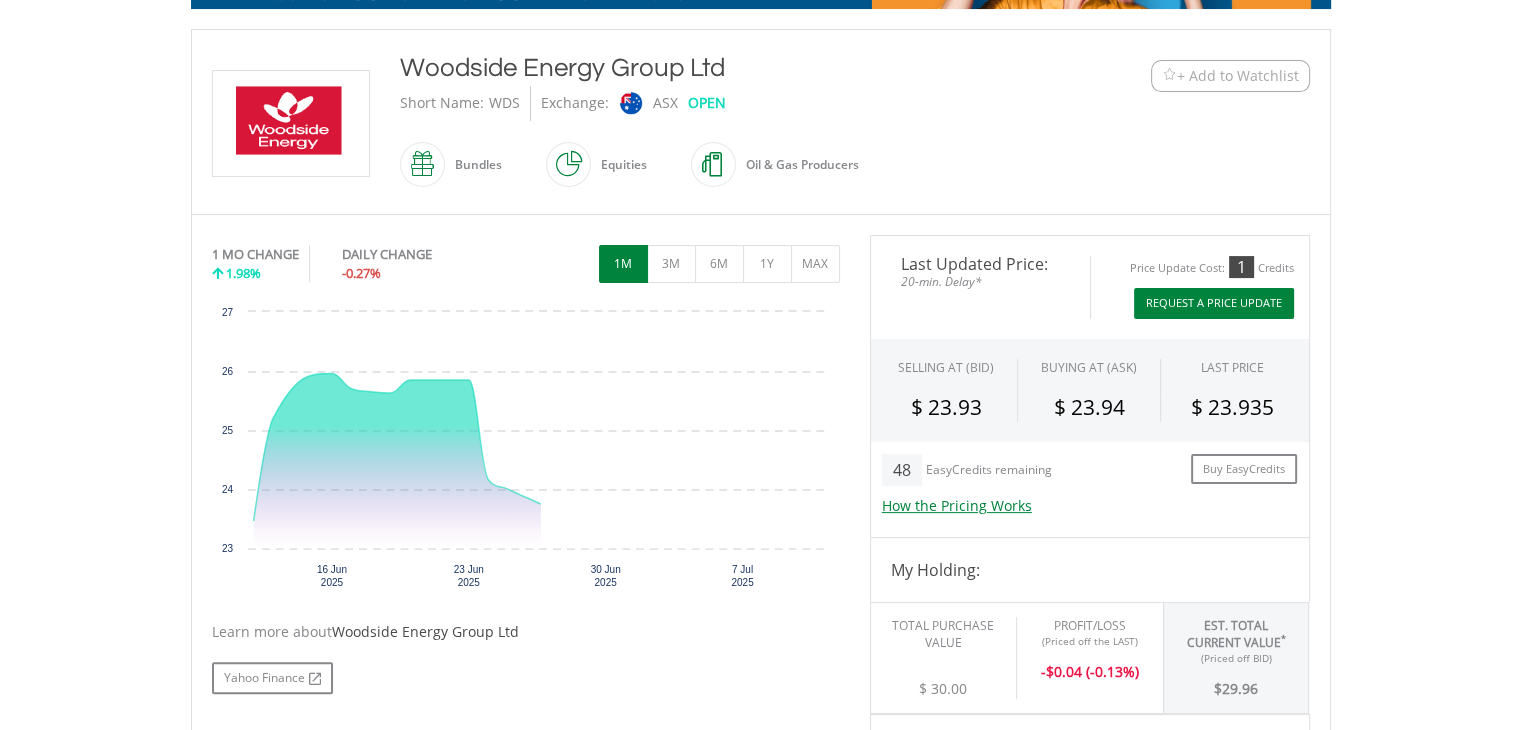 click on "My Investments
Invest Now
New Listings
Sell
My Recurring Investments
Pending Orders
Vouchers
Buy a Voucher
Redeem a Voucher
Account Management" at bounding box center [760, 672] 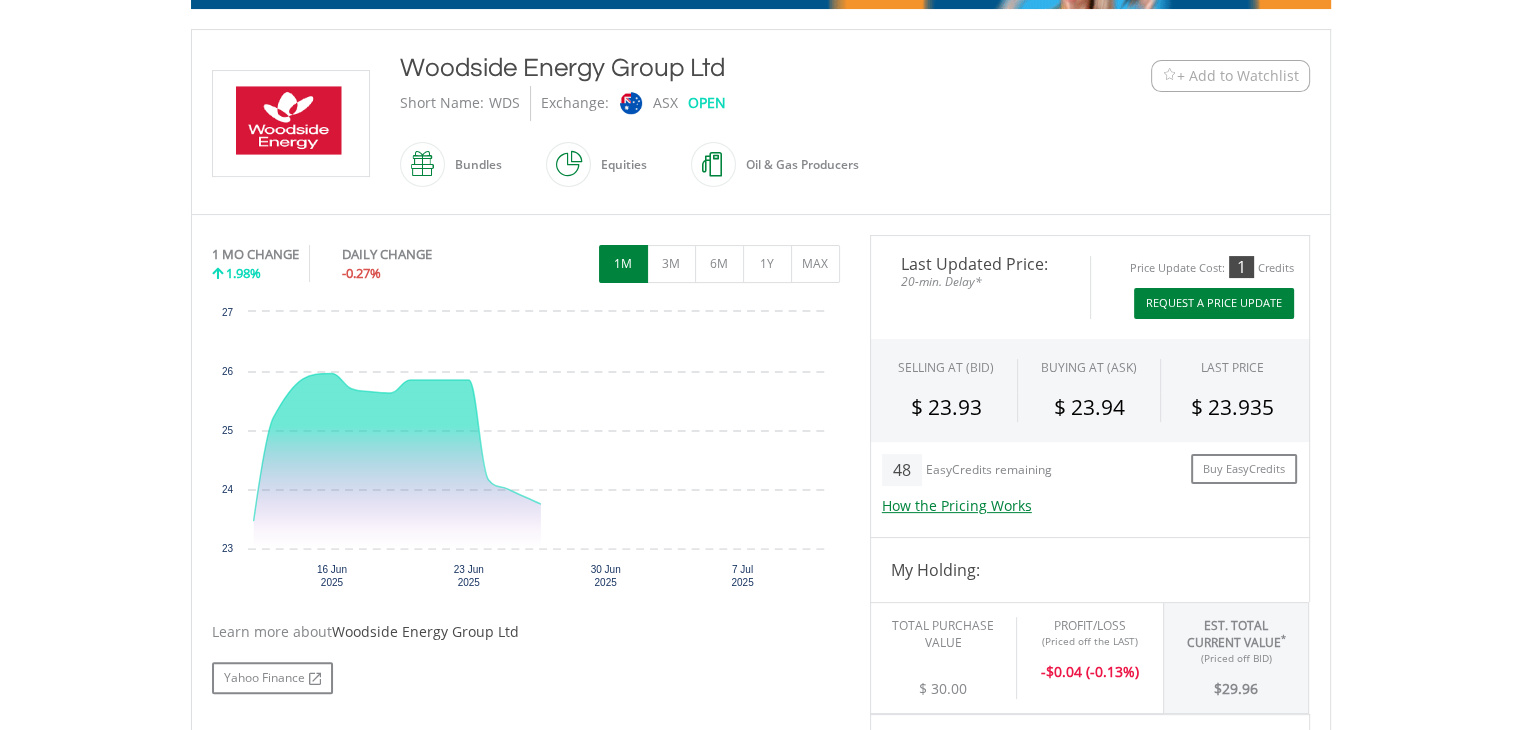 scroll, scrollTop: 413, scrollLeft: 0, axis: vertical 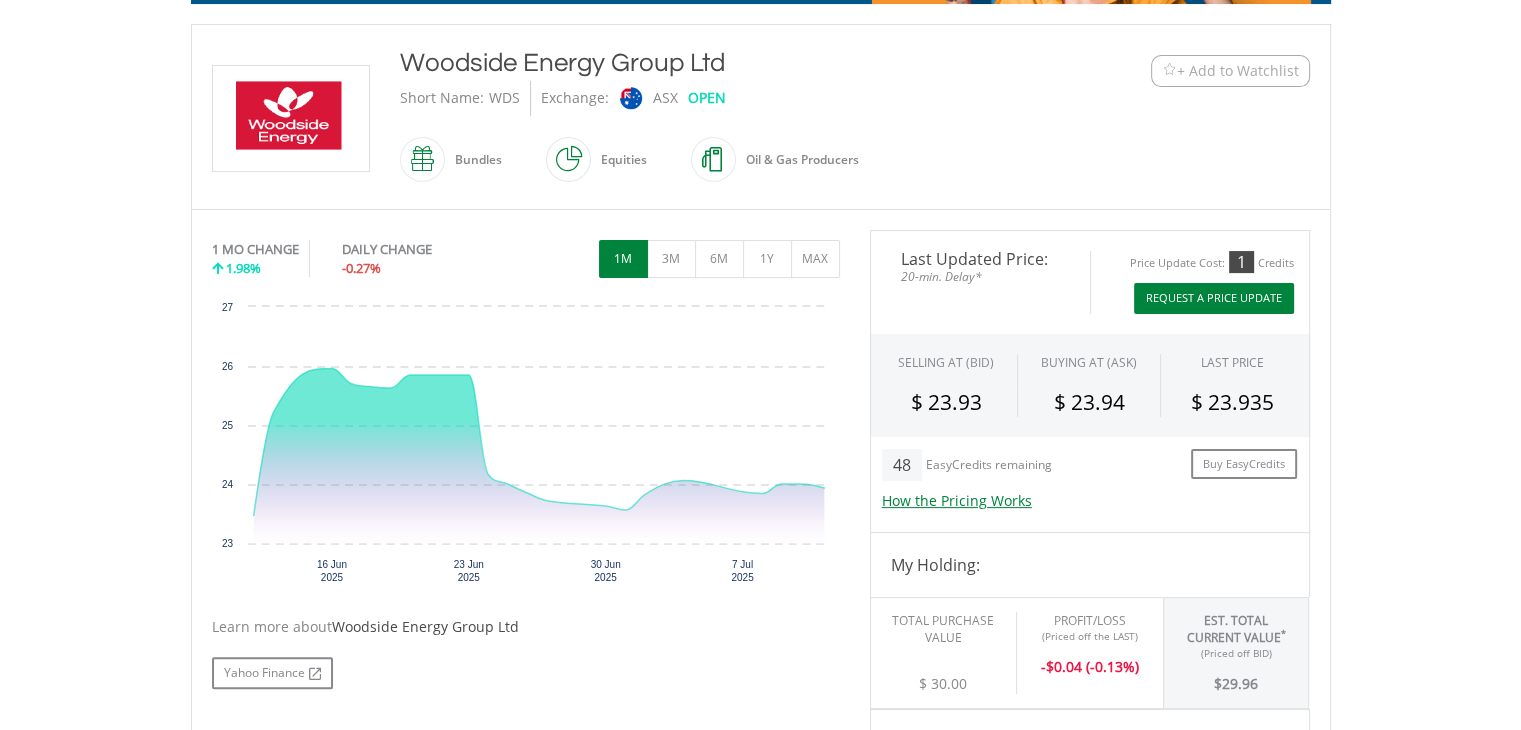 click on "Request A Price Update" at bounding box center [1214, 298] 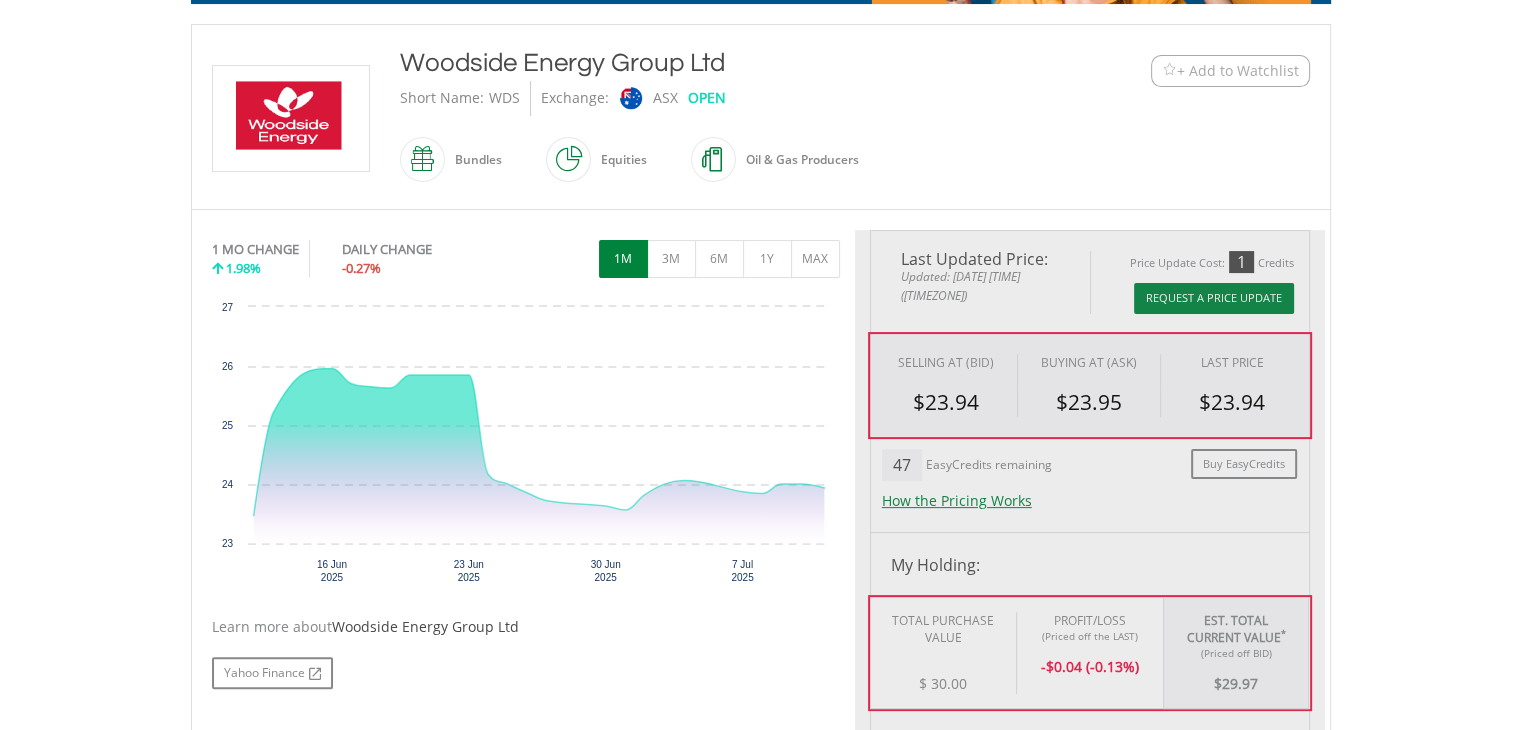 type on "*****" 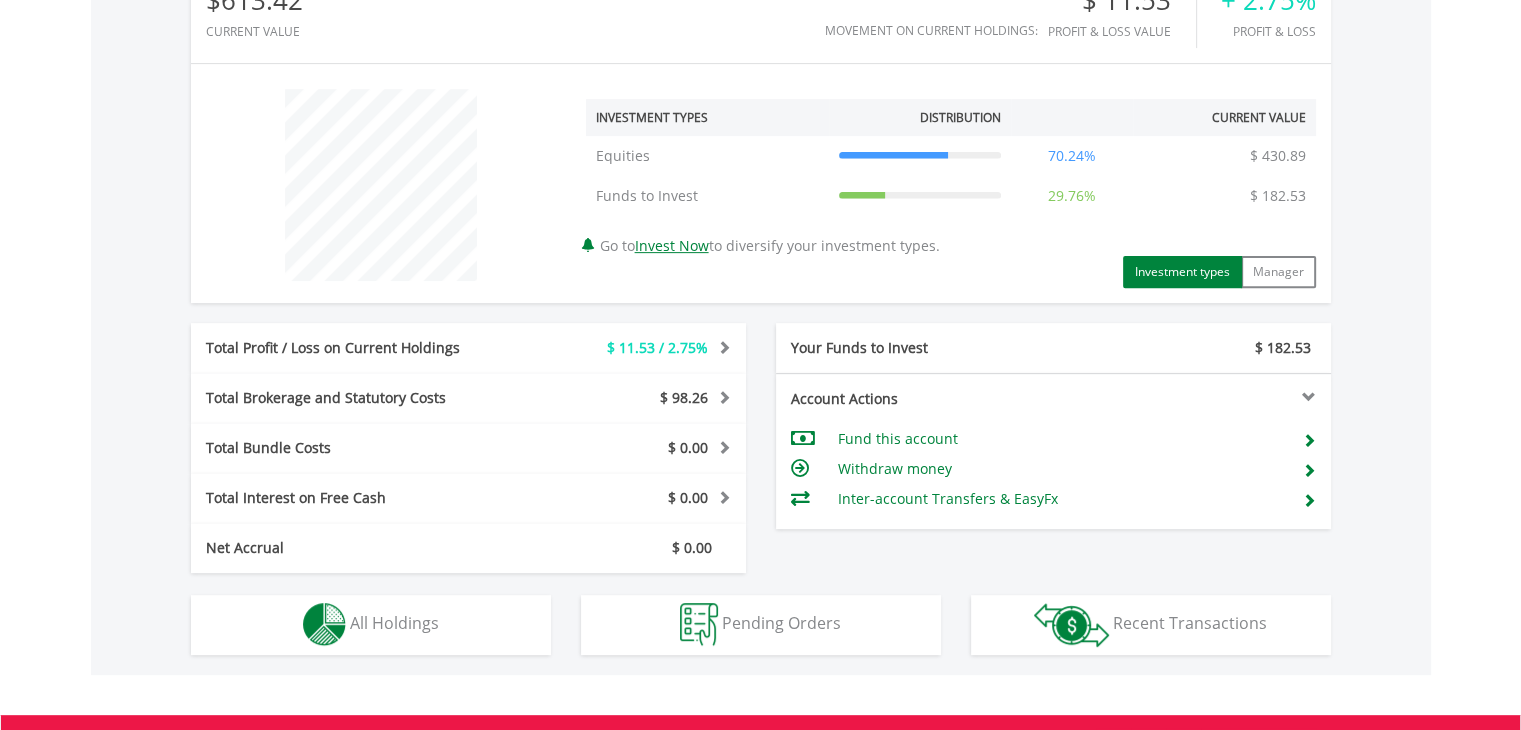 scroll, scrollTop: 960, scrollLeft: 0, axis: vertical 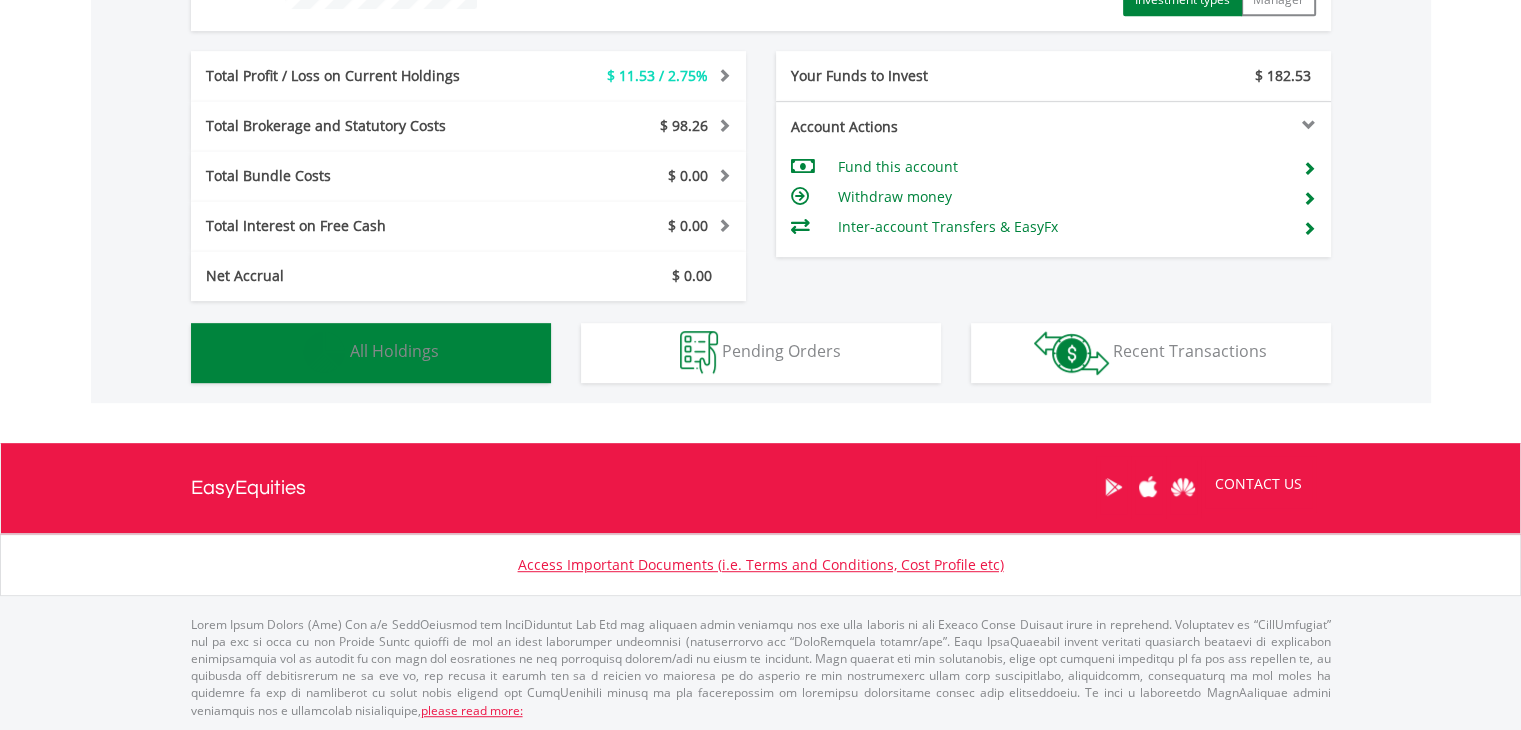 click on "All Holdings" at bounding box center [394, 351] 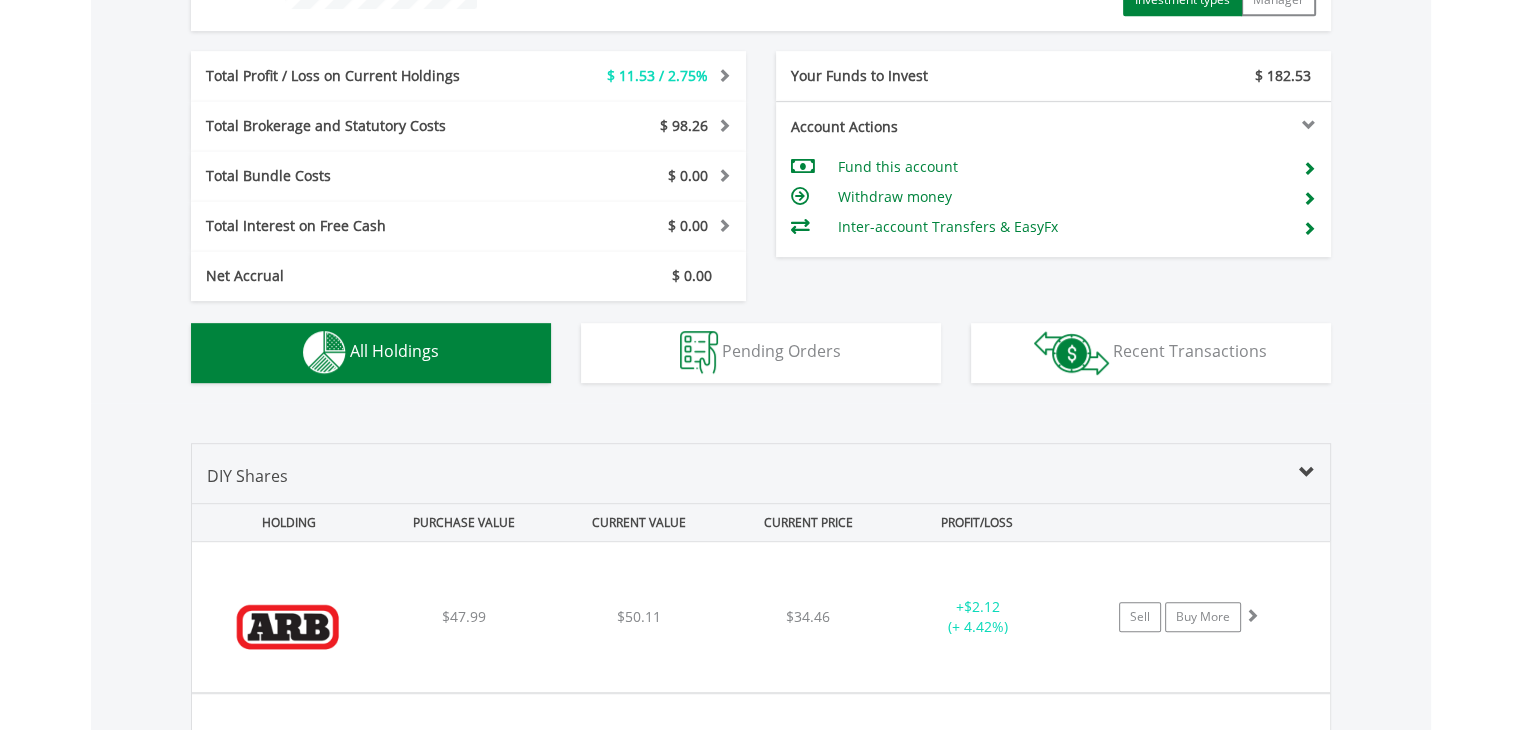 scroll, scrollTop: 1401, scrollLeft: 0, axis: vertical 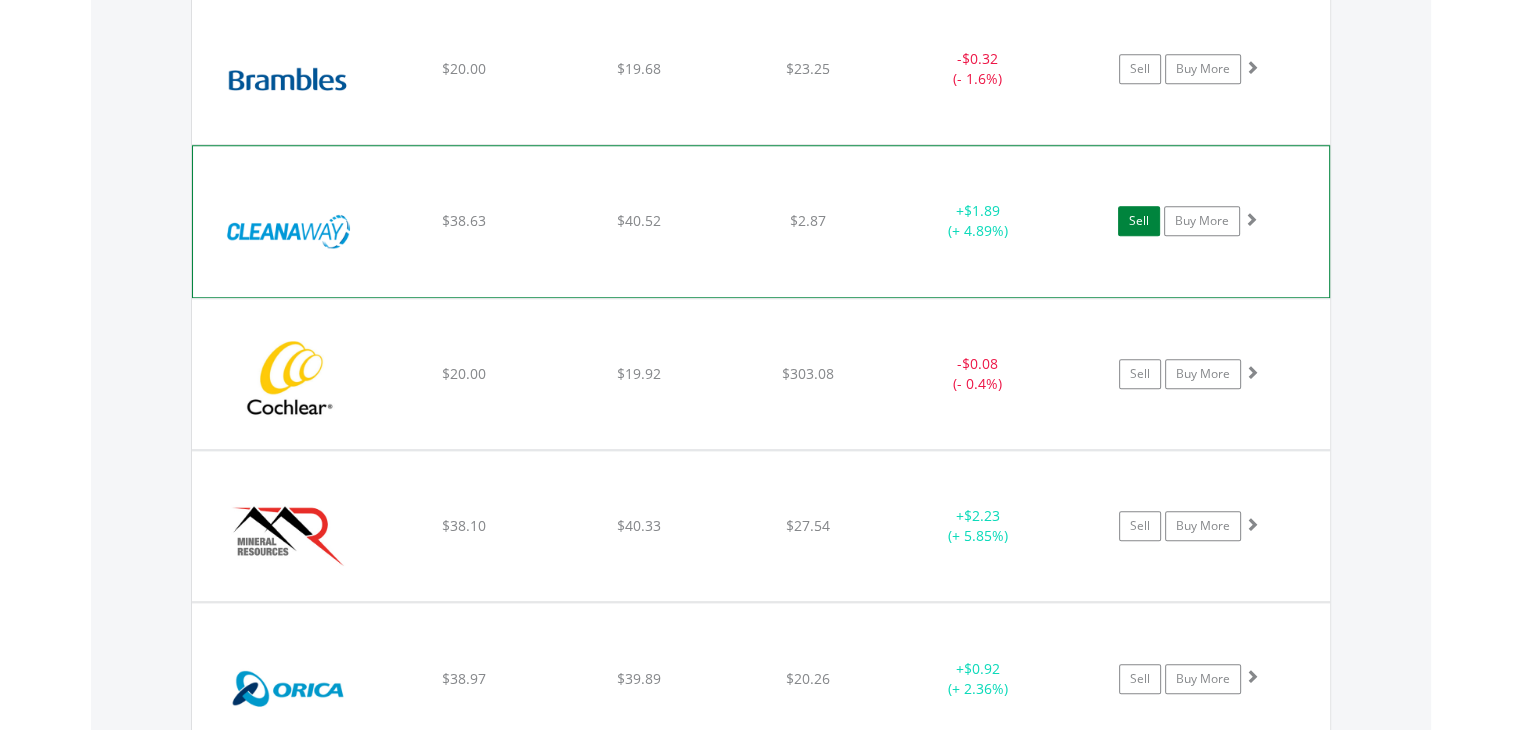 click on "Sell" at bounding box center (1139, 221) 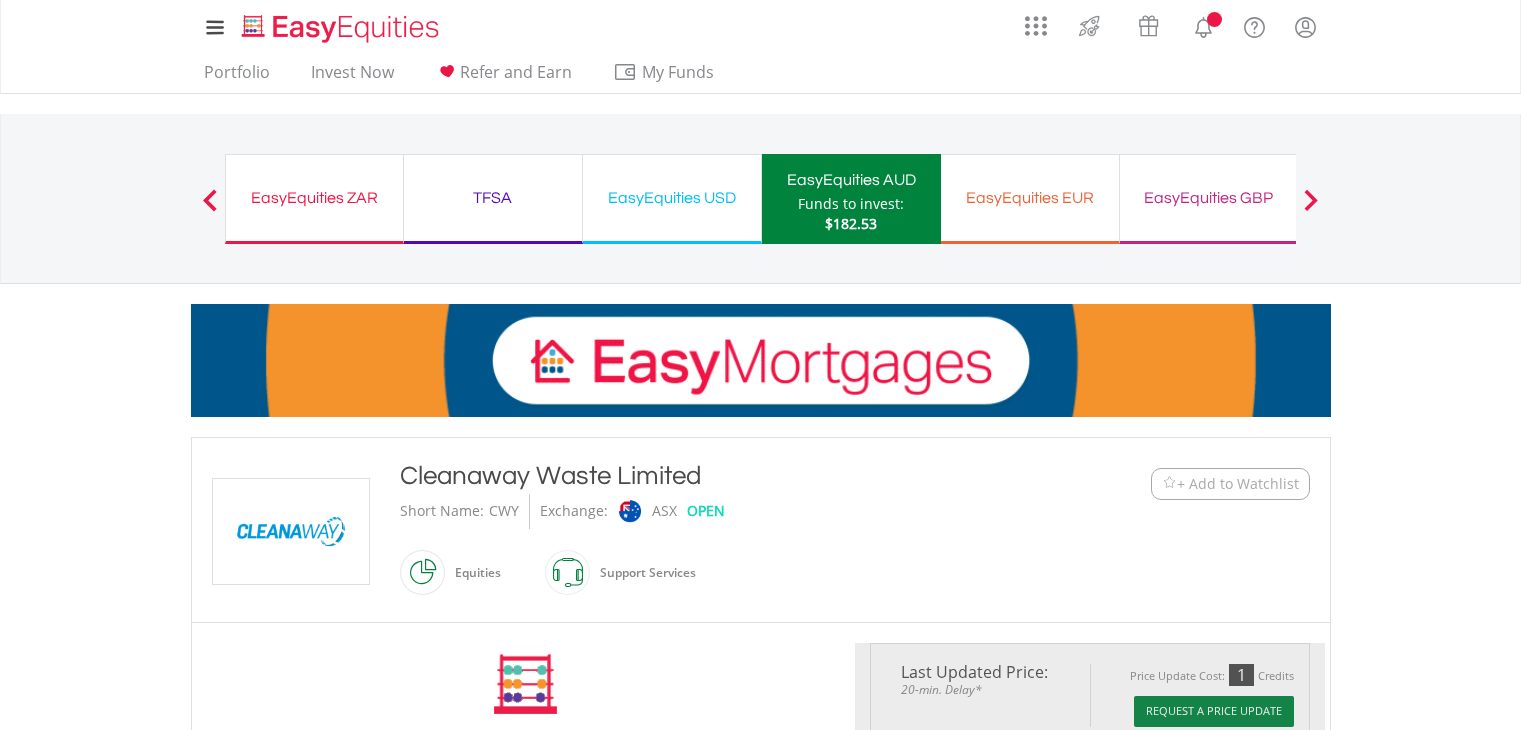 scroll, scrollTop: 0, scrollLeft: 0, axis: both 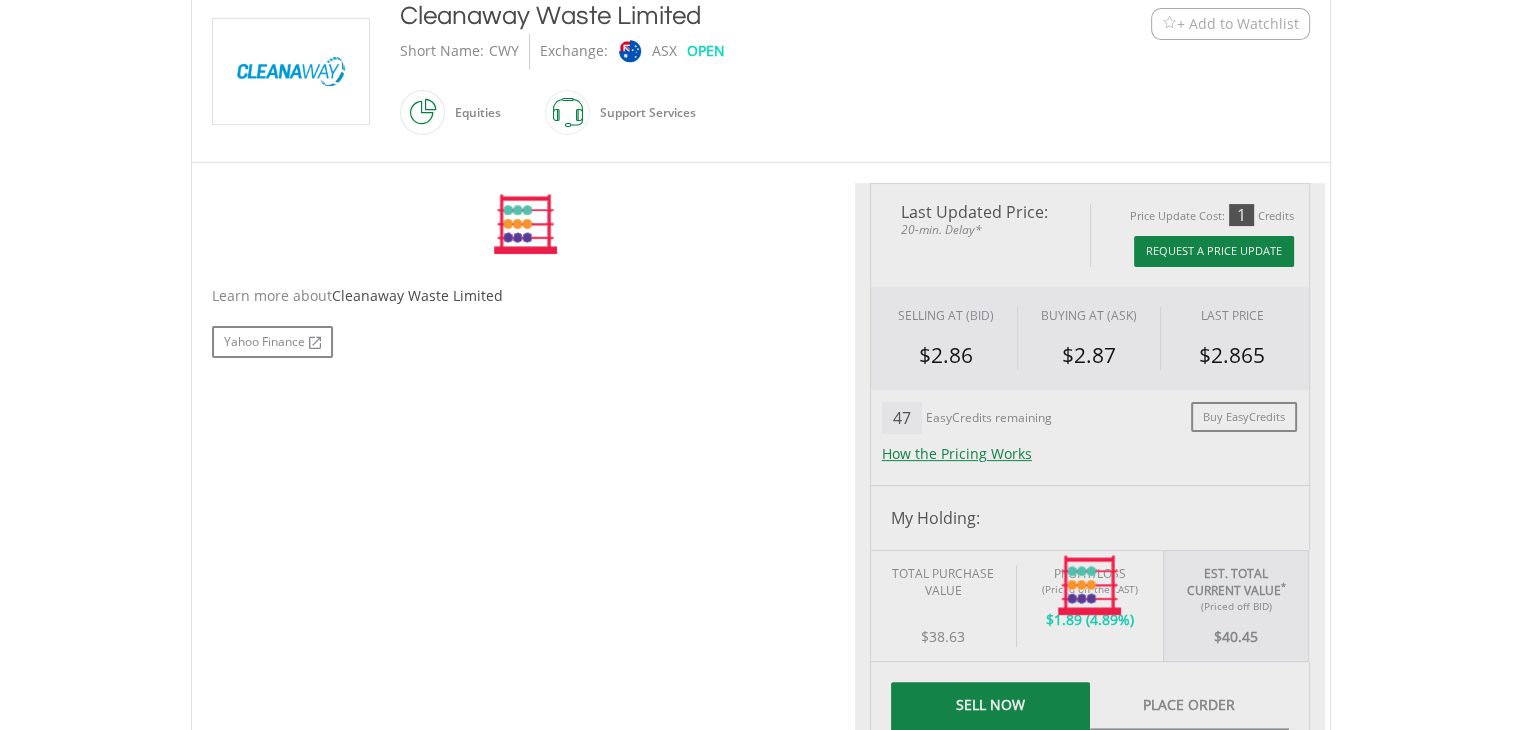 drag, startPoint x: 1535, startPoint y: 58, endPoint x: 1535, endPoint y: 232, distance: 174 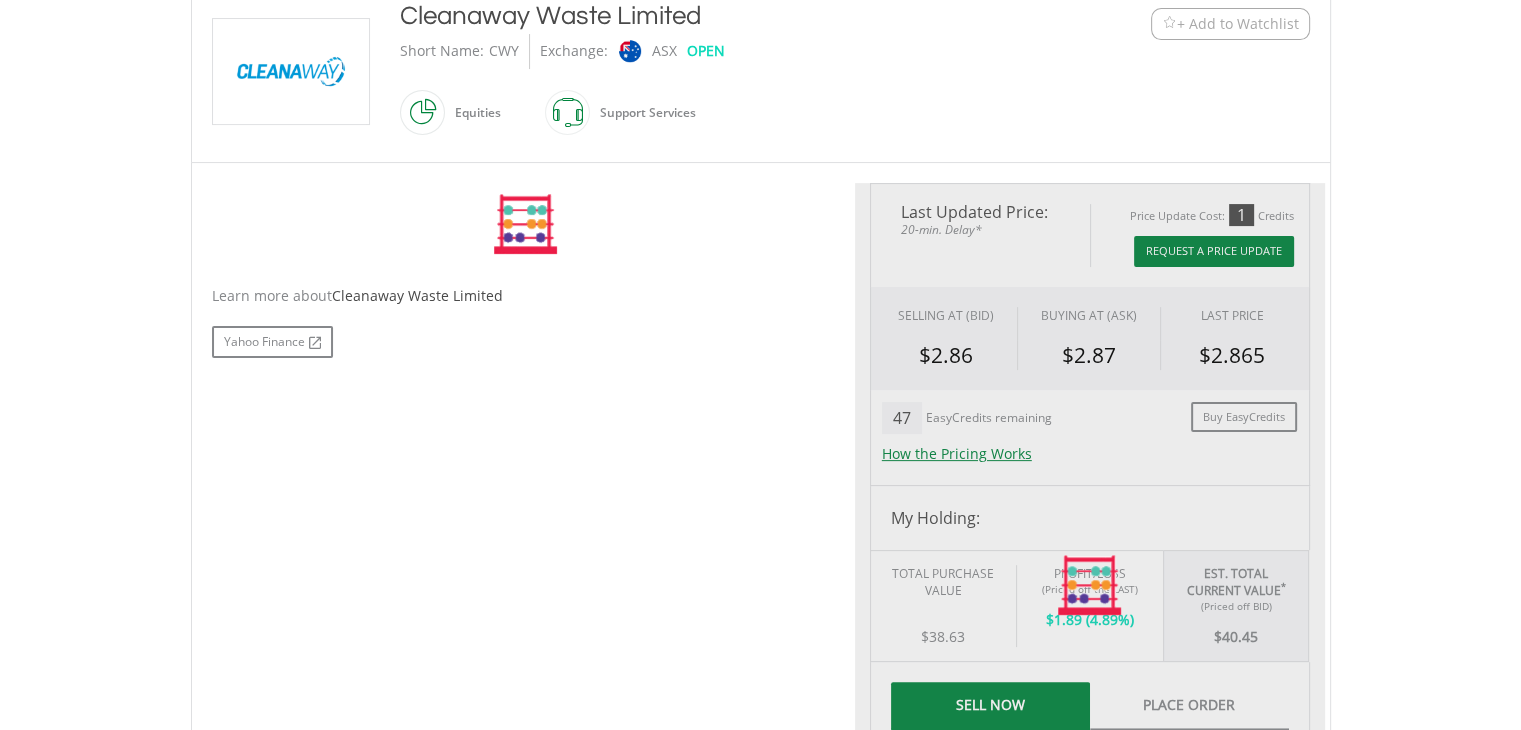 click on "My Investments
Invest Now
New Listings
Sell
My Recurring Investments
Pending Orders
Vouchers
Buy a Voucher
Redeem a Voucher
Account Management" at bounding box center (760, 487) 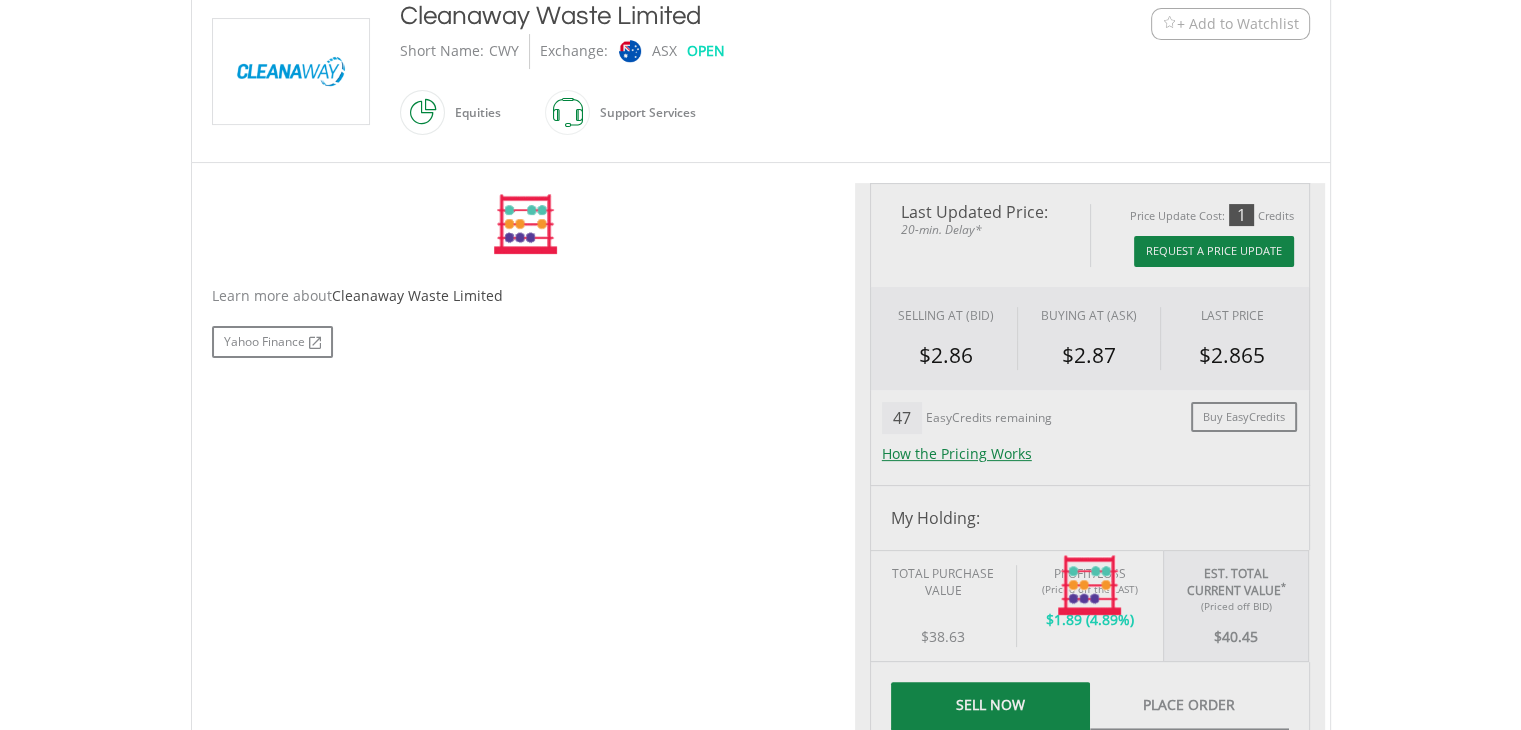 scroll, scrollTop: 467, scrollLeft: 0, axis: vertical 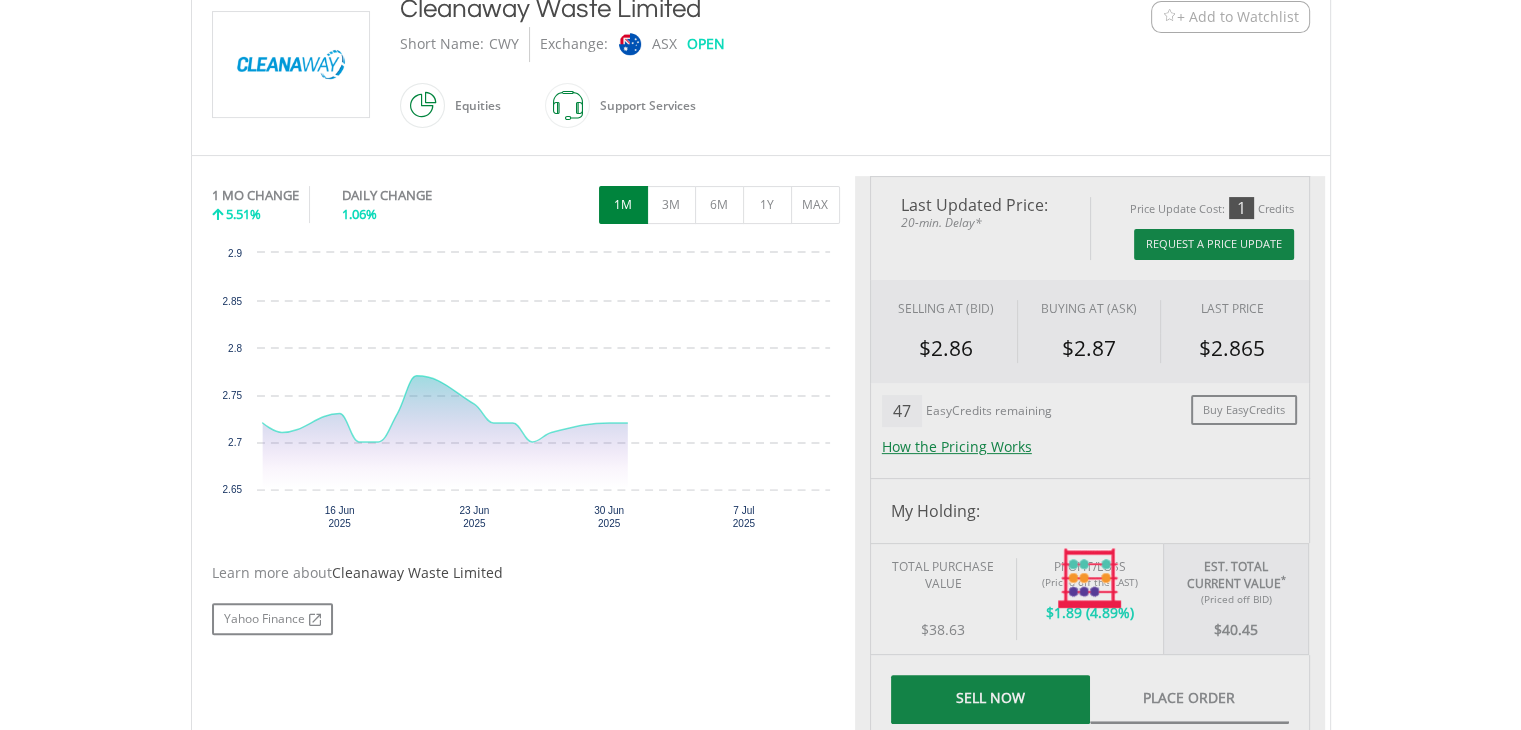type on "*****" 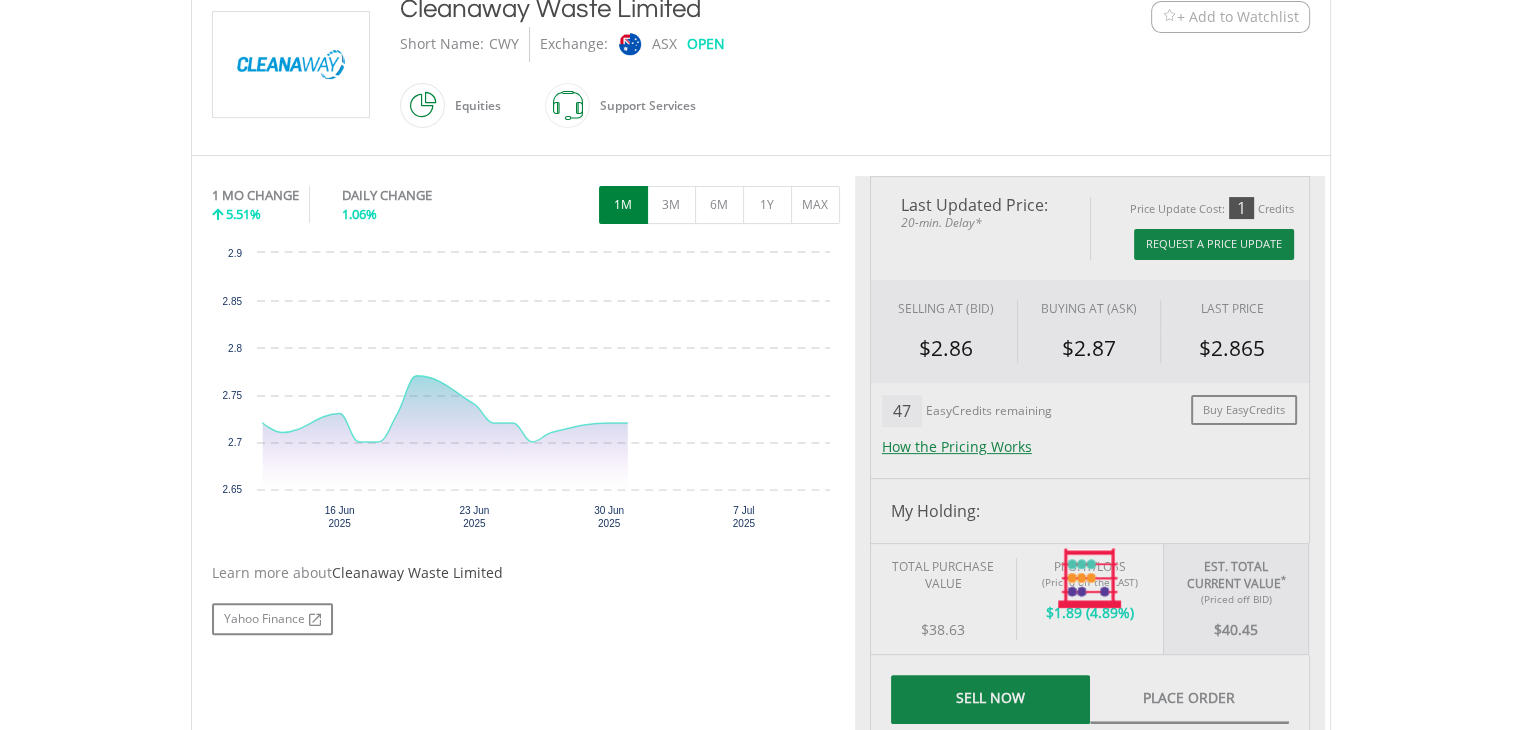 type on "******" 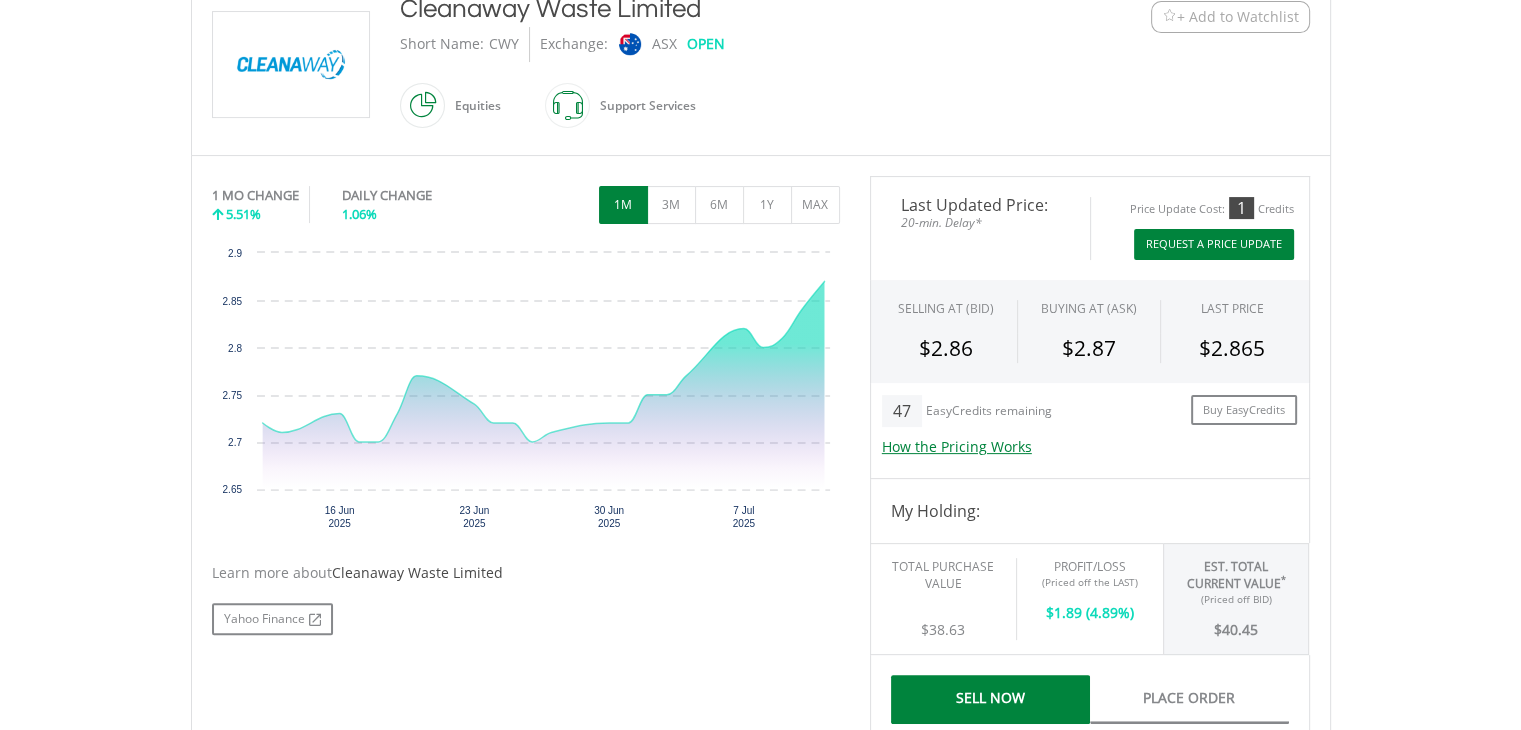 click on "Request A Price Update" at bounding box center (1214, 244) 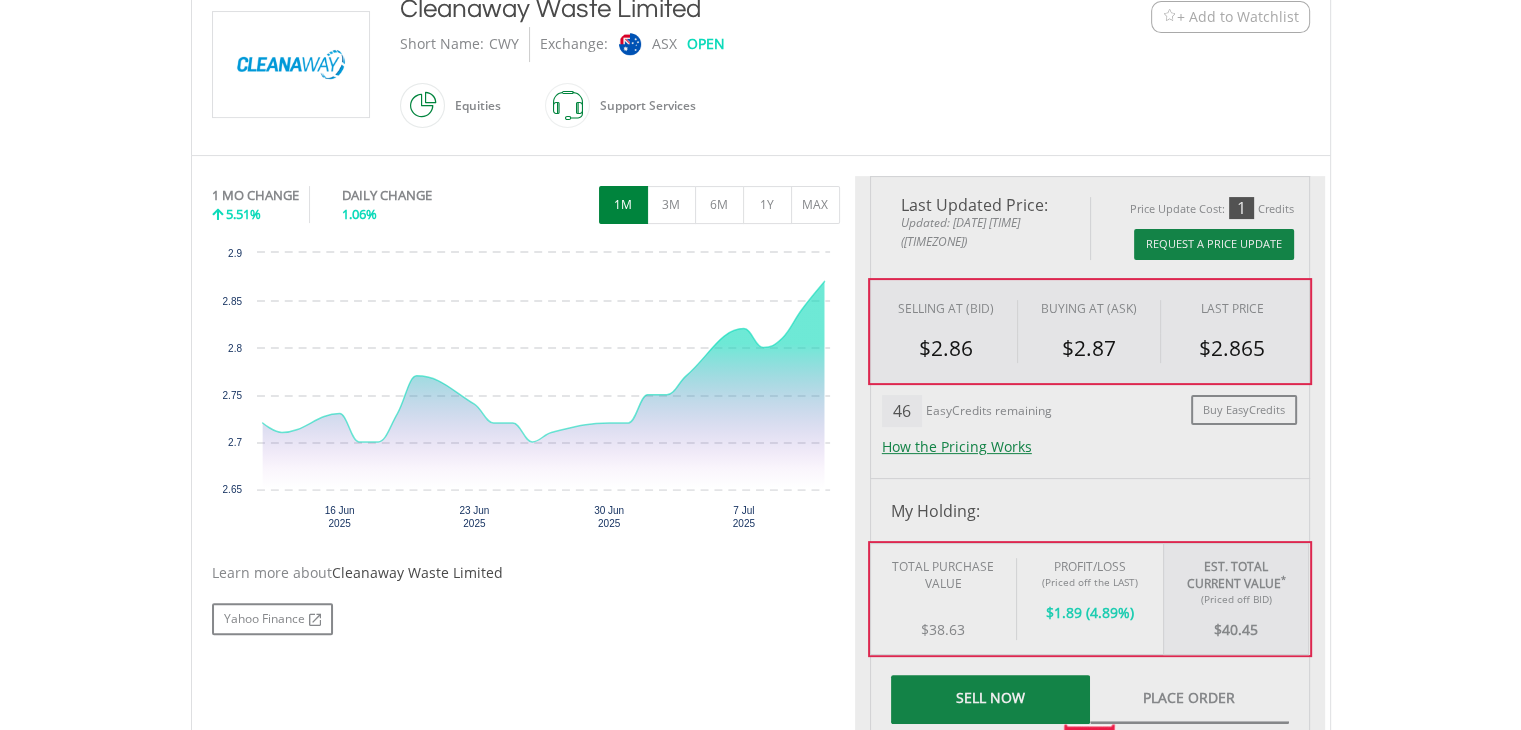 type on "*****" 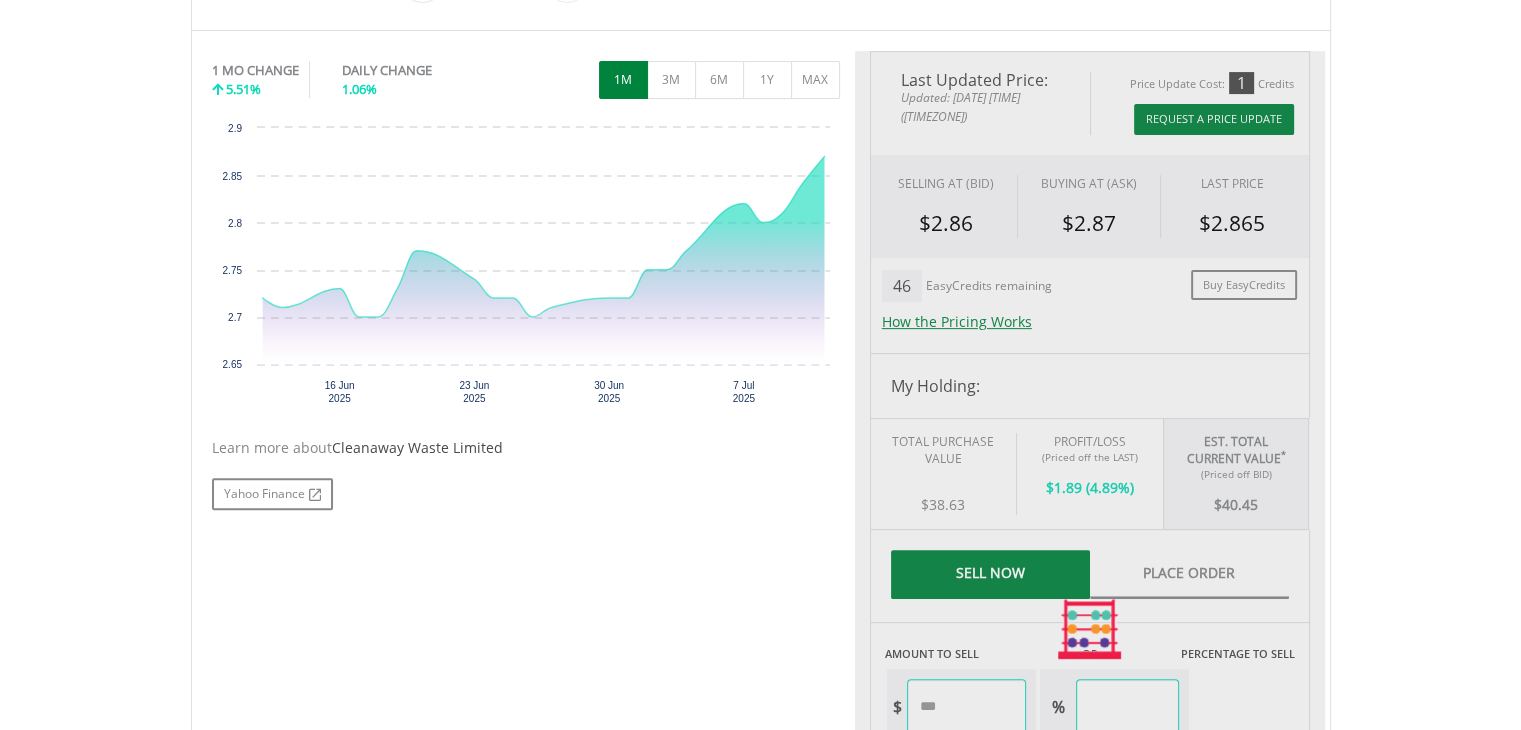 scroll, scrollTop: 633, scrollLeft: 0, axis: vertical 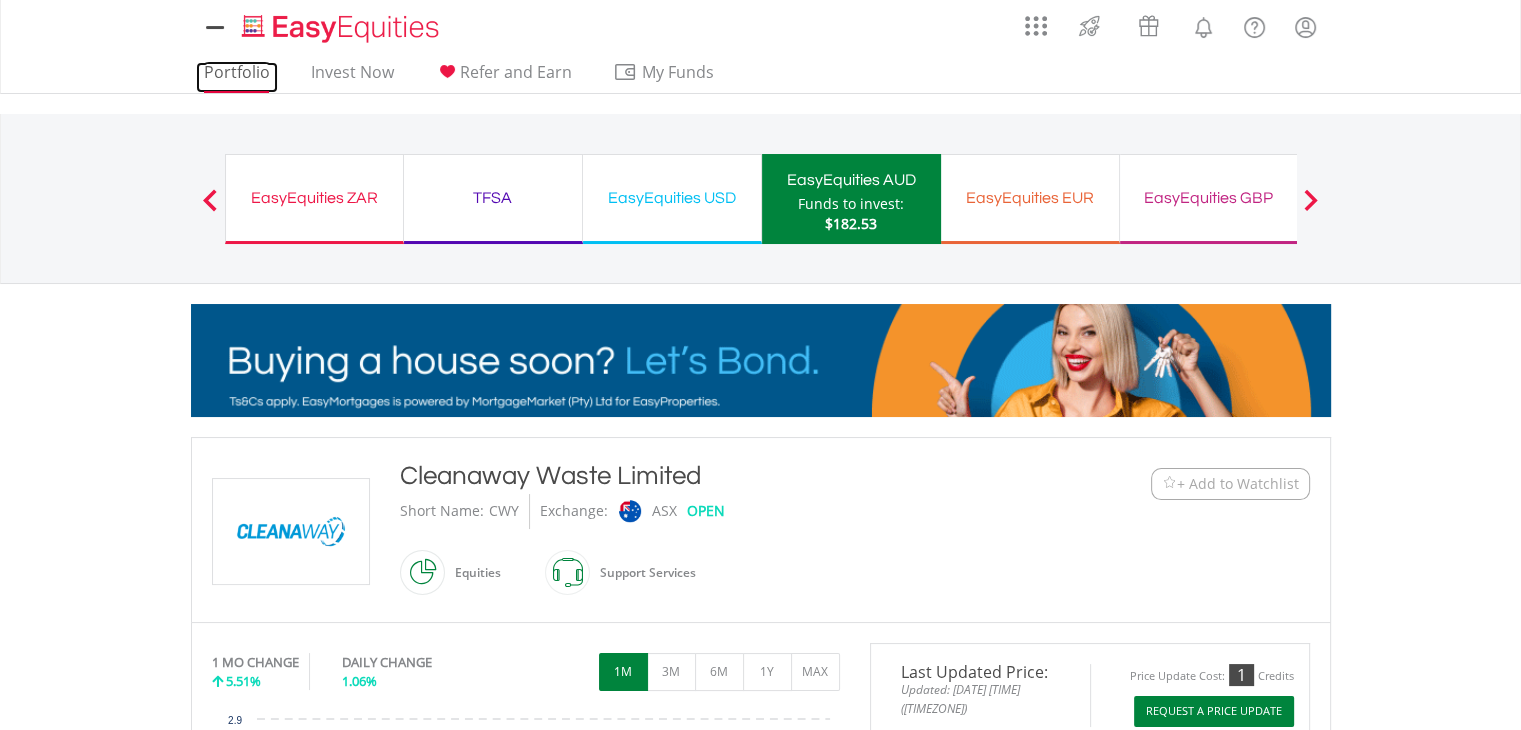 click on "Portfolio" at bounding box center (237, 77) 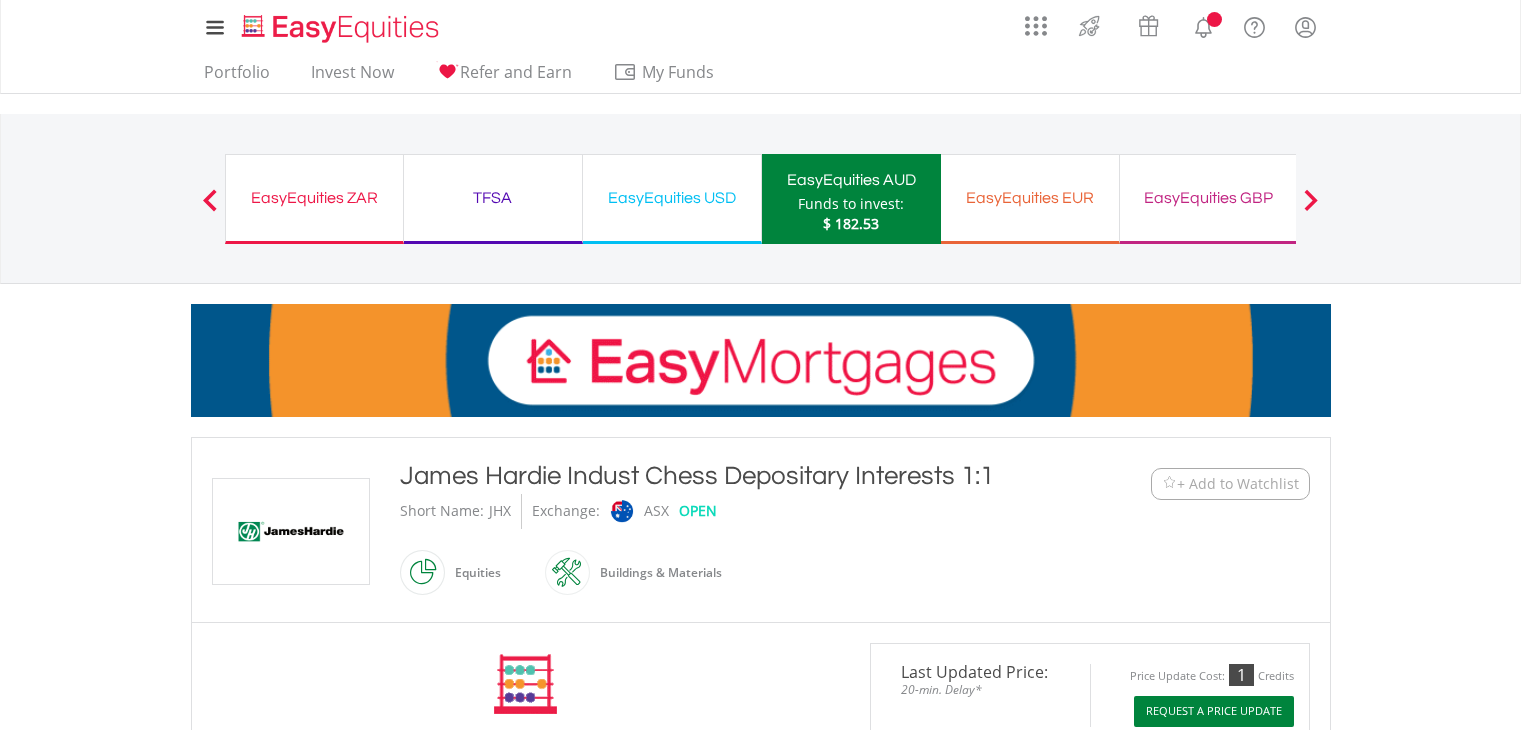scroll, scrollTop: 0, scrollLeft: 0, axis: both 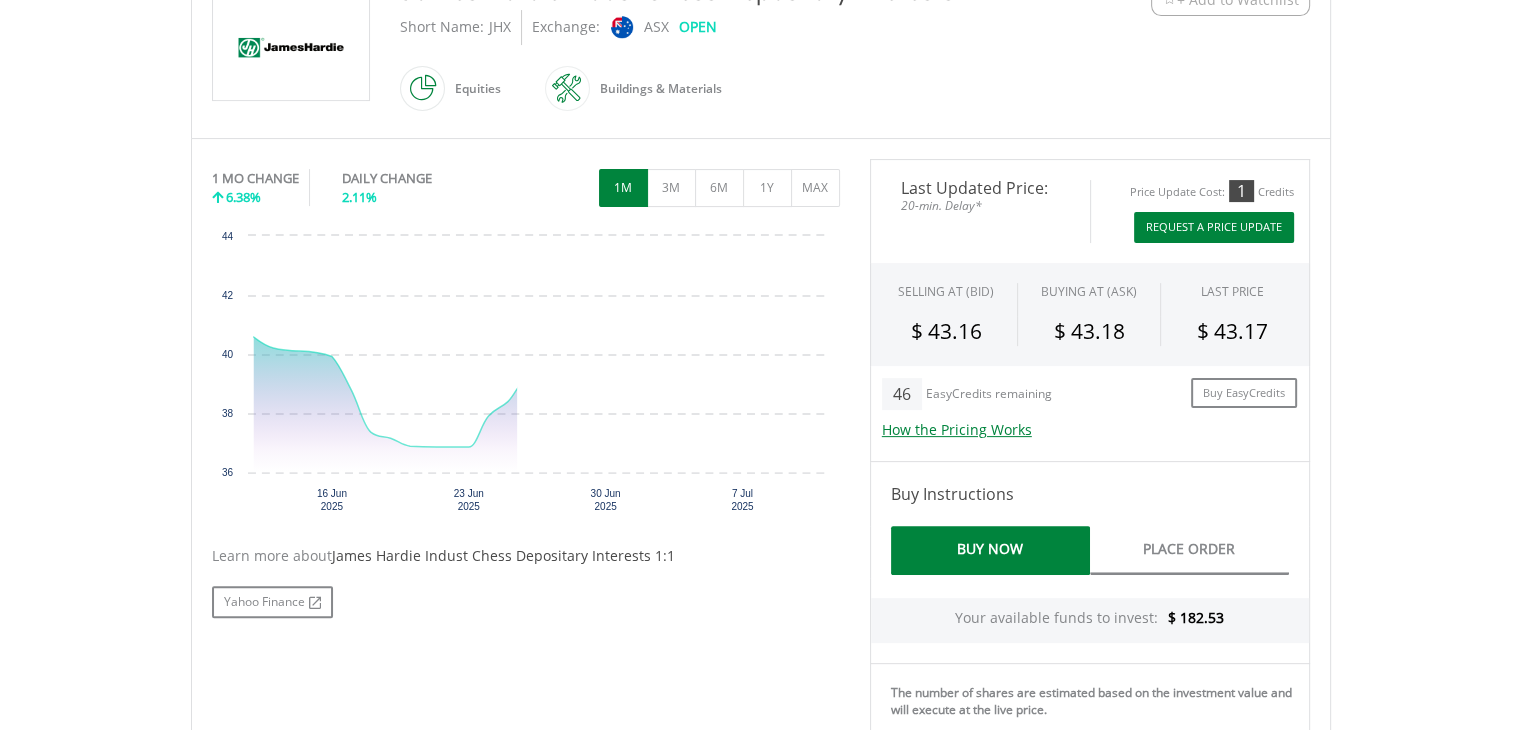 drag, startPoint x: 1532, startPoint y: 77, endPoint x: 1535, endPoint y: 265, distance: 188.02394 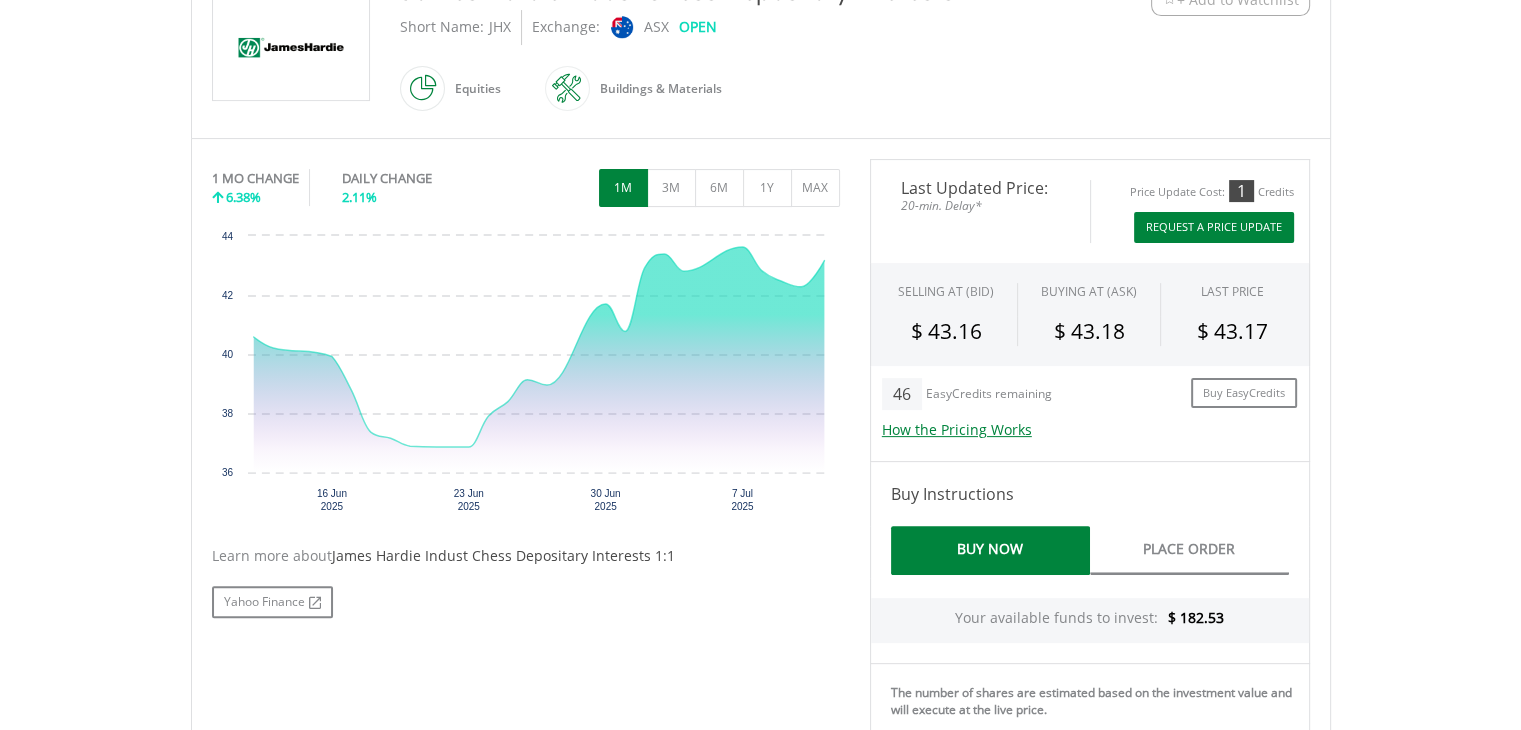 click on "Request A Price Update" at bounding box center [1214, 227] 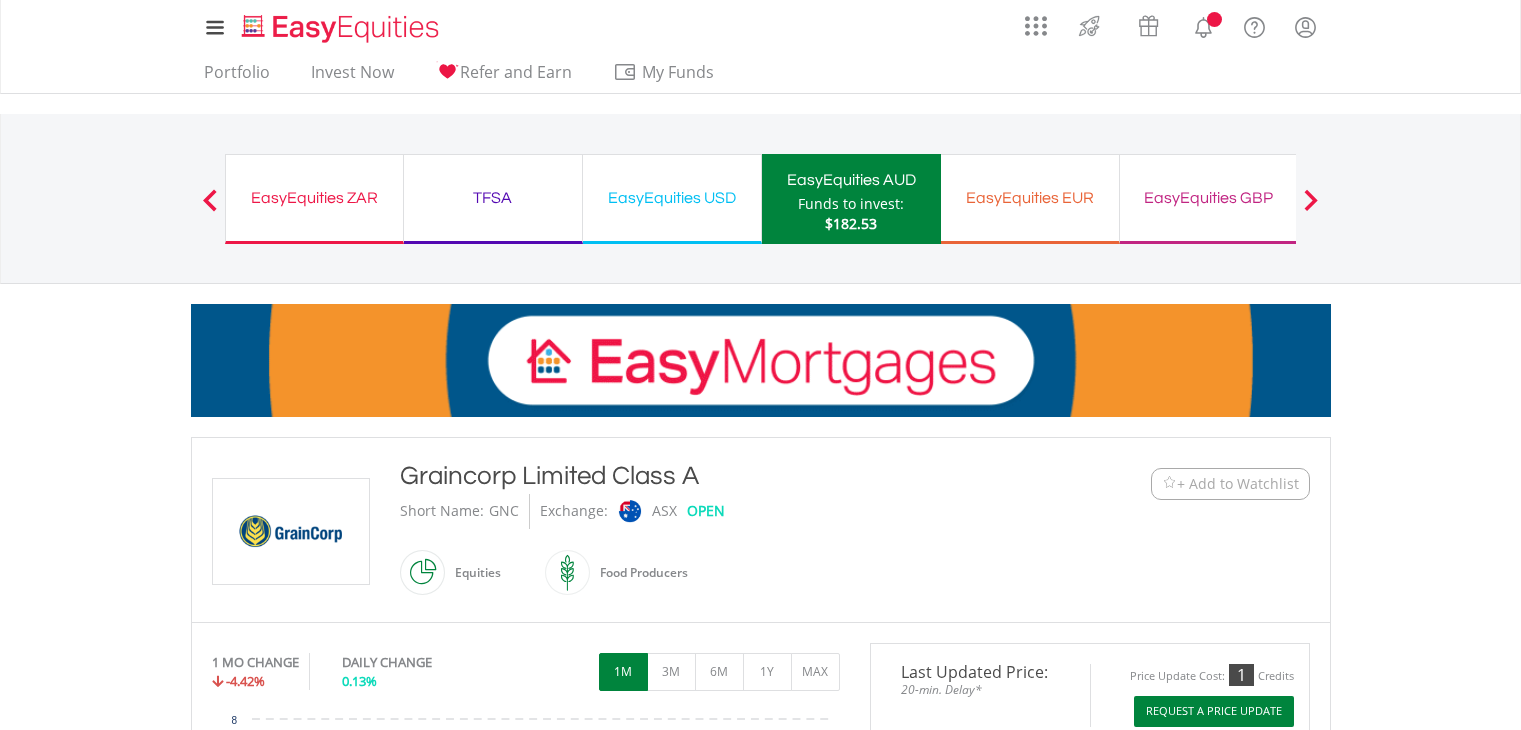 scroll, scrollTop: 0, scrollLeft: 0, axis: both 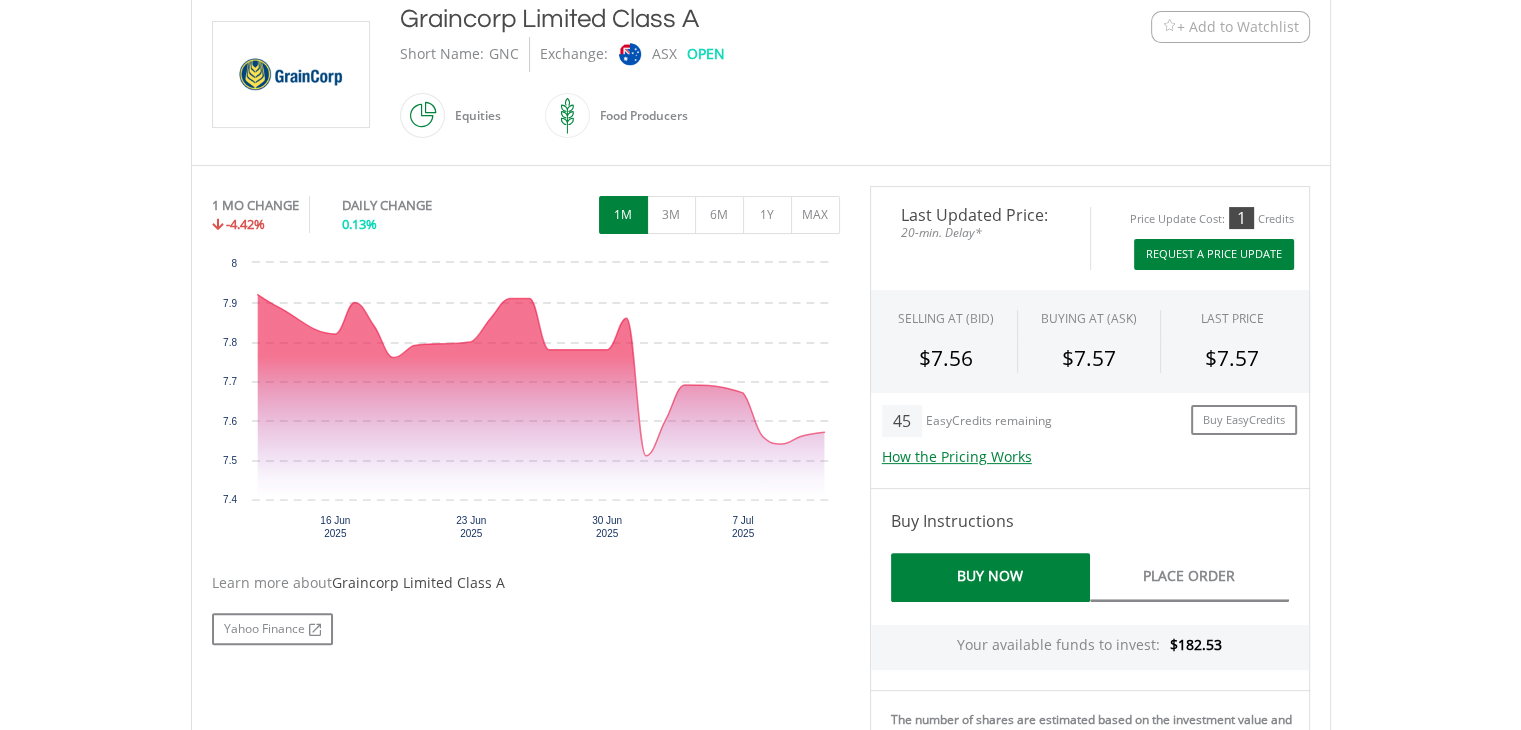 click on "Request A Price Update" at bounding box center (1214, 254) 